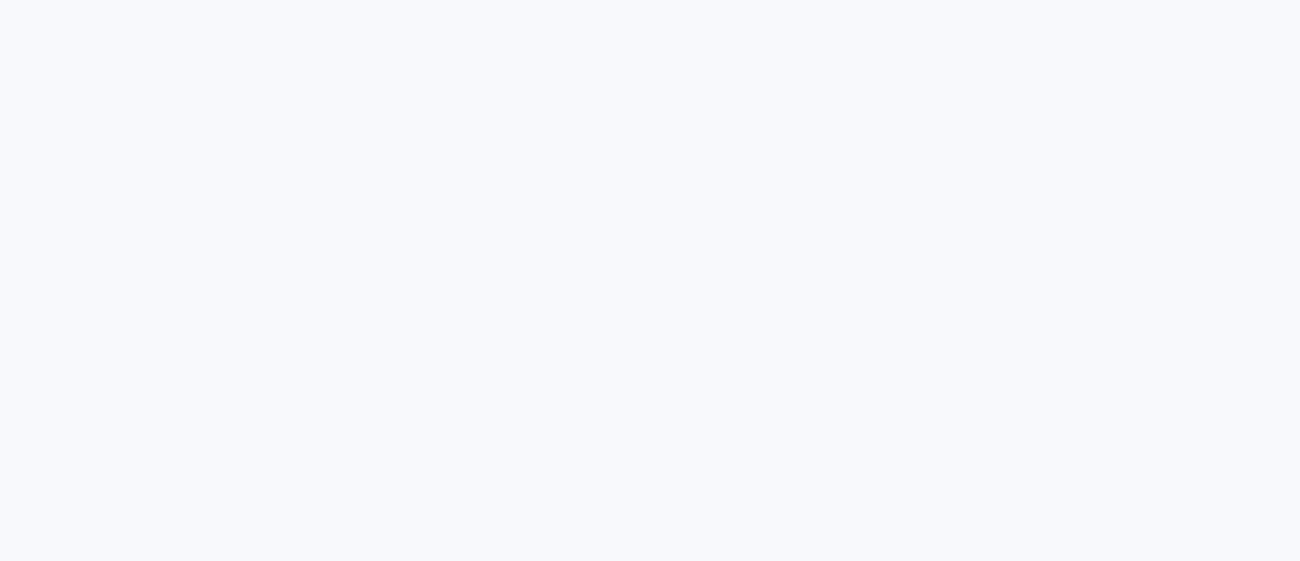 scroll, scrollTop: 0, scrollLeft: 0, axis: both 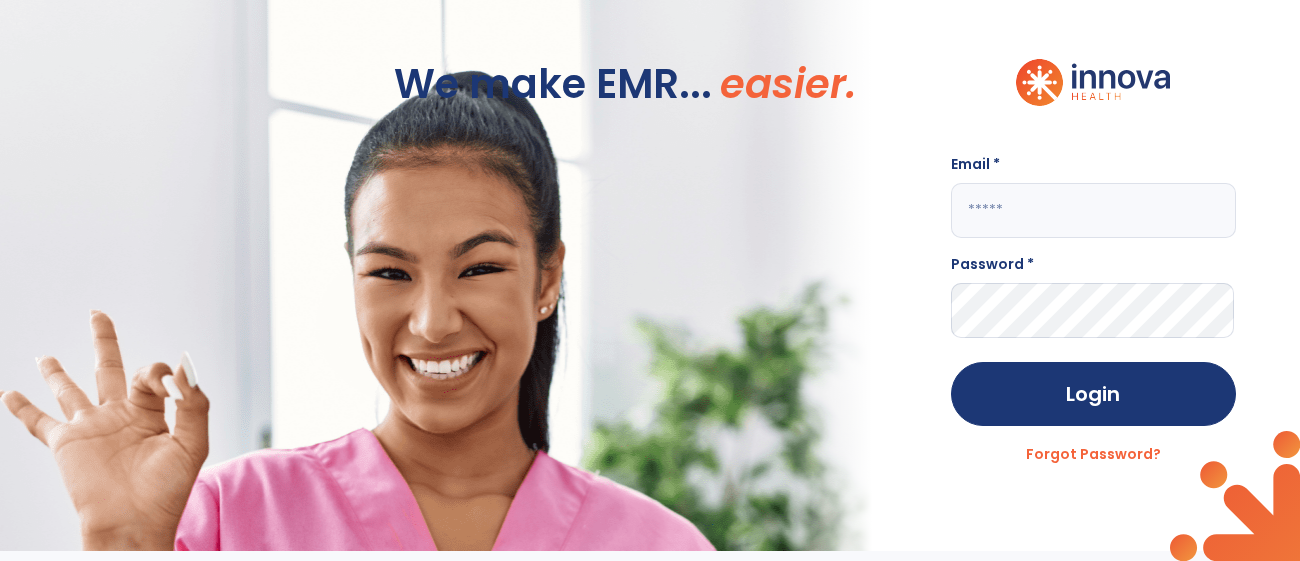 click 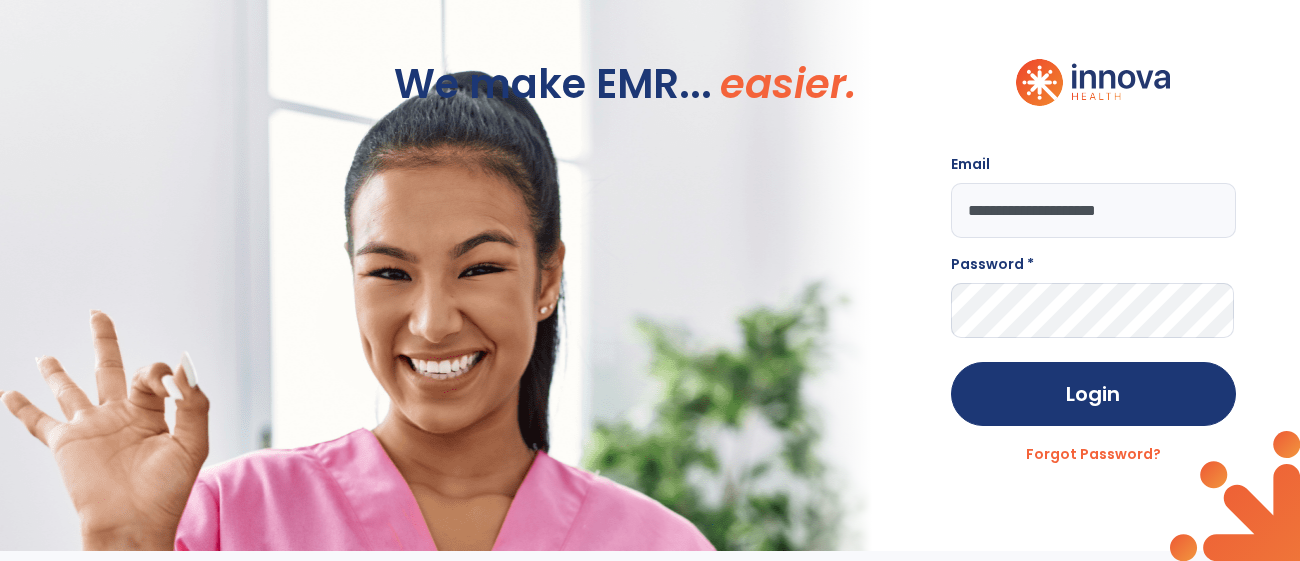 click on "**********" 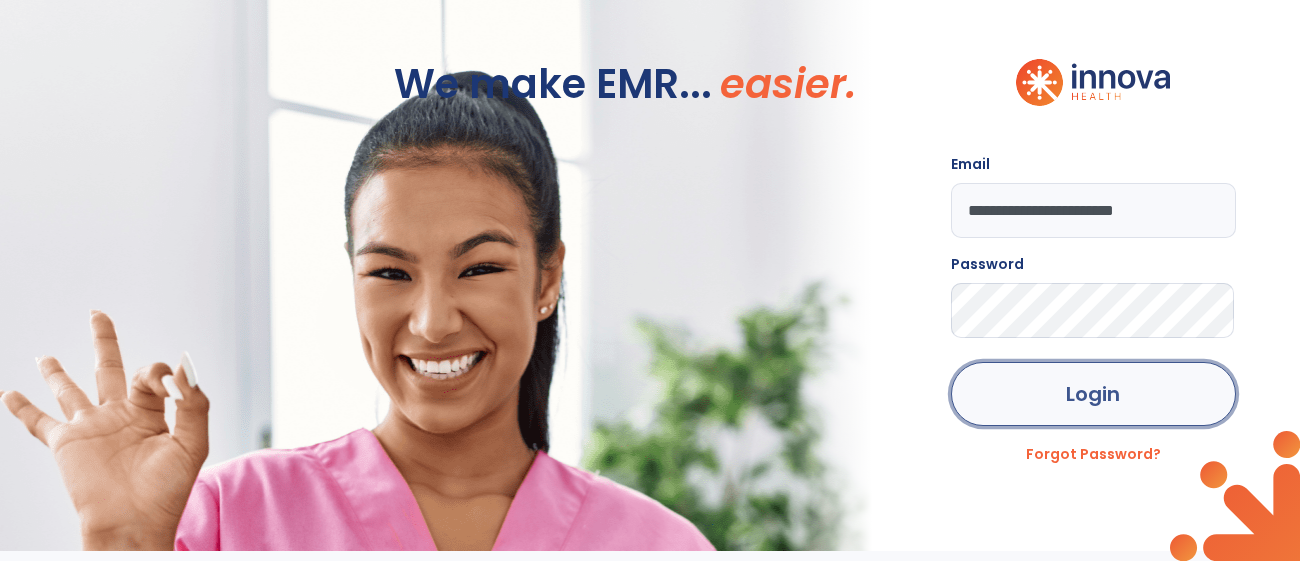 click on "Login" 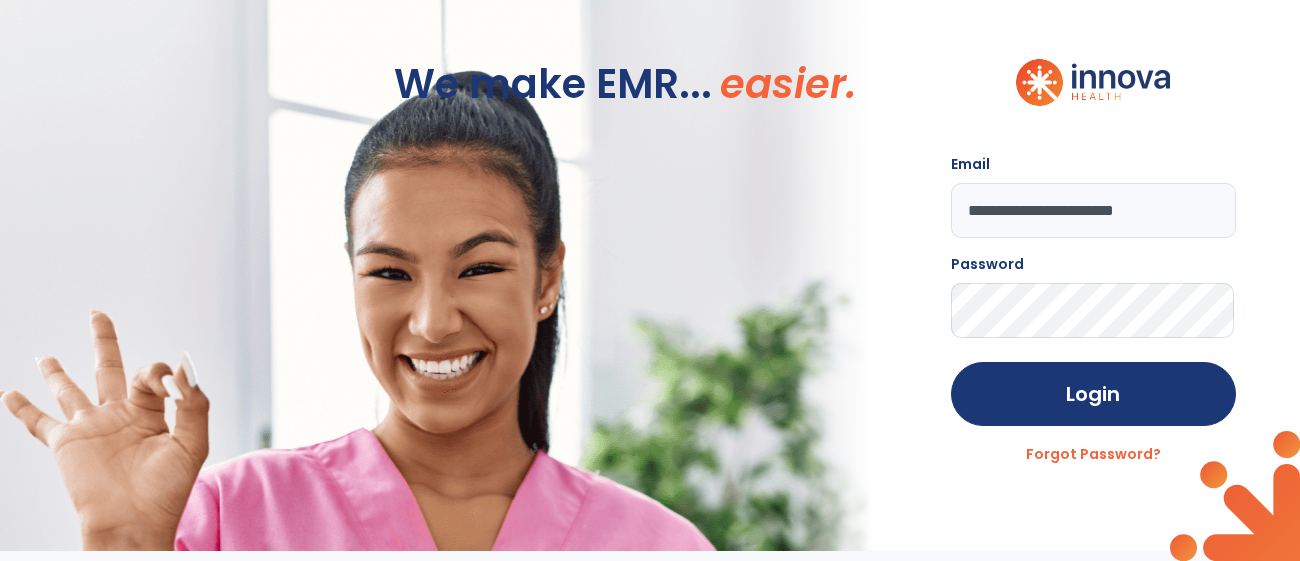 click on "Login" 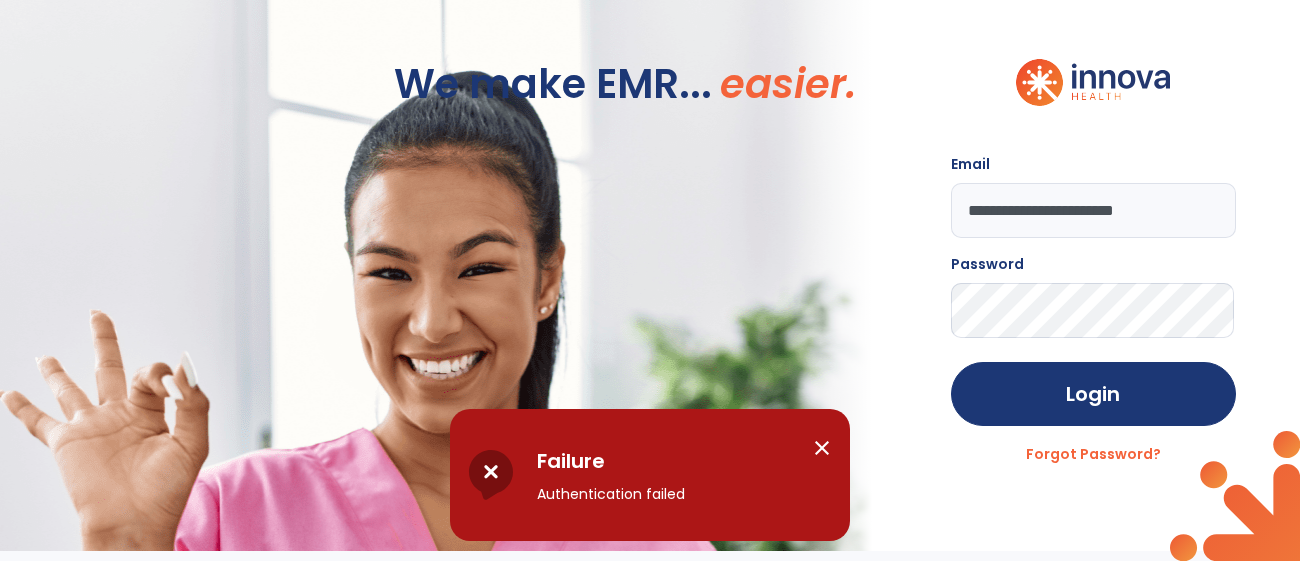 click on "**********" 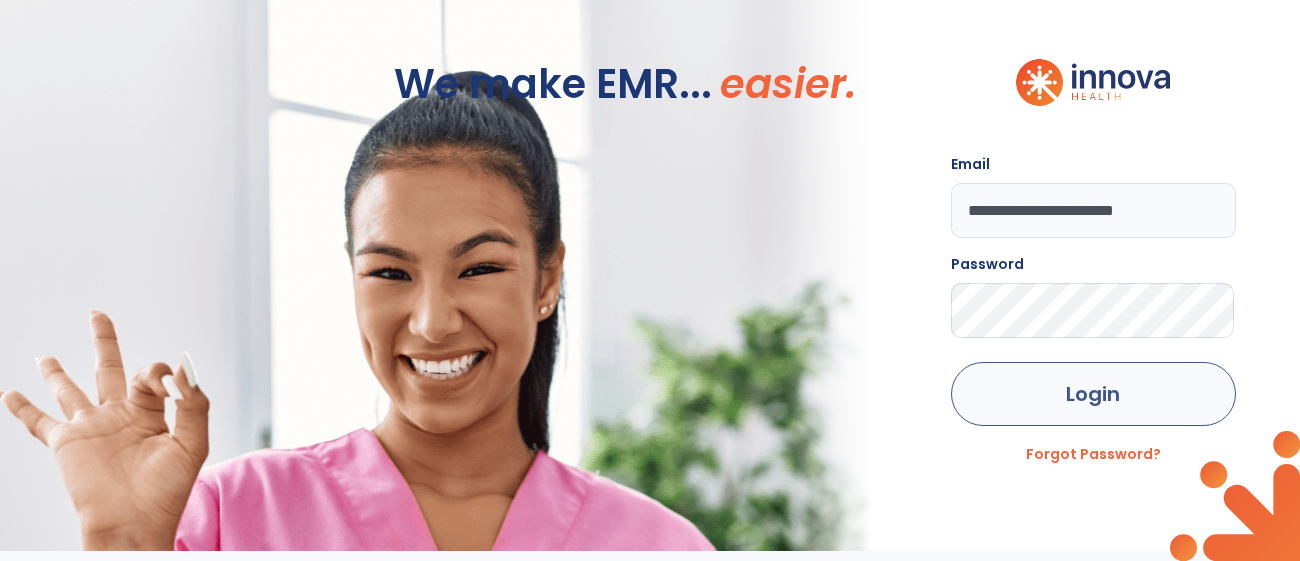type on "**********" 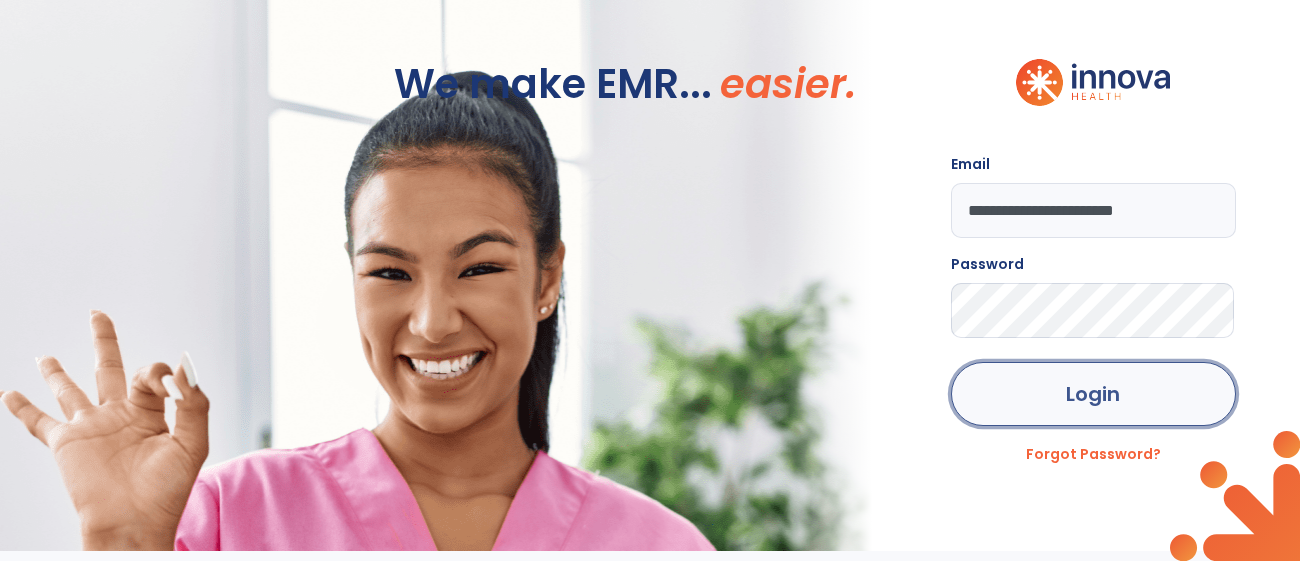 click on "Login" 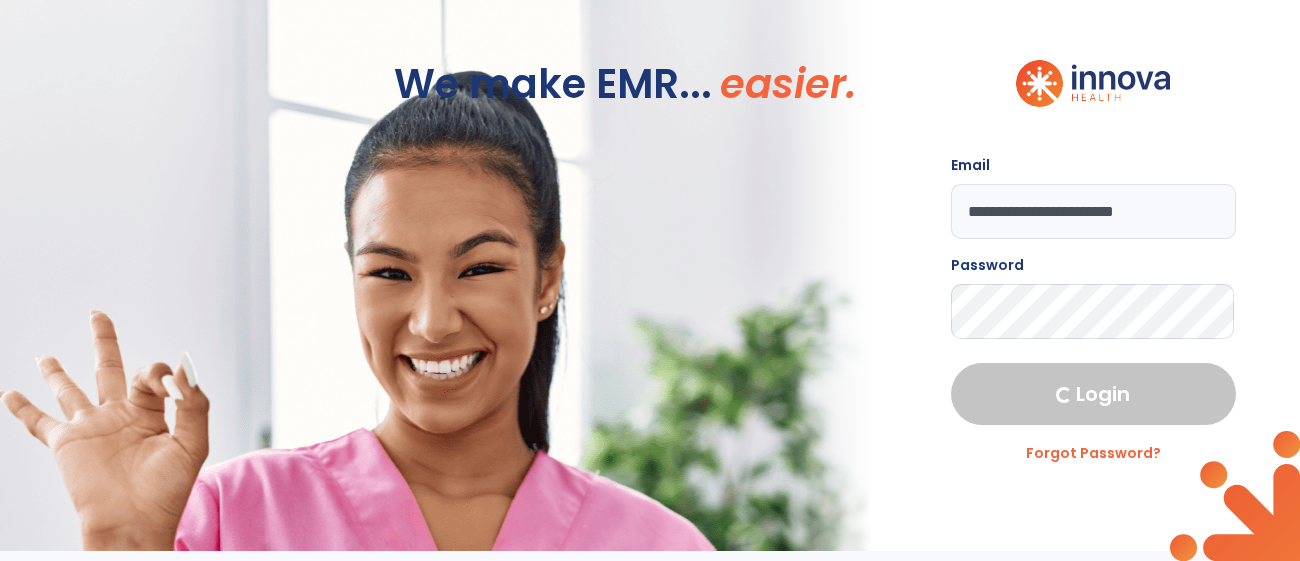 select on "****" 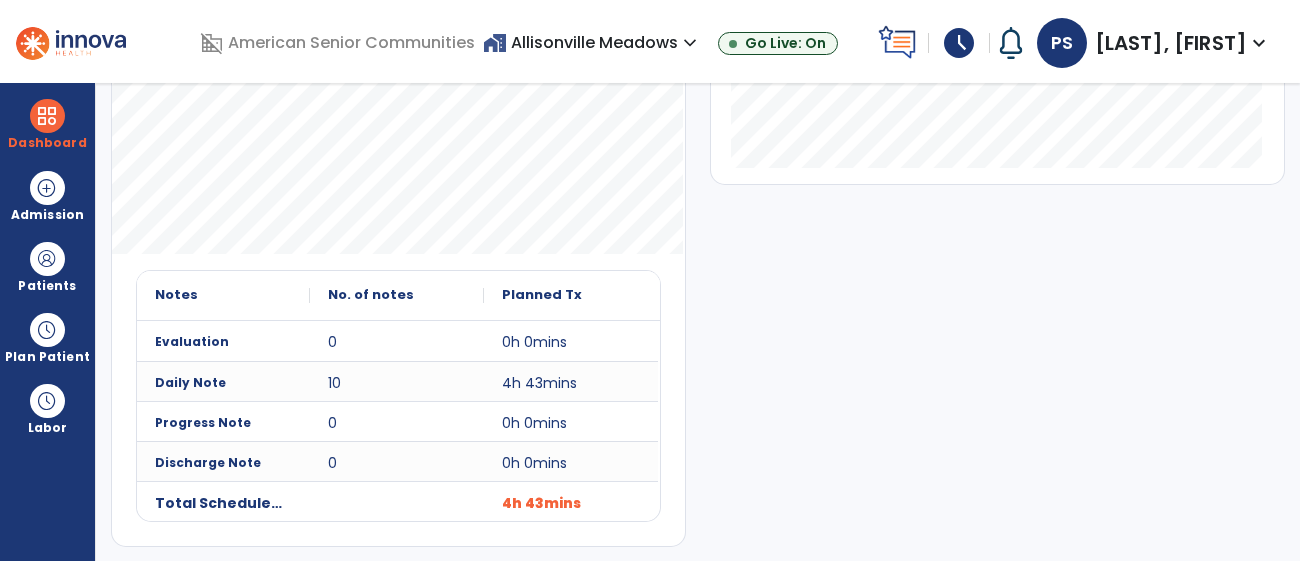 scroll, scrollTop: 0, scrollLeft: 0, axis: both 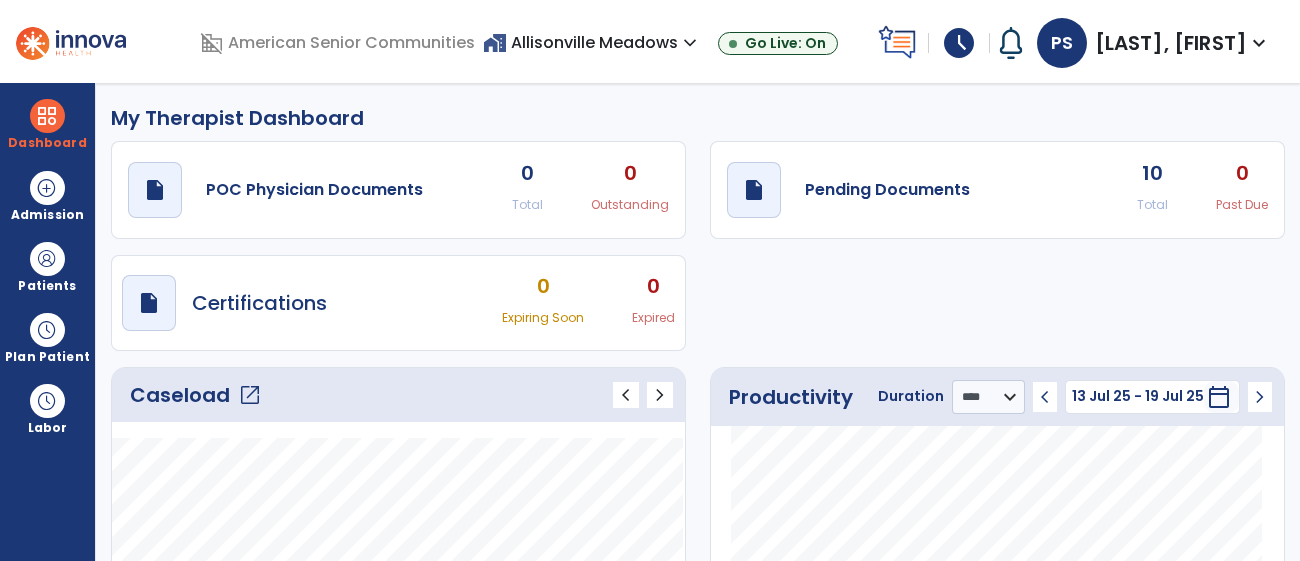 click on "Caseload   open_in_new" 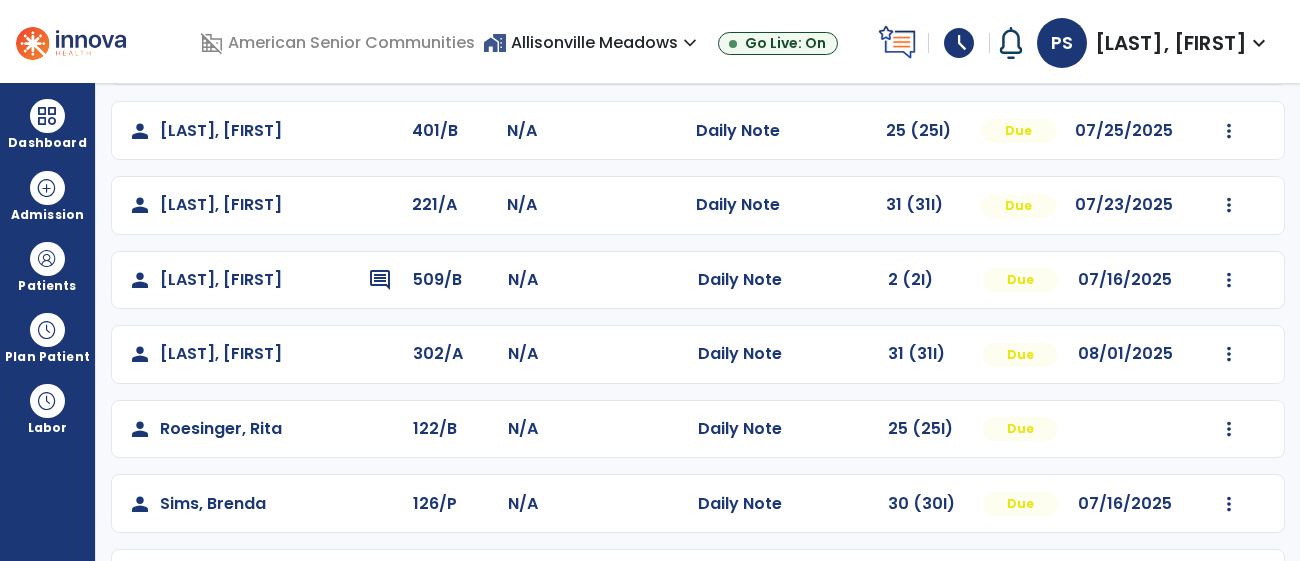 scroll, scrollTop: 457, scrollLeft: 0, axis: vertical 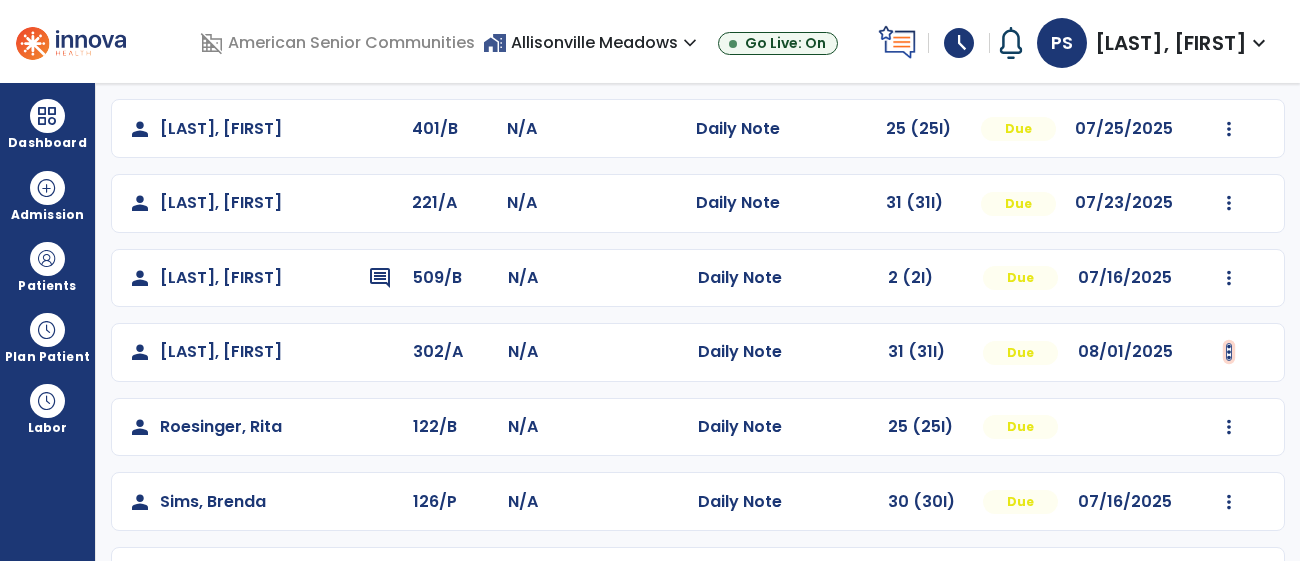 click at bounding box center [1229, -95] 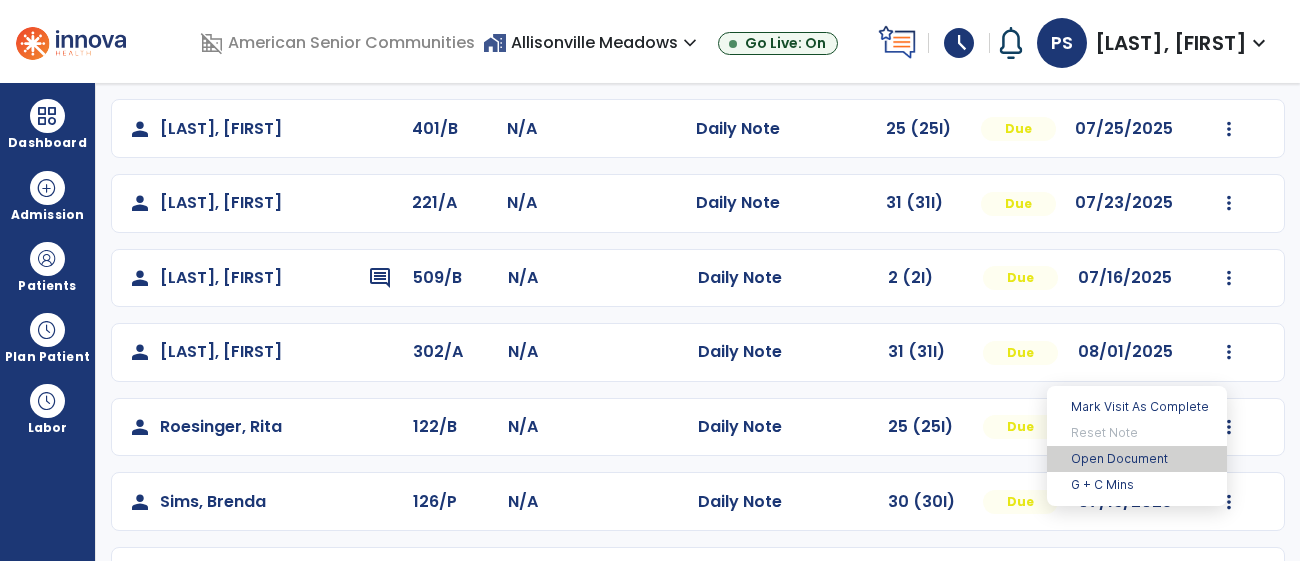 click on "Open Document" at bounding box center (1137, 459) 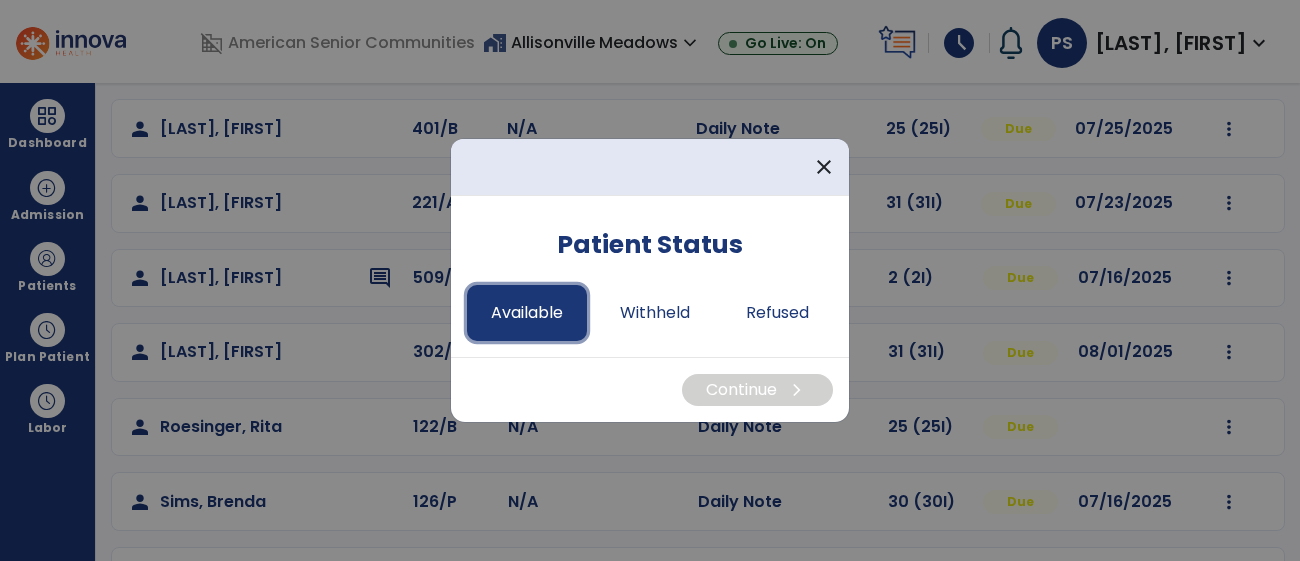 click on "Available" at bounding box center (527, 313) 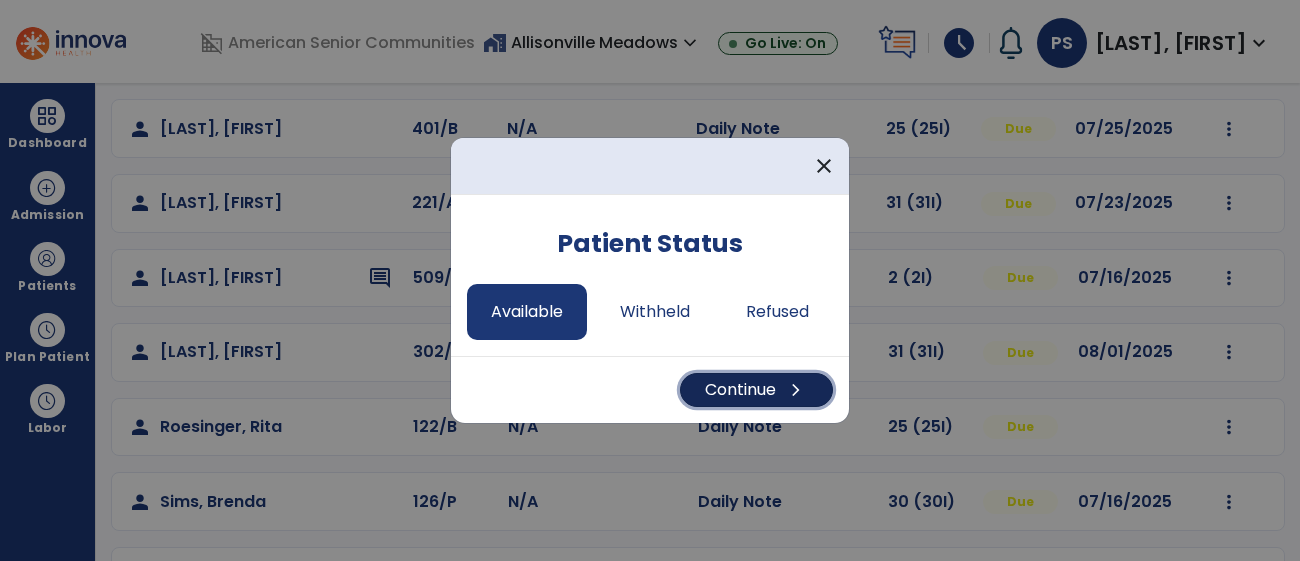 click on "chevron_right" at bounding box center [796, 390] 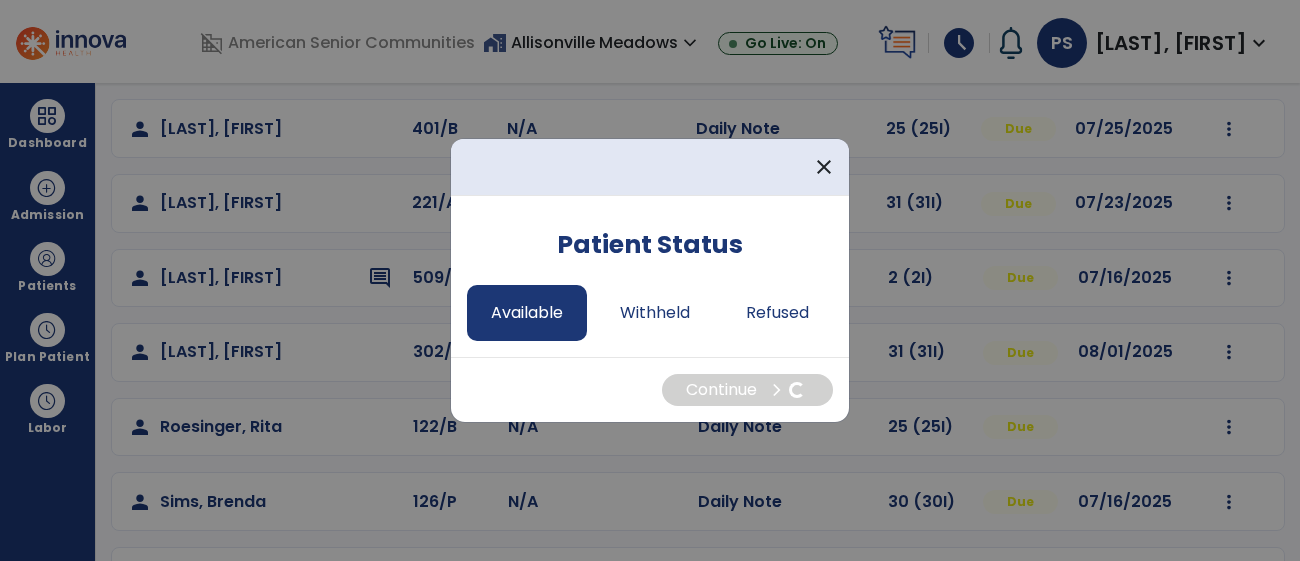 select on "*" 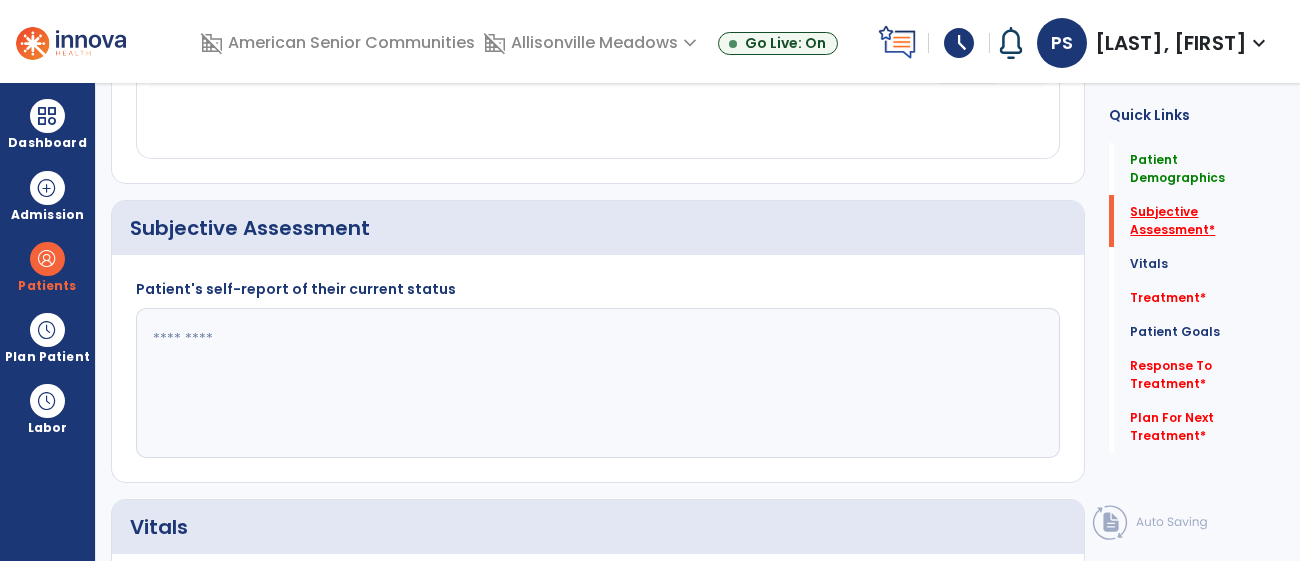 click on "Subjective Assessment   *" 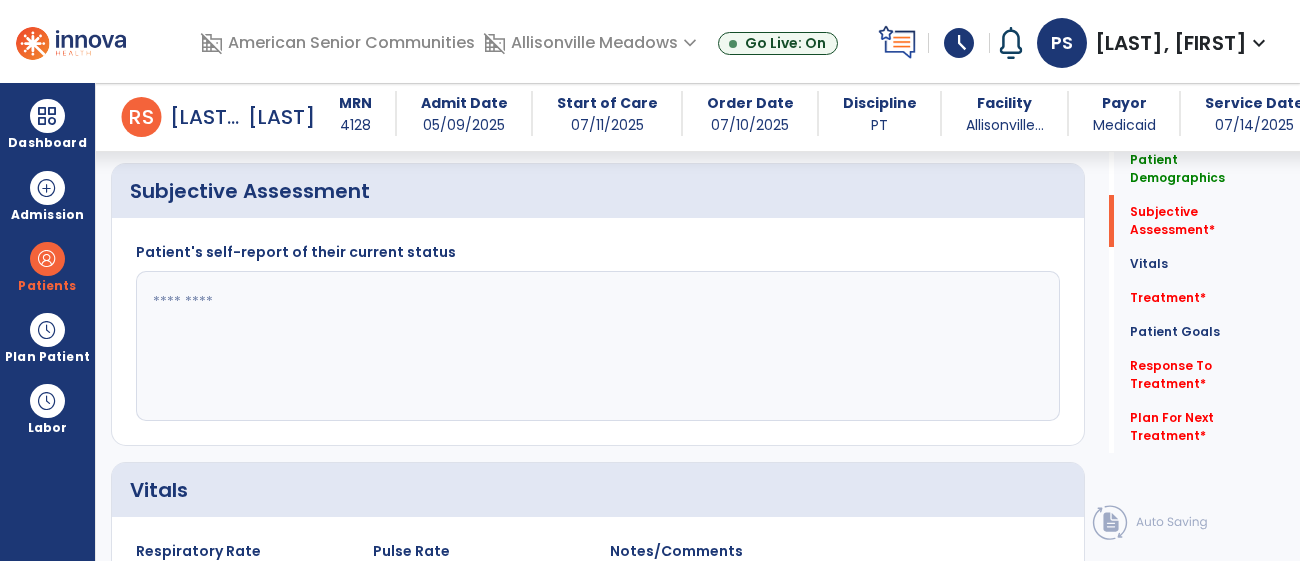 click 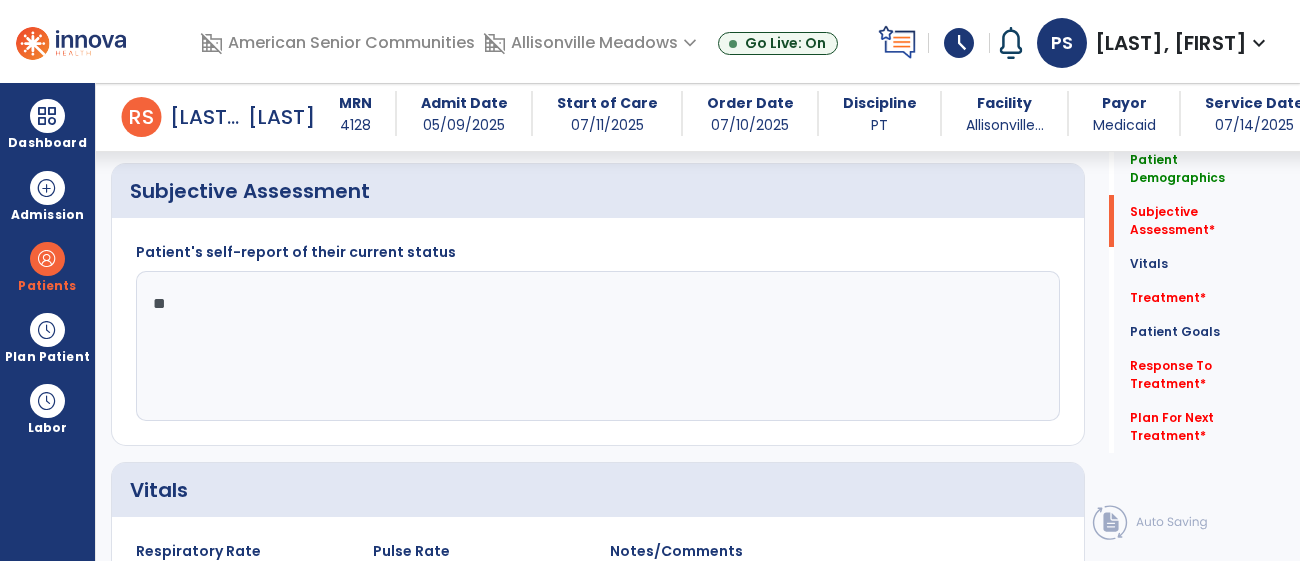 type on "*" 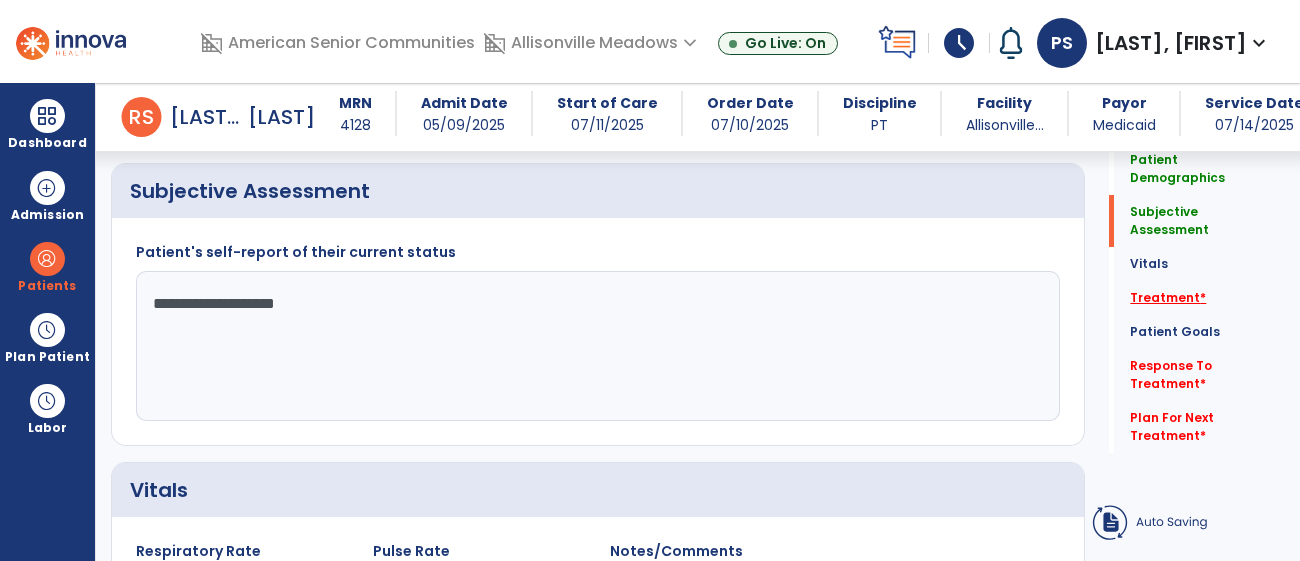 type on "**********" 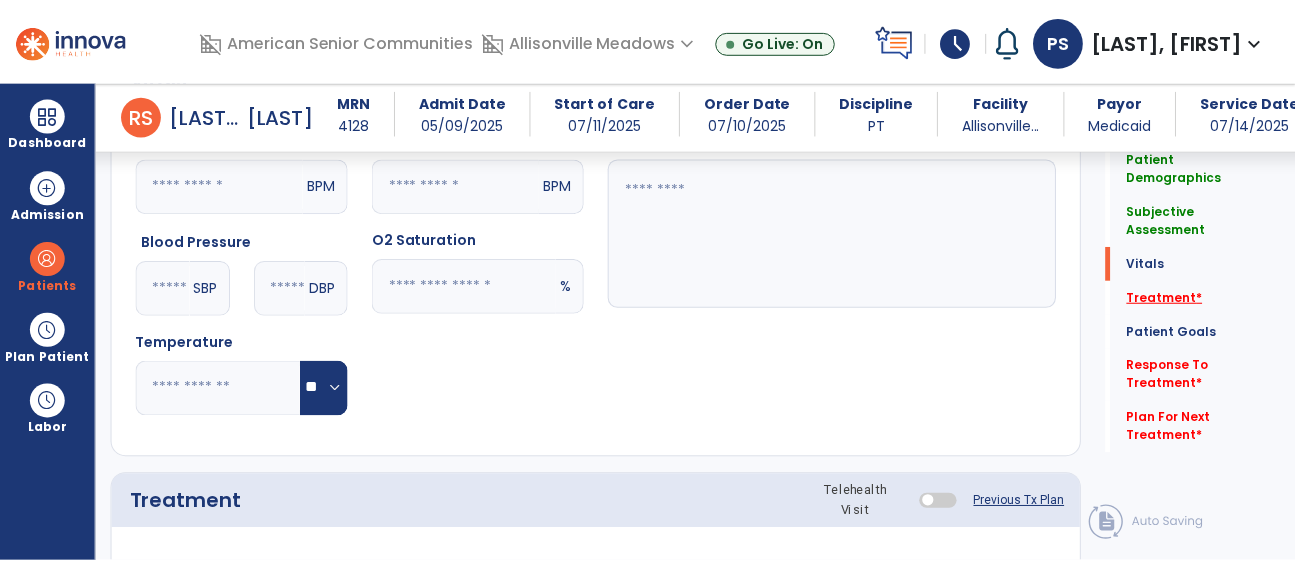 scroll, scrollTop: 1162, scrollLeft: 0, axis: vertical 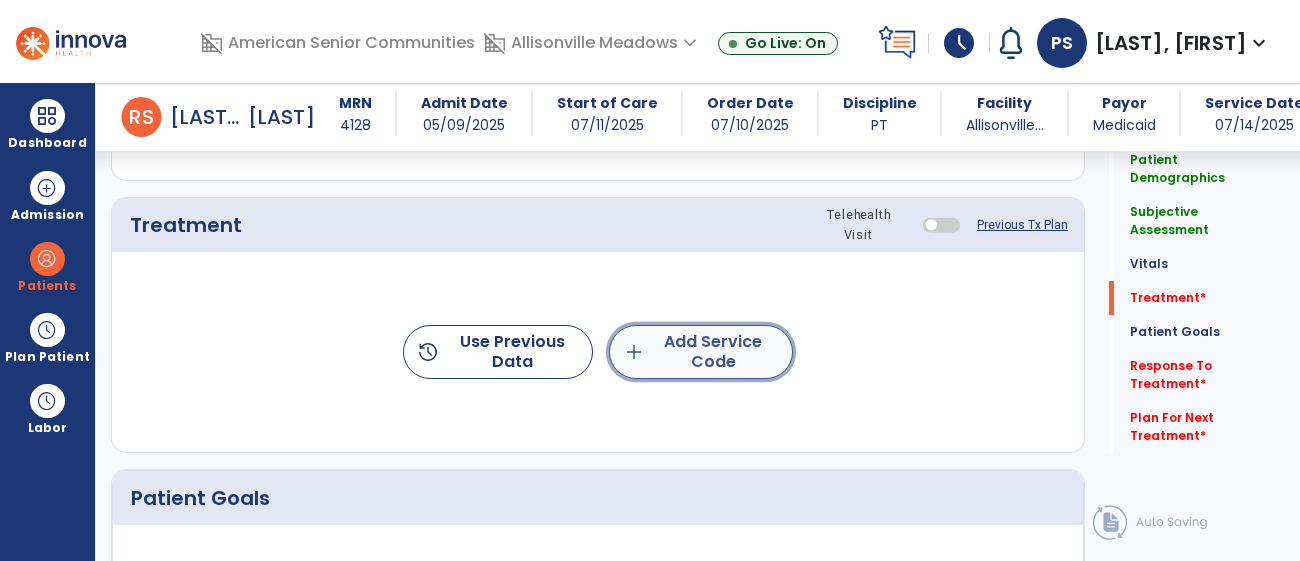 click on "add  Add Service Code" 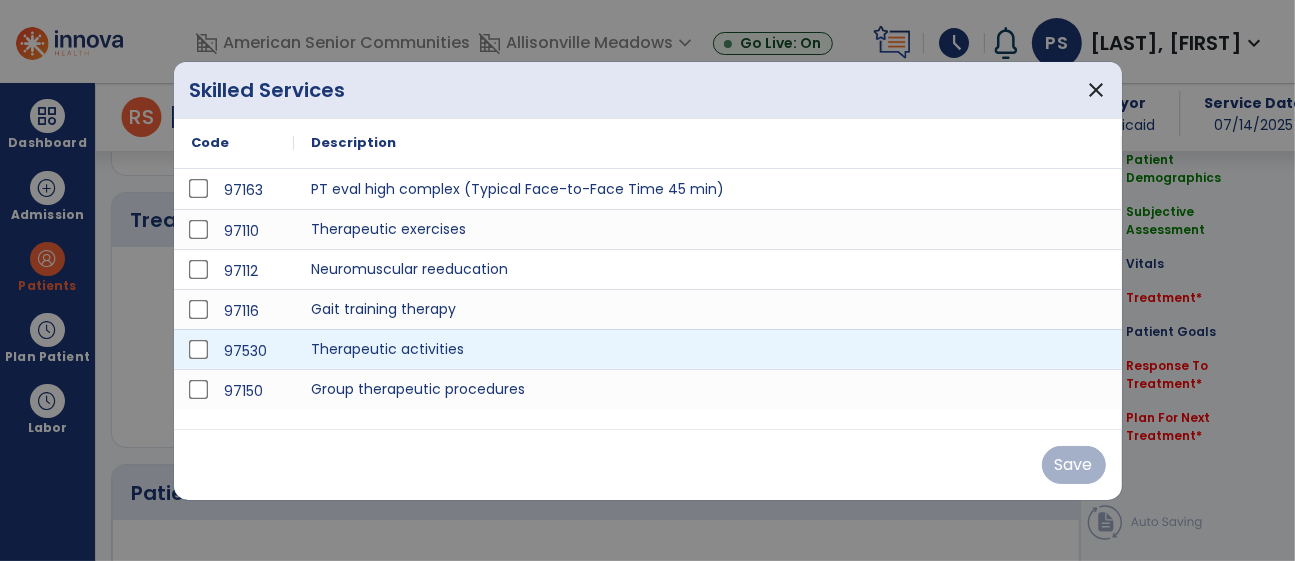 scroll, scrollTop: 1162, scrollLeft: 0, axis: vertical 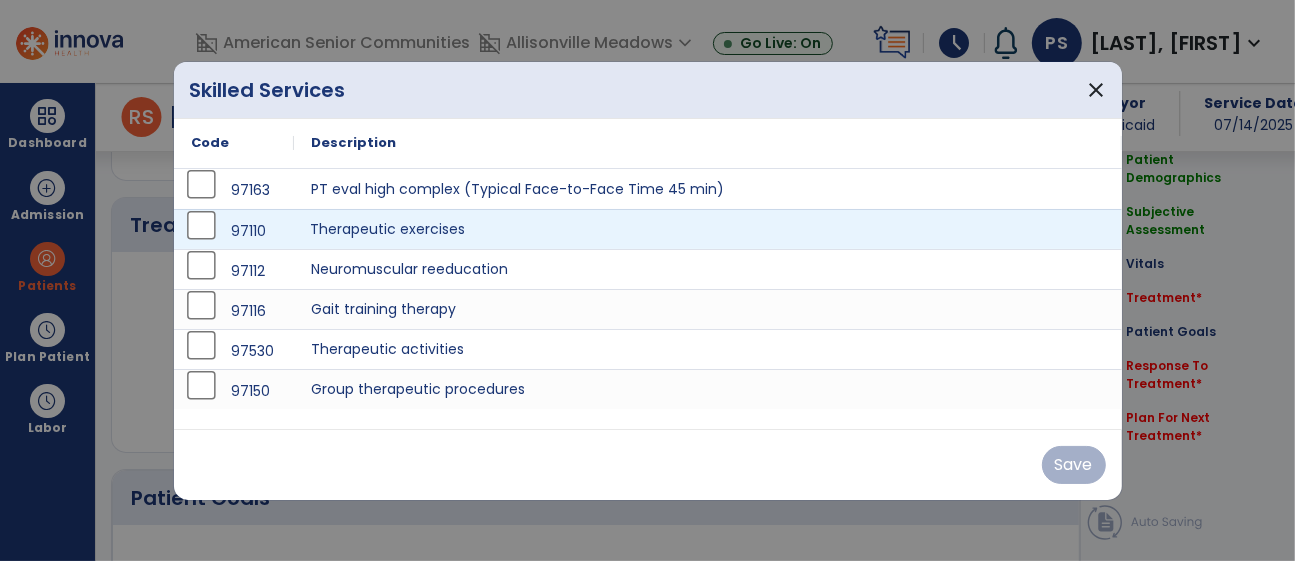 click on "Therapeutic exercises" at bounding box center [708, 229] 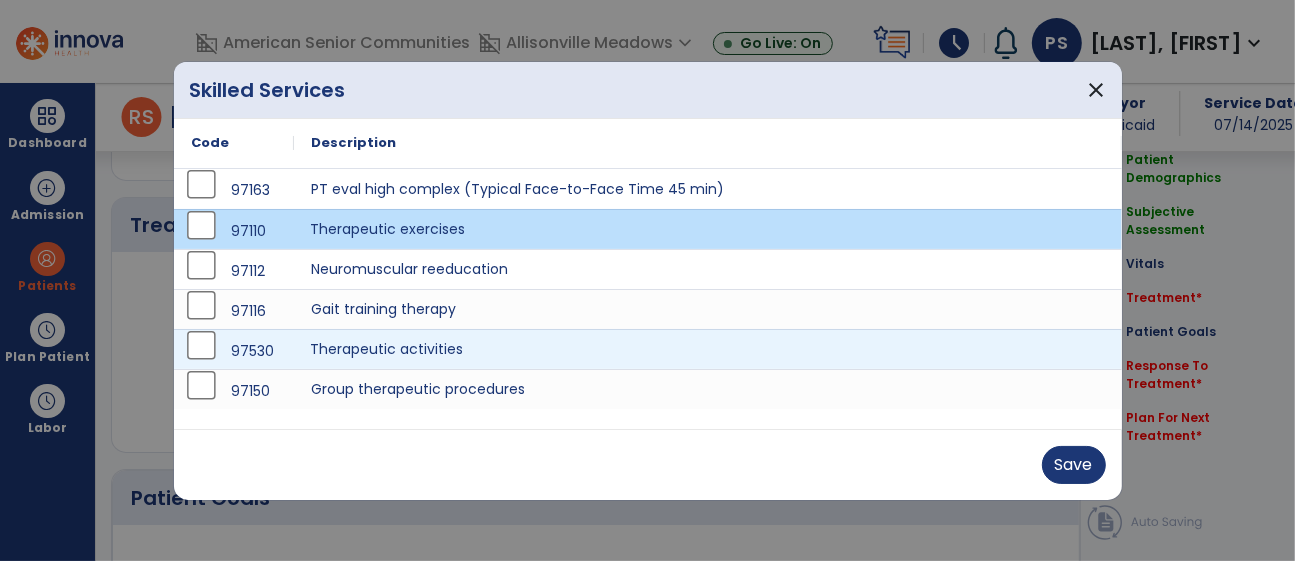 click on "Therapeutic activities" at bounding box center (708, 349) 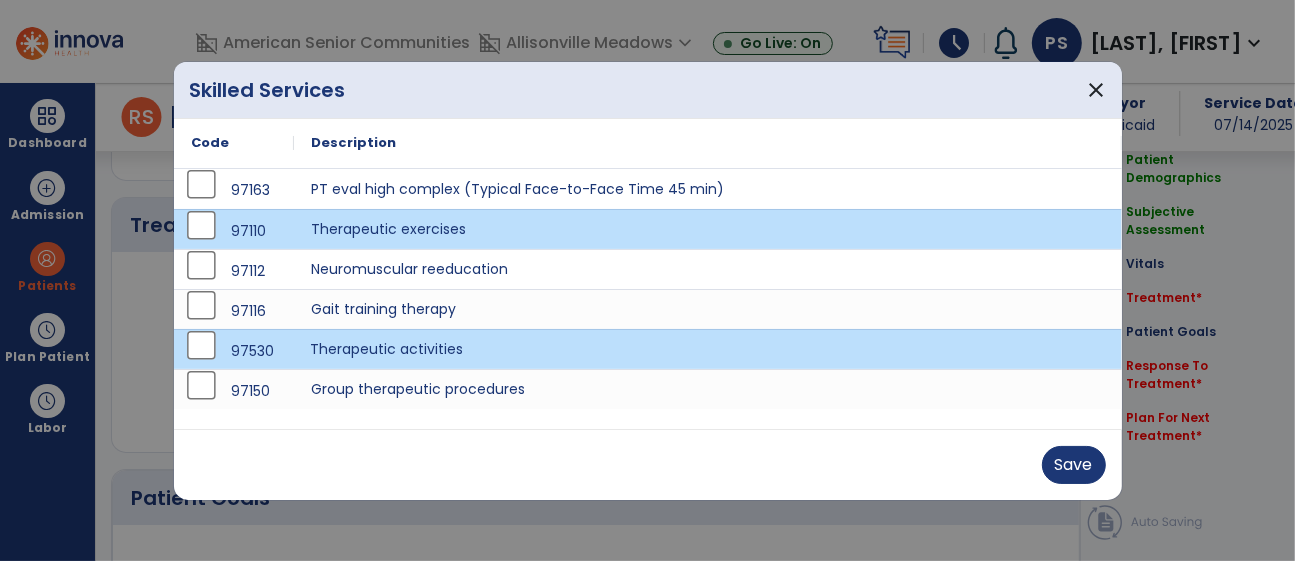 click on "Therapeutic activities" at bounding box center (708, 349) 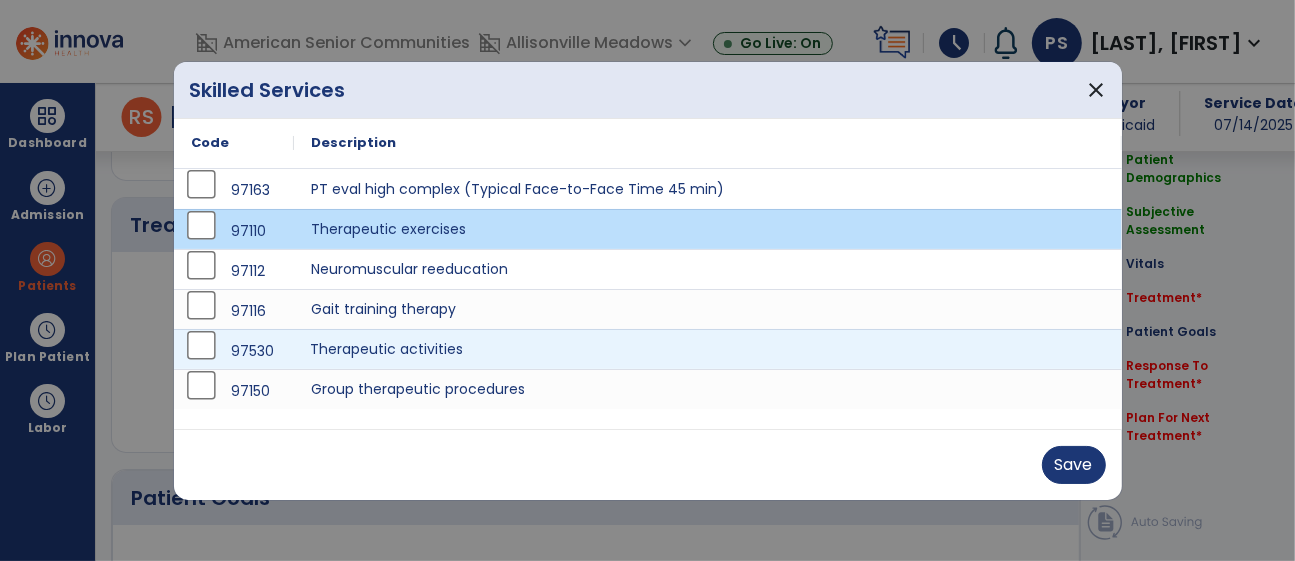 click on "Therapeutic activities" at bounding box center (708, 349) 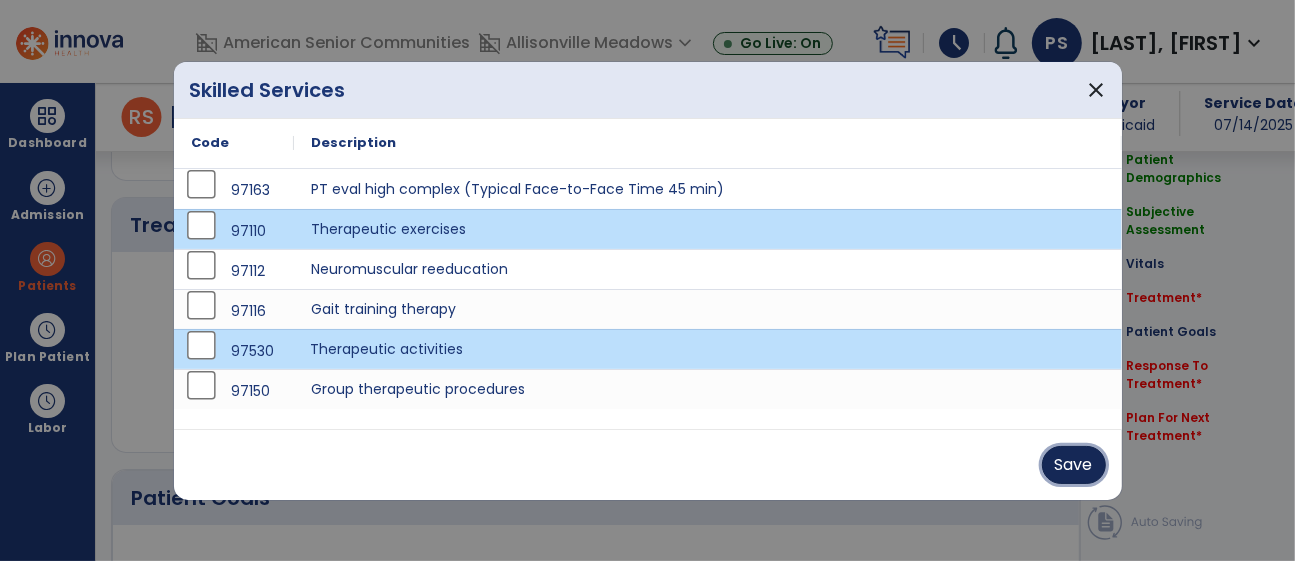 click on "Save" at bounding box center [1074, 465] 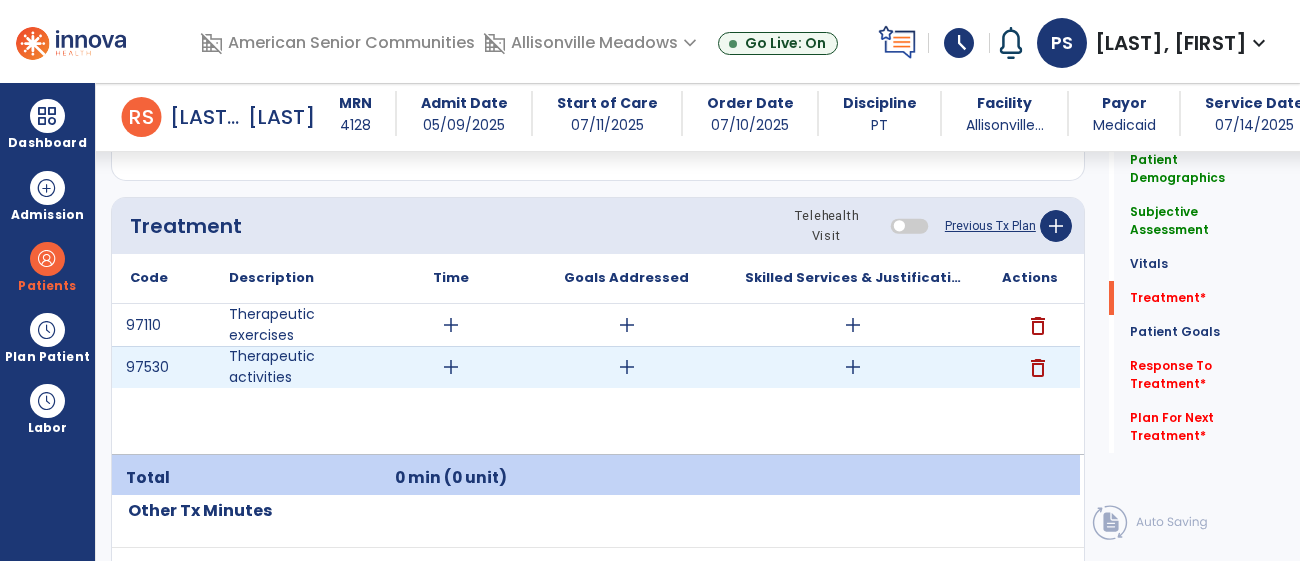 click on "add" at bounding box center (627, 367) 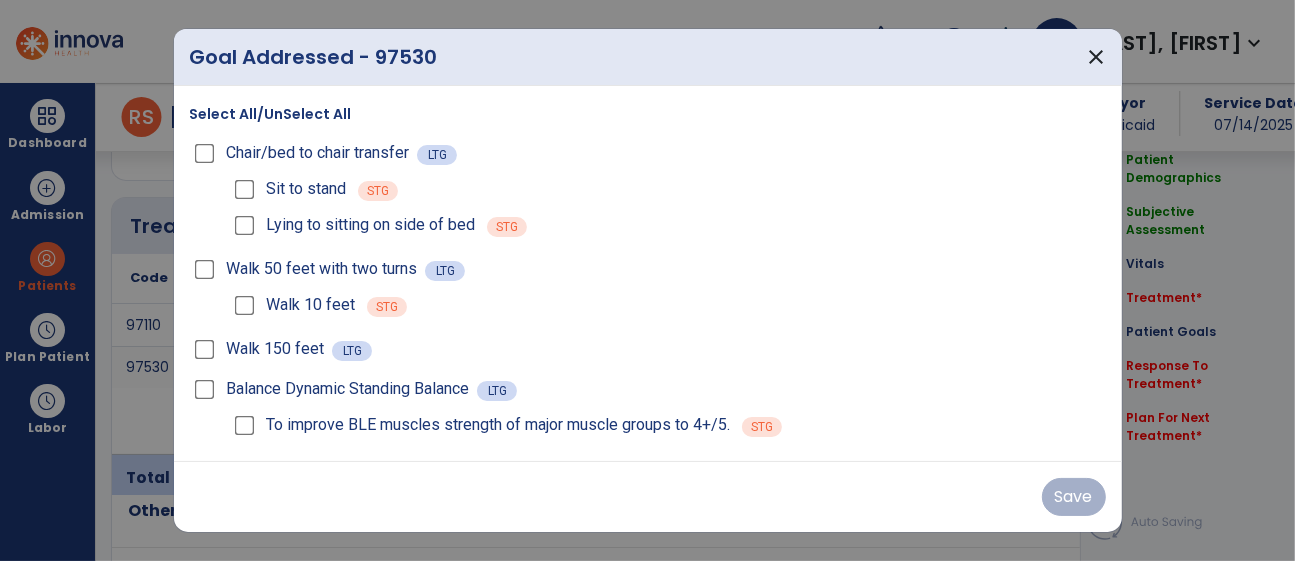 click on "Balance  Dynamic Standing Balance  LTG" at bounding box center [648, 389] 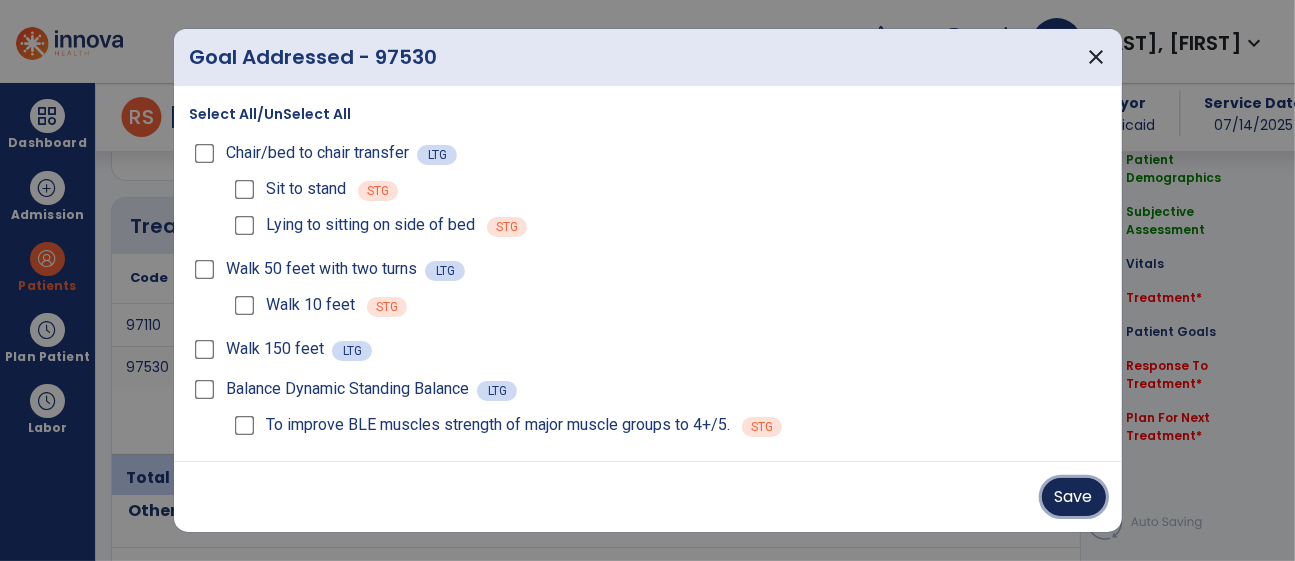 click on "Save" at bounding box center (1074, 497) 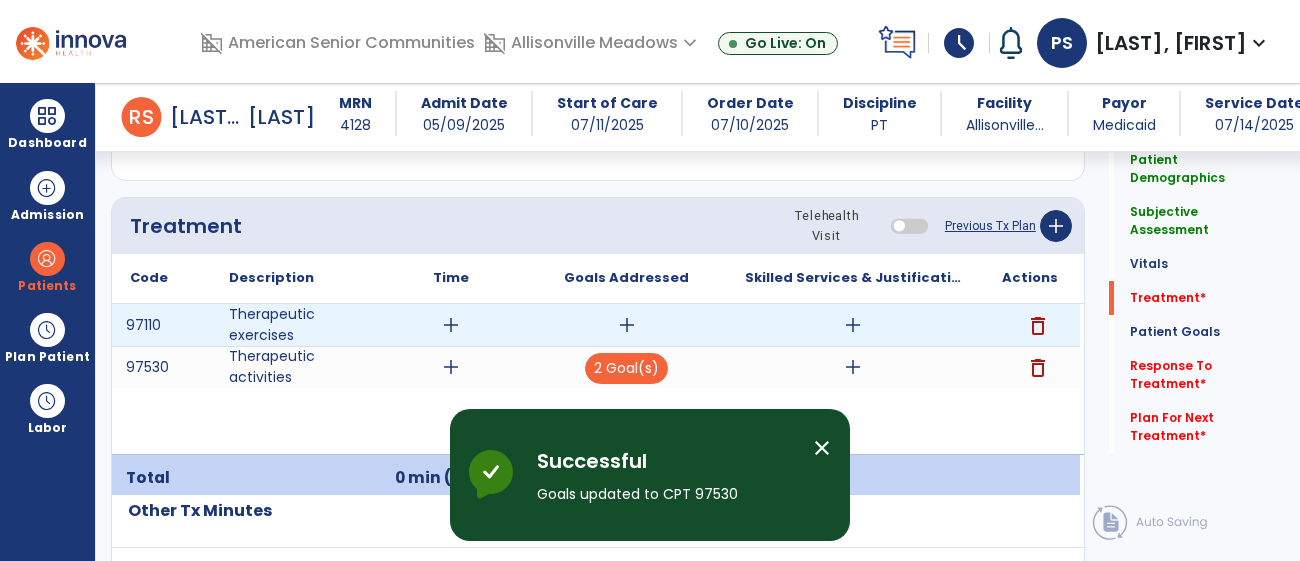 click on "add" at bounding box center [627, 325] 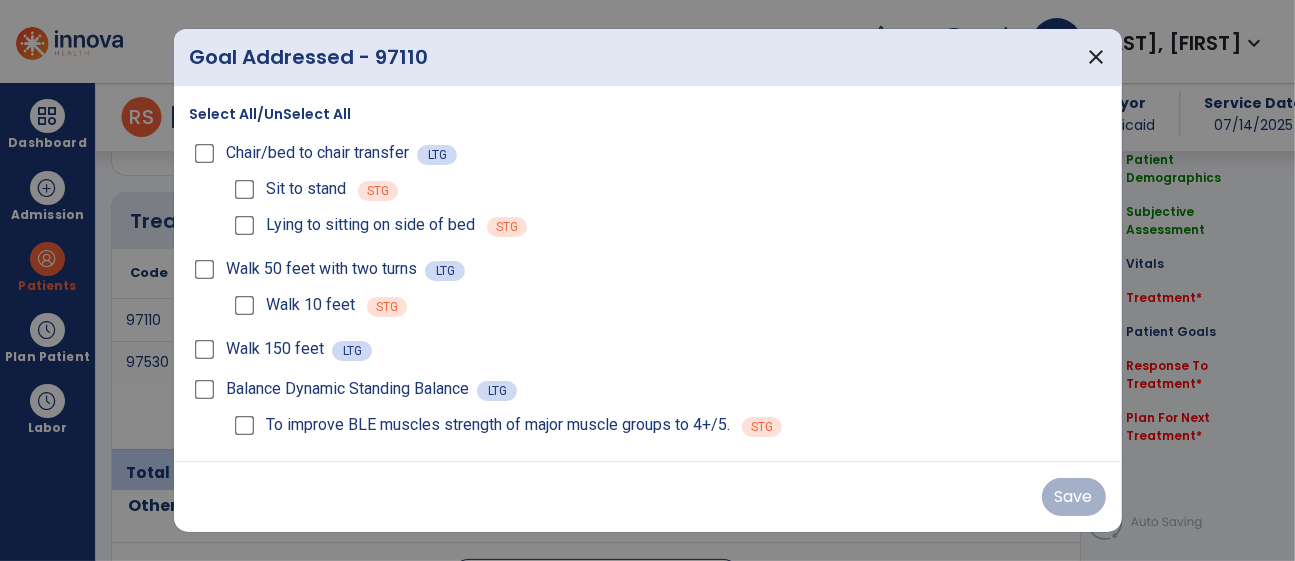 scroll, scrollTop: 1162, scrollLeft: 0, axis: vertical 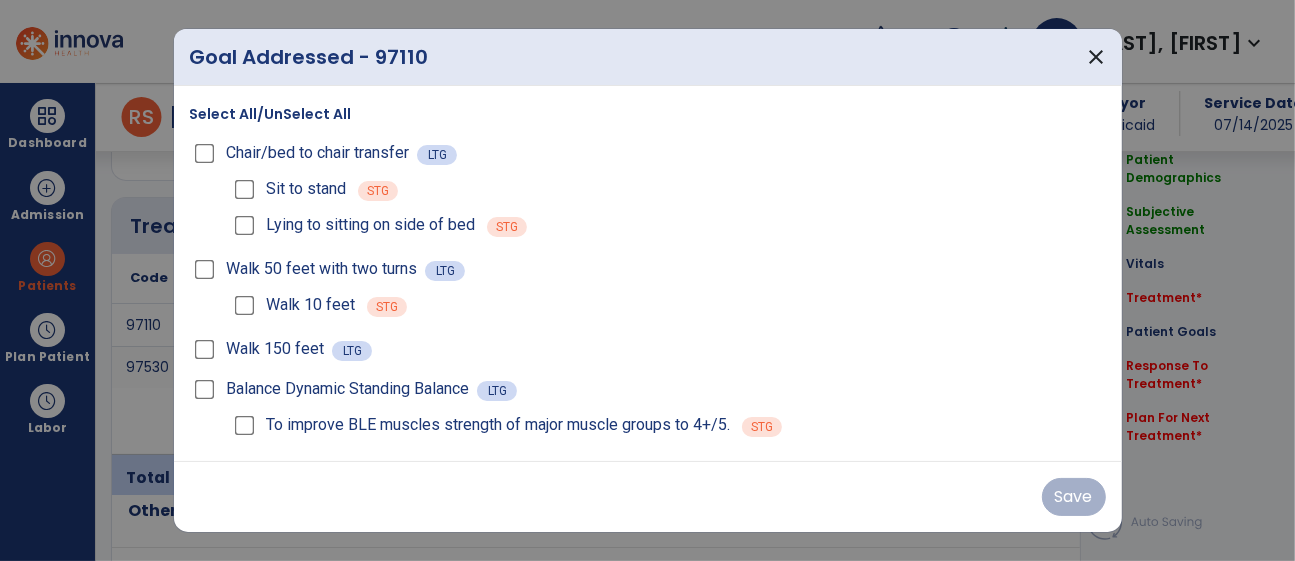 click on "To improve BLE muscles strength of major muscle groups to 4+/5." at bounding box center (480, 425) 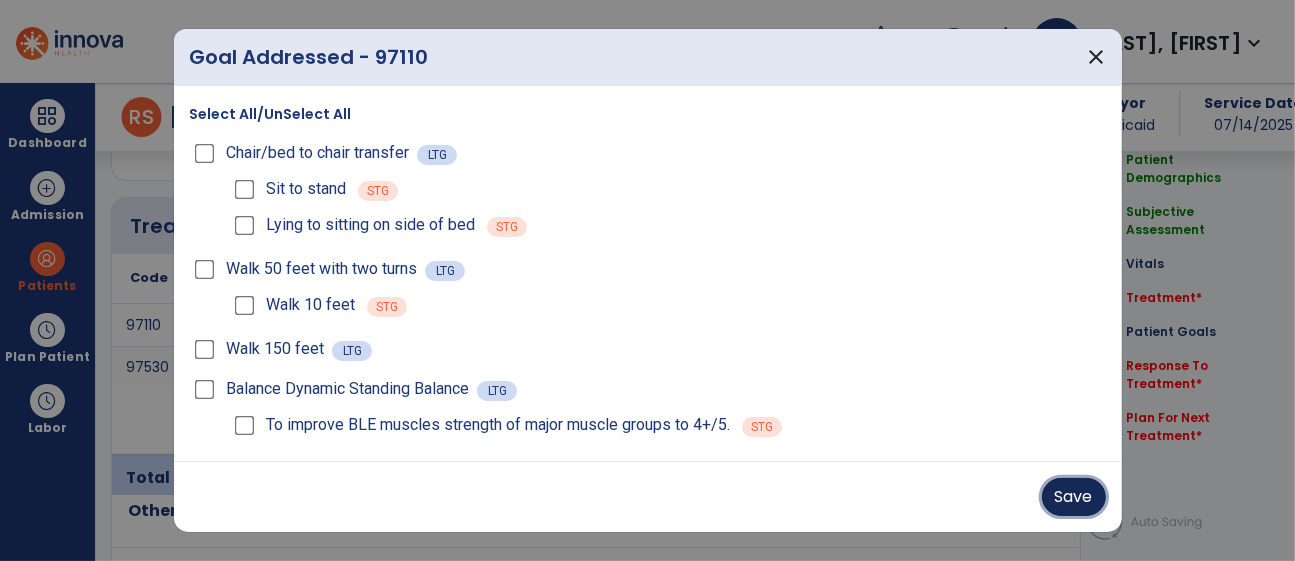 click on "Save" at bounding box center (1074, 497) 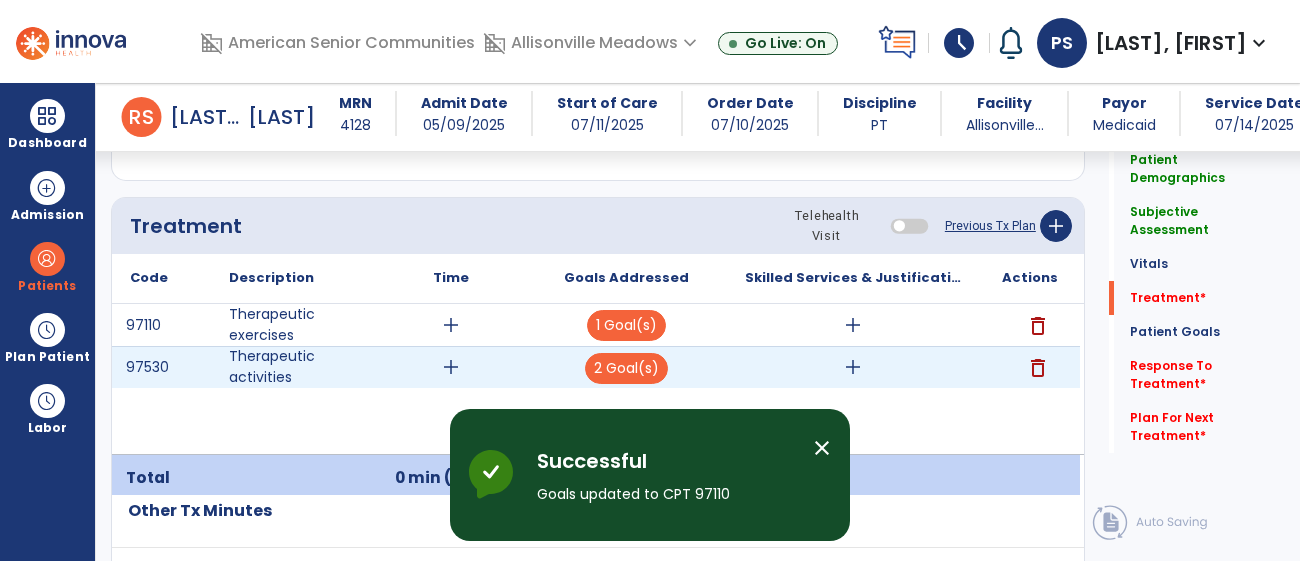 click on "add" at bounding box center (853, 367) 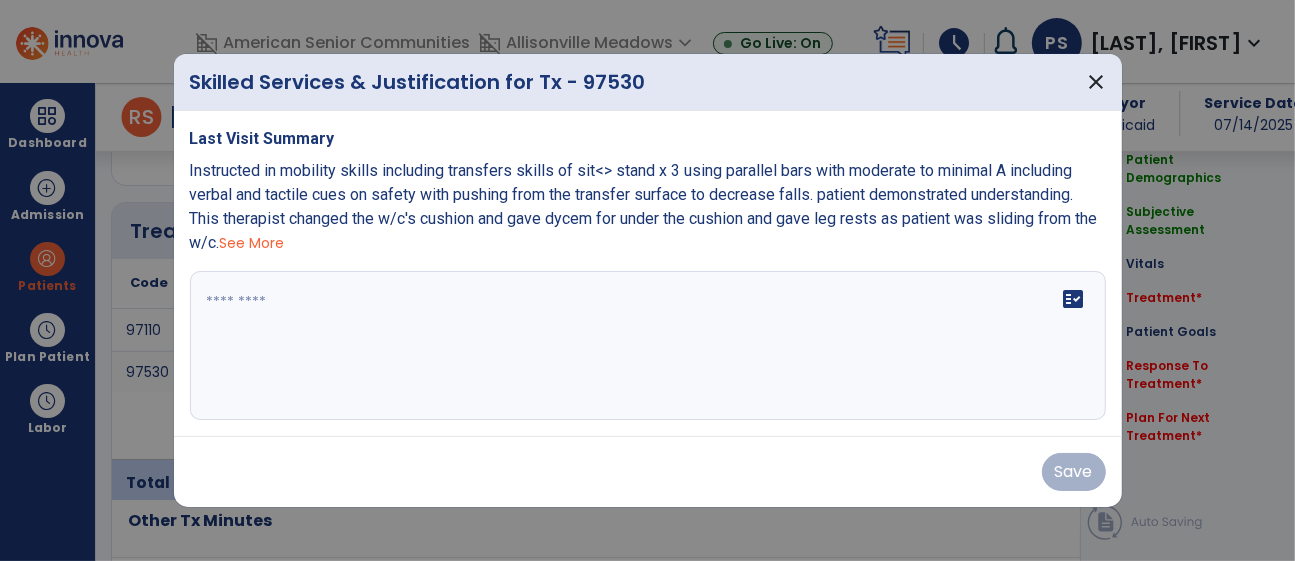 scroll, scrollTop: 1162, scrollLeft: 0, axis: vertical 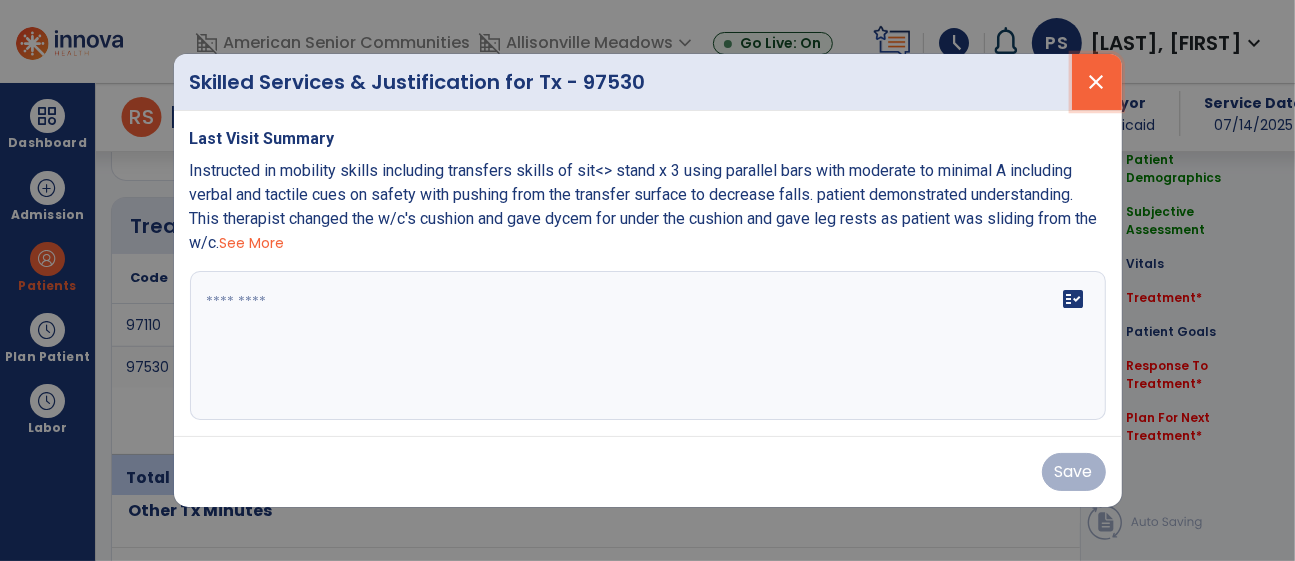 click on "close" at bounding box center (1097, 82) 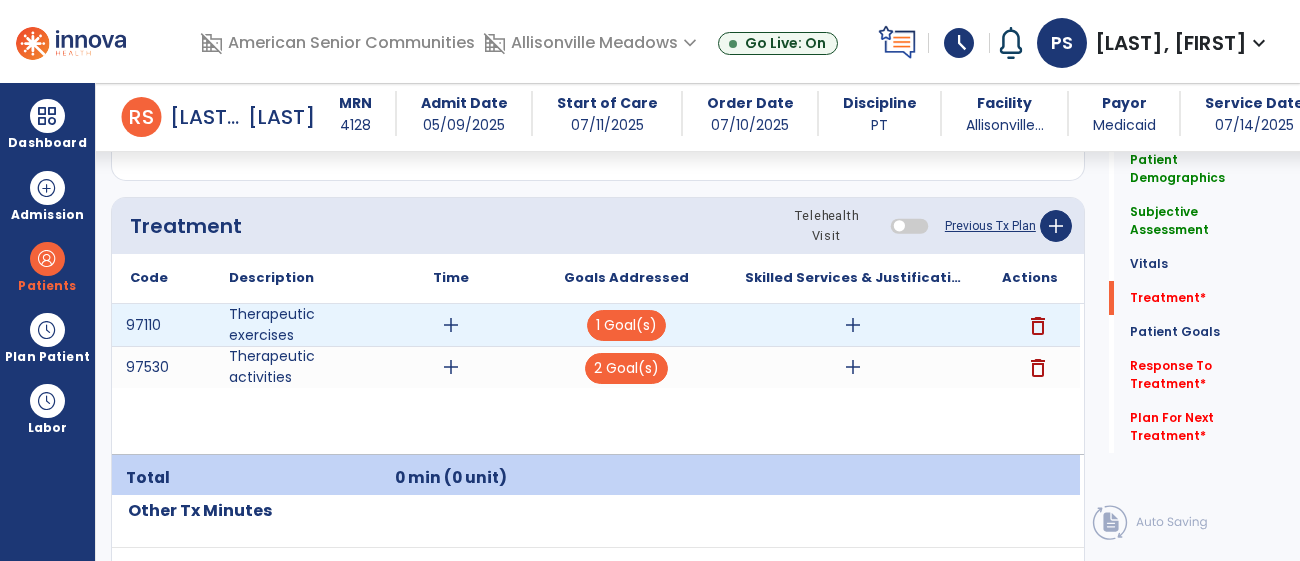 click on "add" at bounding box center (853, 325) 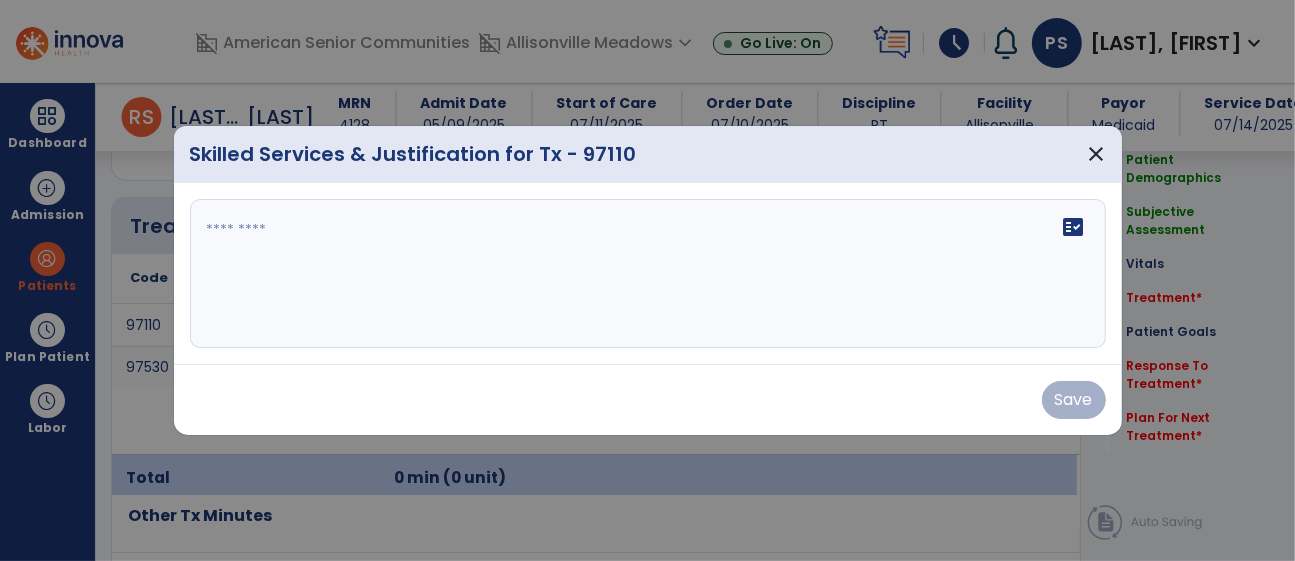 scroll, scrollTop: 1162, scrollLeft: 0, axis: vertical 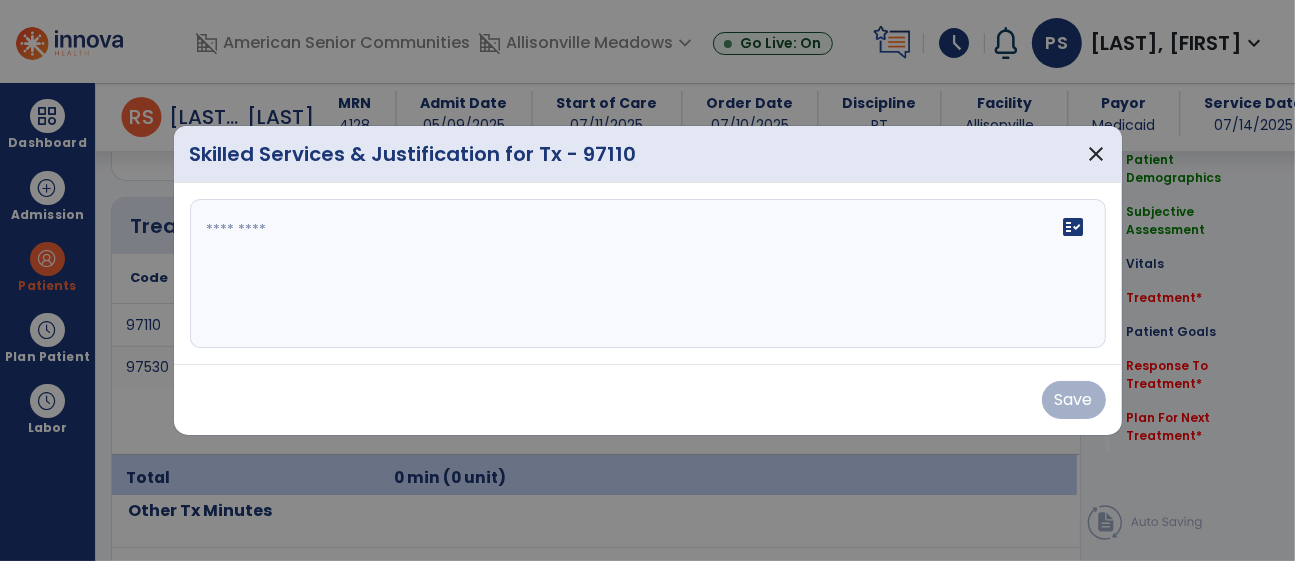 click on "fact_check" at bounding box center (648, 274) 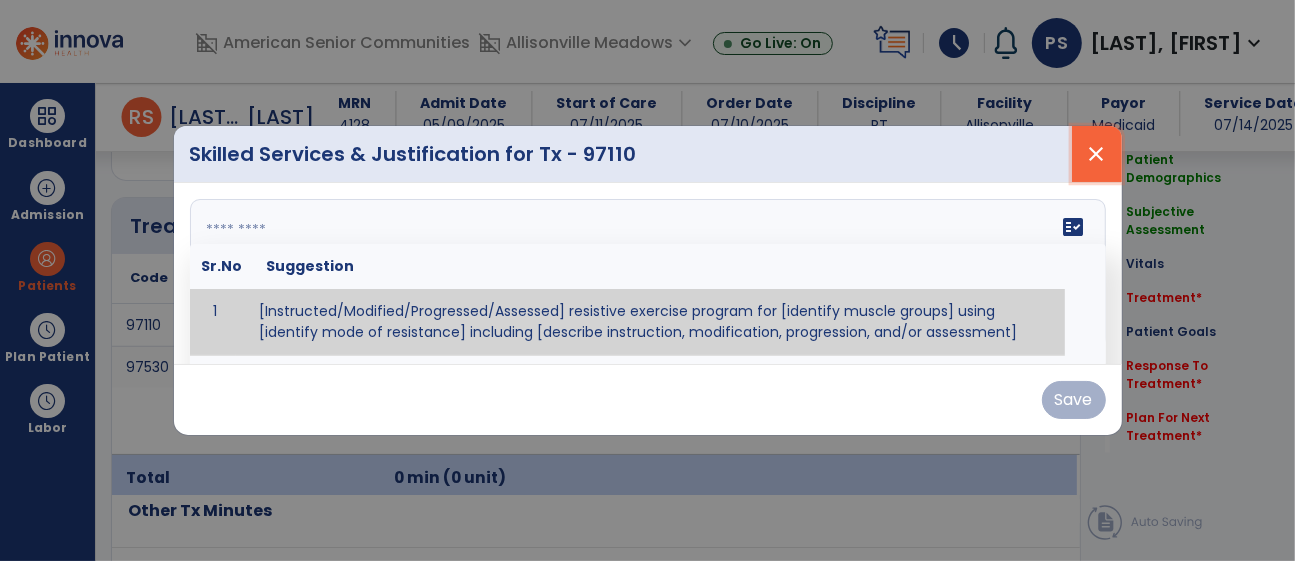 click on "close" at bounding box center [1097, 154] 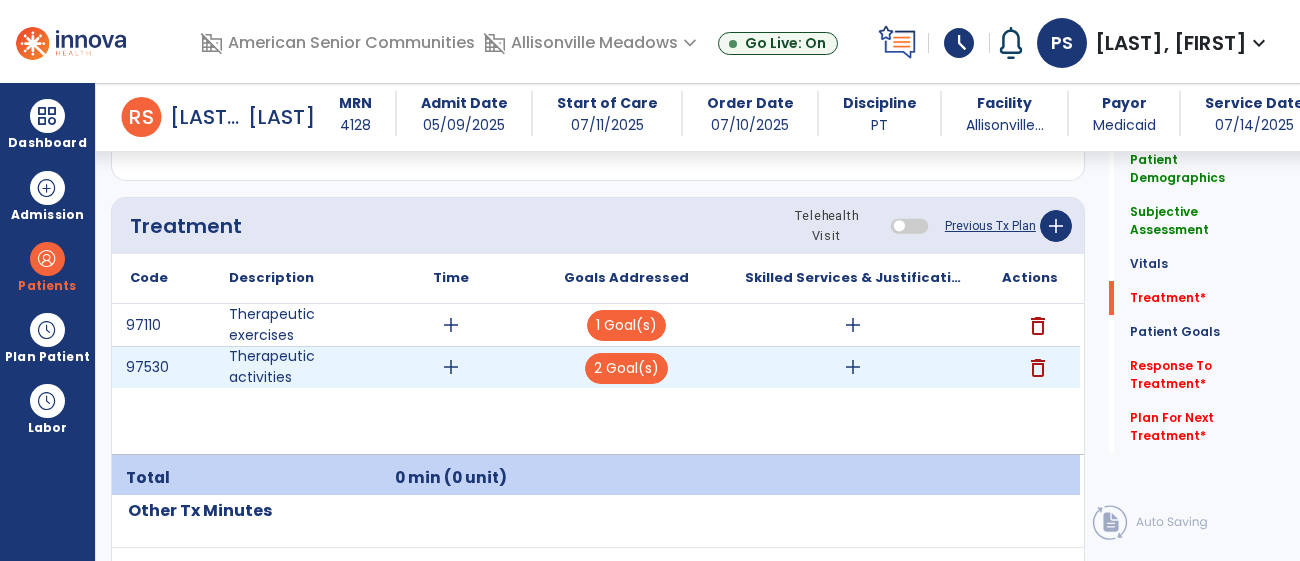 click on "add" at bounding box center (853, 367) 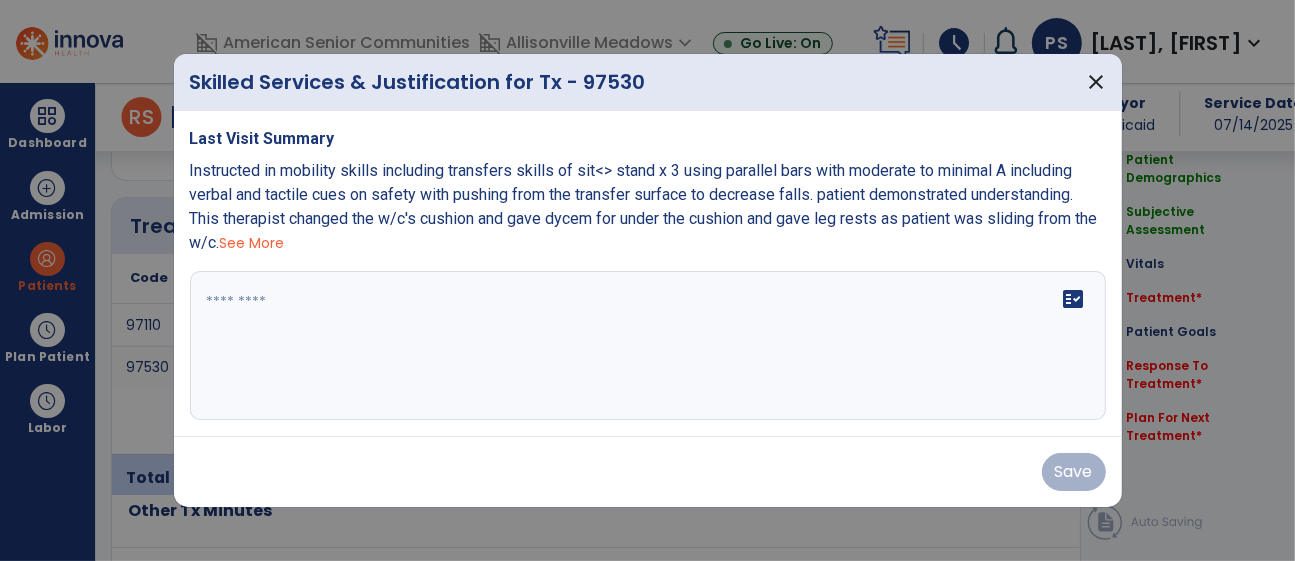 scroll, scrollTop: 1162, scrollLeft: 0, axis: vertical 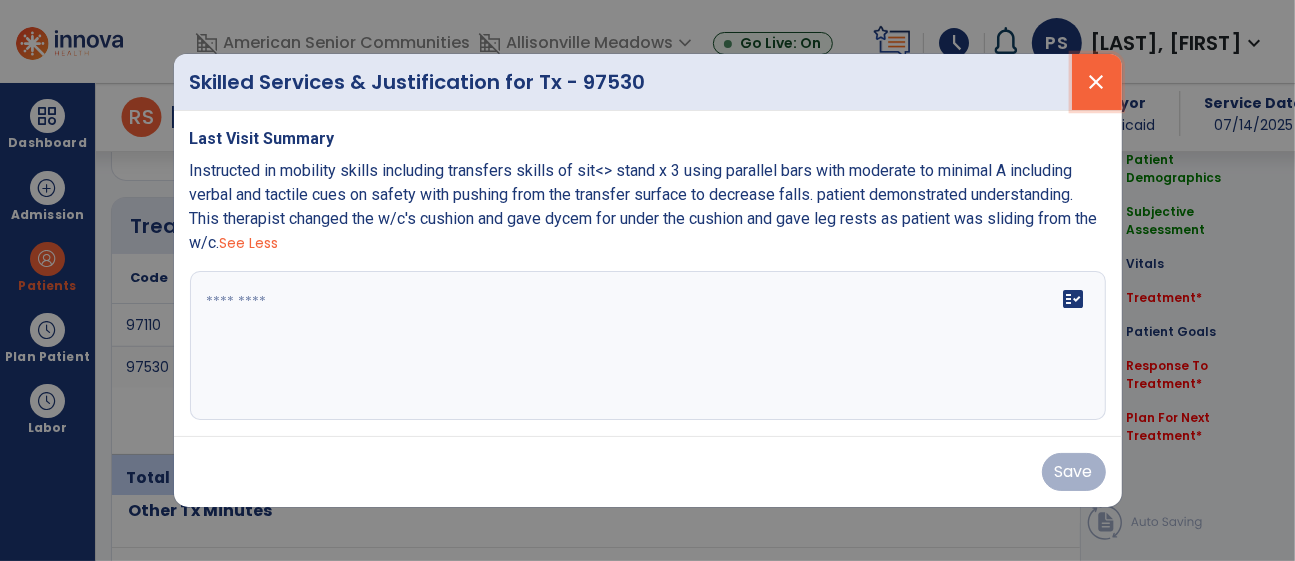 click on "close" at bounding box center [1097, 82] 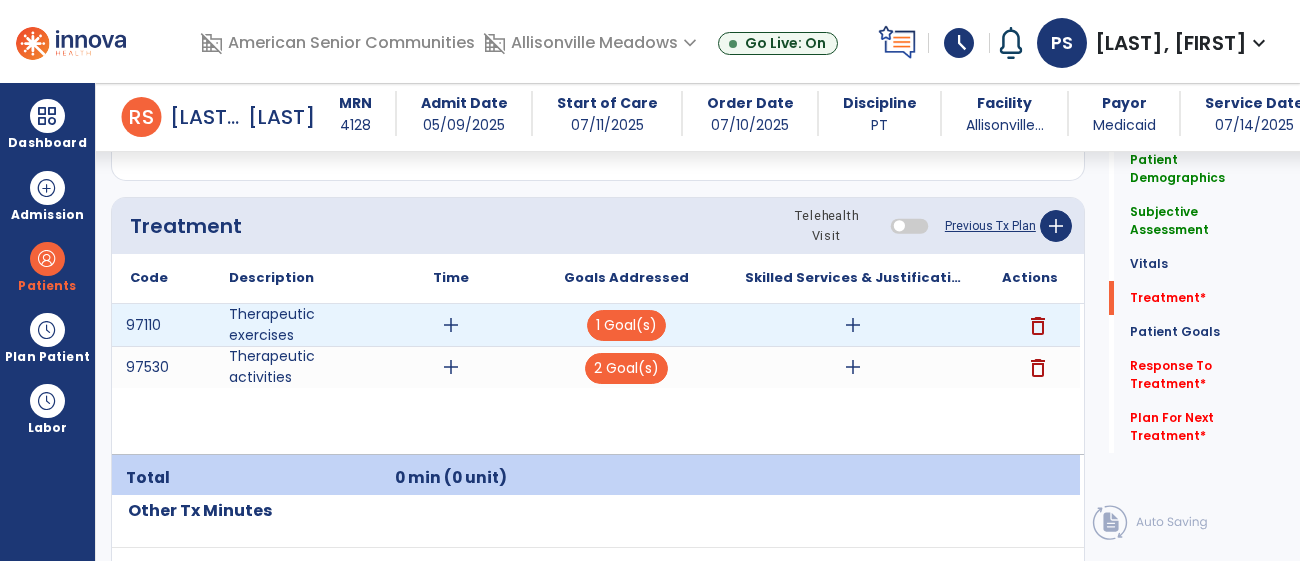 click on "add" at bounding box center (853, 325) 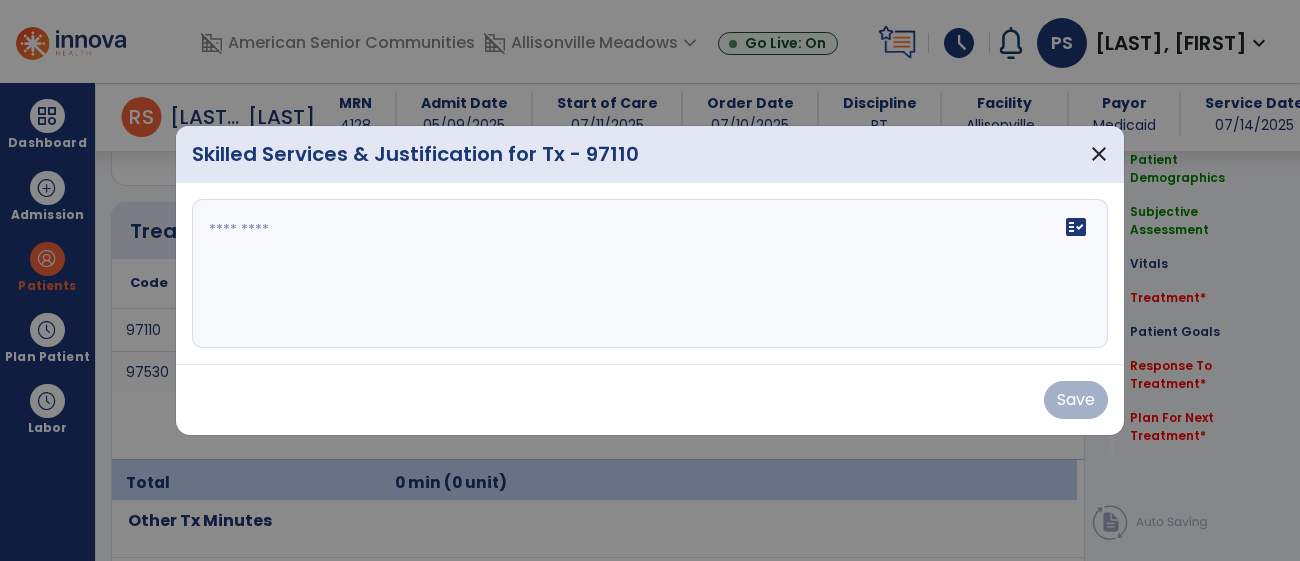 scroll, scrollTop: 1162, scrollLeft: 0, axis: vertical 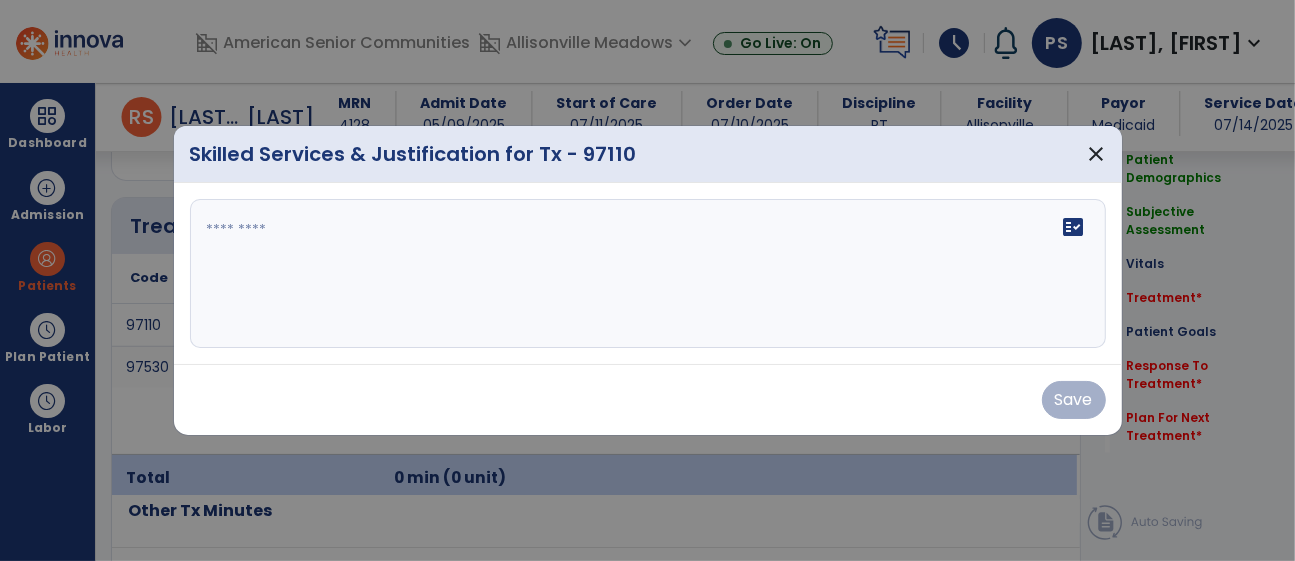 click at bounding box center (648, 274) 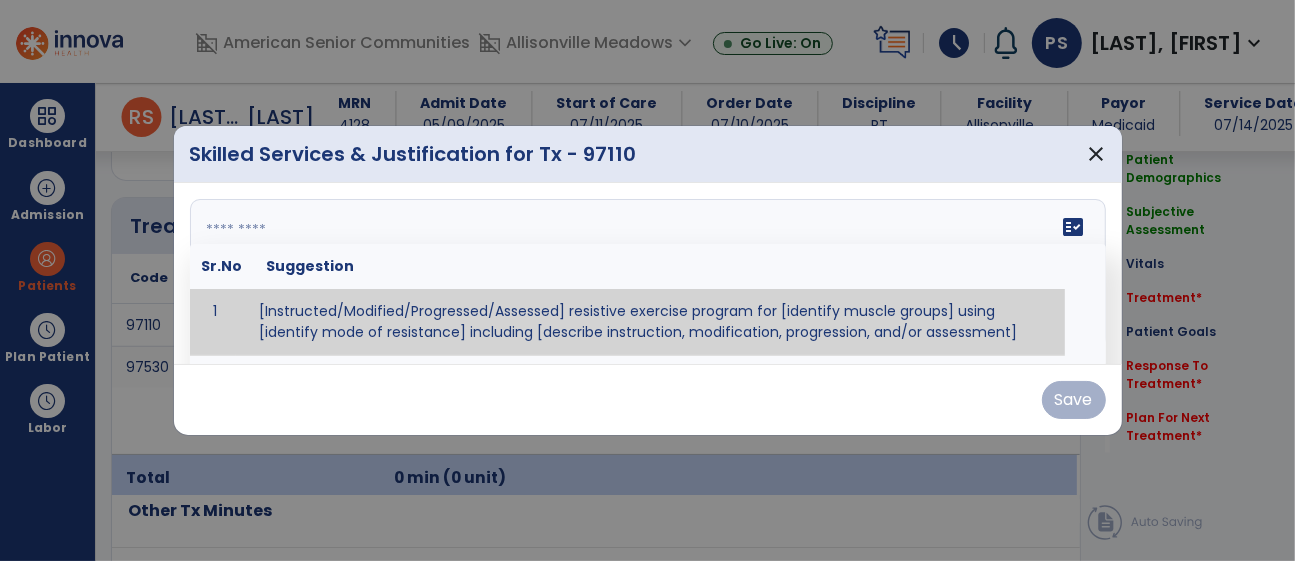 paste on "**********" 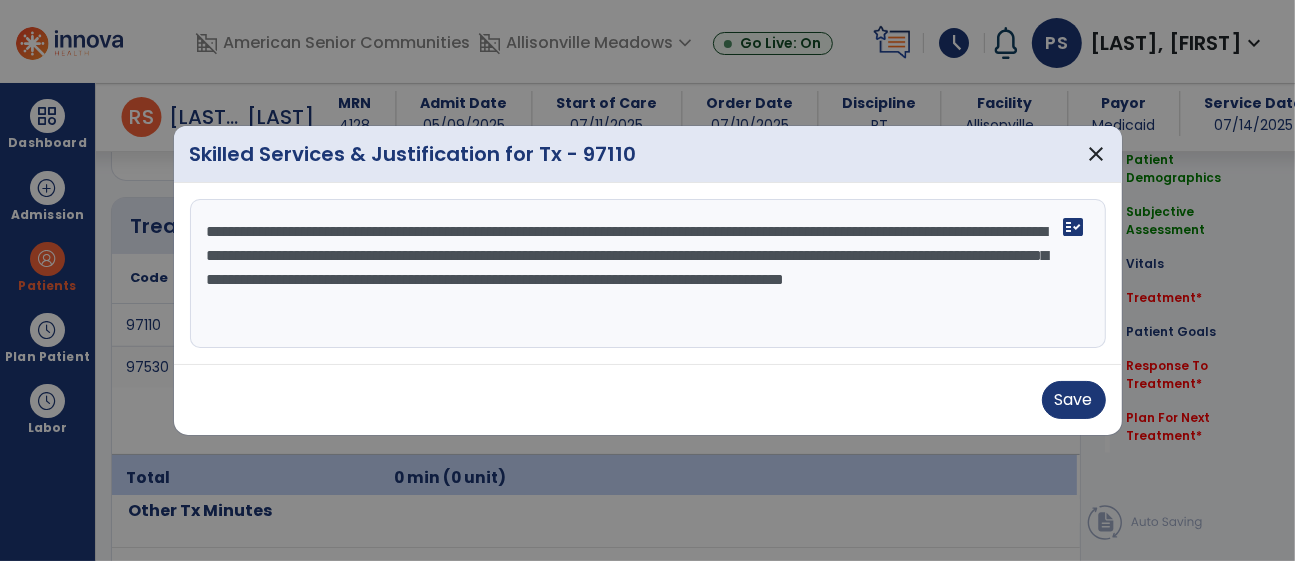 click on "**********" at bounding box center [648, 274] 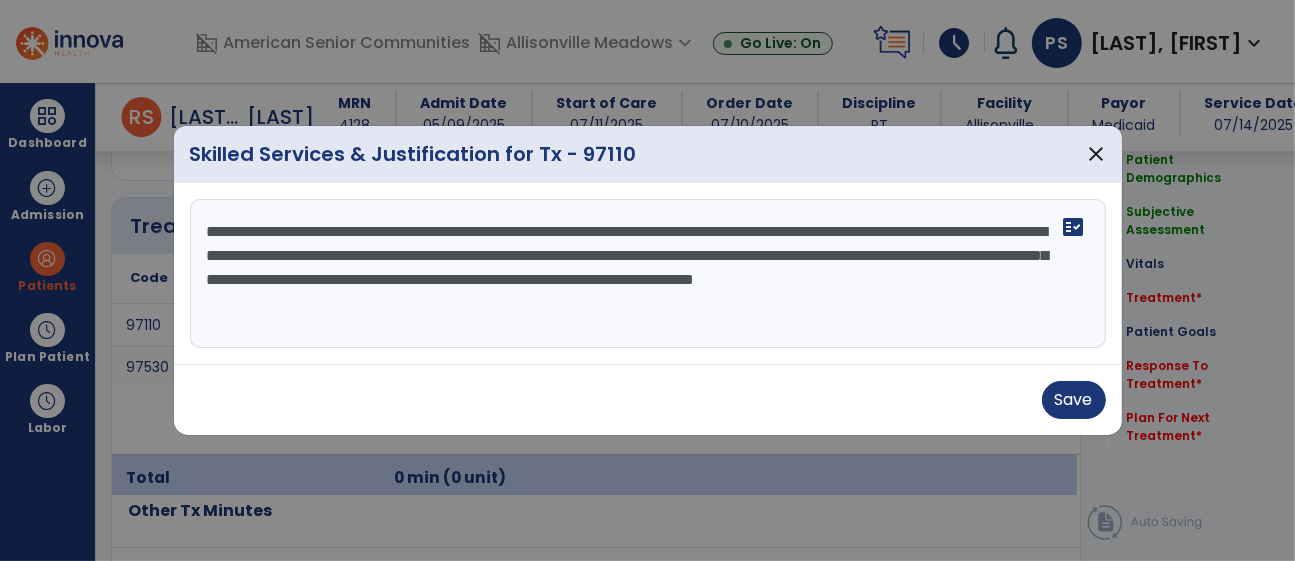 click on "**********" at bounding box center (648, 274) 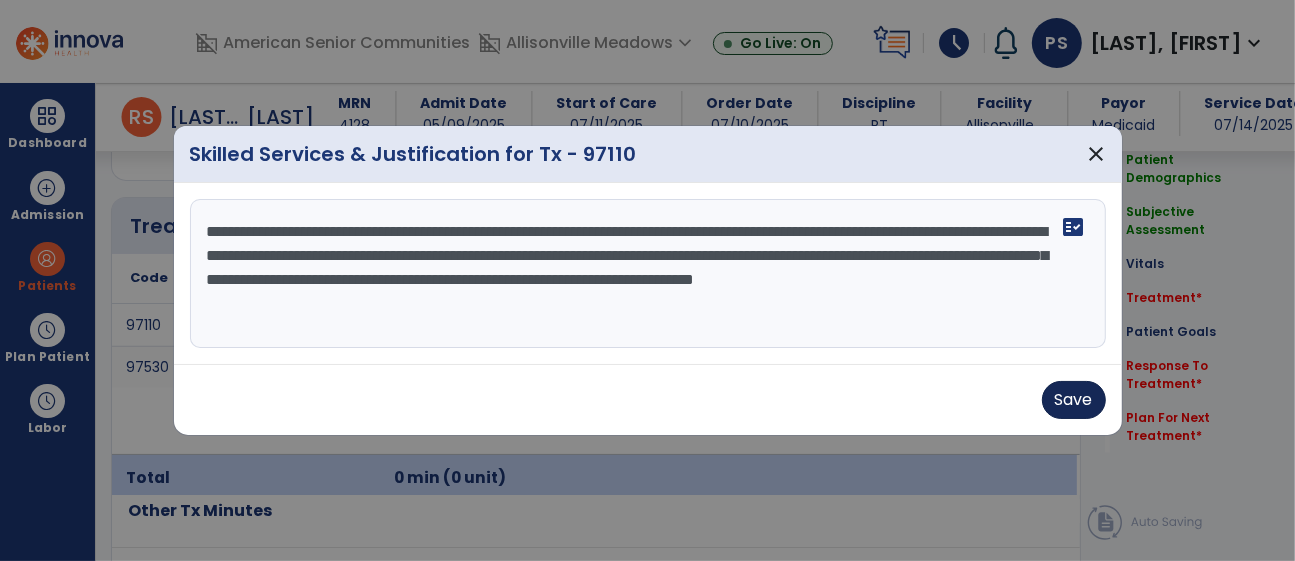 type on "**********" 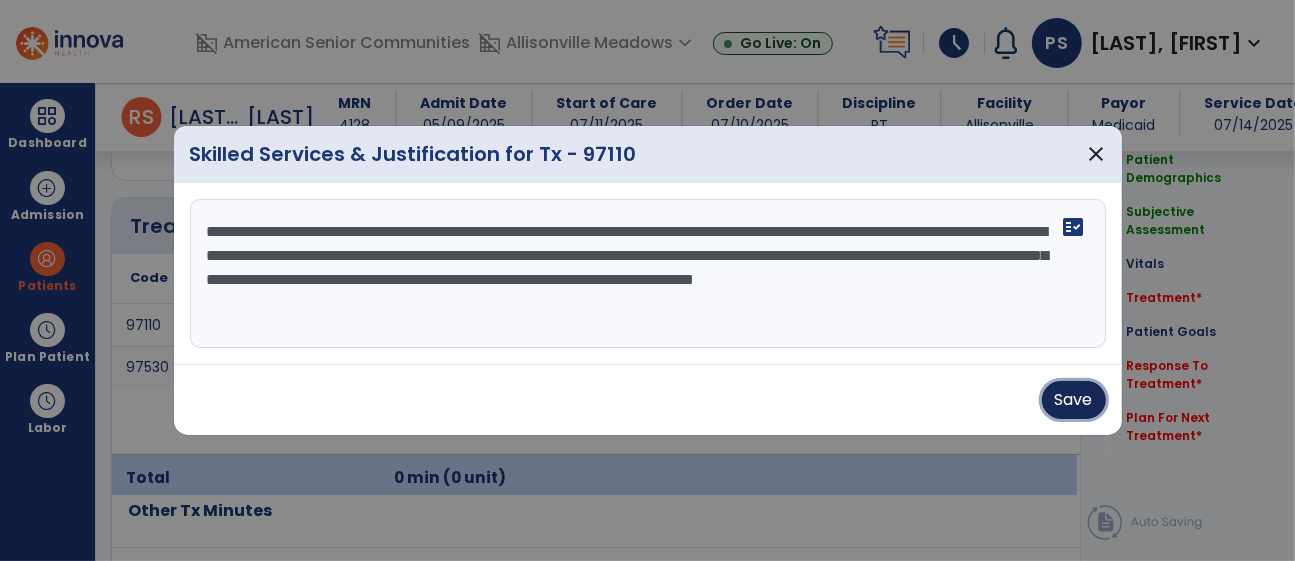 click on "Save" at bounding box center [1074, 400] 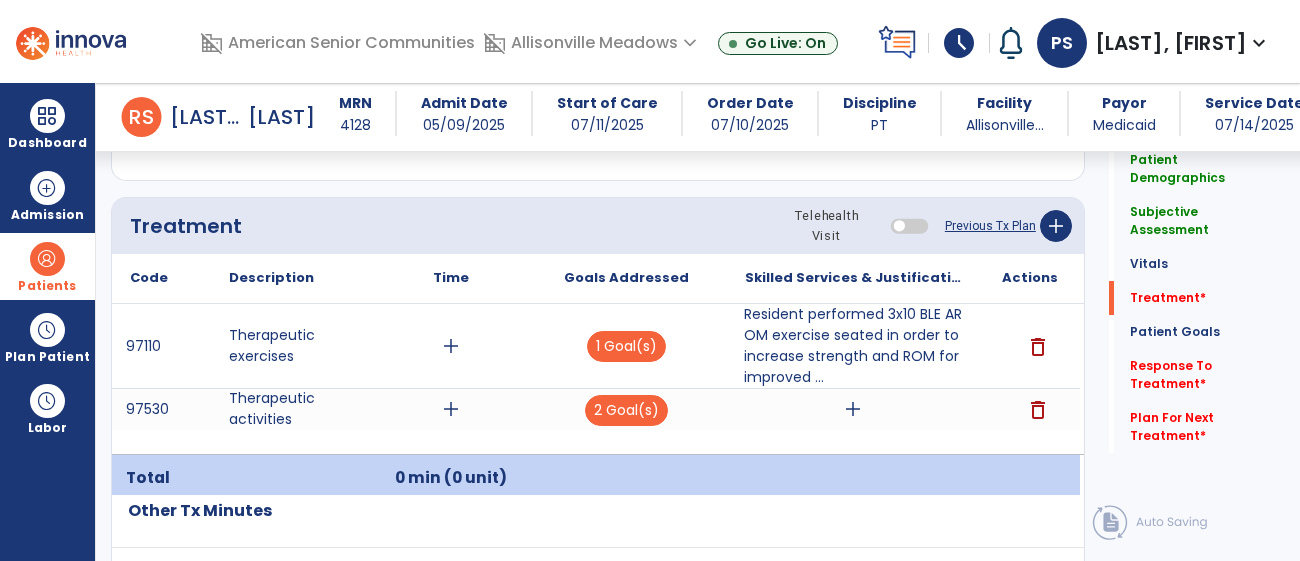 click at bounding box center (47, 259) 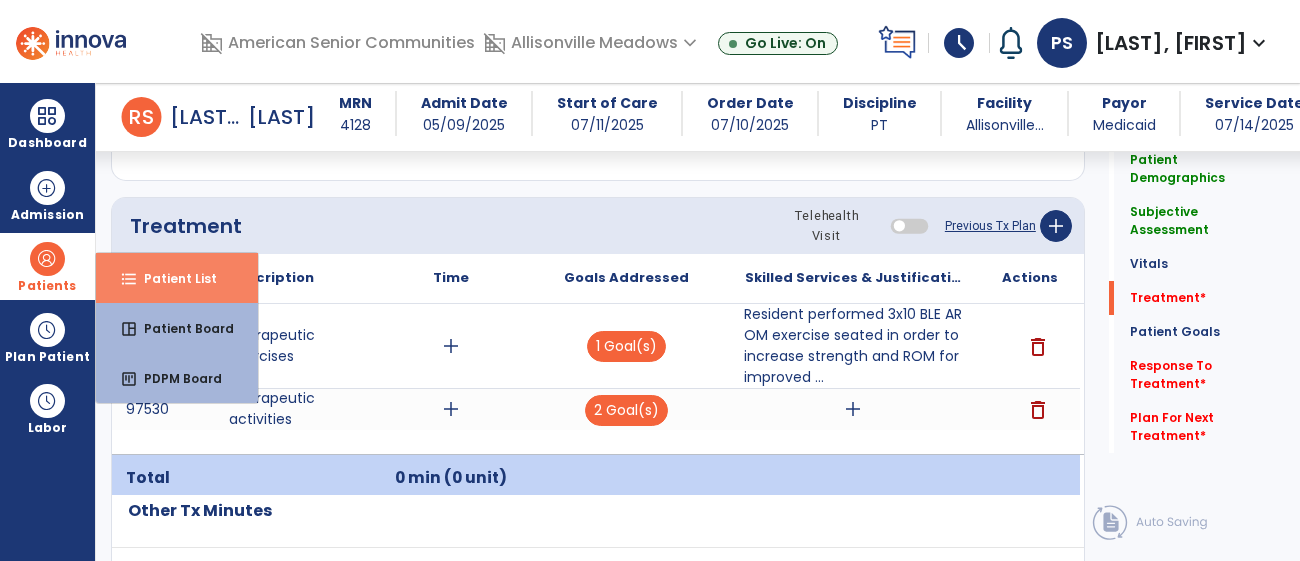 click on "format_list_bulleted  Patient List" at bounding box center [177, 278] 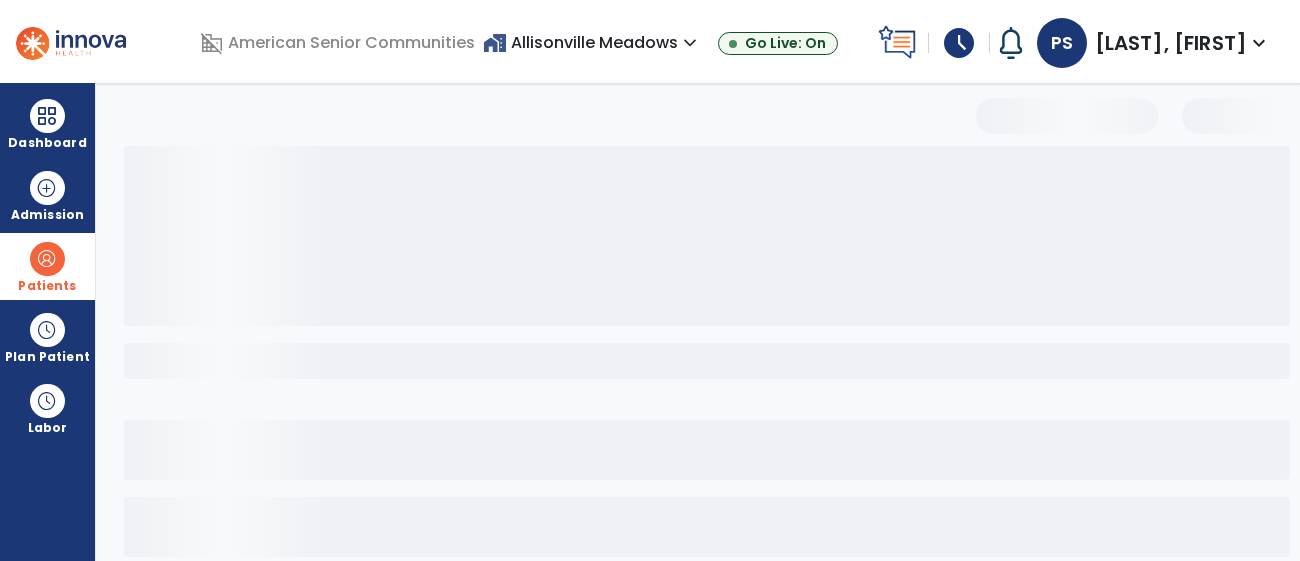 scroll, scrollTop: 180, scrollLeft: 0, axis: vertical 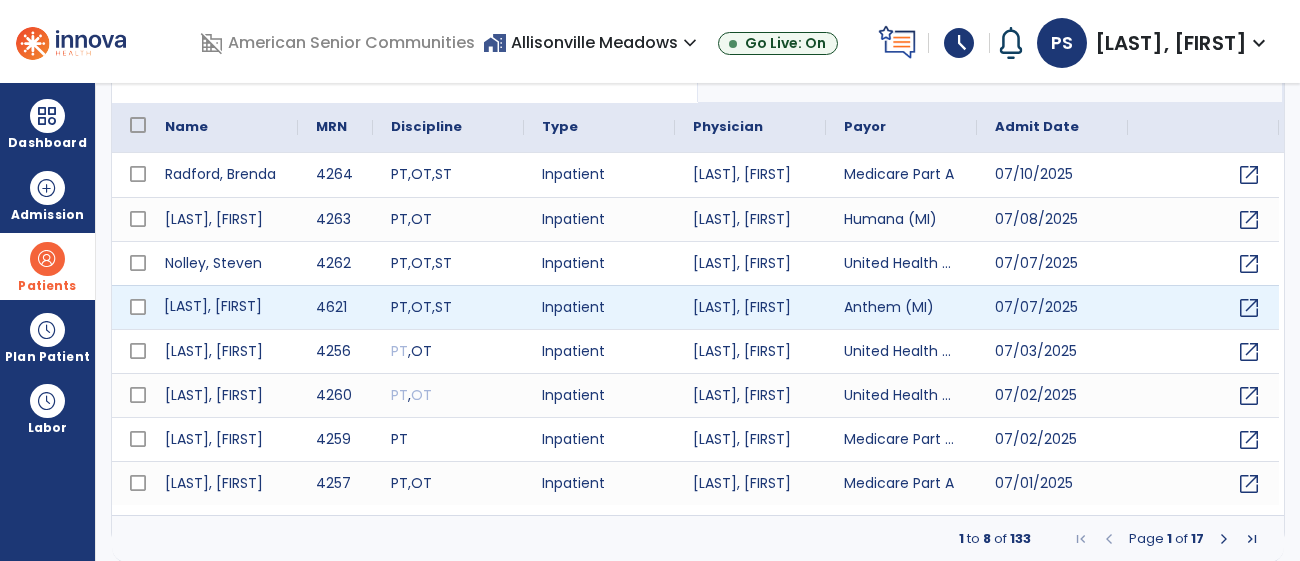 click on "[LAST], [FIRST]" at bounding box center [222, 307] 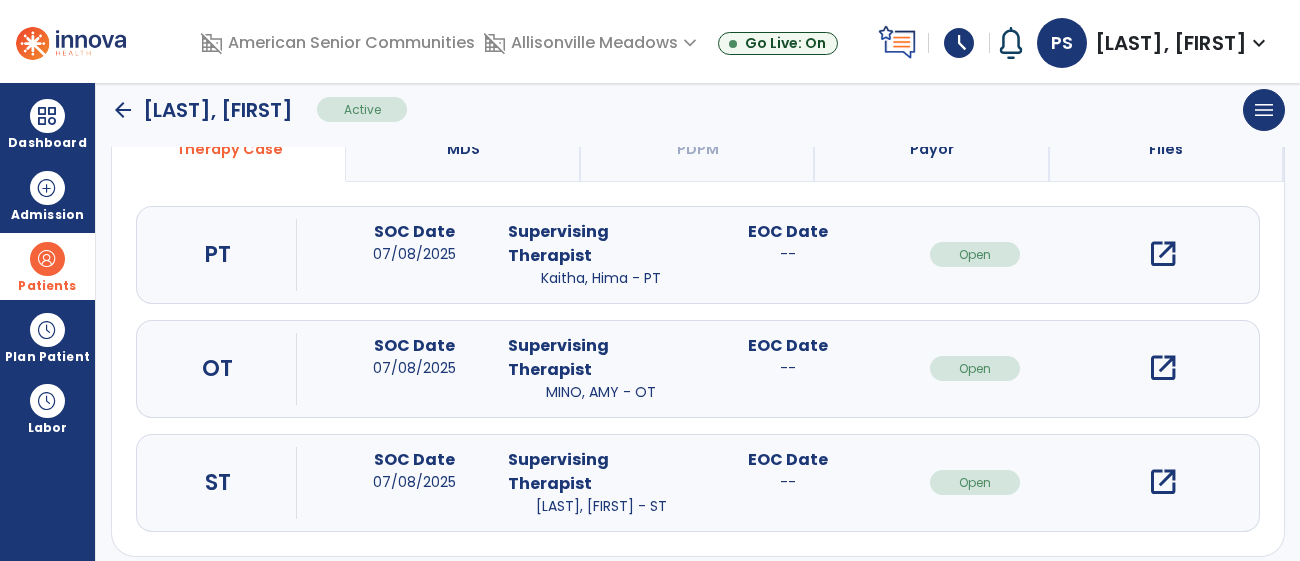 click on "open_in_new" at bounding box center (1163, 254) 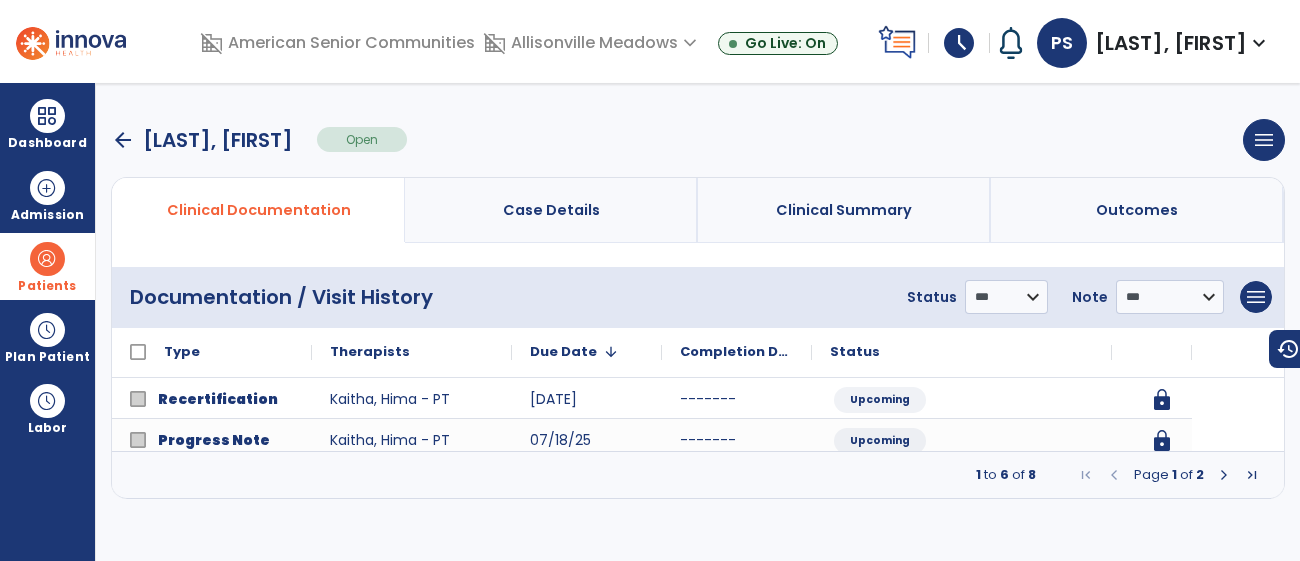 scroll, scrollTop: 0, scrollLeft: 0, axis: both 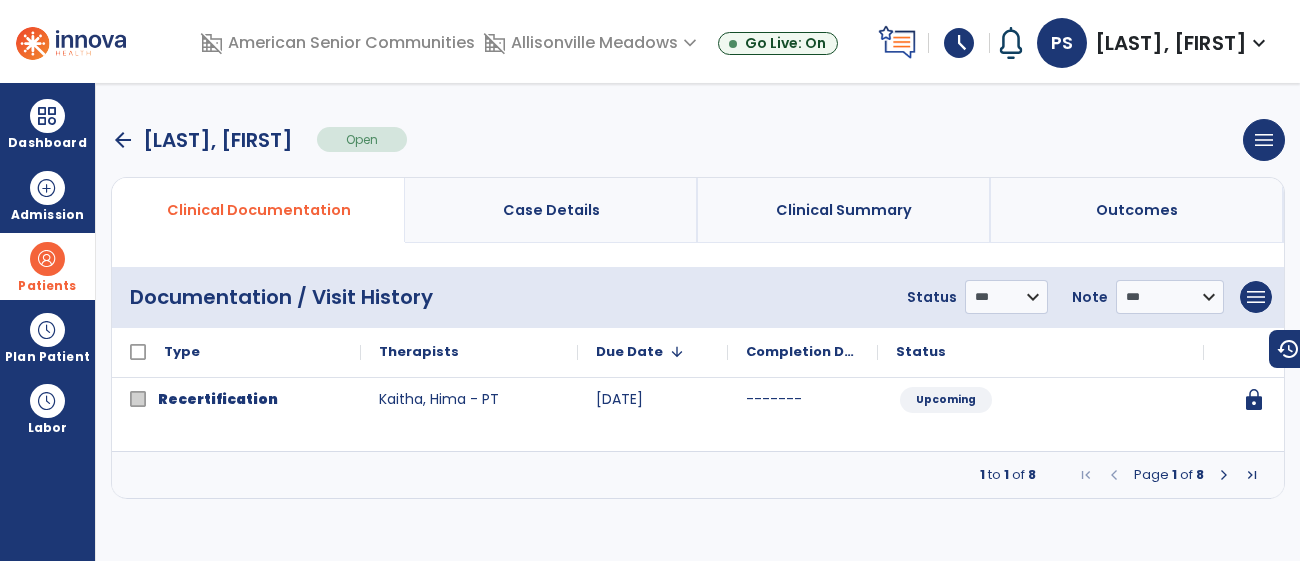 click on "arrow_back" at bounding box center (123, 140) 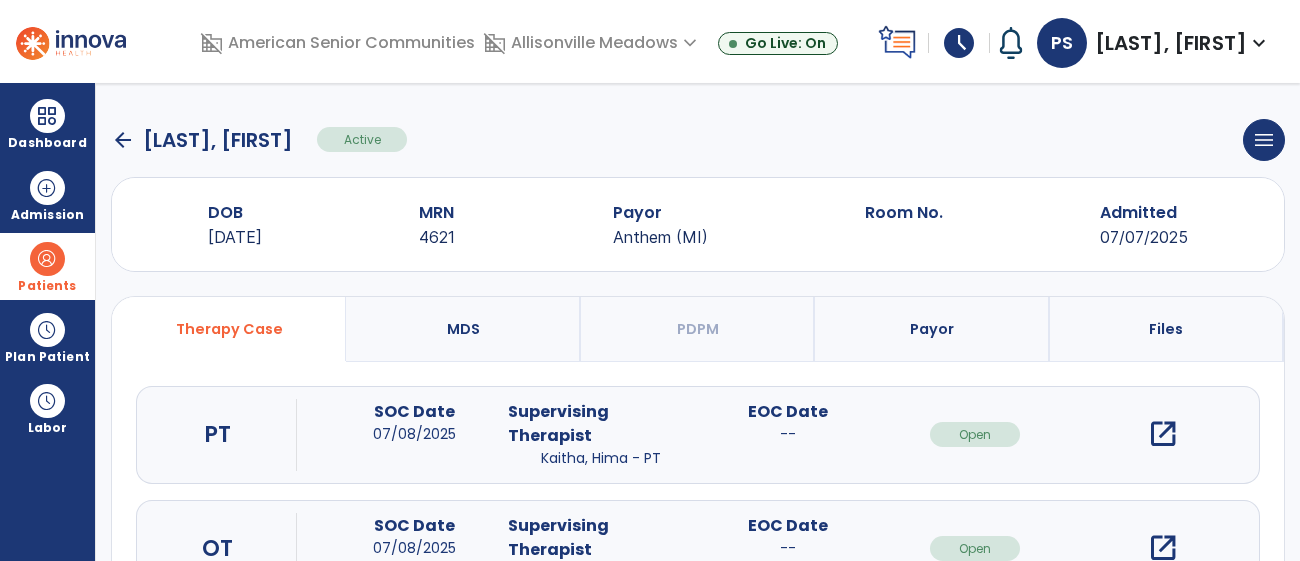 click on "arrow_back" 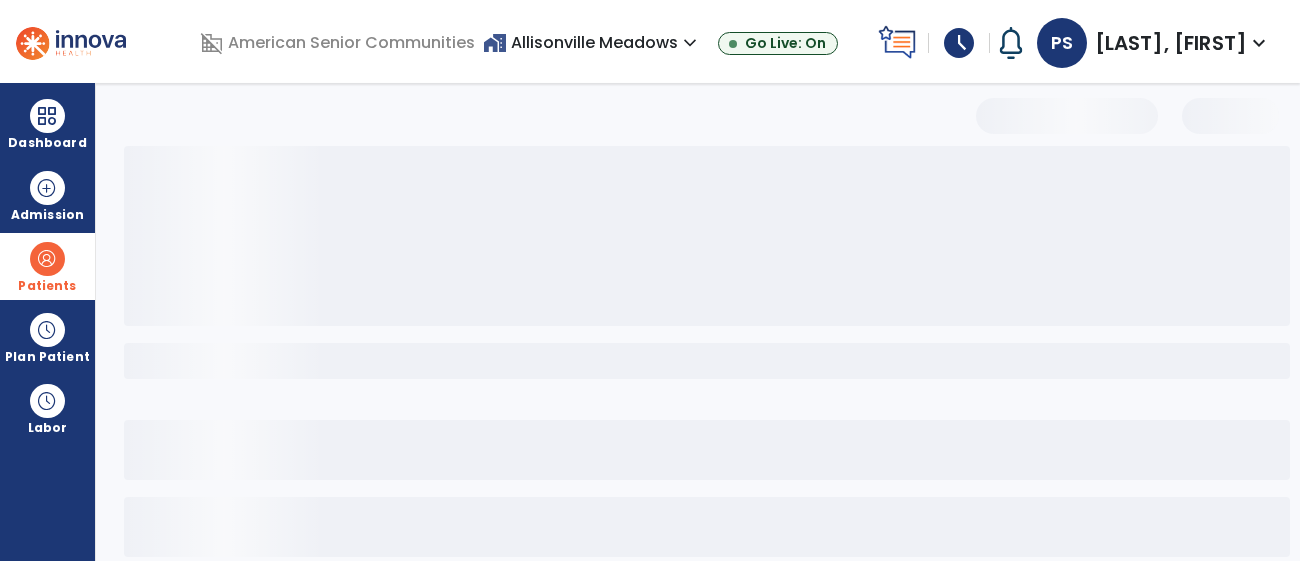 select on "***" 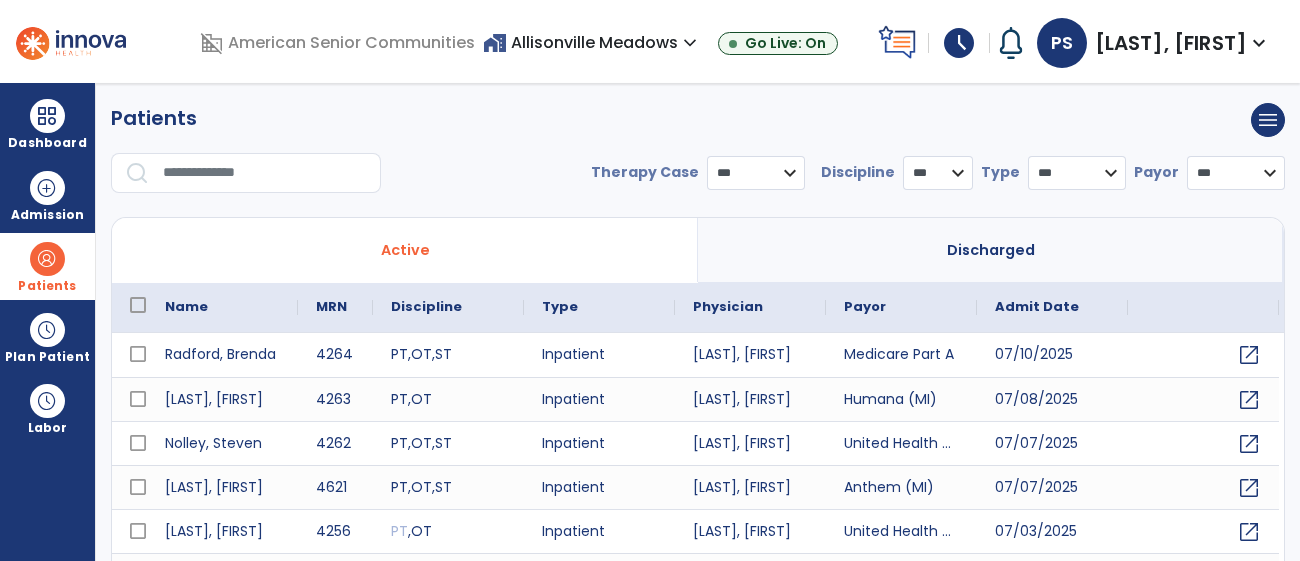 click at bounding box center [265, 173] 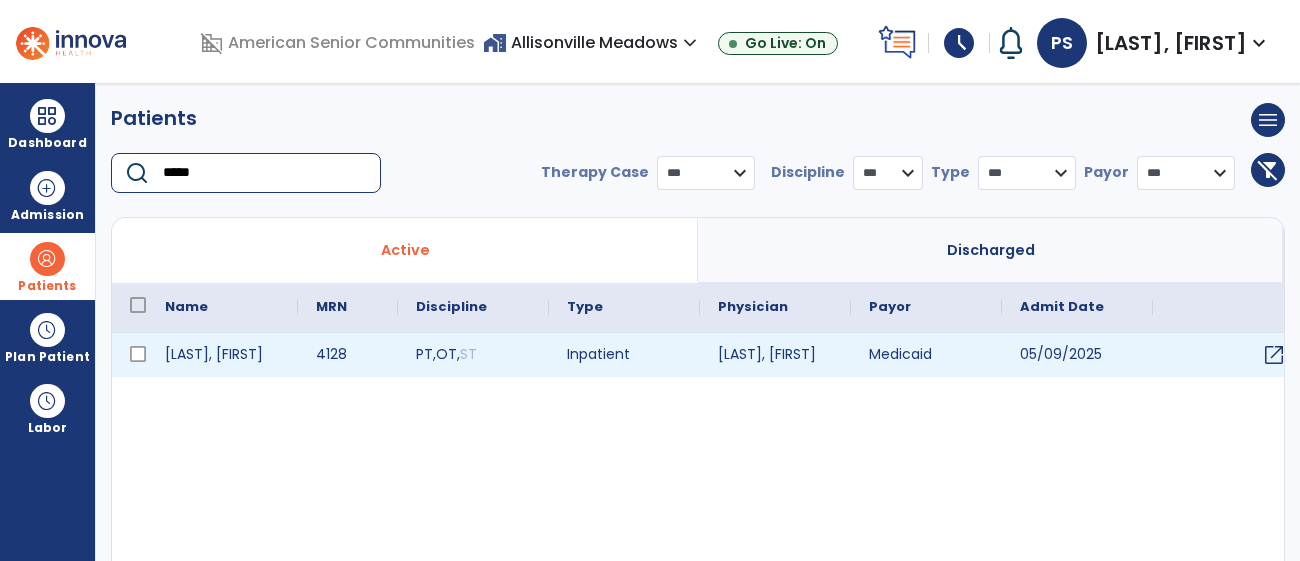 type on "*****" 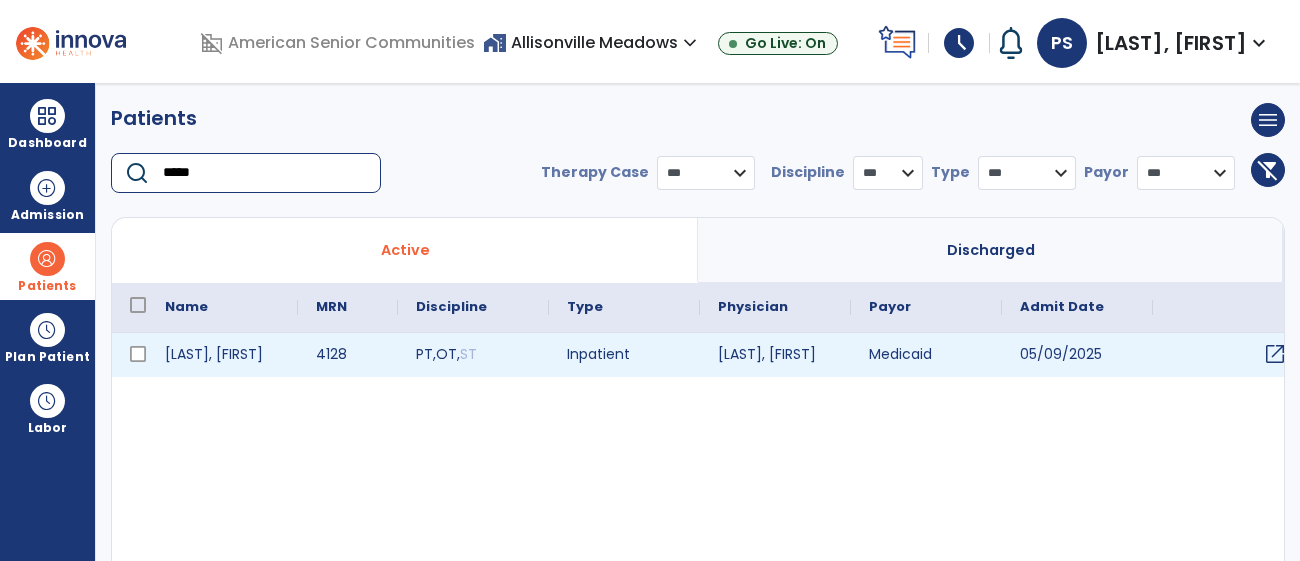 click on "open_in_new" at bounding box center [1275, 354] 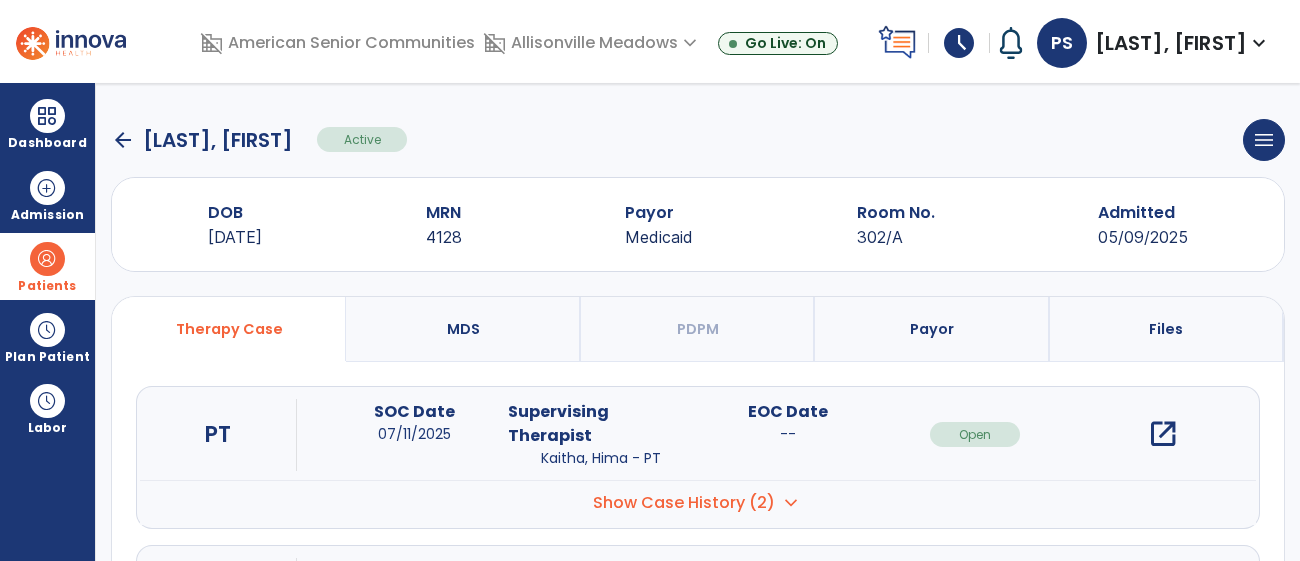click on "open_in_new" at bounding box center (1163, 434) 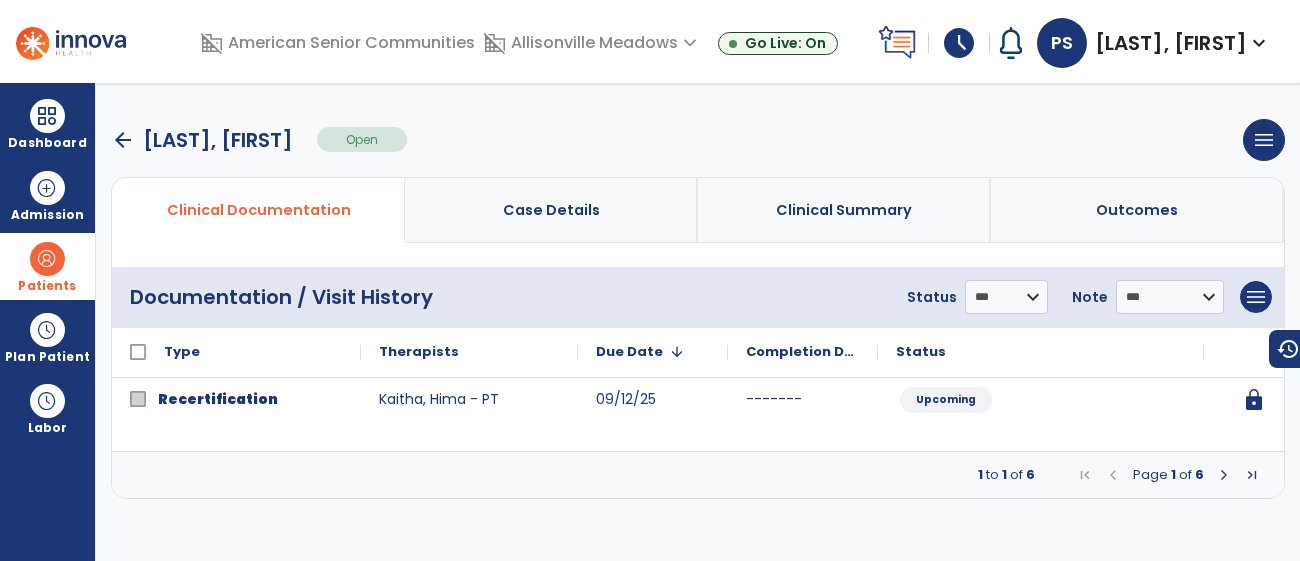 click at bounding box center (1224, 475) 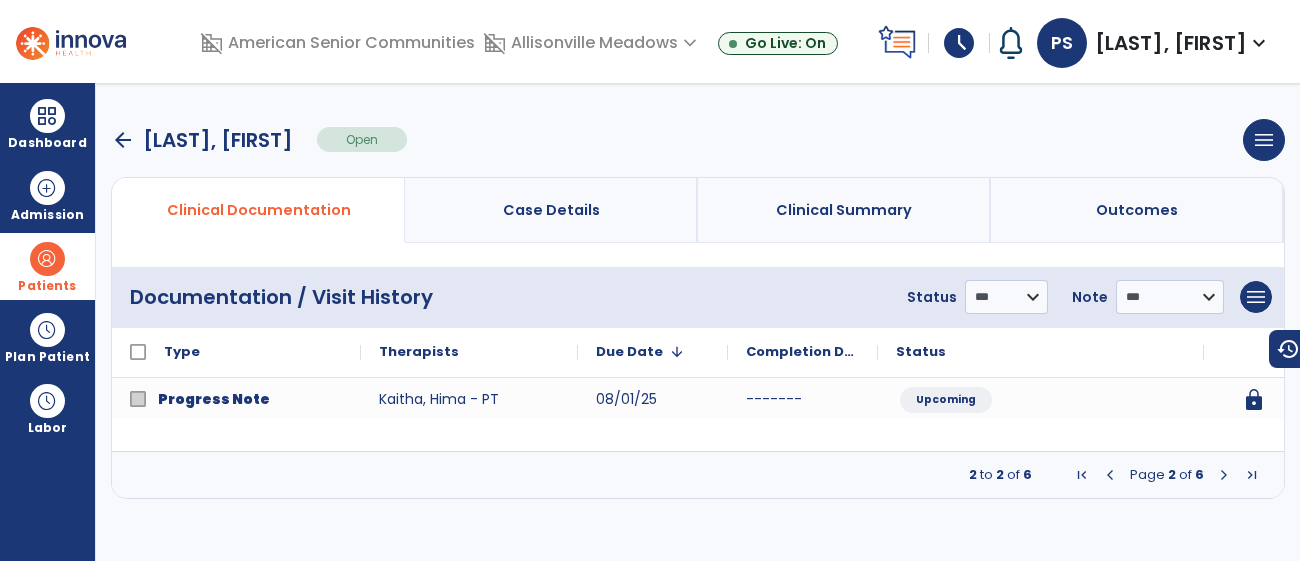 click at bounding box center [1224, 475] 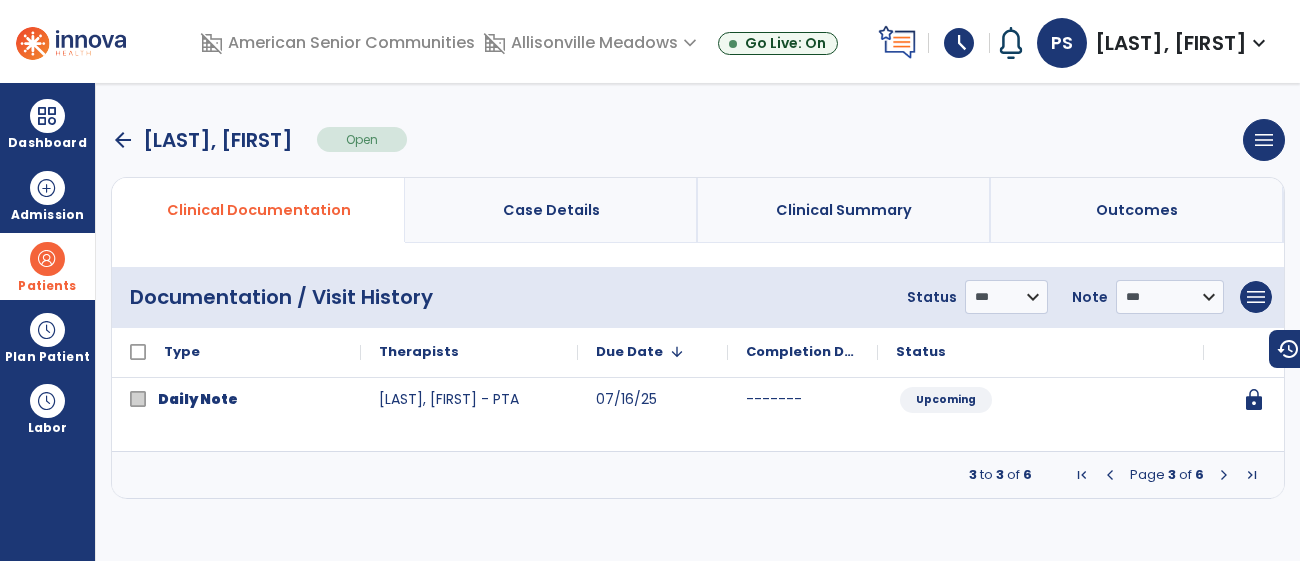 click at bounding box center [1224, 475] 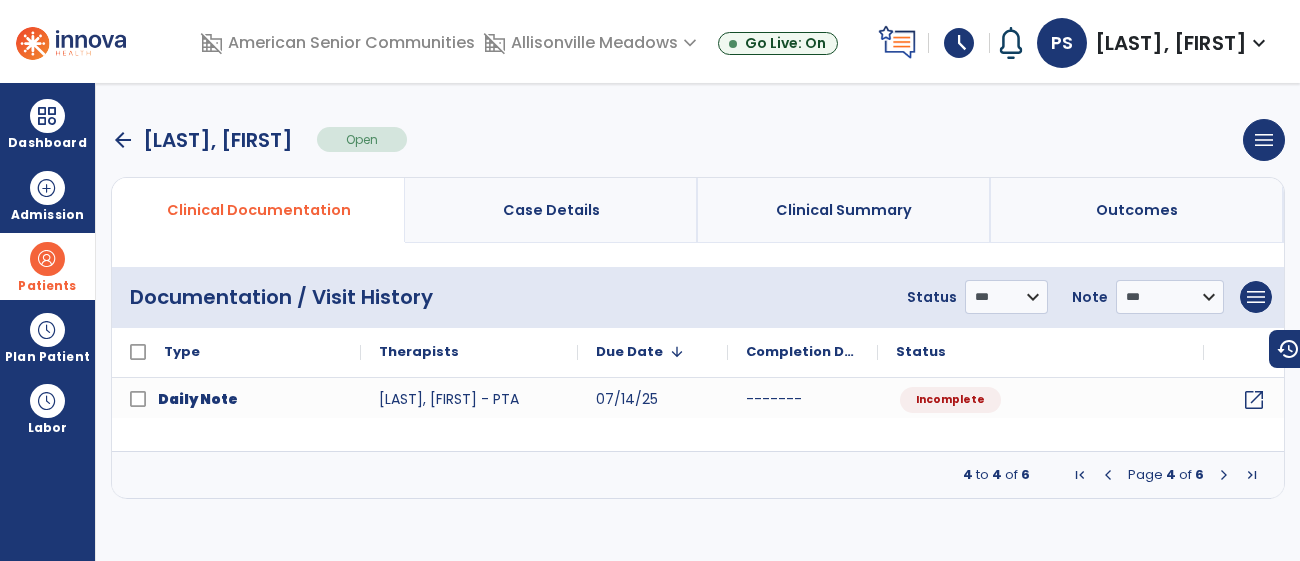 click at bounding box center [1224, 475] 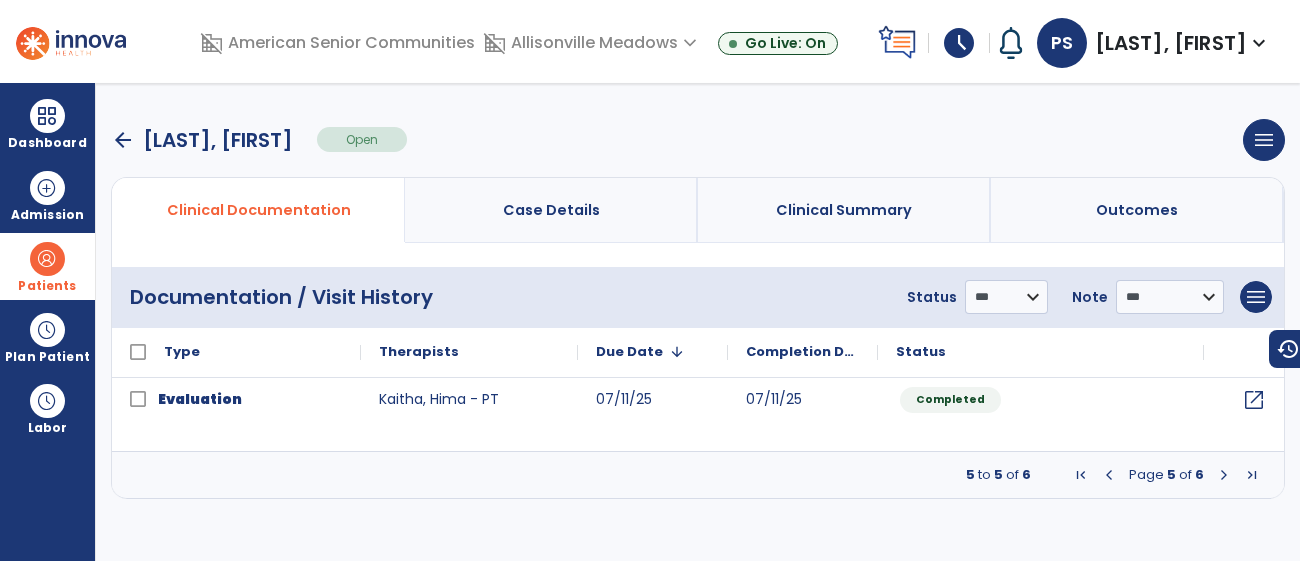 click at bounding box center [1224, 475] 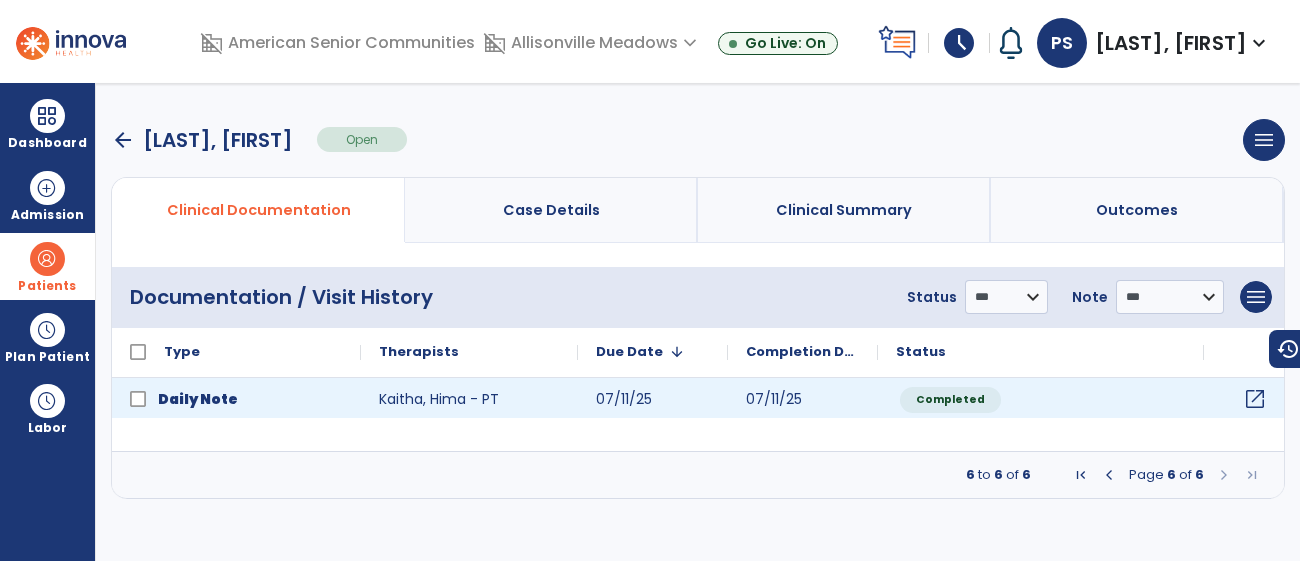click on "open_in_new" 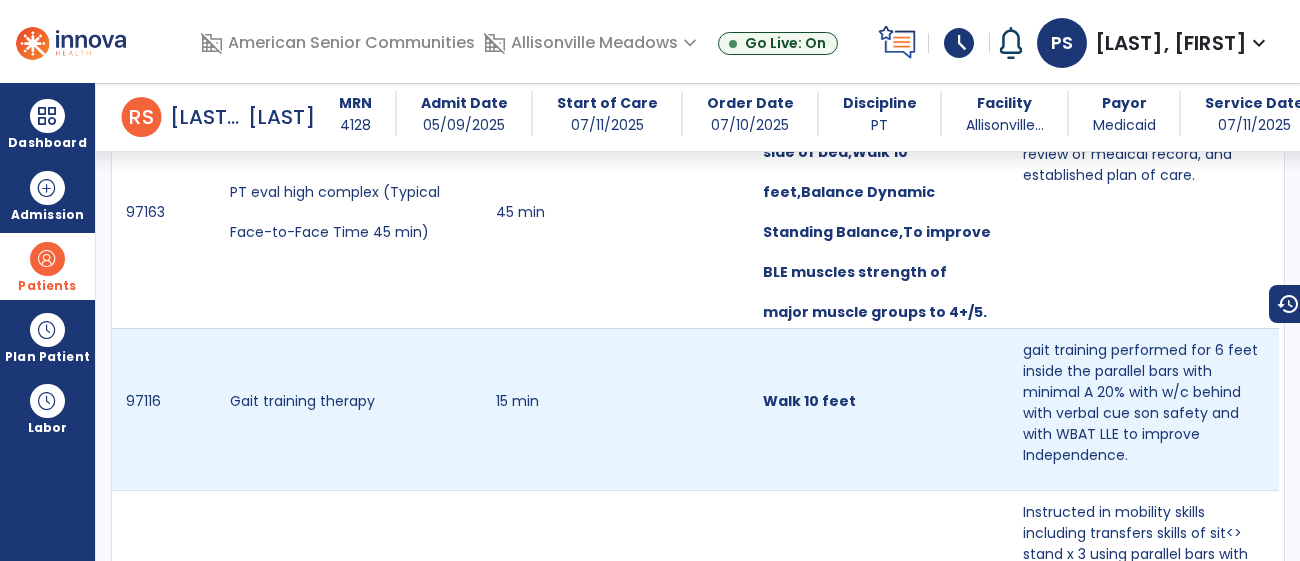 scroll, scrollTop: 1398, scrollLeft: 0, axis: vertical 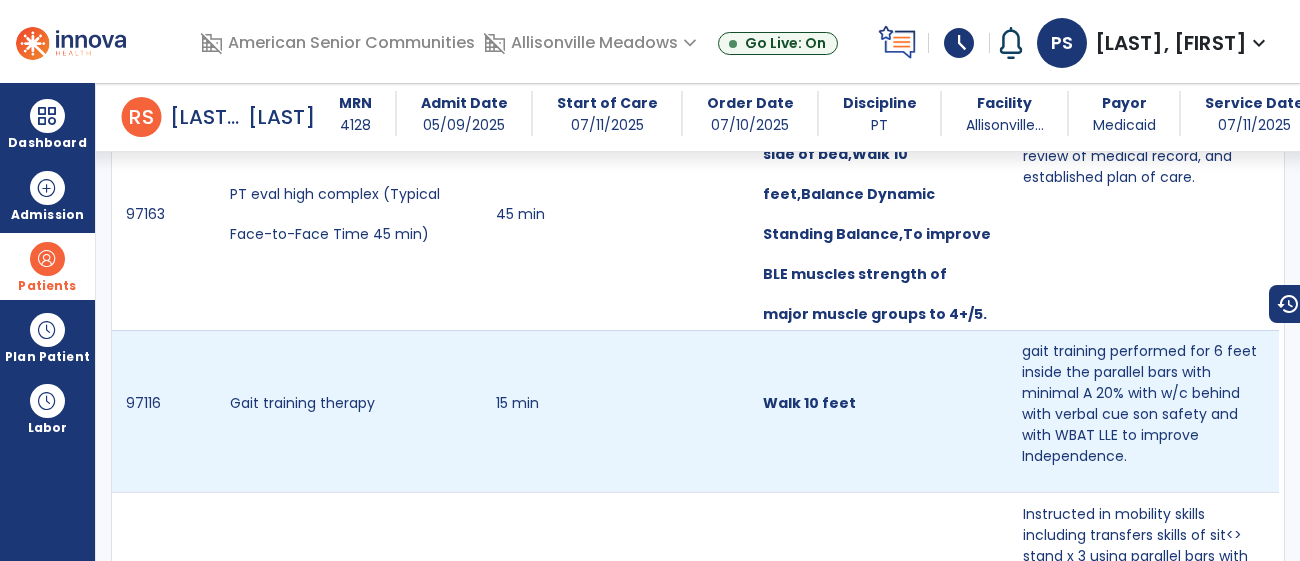 click on "gait training performed for 6 feet inside the parallel bars with minimal A 20% with w/c behind with verbal cue son safety and with WBAT LLE  to improve Independence." at bounding box center (1145, 404) 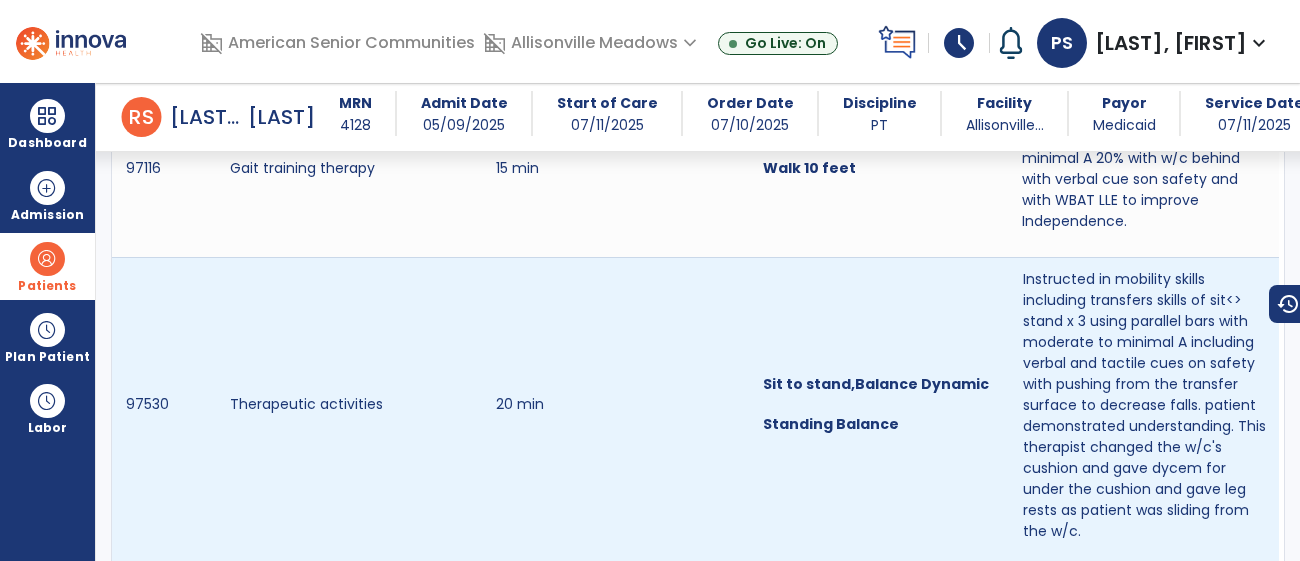 scroll, scrollTop: 1626, scrollLeft: 0, axis: vertical 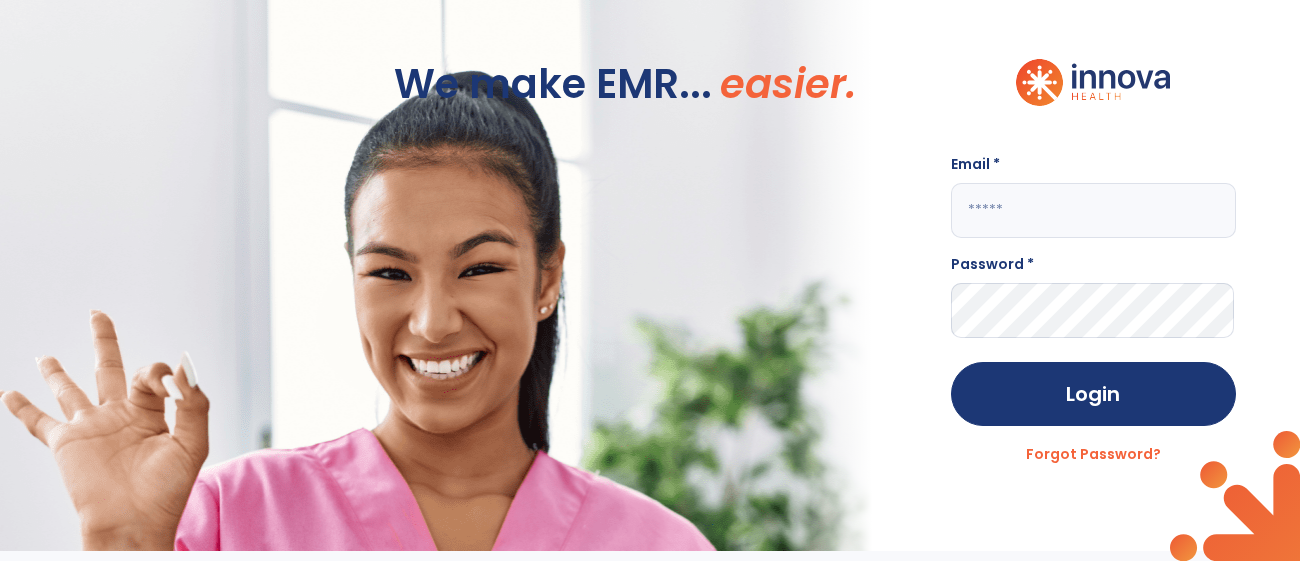 click 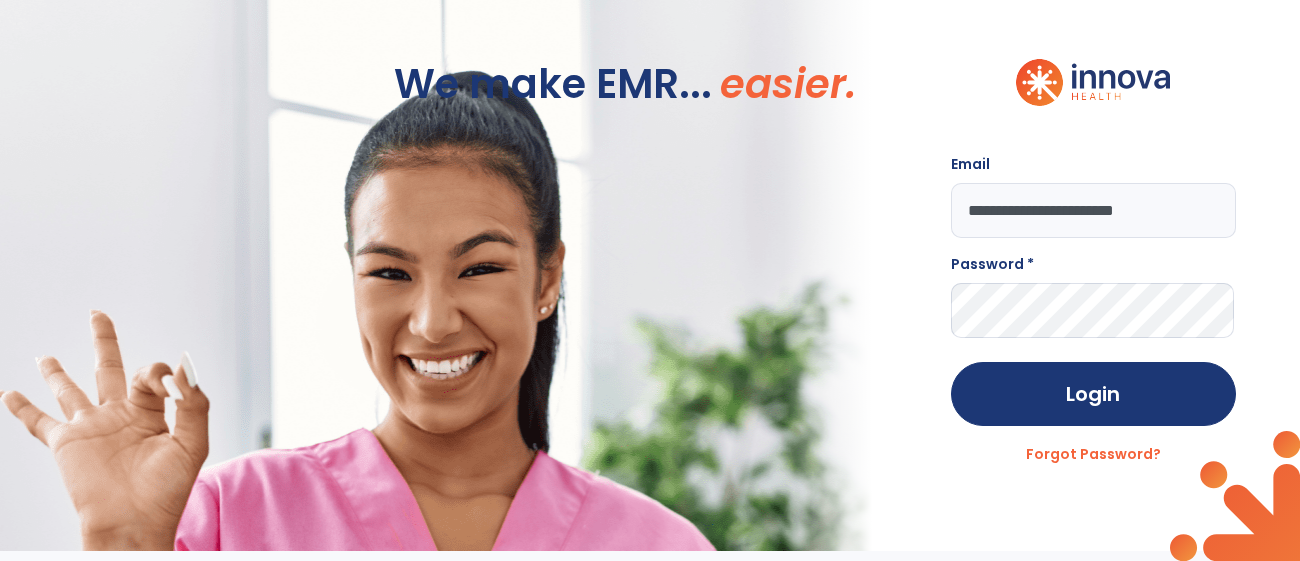 type on "**********" 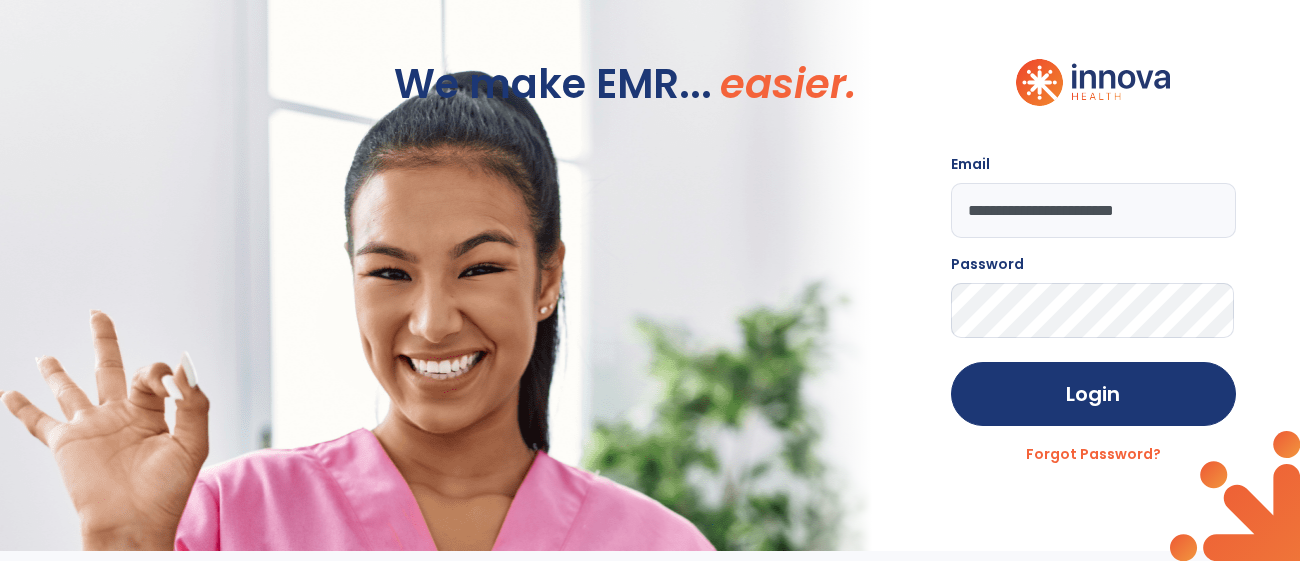 click on "Login" 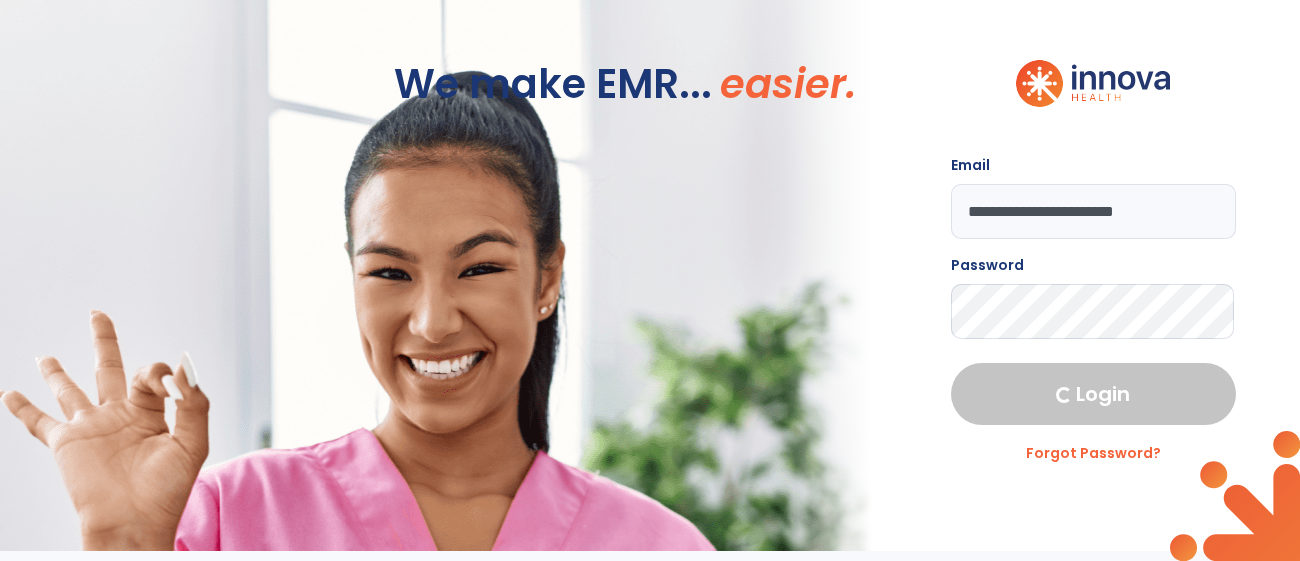 select on "****" 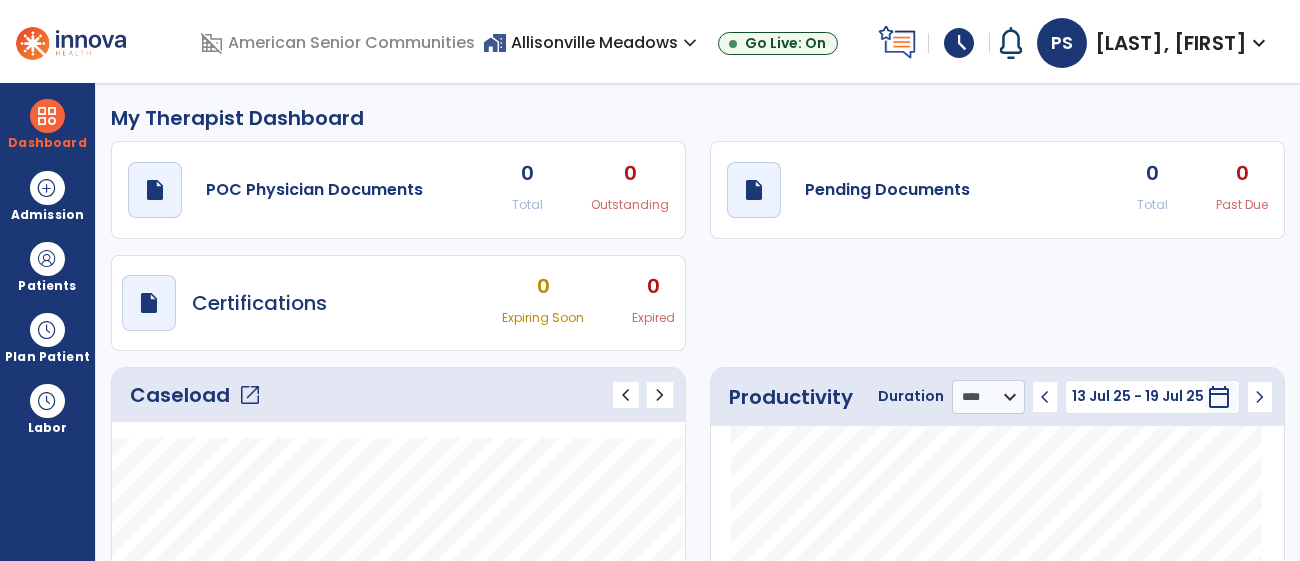 click on "Caseload   open_in_new" 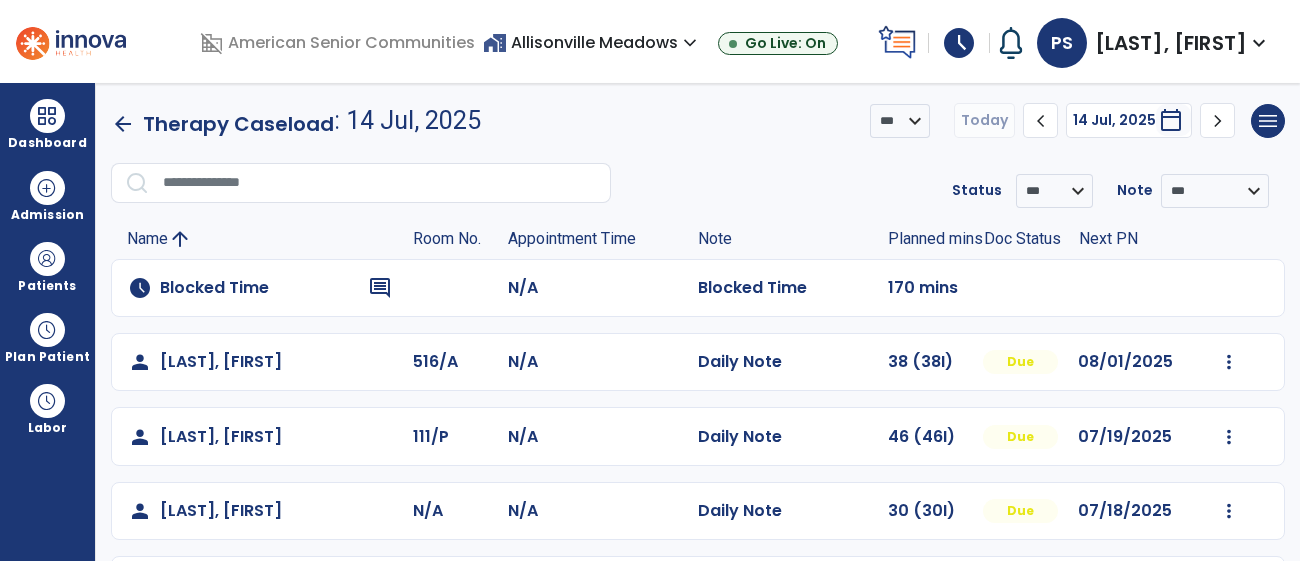 click on "N/A" 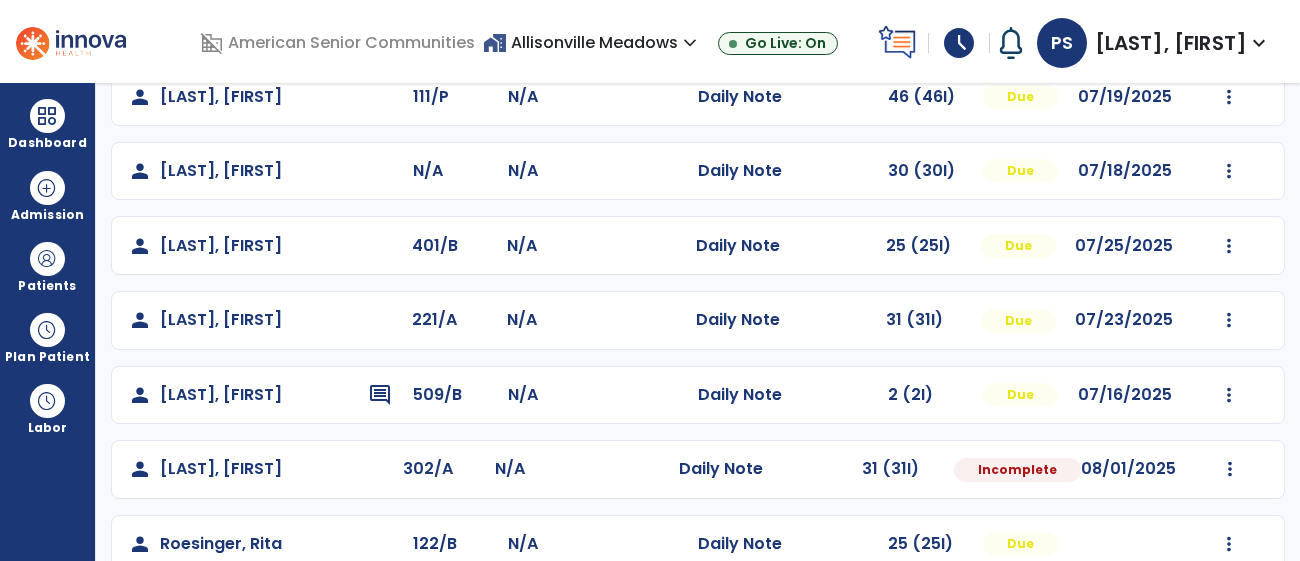 scroll, scrollTop: 548, scrollLeft: 0, axis: vertical 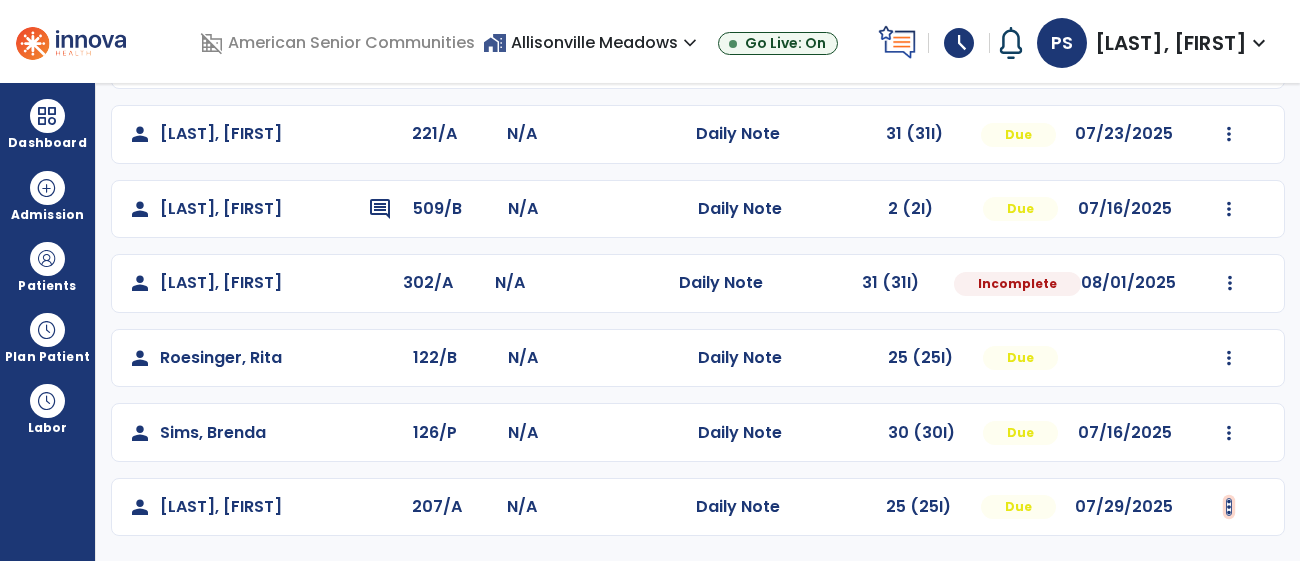 click at bounding box center (1229, -164) 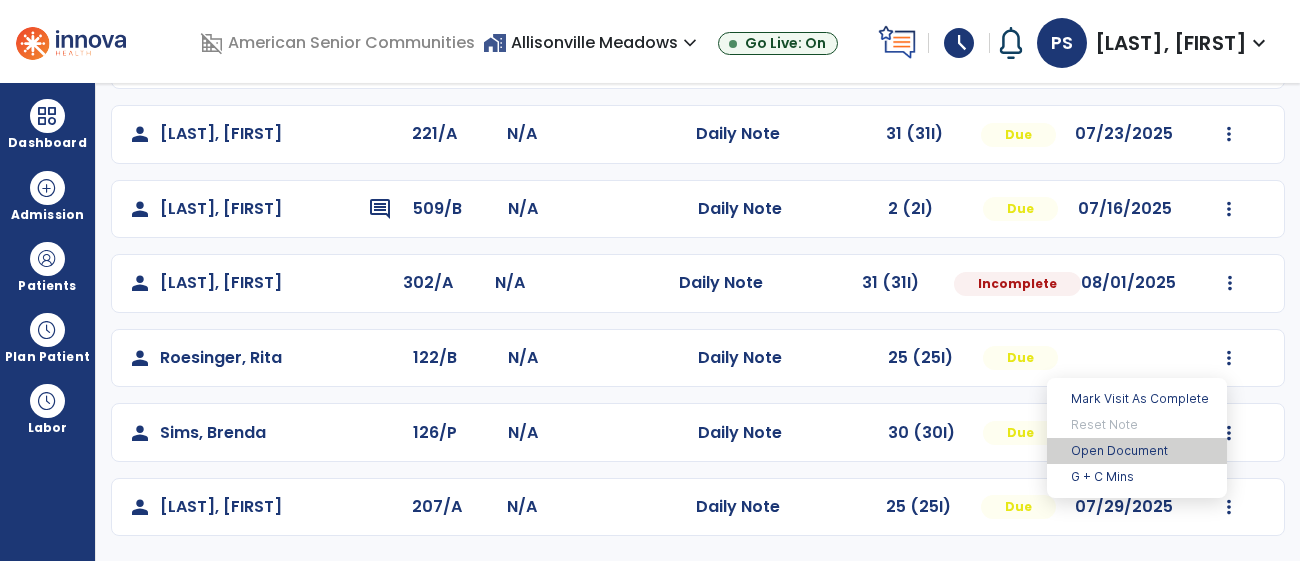 click on "Open Document" at bounding box center [1137, 451] 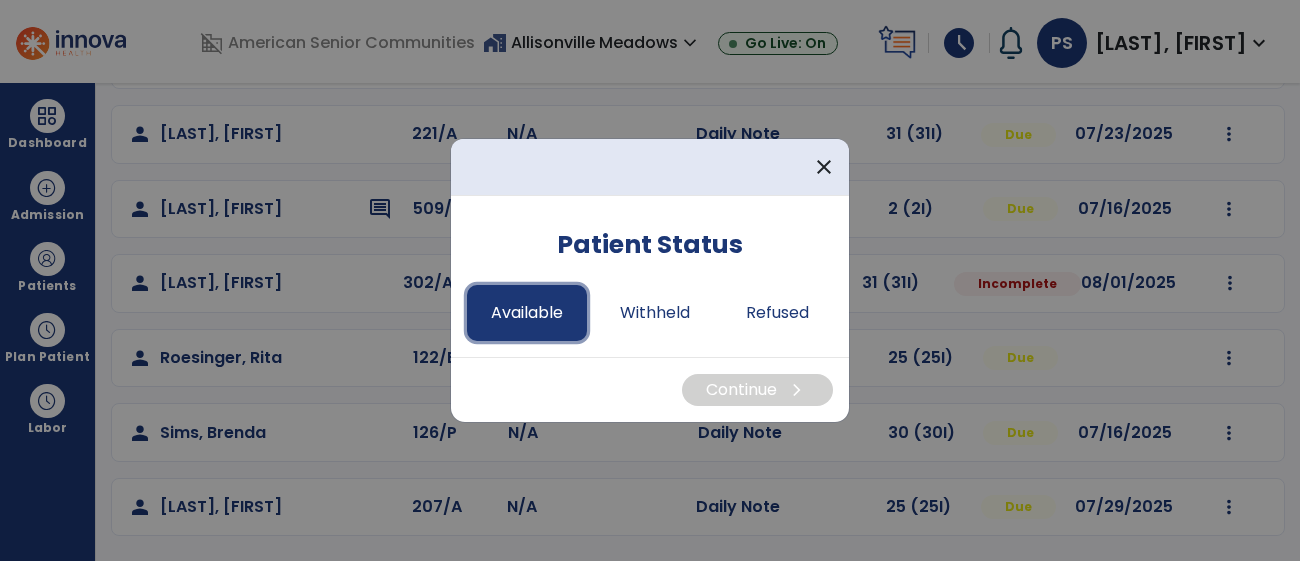 click on "Available" at bounding box center [527, 313] 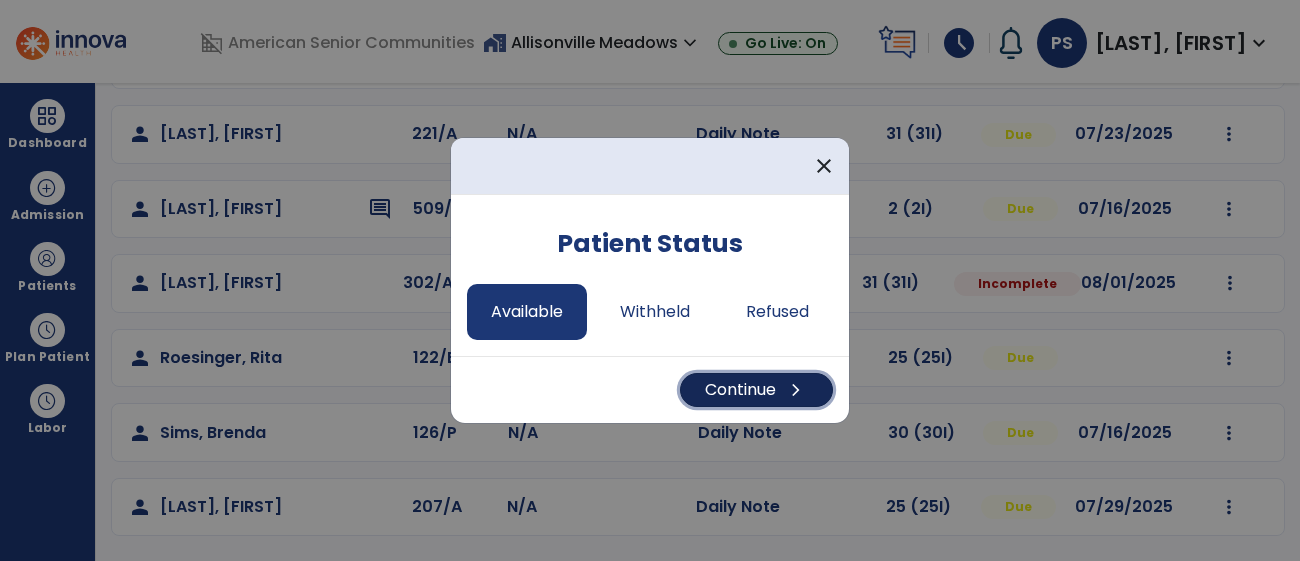 click on "chevron_right" at bounding box center (796, 390) 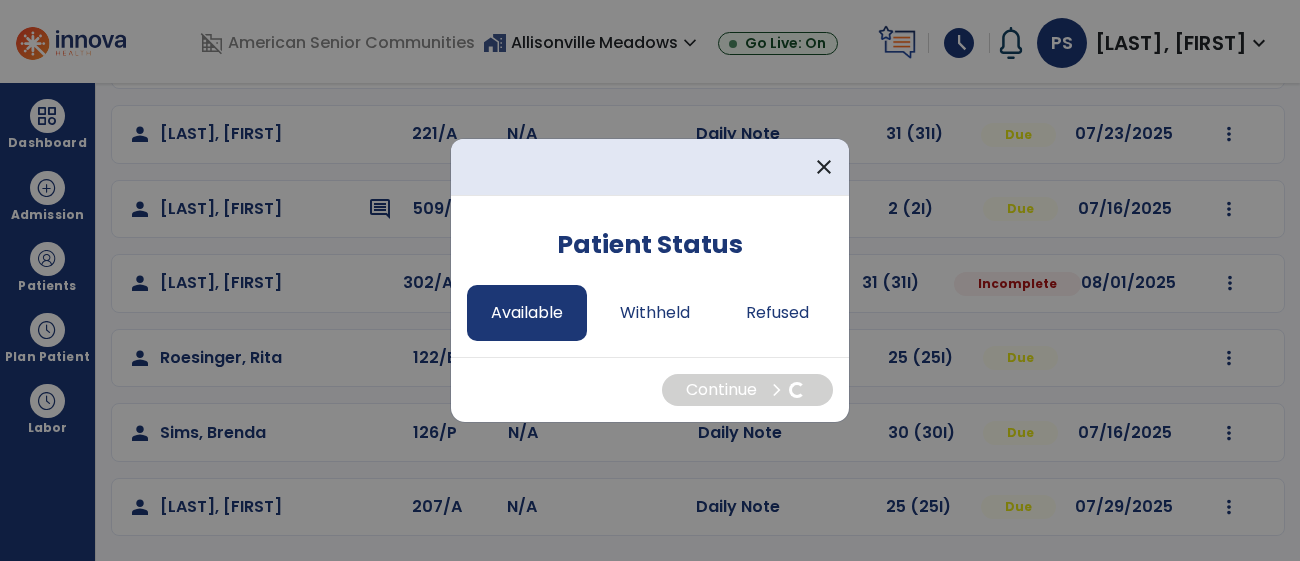 select on "*" 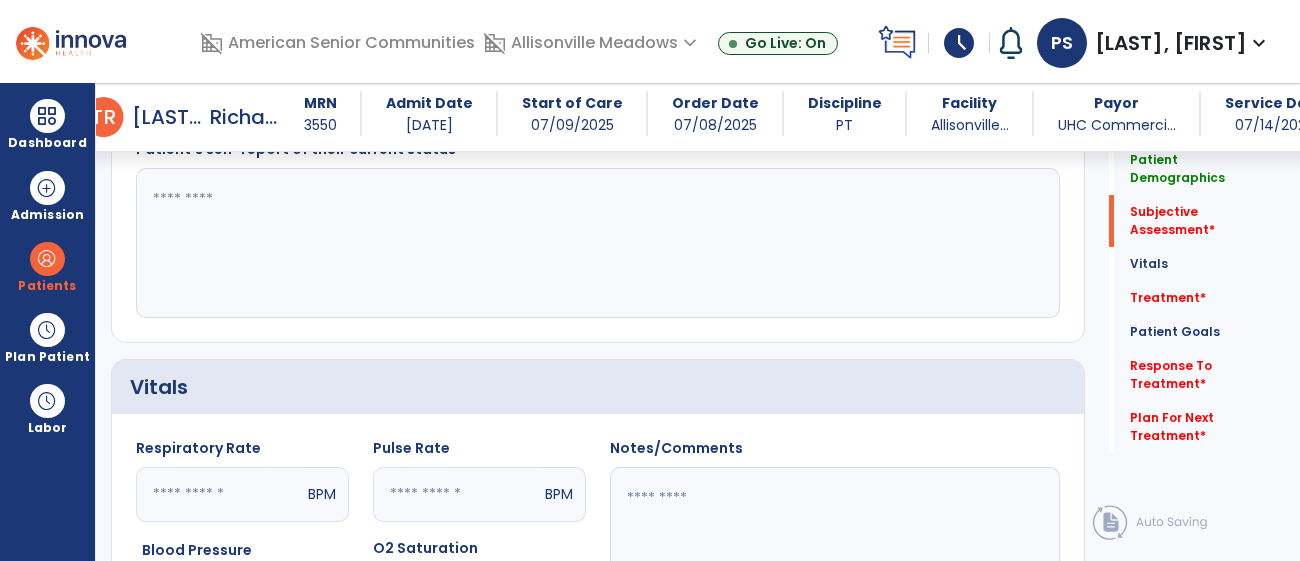 scroll, scrollTop: 543, scrollLeft: 0, axis: vertical 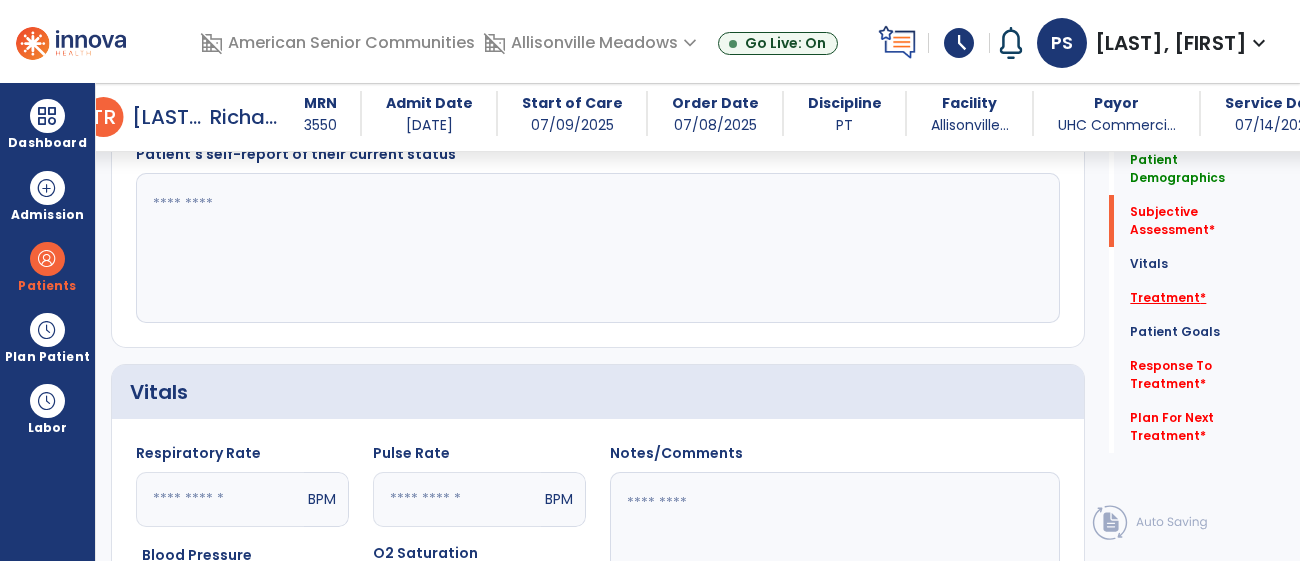 click on "Treatment   *" 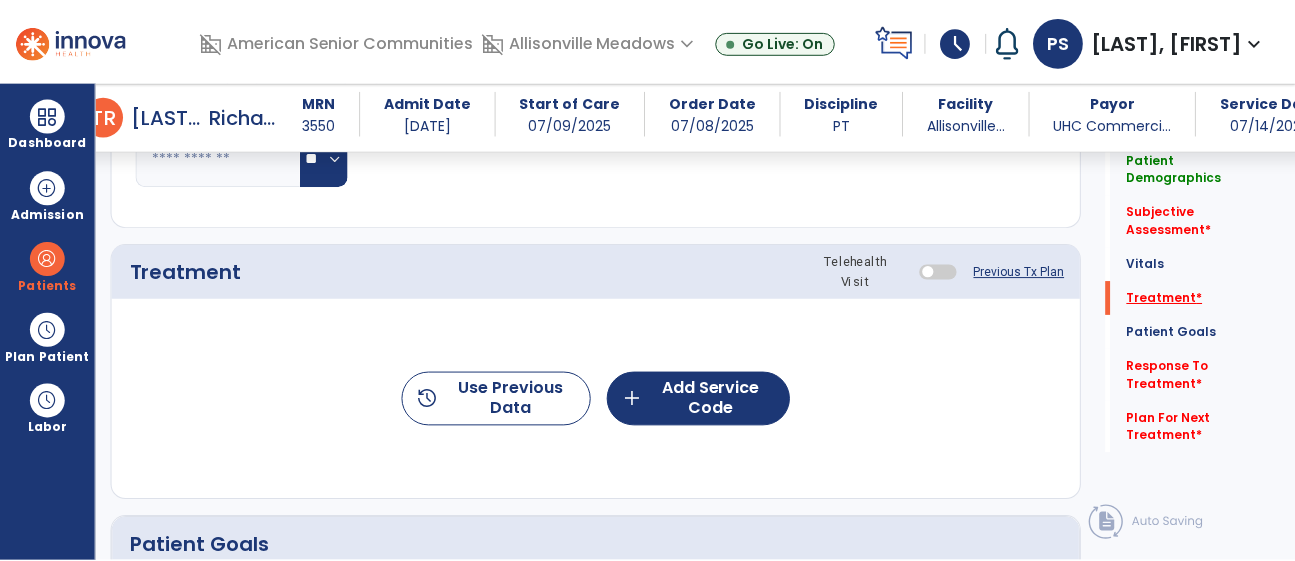 scroll, scrollTop: 1133, scrollLeft: 0, axis: vertical 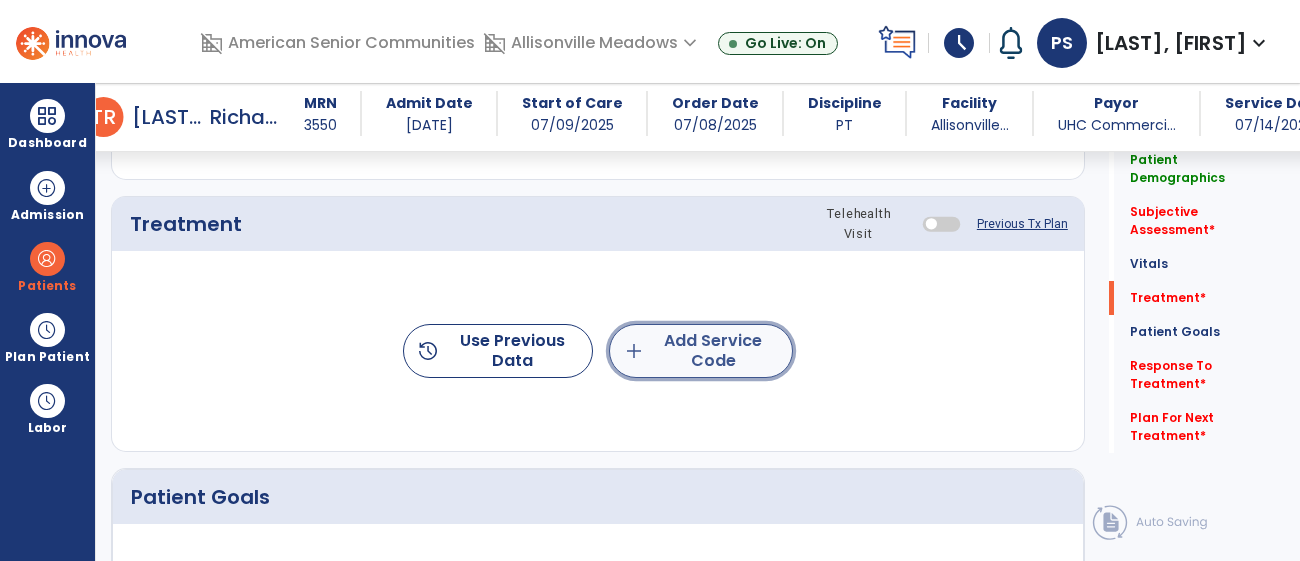 click on "add  Add Service Code" 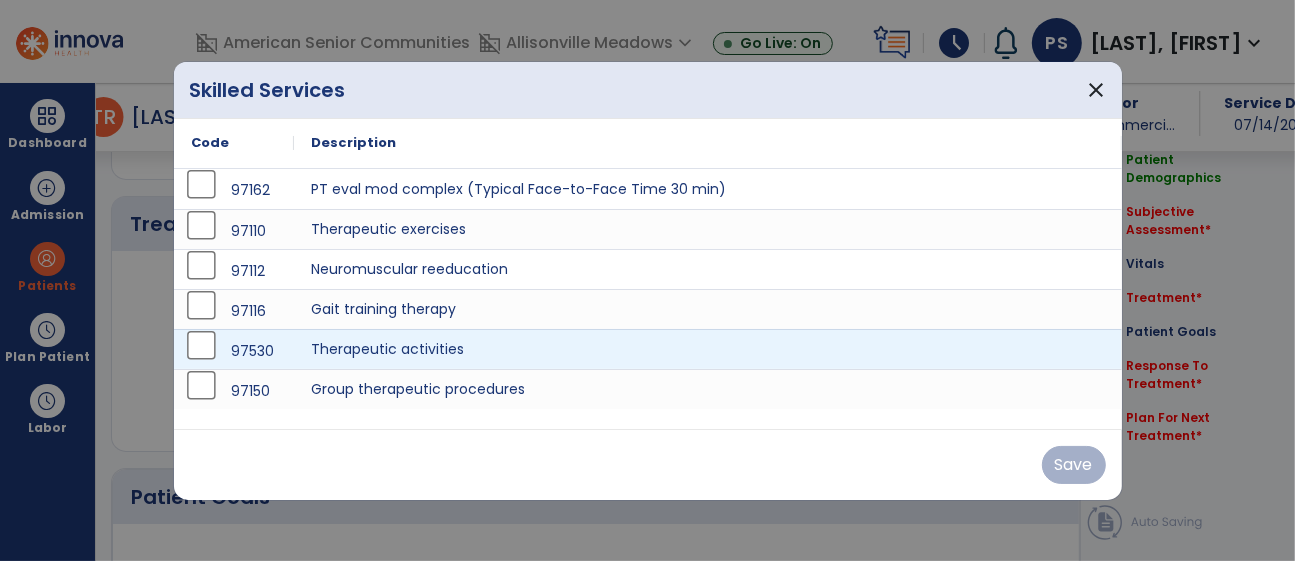 scroll, scrollTop: 1133, scrollLeft: 0, axis: vertical 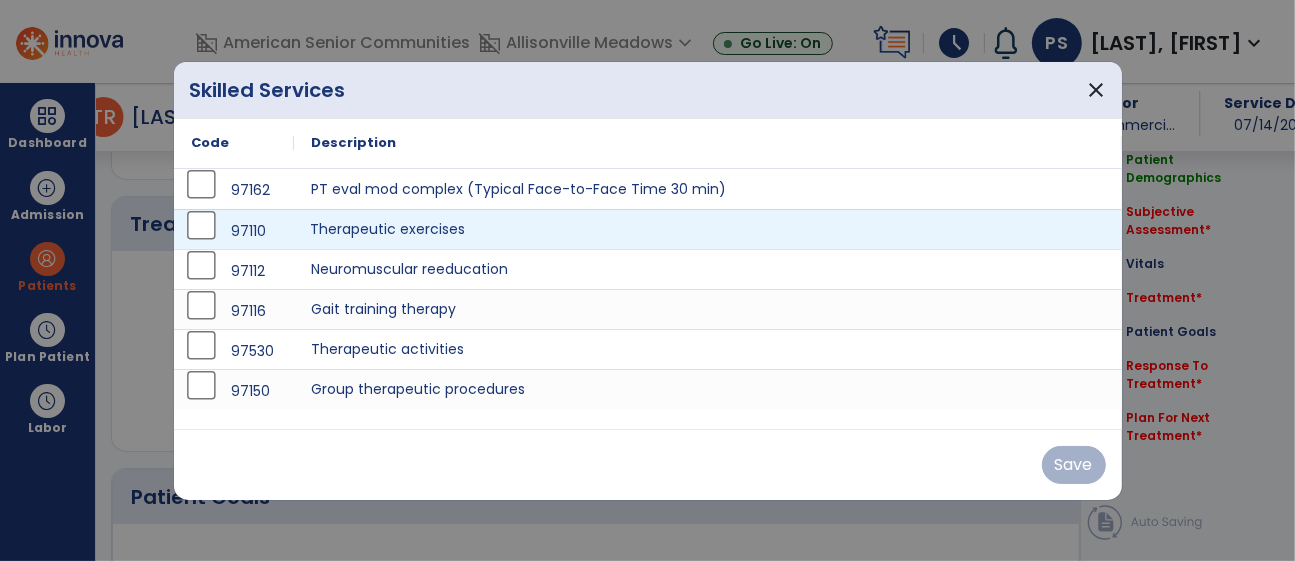 click on "Therapeutic exercises" at bounding box center (708, 229) 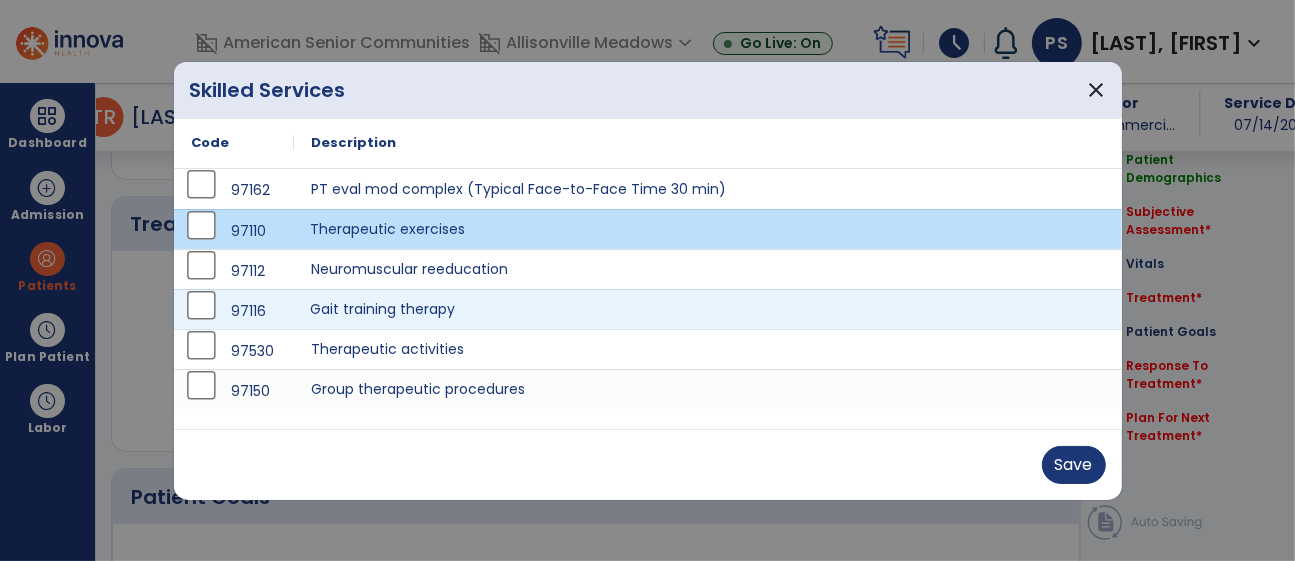 click on "Gait training therapy" at bounding box center [708, 309] 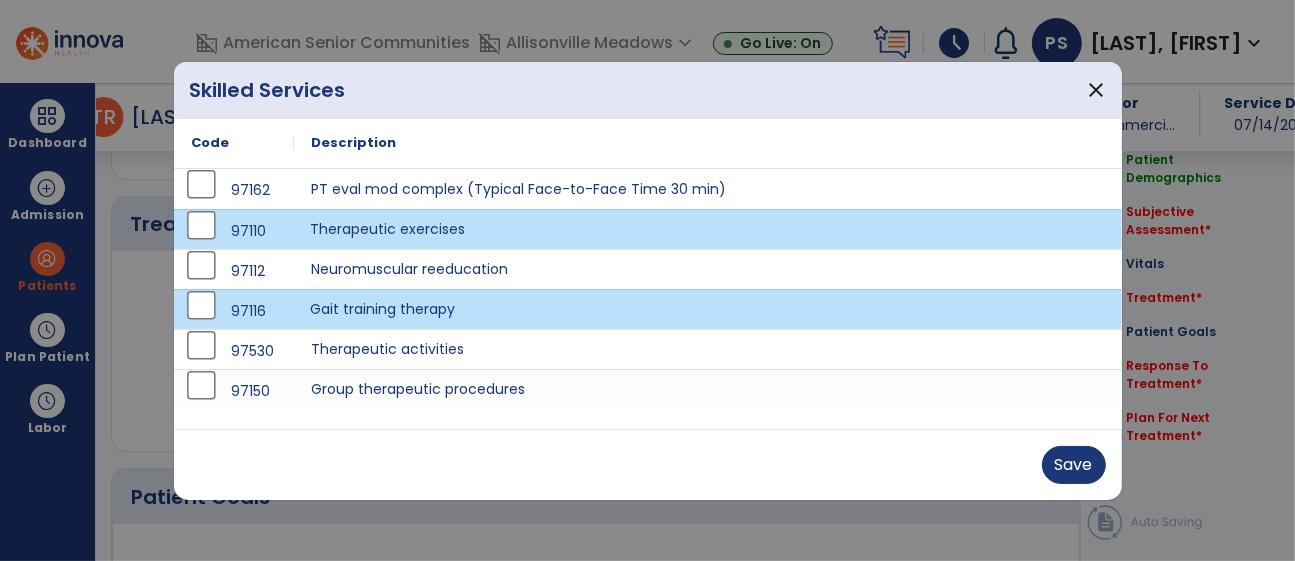 click on "Therapeutic exercises" at bounding box center [708, 229] 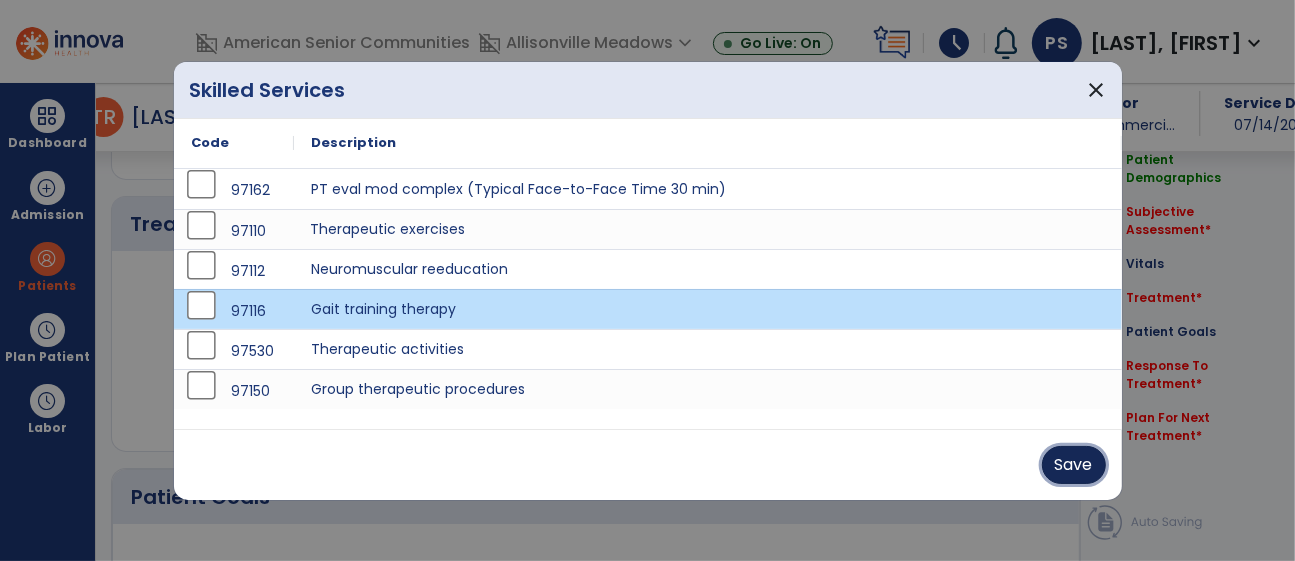 click on "Save" at bounding box center (1074, 465) 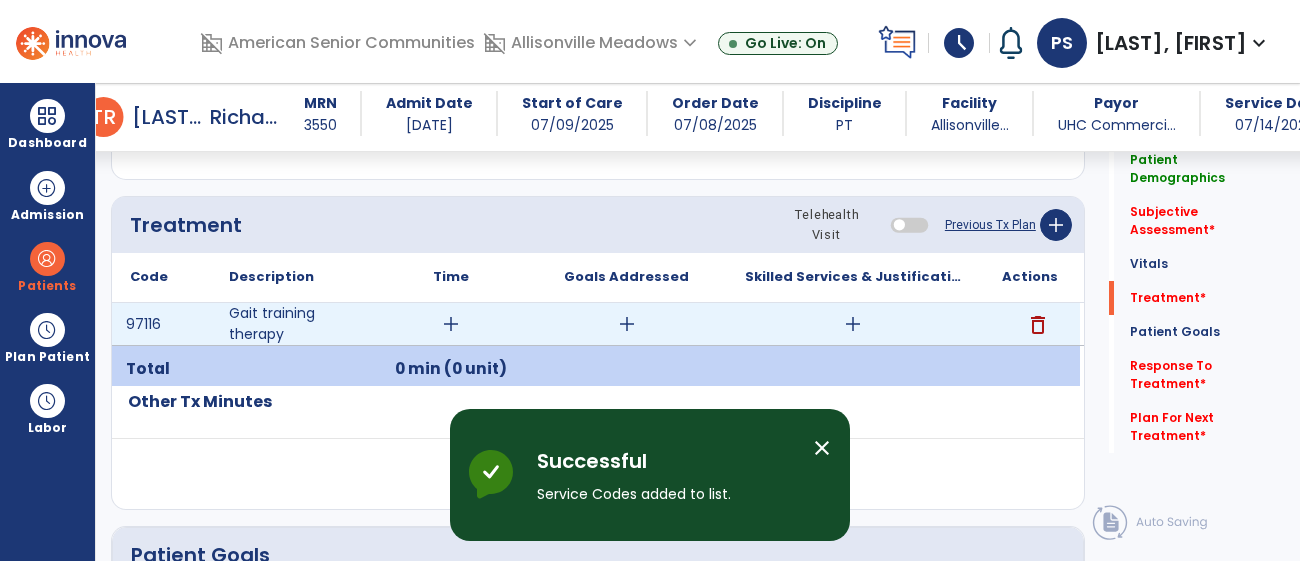 click on "add" at bounding box center [627, 324] 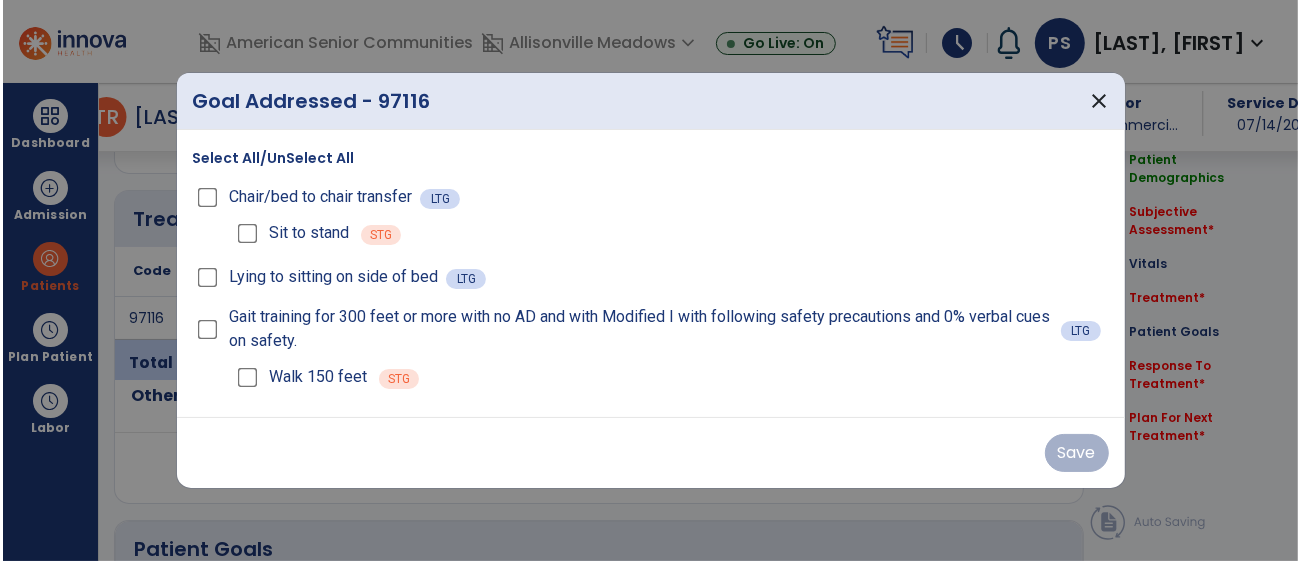 scroll, scrollTop: 1133, scrollLeft: 0, axis: vertical 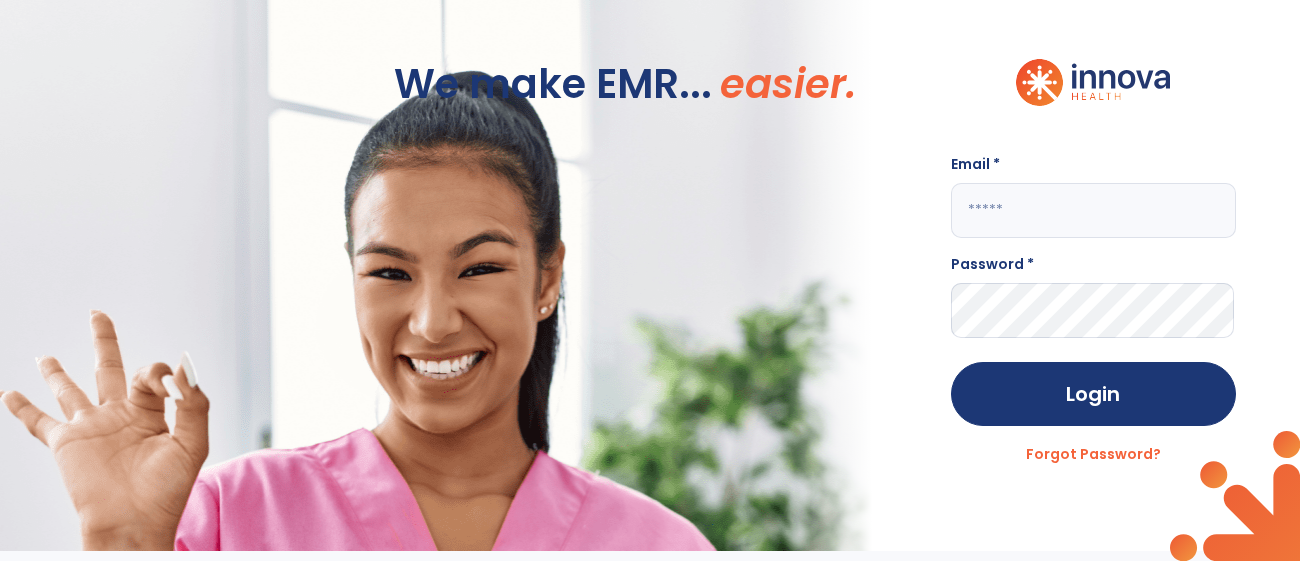 click 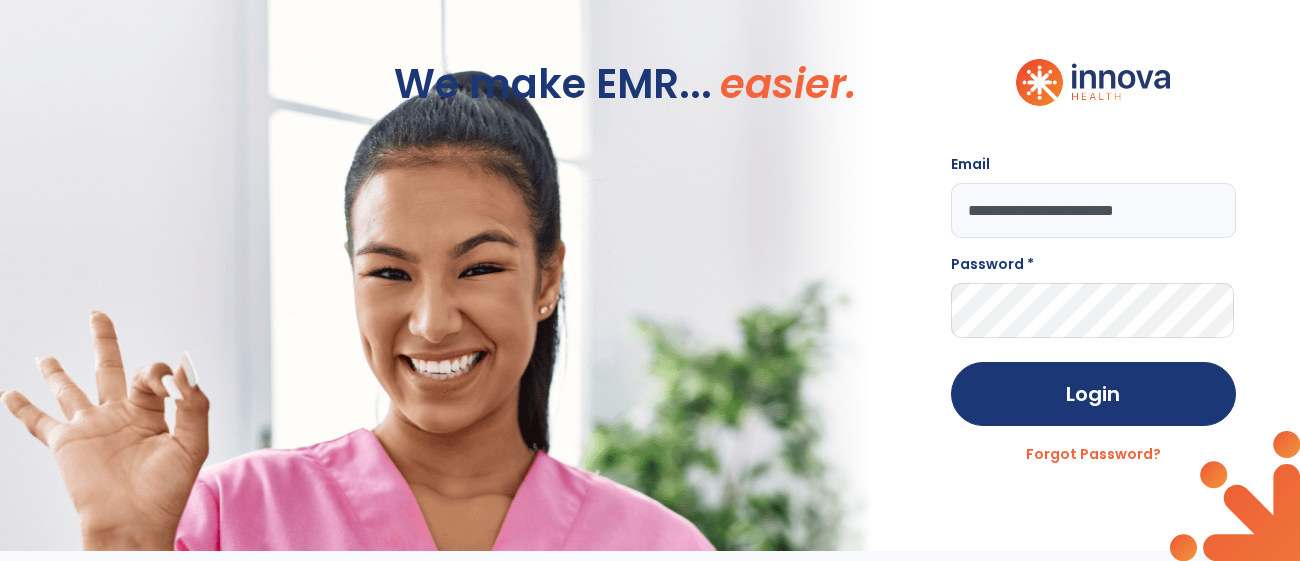 type on "**********" 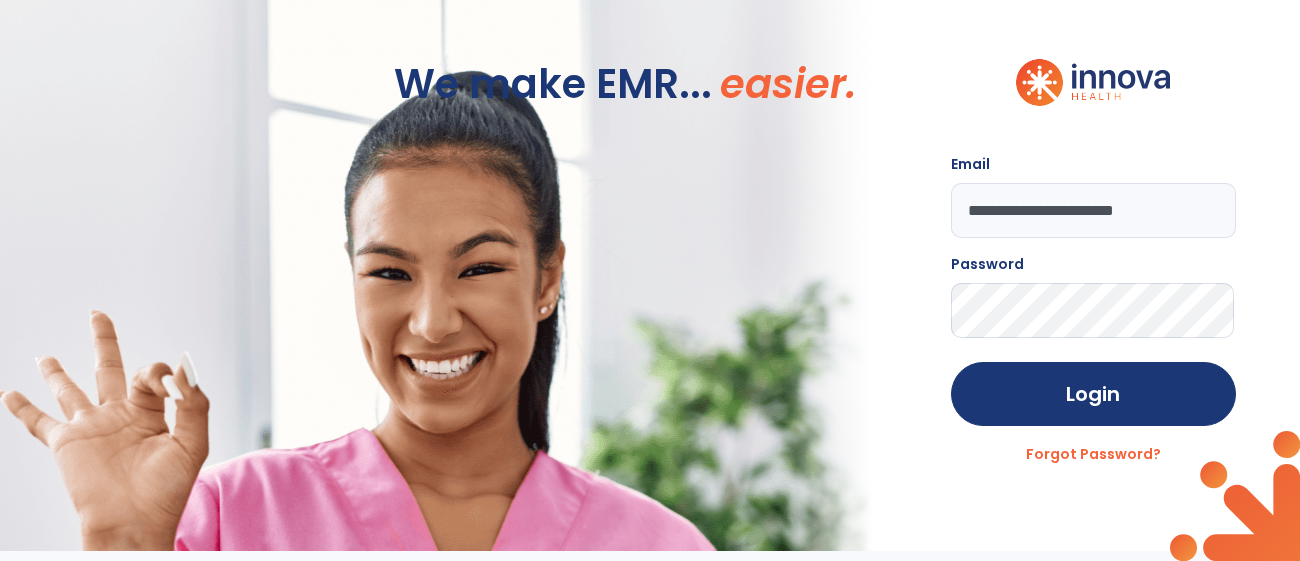 click on "Login" 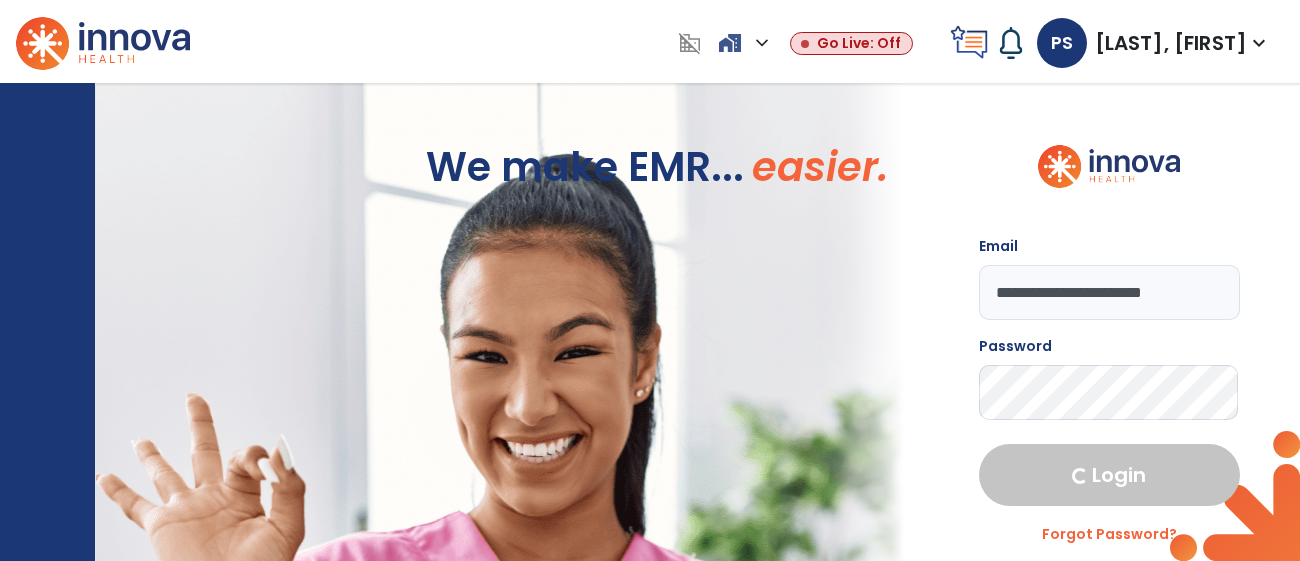 select on "****" 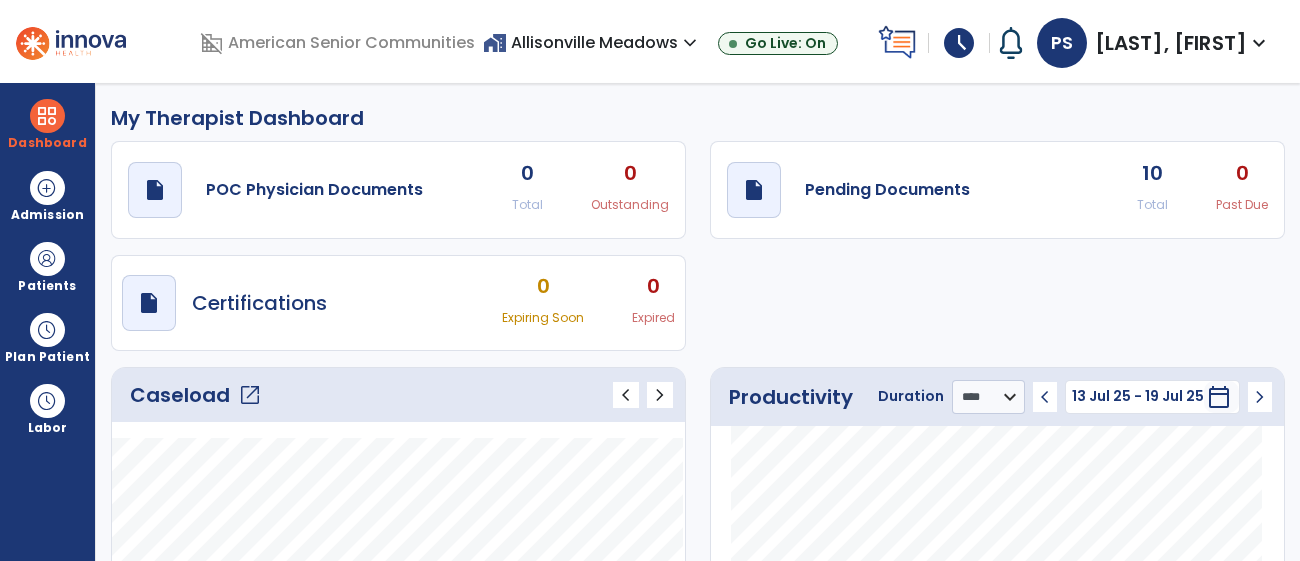 click on "Caseload   open_in_new" 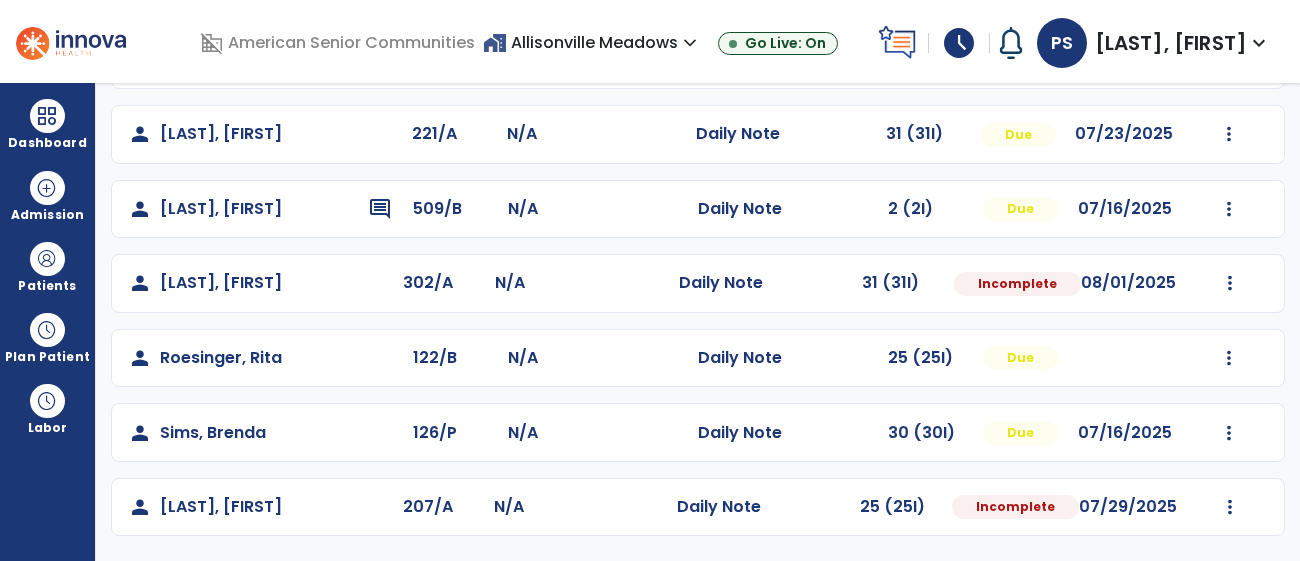 scroll, scrollTop: 548, scrollLeft: 0, axis: vertical 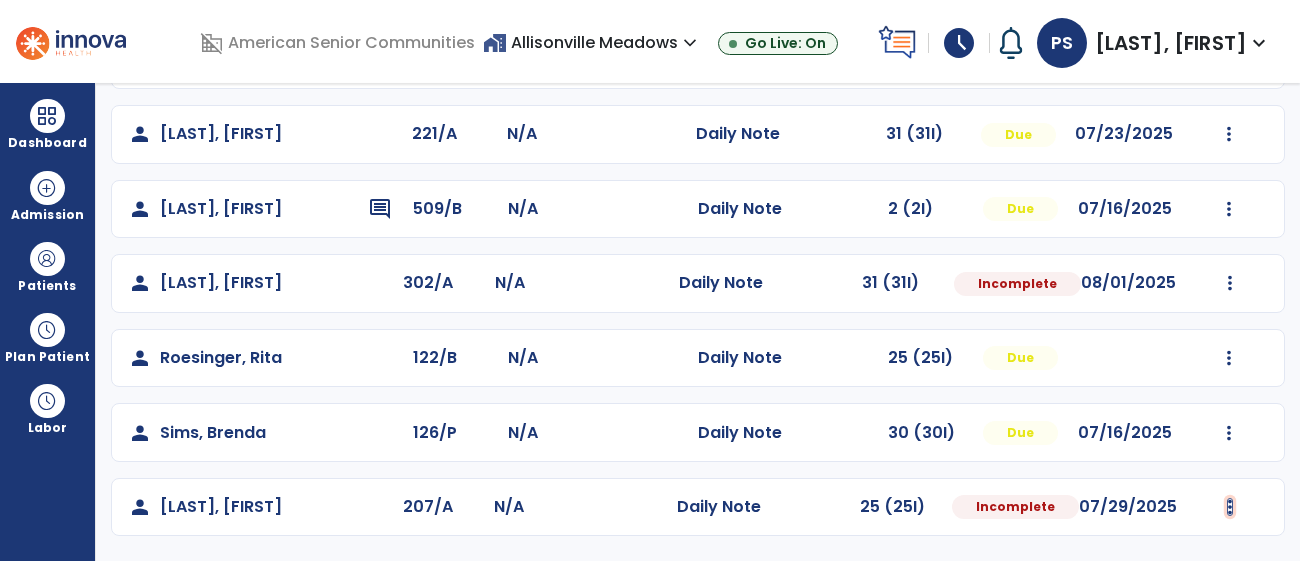 click at bounding box center (1229, -164) 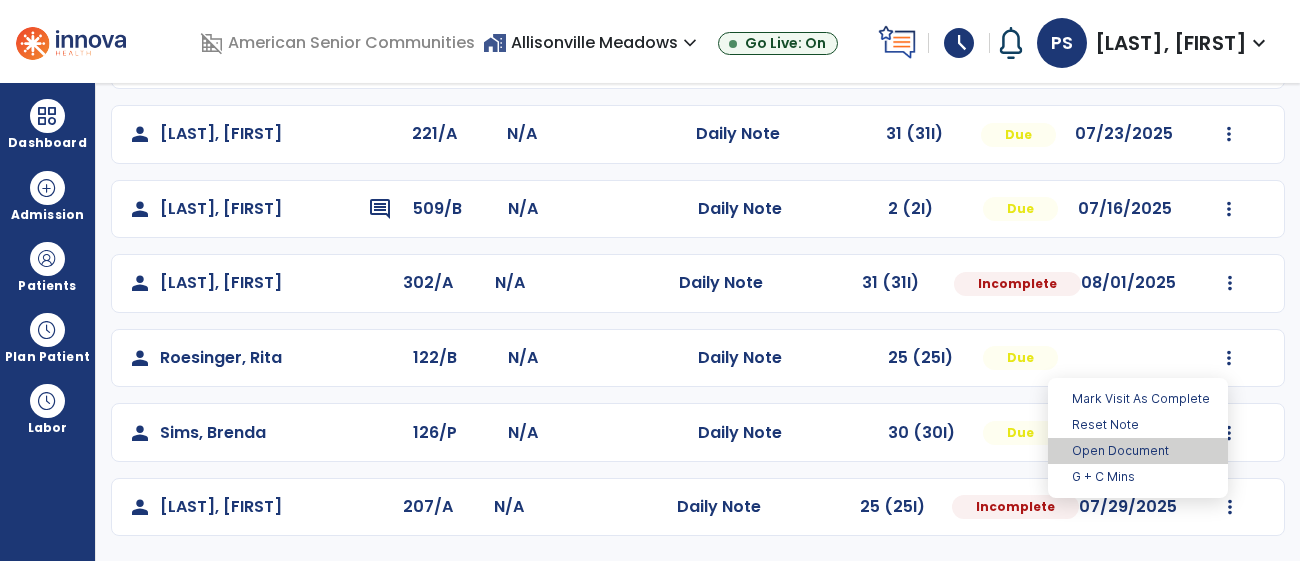 click on "Open Document" at bounding box center (1138, 451) 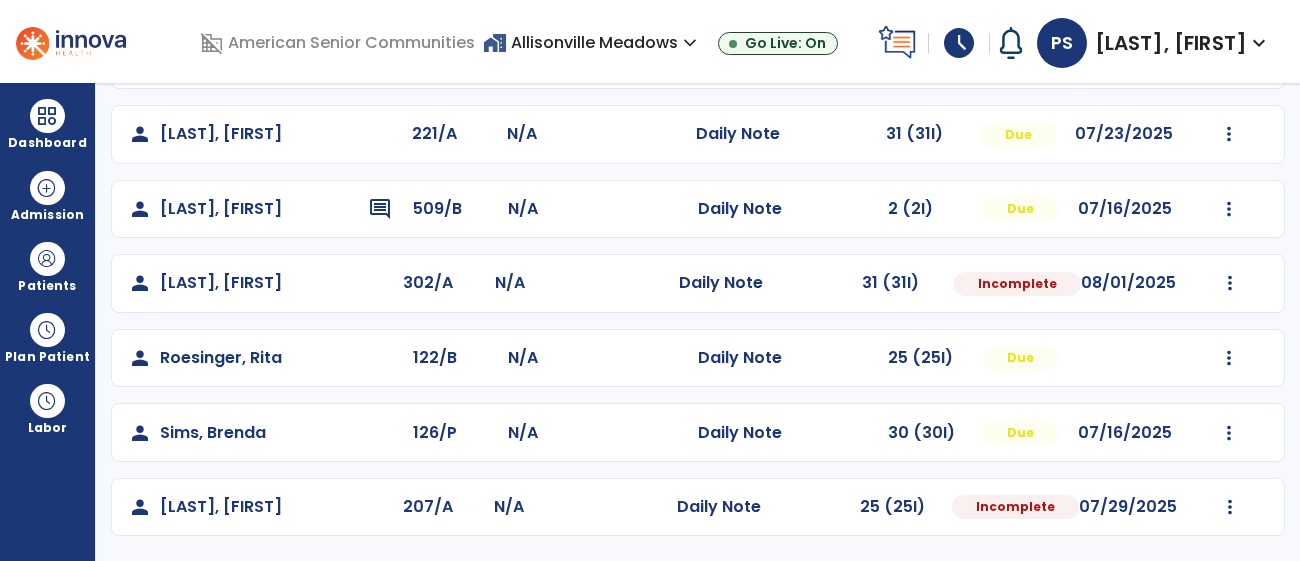 select on "*" 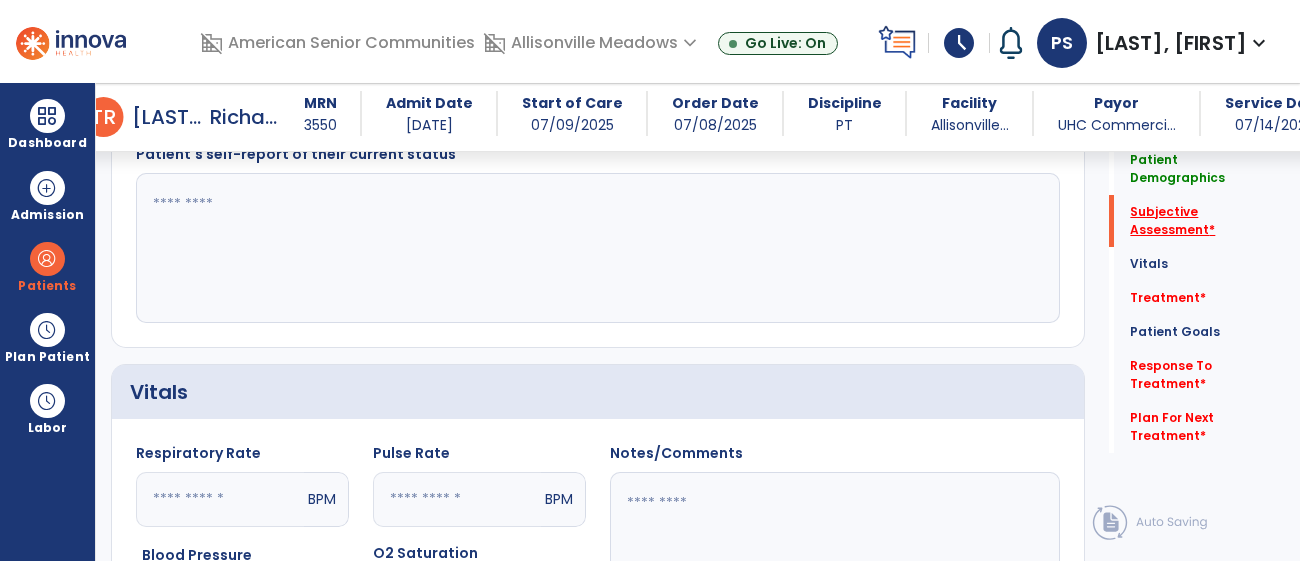 click on "Subjective Assessment   *" 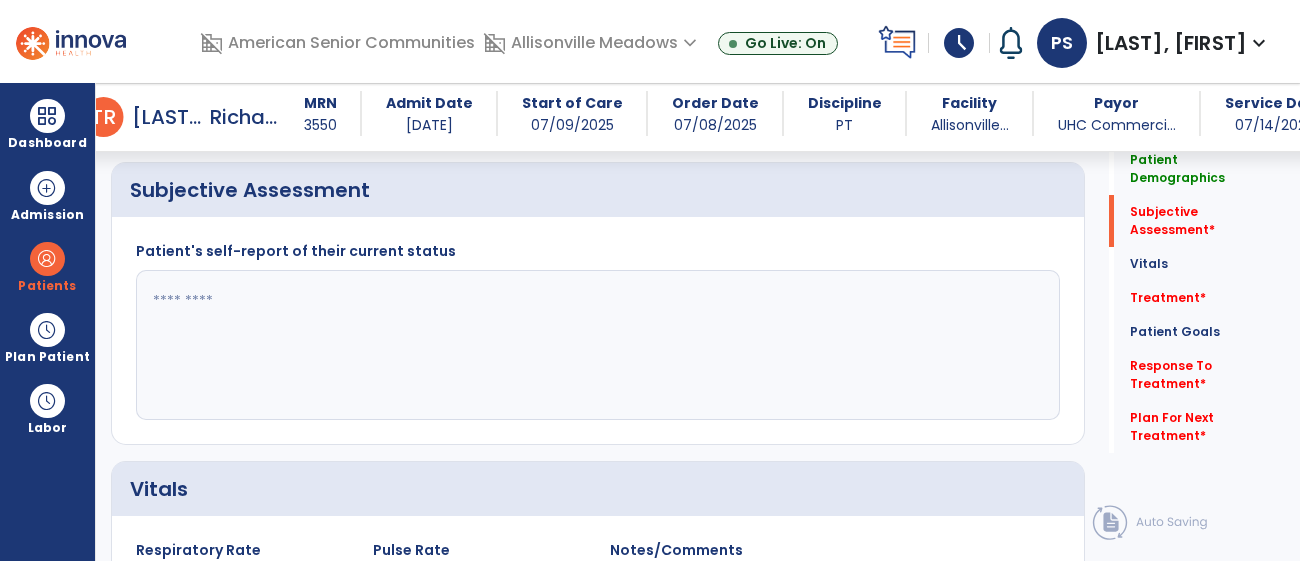 scroll, scrollTop: 426, scrollLeft: 0, axis: vertical 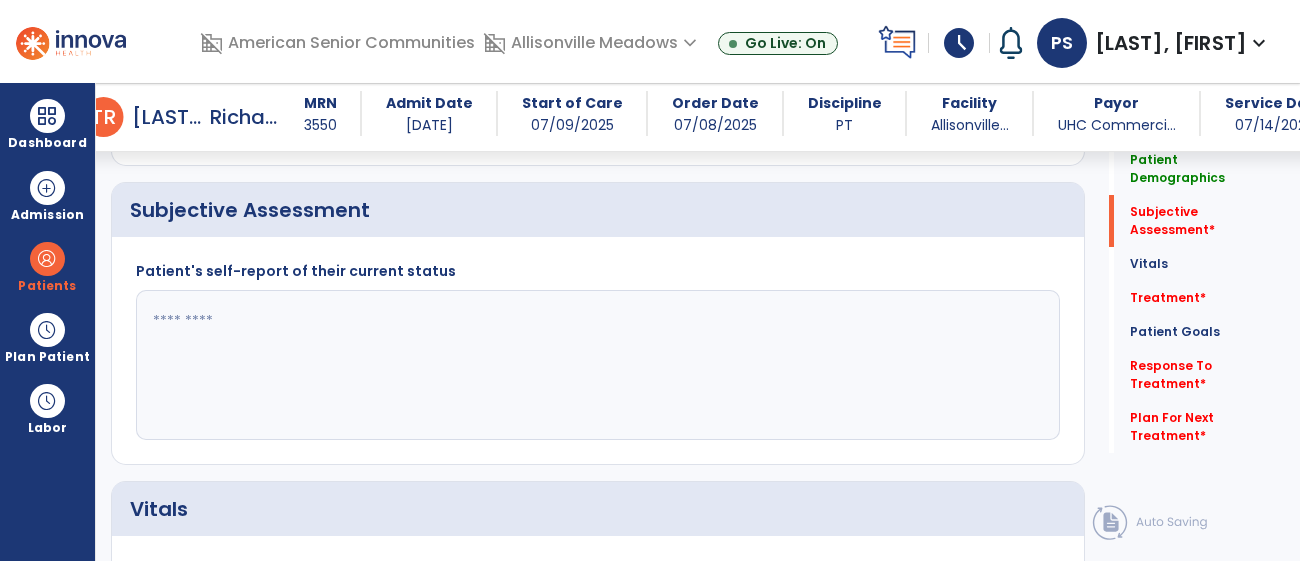 click 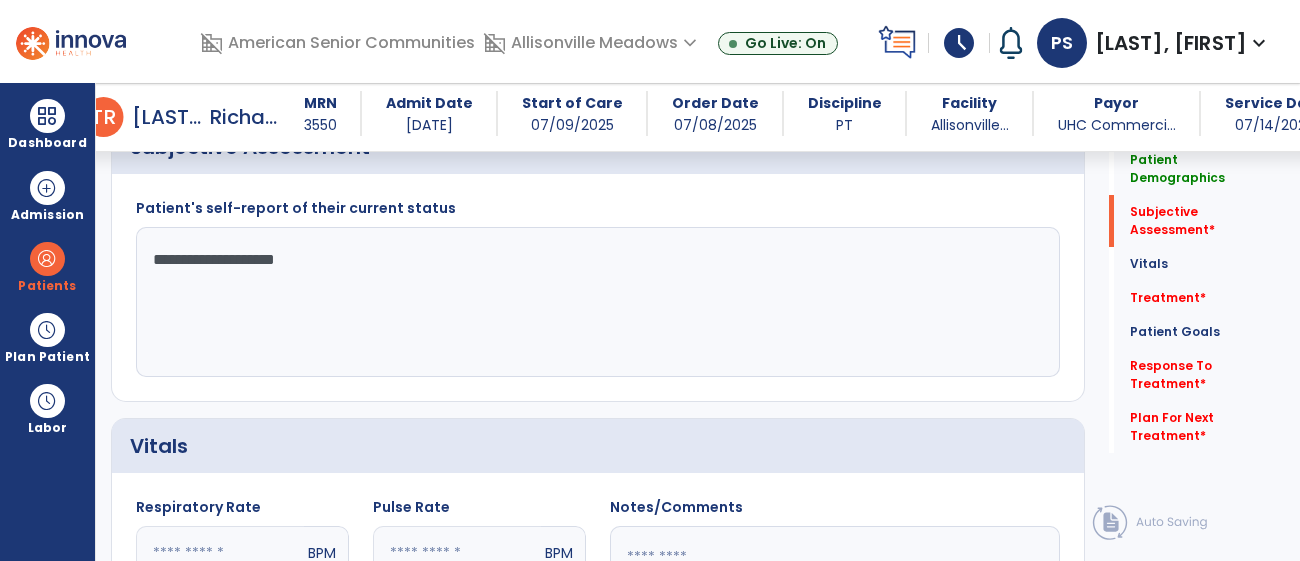 scroll, scrollTop: 498, scrollLeft: 0, axis: vertical 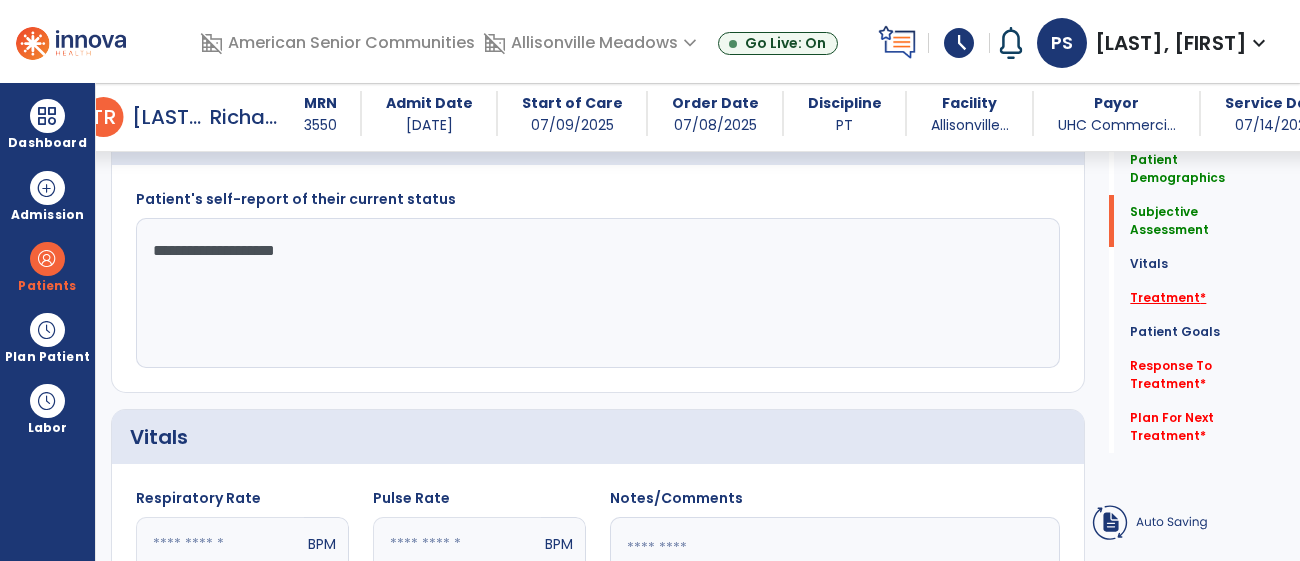 type on "**********" 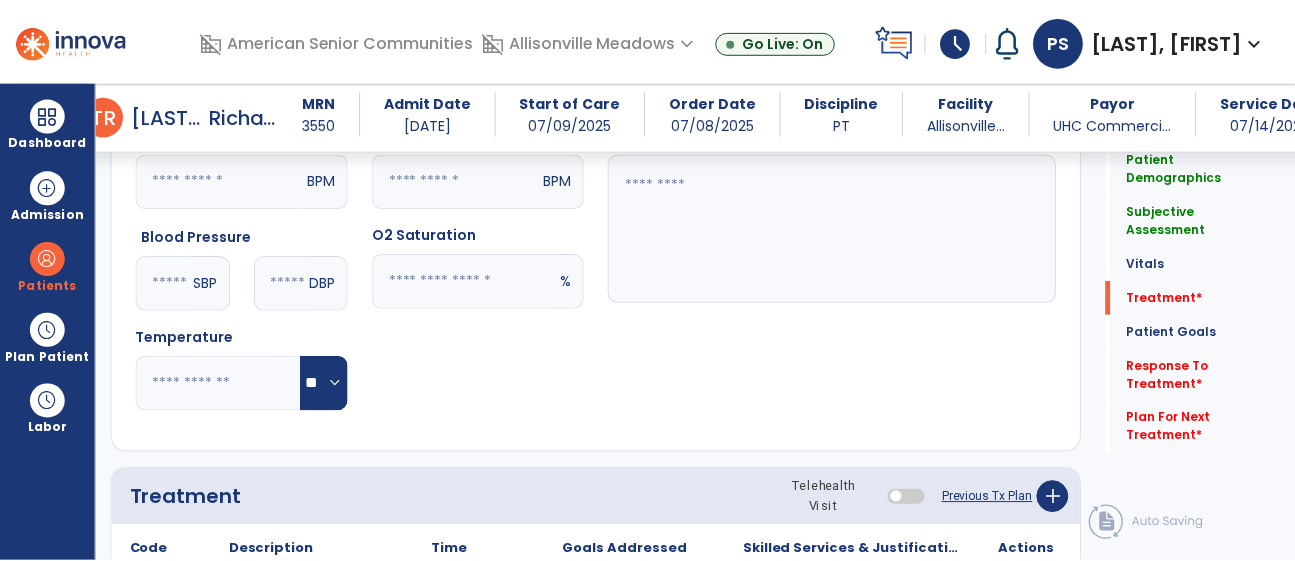 scroll, scrollTop: 1161, scrollLeft: 0, axis: vertical 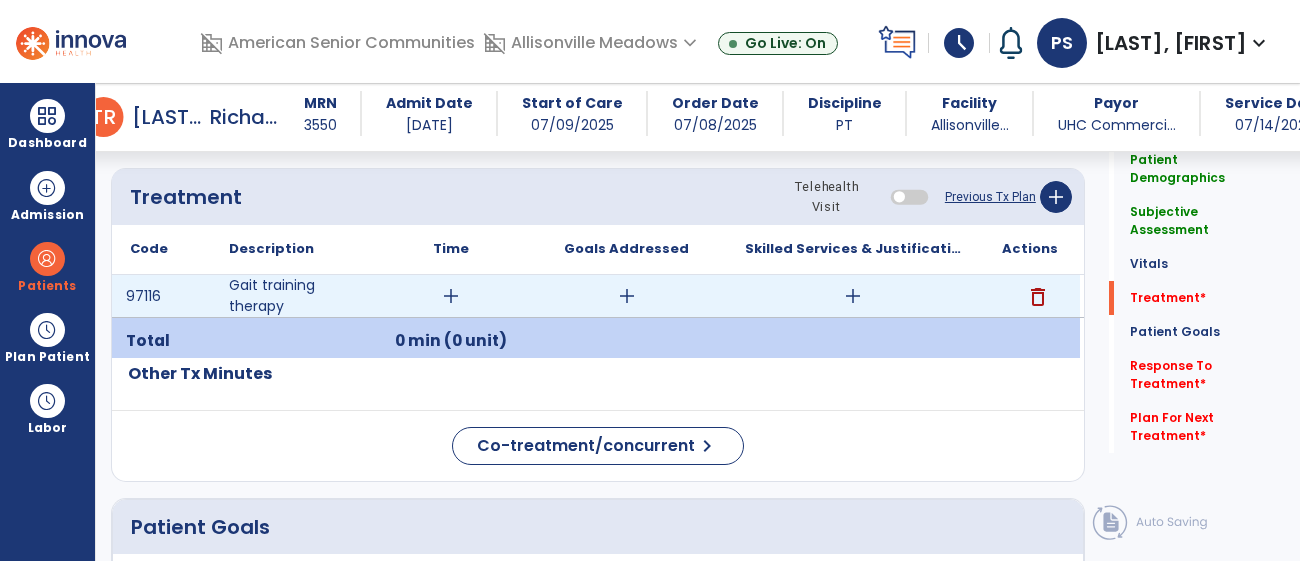 click on "add" at bounding box center [451, 296] 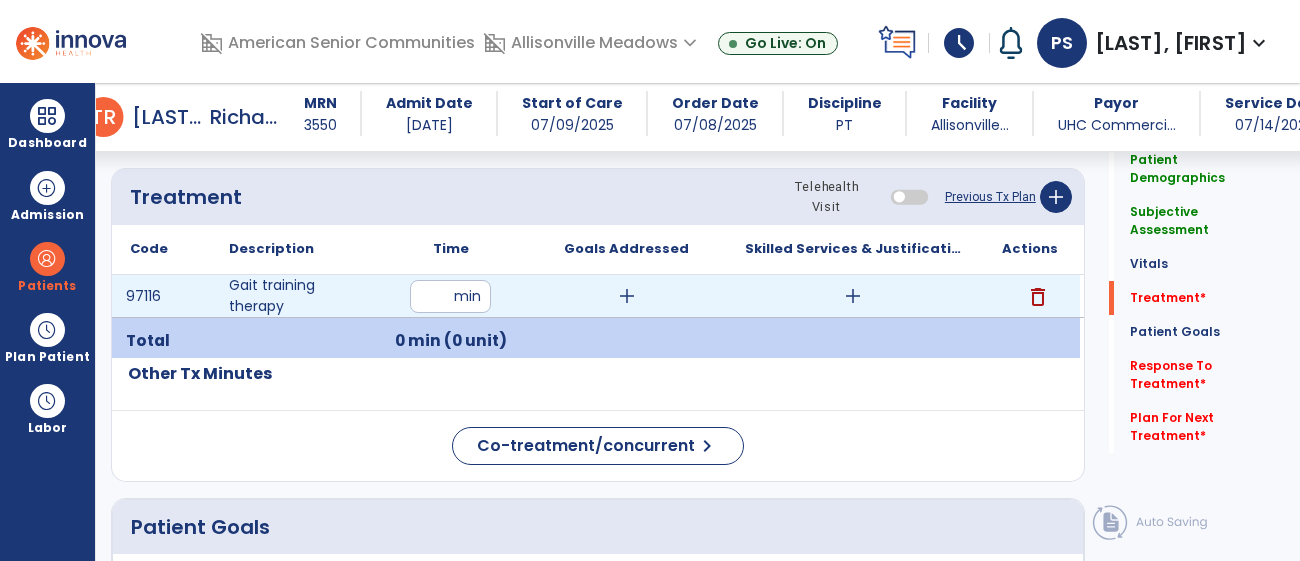 type on "**" 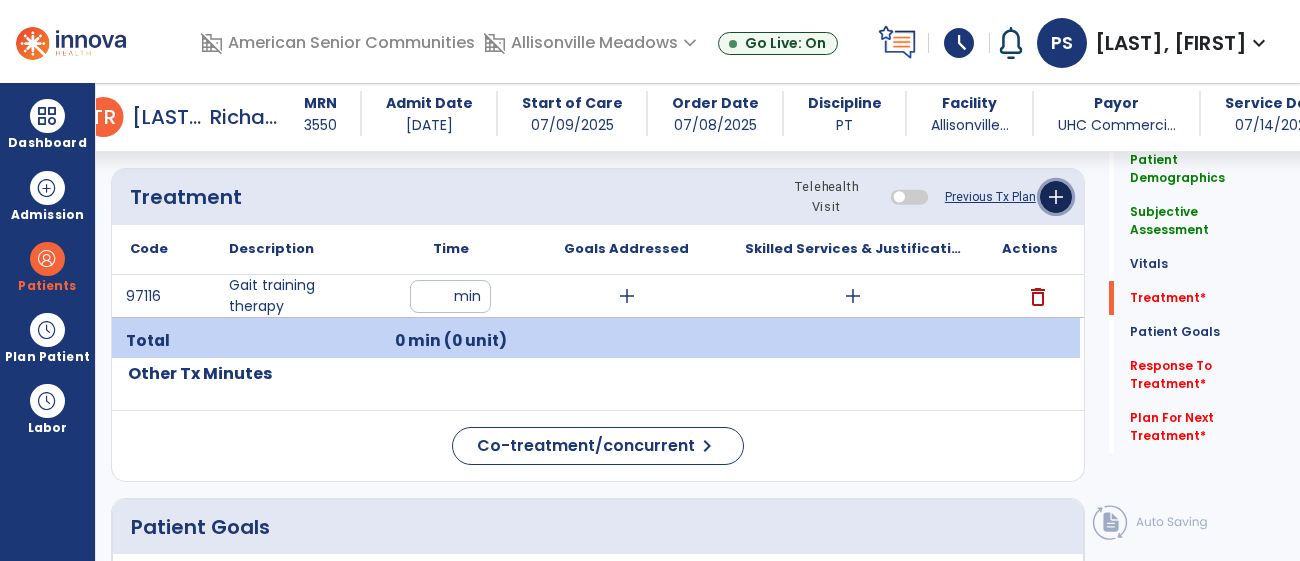 click on "add" 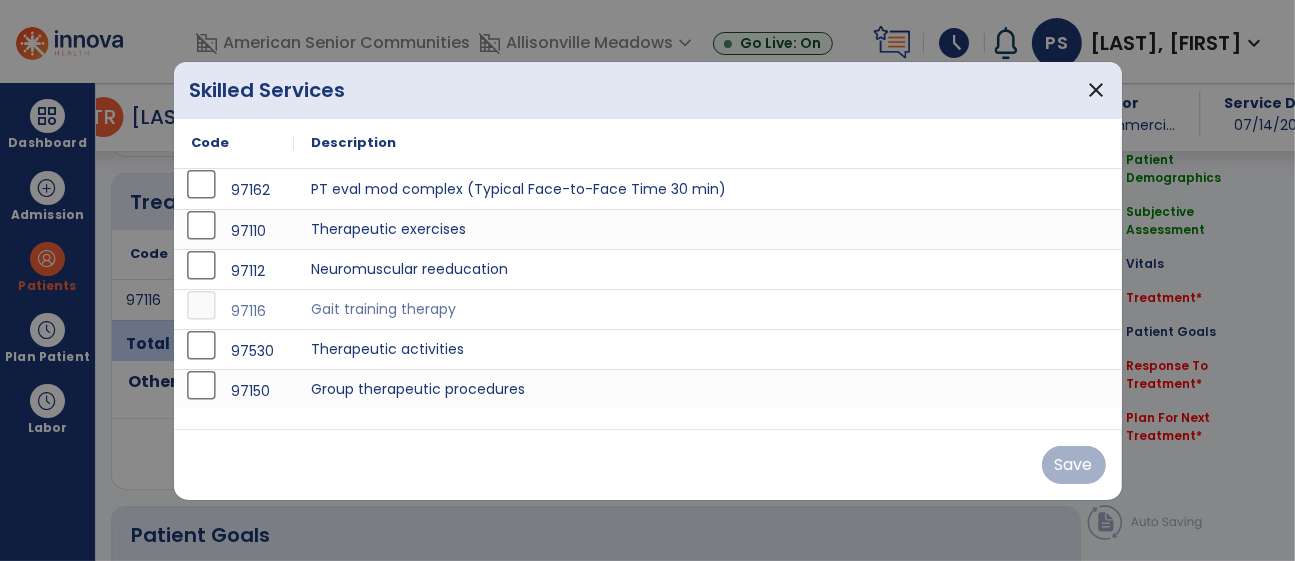 scroll, scrollTop: 1161, scrollLeft: 0, axis: vertical 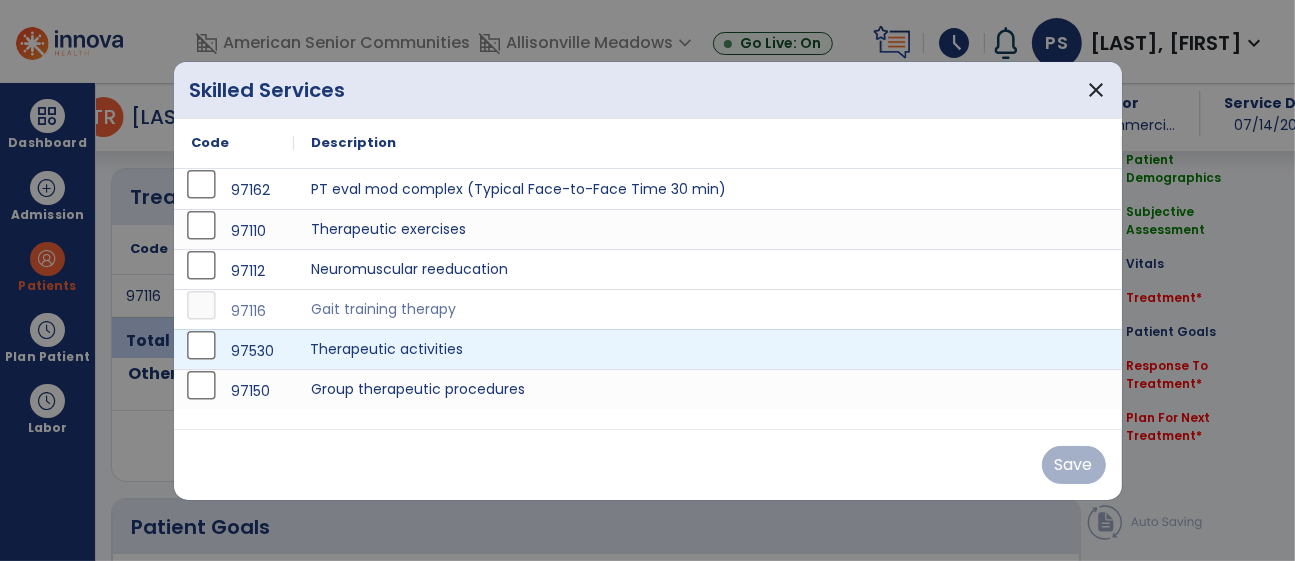 click on "Therapeutic activities" at bounding box center (708, 349) 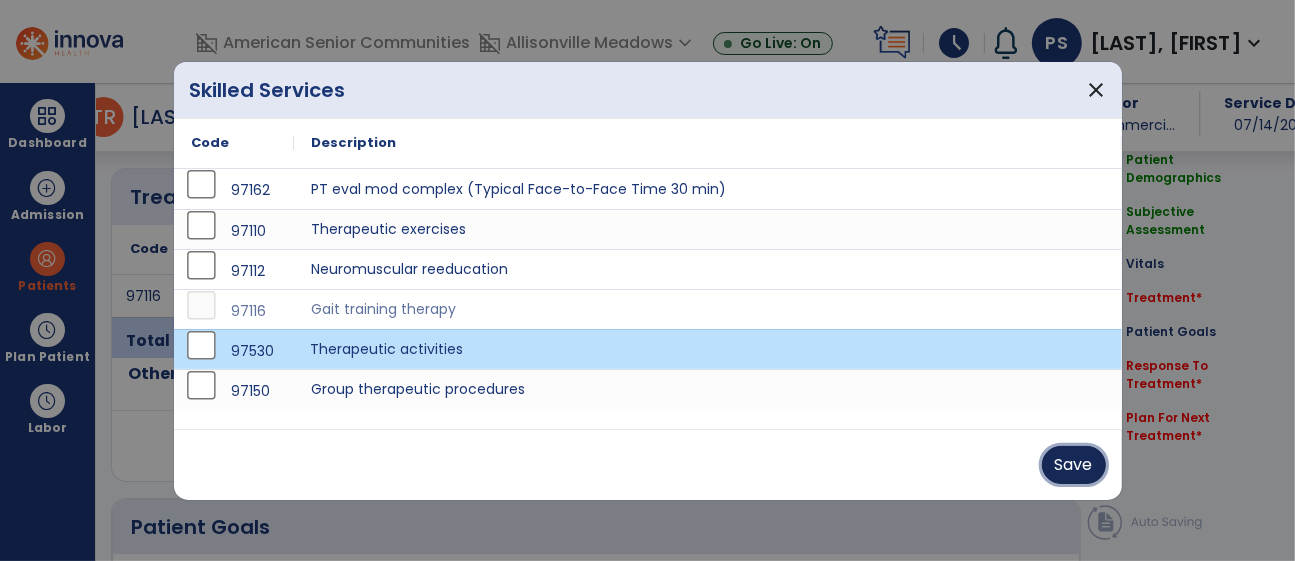 click on "Save" at bounding box center [1074, 465] 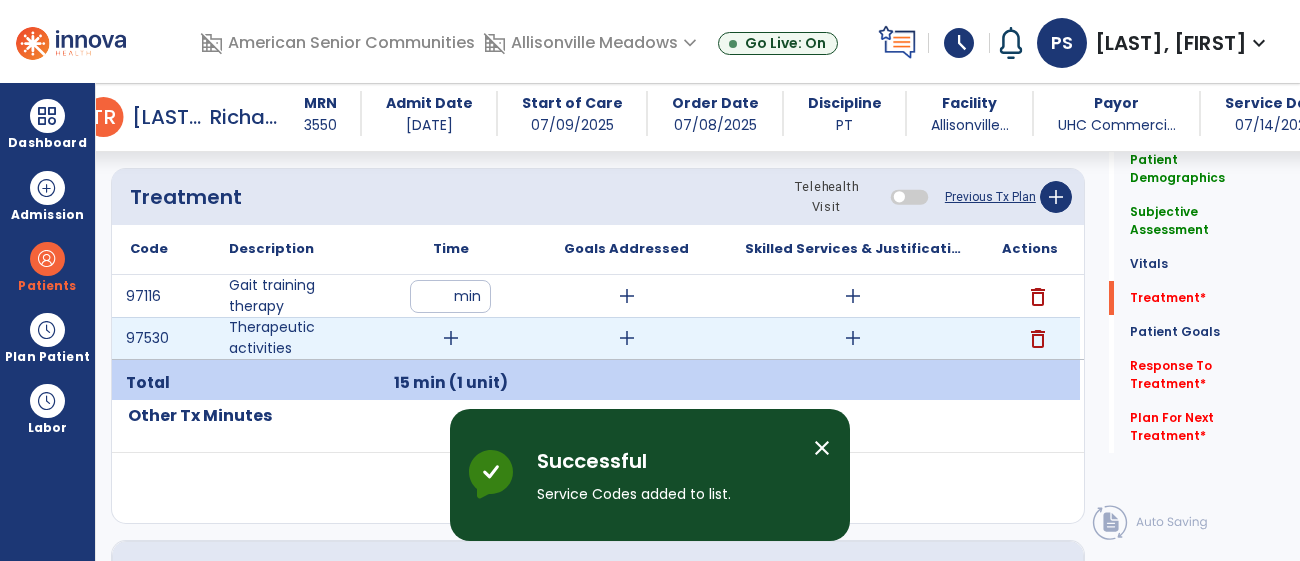 click on "add" at bounding box center [451, 338] 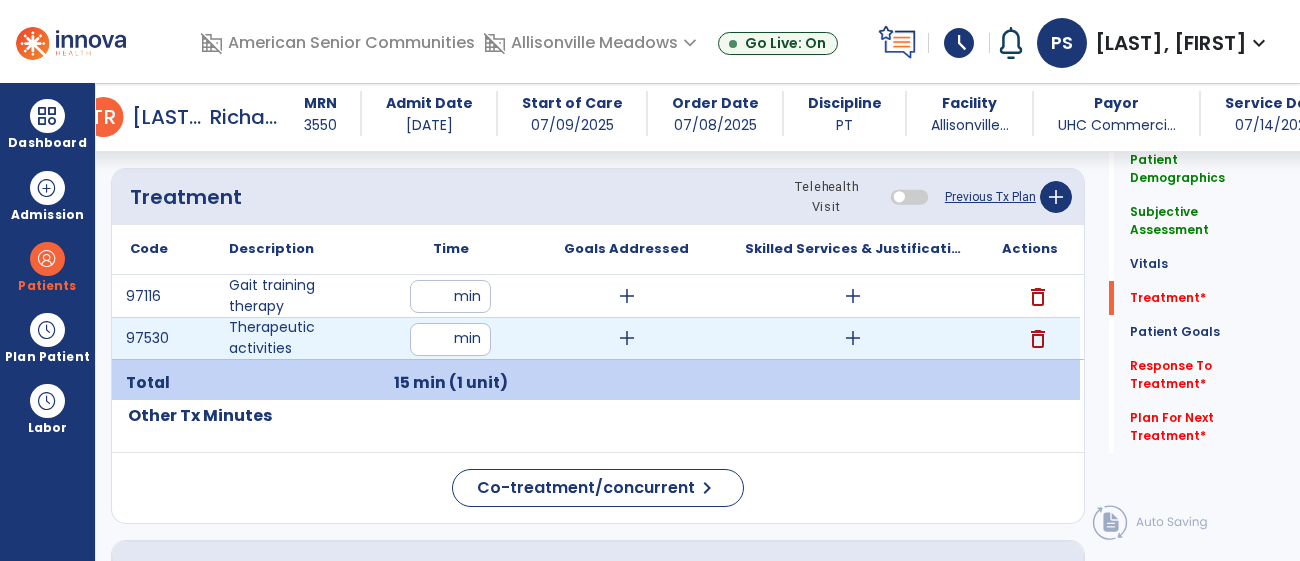 type on "**" 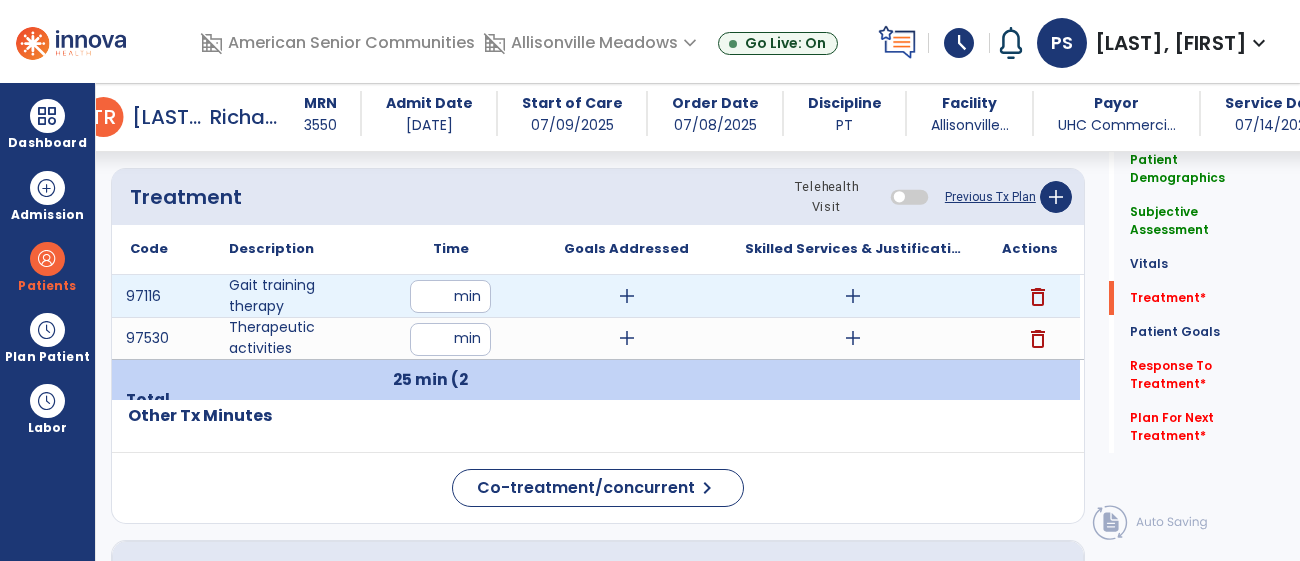 click on "add" at bounding box center (627, 296) 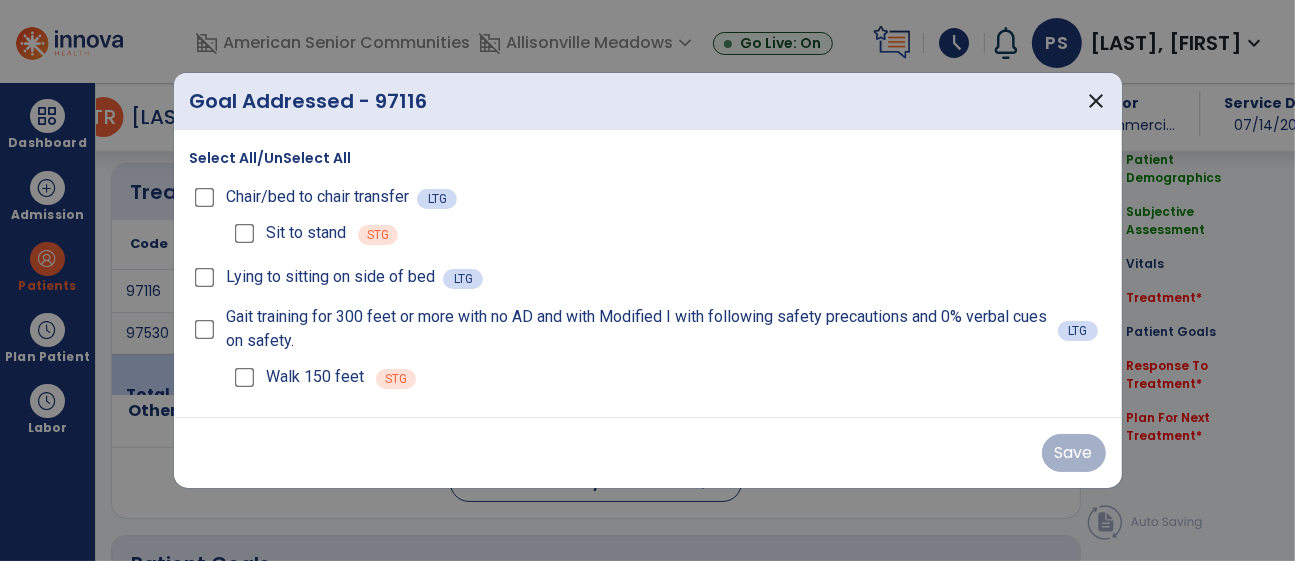 scroll, scrollTop: 1161, scrollLeft: 0, axis: vertical 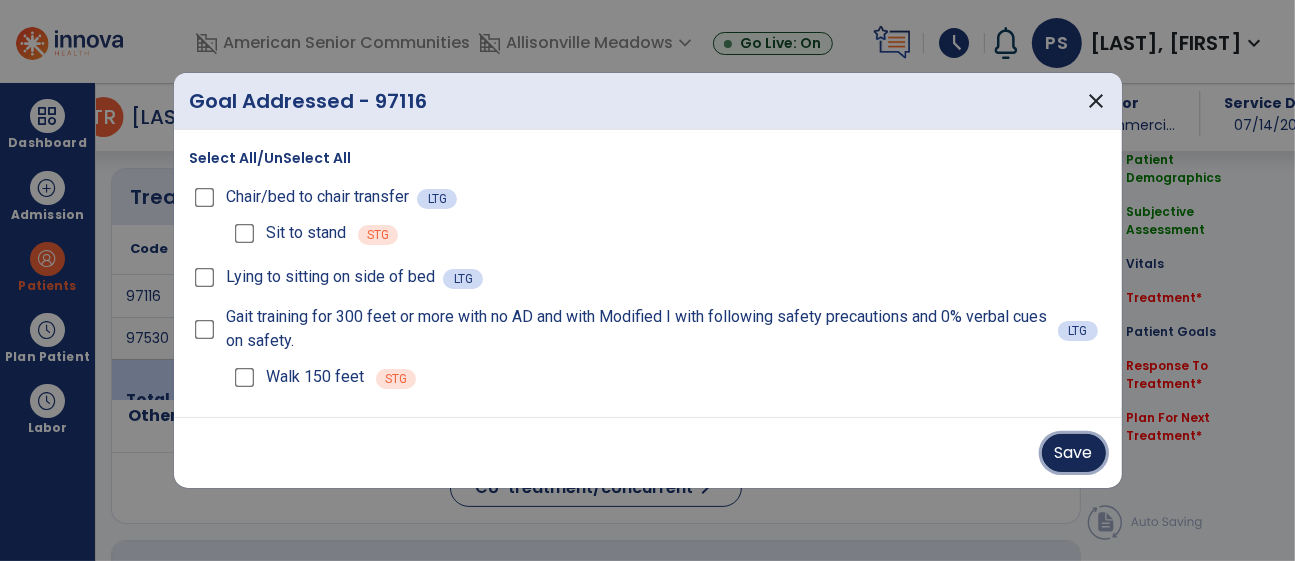 click on "Save" at bounding box center (1074, 453) 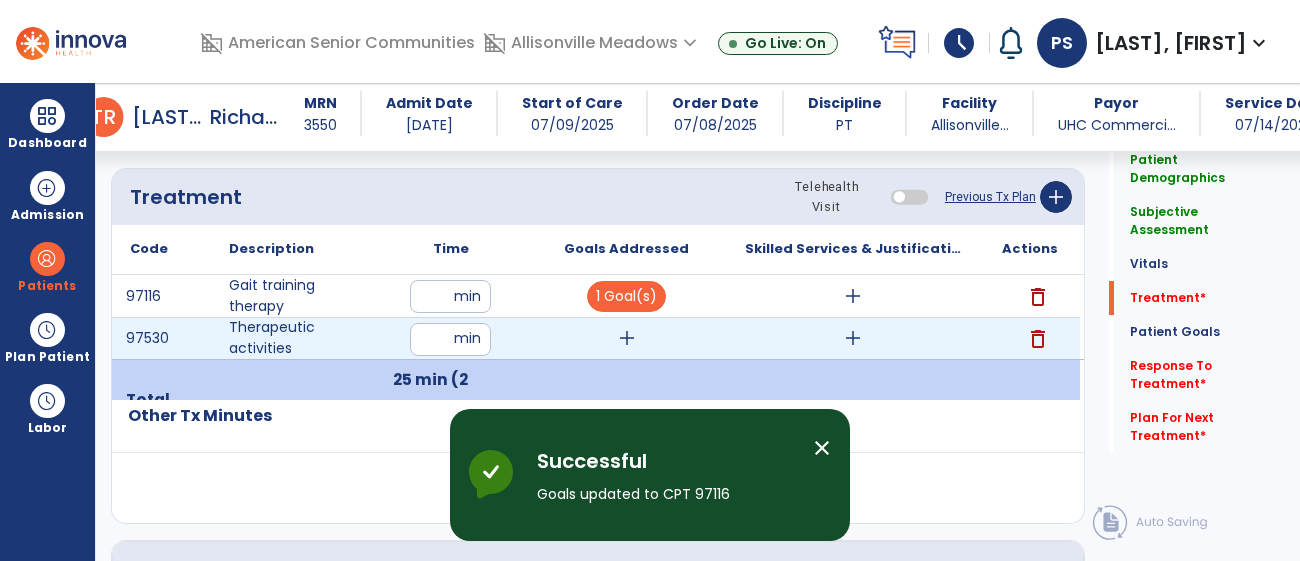 click on "add" at bounding box center [627, 338] 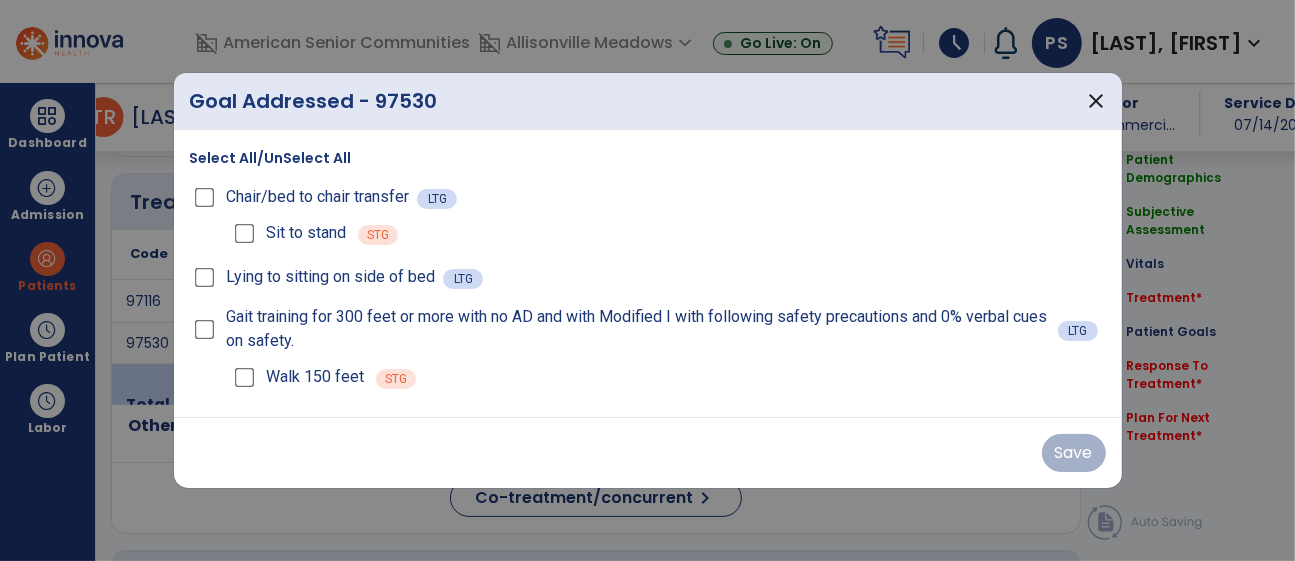 scroll, scrollTop: 1161, scrollLeft: 0, axis: vertical 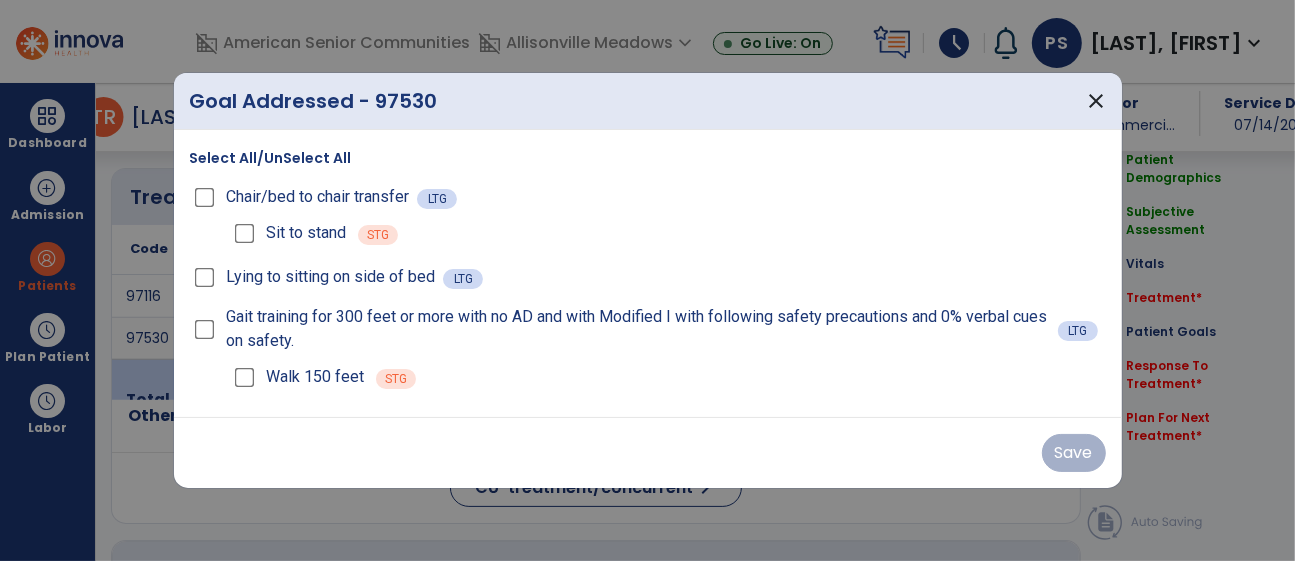 click on "Chair/bed to chair transfer" at bounding box center [304, 197] 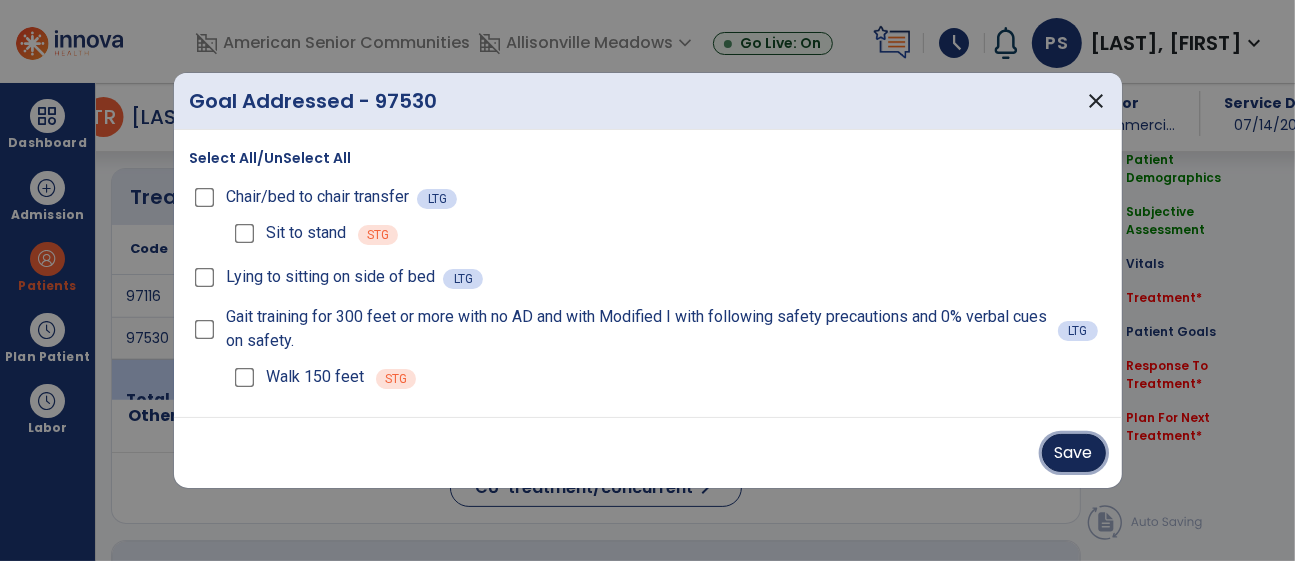 click on "Save" at bounding box center (1074, 453) 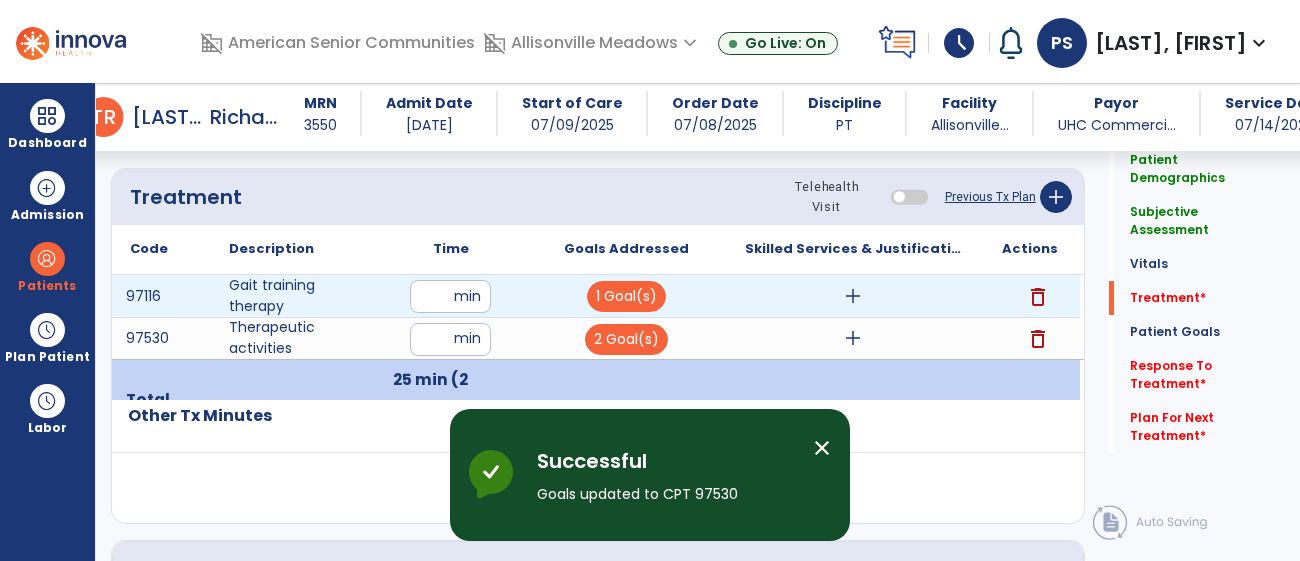 click on "add" at bounding box center [853, 296] 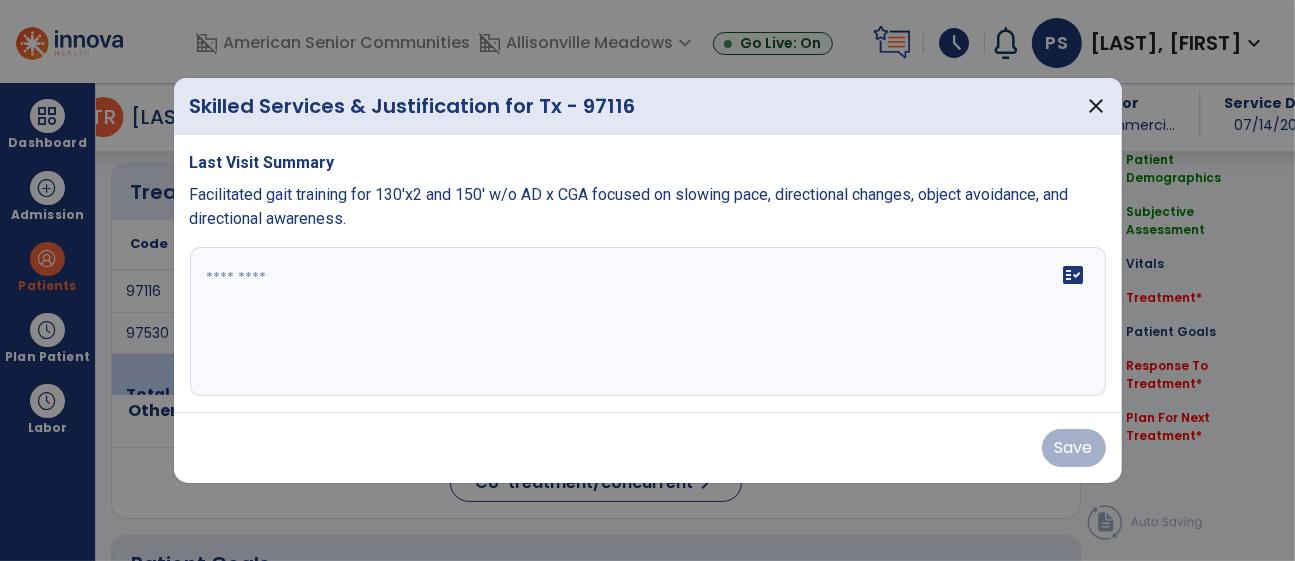 scroll, scrollTop: 1161, scrollLeft: 0, axis: vertical 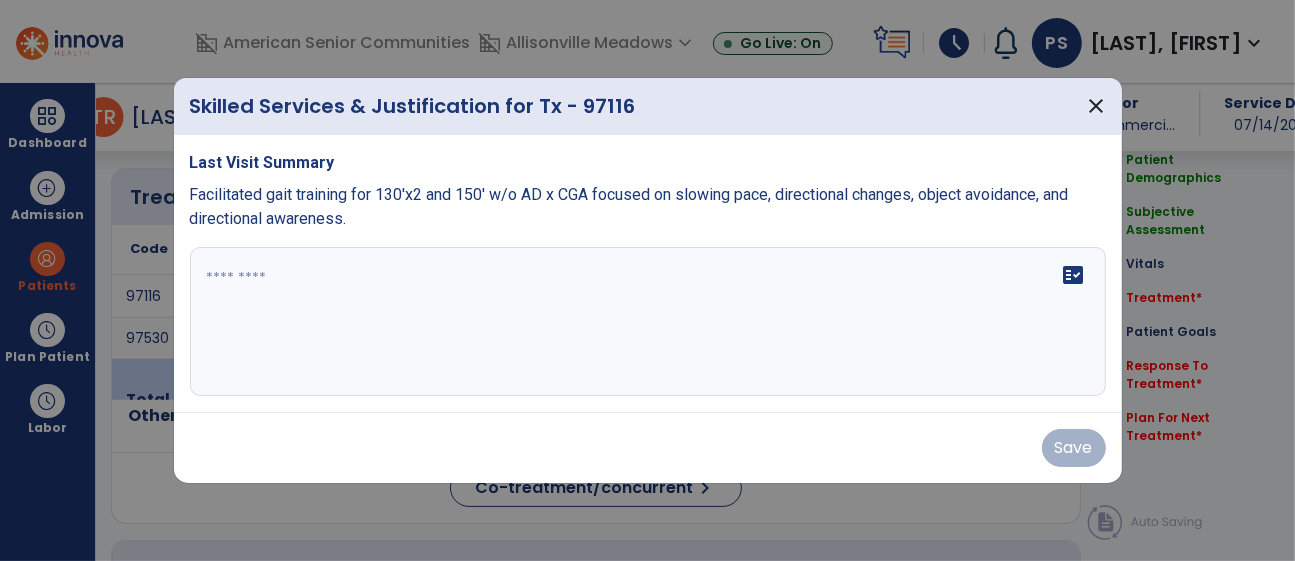click at bounding box center (648, 322) 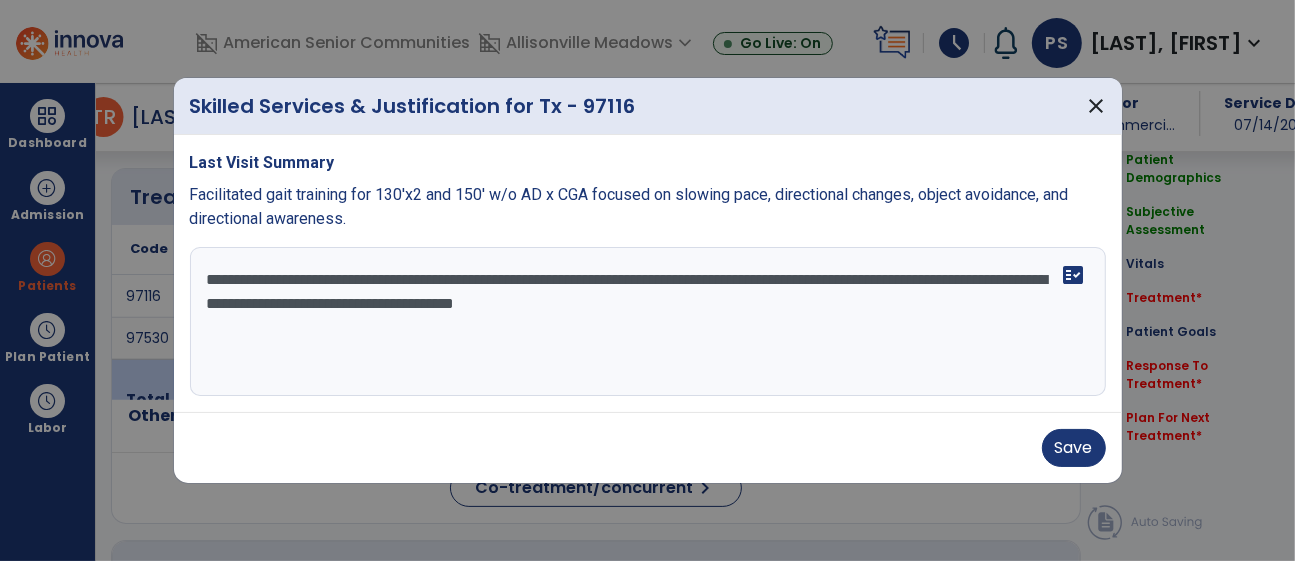 click on "**********" at bounding box center [648, 322] 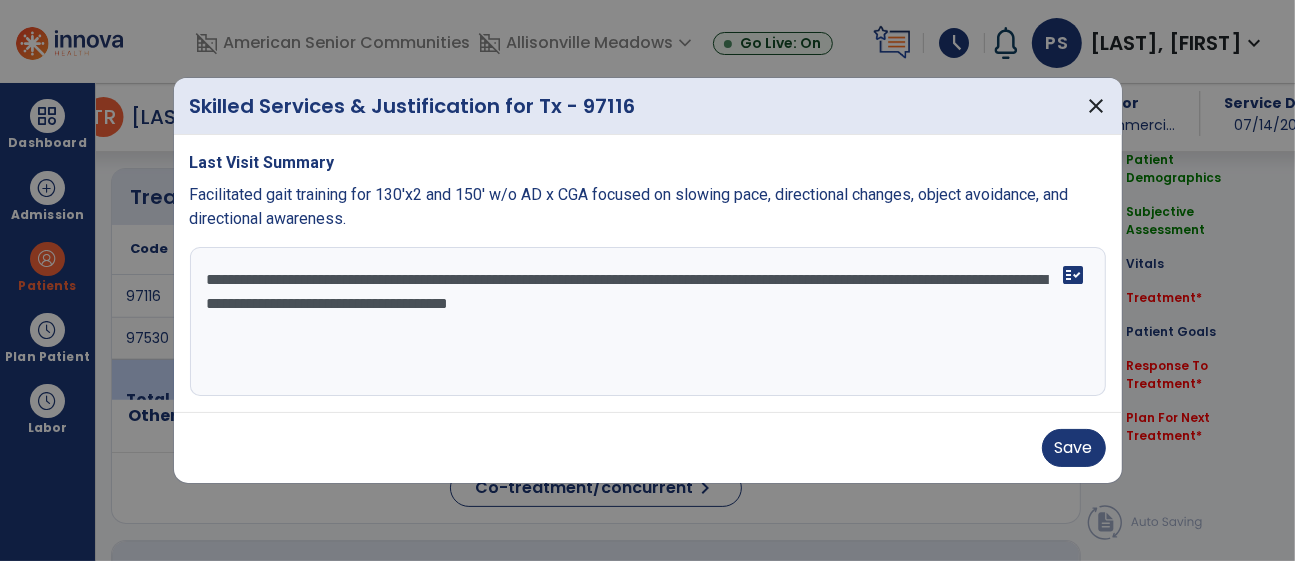 click on "**********" at bounding box center [648, 322] 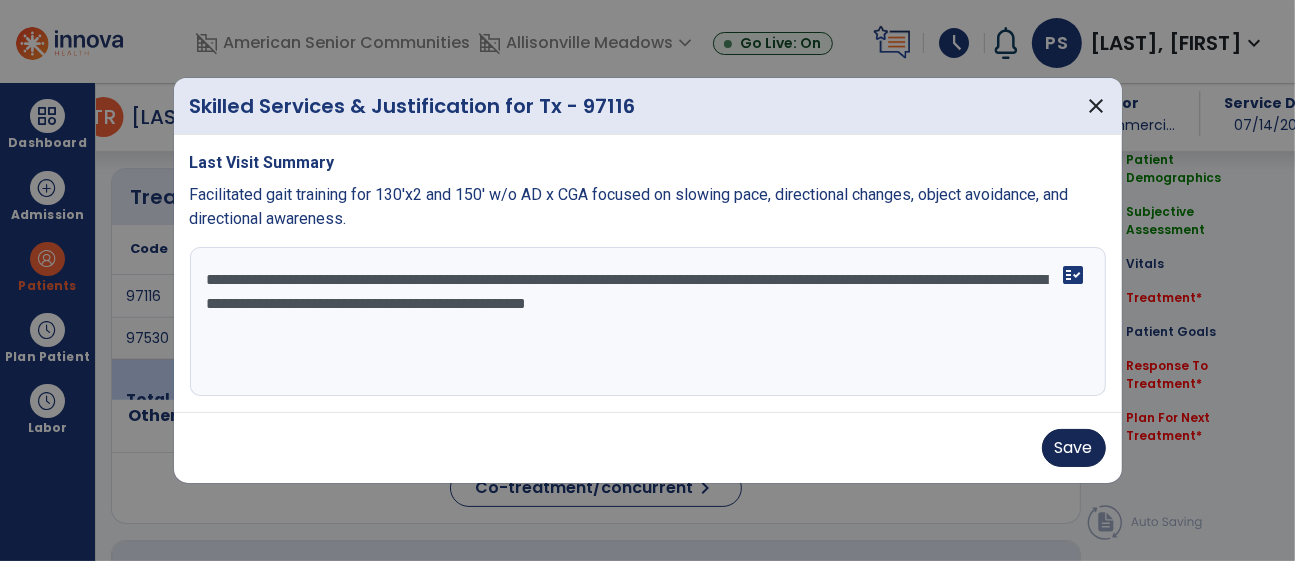 type on "**********" 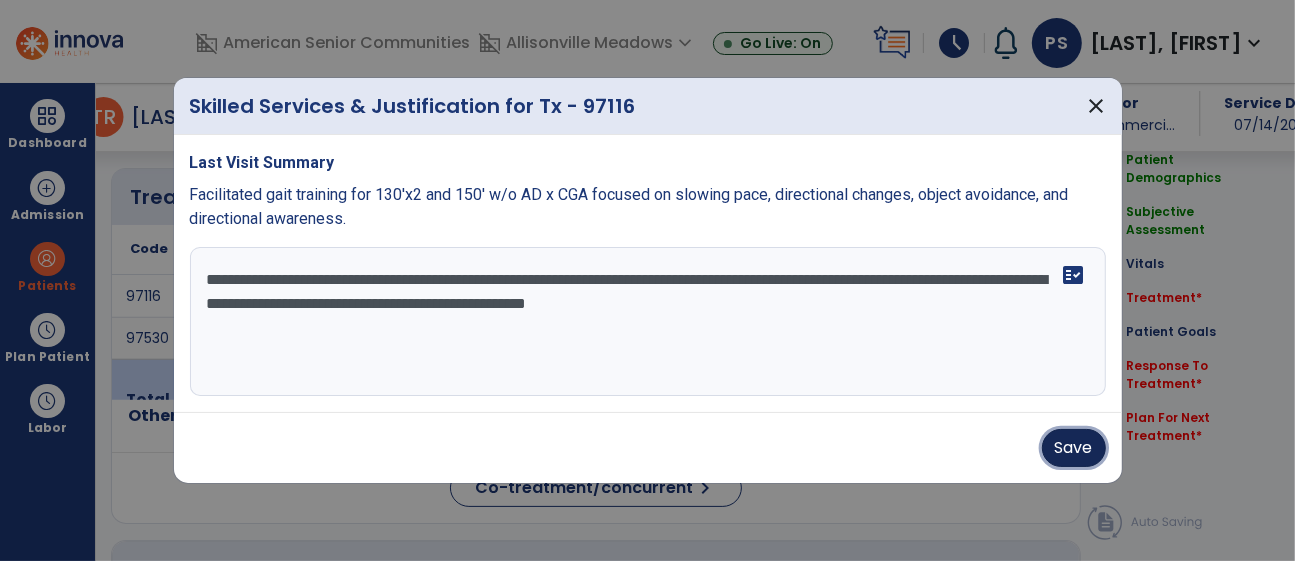 click on "Save" at bounding box center (1074, 448) 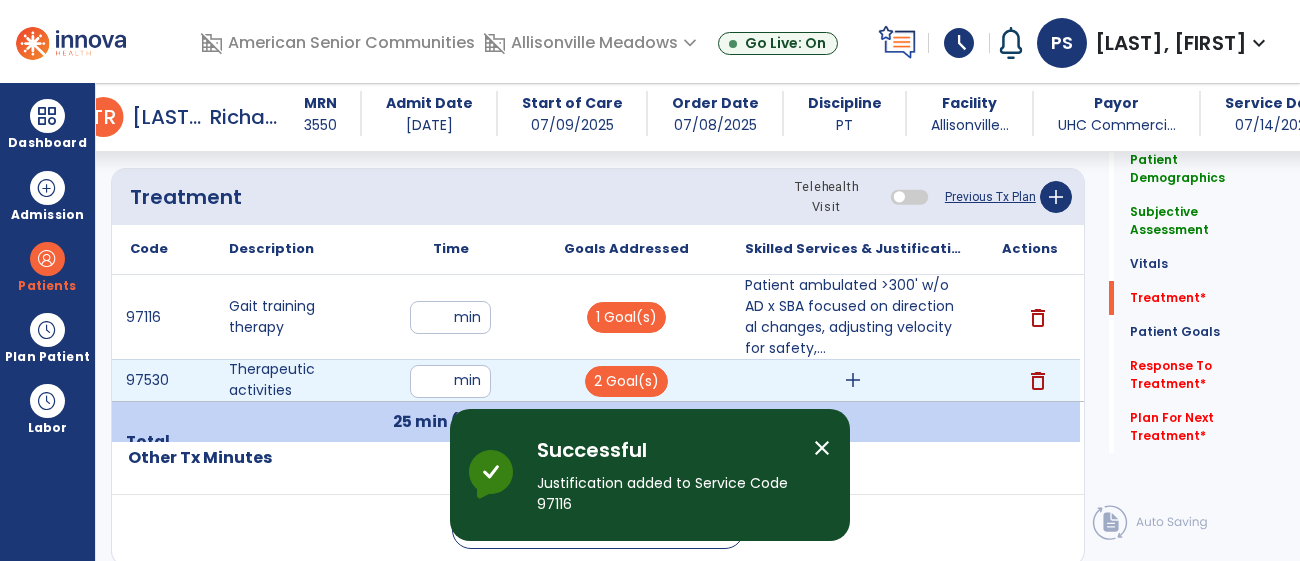 click on "add" at bounding box center (853, 380) 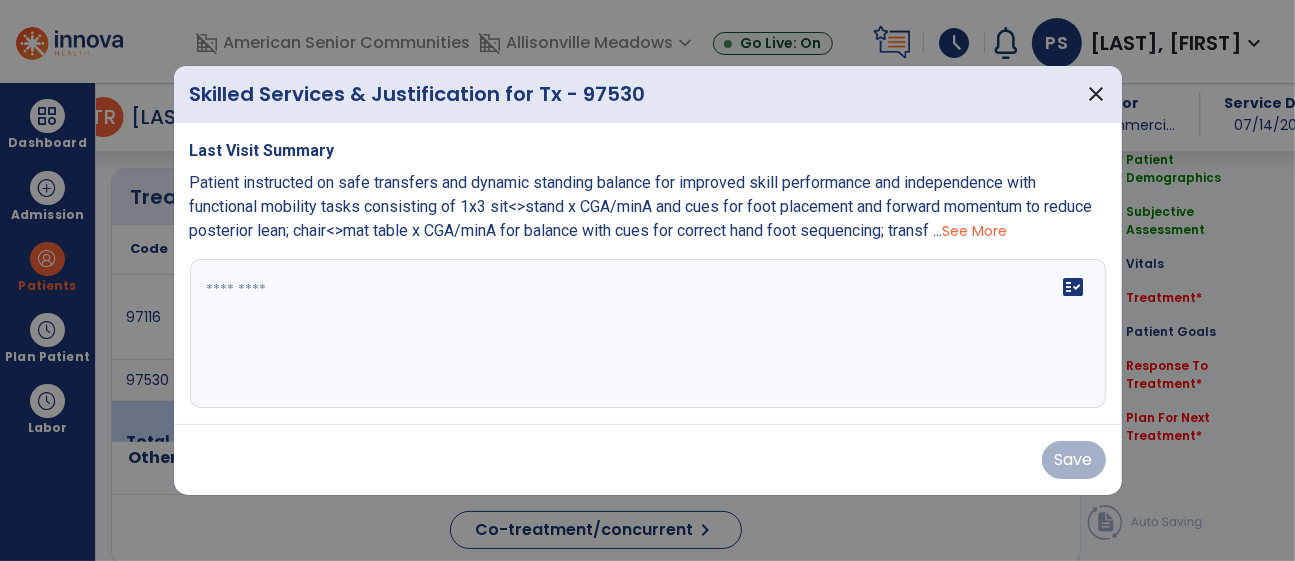 click at bounding box center (648, 334) 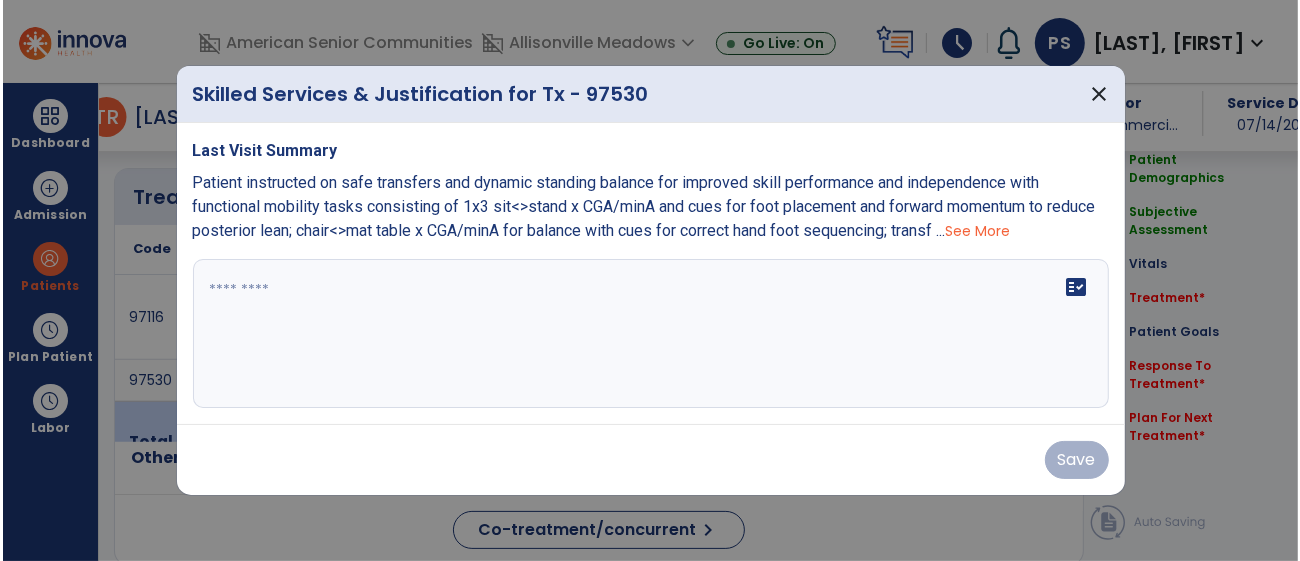 scroll, scrollTop: 1161, scrollLeft: 0, axis: vertical 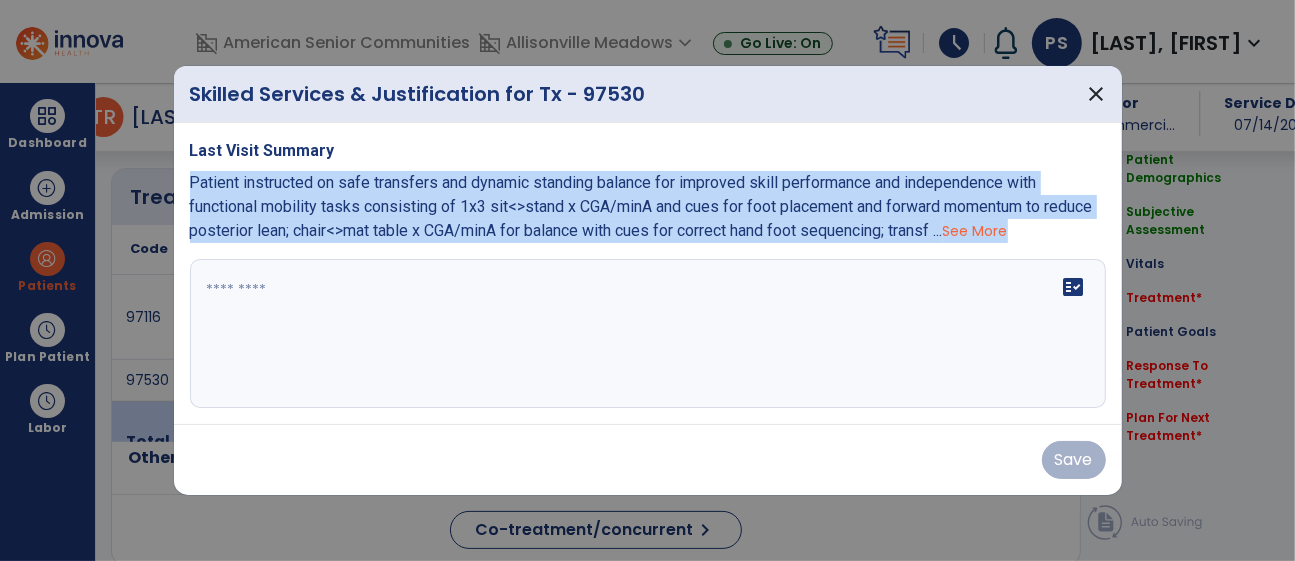 drag, startPoint x: 189, startPoint y: 179, endPoint x: 679, endPoint y: 265, distance: 497.4897 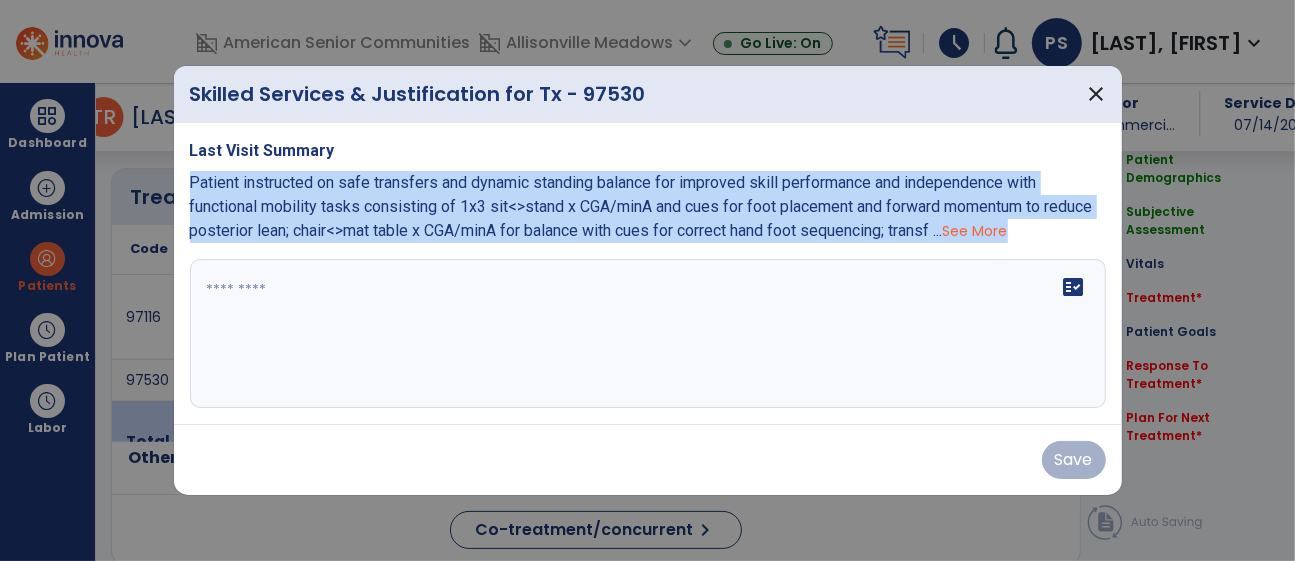 click on "Last Visit Summary Patient instructed on safe transfers and dynamic standing balance for improved skill performance and independence with functional mobility tasks consisting of 1x3 sit<>stand x CGA/minA and cues for foot placement and forward momentum to reduce posterior lean; chair<>mat table x CGA/minA for balance with cues for correct hand foot sequencing; transf ...  See More   fact_check" at bounding box center (648, 274) 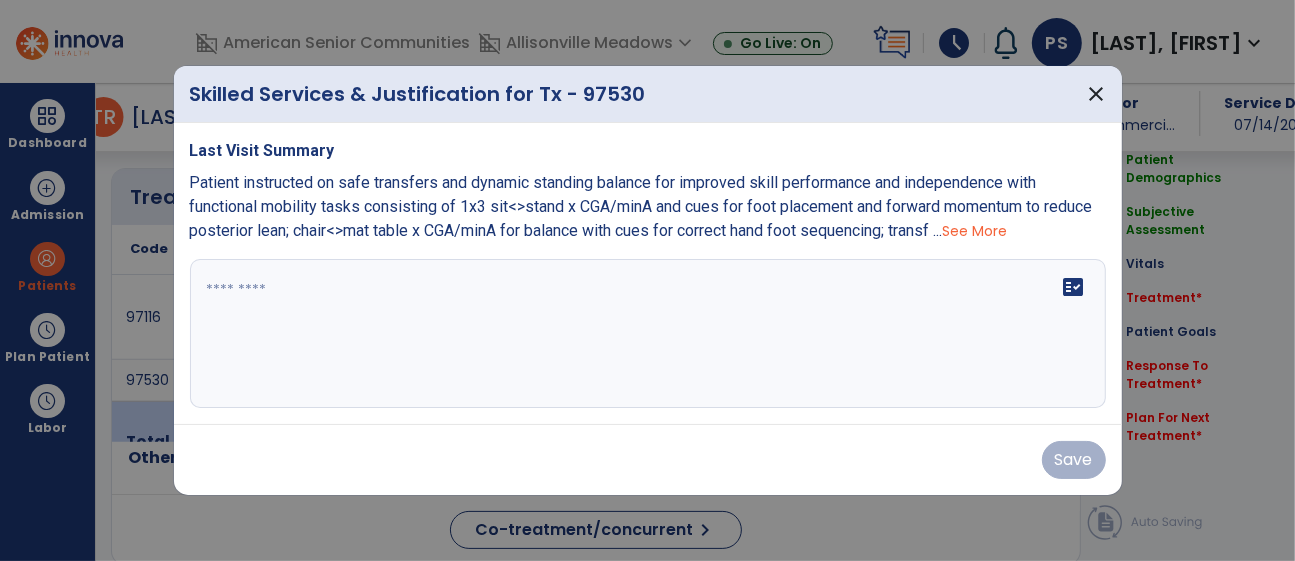 click at bounding box center [648, 334] 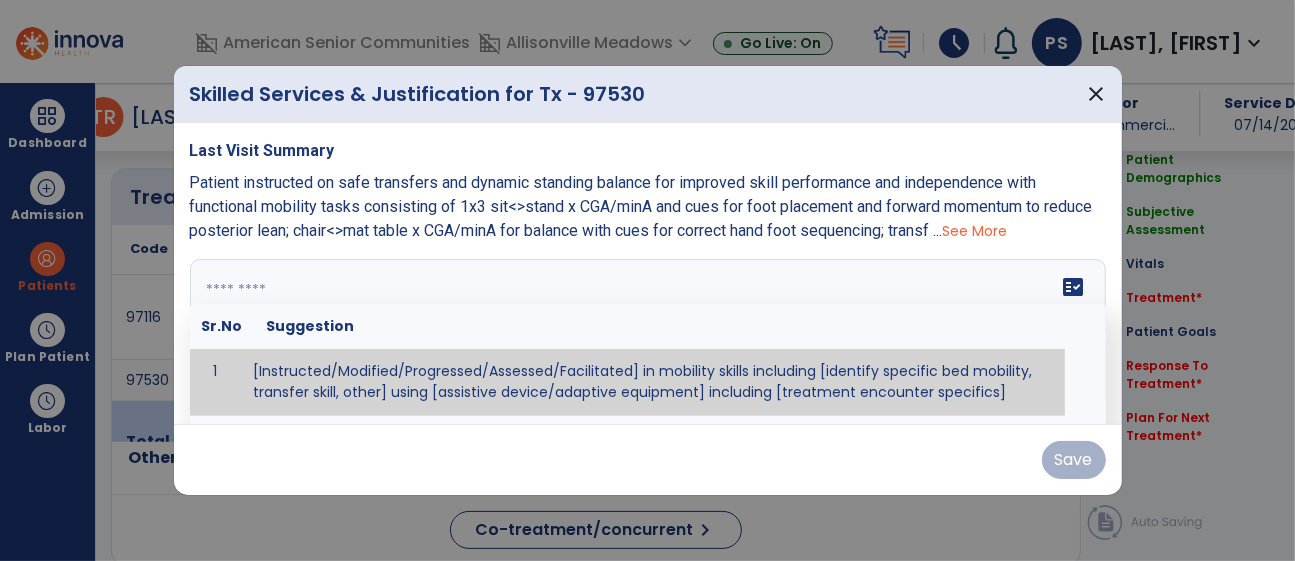 click on "See More" at bounding box center [975, 231] 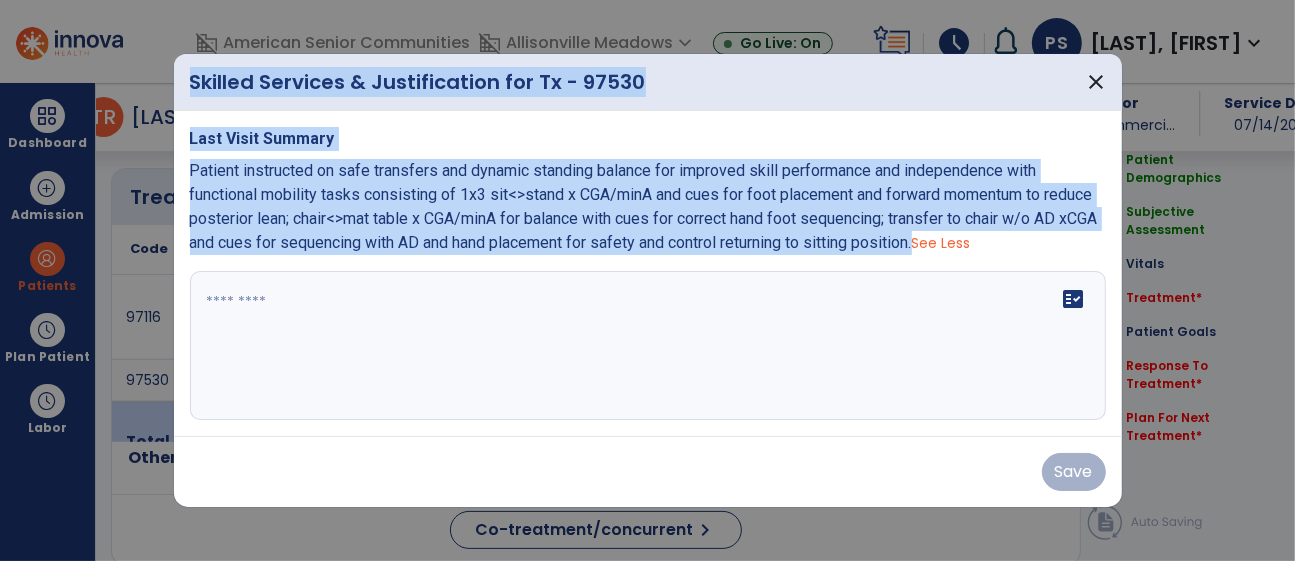 drag, startPoint x: 998, startPoint y: 242, endPoint x: 166, endPoint y: 173, distance: 834.85626 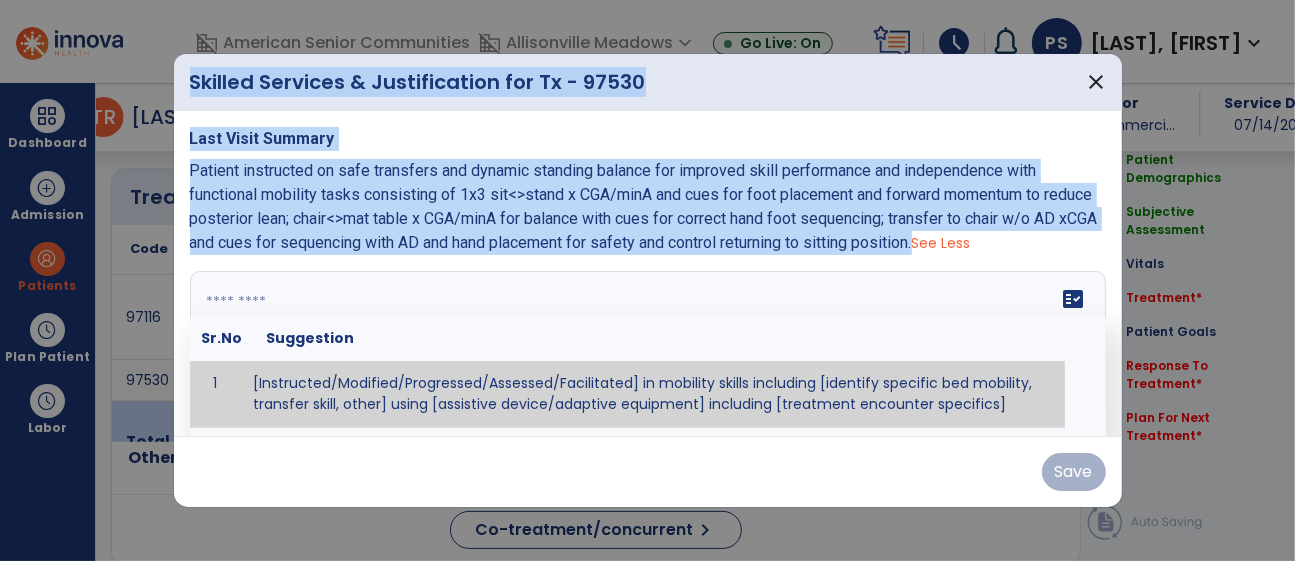 drag, startPoint x: 874, startPoint y: 340, endPoint x: 869, endPoint y: 325, distance: 15.811388 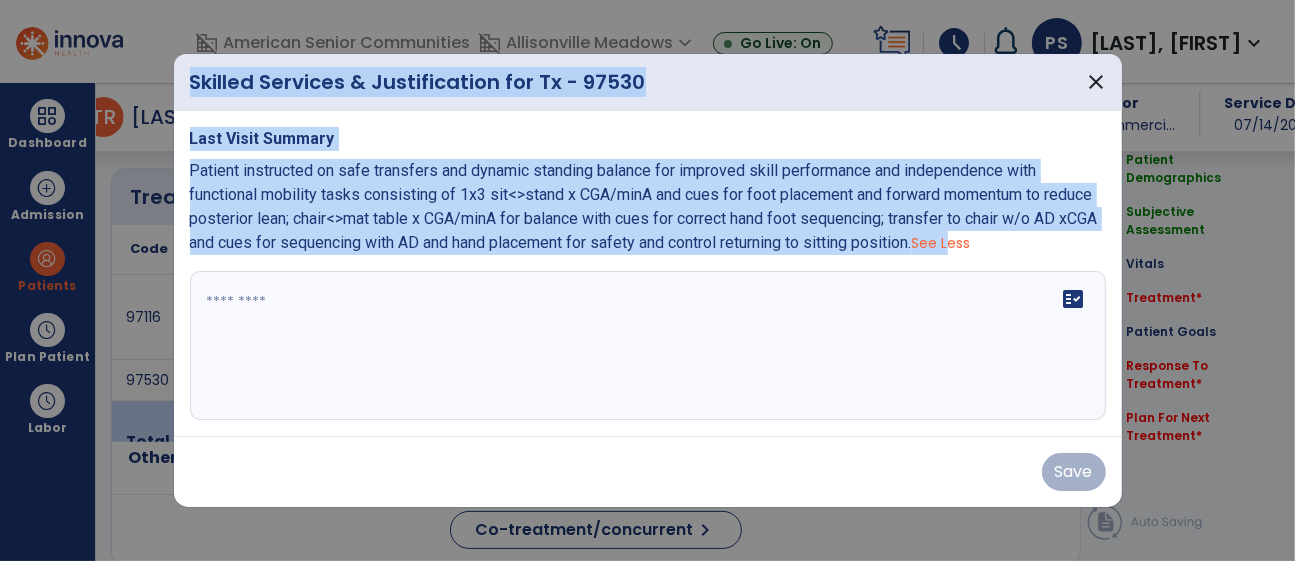 drag, startPoint x: 1028, startPoint y: 244, endPoint x: 168, endPoint y: 157, distance: 864.3894 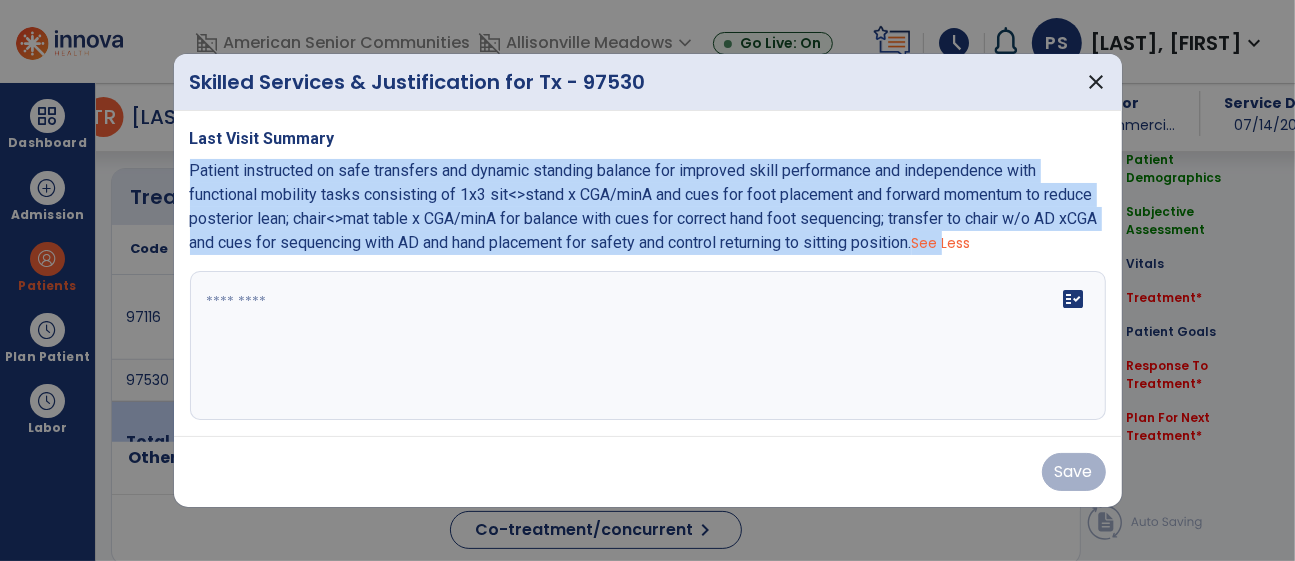 drag, startPoint x: 1018, startPoint y: 240, endPoint x: 182, endPoint y: 172, distance: 838.761 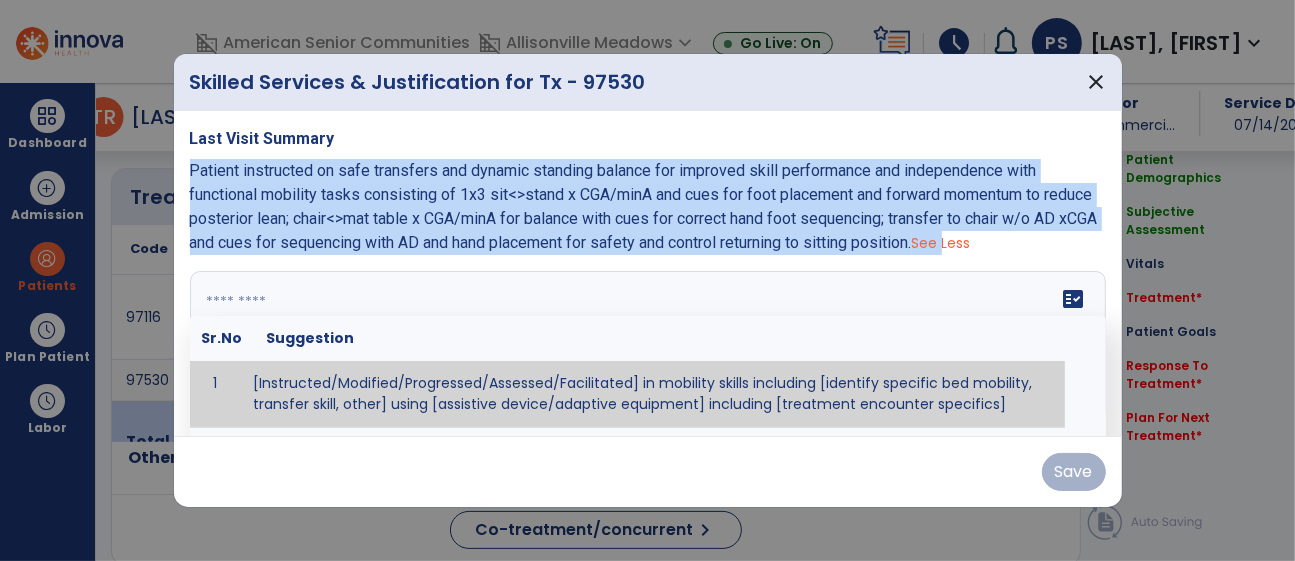 click at bounding box center [648, 346] 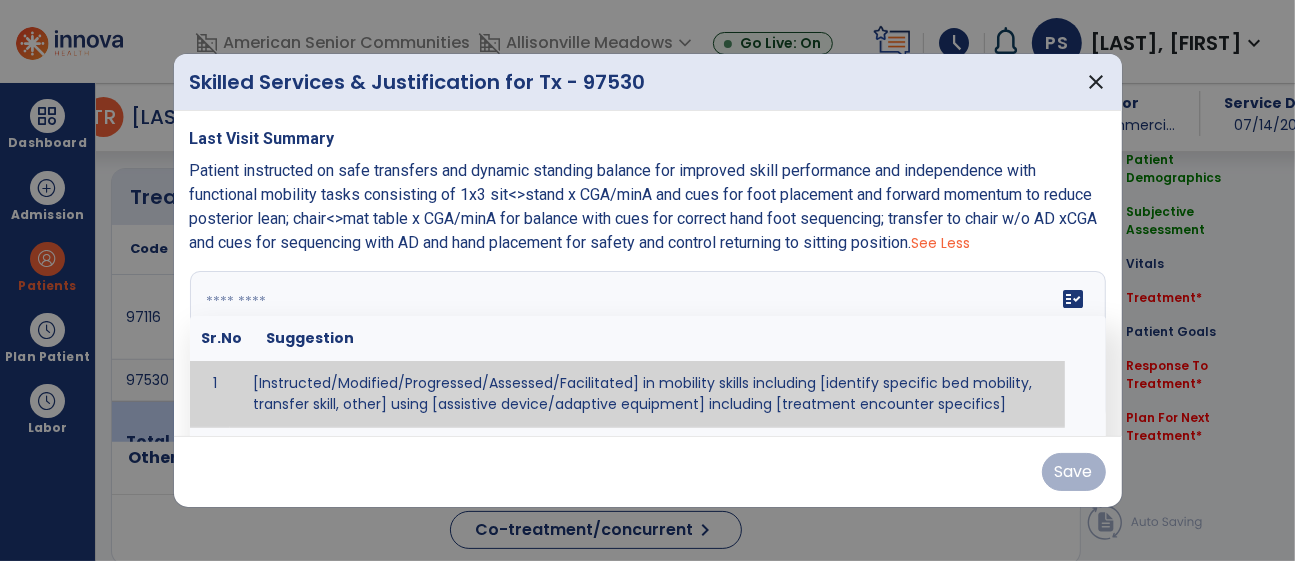 paste on "**********" 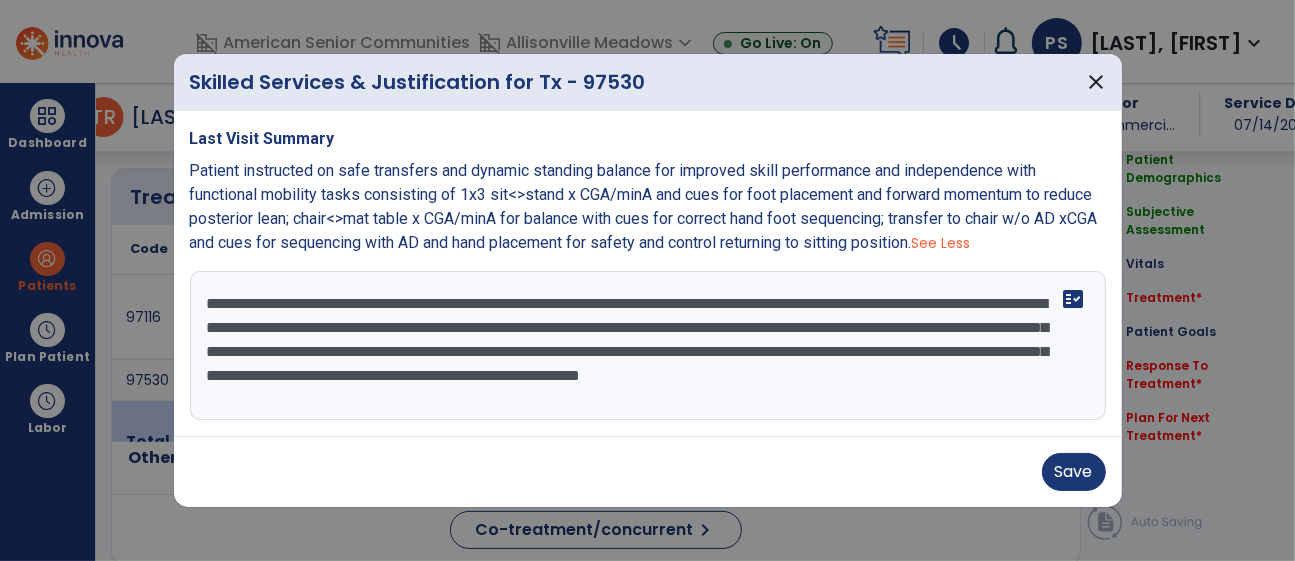 drag, startPoint x: 372, startPoint y: 306, endPoint x: 194, endPoint y: 292, distance: 178.54971 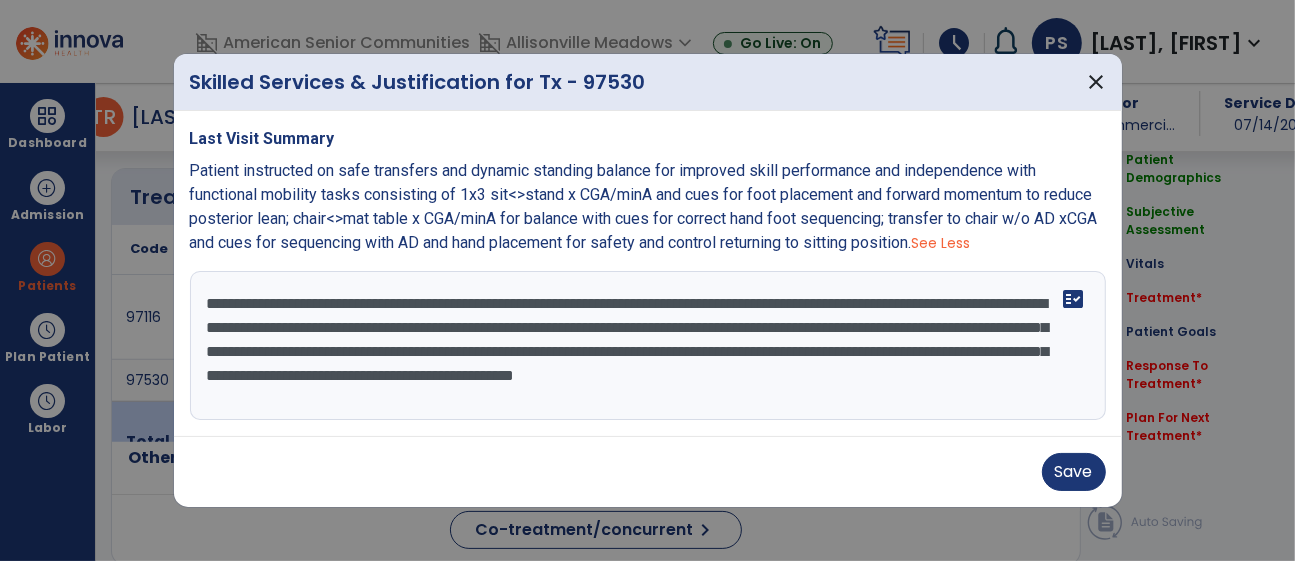 drag, startPoint x: 655, startPoint y: 304, endPoint x: 391, endPoint y: 294, distance: 264.18933 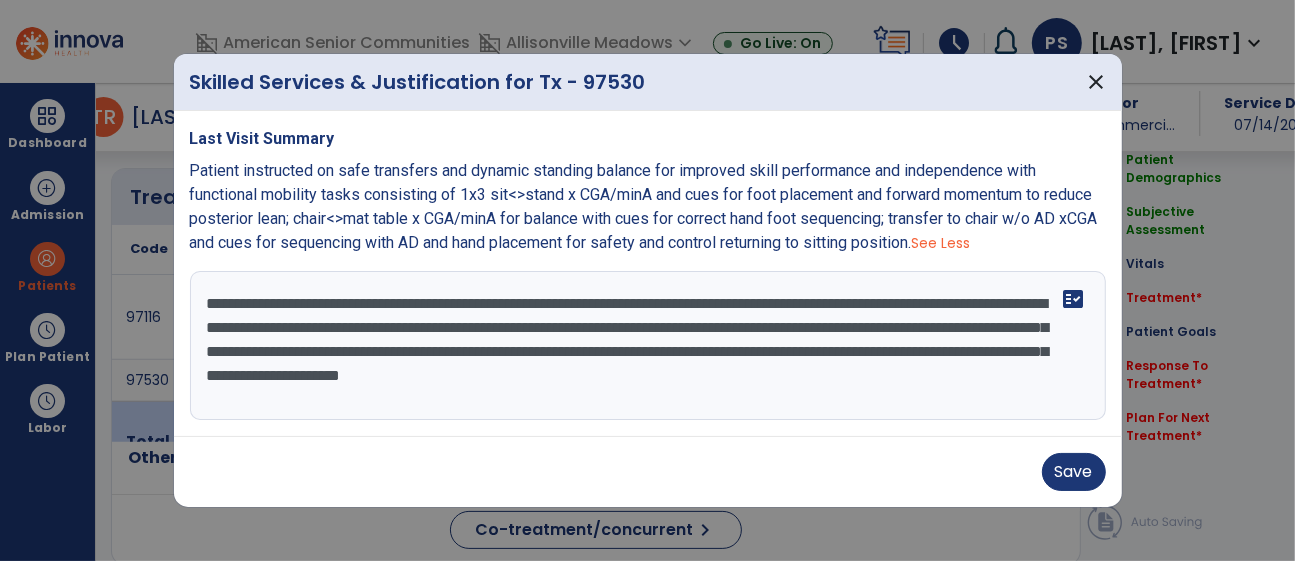 drag, startPoint x: 642, startPoint y: 304, endPoint x: 1034, endPoint y: 306, distance: 392.0051 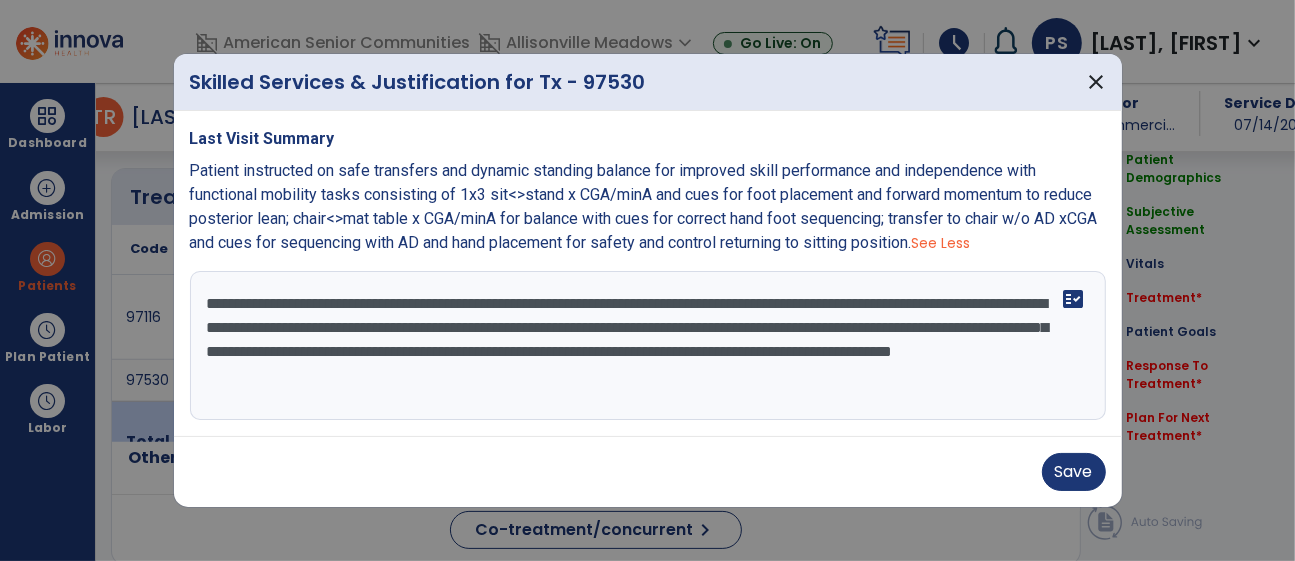 click on "**********" at bounding box center (648, 346) 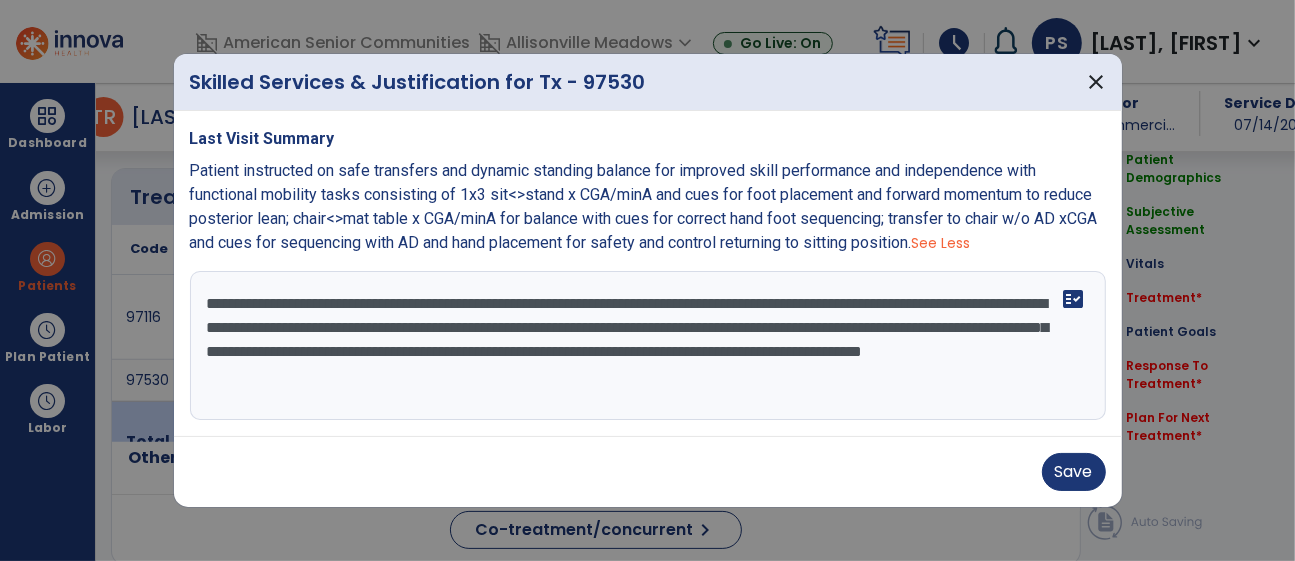 drag, startPoint x: 939, startPoint y: 326, endPoint x: 891, endPoint y: 329, distance: 48.09366 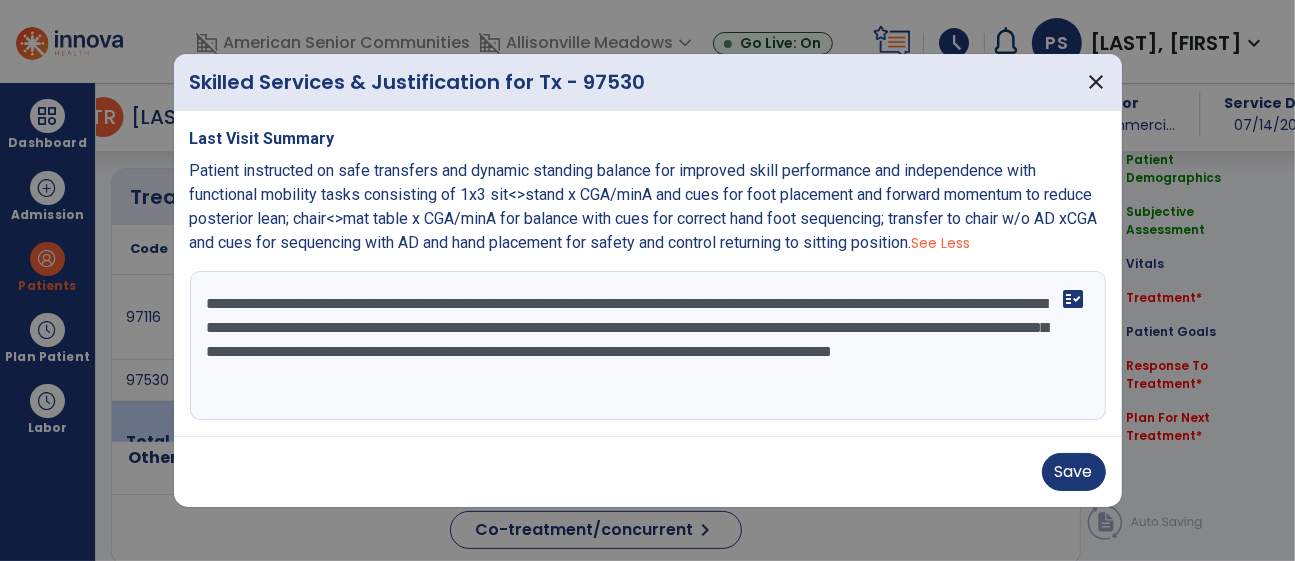 drag, startPoint x: 895, startPoint y: 327, endPoint x: 994, endPoint y: 327, distance: 99 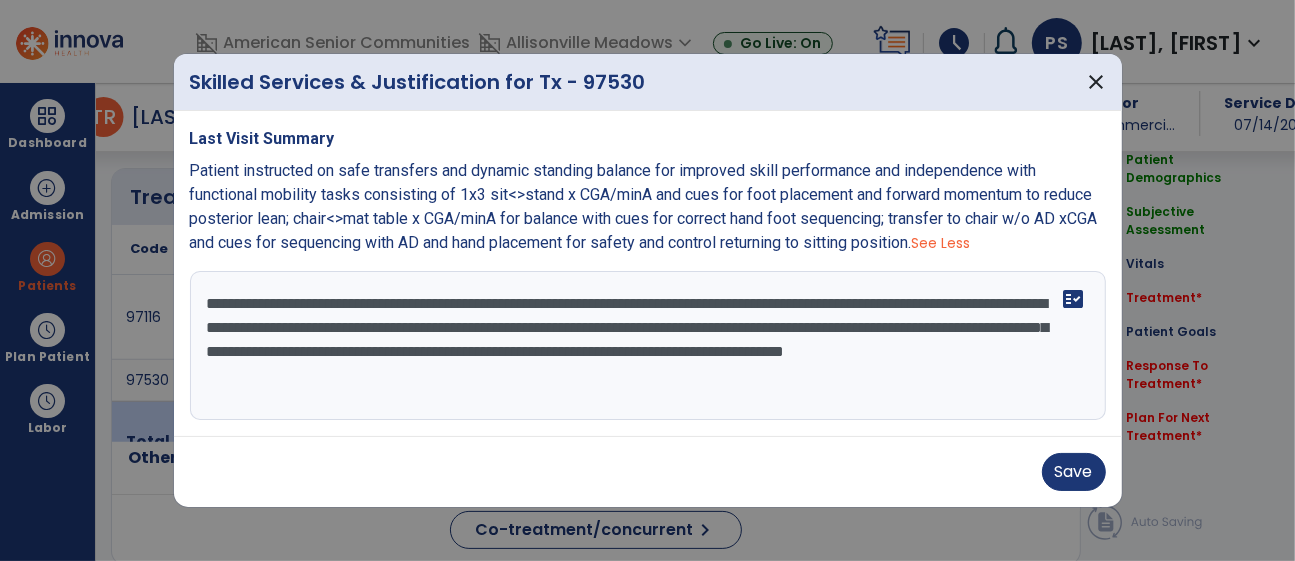 drag, startPoint x: 900, startPoint y: 353, endPoint x: 1051, endPoint y: 341, distance: 151.47607 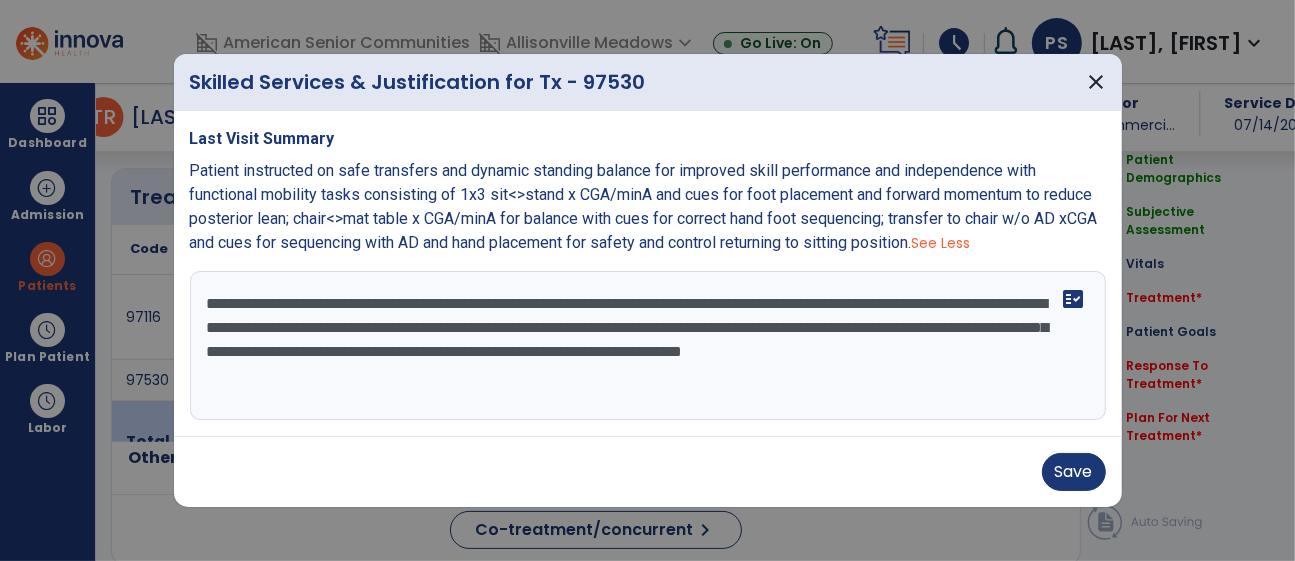 click on "**********" at bounding box center [648, 346] 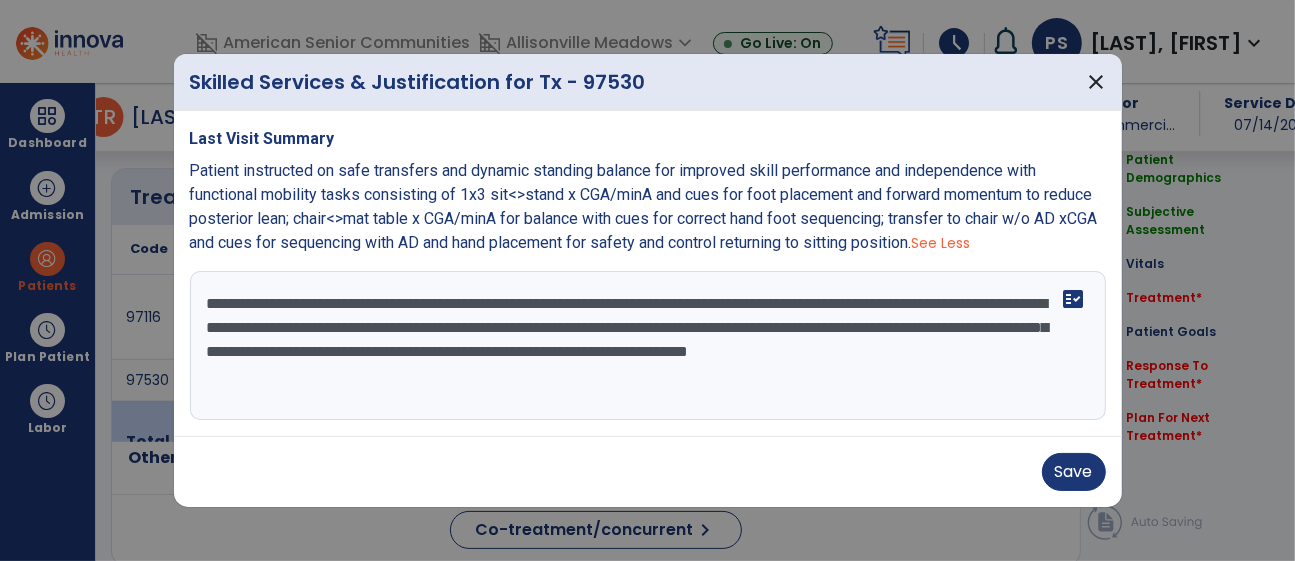 drag, startPoint x: 709, startPoint y: 403, endPoint x: 706, endPoint y: 393, distance: 10.440307 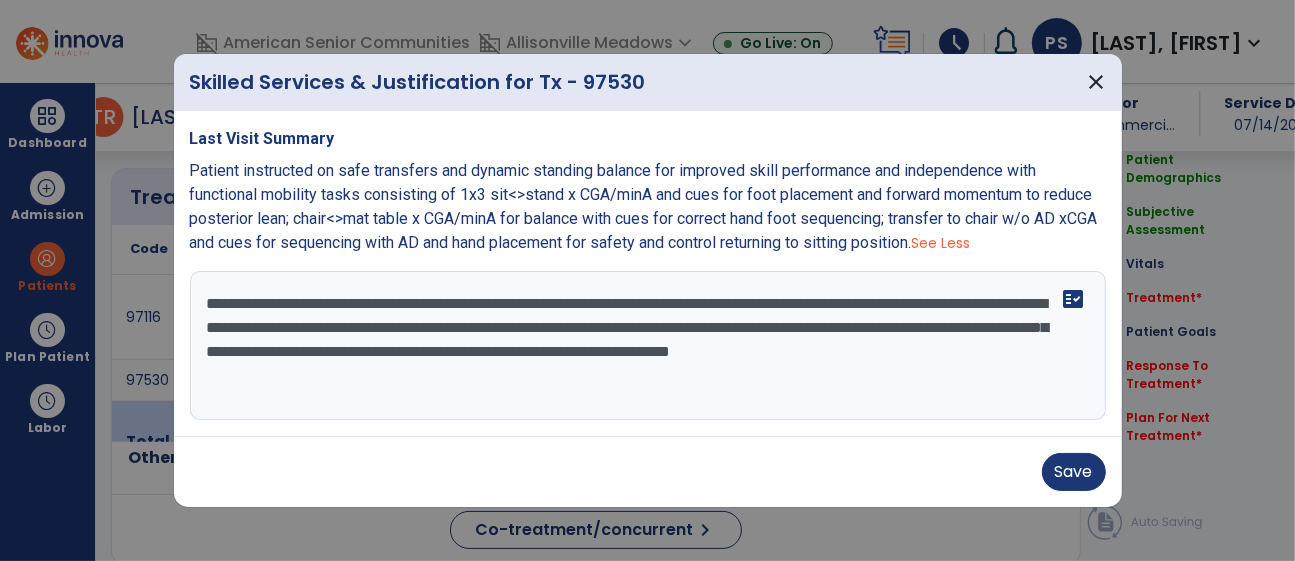 click on "**********" at bounding box center [648, 346] 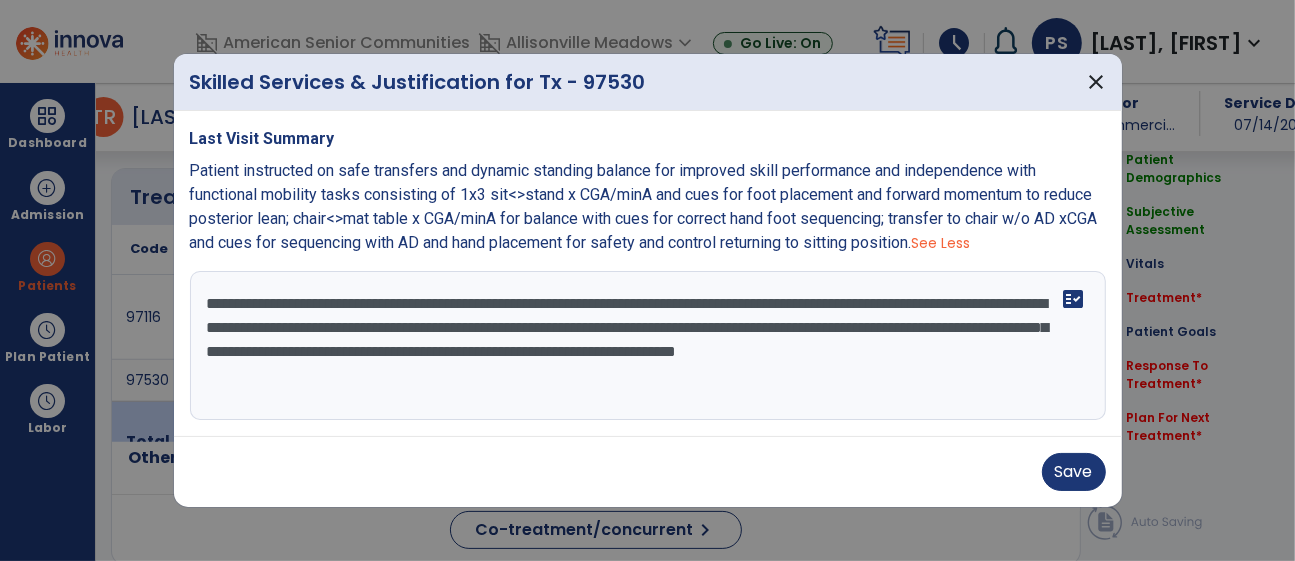 drag, startPoint x: 699, startPoint y: 358, endPoint x: 712, endPoint y: 366, distance: 15.264338 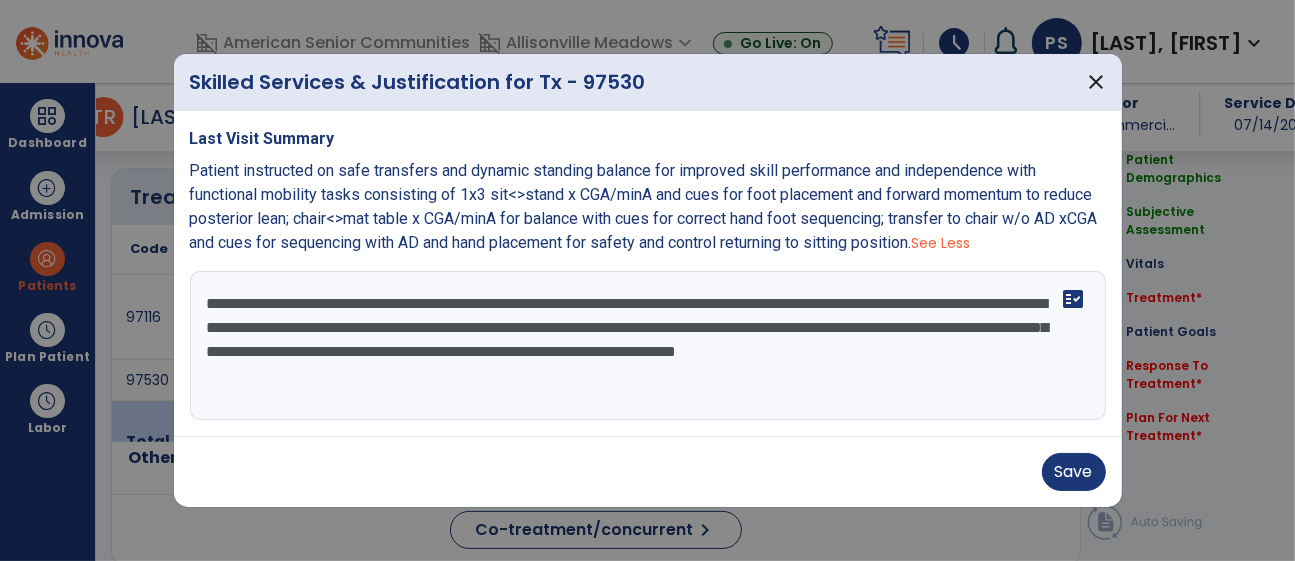 drag, startPoint x: 1013, startPoint y: 355, endPoint x: 820, endPoint y: 358, distance: 193.02332 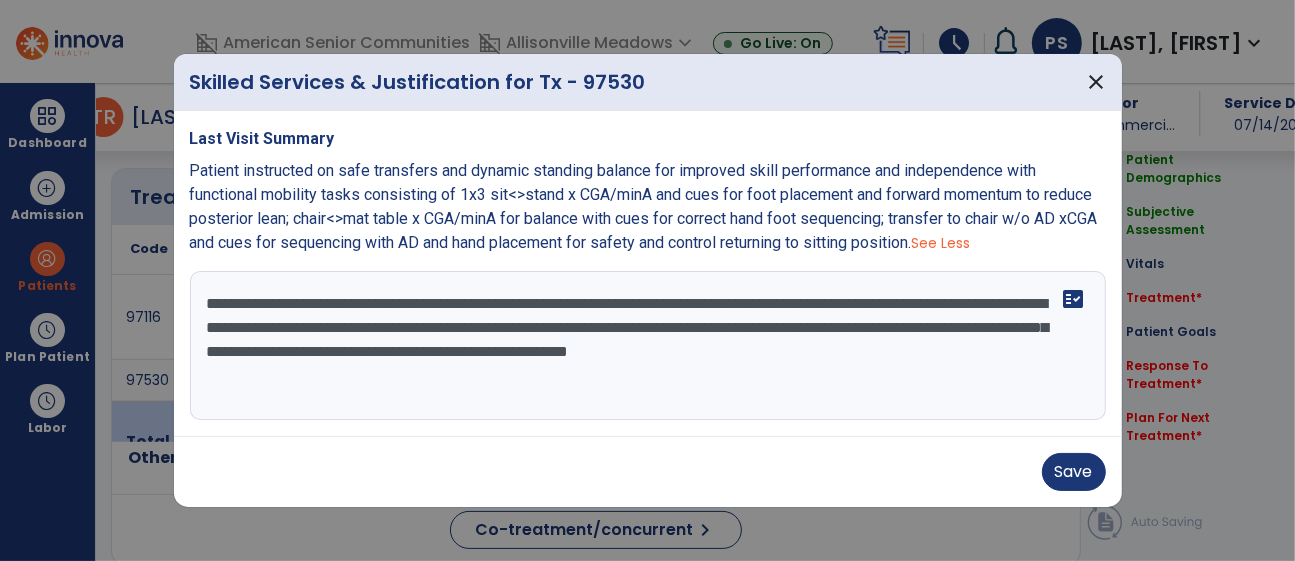 click on "**********" at bounding box center (648, 346) 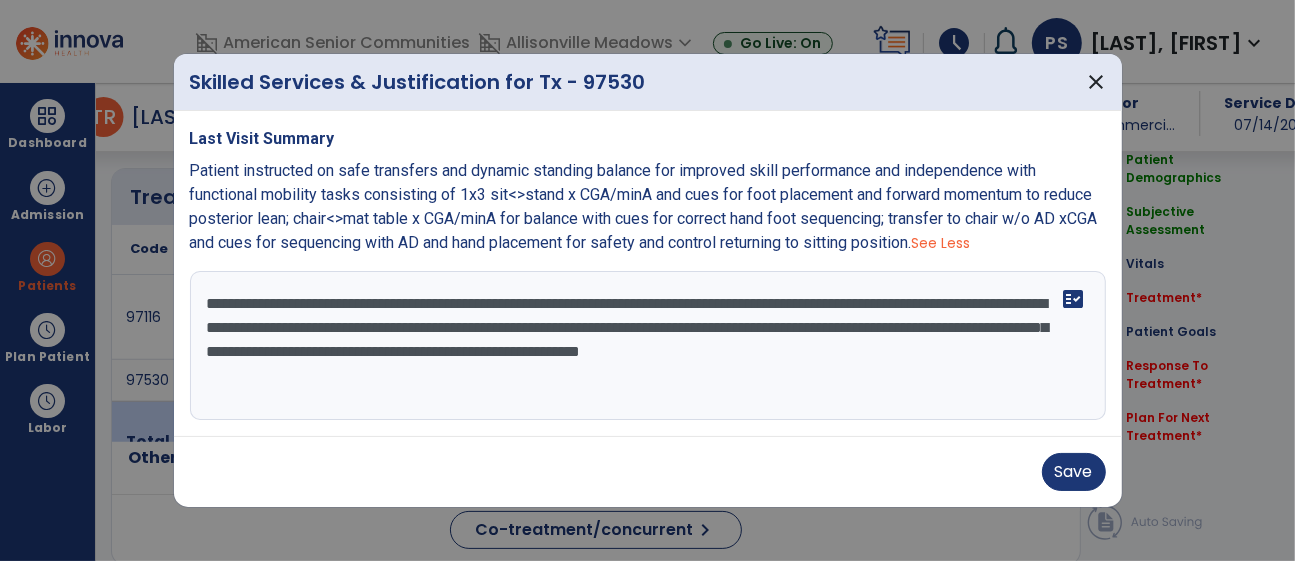 click on "**********" at bounding box center (648, 346) 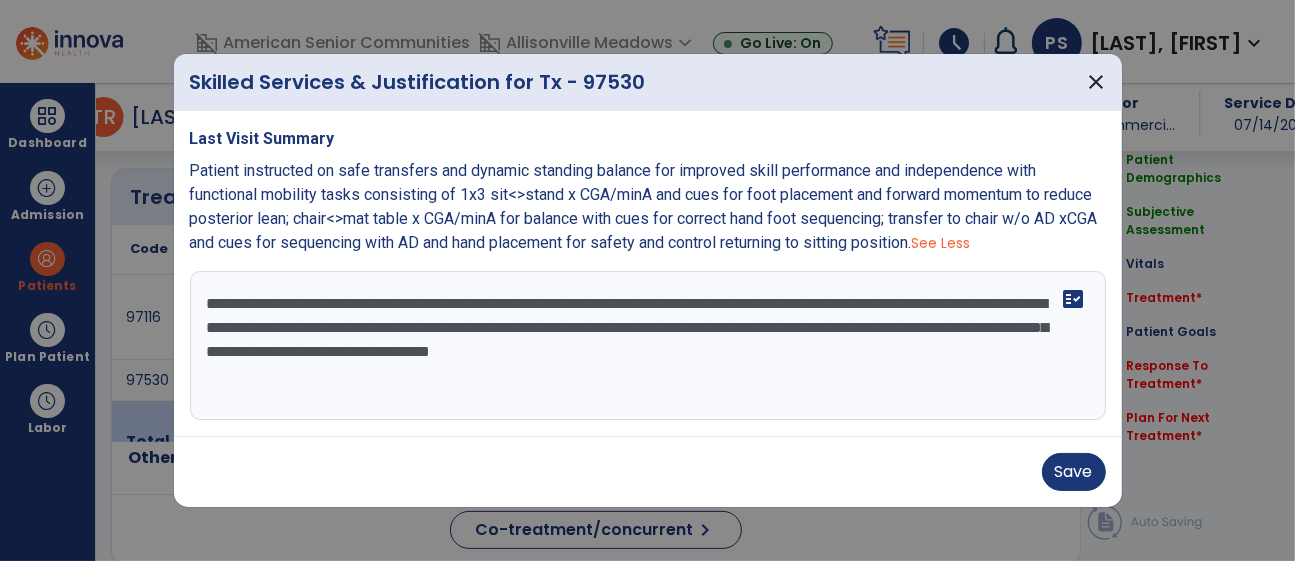 click on "**********" at bounding box center (648, 346) 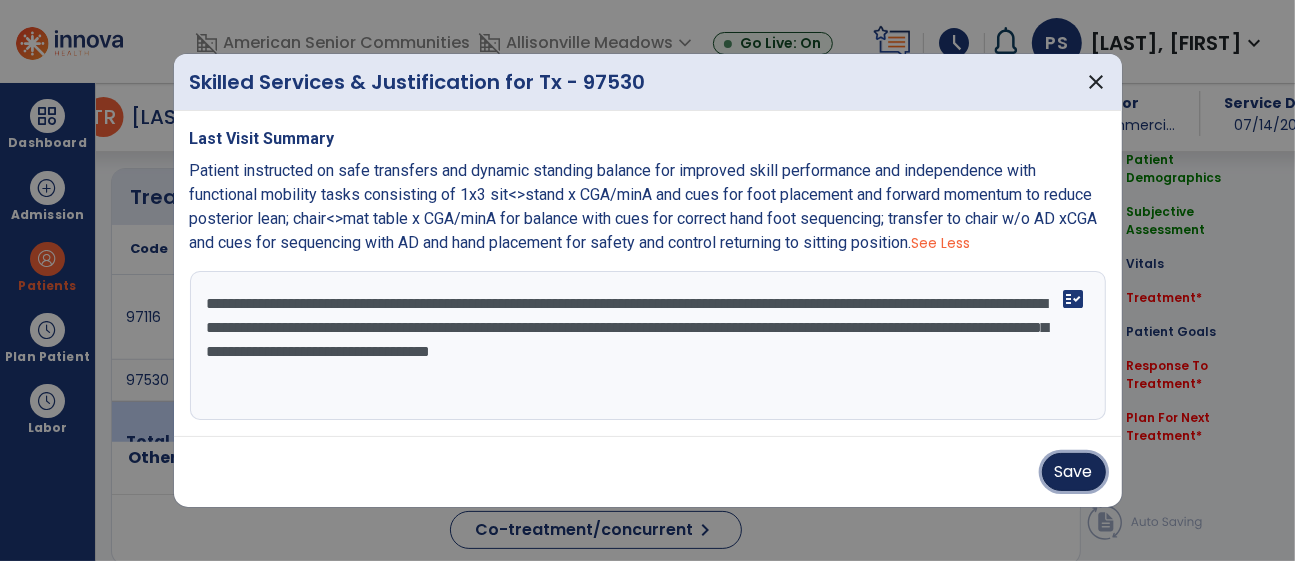 click on "Save" at bounding box center (1074, 472) 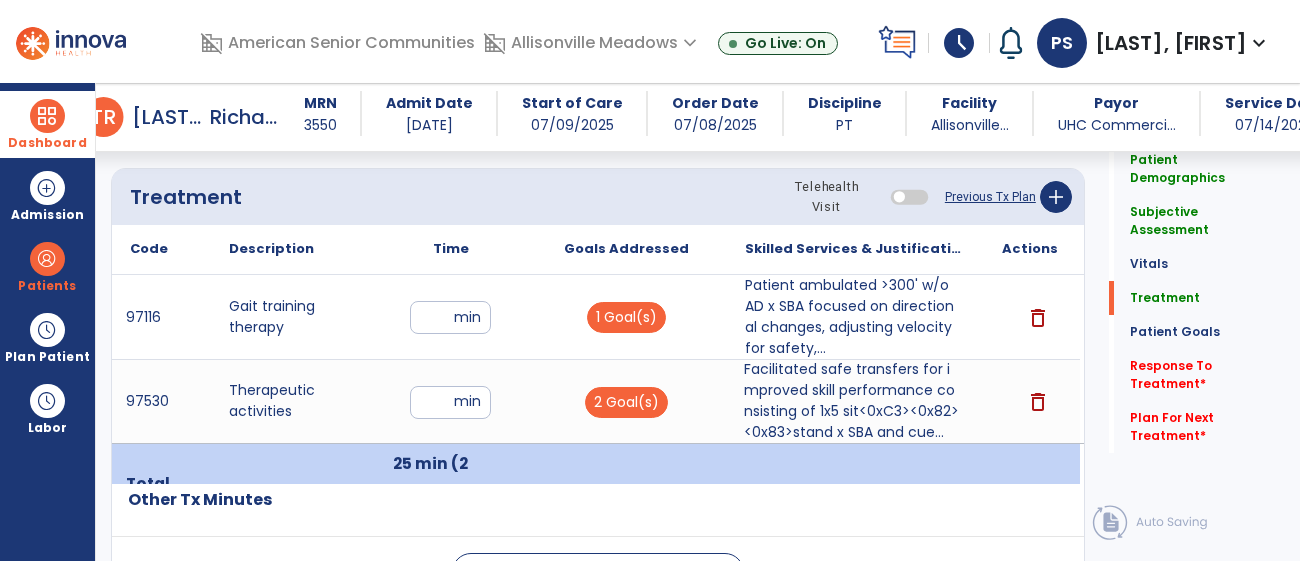 click on "Dashboard" at bounding box center [47, 143] 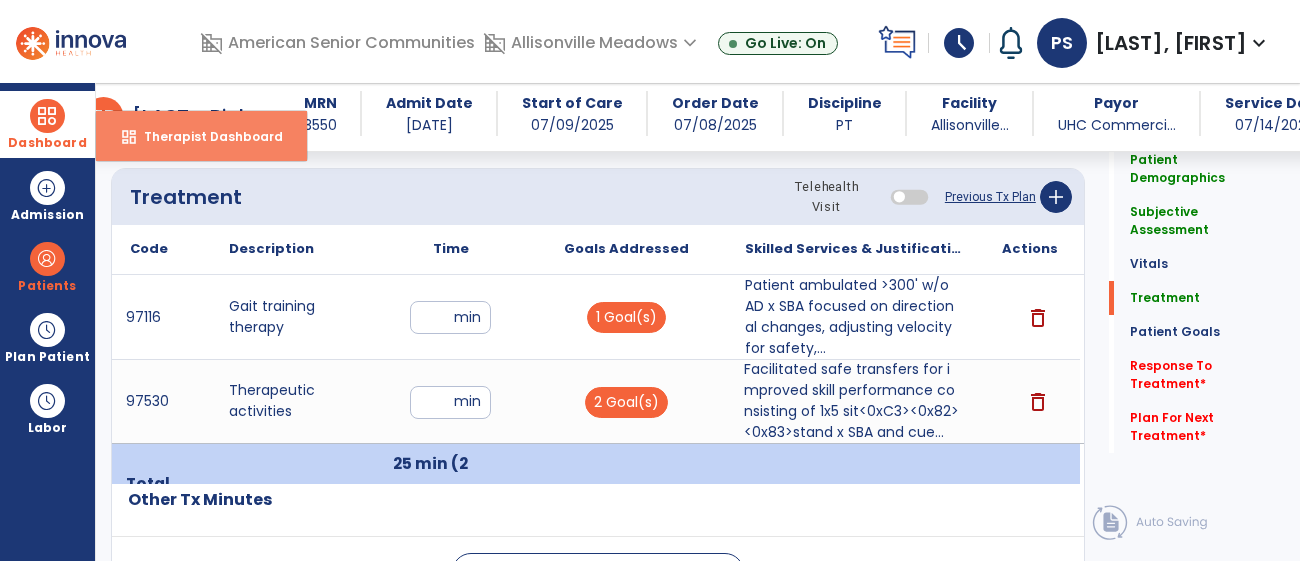 click on "Therapist Dashboard" at bounding box center (205, 136) 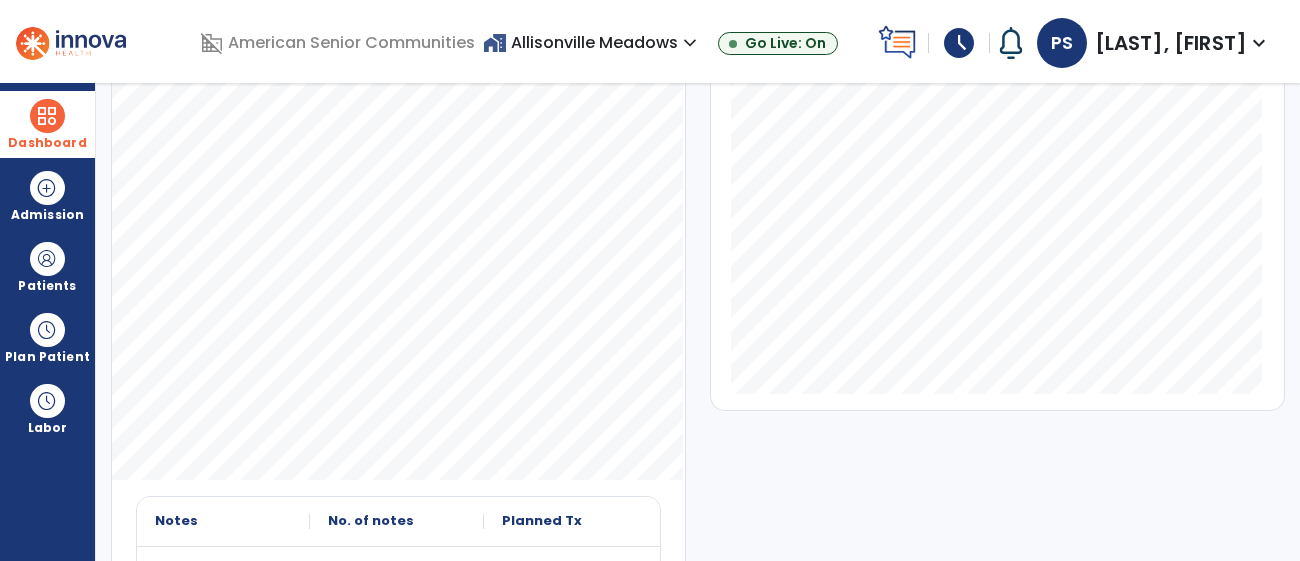 scroll, scrollTop: 8, scrollLeft: 0, axis: vertical 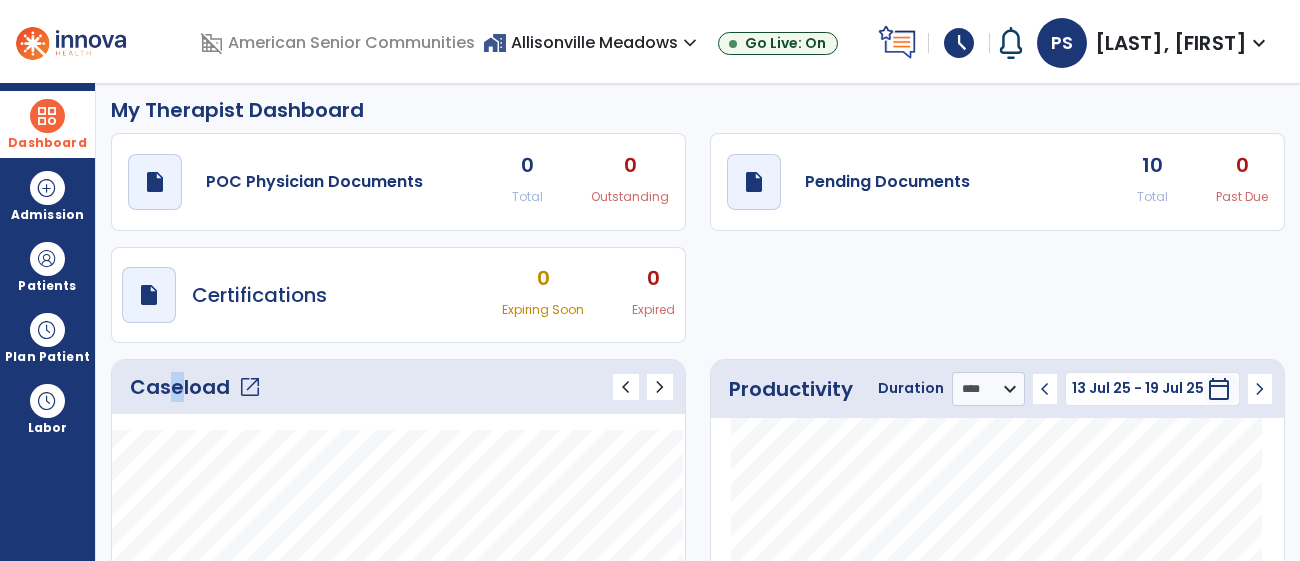 click on "Caseload   open_in_new" 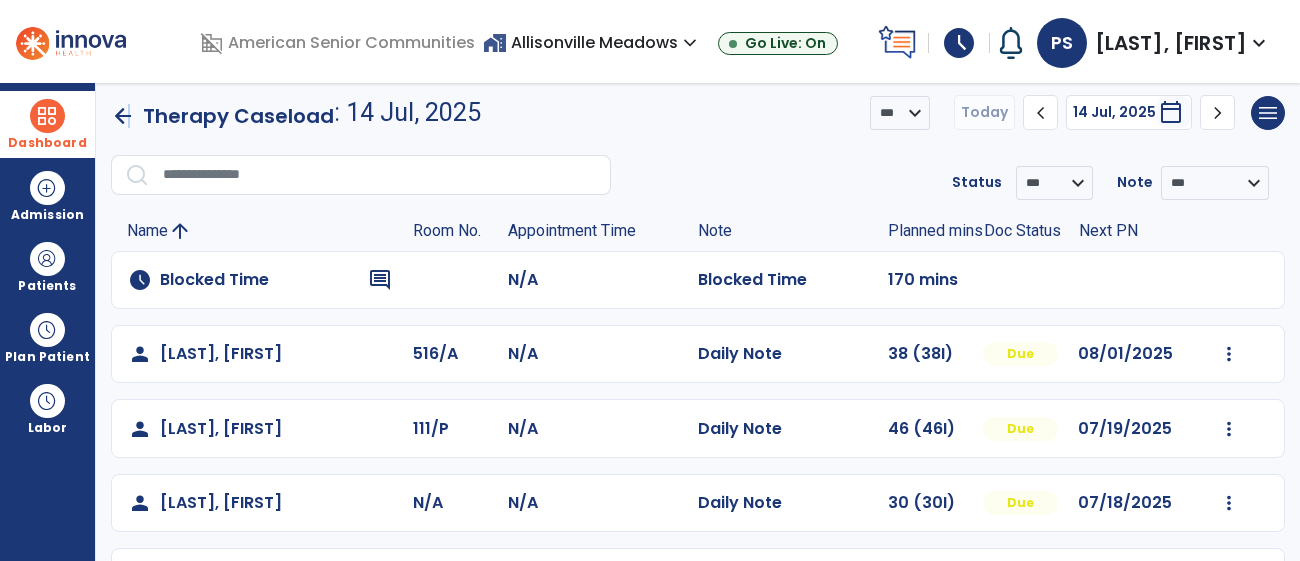 click on "arrow_back" 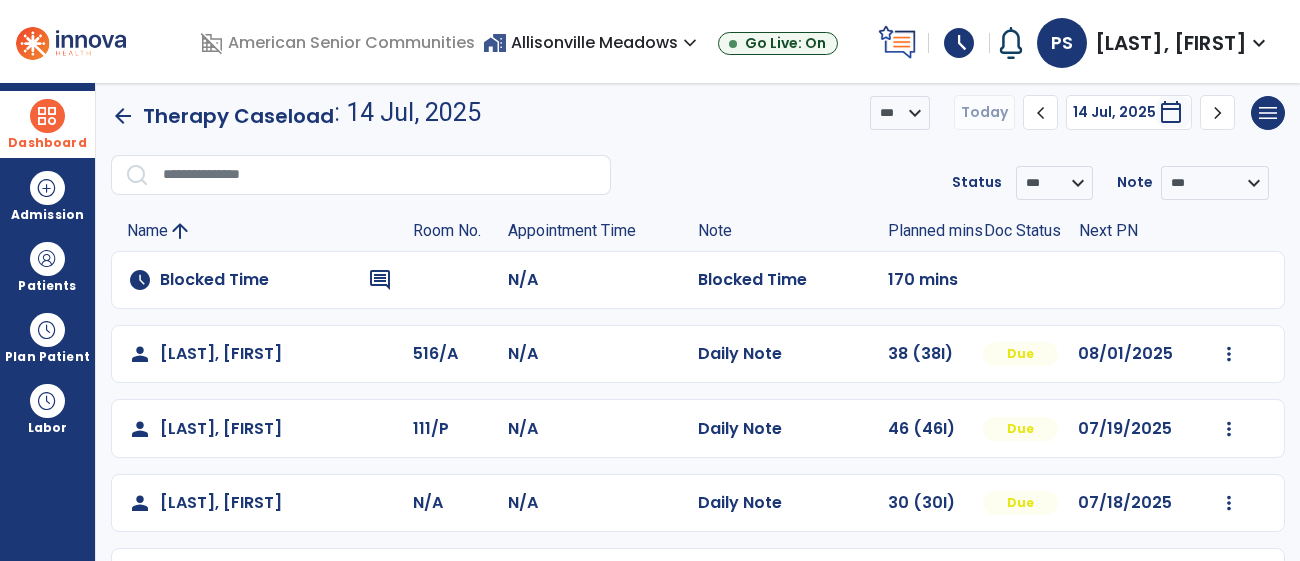 select on "****" 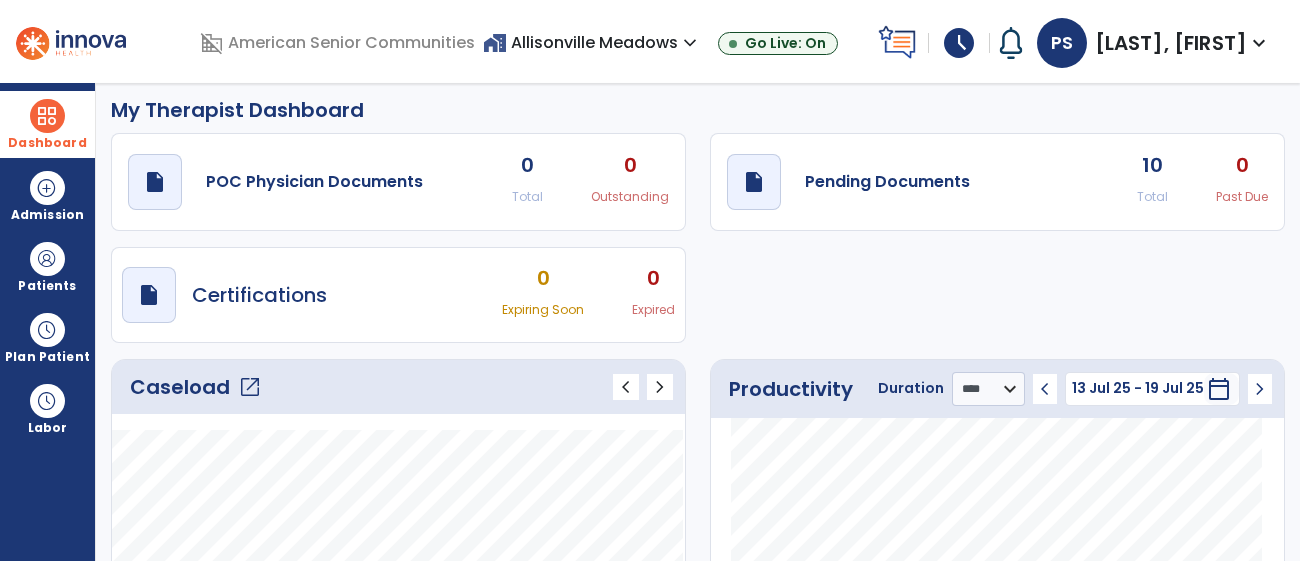 click on "home_work   Allisonville Meadows   expand_more" at bounding box center (592, 42) 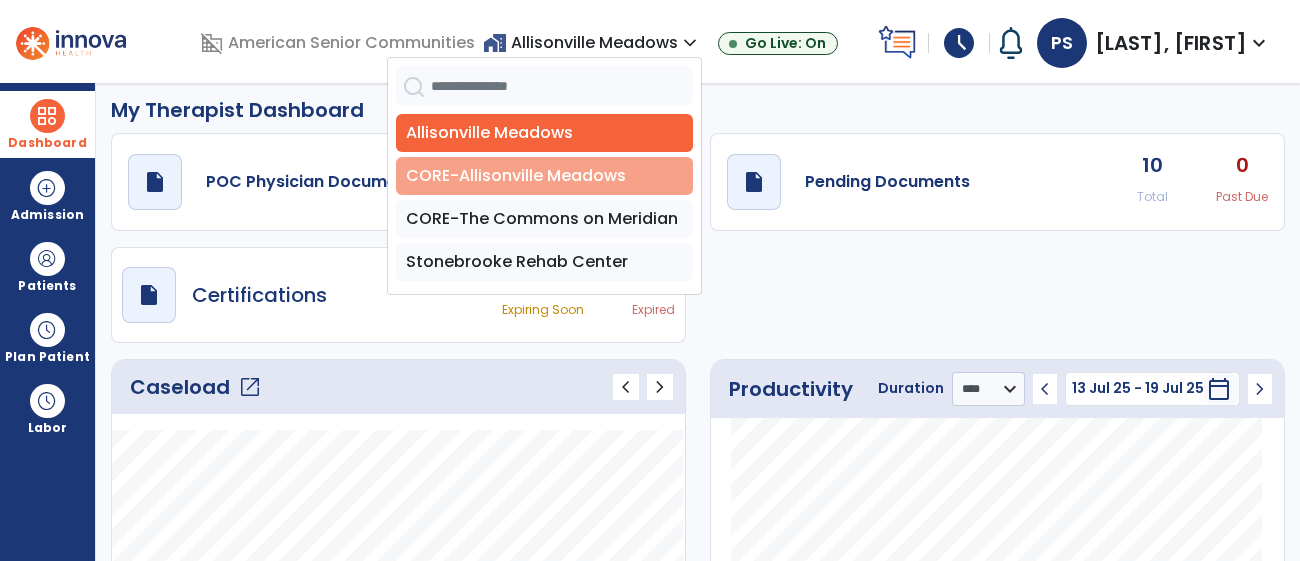 click on "CORE-Allisonville Meadows" at bounding box center [544, 176] 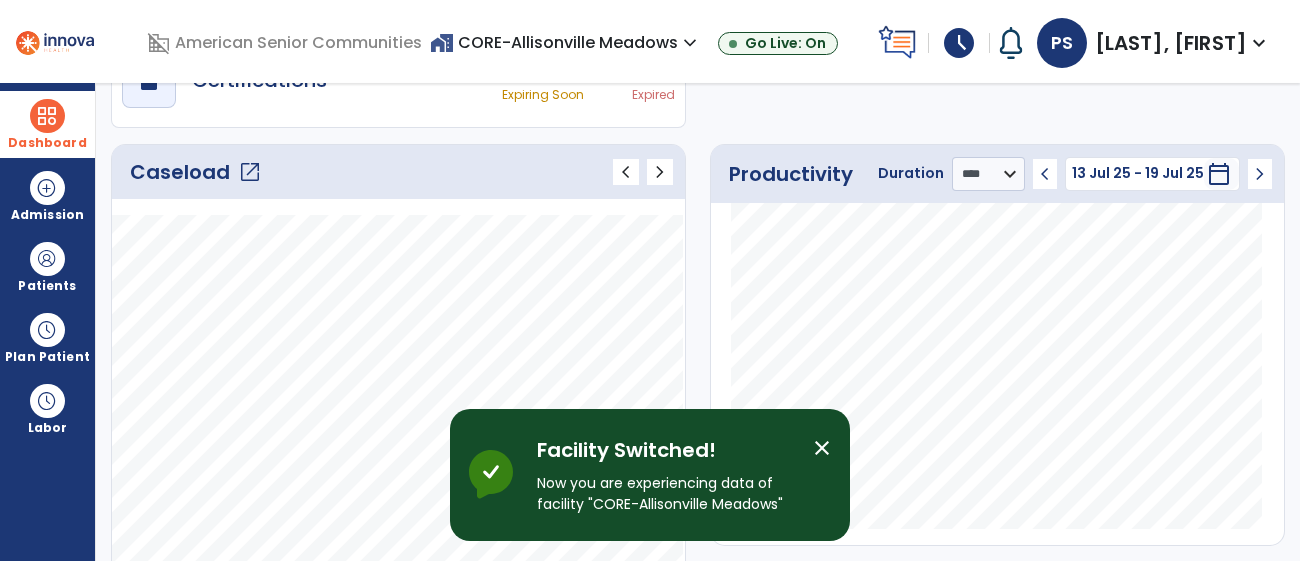 scroll, scrollTop: 224, scrollLeft: 0, axis: vertical 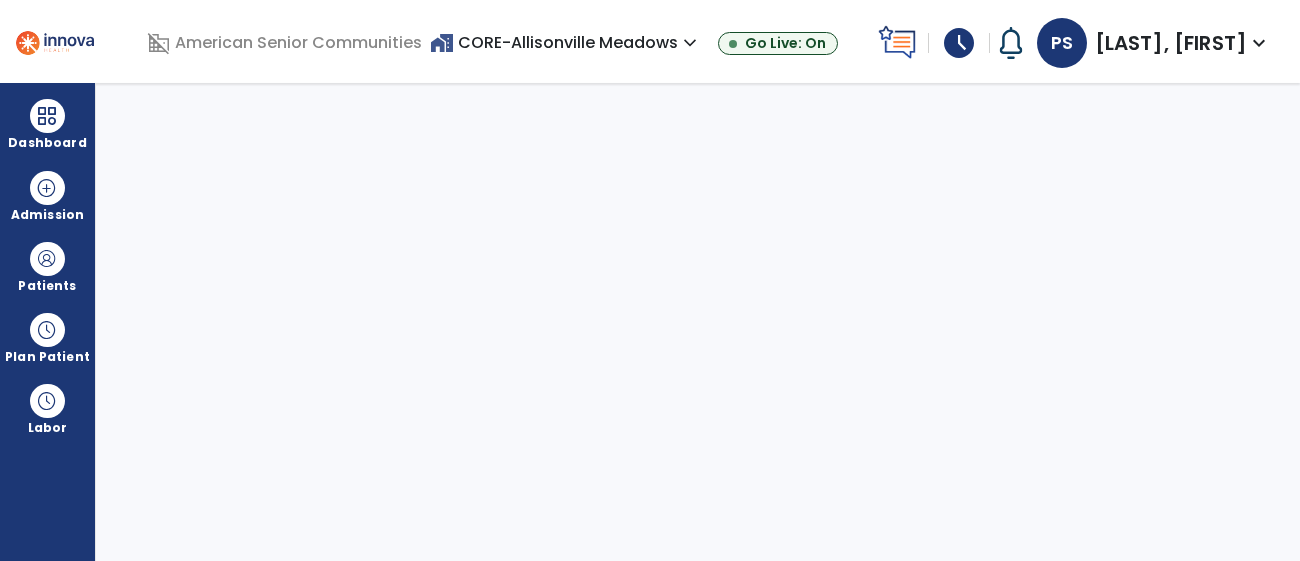 select on "****" 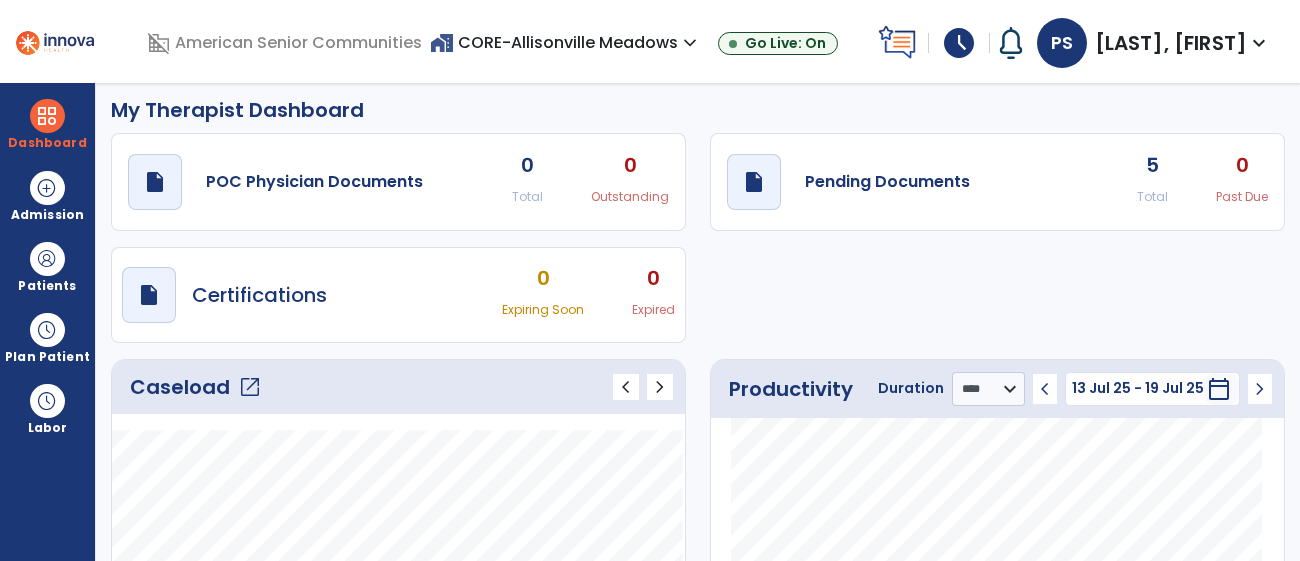 scroll, scrollTop: 0, scrollLeft: 0, axis: both 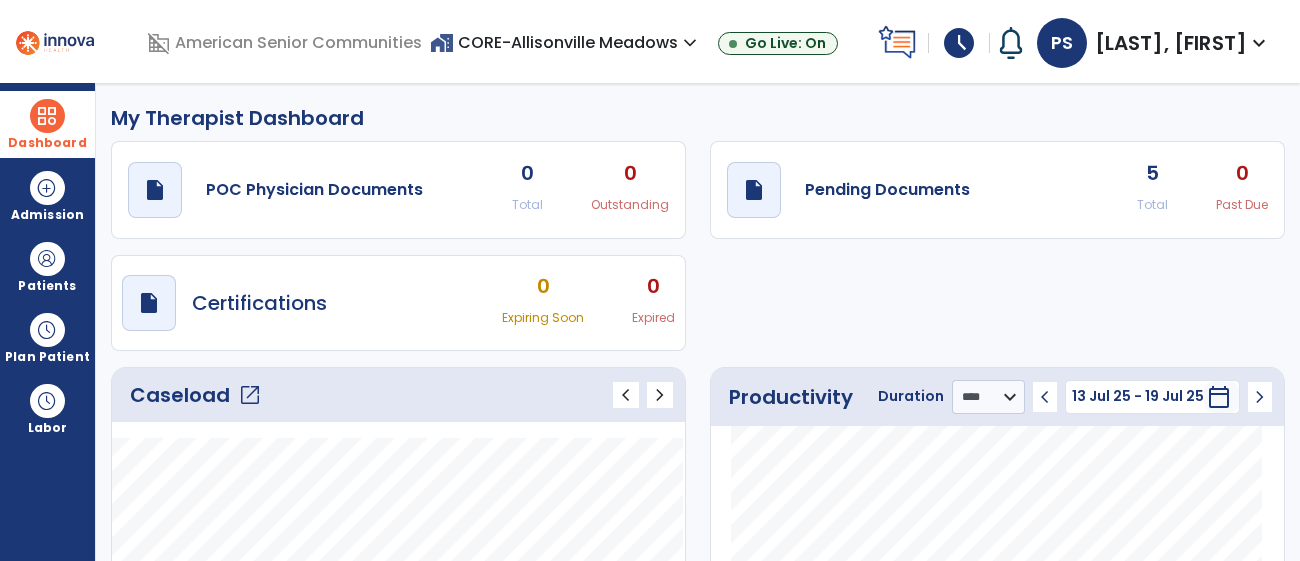 click at bounding box center (47, 116) 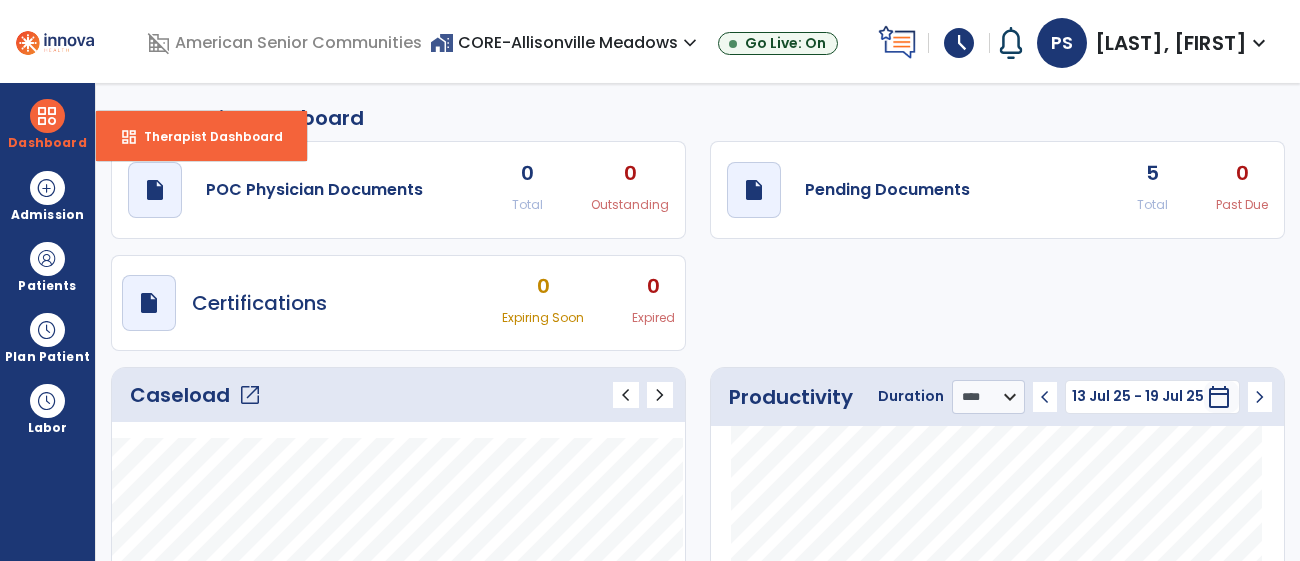 click on "Therapist Dashboard" at bounding box center [205, 136] 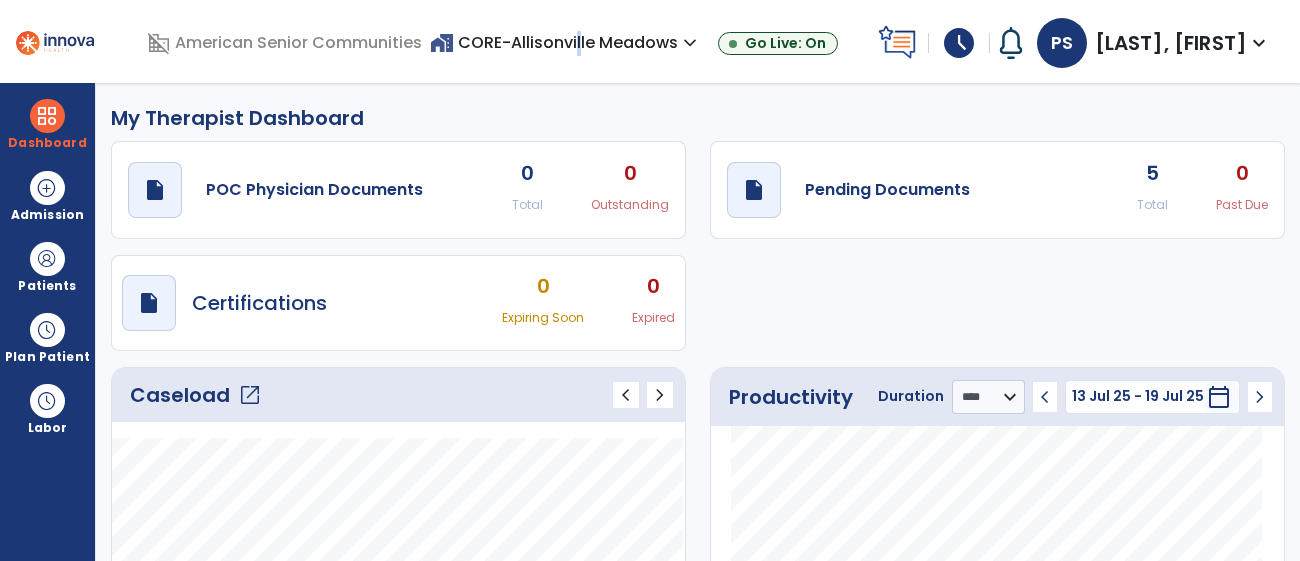 click on "home_work   CORE-Allisonville Meadows   expand_more" at bounding box center [566, 42] 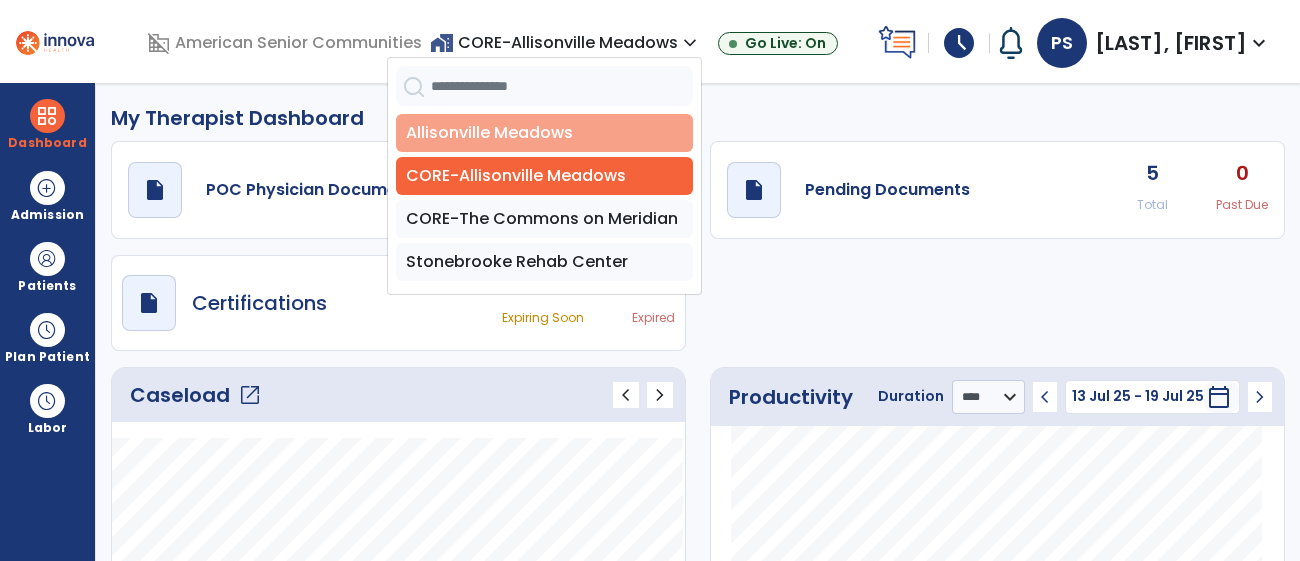 click on "Allisonville Meadows" at bounding box center (544, 133) 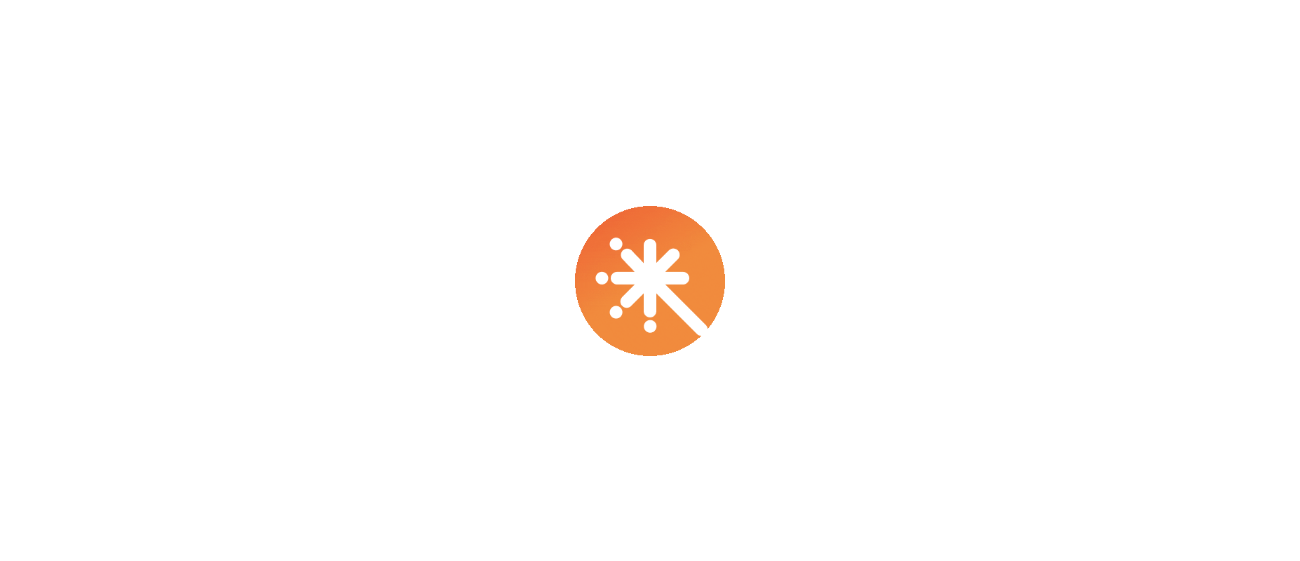 scroll, scrollTop: 0, scrollLeft: 0, axis: both 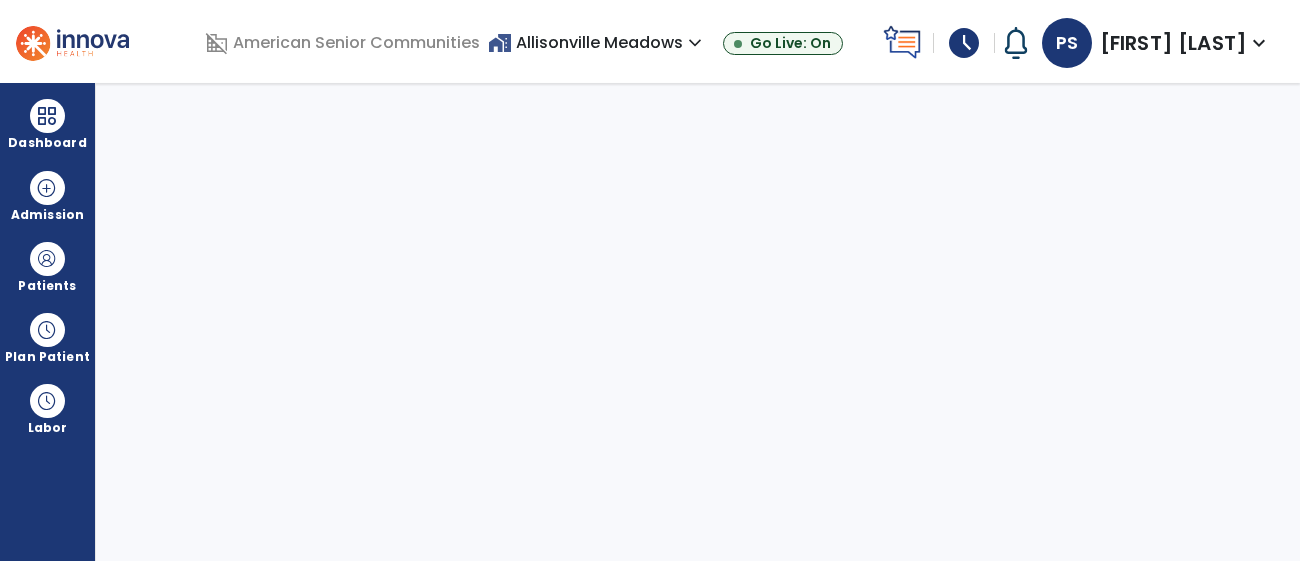 select on "****" 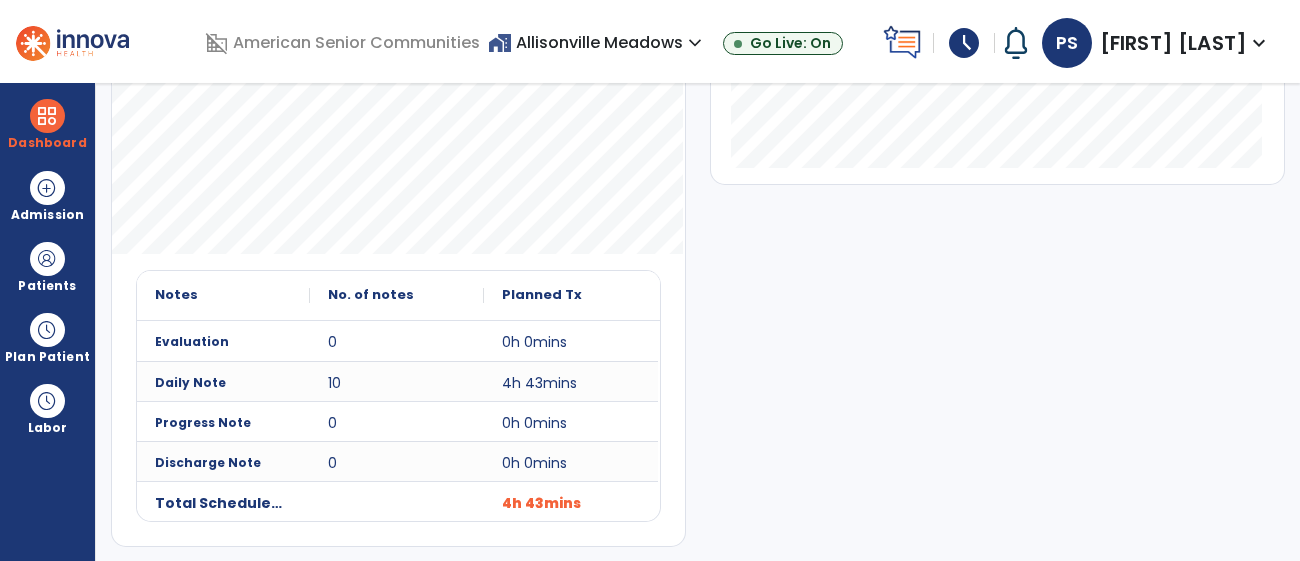 scroll, scrollTop: 0, scrollLeft: 0, axis: both 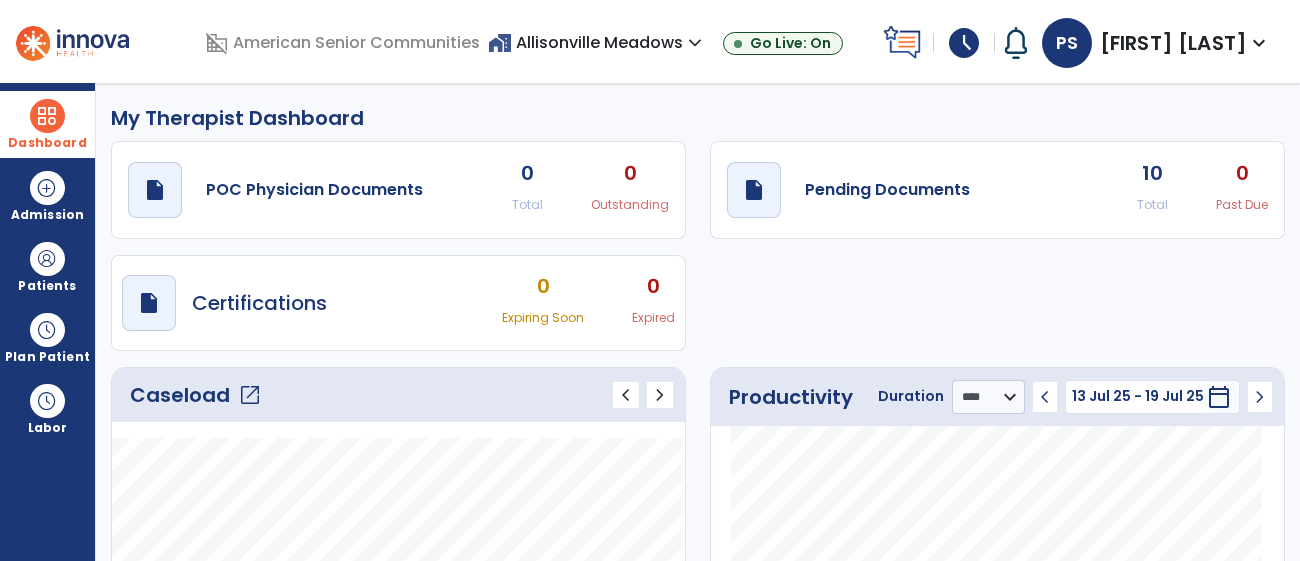 click on "Dashboard" at bounding box center [47, 124] 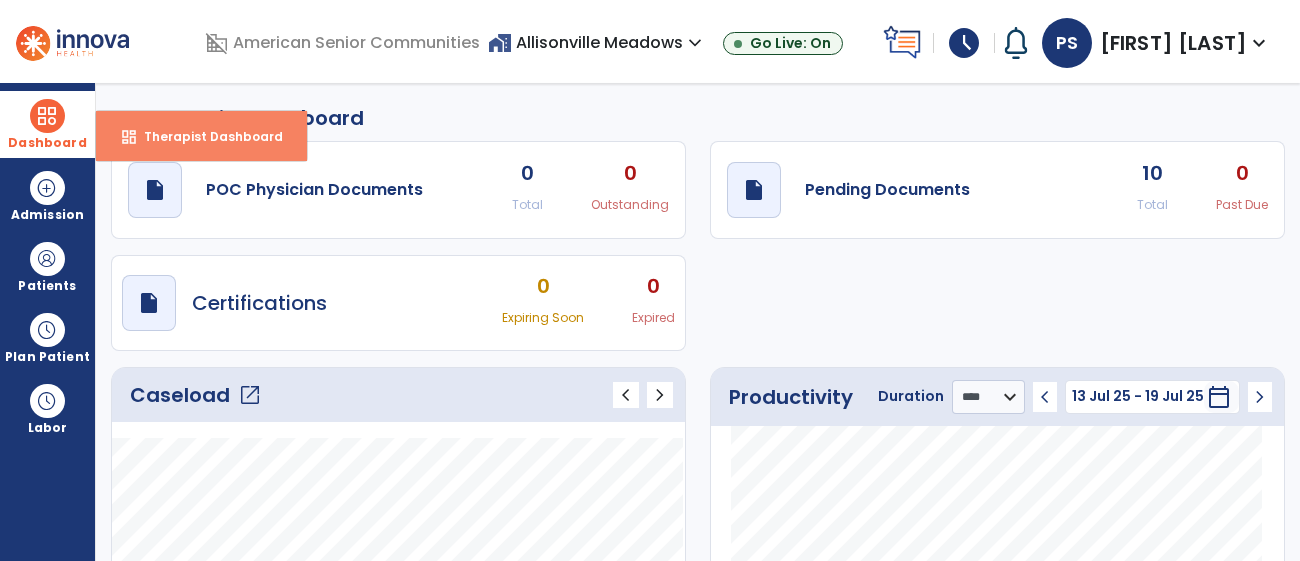 click on "Therapist Dashboard" at bounding box center (205, 136) 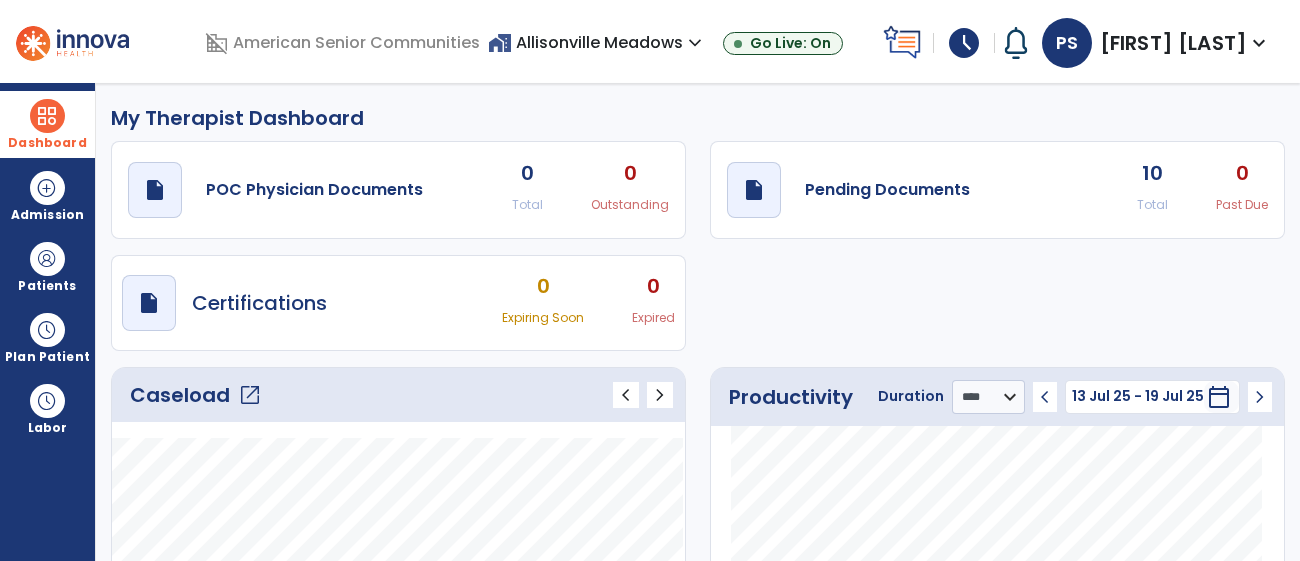 click on "Caseload   open_in_new   chevron_left   chevron_right" 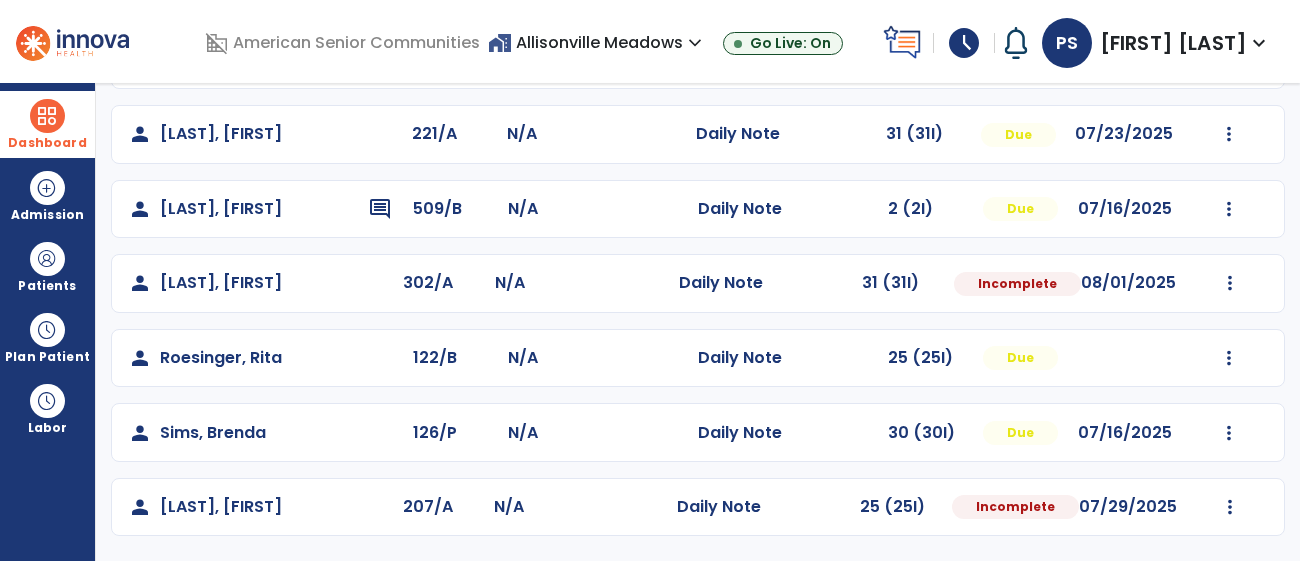 scroll, scrollTop: 548, scrollLeft: 0, axis: vertical 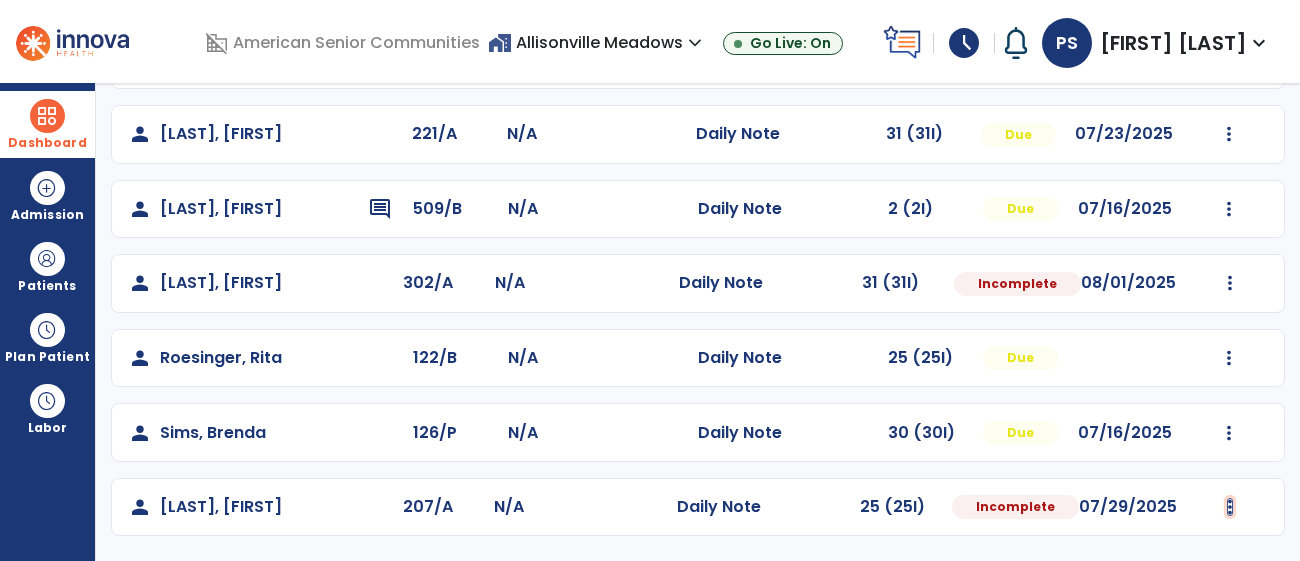 click at bounding box center (1229, -164) 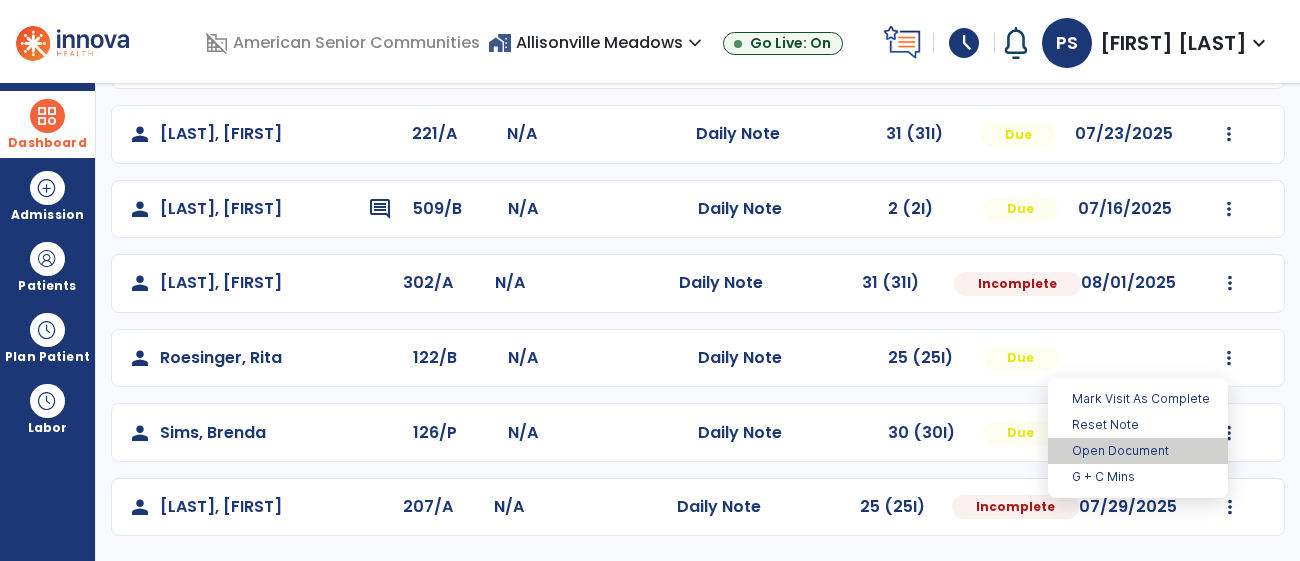 click on "Open Document" at bounding box center (1138, 451) 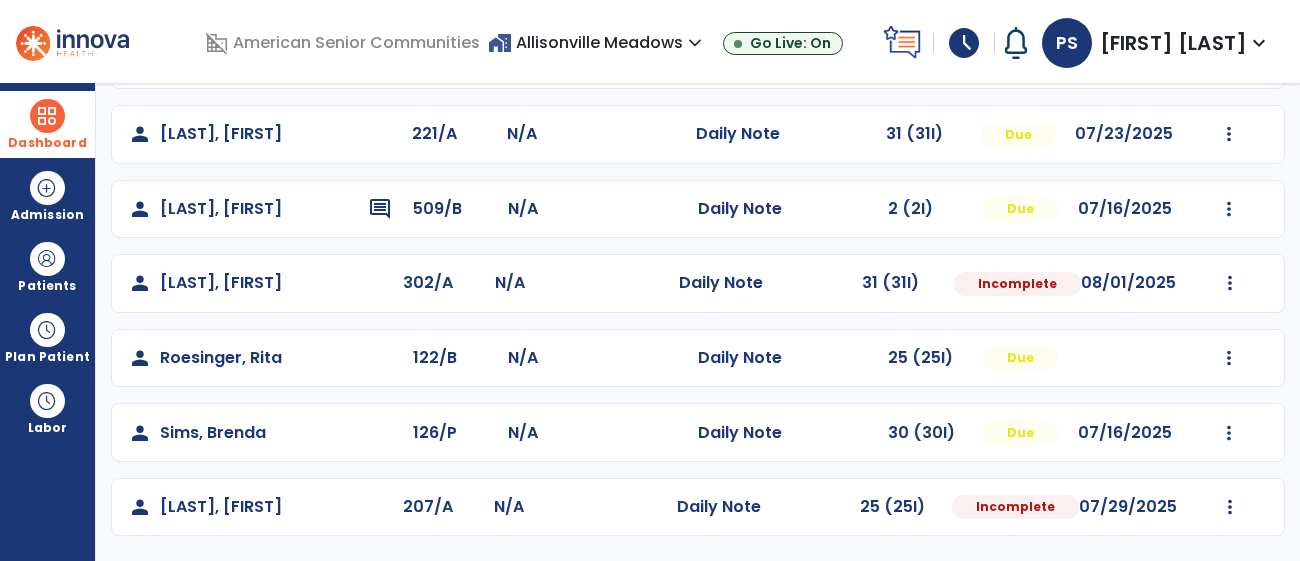 select on "*" 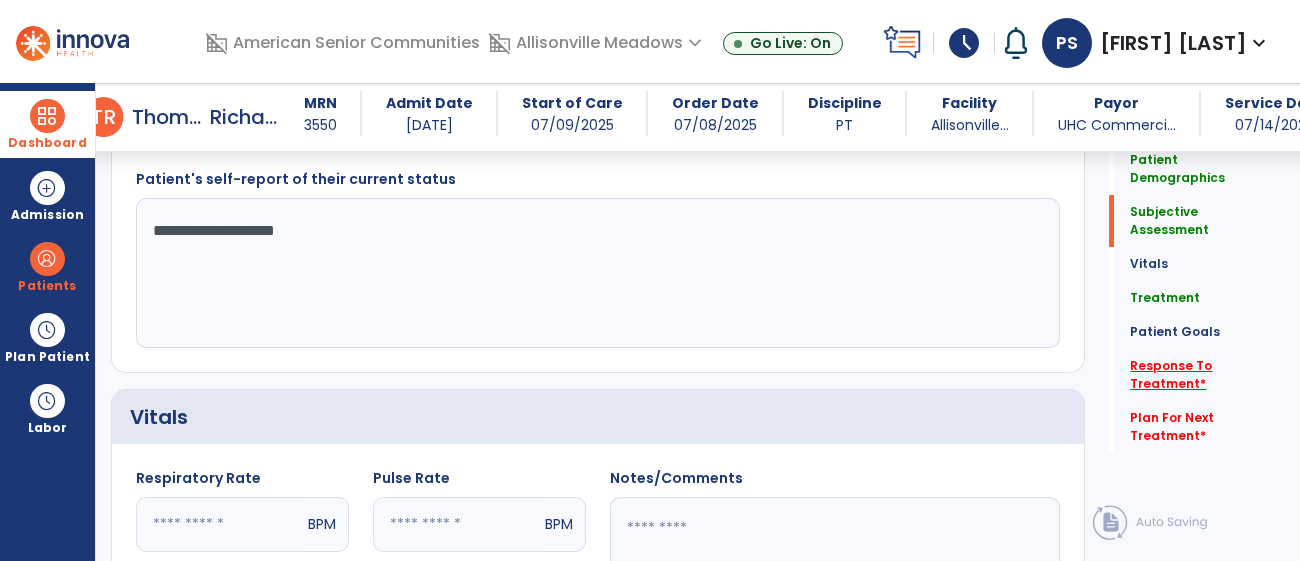 scroll, scrollTop: 475, scrollLeft: 0, axis: vertical 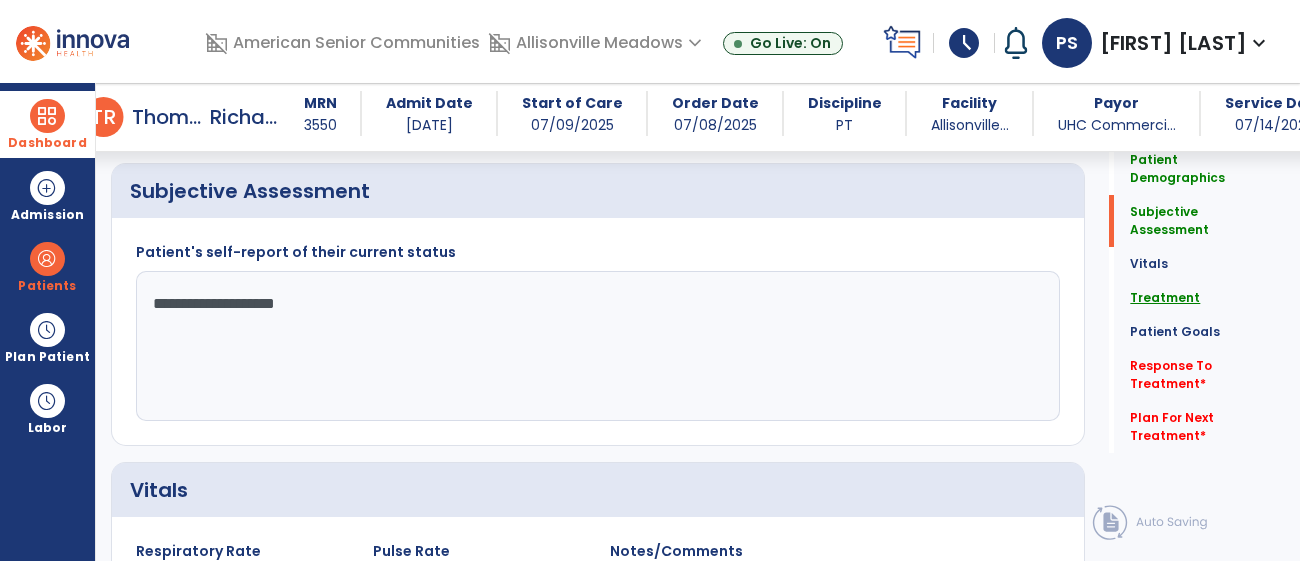 click on "Treatment" 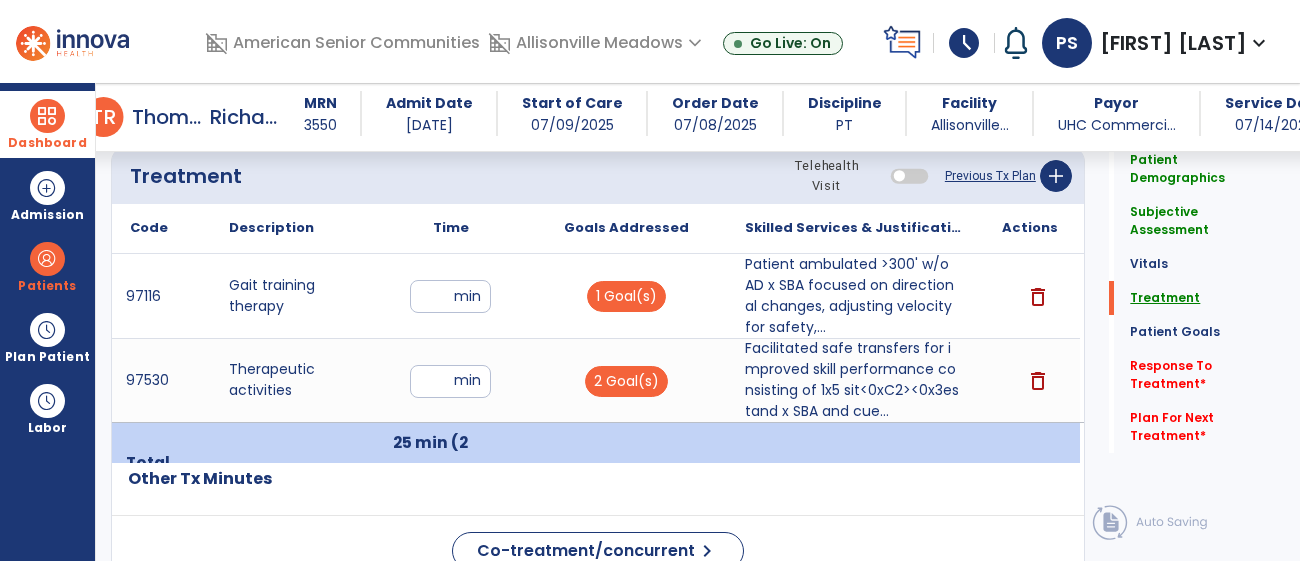 scroll, scrollTop: 1255, scrollLeft: 0, axis: vertical 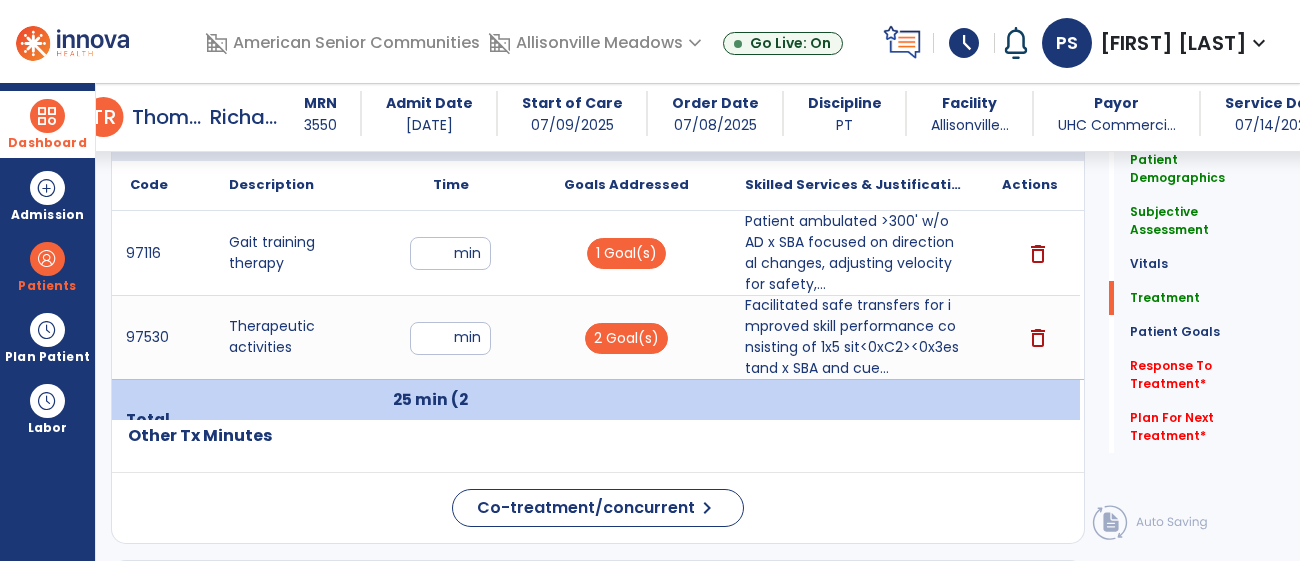 click on "Admit Date" at bounding box center (429, 103) 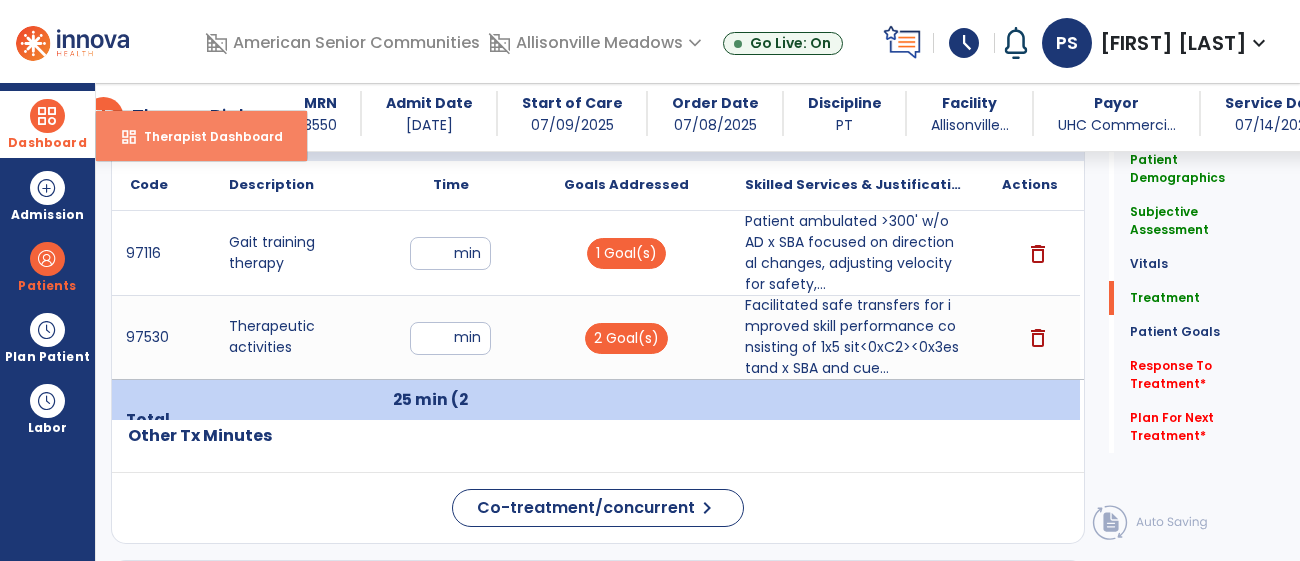 click on "Therapist Dashboard" at bounding box center [205, 136] 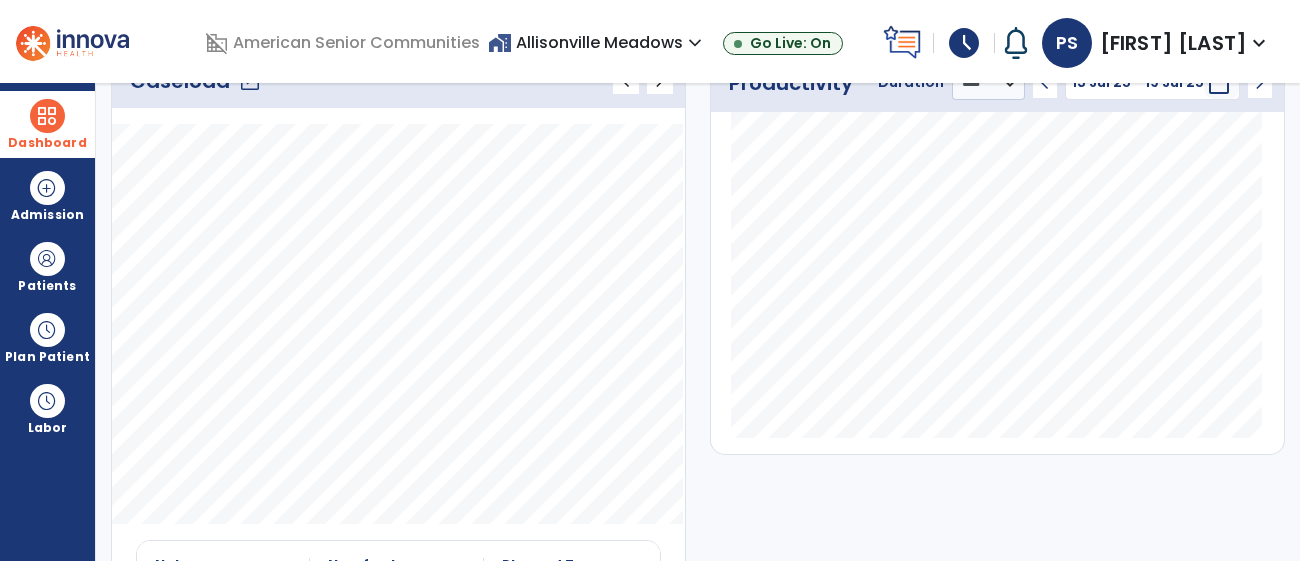 scroll, scrollTop: 0, scrollLeft: 0, axis: both 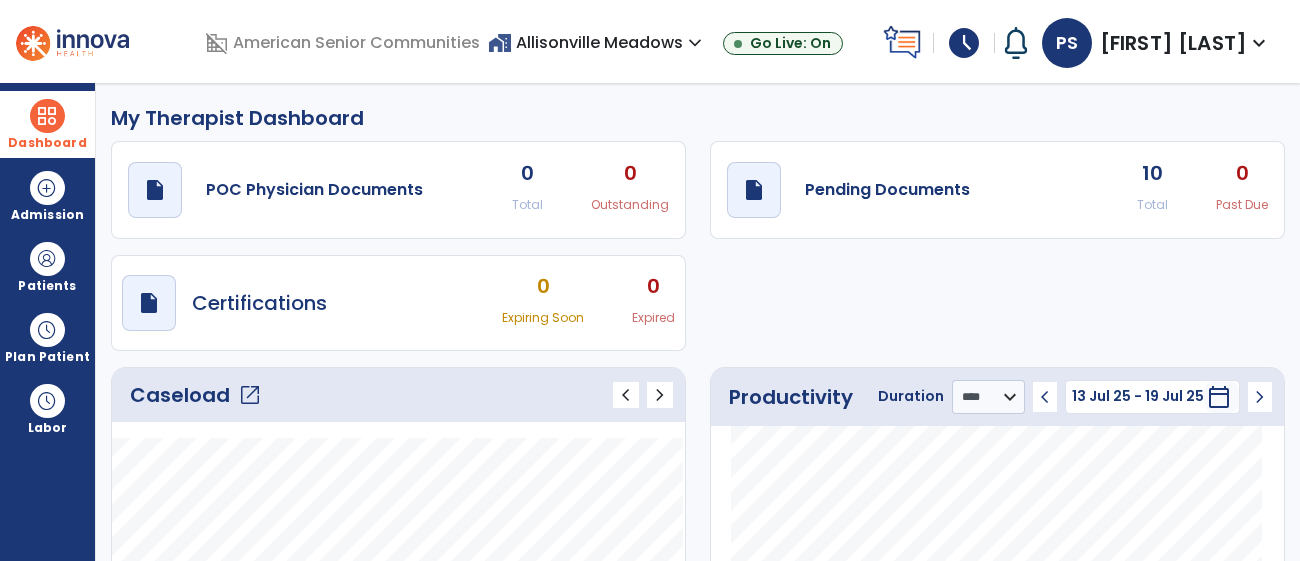 click on "Caseload   open_in_new" 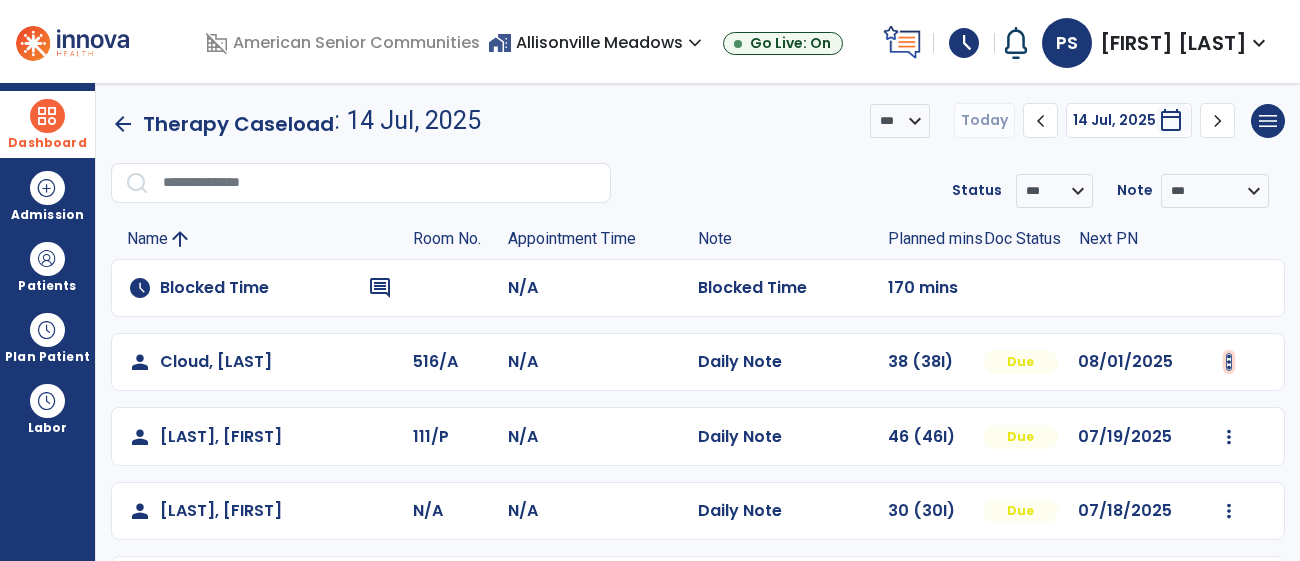 click at bounding box center (1229, 362) 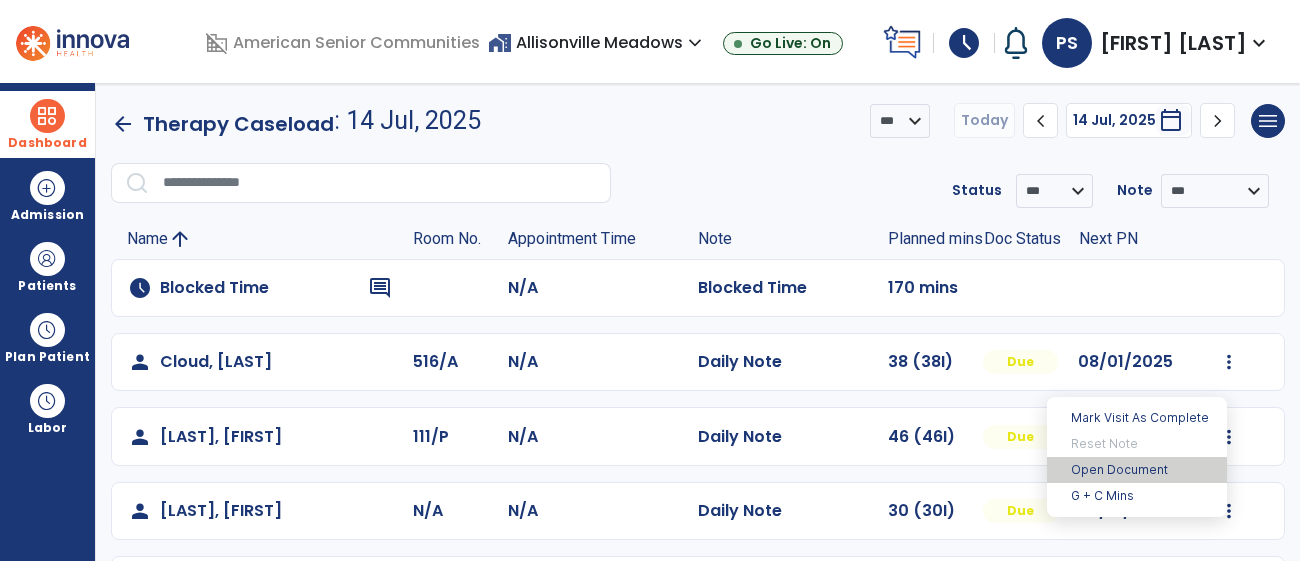click on "Open Document" at bounding box center (1137, 470) 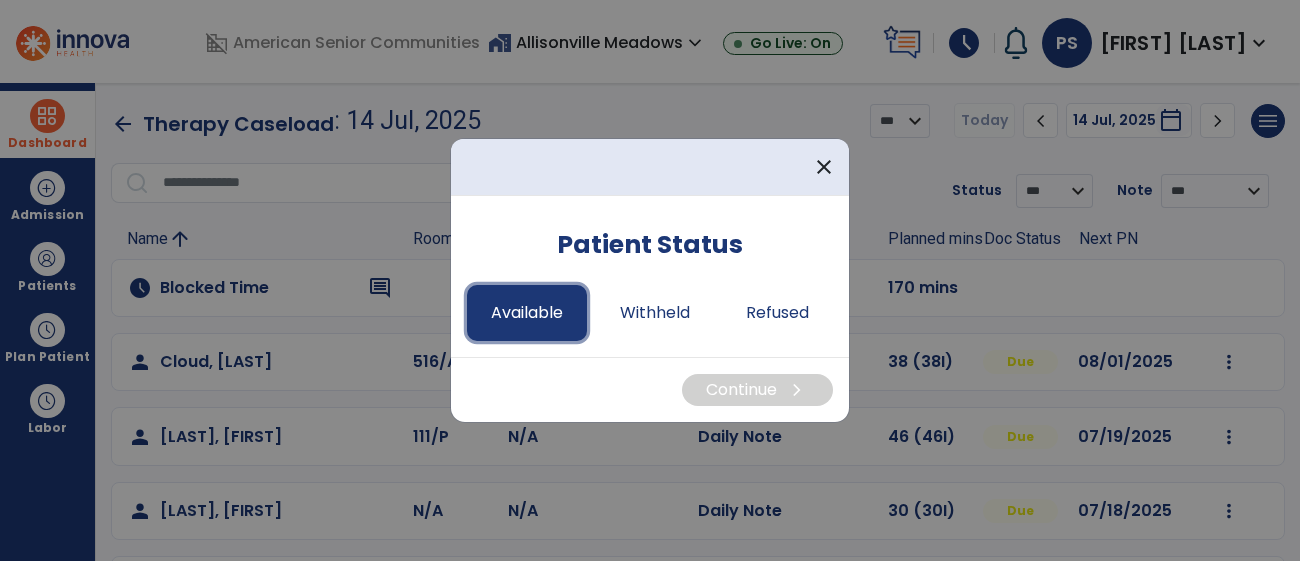 click on "Available" at bounding box center (527, 313) 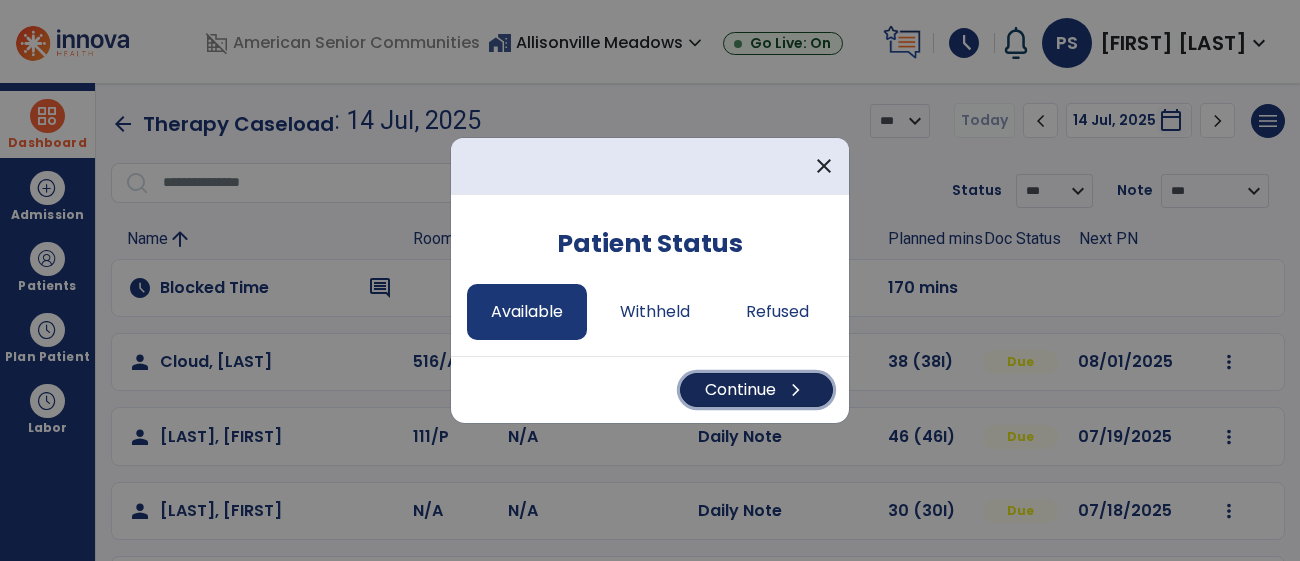 click on "Continue   chevron_right" at bounding box center (756, 390) 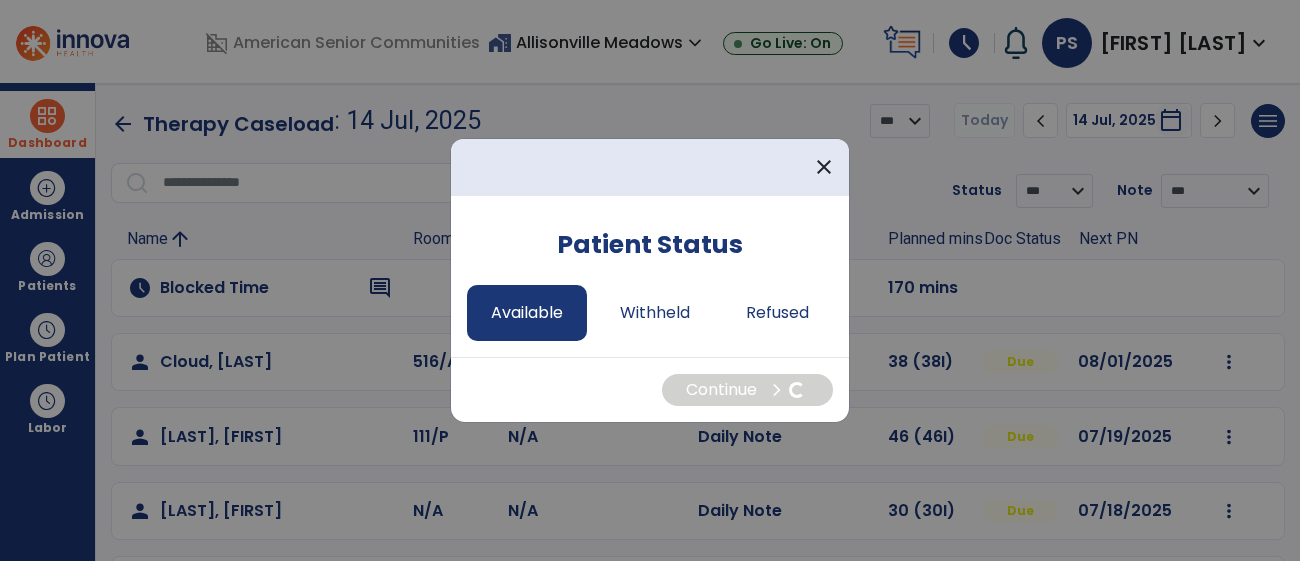select on "*" 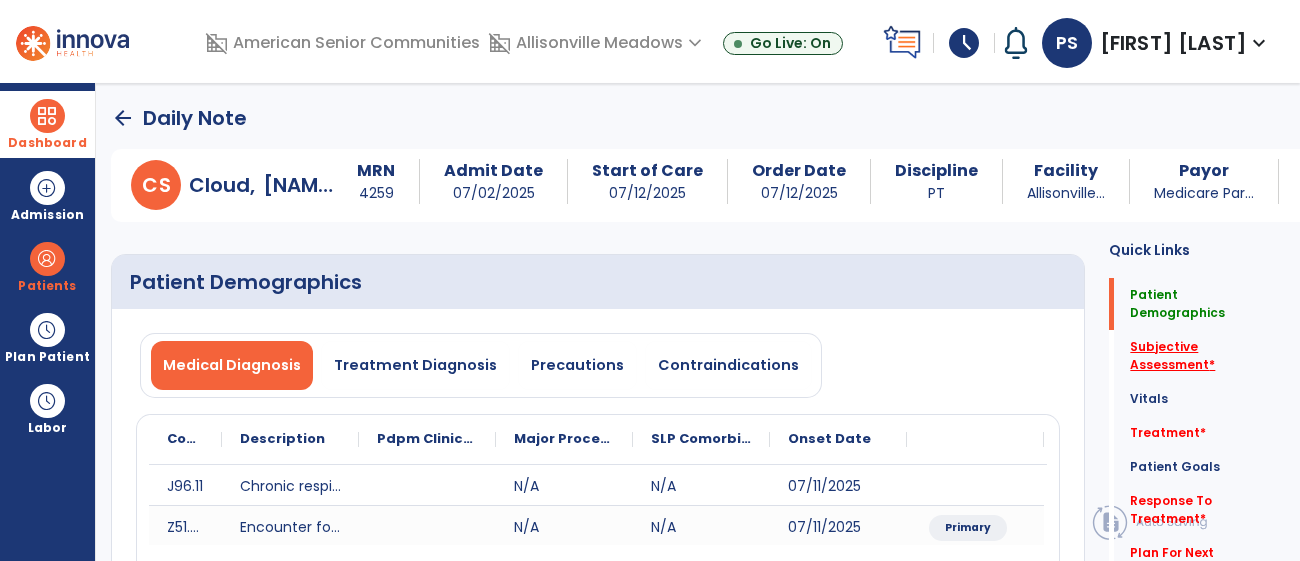 click on "Subjective Assessment   *" 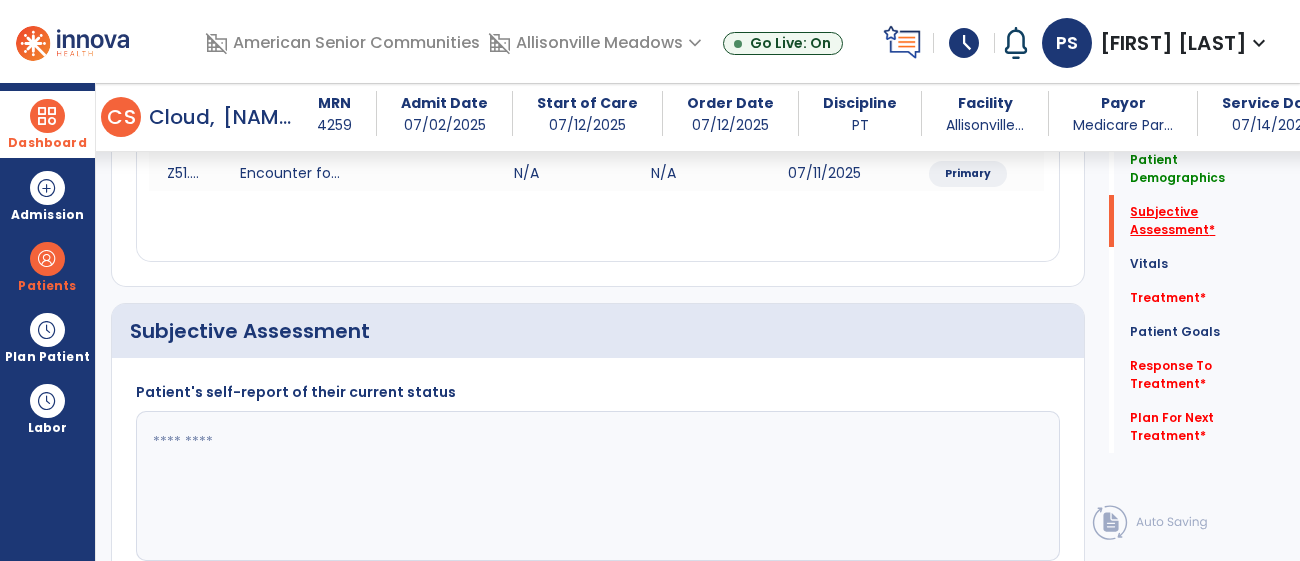 scroll, scrollTop: 475, scrollLeft: 0, axis: vertical 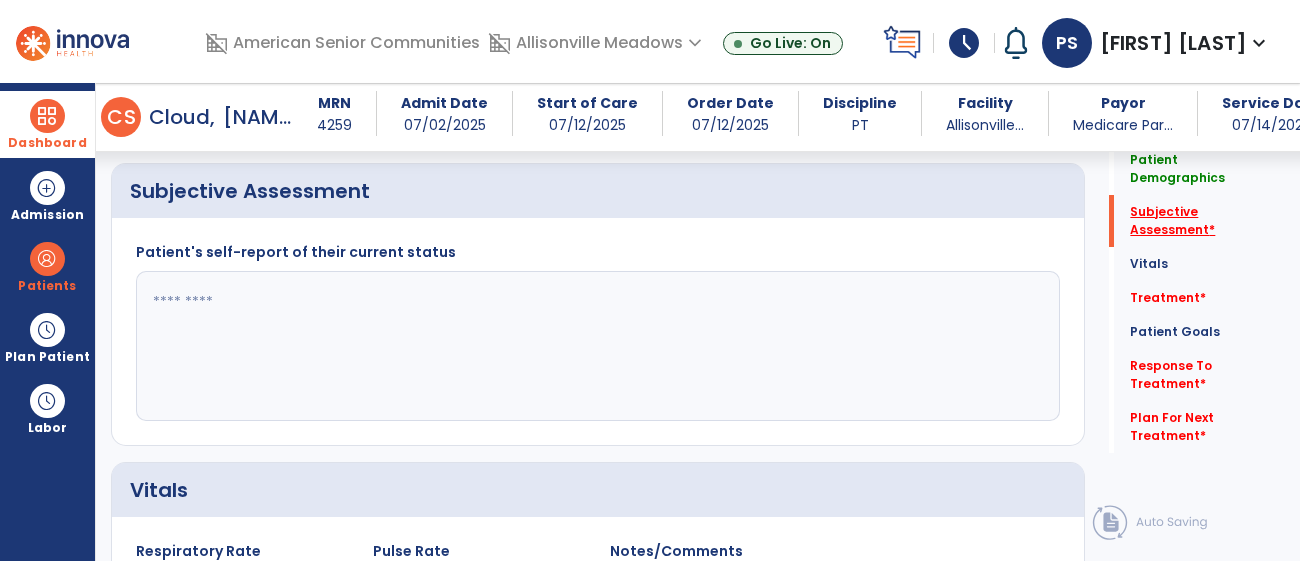 click on "Subjective Assessment   *" 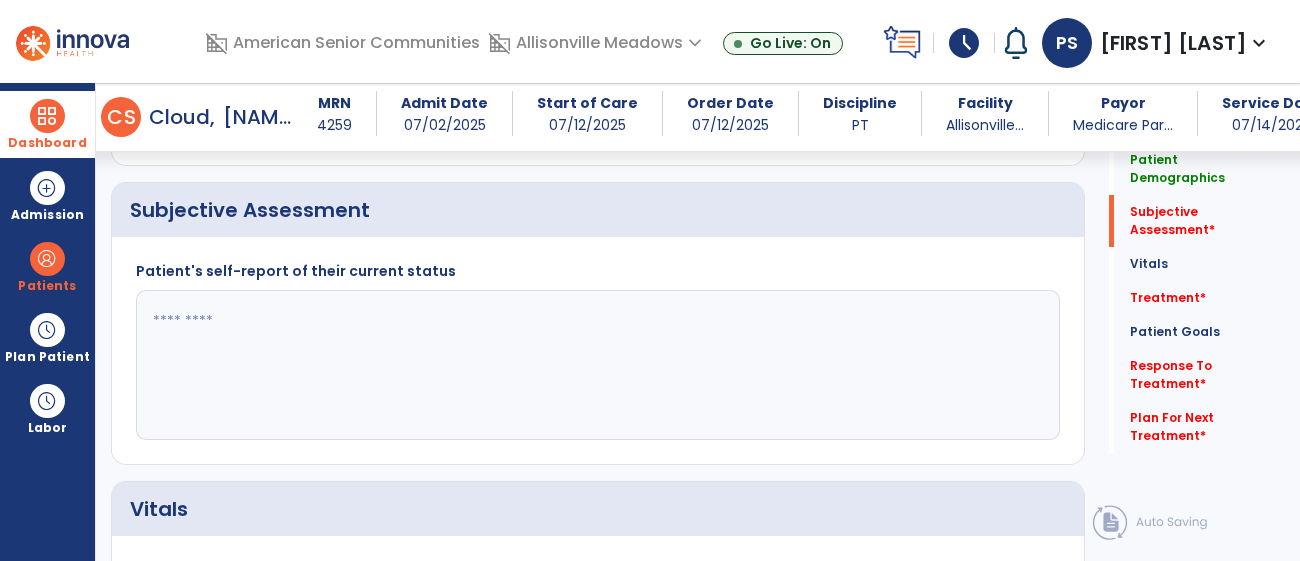 click 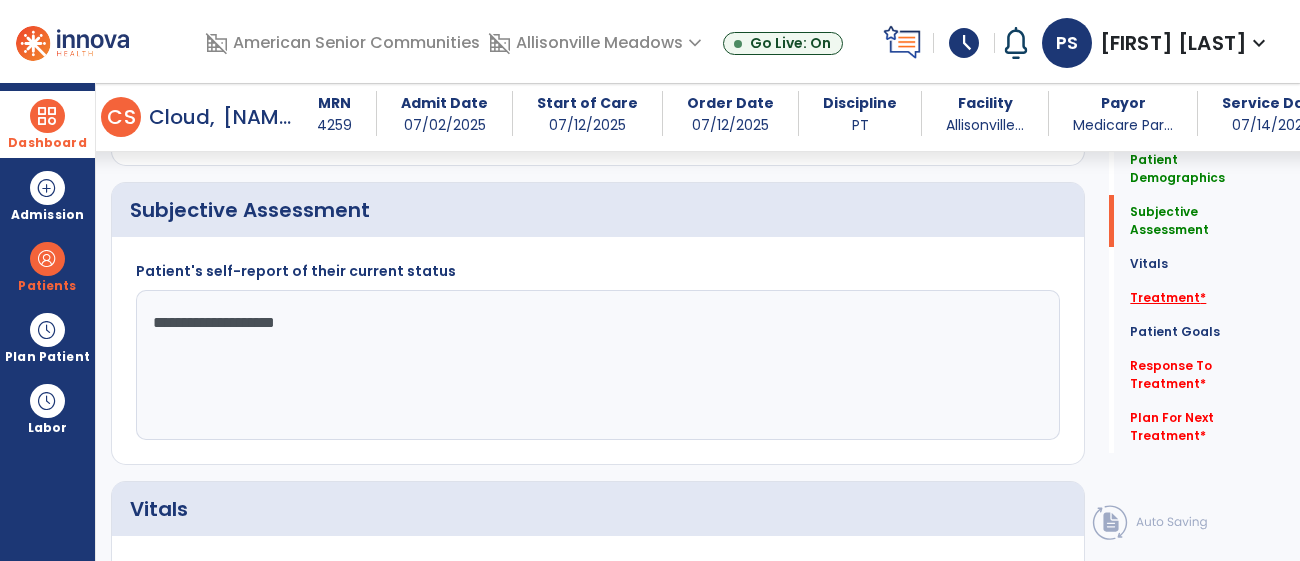 type on "**********" 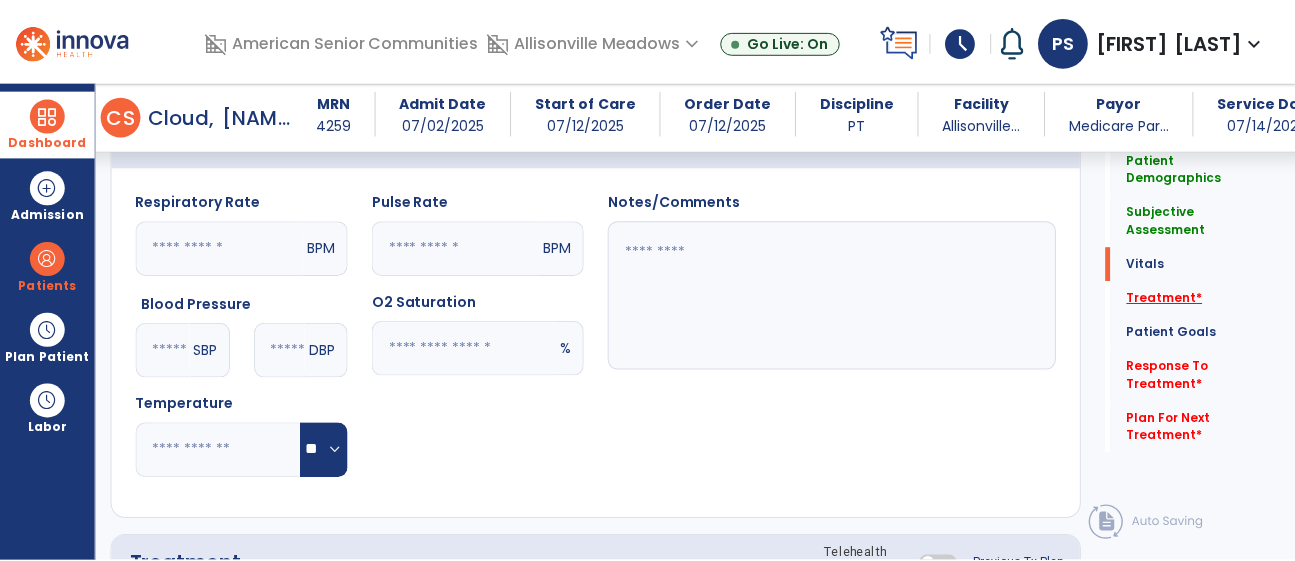 scroll, scrollTop: 1162, scrollLeft: 0, axis: vertical 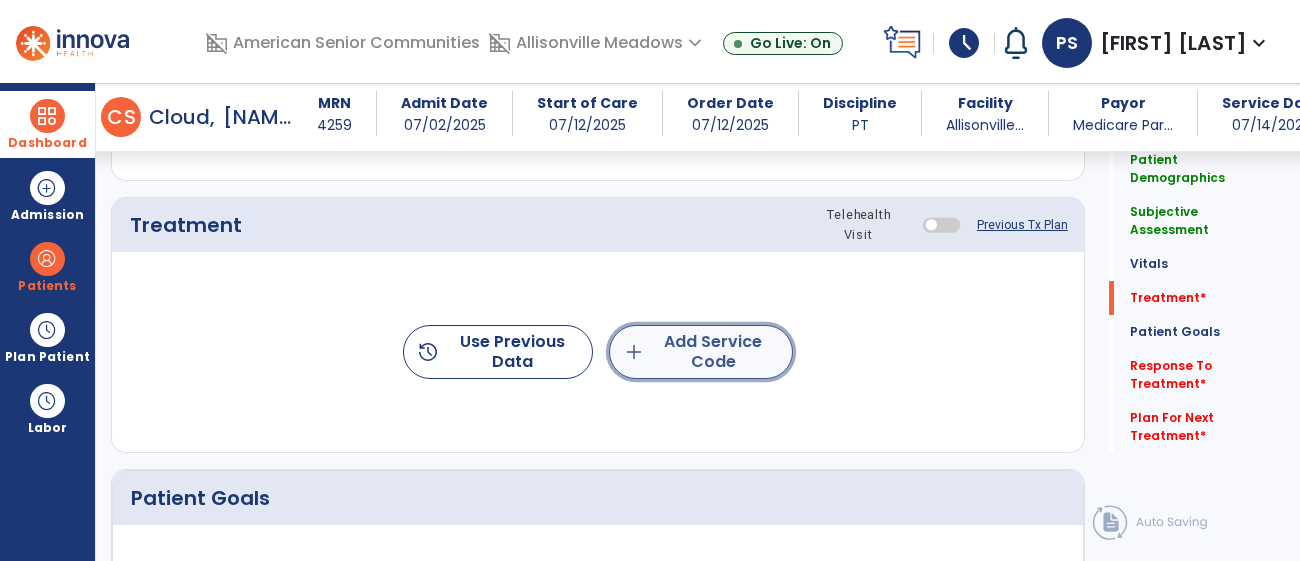 click on "add  Add Service Code" 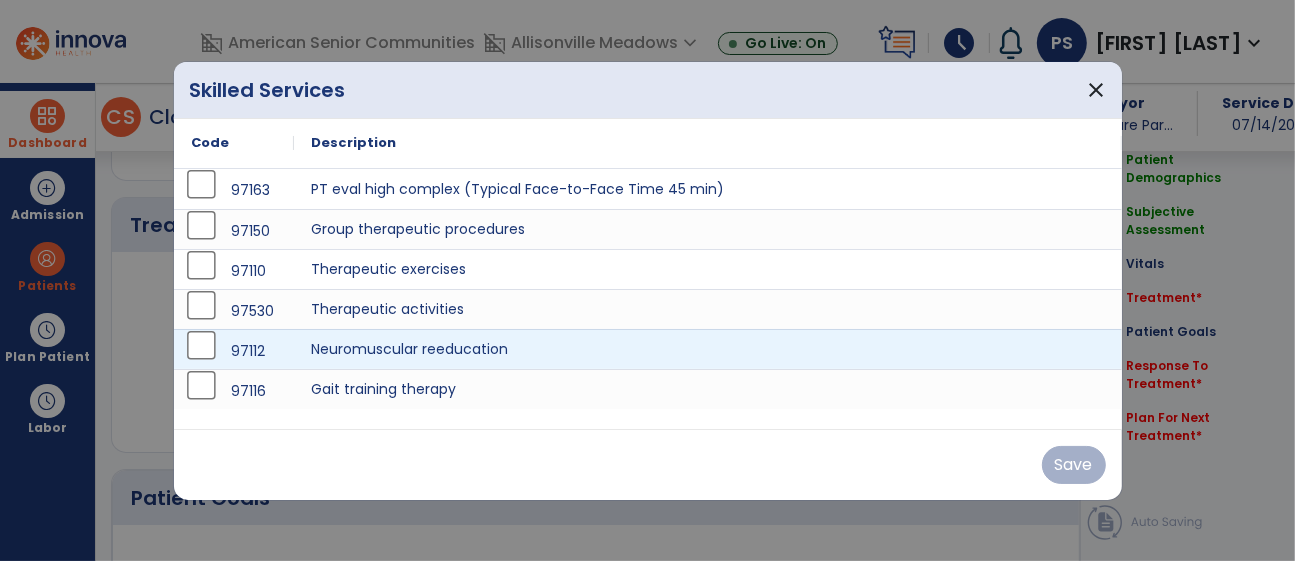 scroll, scrollTop: 1162, scrollLeft: 0, axis: vertical 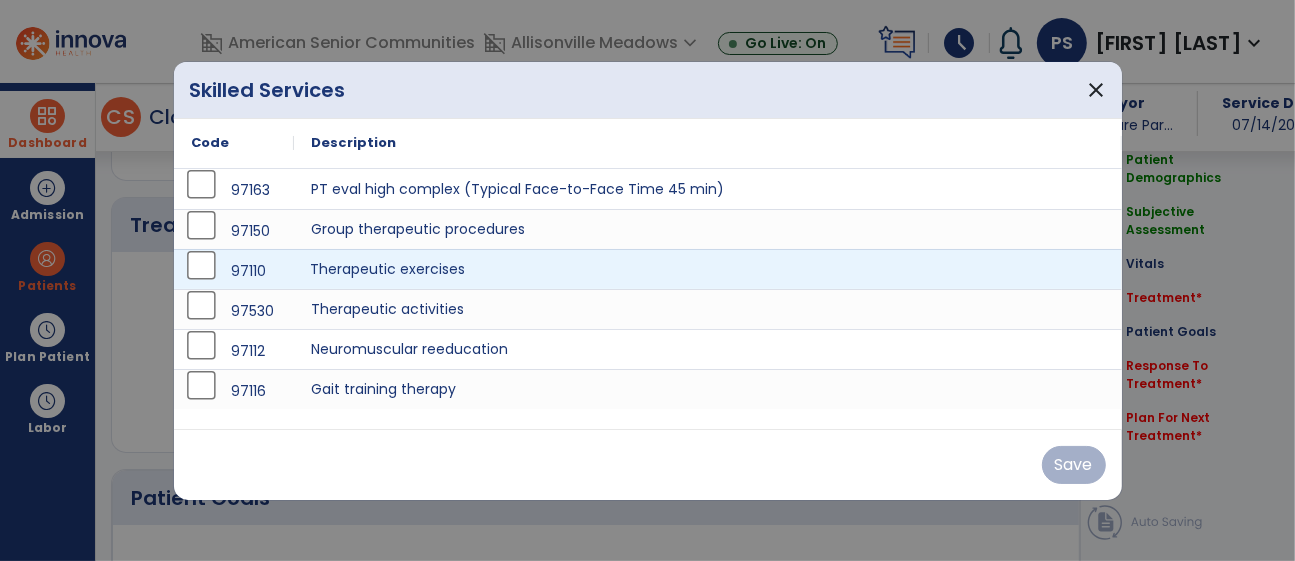 click on "Therapeutic exercises" at bounding box center (708, 269) 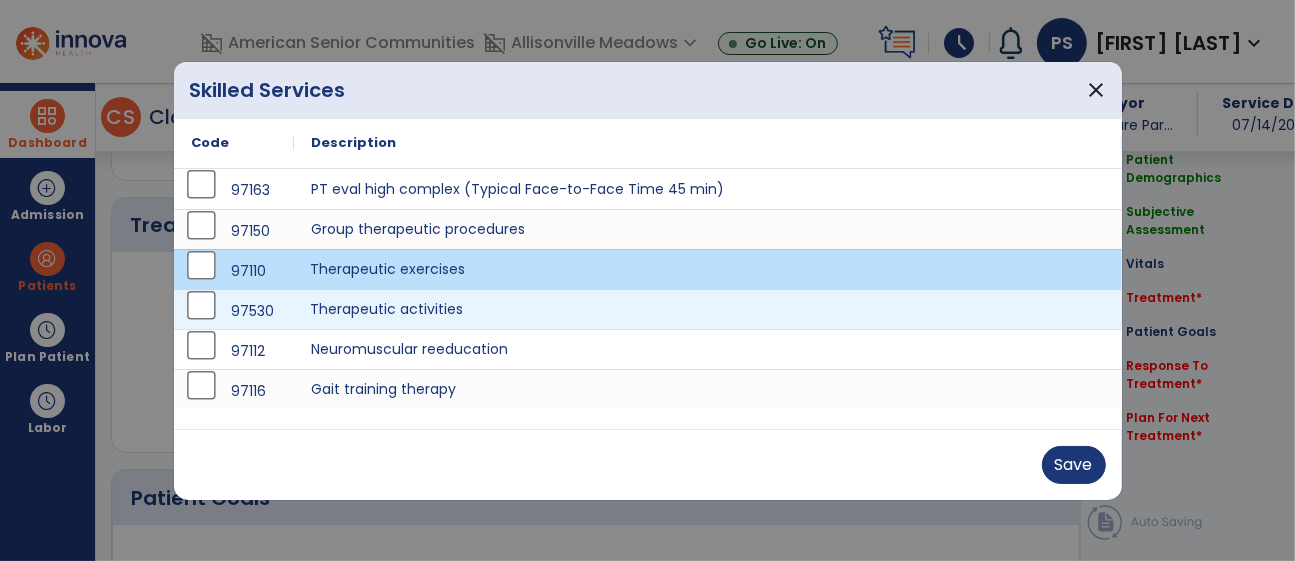 click on "Therapeutic activities" at bounding box center [708, 309] 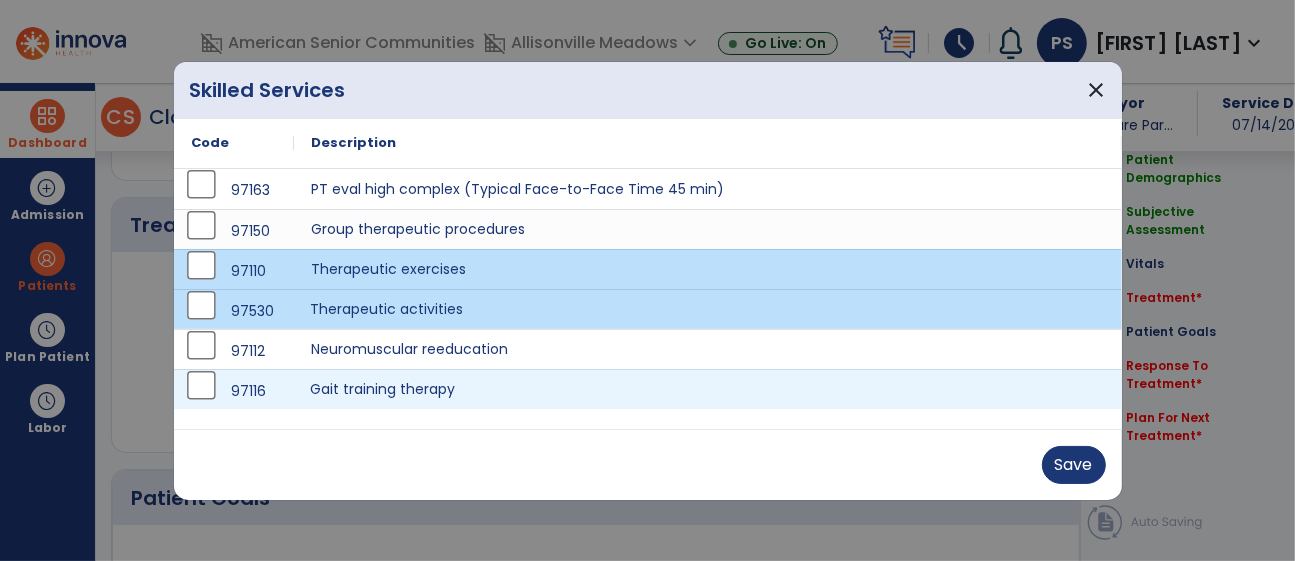 click on "Gait training therapy" at bounding box center [708, 389] 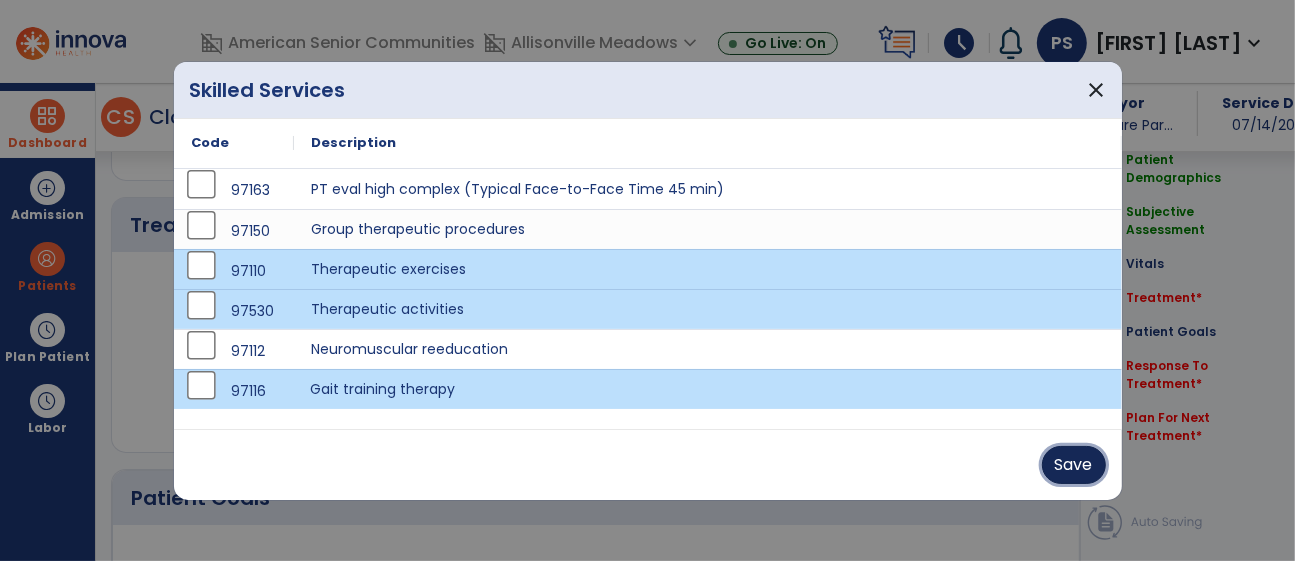 click on "Save" at bounding box center [1074, 465] 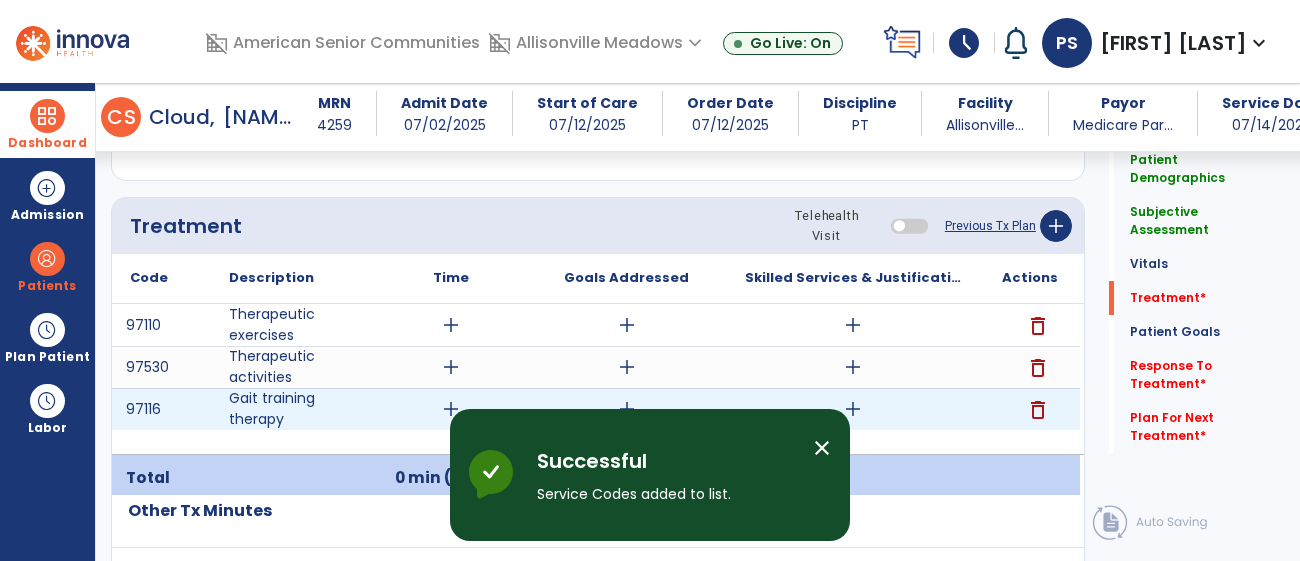 click on "add" at bounding box center (853, 409) 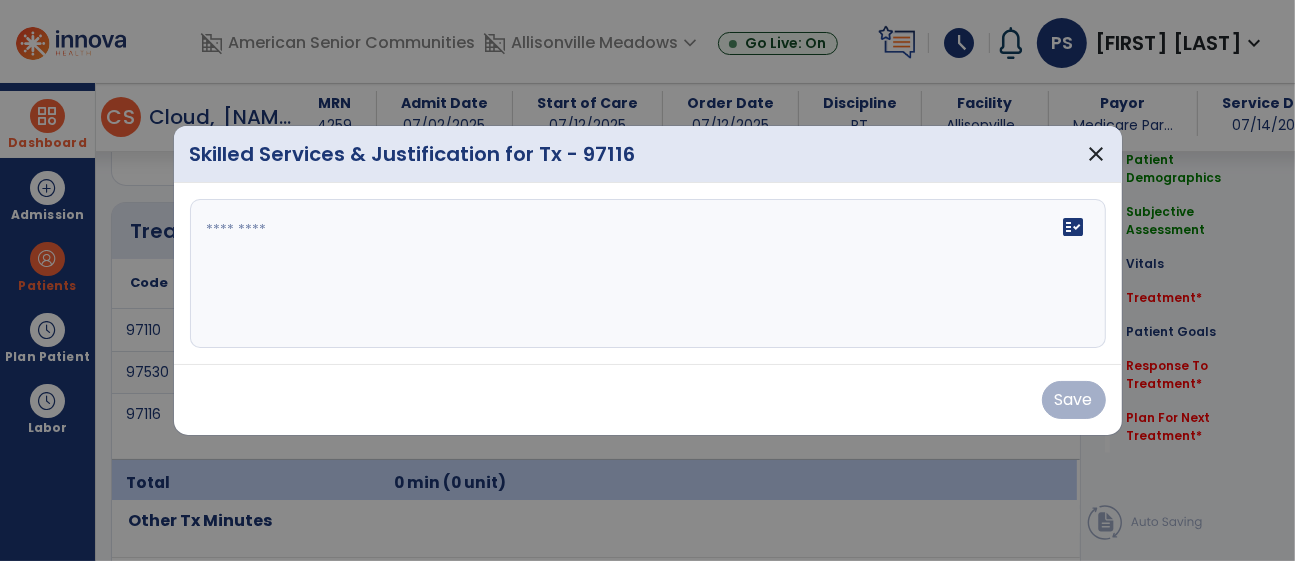 scroll, scrollTop: 1162, scrollLeft: 0, axis: vertical 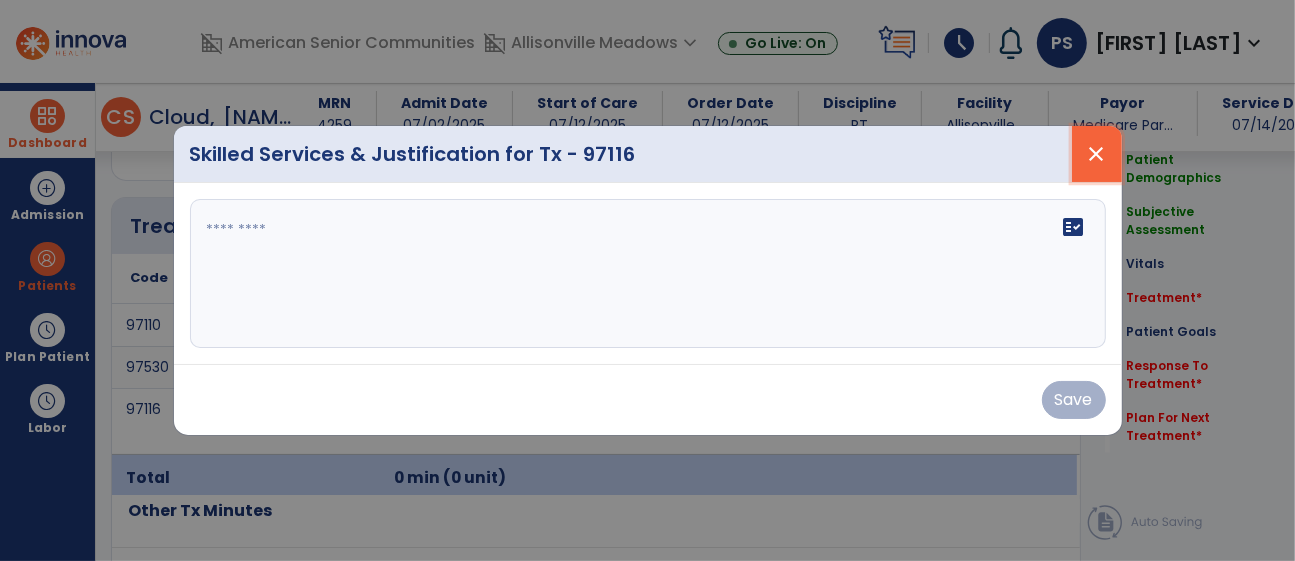 click on "close" at bounding box center (1097, 154) 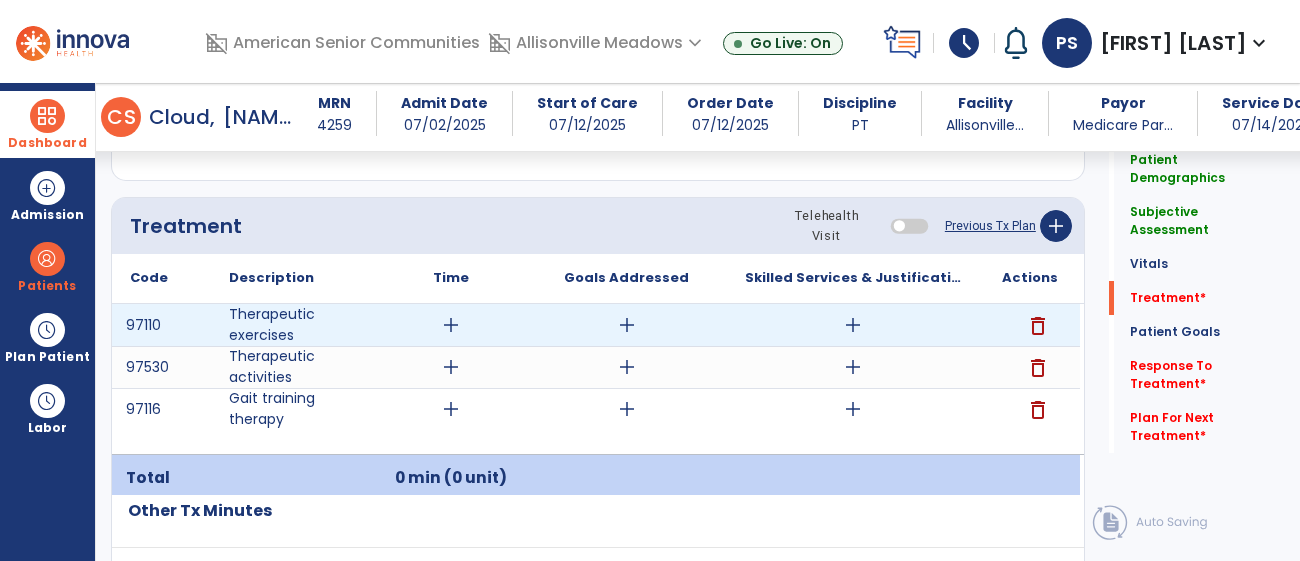 click on "add" at bounding box center (853, 325) 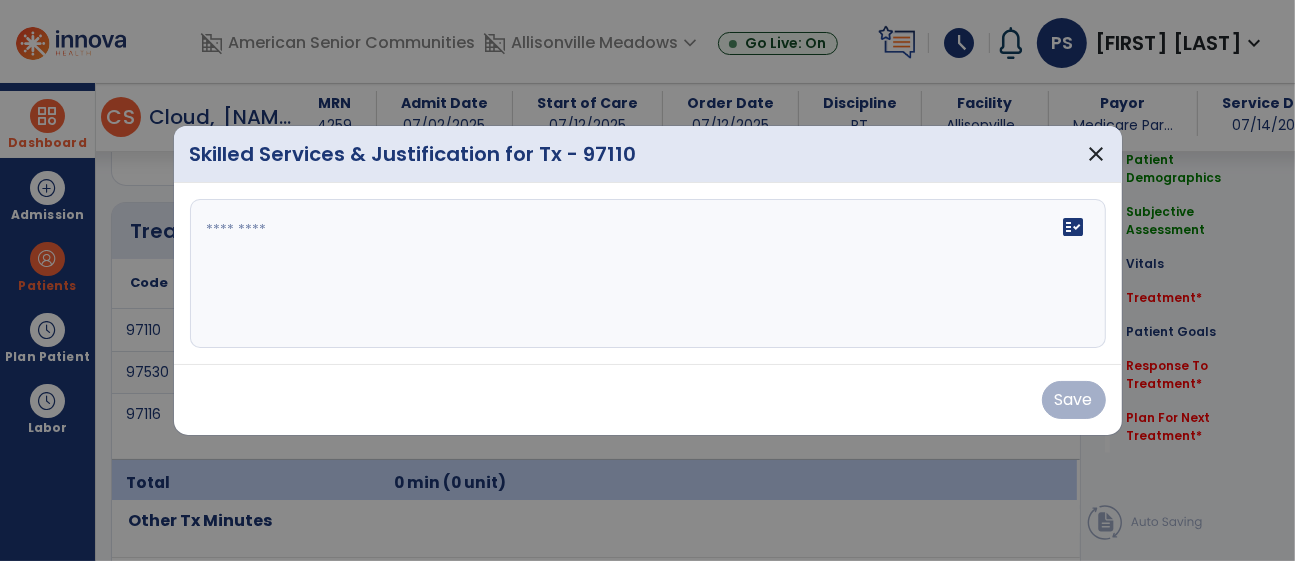 scroll, scrollTop: 1162, scrollLeft: 0, axis: vertical 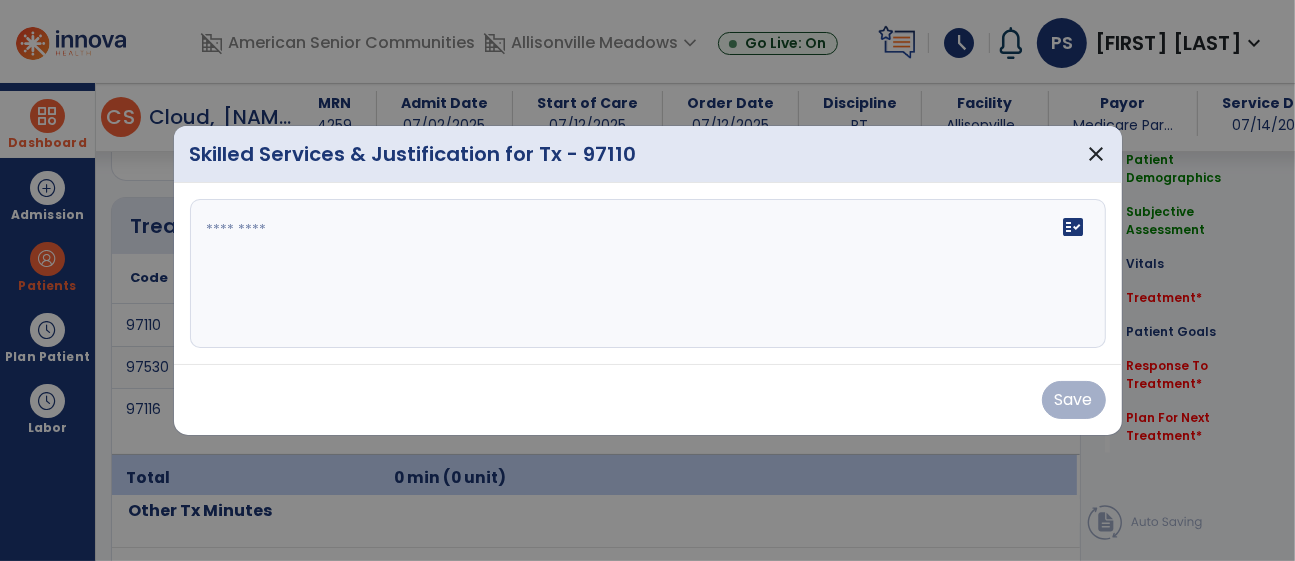 click on "fact_check" at bounding box center (648, 274) 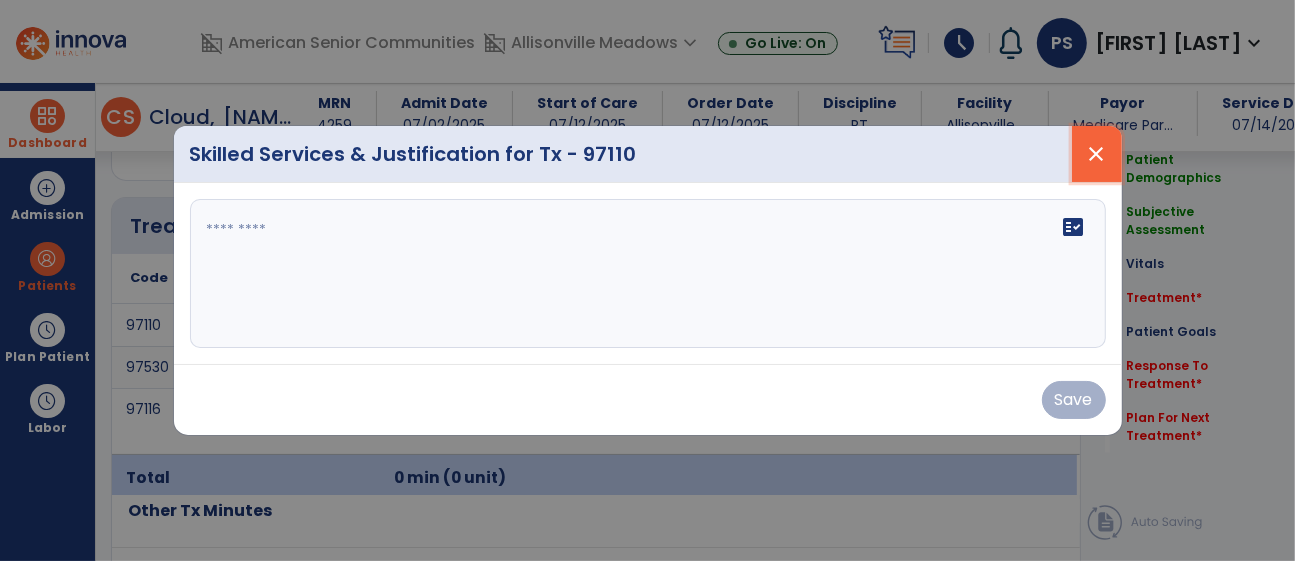 click on "close" at bounding box center (1097, 154) 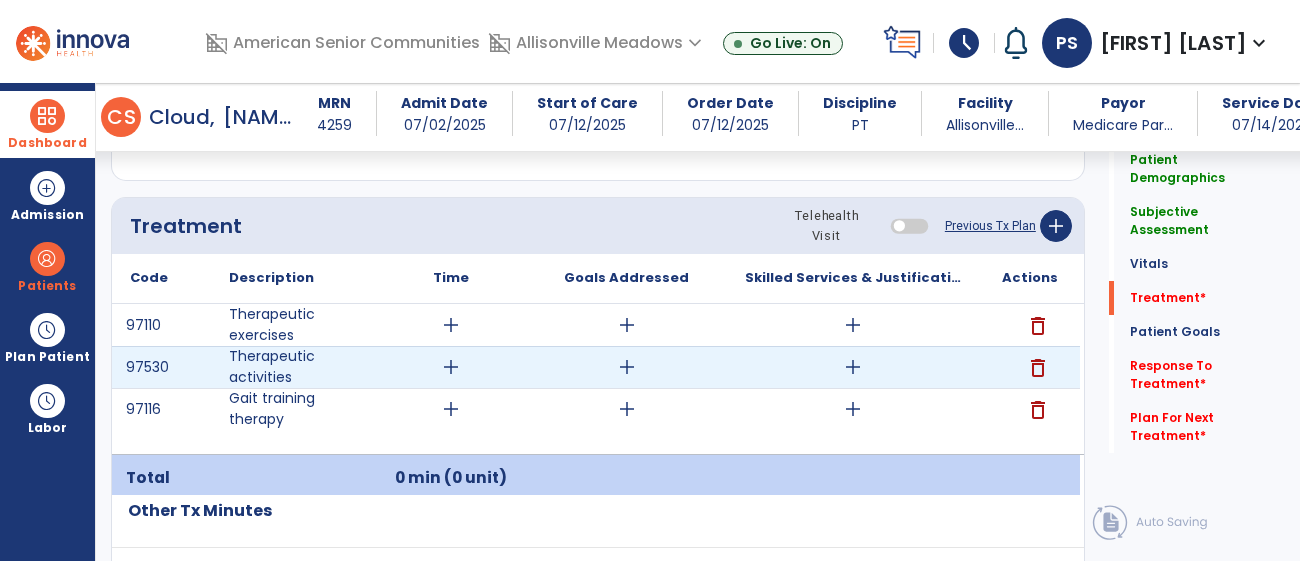 click on "add" at bounding box center [853, 367] 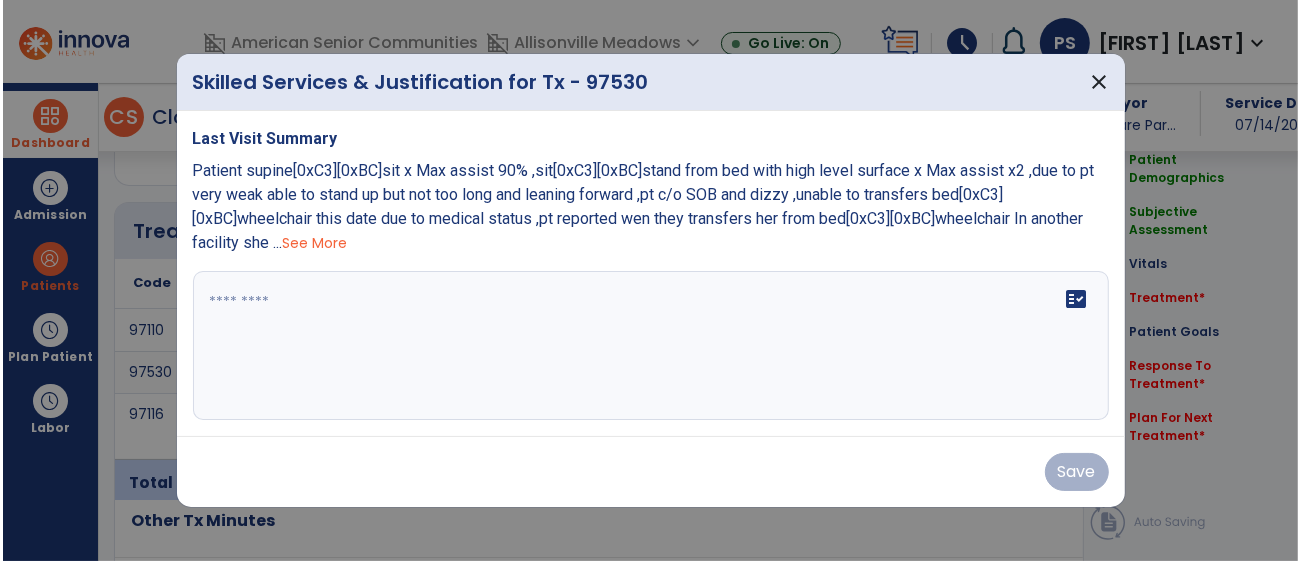 scroll, scrollTop: 1162, scrollLeft: 0, axis: vertical 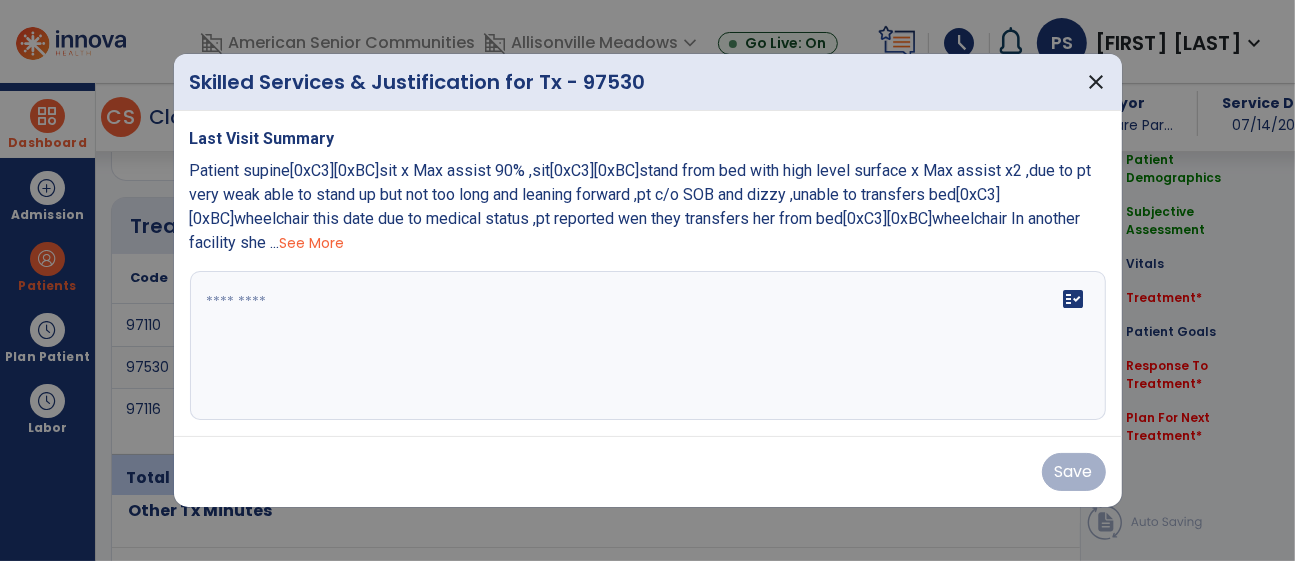 click on "fact_check" at bounding box center [648, 346] 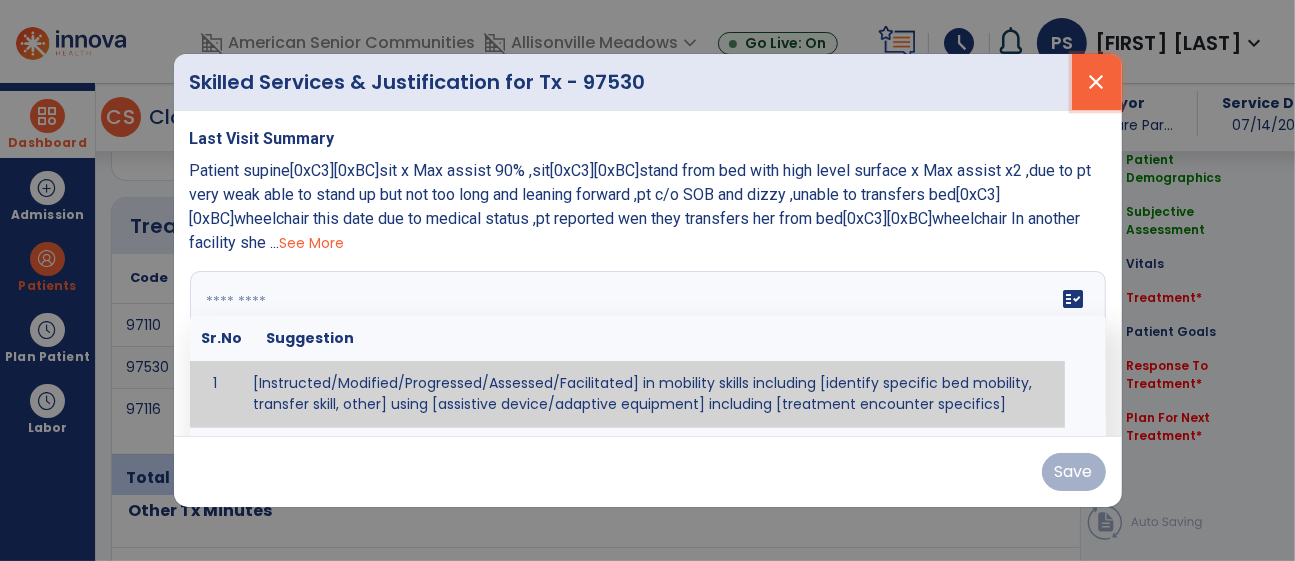 click on "close" at bounding box center (1097, 82) 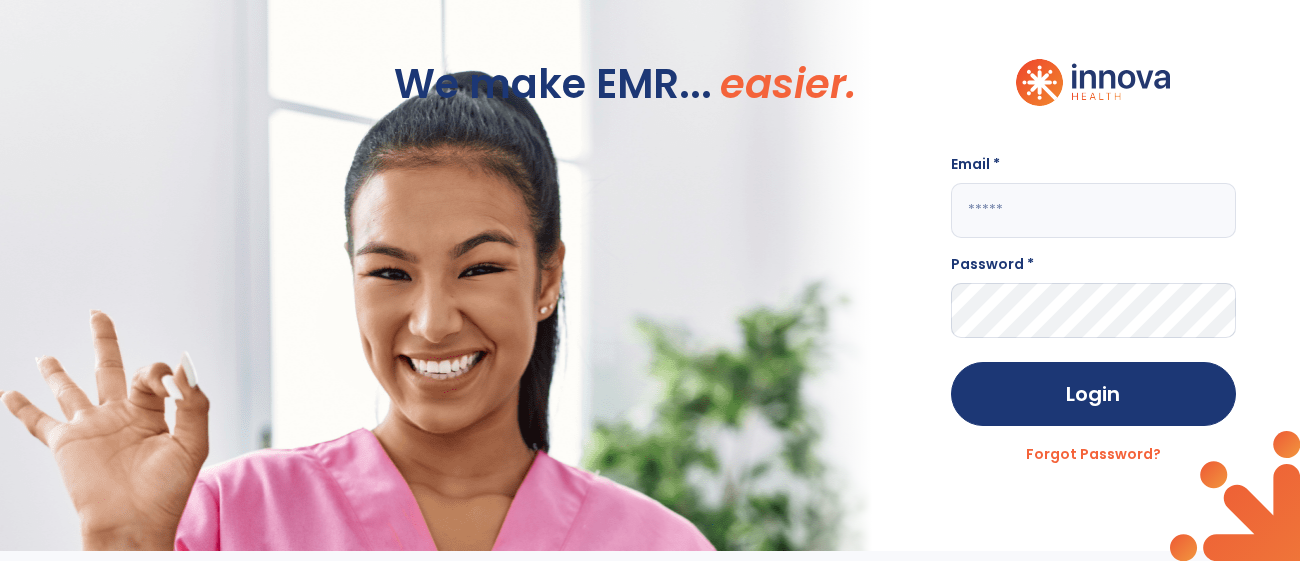 scroll, scrollTop: 0, scrollLeft: 0, axis: both 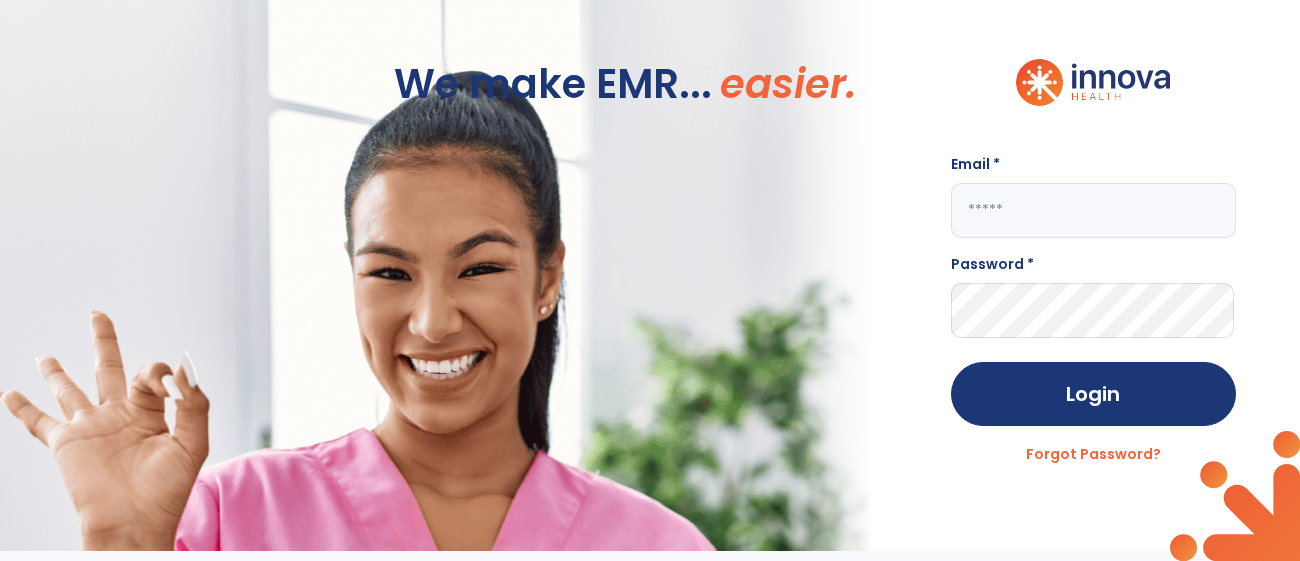 click 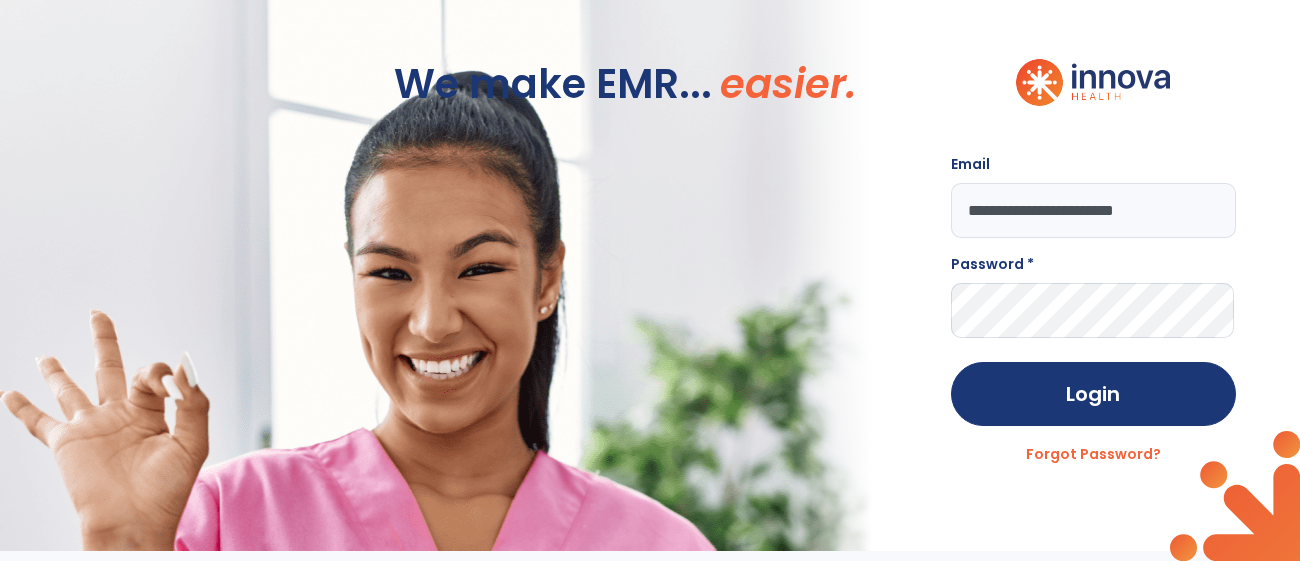 type on "**********" 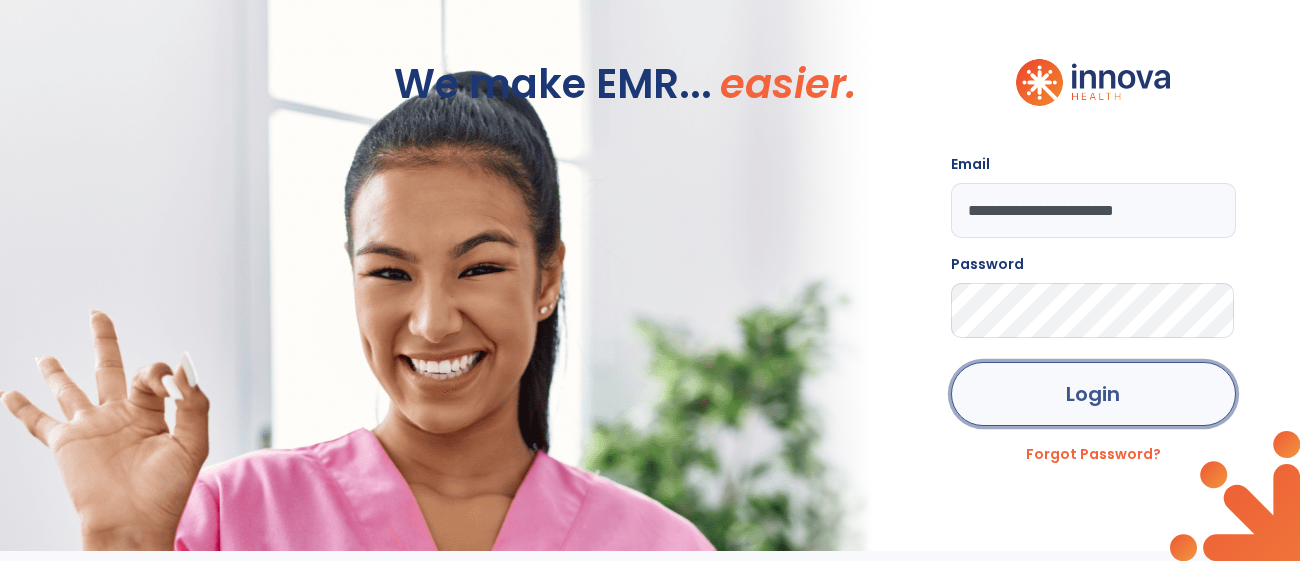 click on "Login" 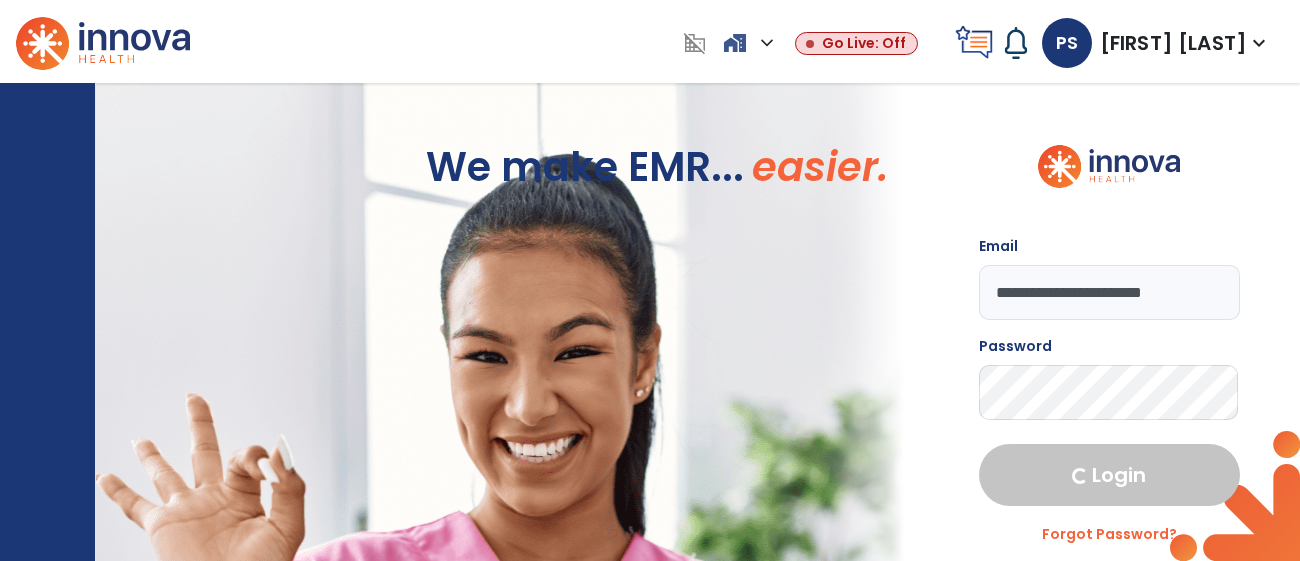 select on "****" 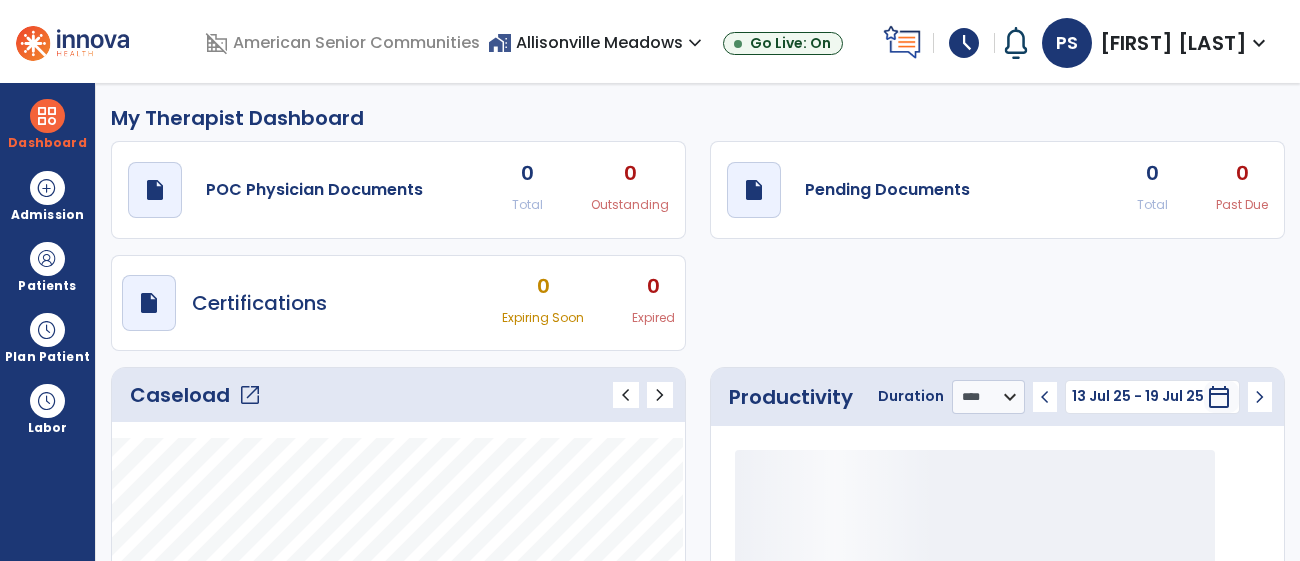 click on "13 Jul 25 - 19 Jul 25" at bounding box center (1138, 396) 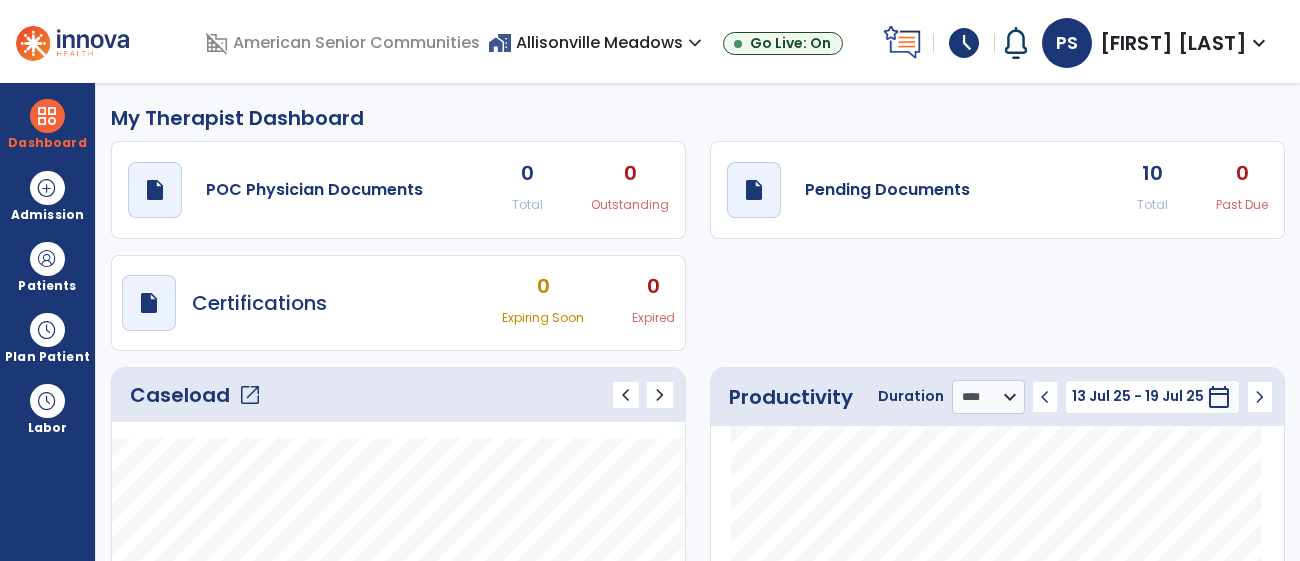 click on "Caseload   open_in_new   chevron_left   chevron_right" 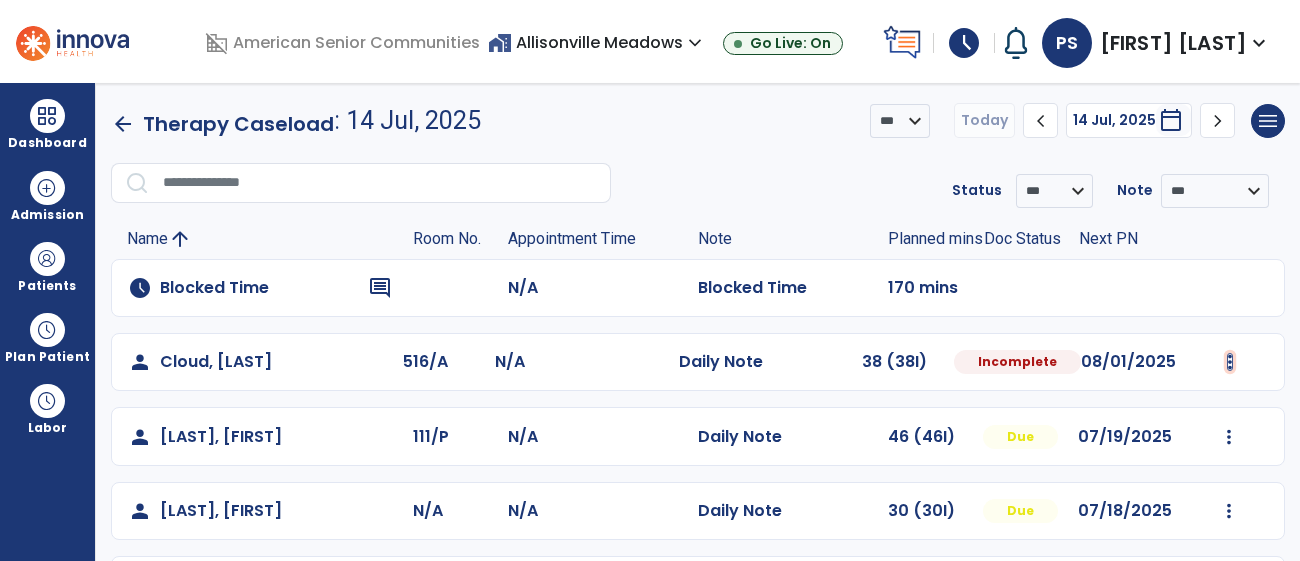 click at bounding box center (1230, 362) 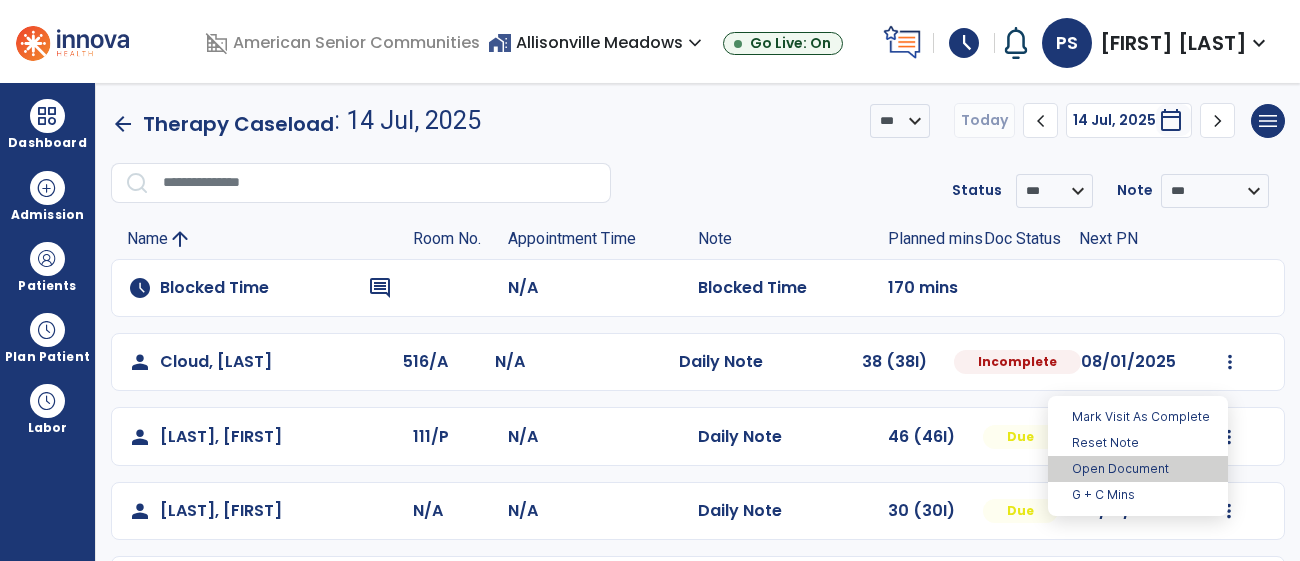 click on "Open Document" at bounding box center (1138, 469) 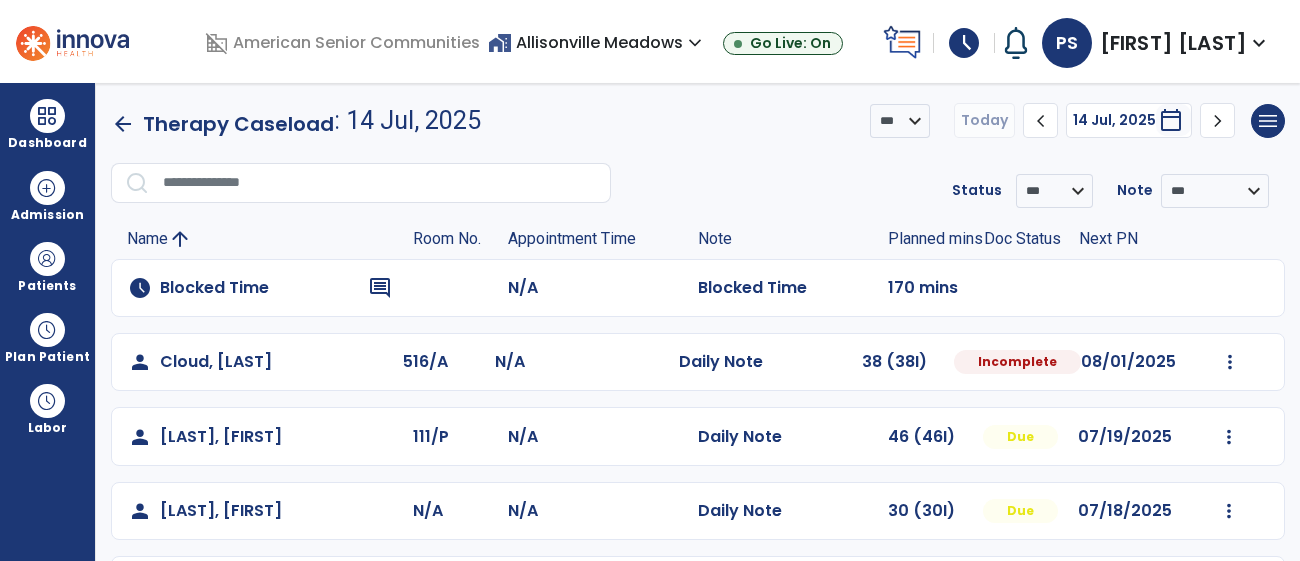 select on "*" 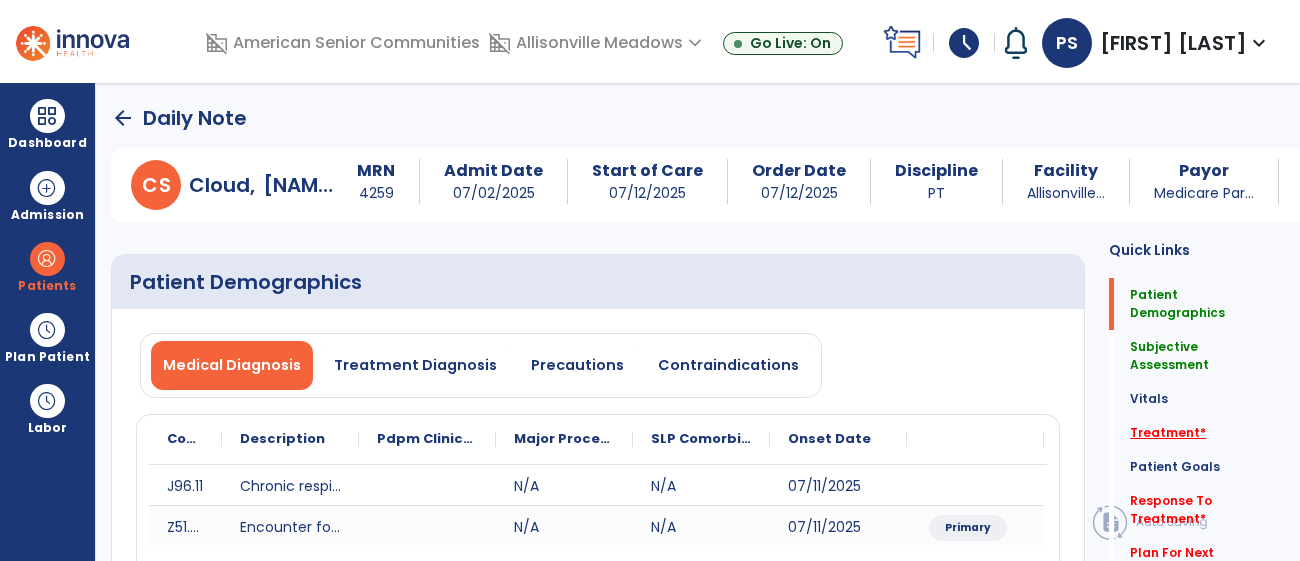 click on "Treatment   *" 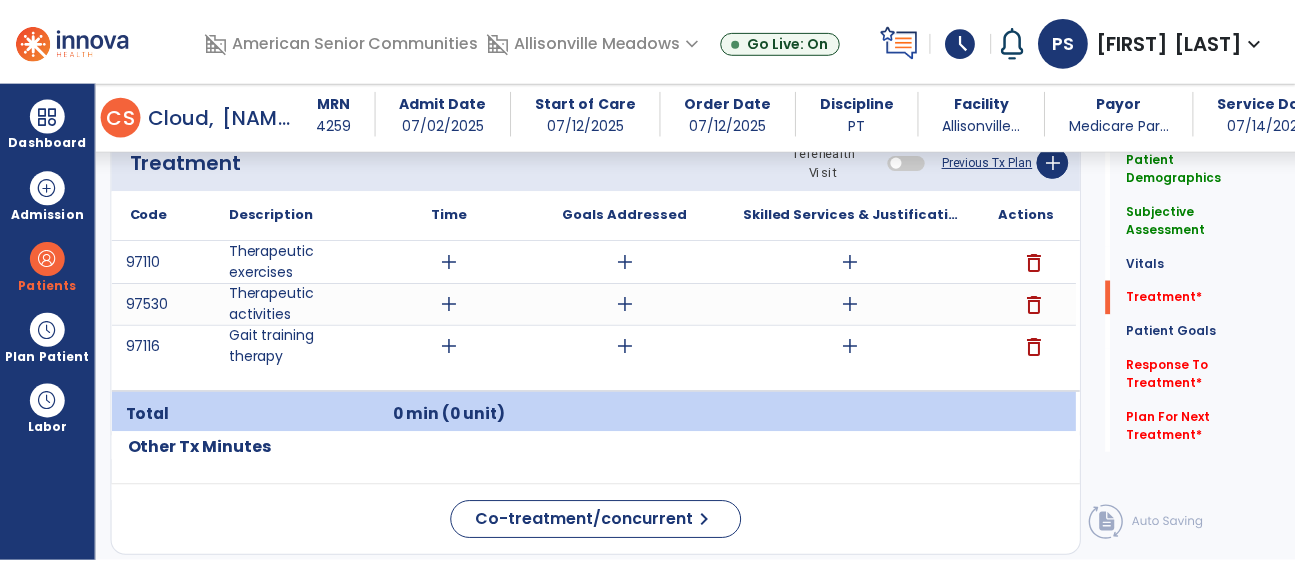 scroll, scrollTop: 1264, scrollLeft: 0, axis: vertical 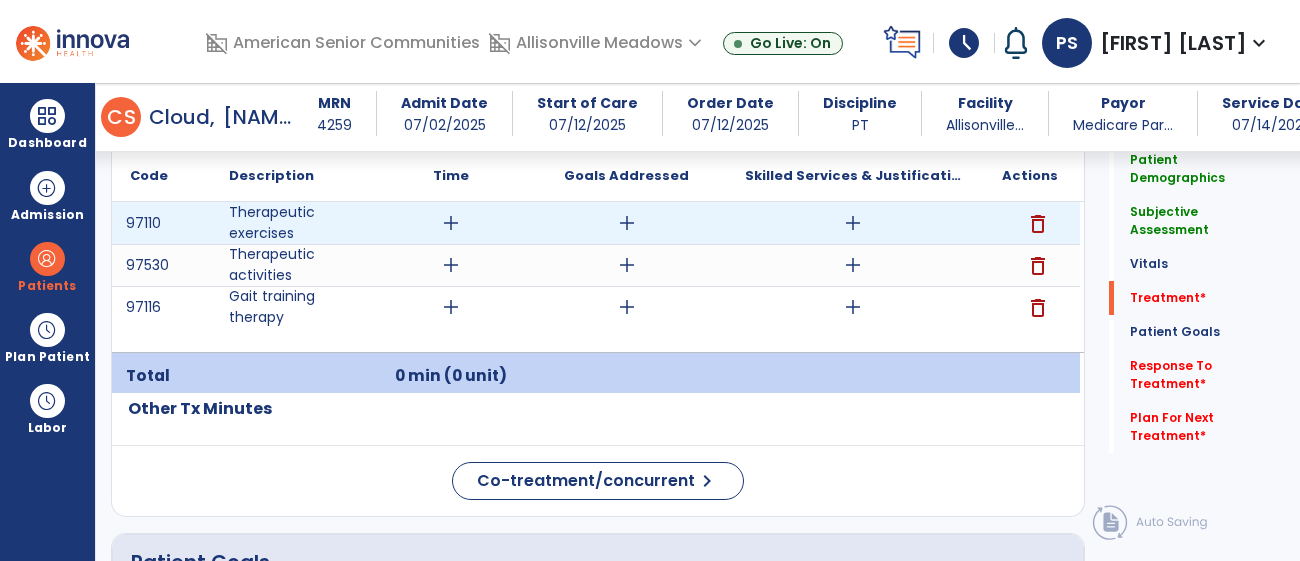 click on "add" at bounding box center [451, 223] 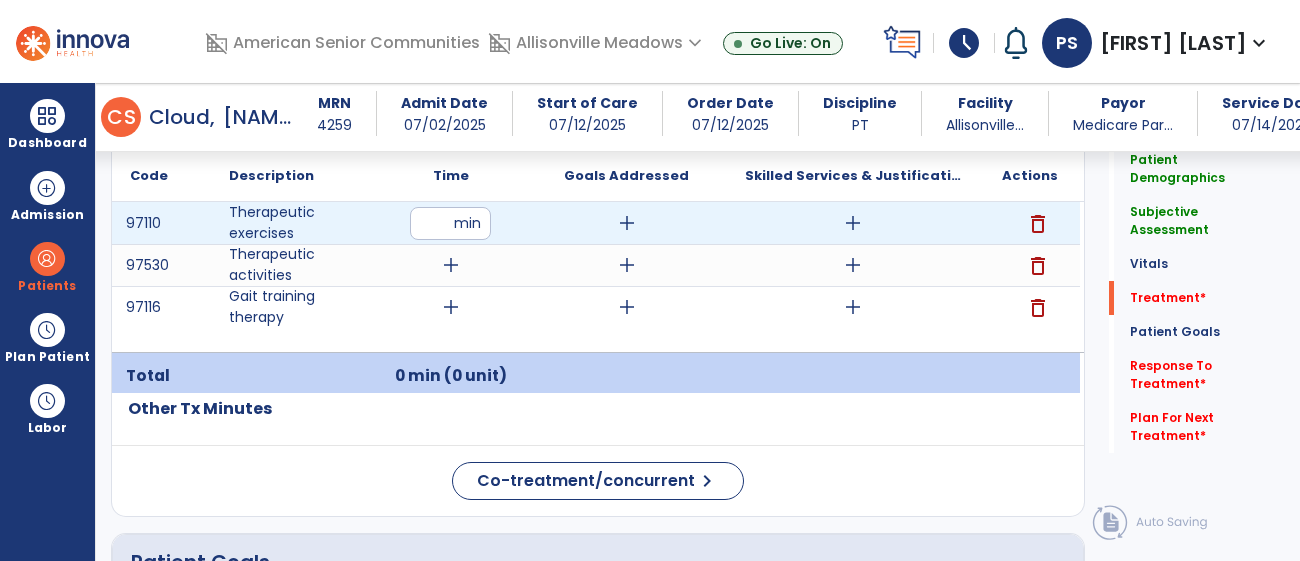 type on "**" 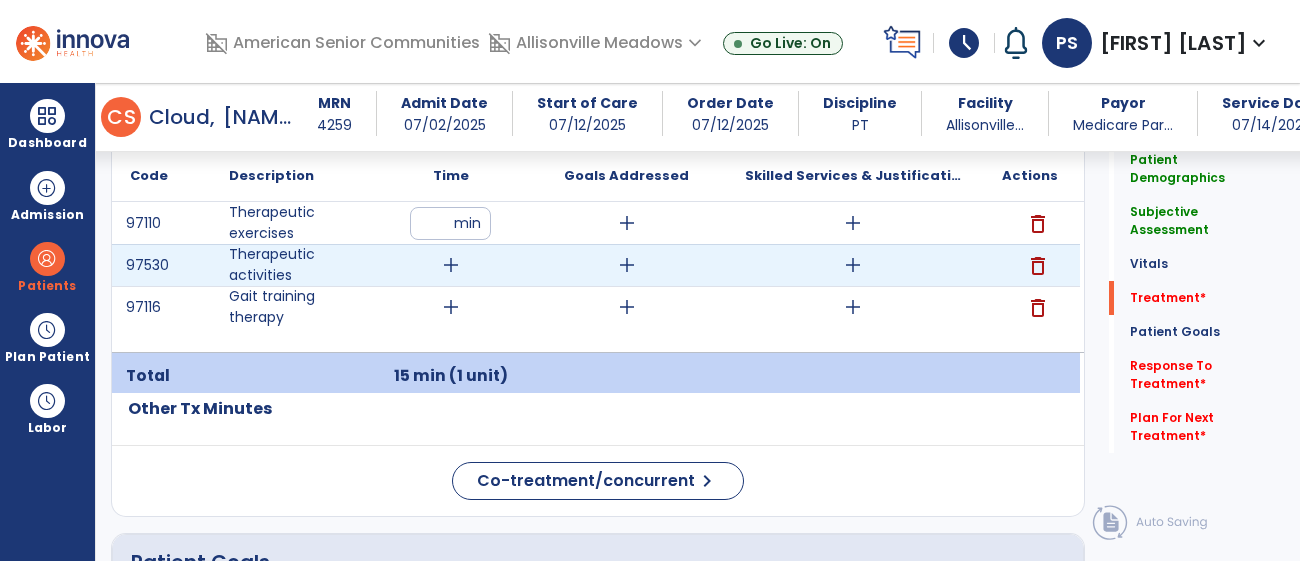 click on "add" at bounding box center (451, 265) 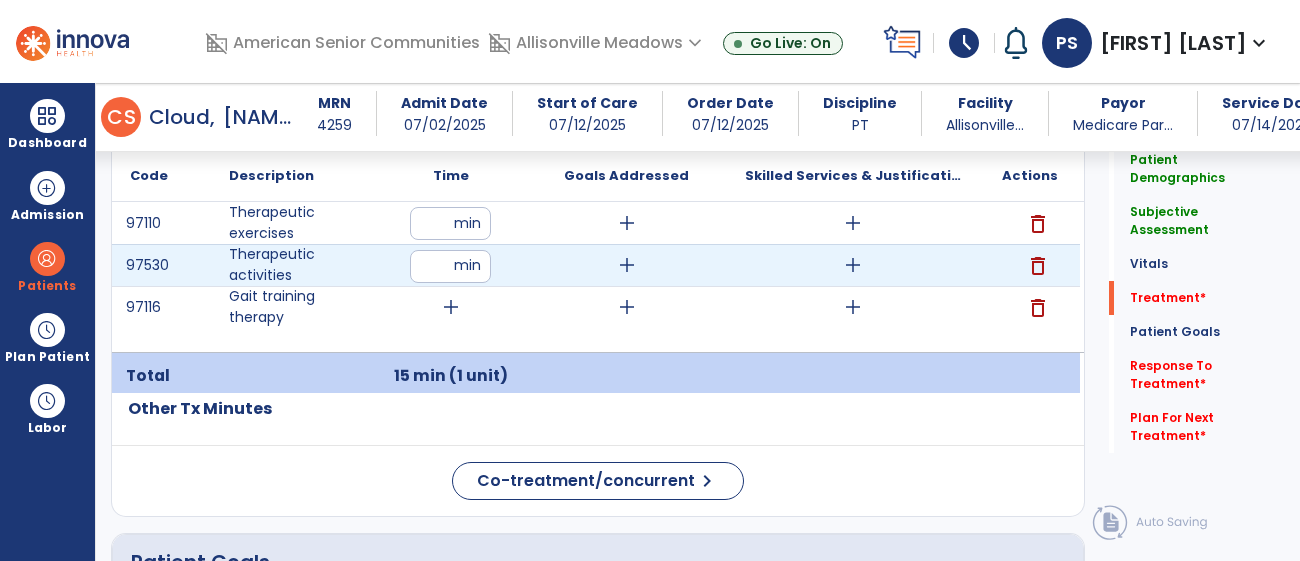 type on "**" 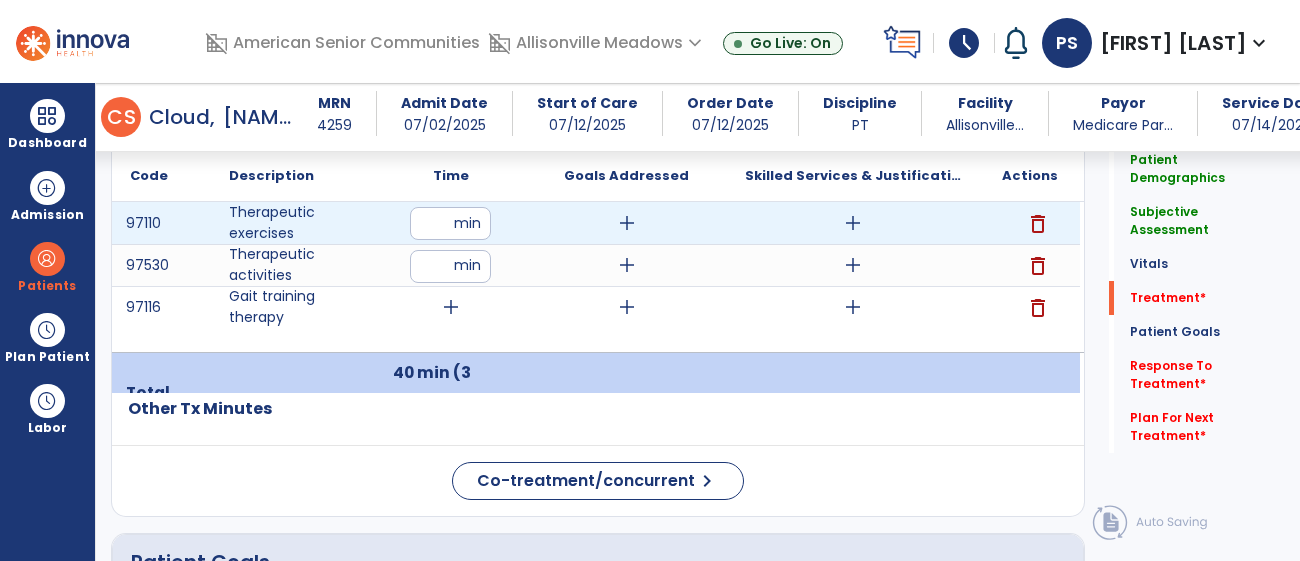 click on "delete" at bounding box center [1038, 224] 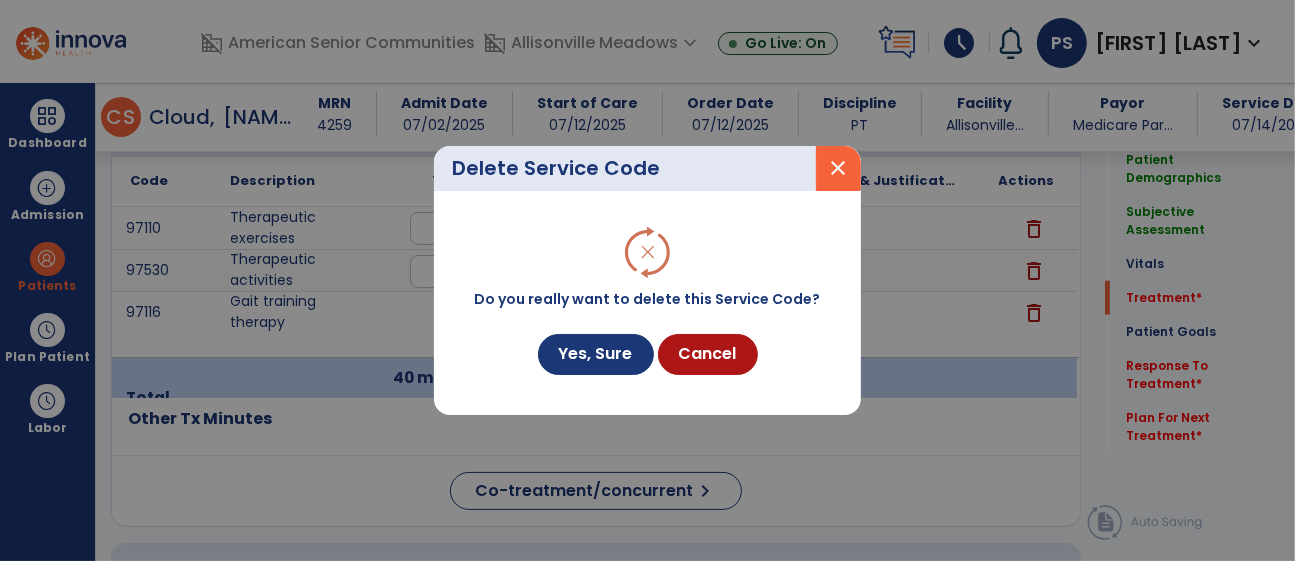 scroll, scrollTop: 1264, scrollLeft: 0, axis: vertical 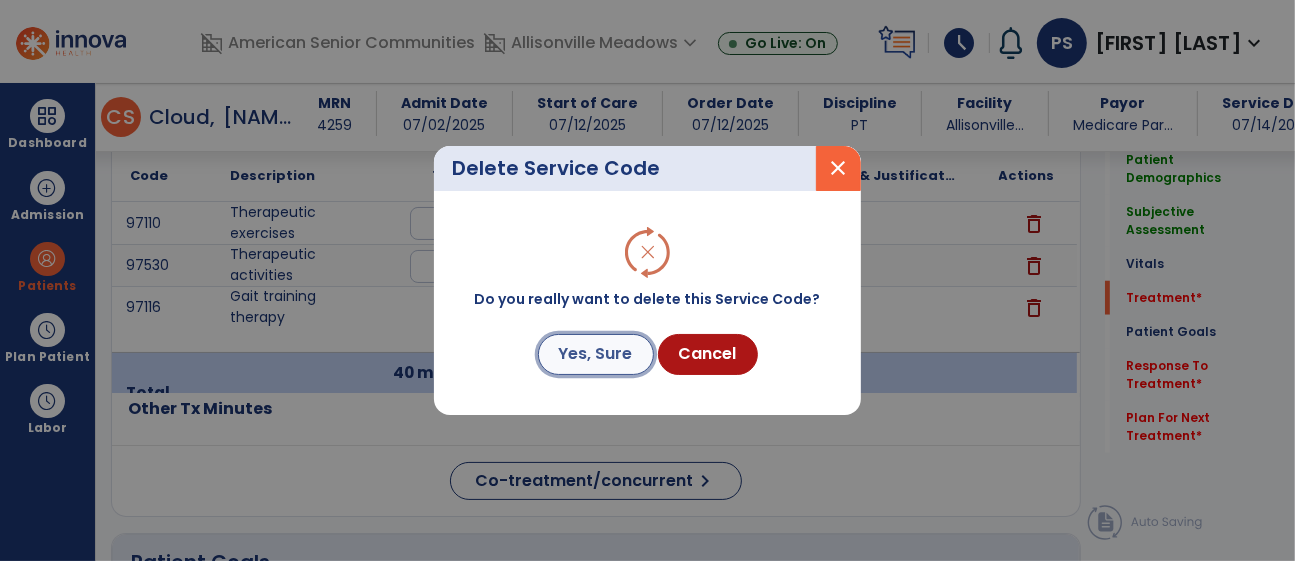click on "Yes, Sure" at bounding box center (596, 354) 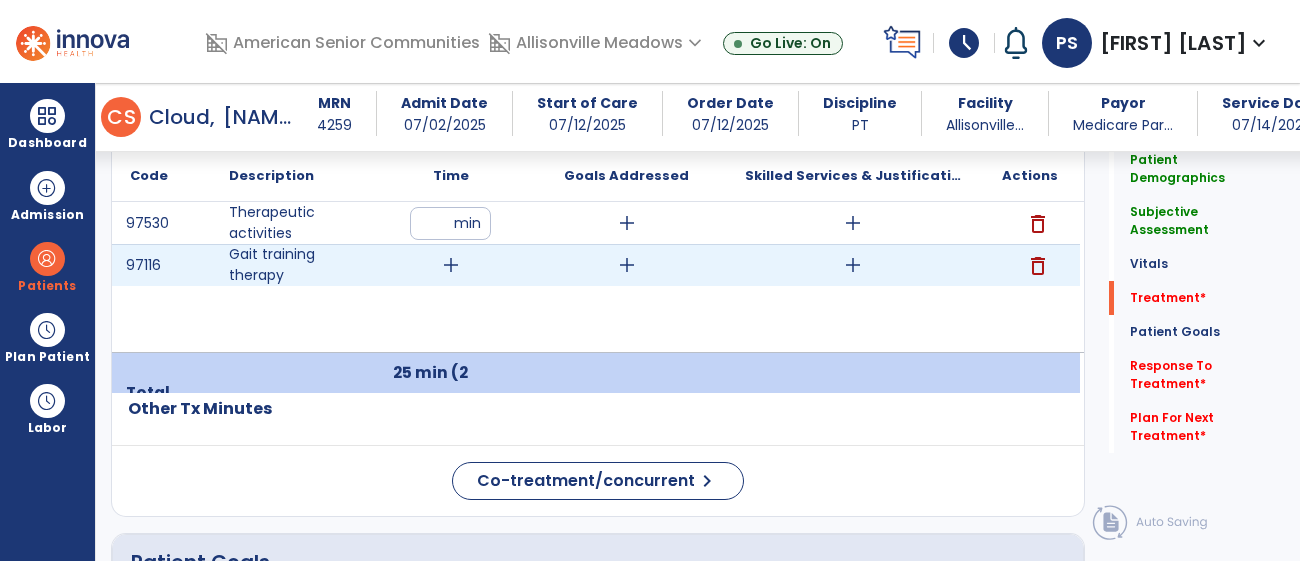 click on "delete" at bounding box center (1038, 266) 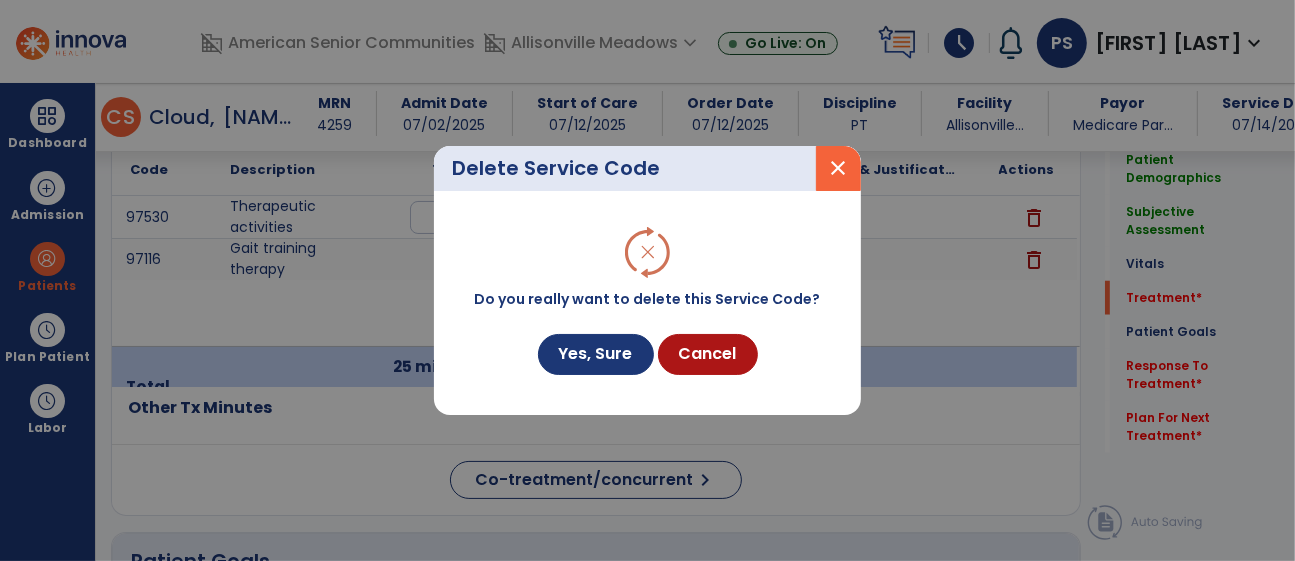 scroll, scrollTop: 1264, scrollLeft: 0, axis: vertical 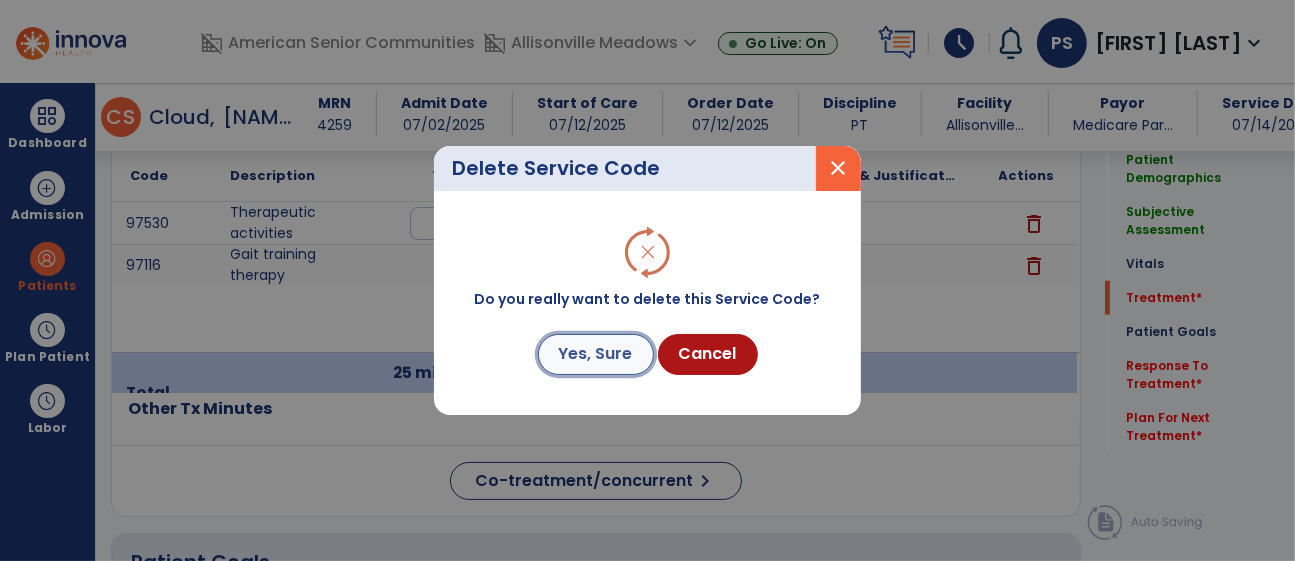 click on "Yes, Sure" at bounding box center (596, 354) 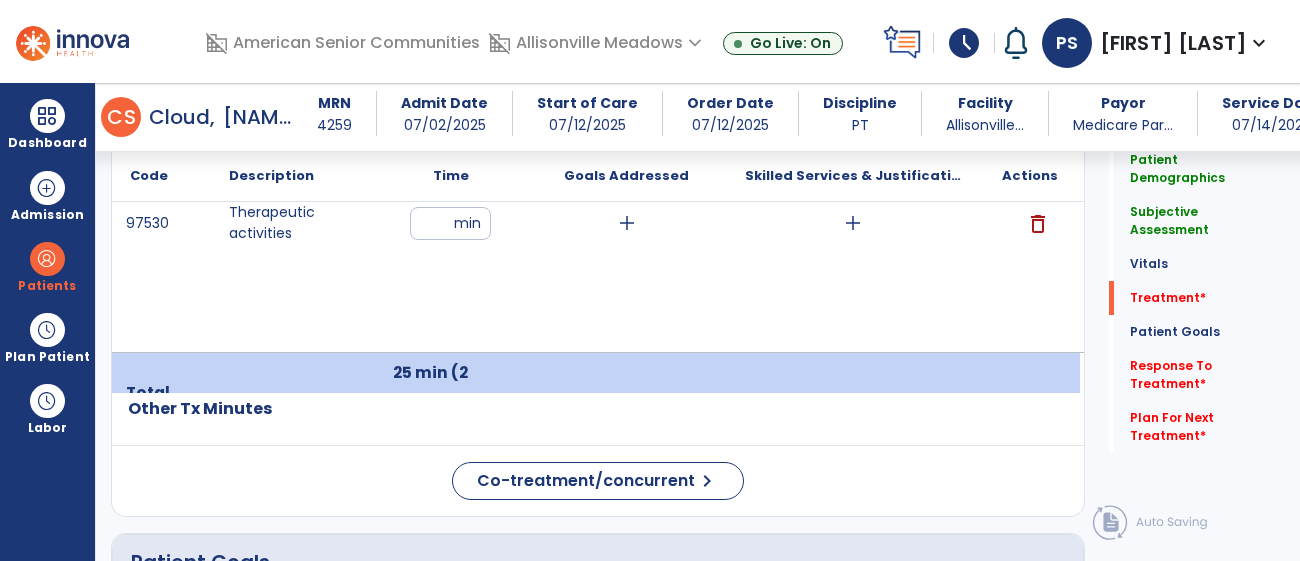 click on "97530  Therapeutic activities  ** min add add delete" at bounding box center (596, 277) 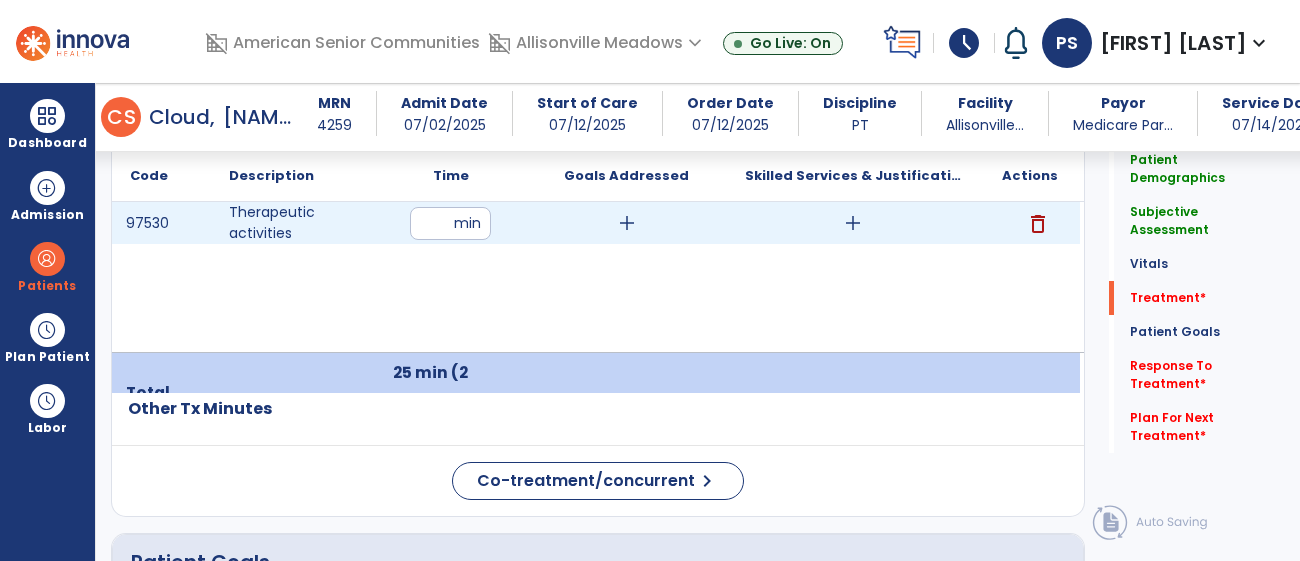 click on "add" at bounding box center (627, 223) 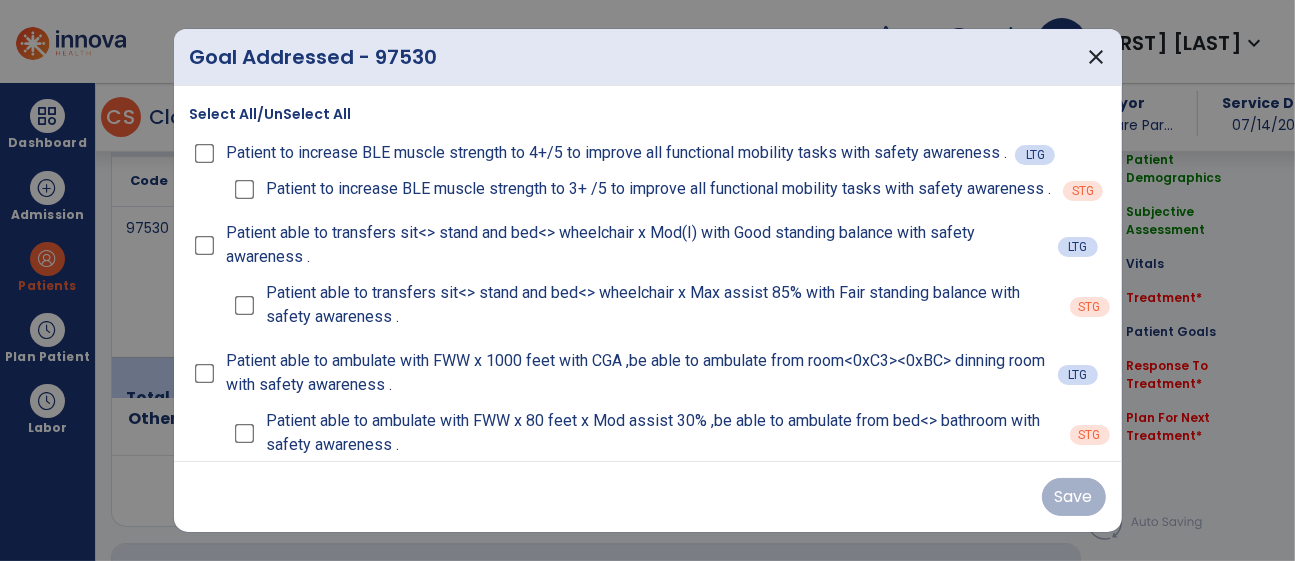 scroll, scrollTop: 1264, scrollLeft: 0, axis: vertical 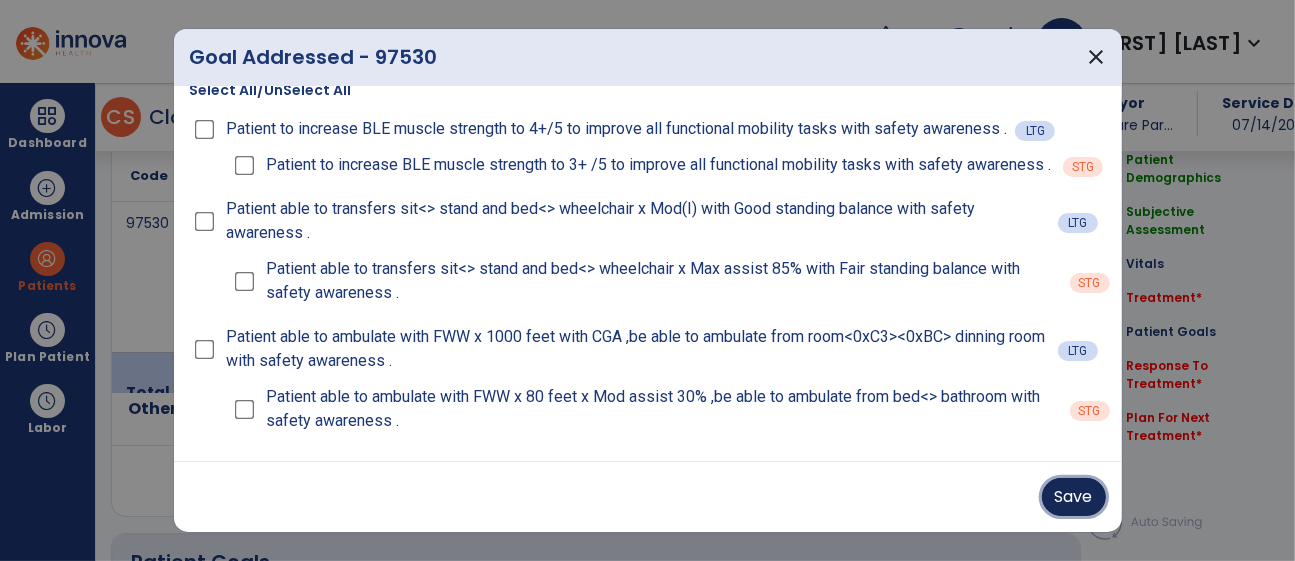 click on "Save" at bounding box center [1074, 497] 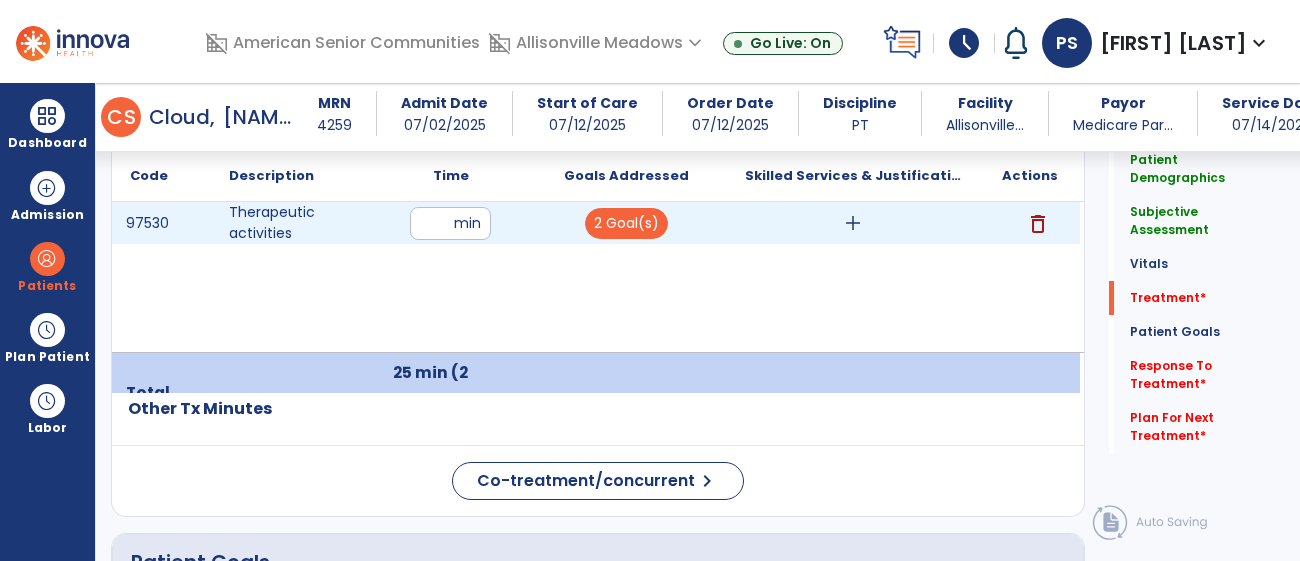 click on "add" at bounding box center [853, 223] 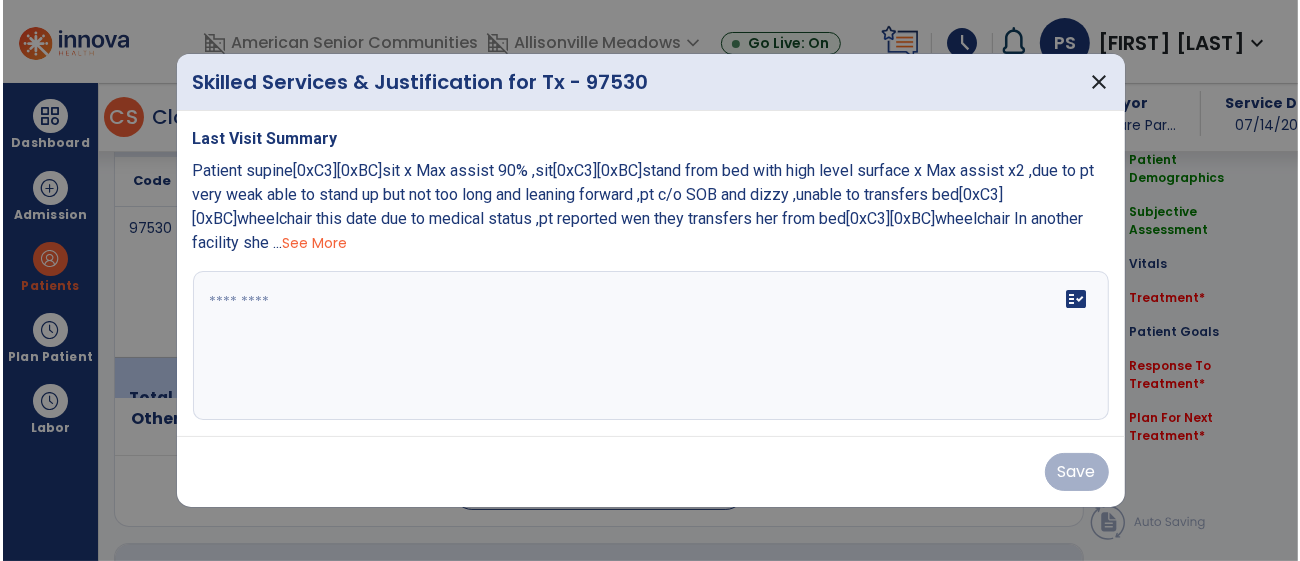 scroll, scrollTop: 1264, scrollLeft: 0, axis: vertical 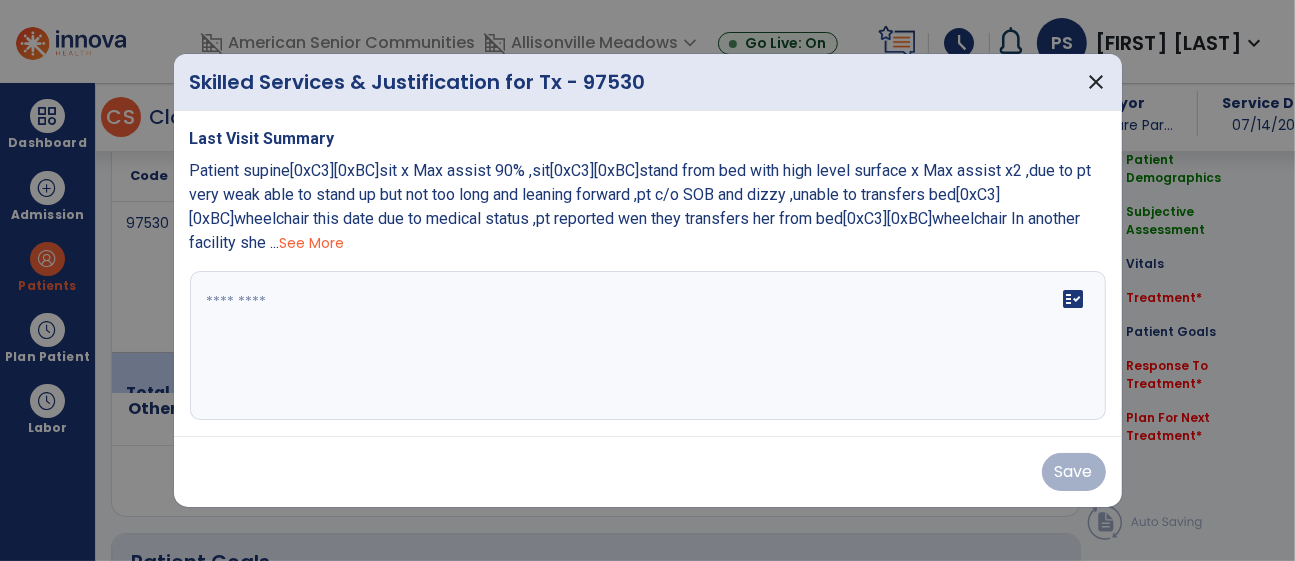 click at bounding box center [648, 346] 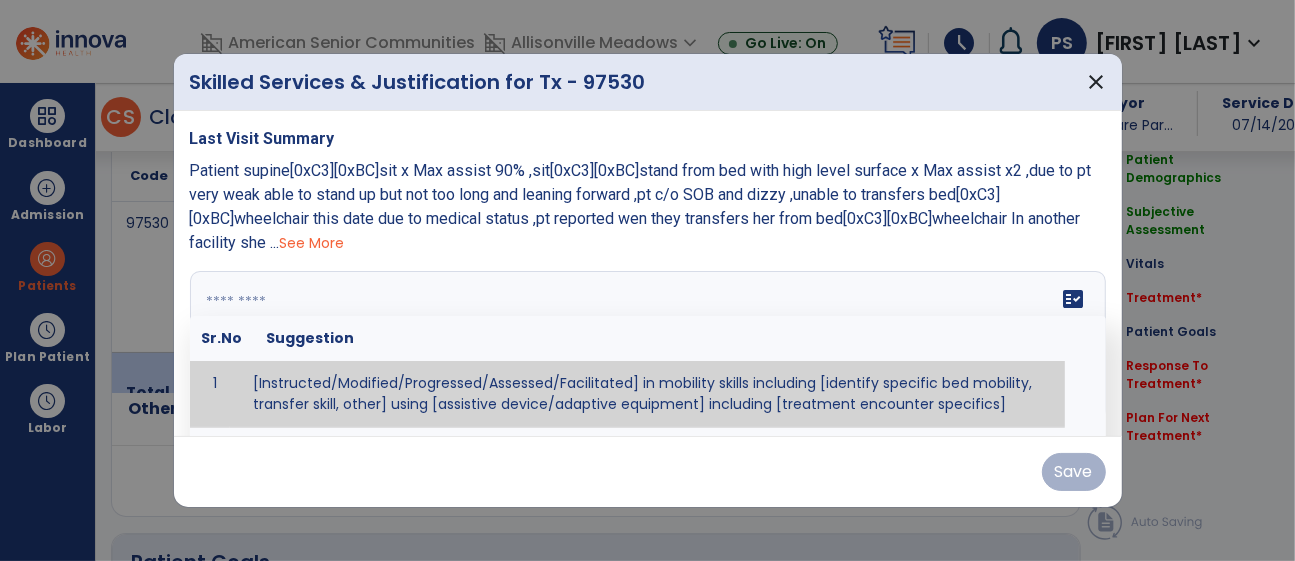 paste on "**********" 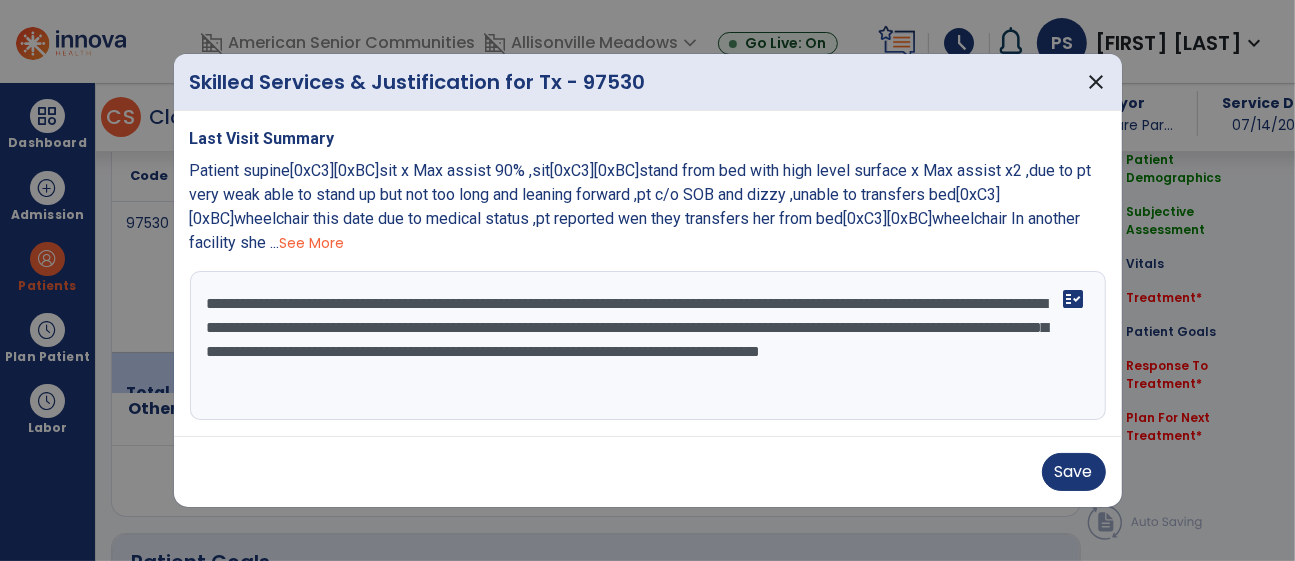 drag, startPoint x: 295, startPoint y: 320, endPoint x: 167, endPoint y: 333, distance: 128.65846 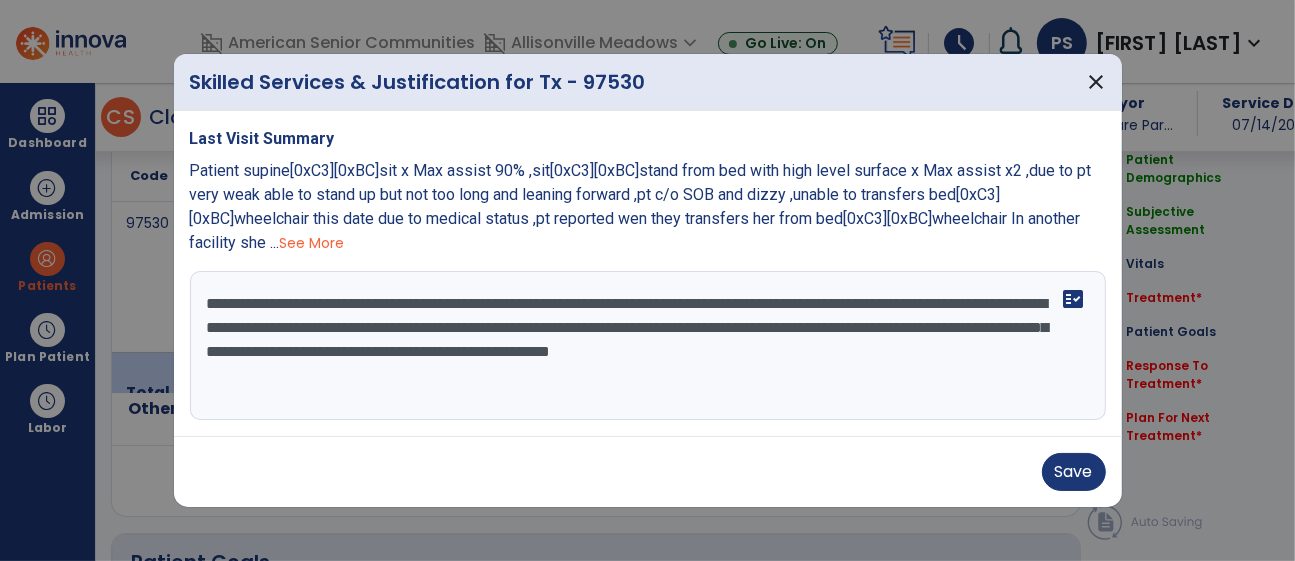 click on "**********" at bounding box center [648, 346] 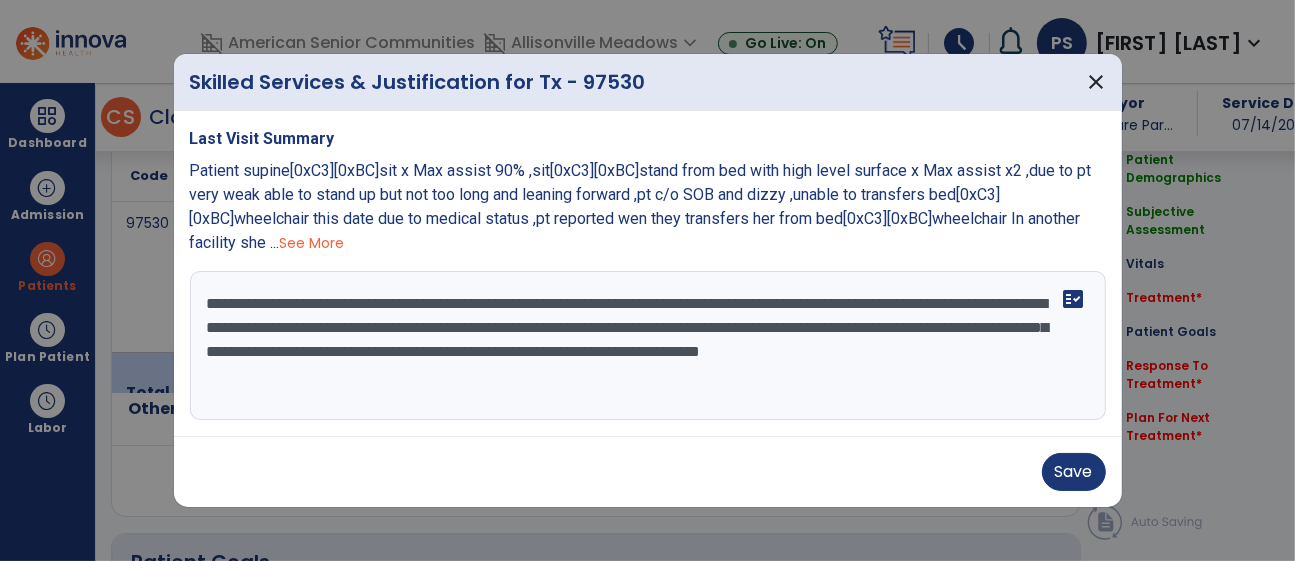 click on "**********" at bounding box center (648, 346) 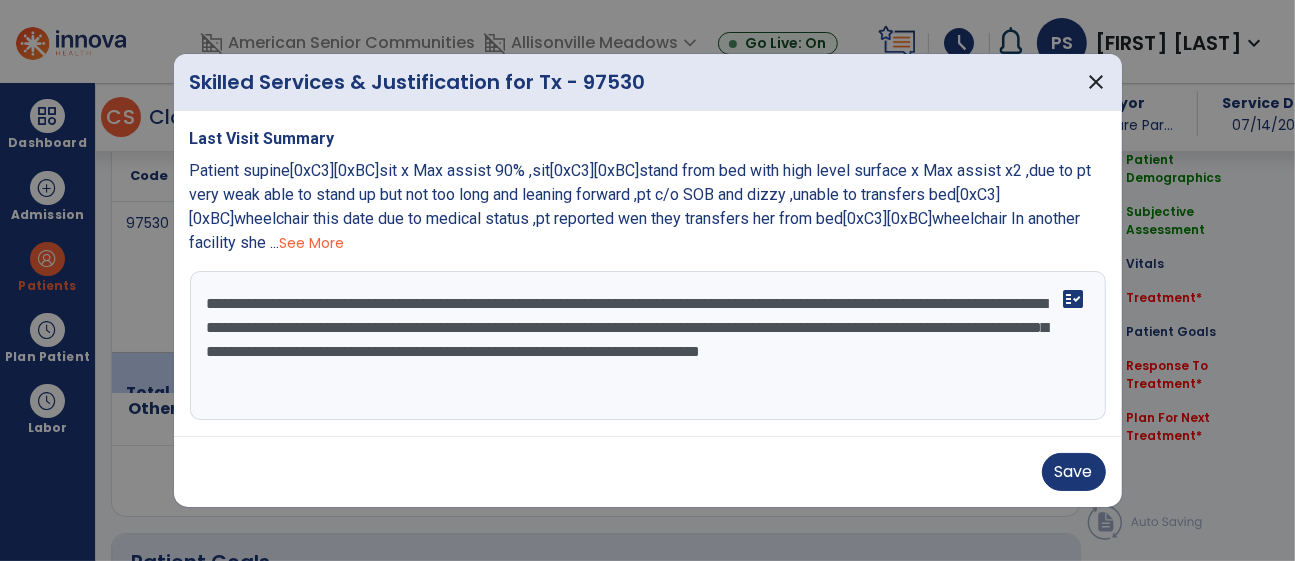 click on "**********" at bounding box center (648, 346) 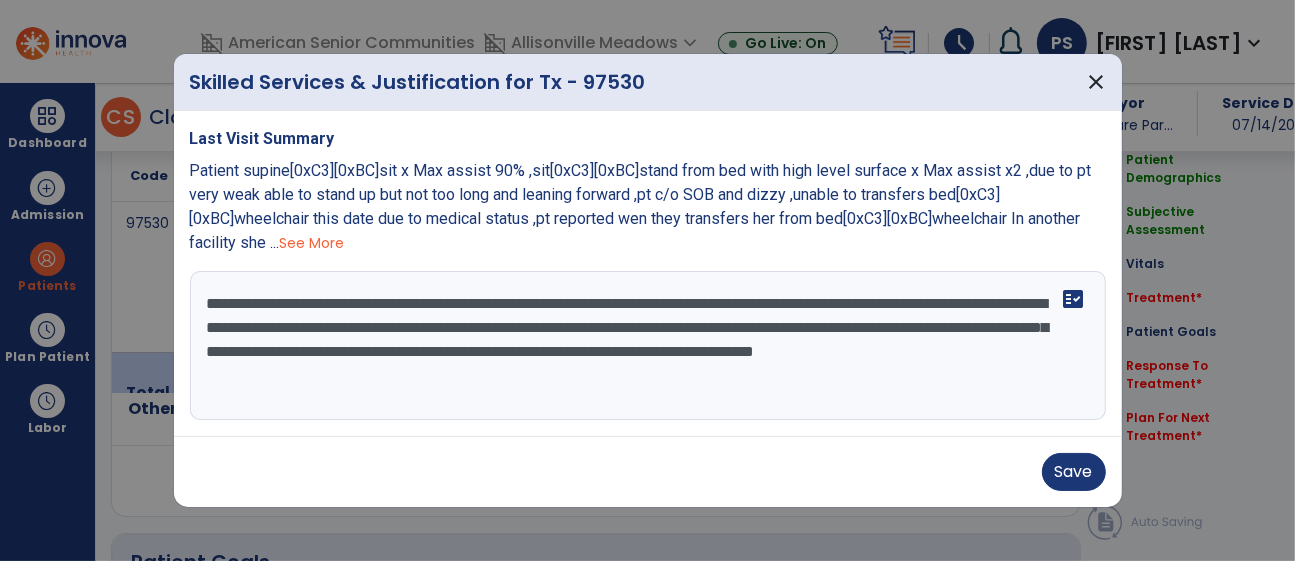 click on "**********" at bounding box center (648, 346) 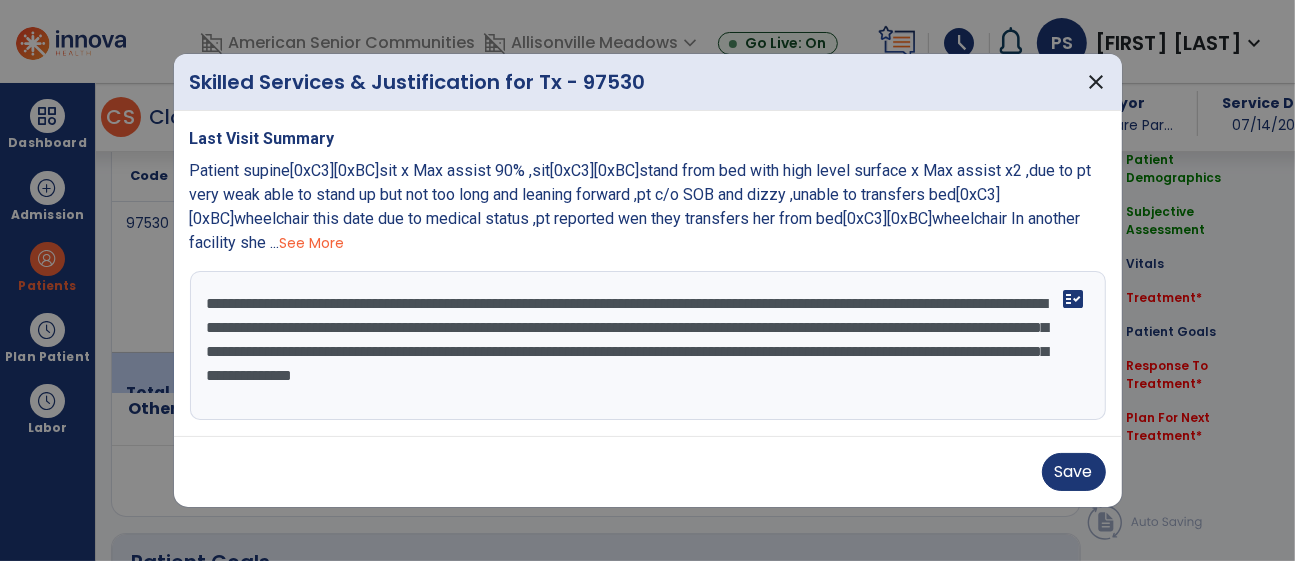 click on "**********" at bounding box center (648, 346) 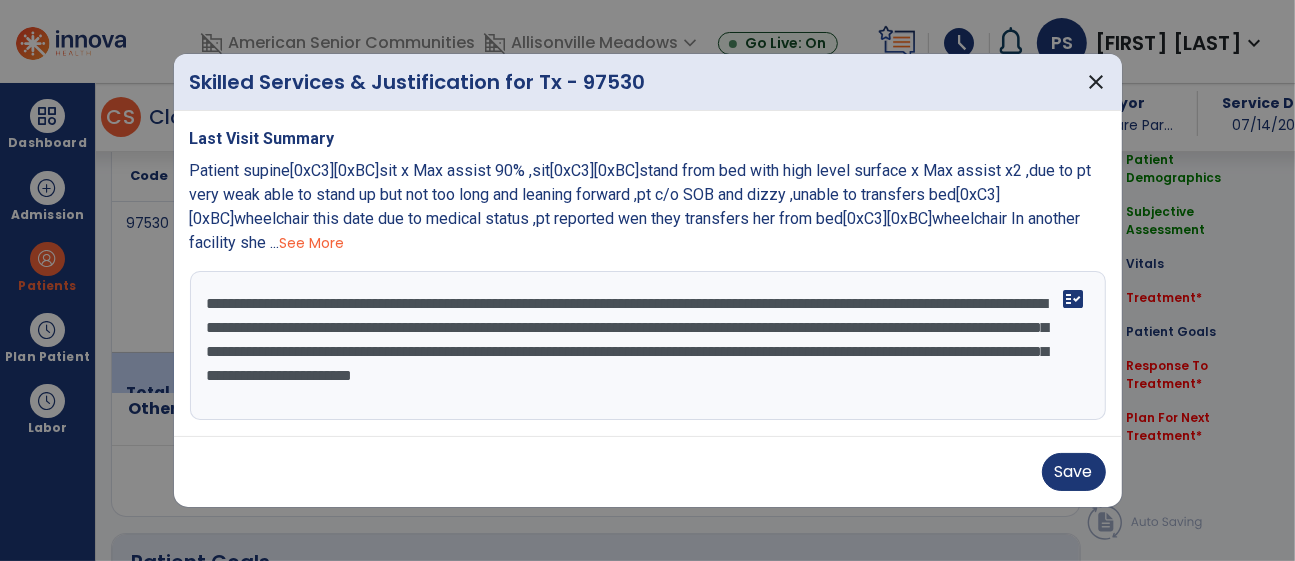 click on "**********" at bounding box center (648, 346) 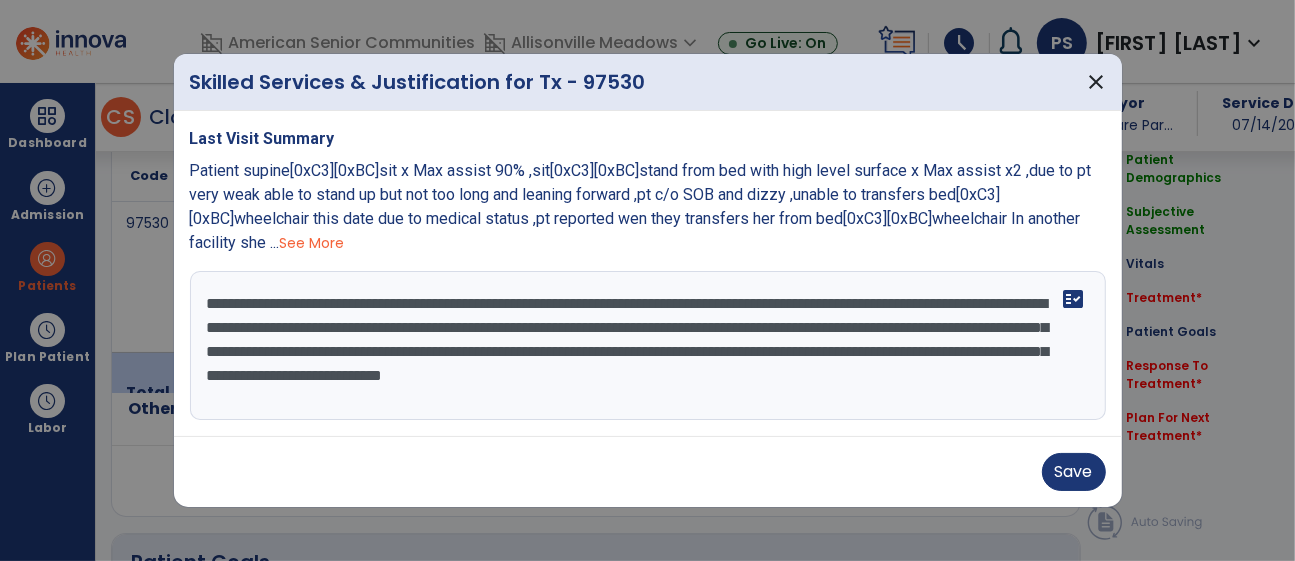 click on "**********" at bounding box center (648, 346) 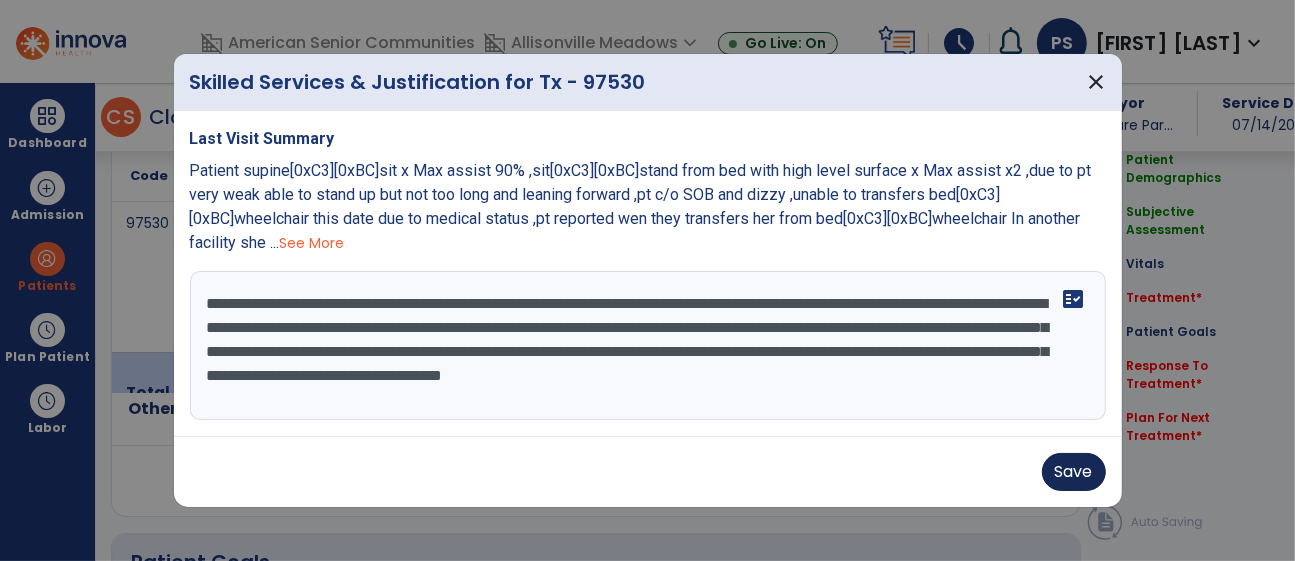 type on "**********" 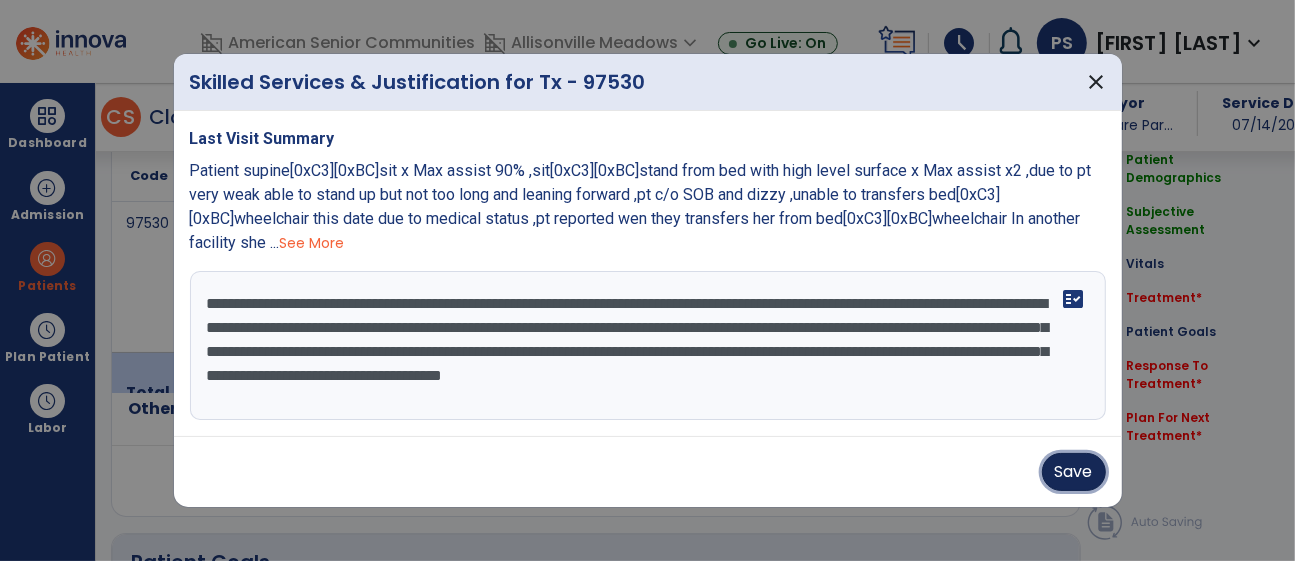 click on "Save" at bounding box center [1074, 472] 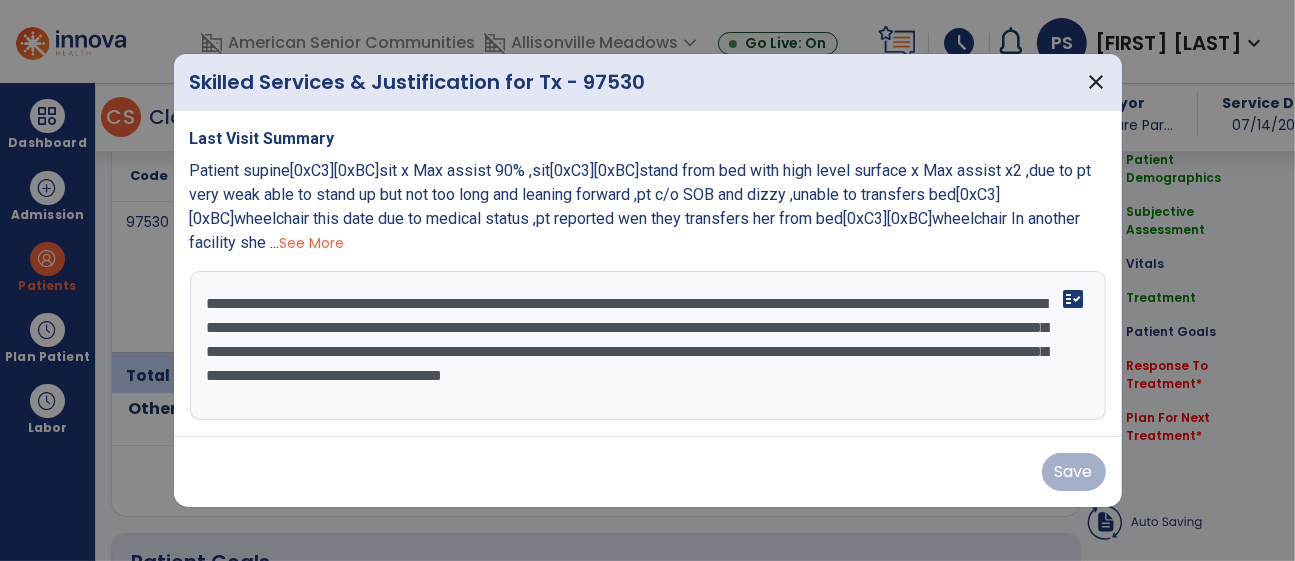 drag, startPoint x: 1062, startPoint y: 462, endPoint x: 1038, endPoint y: 463, distance: 24.020824 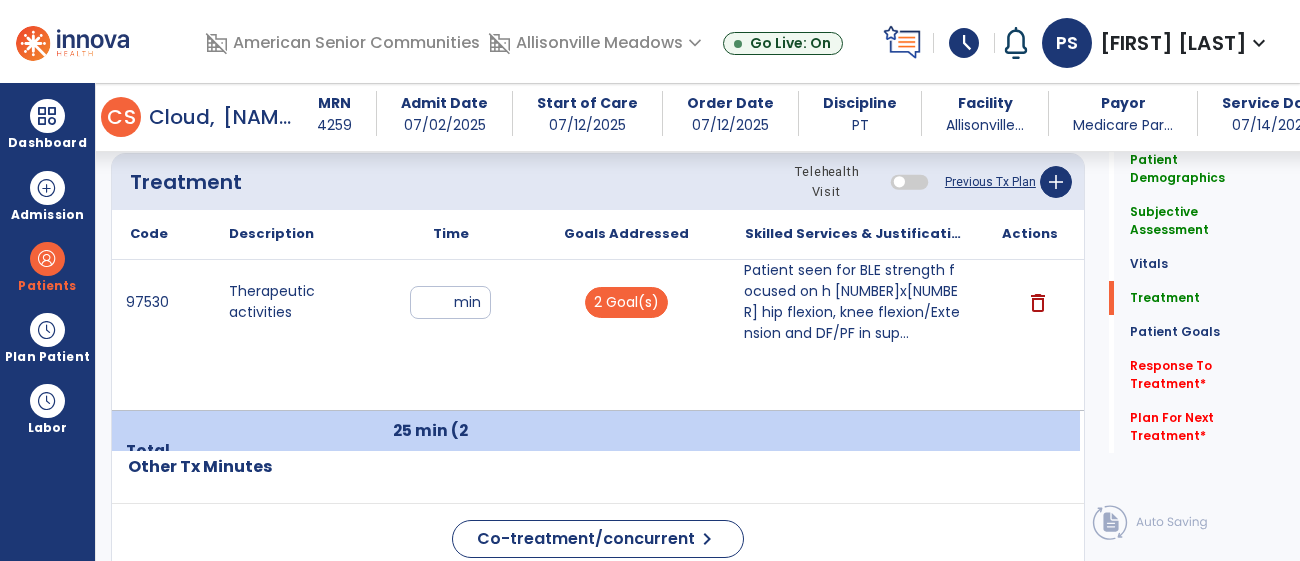 scroll, scrollTop: 1192, scrollLeft: 0, axis: vertical 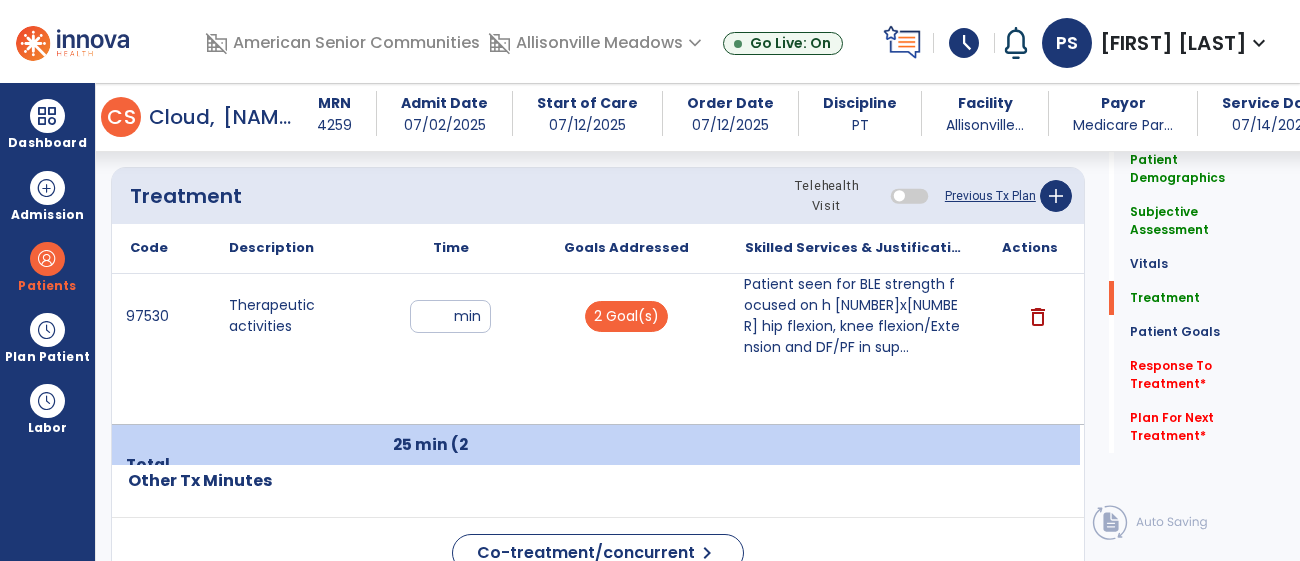 click on "97530  Therapeutic activities  ** min  2 Goal(s)  Patient seen for BLE strength focused on h 1x10 hip flexion, knee flexion/Extension and DF/PF in sup...  delete" at bounding box center (596, 349) 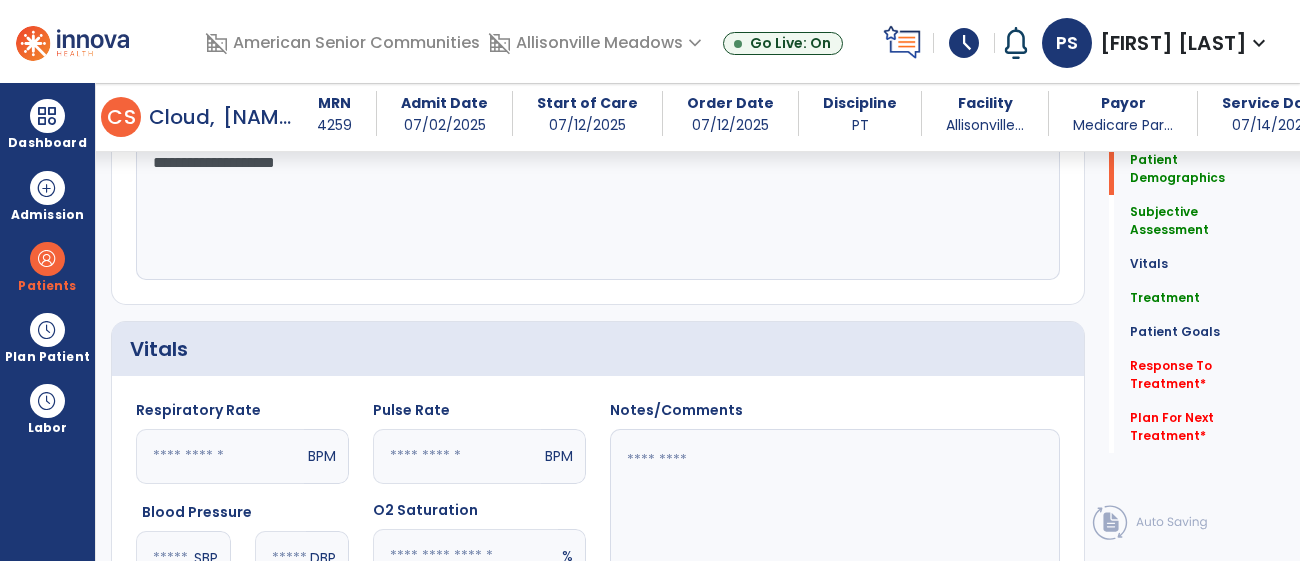 scroll, scrollTop: 0, scrollLeft: 0, axis: both 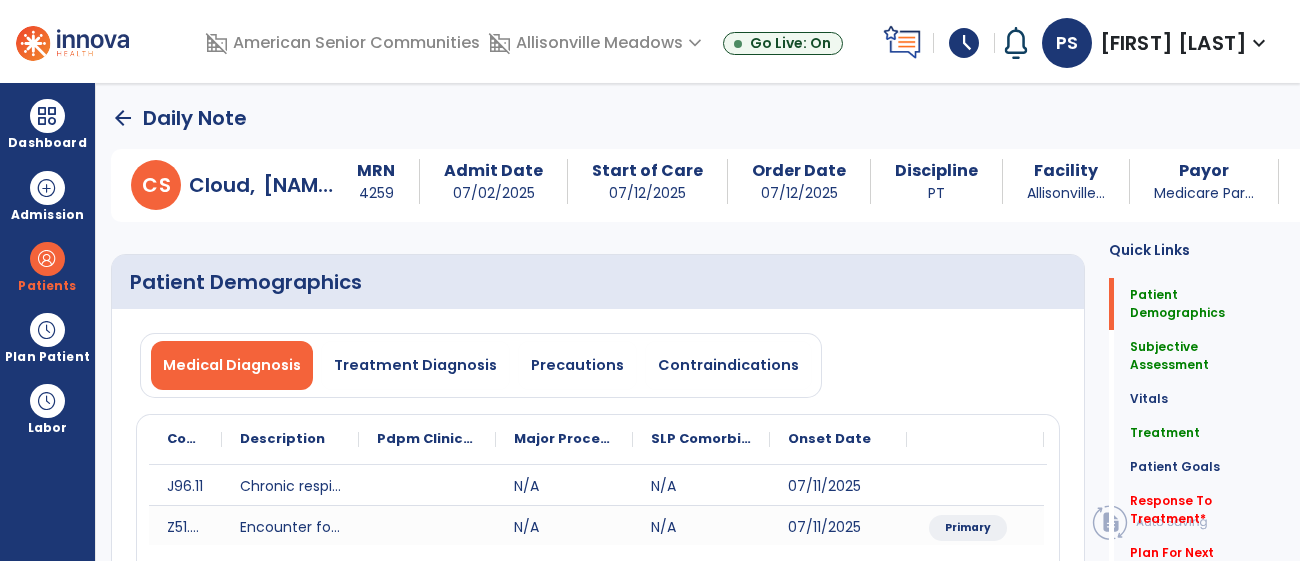 click on "arrow_back" 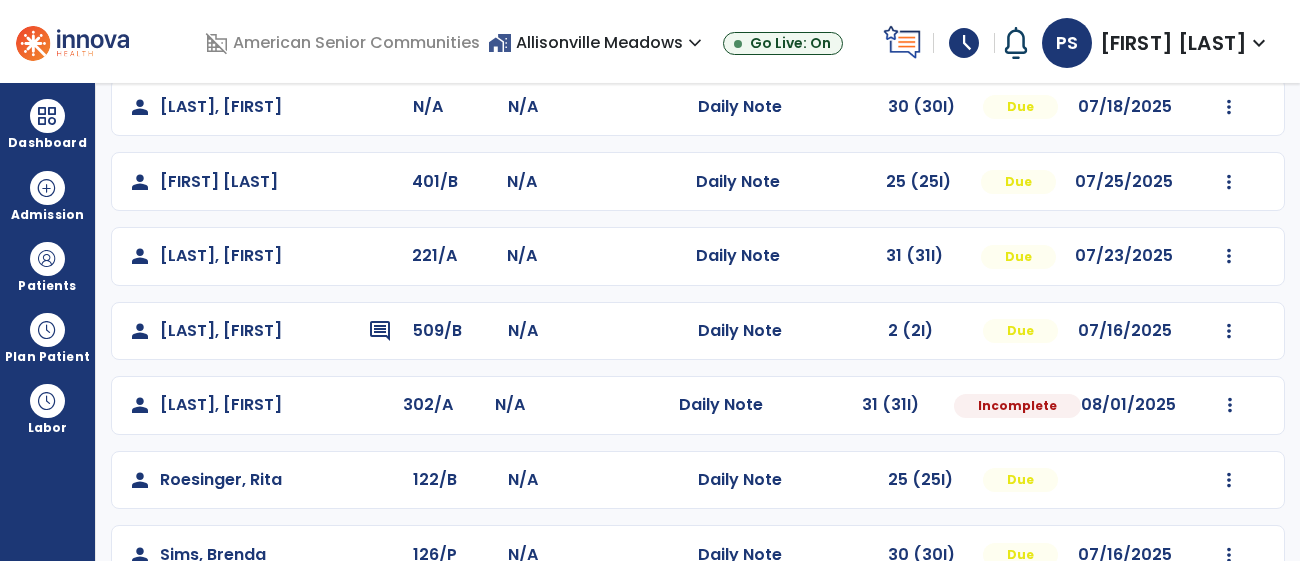 scroll, scrollTop: 332, scrollLeft: 0, axis: vertical 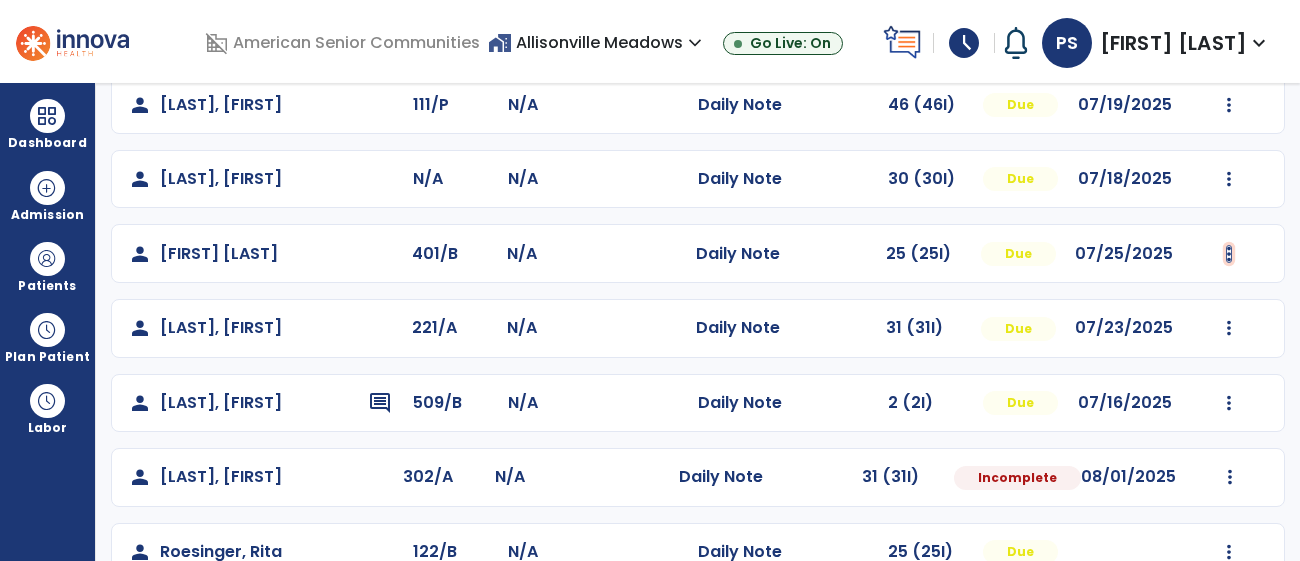 click at bounding box center (1230, 30) 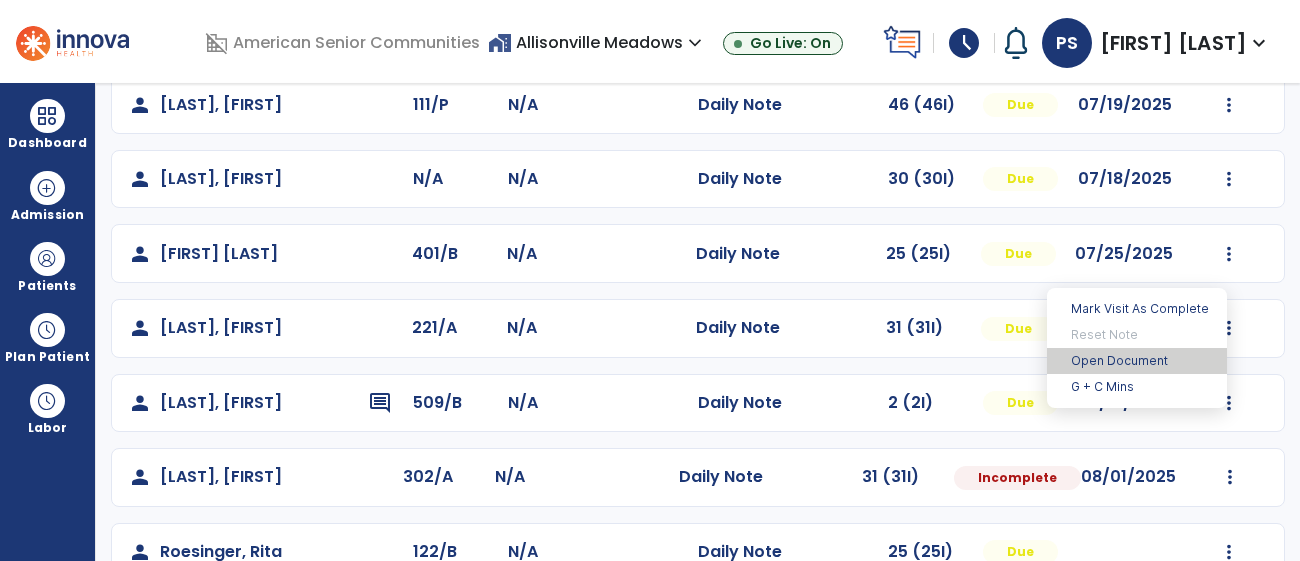 click on "Open Document" at bounding box center [1137, 361] 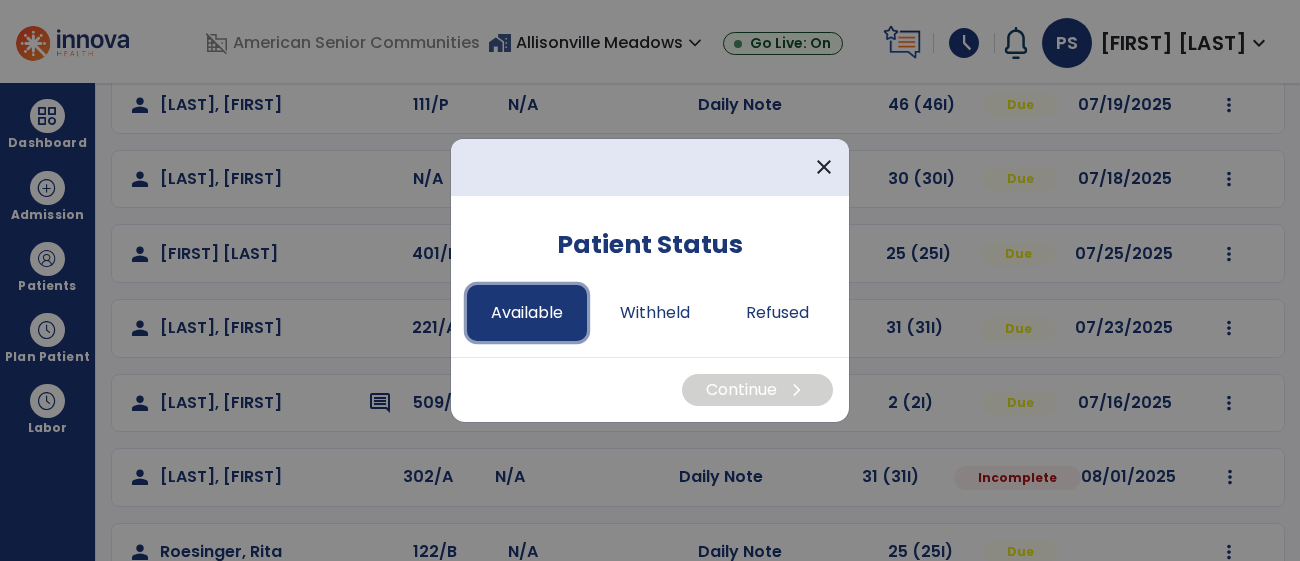 click on "Available" at bounding box center (527, 313) 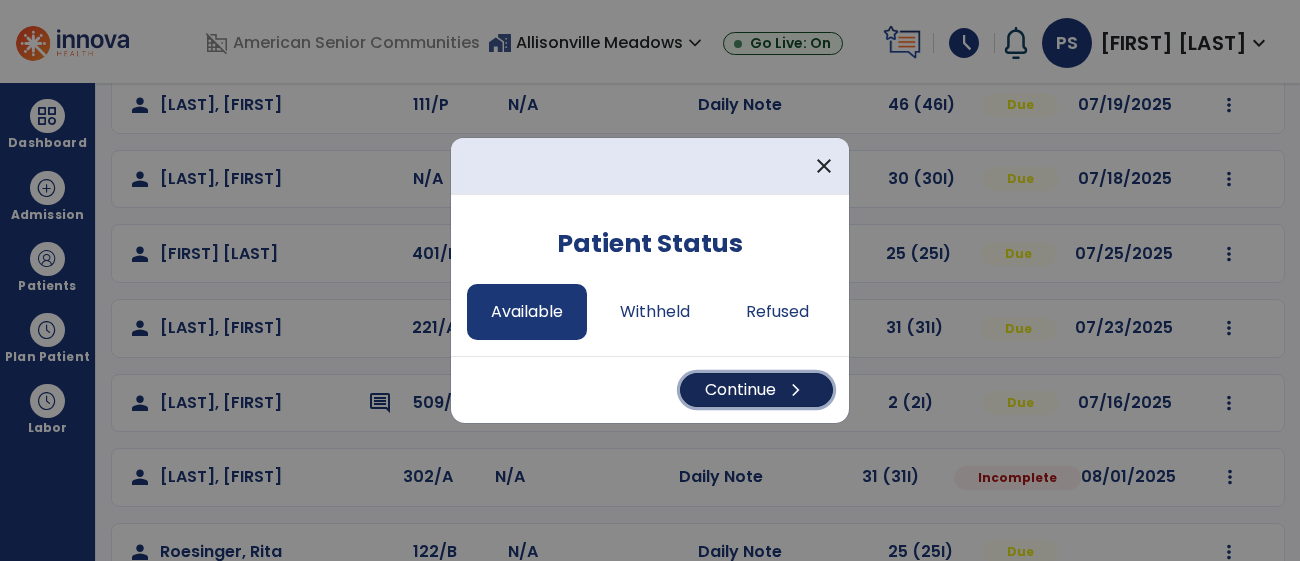 click on "Continue   chevron_right" at bounding box center (756, 390) 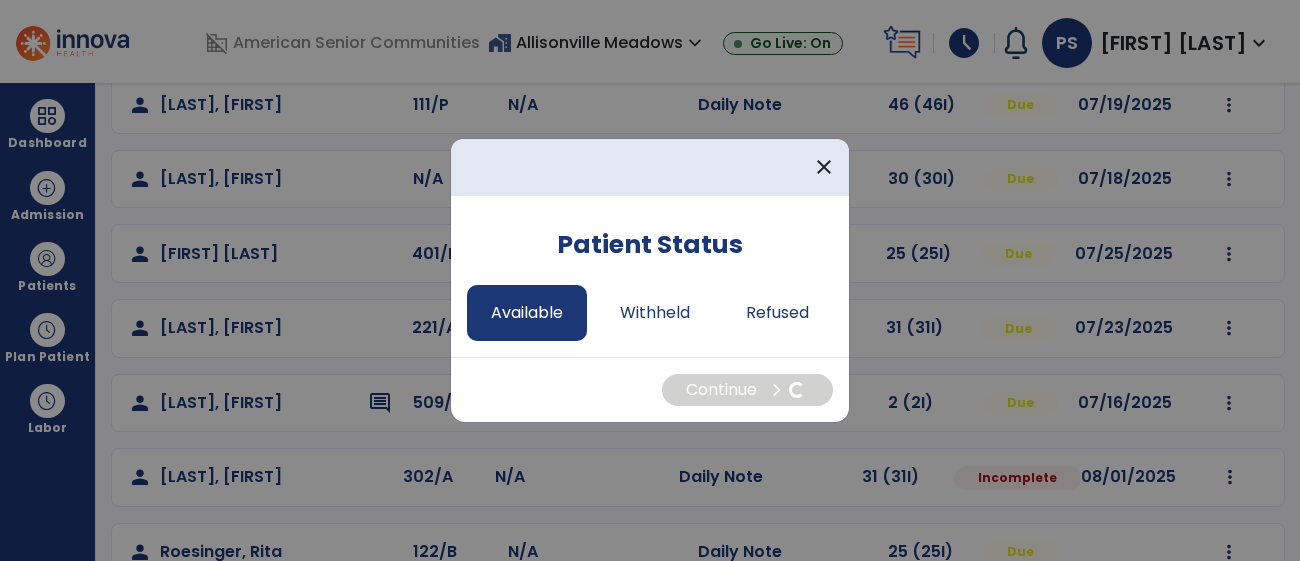 select on "*" 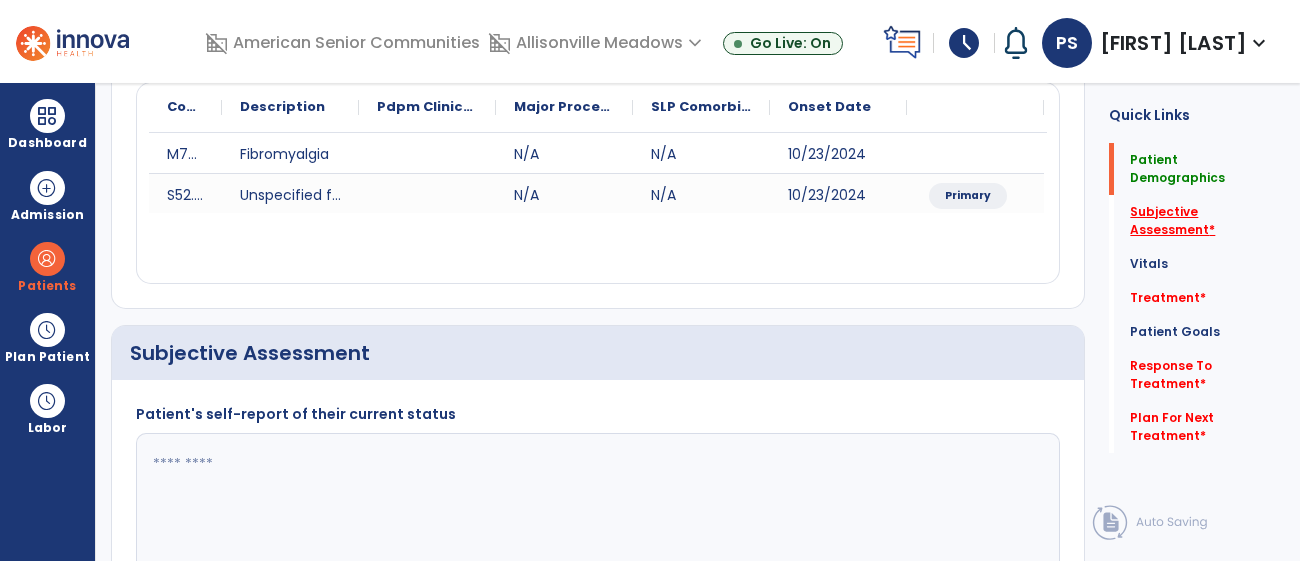 click on "Subjective Assessment   *" 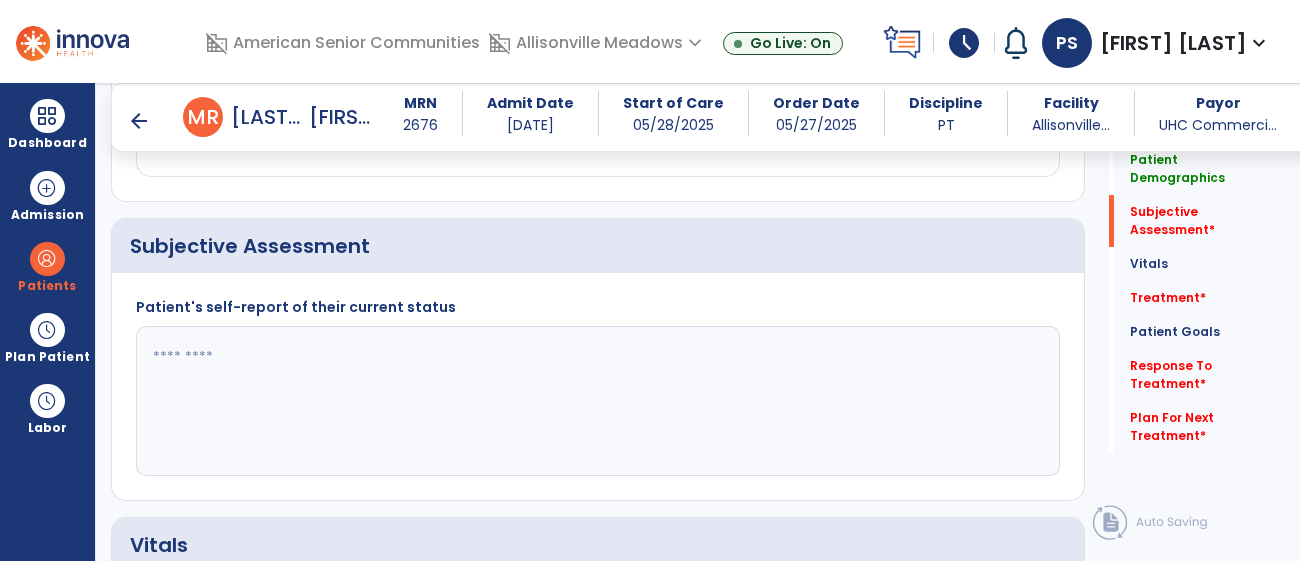 scroll, scrollTop: 475, scrollLeft: 0, axis: vertical 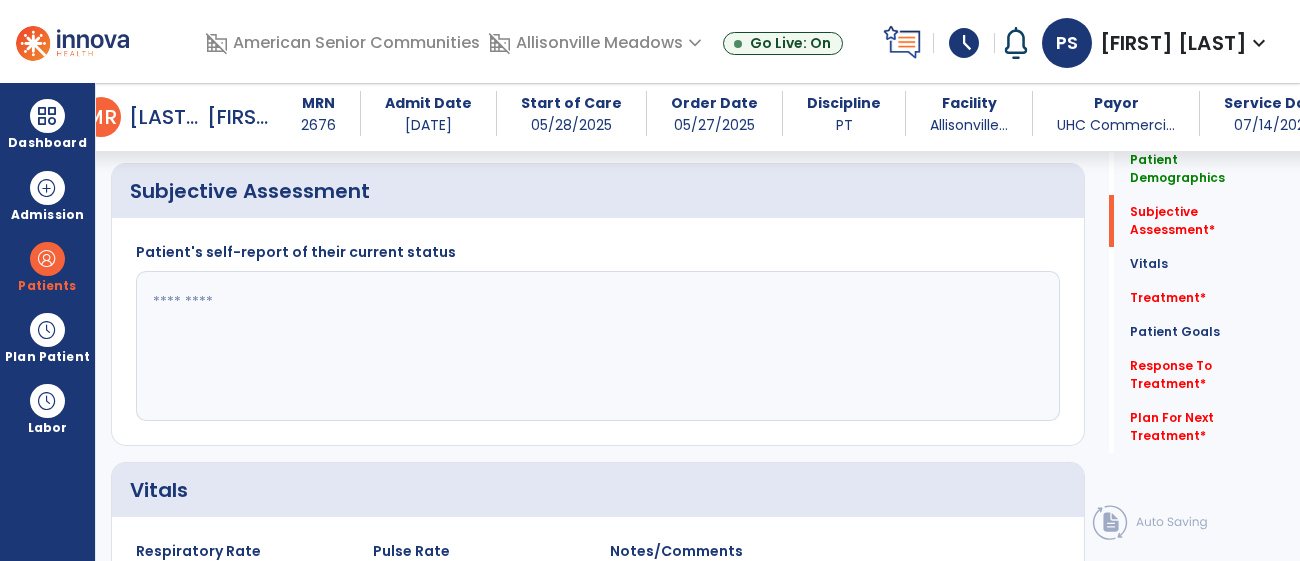 click 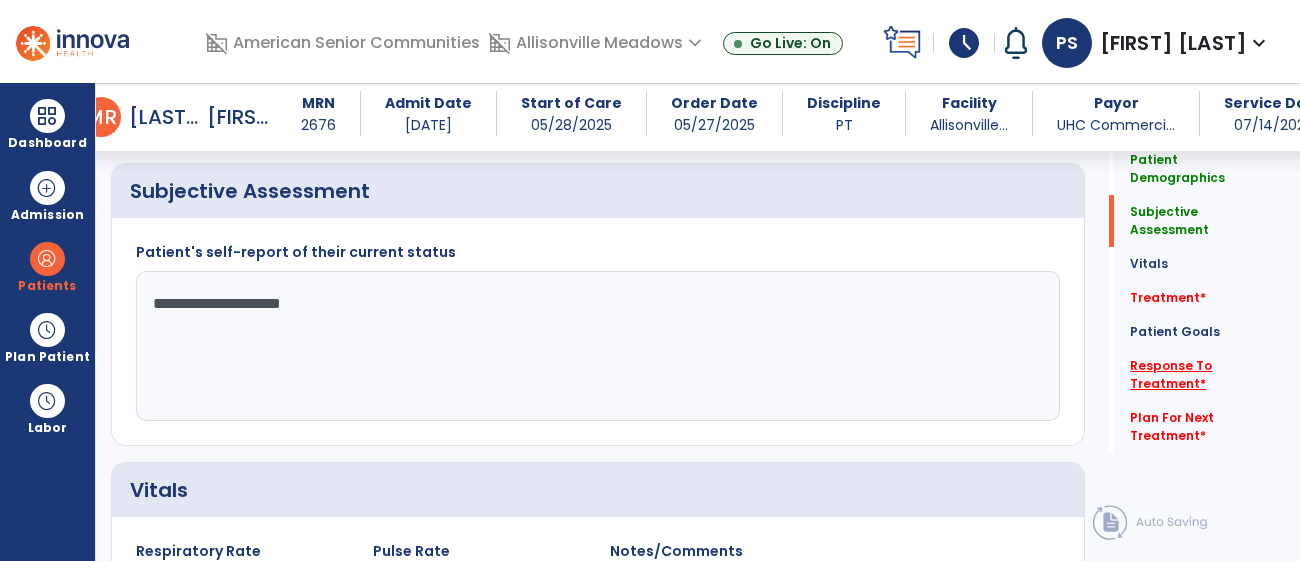 type on "**********" 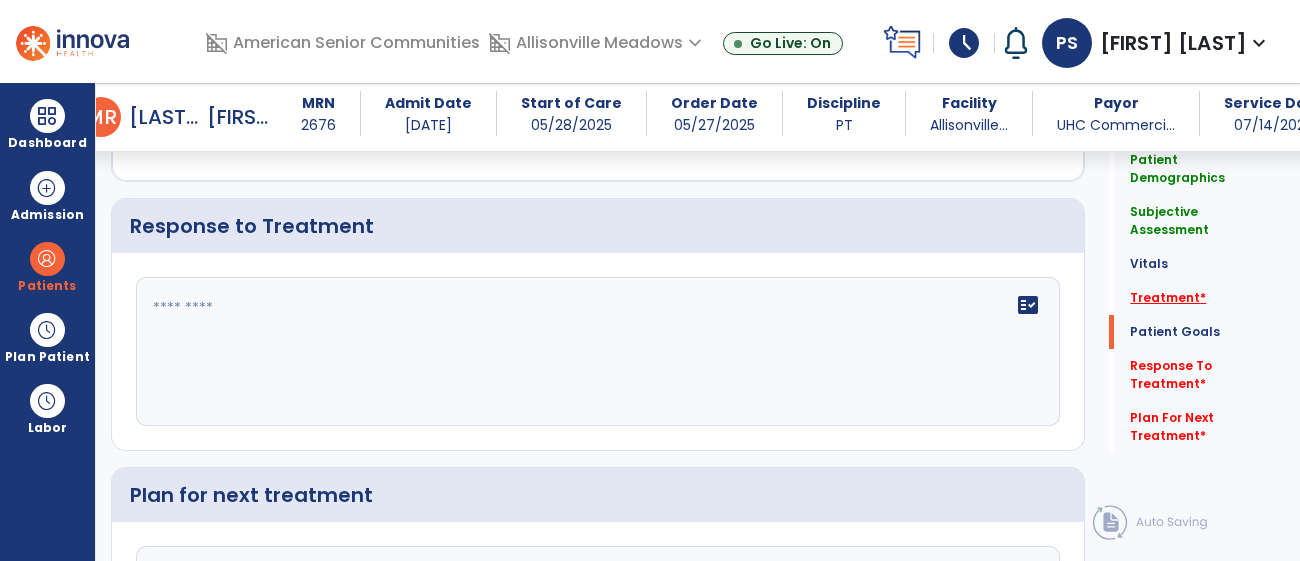 click on "Treatment   *" 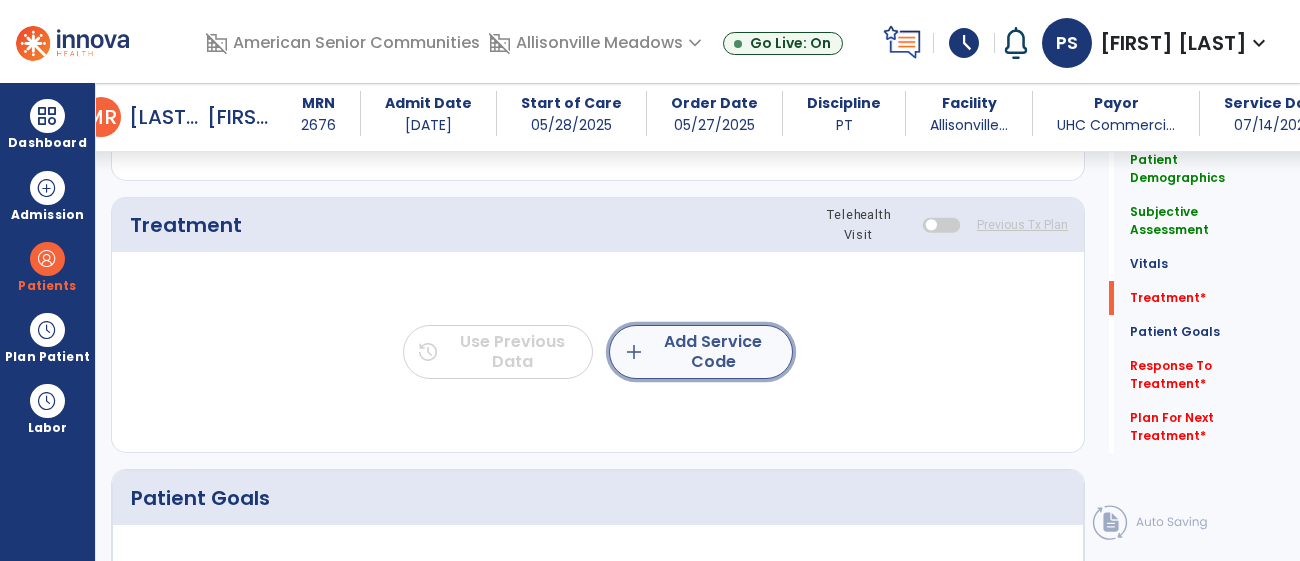click on "add  Add Service Code" 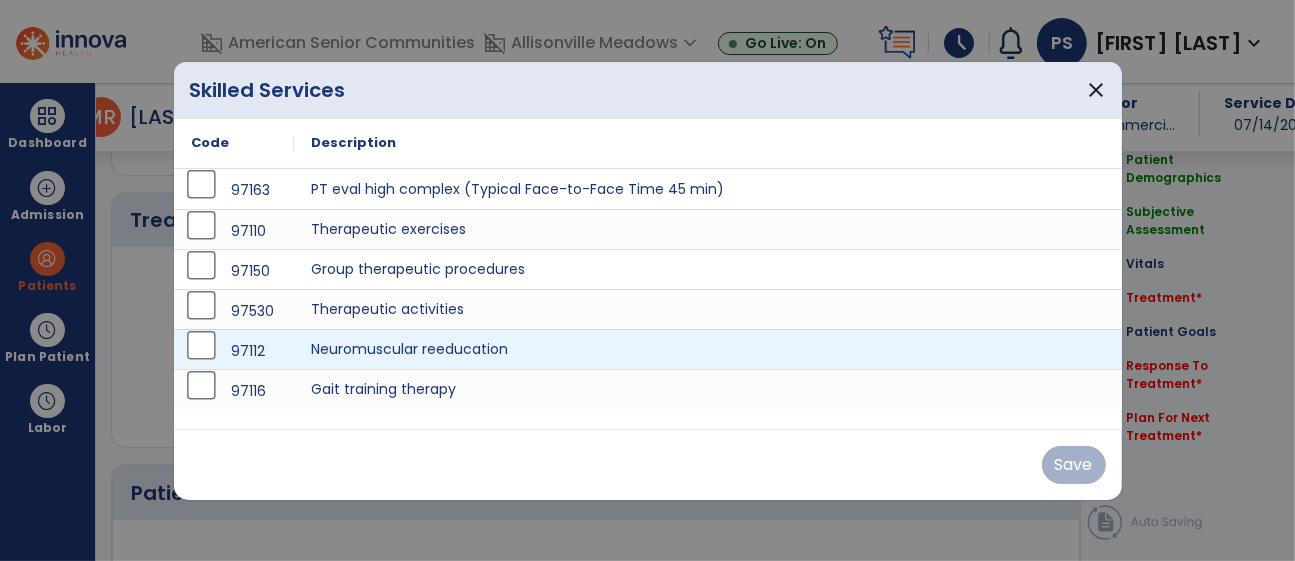 scroll, scrollTop: 1162, scrollLeft: 0, axis: vertical 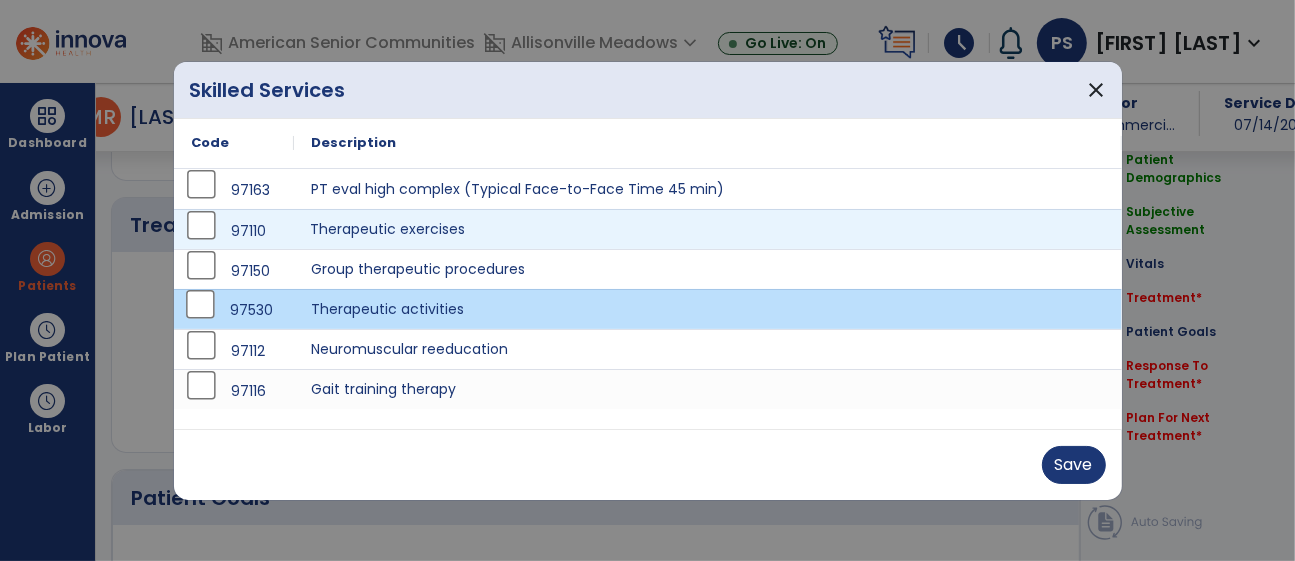 click on "Therapeutic exercises" at bounding box center (708, 229) 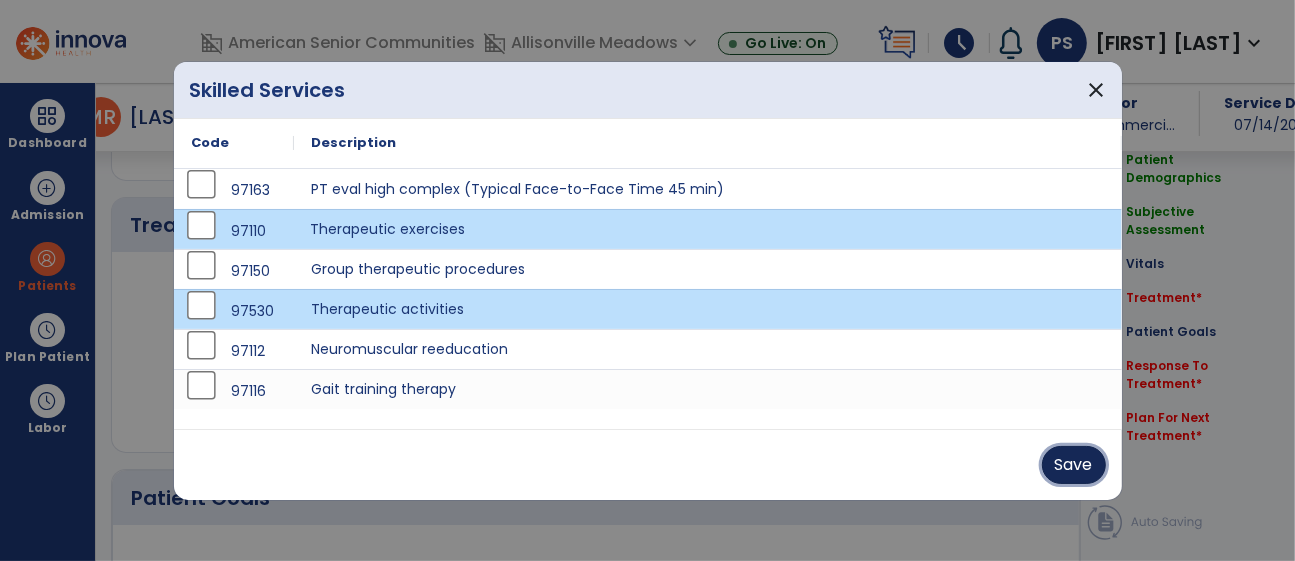 click on "Save" at bounding box center [1074, 465] 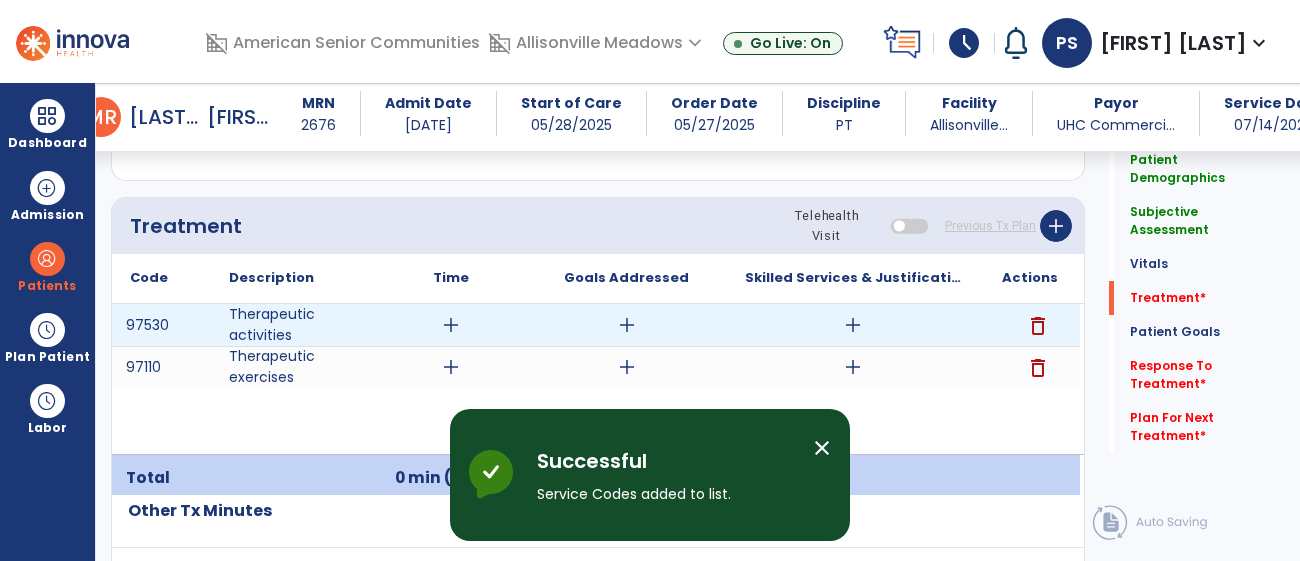 click on "add" at bounding box center (627, 325) 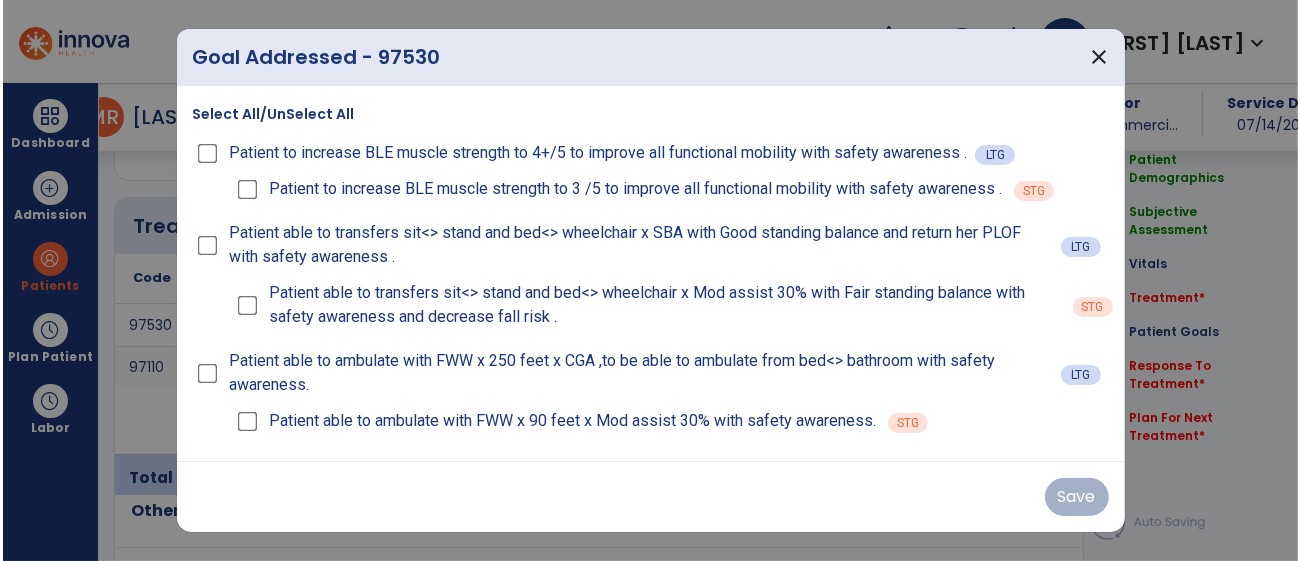 scroll, scrollTop: 1162, scrollLeft: 0, axis: vertical 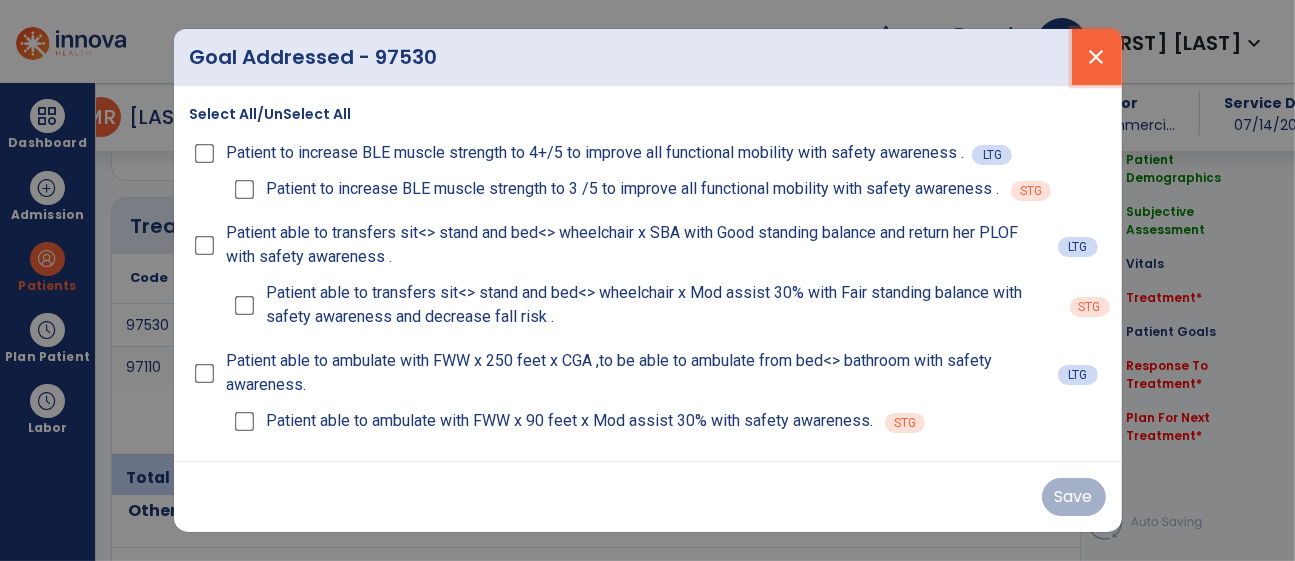 click on "close" at bounding box center (1097, 57) 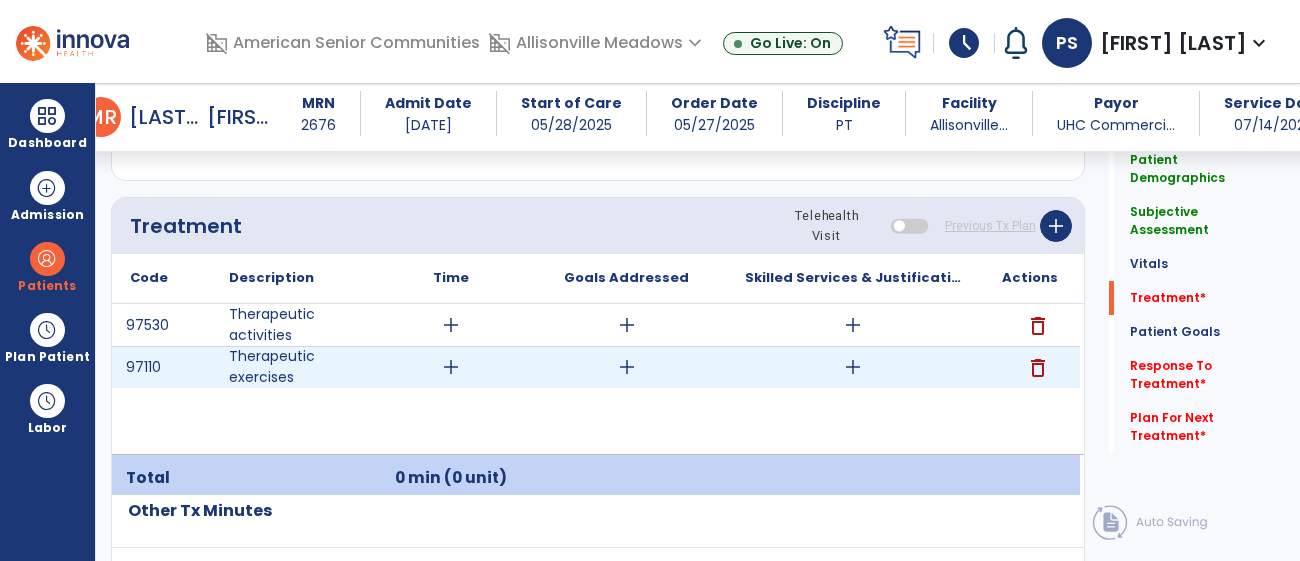 click on "add" at bounding box center [451, 367] 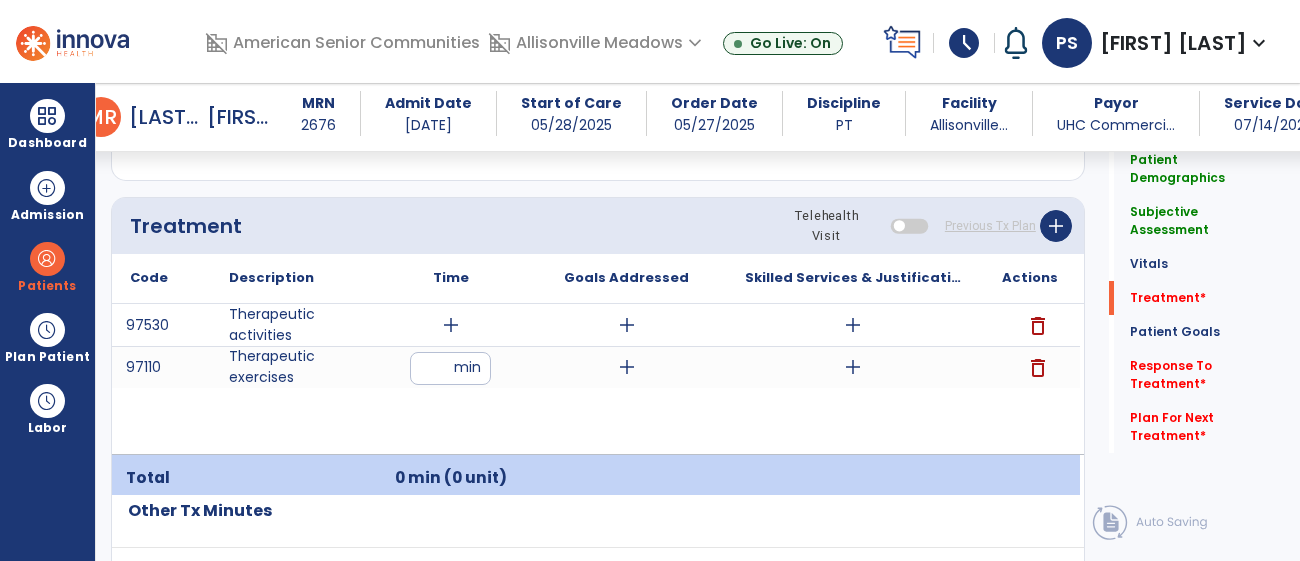 click on "97530  Therapeutic activities  add add add delete 97110  Therapeutic exercises  min add add delete" at bounding box center [596, 379] 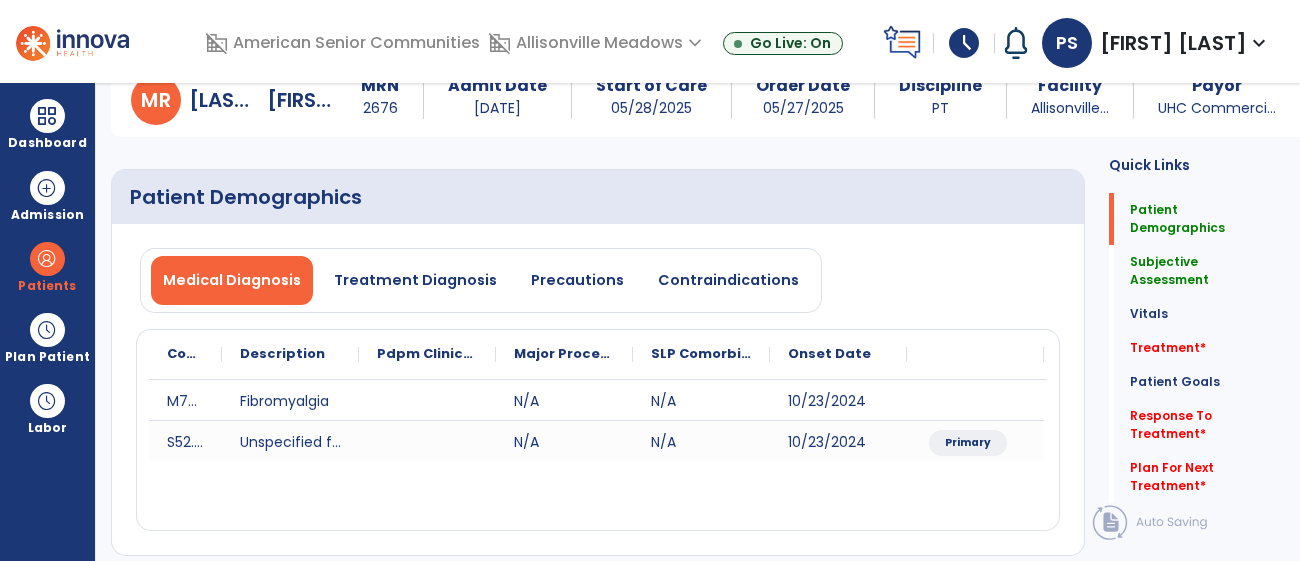 scroll, scrollTop: 0, scrollLeft: 0, axis: both 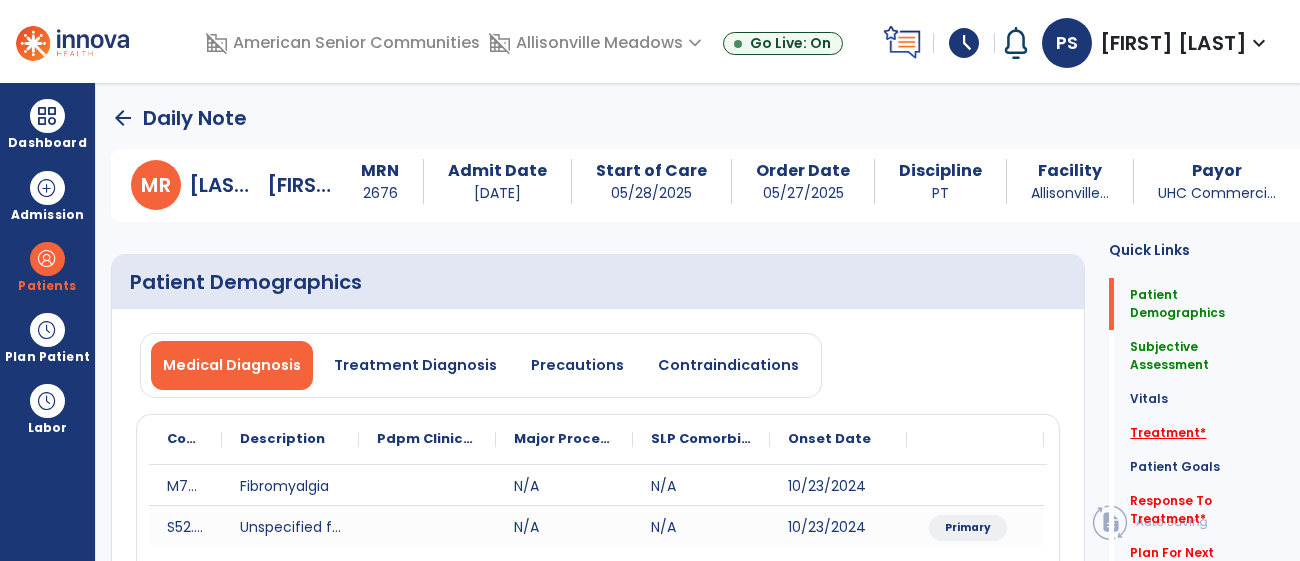 click on "Treatment   *" 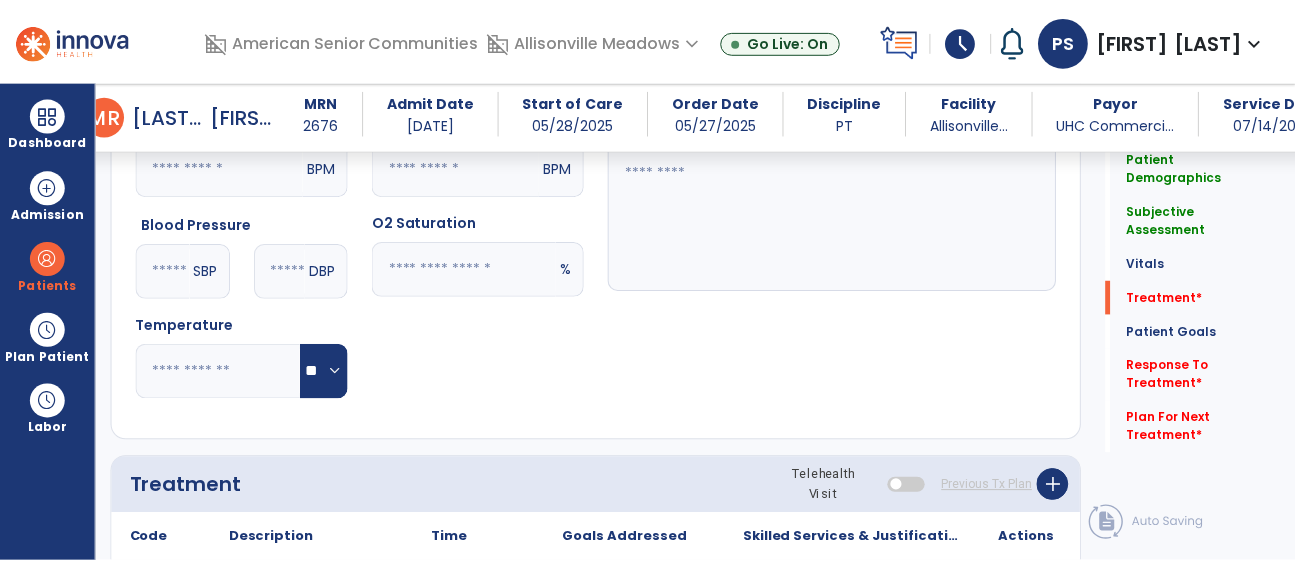 scroll, scrollTop: 1264, scrollLeft: 0, axis: vertical 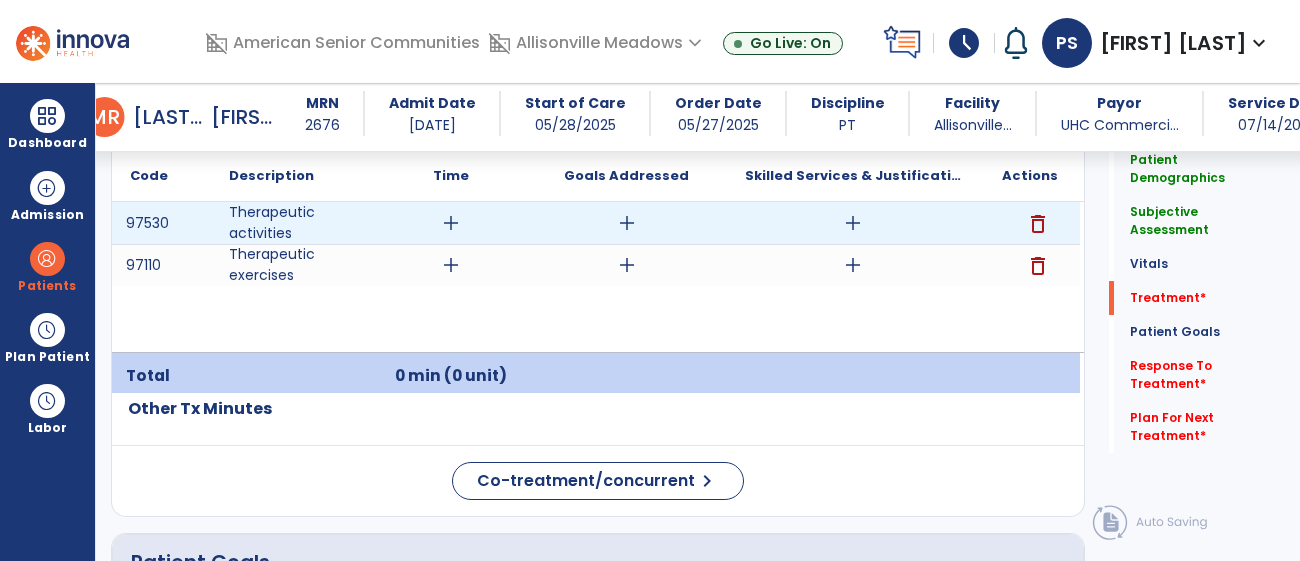 click on "delete" at bounding box center (1038, 224) 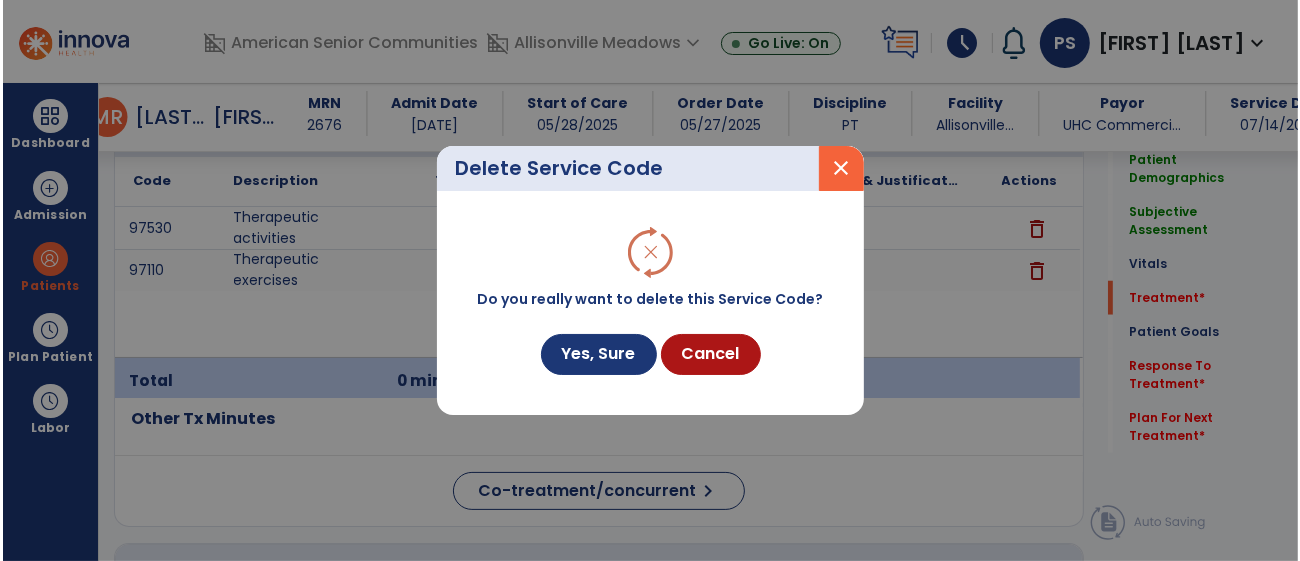 scroll, scrollTop: 1264, scrollLeft: 0, axis: vertical 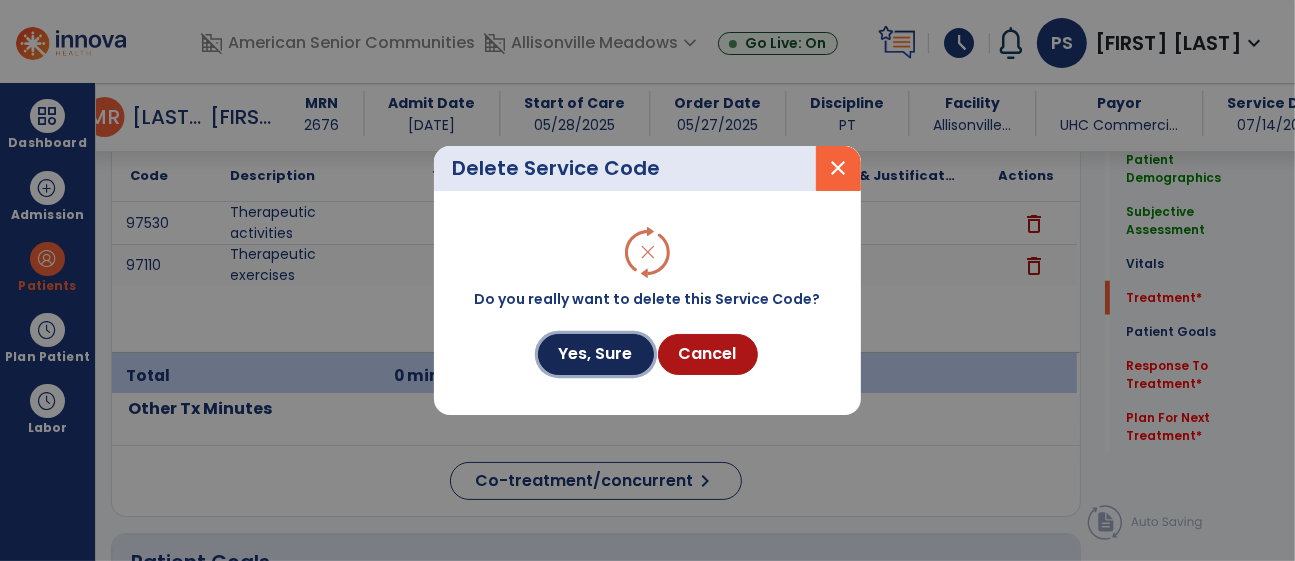 click on "Yes, Sure" at bounding box center [596, 354] 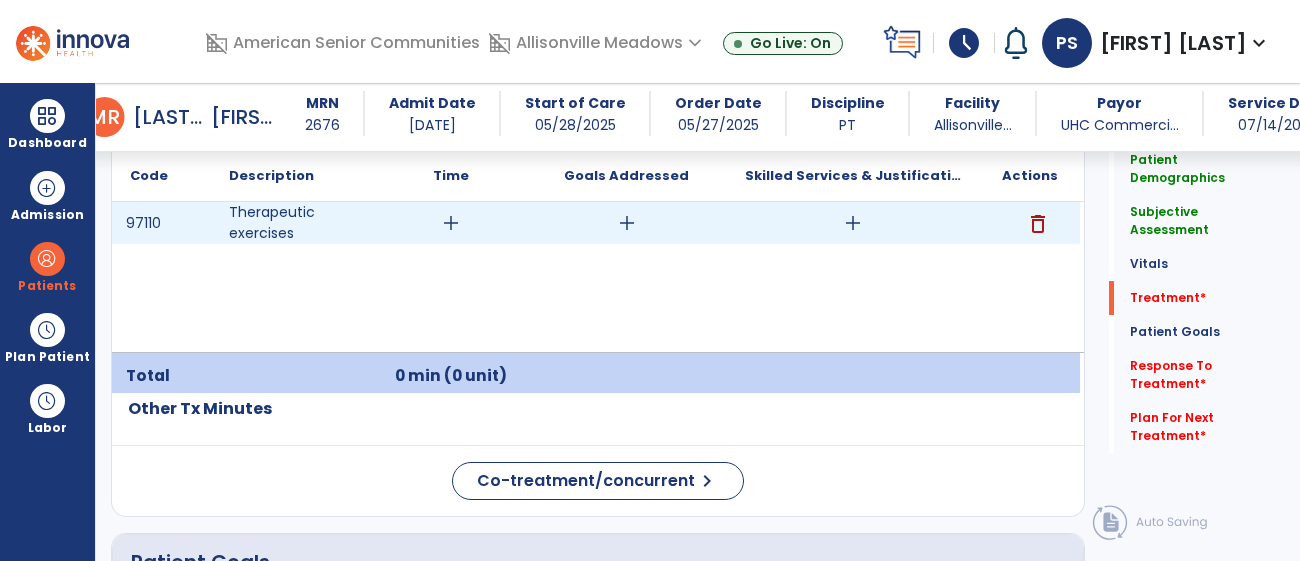 click on "delete" at bounding box center [1038, 224] 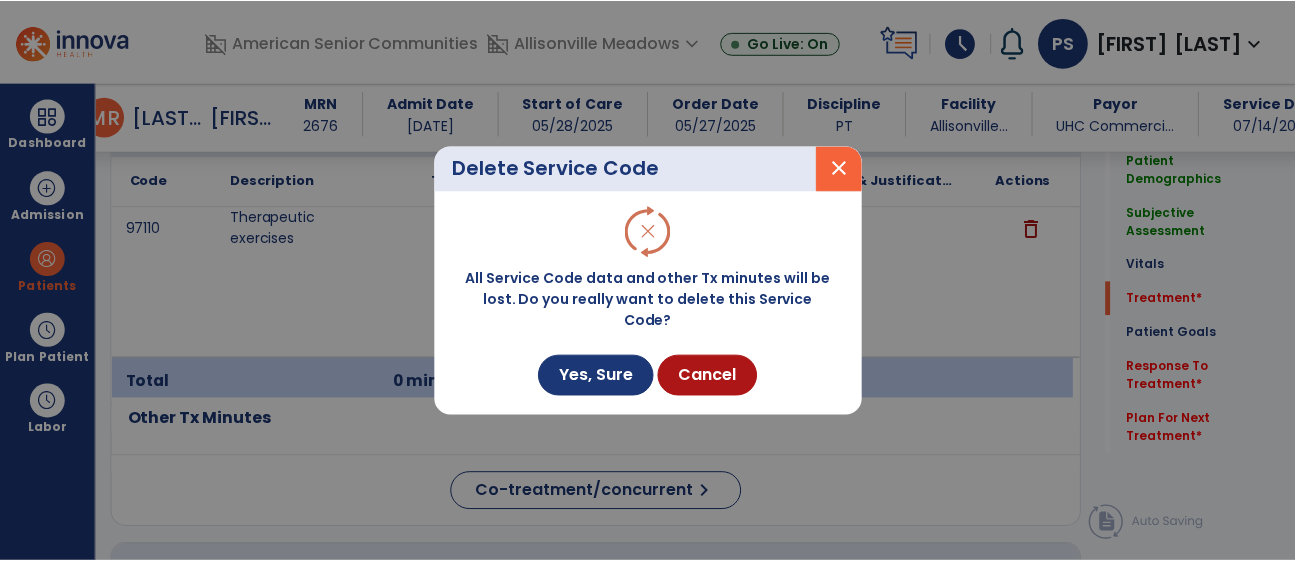scroll, scrollTop: 1264, scrollLeft: 0, axis: vertical 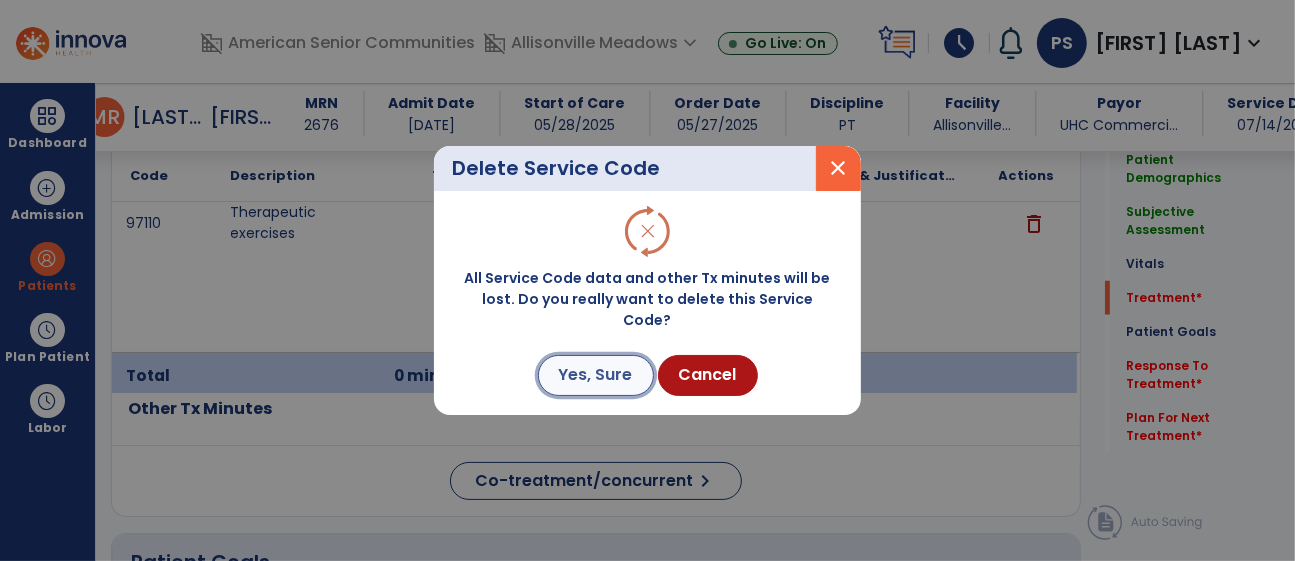 click on "Yes, Sure" at bounding box center (596, 375) 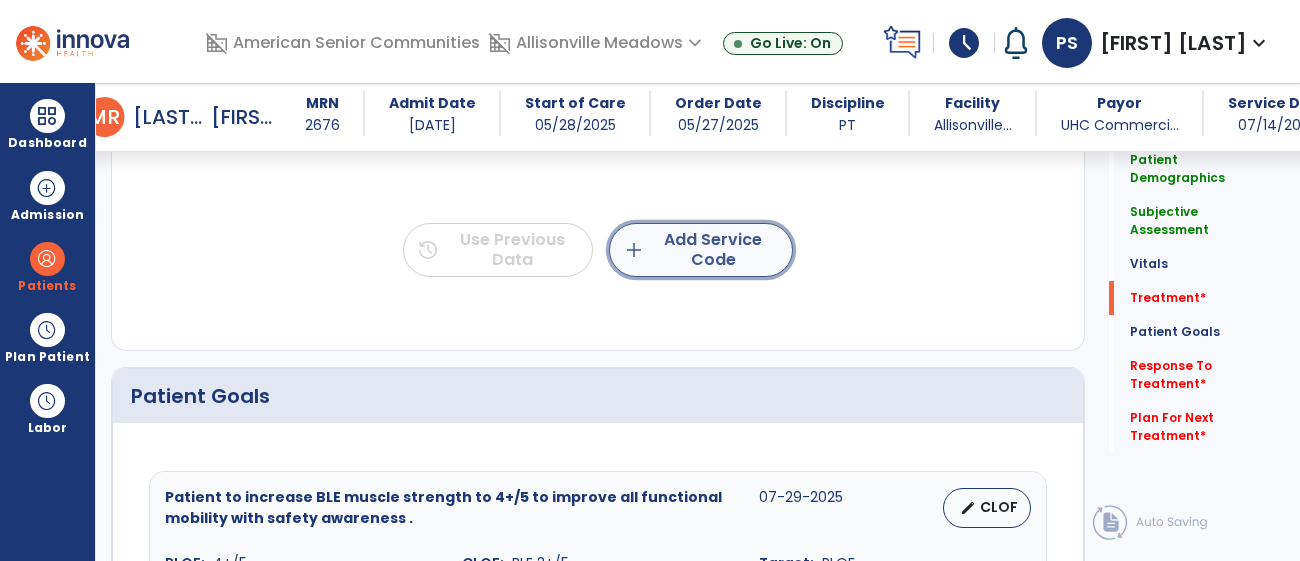 click on "add  Add Service Code" 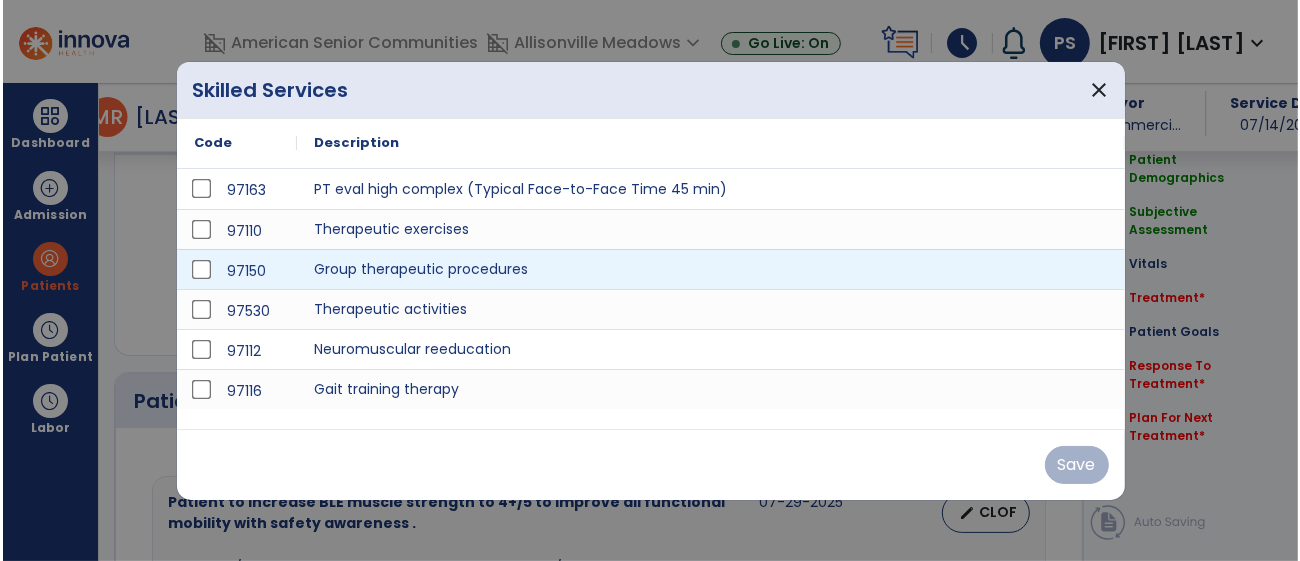 scroll, scrollTop: 1264, scrollLeft: 0, axis: vertical 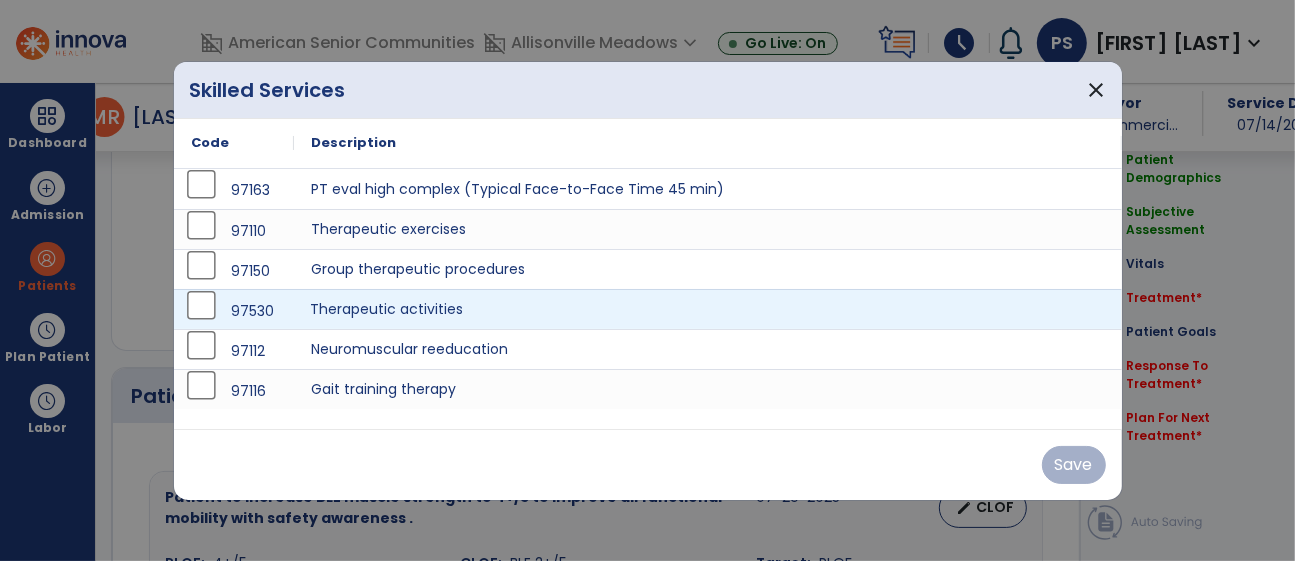 click on "Therapeutic activities" at bounding box center (708, 309) 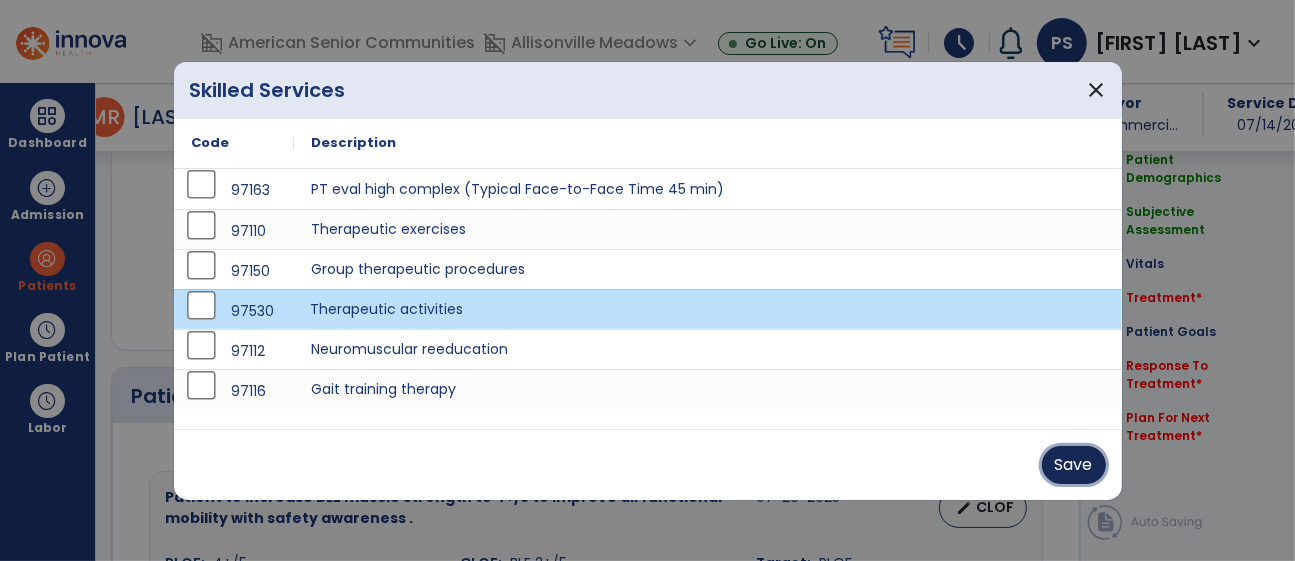 click on "Save" at bounding box center [1074, 465] 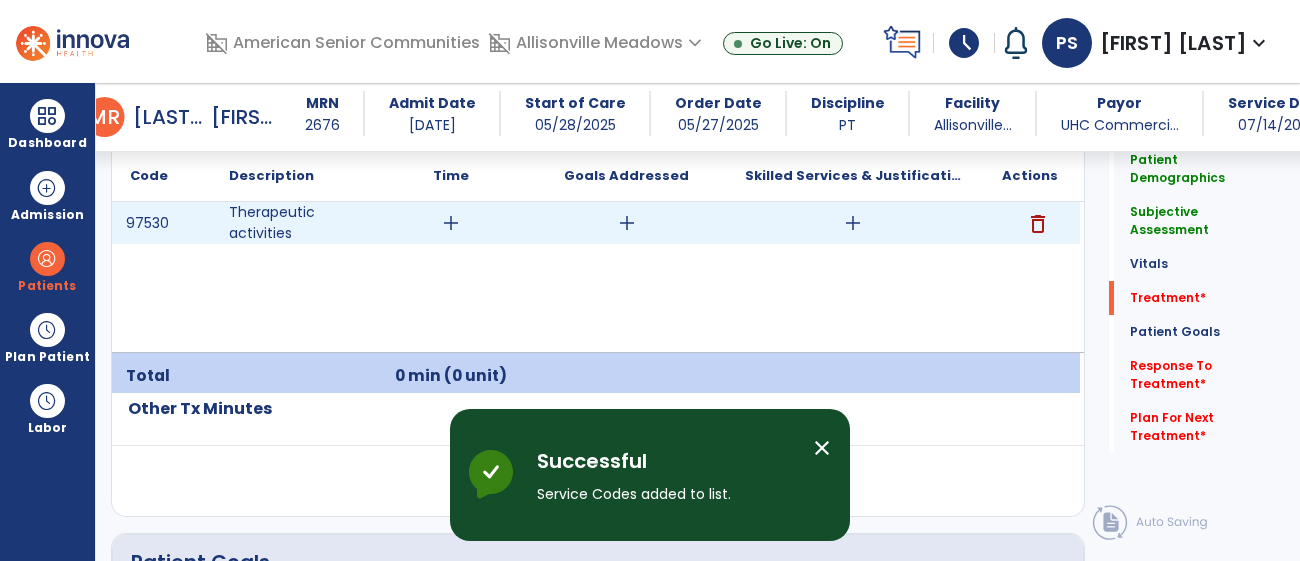 click on "add" at bounding box center (451, 223) 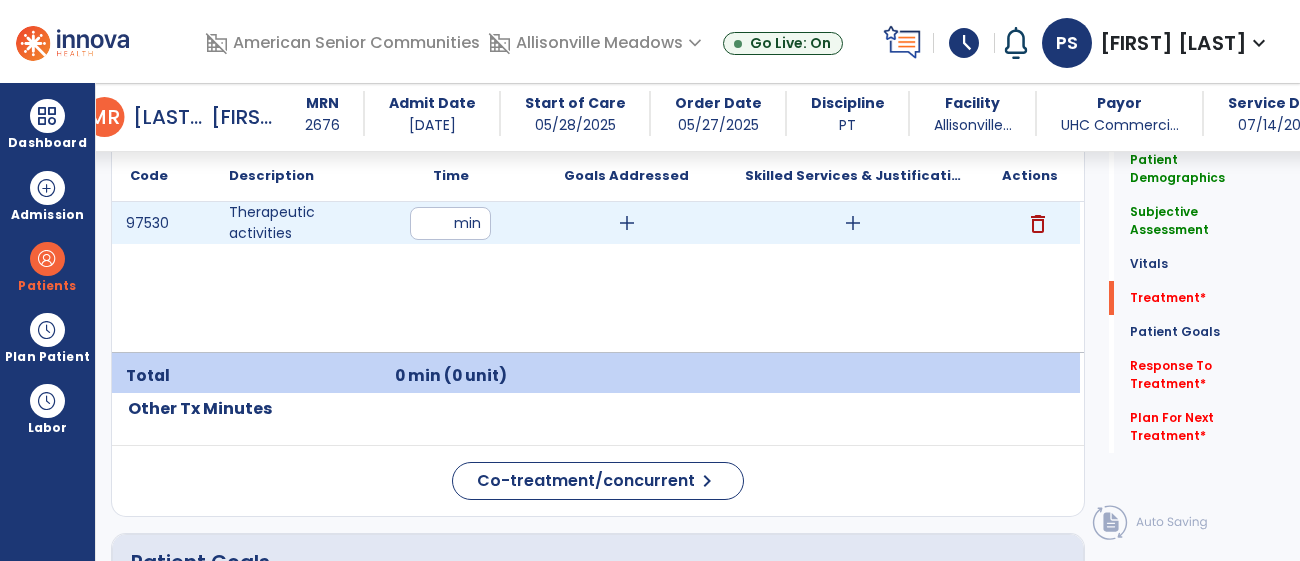 type on "*" 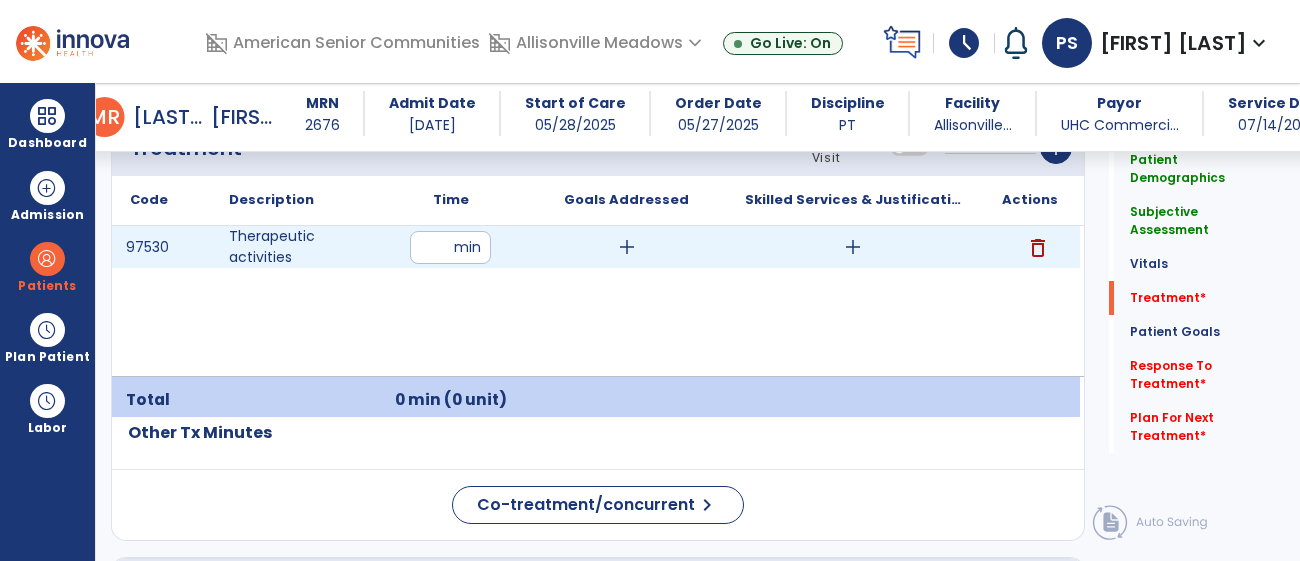 scroll, scrollTop: 1192, scrollLeft: 0, axis: vertical 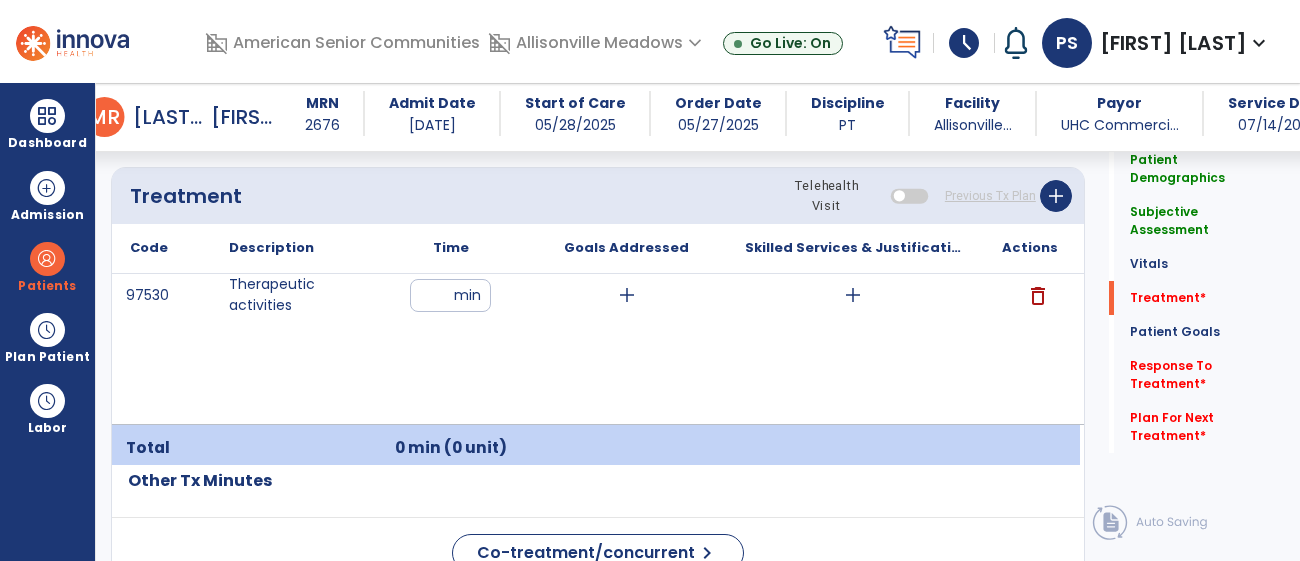 type on "*" 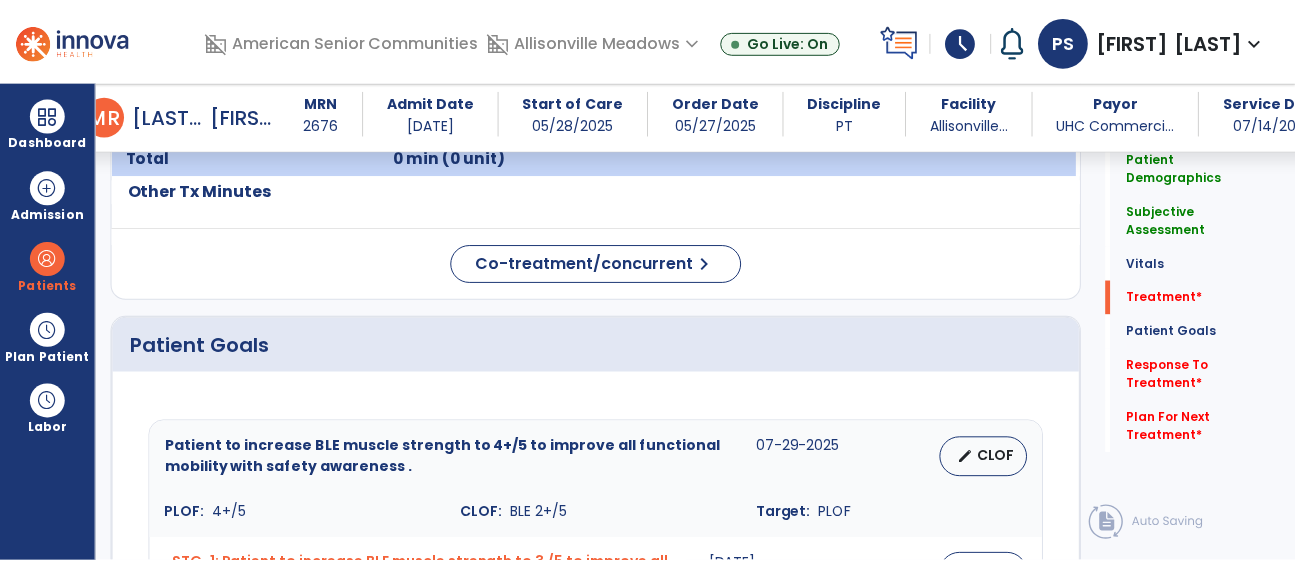 scroll, scrollTop: 1480, scrollLeft: 0, axis: vertical 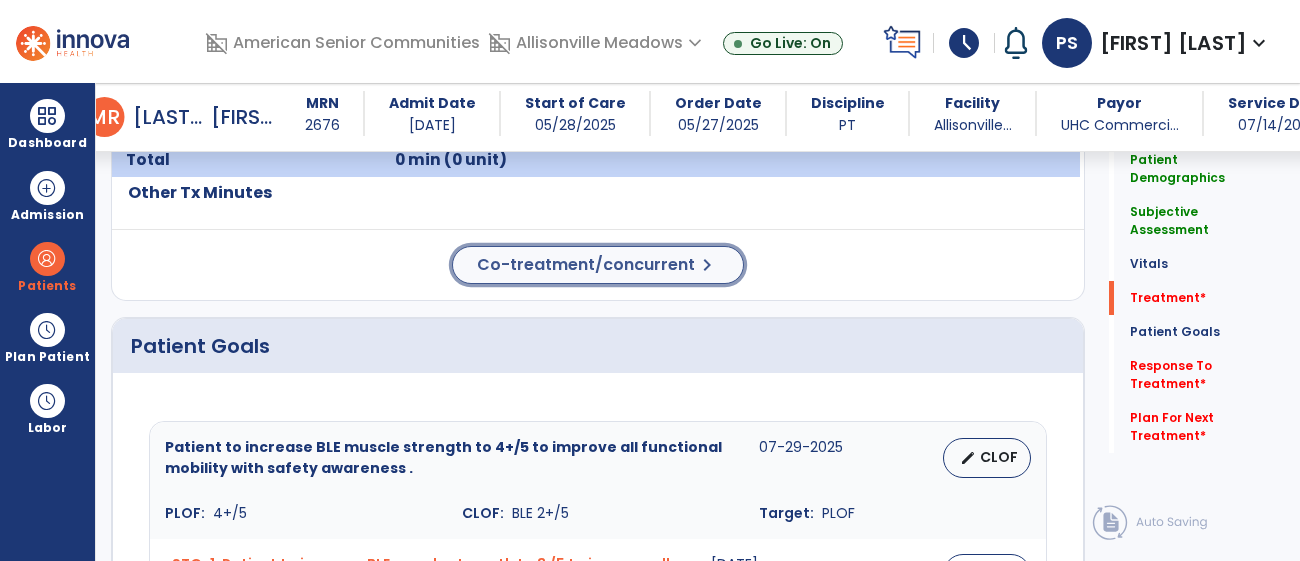 click on "Co-treatment/concurrent" 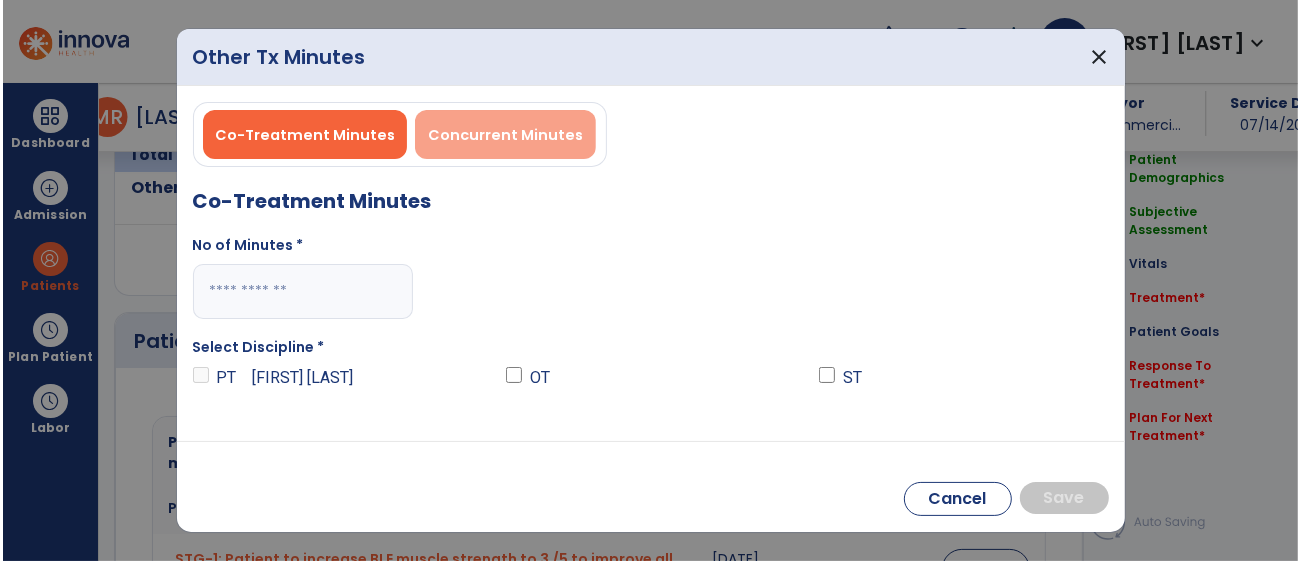 scroll, scrollTop: 1480, scrollLeft: 0, axis: vertical 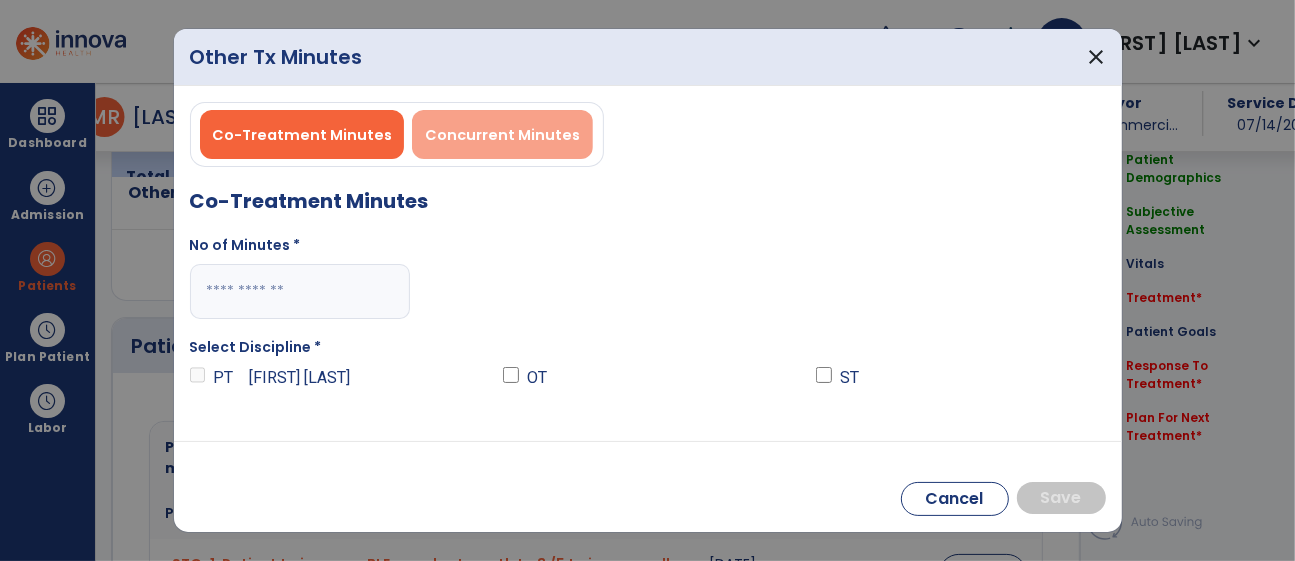 click on "Concurrent Minutes" at bounding box center (502, 135) 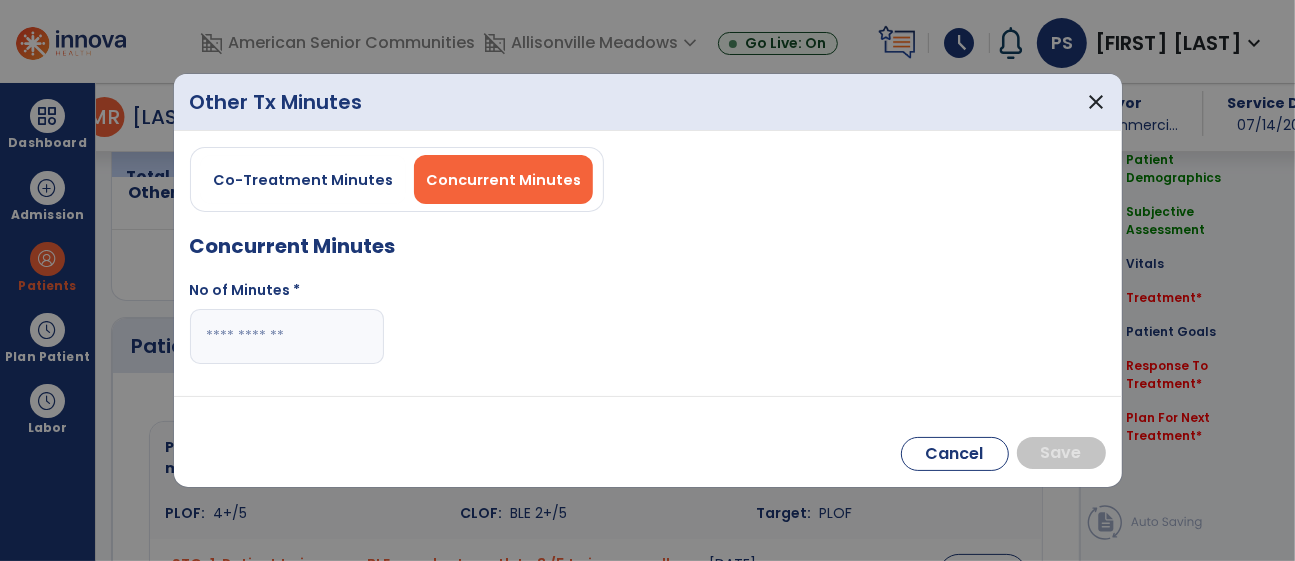 click at bounding box center [287, 336] 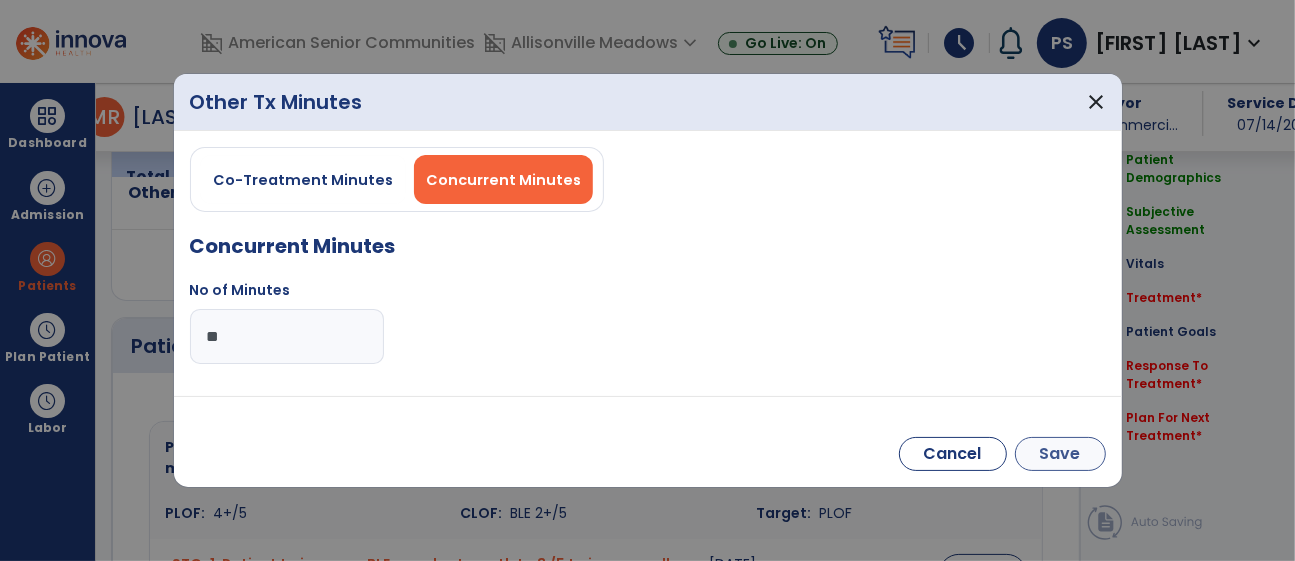 type on "**" 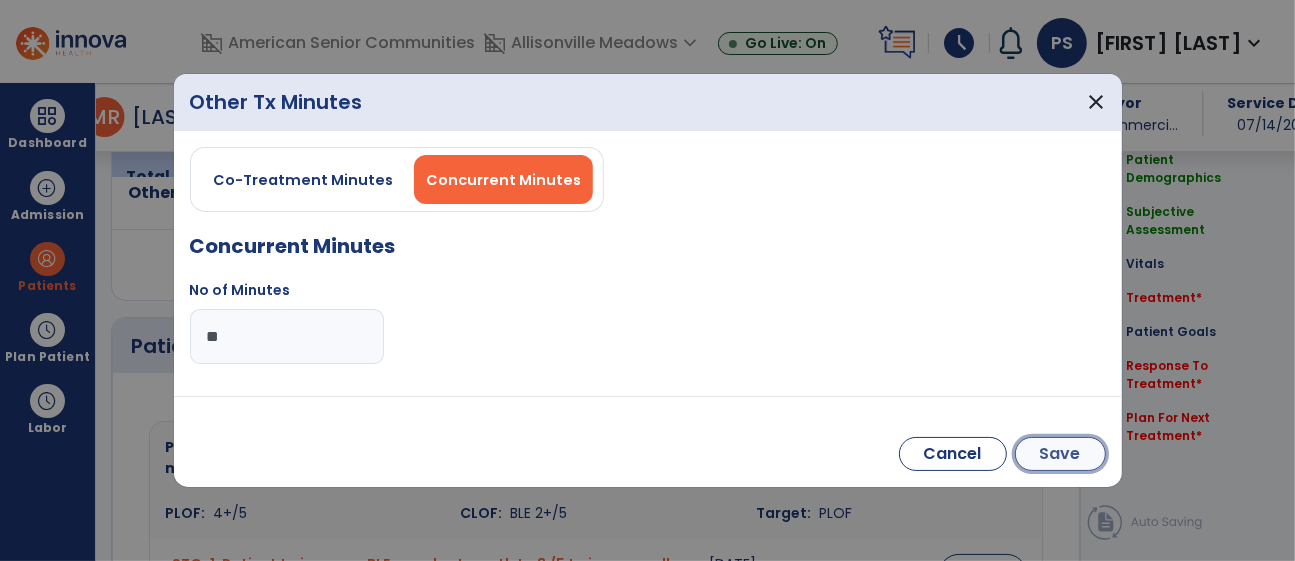 click on "Save" at bounding box center [1060, 454] 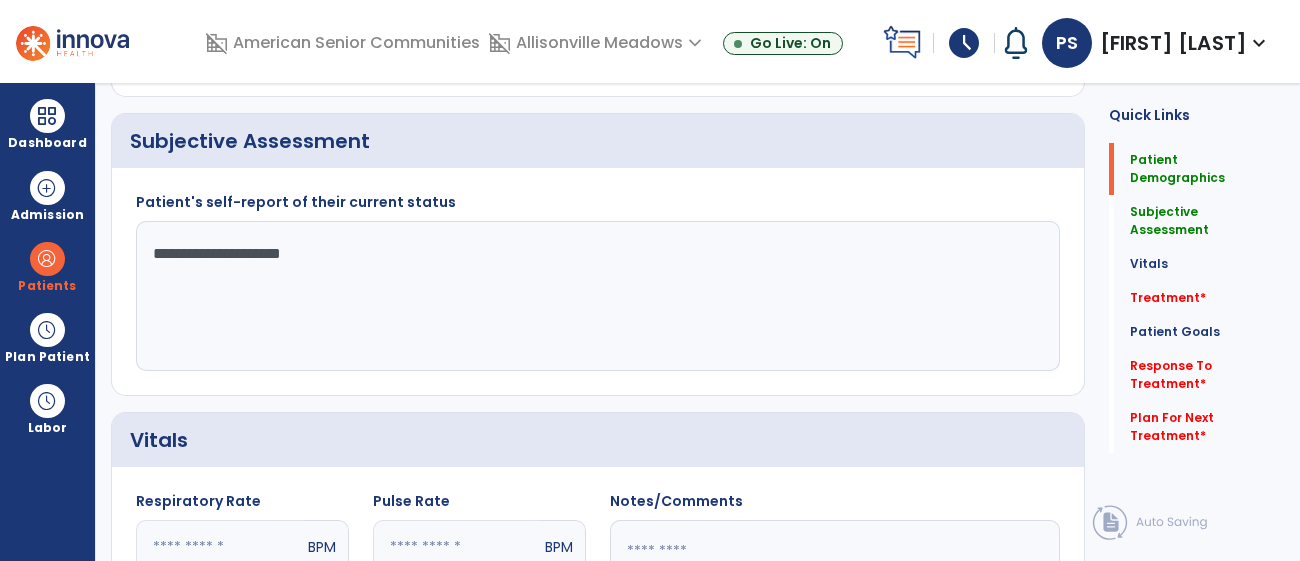 scroll, scrollTop: 0, scrollLeft: 0, axis: both 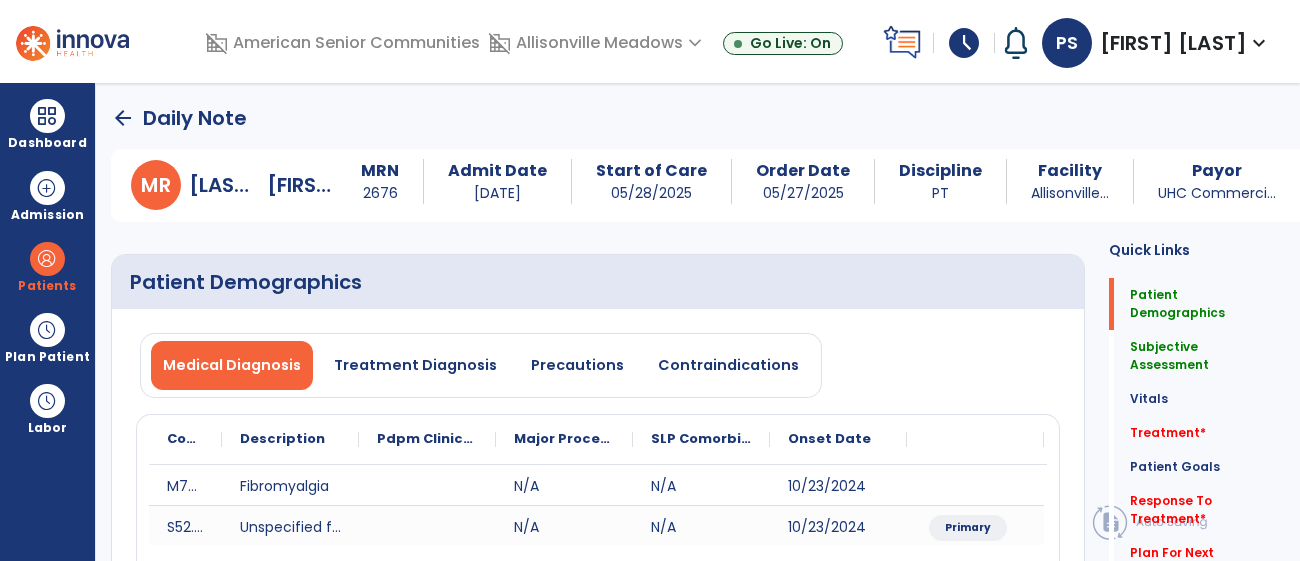 click on "arrow_back" 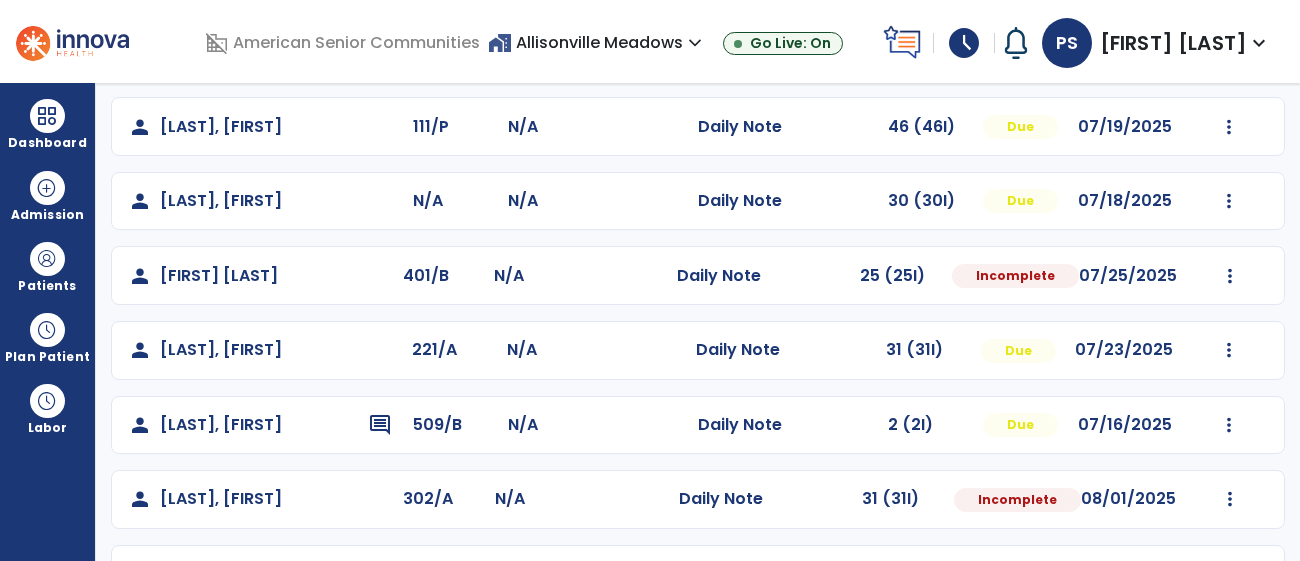 scroll, scrollTop: 216, scrollLeft: 0, axis: vertical 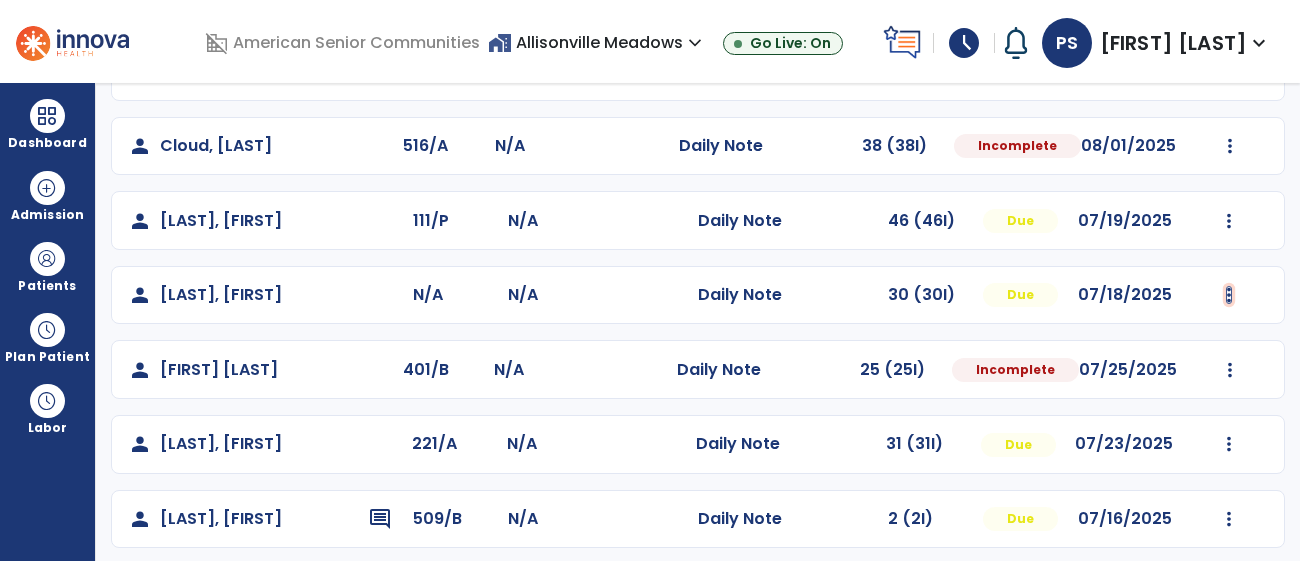 click at bounding box center (1230, 146) 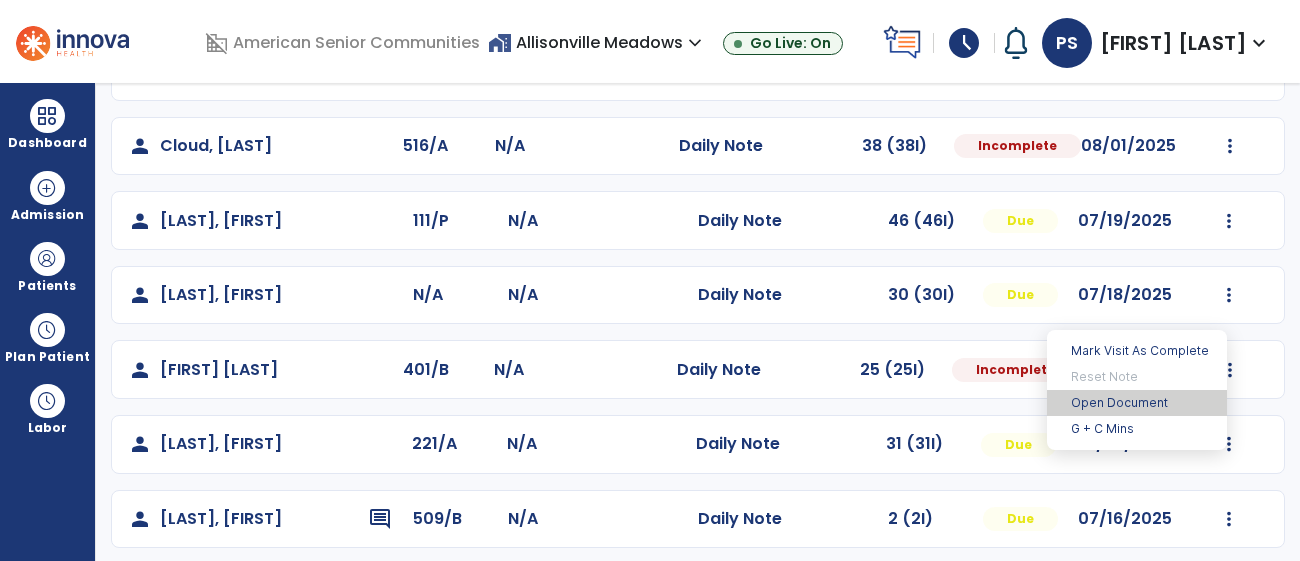 click on "Open Document" at bounding box center (1137, 403) 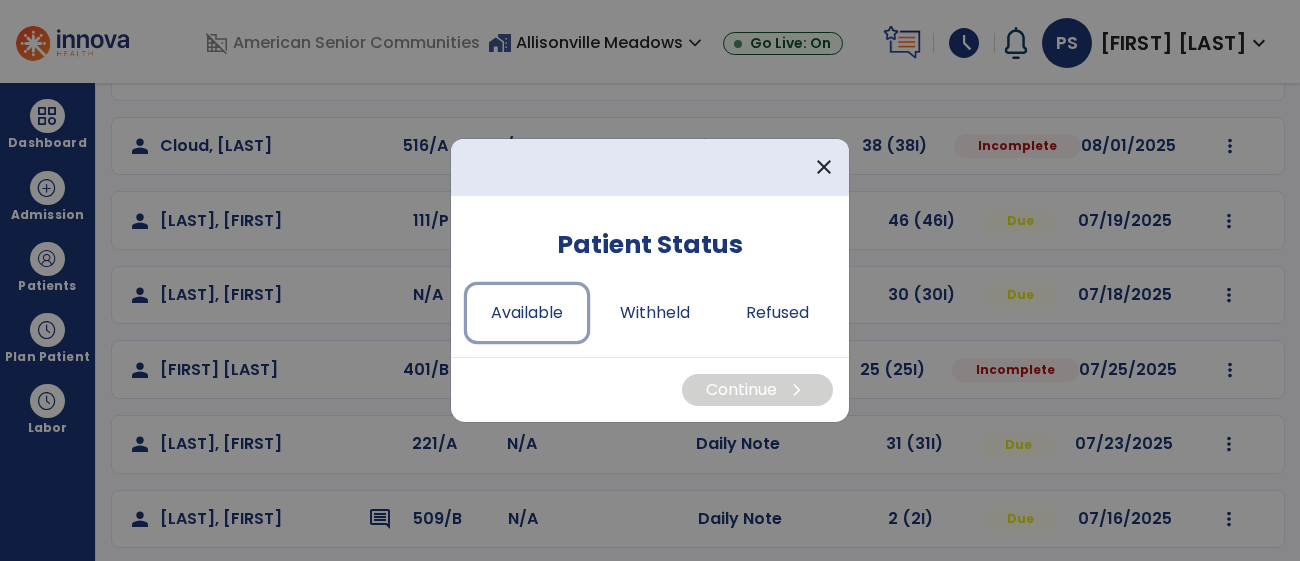 drag, startPoint x: 524, startPoint y: 328, endPoint x: 649, endPoint y: 355, distance: 127.88276 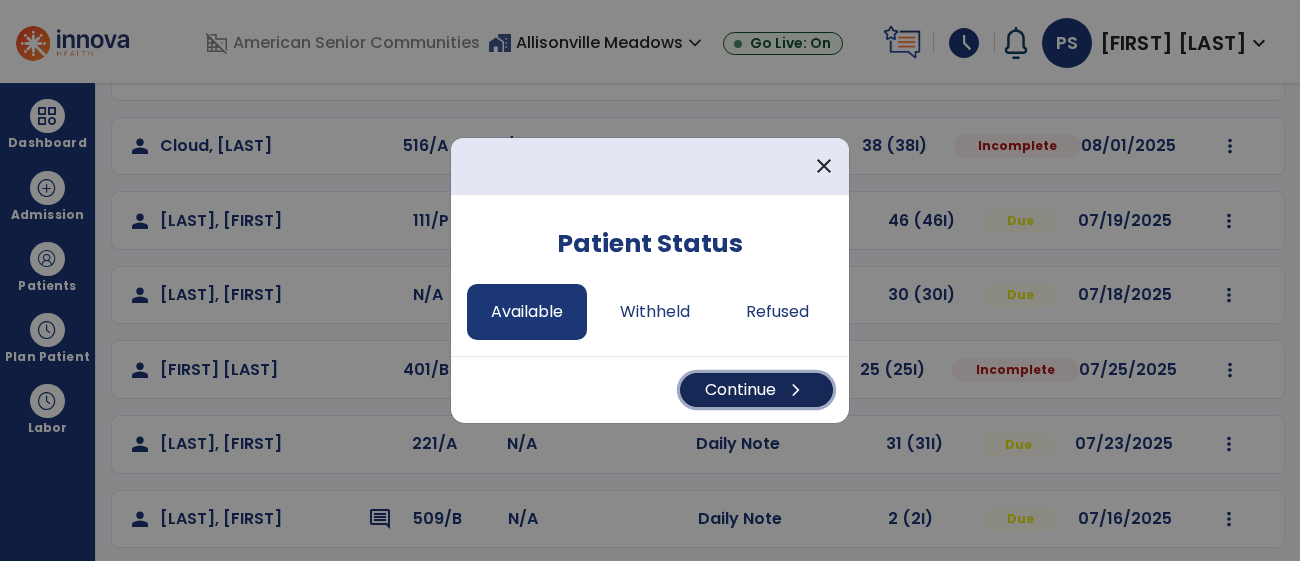 click on "Continue   chevron_right" at bounding box center (756, 390) 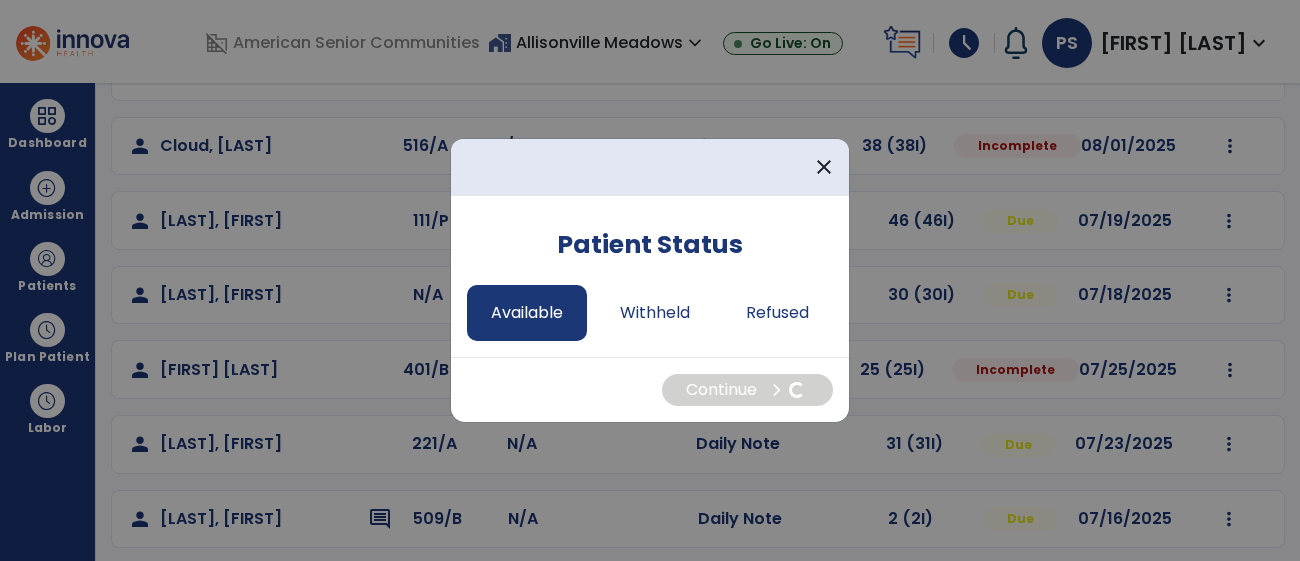 select on "*" 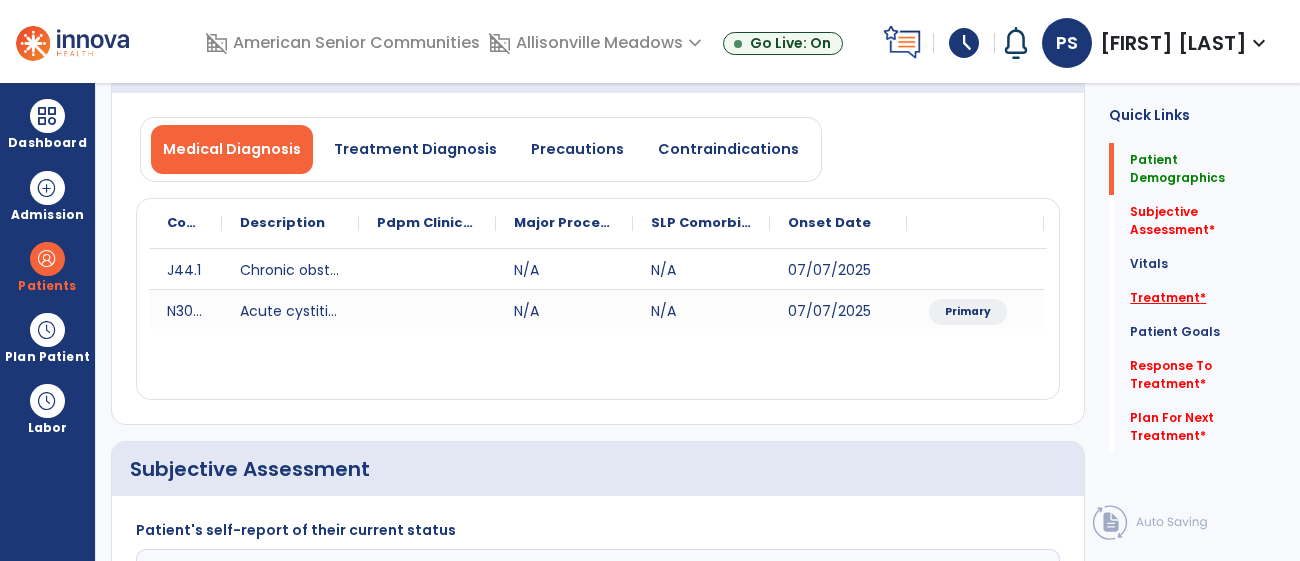 click on "Treatment   *" 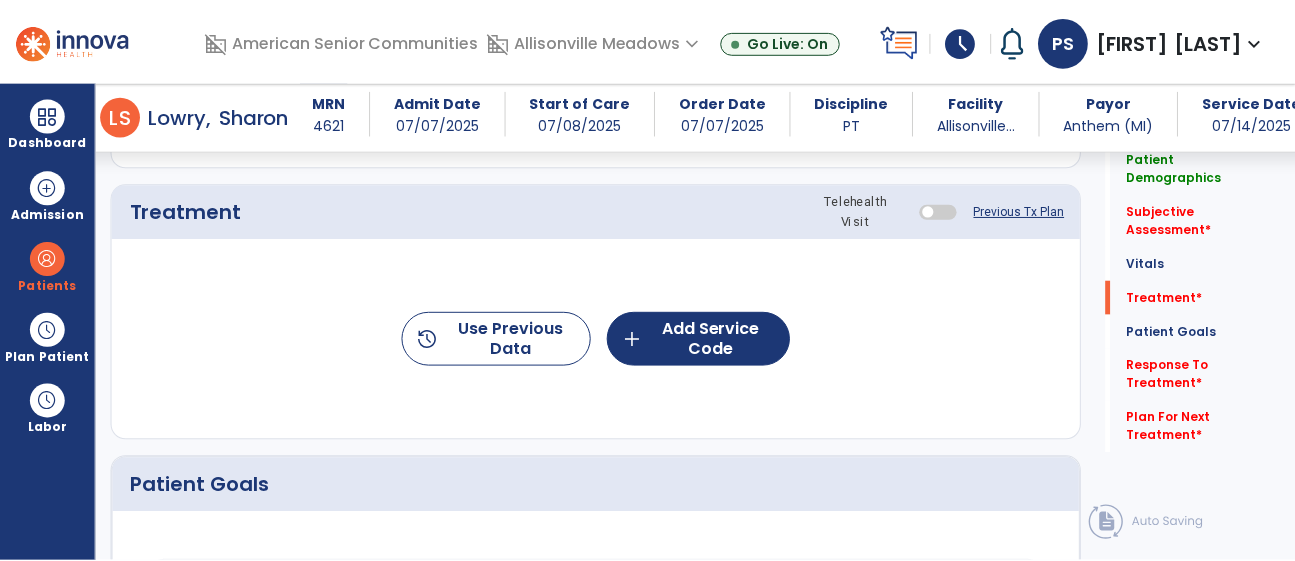 scroll, scrollTop: 1181, scrollLeft: 0, axis: vertical 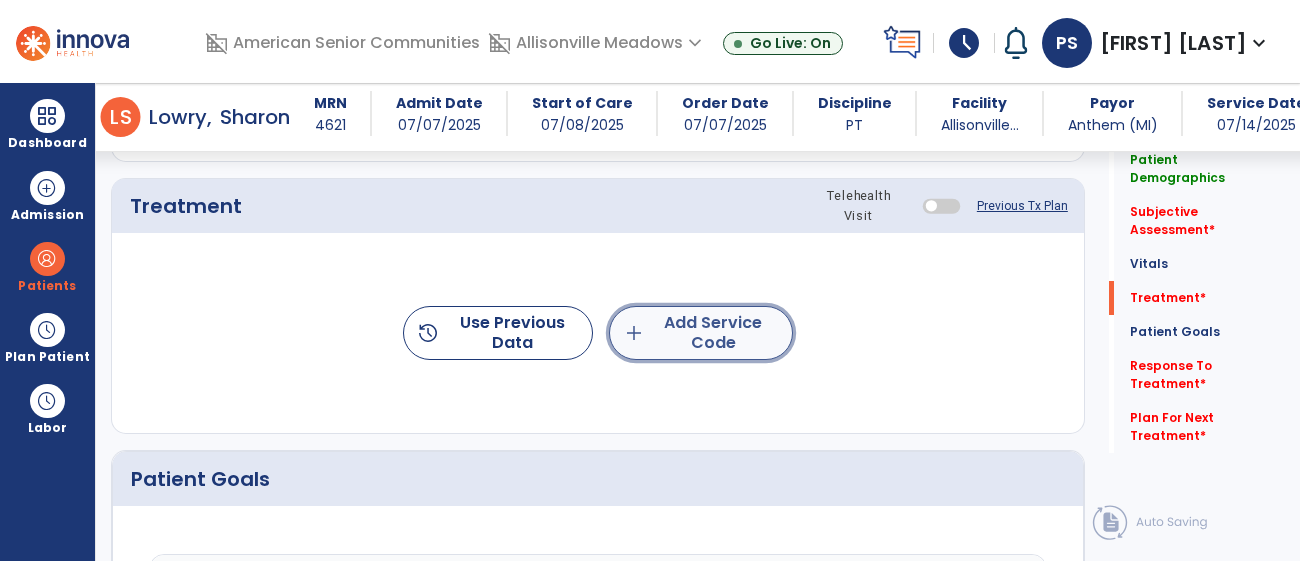 click on "add  Add Service Code" 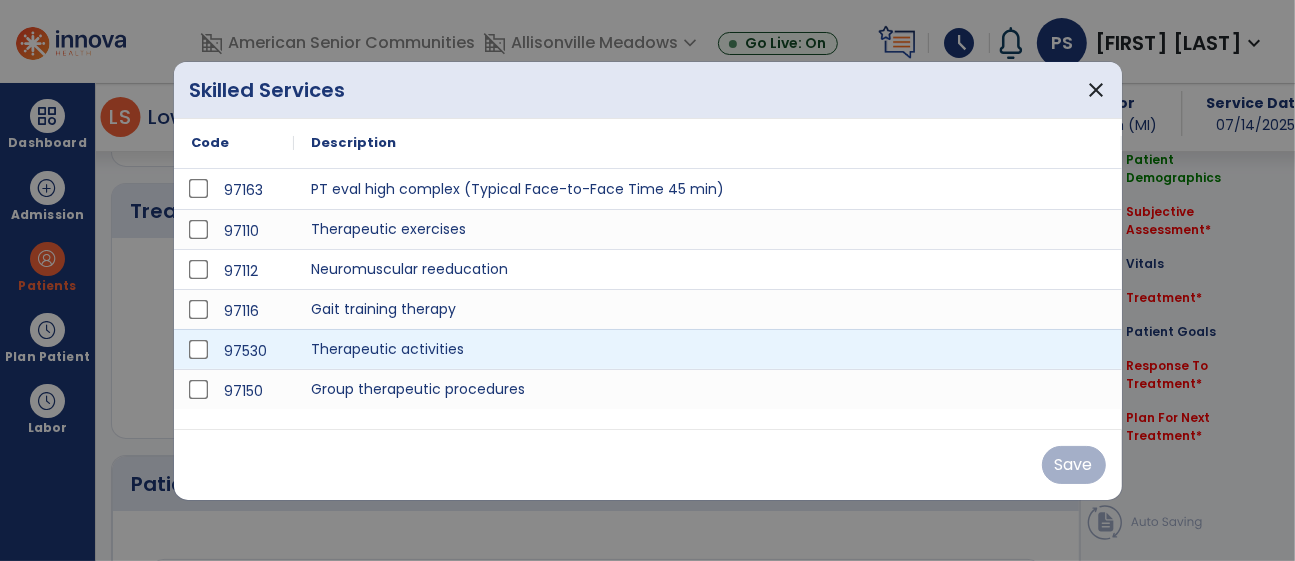 scroll, scrollTop: 1181, scrollLeft: 0, axis: vertical 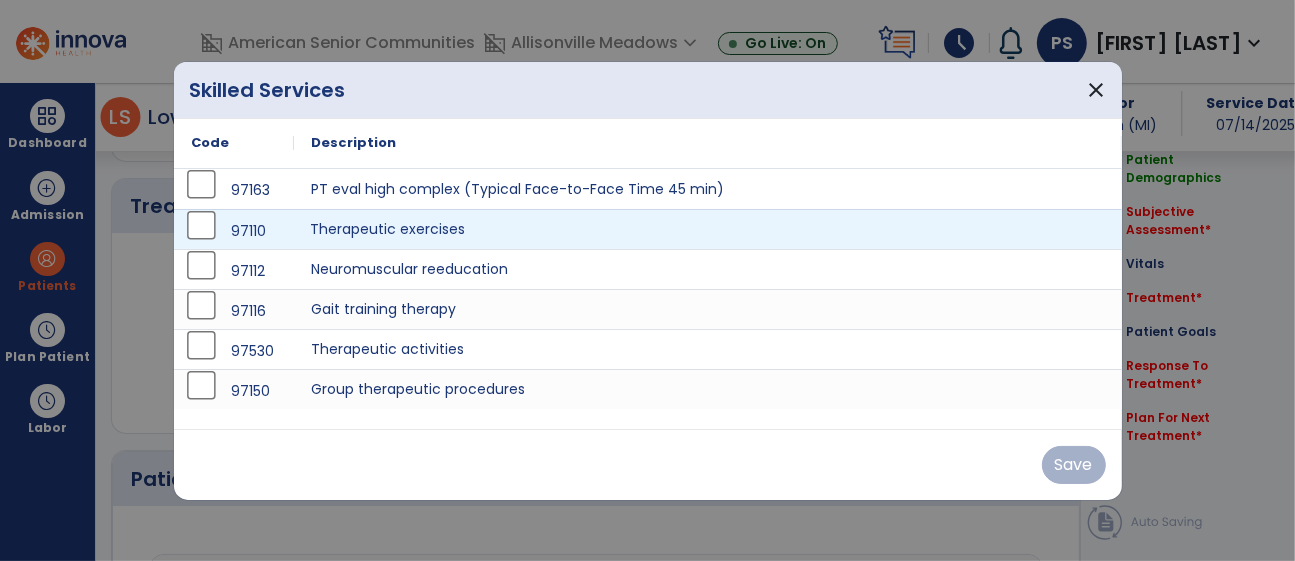 click on "Therapeutic exercises" at bounding box center (708, 229) 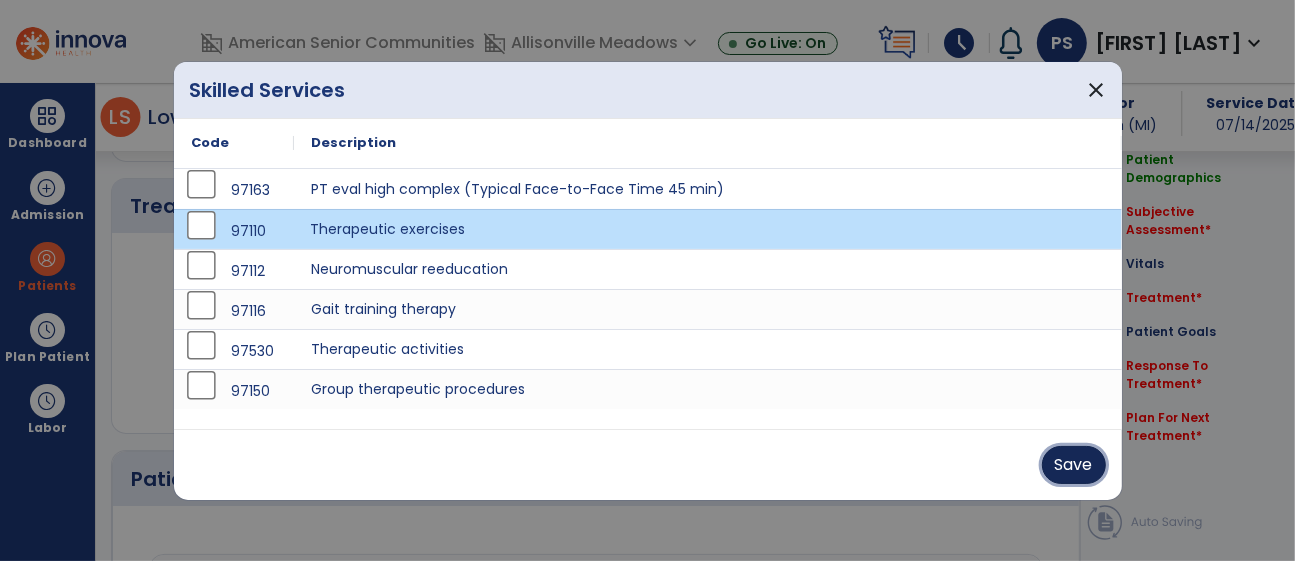 click on "Save" at bounding box center [1074, 465] 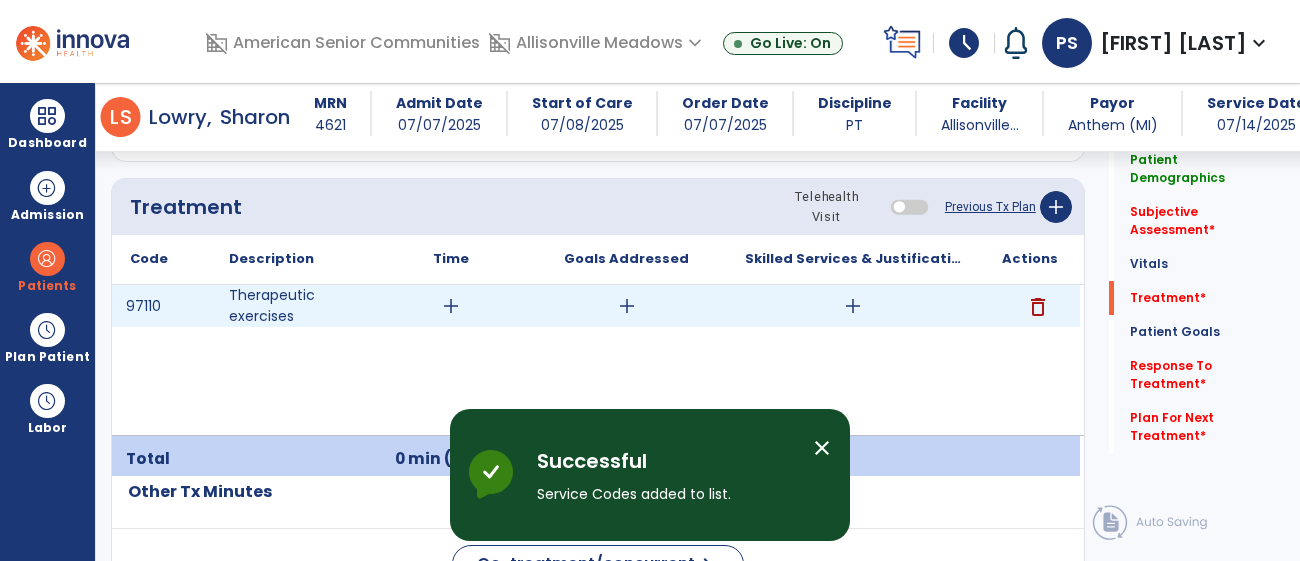 click on "add" at bounding box center [627, 306] 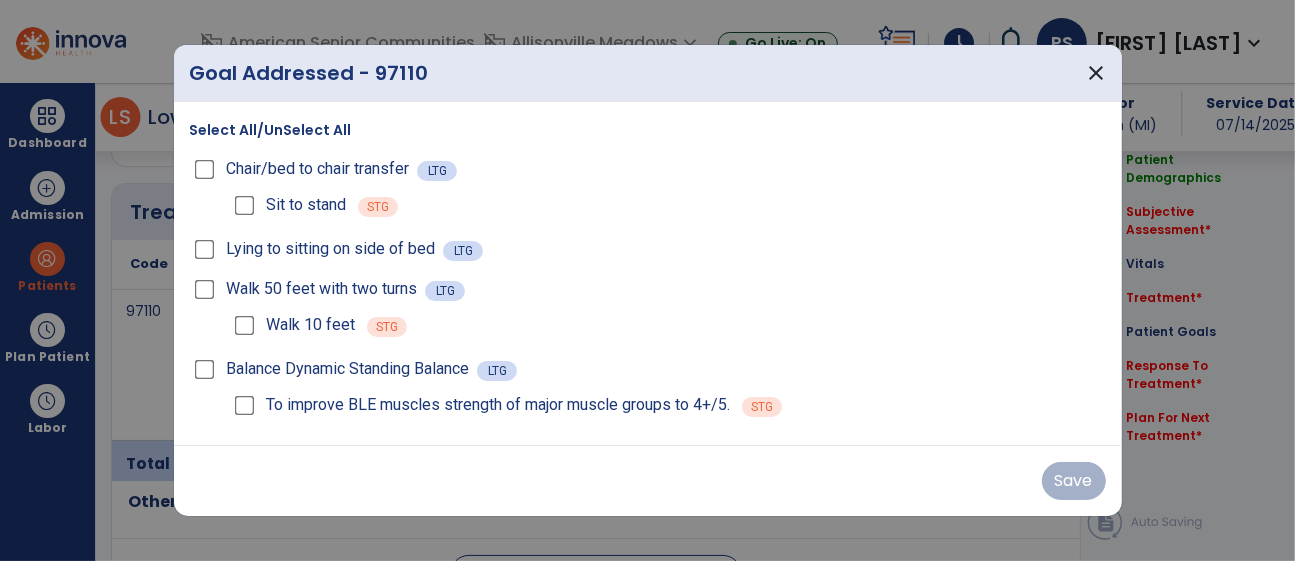 scroll, scrollTop: 1181, scrollLeft: 0, axis: vertical 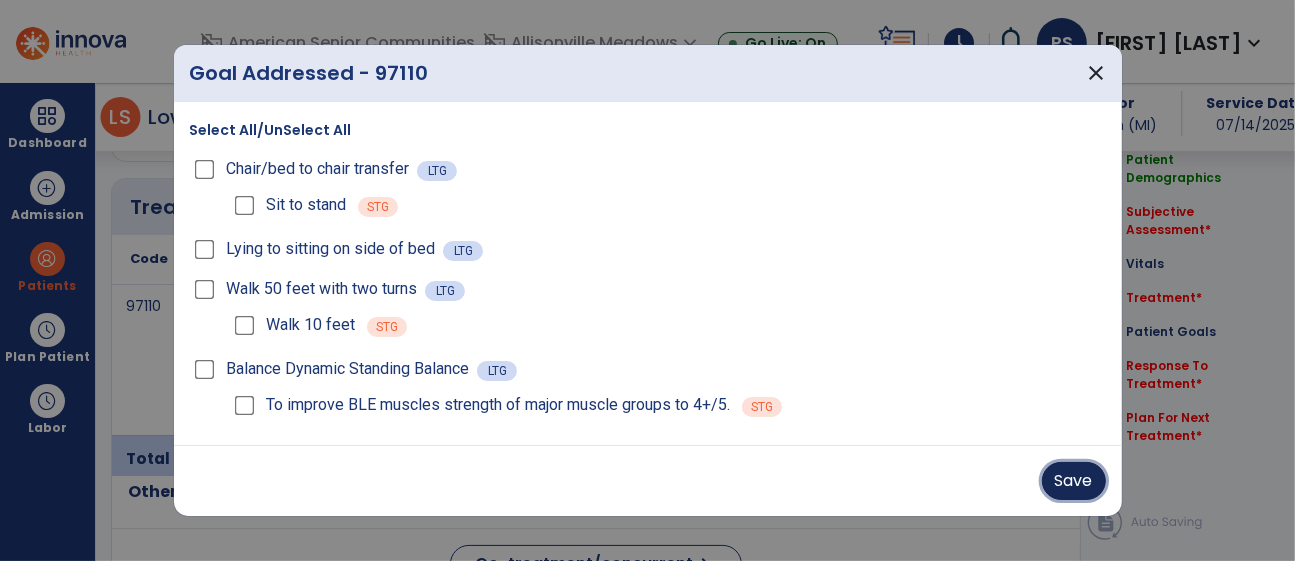 click on "Save" at bounding box center [1074, 481] 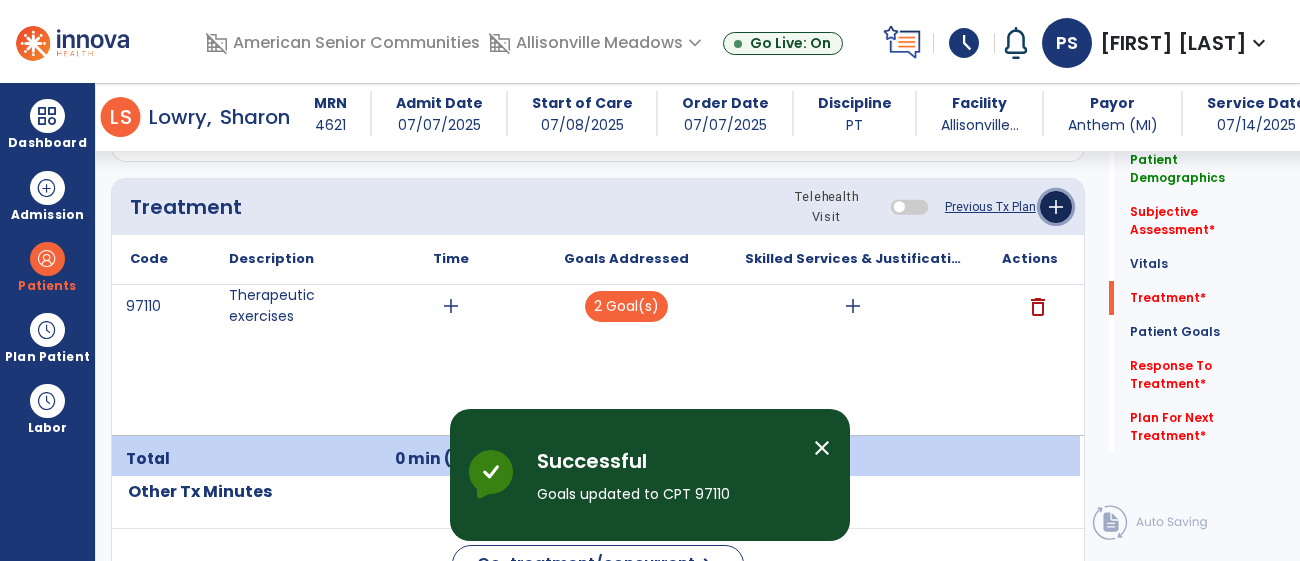click on "add" 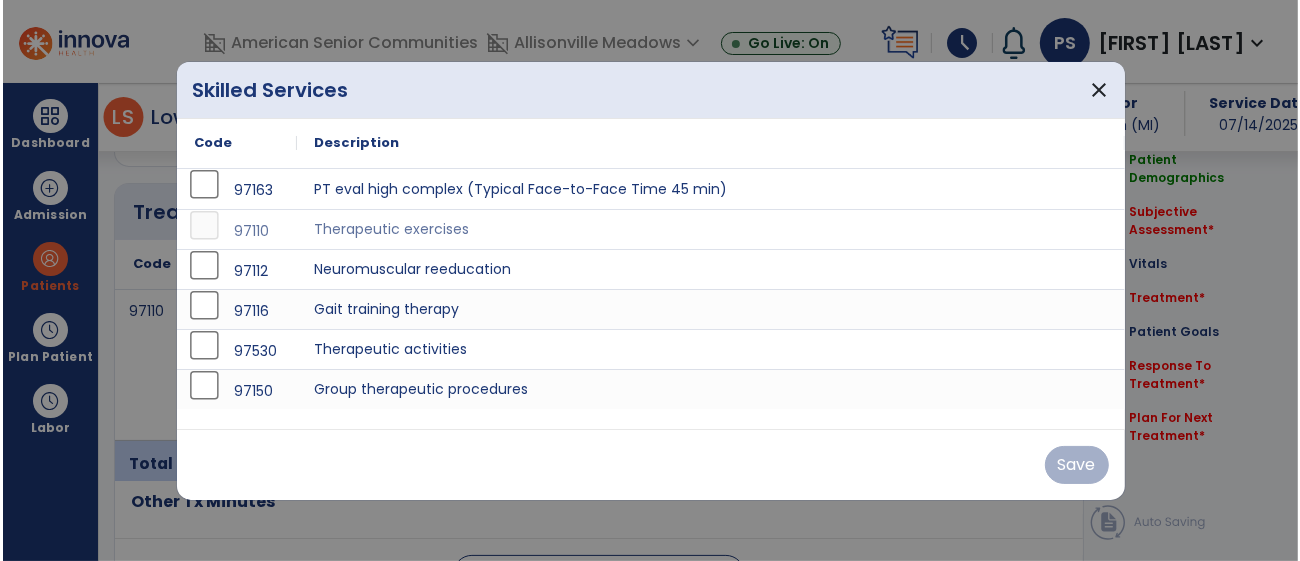 scroll, scrollTop: 1181, scrollLeft: 0, axis: vertical 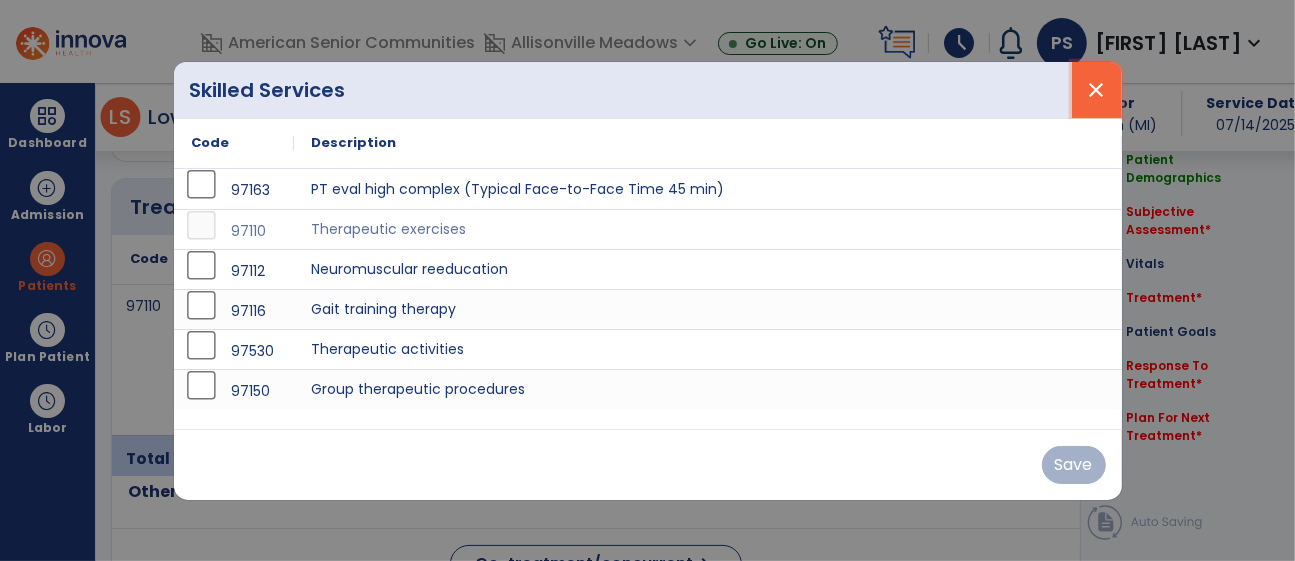 click on "close" at bounding box center [1097, 90] 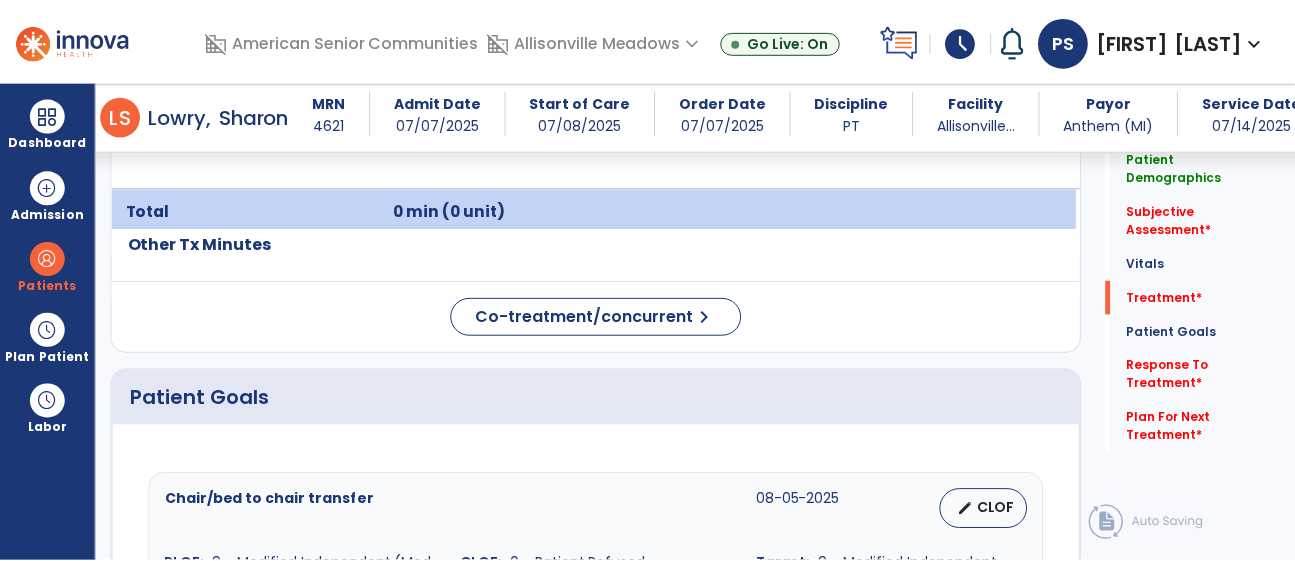 scroll, scrollTop: 1470, scrollLeft: 0, axis: vertical 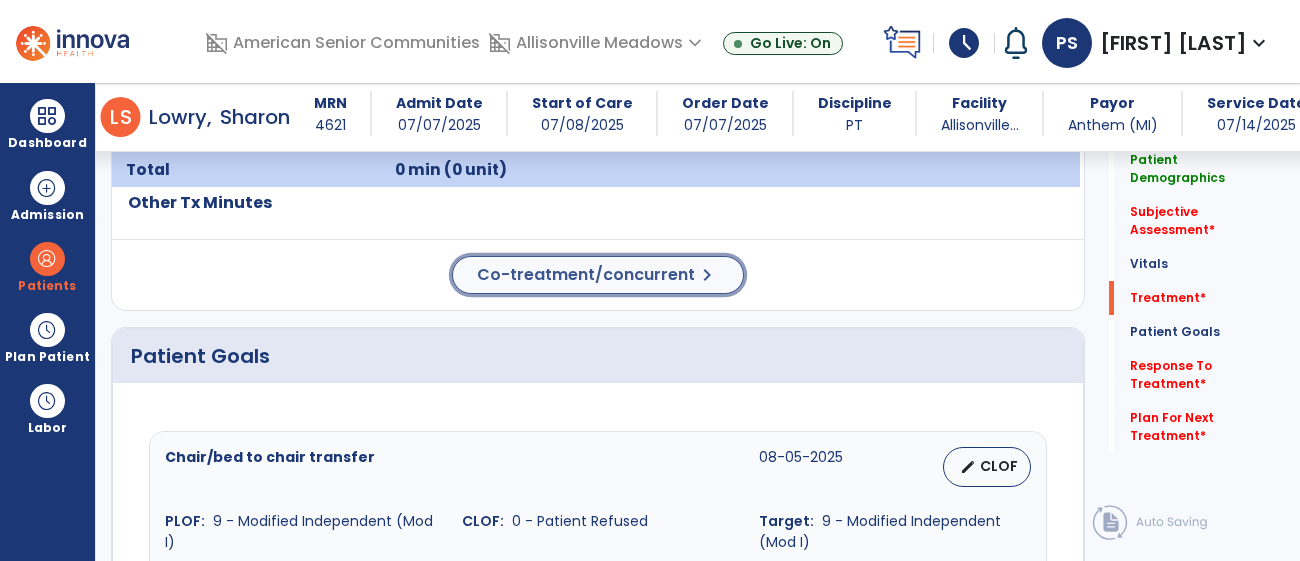 click on "Co-treatment/concurrent" 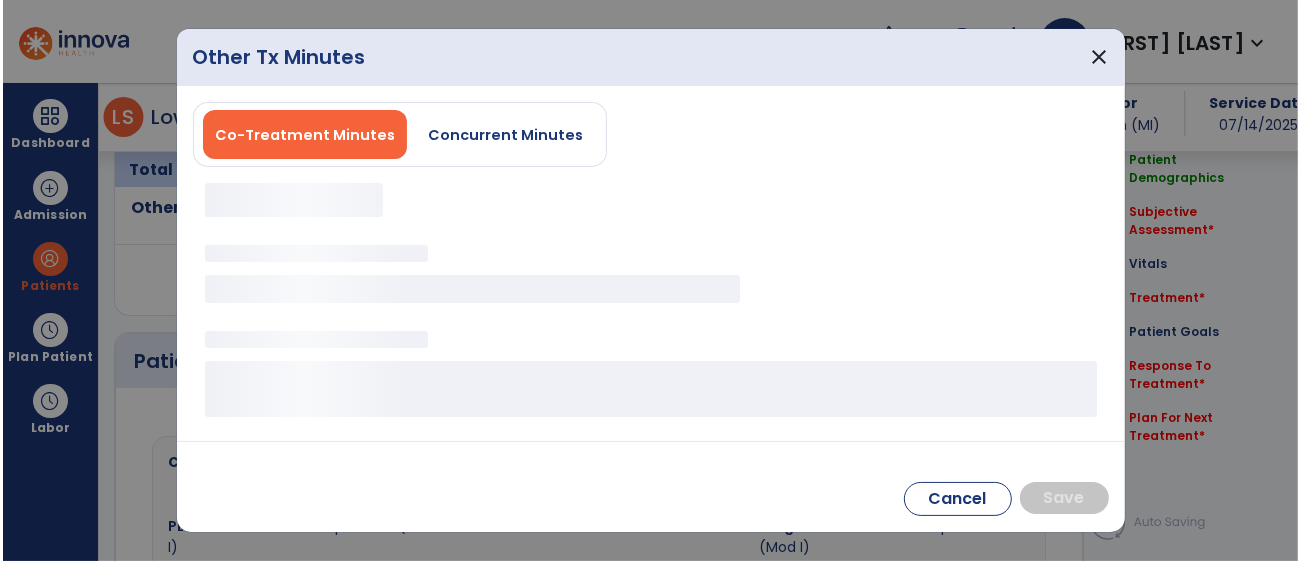 scroll, scrollTop: 1470, scrollLeft: 0, axis: vertical 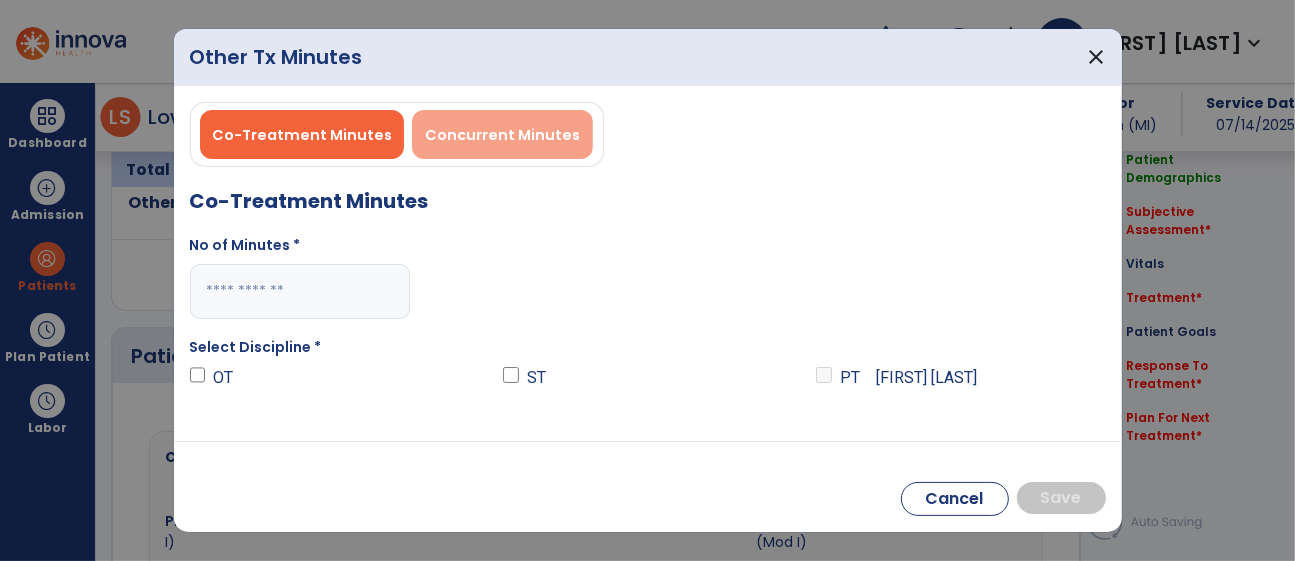 click on "Concurrent Minutes" at bounding box center (502, 135) 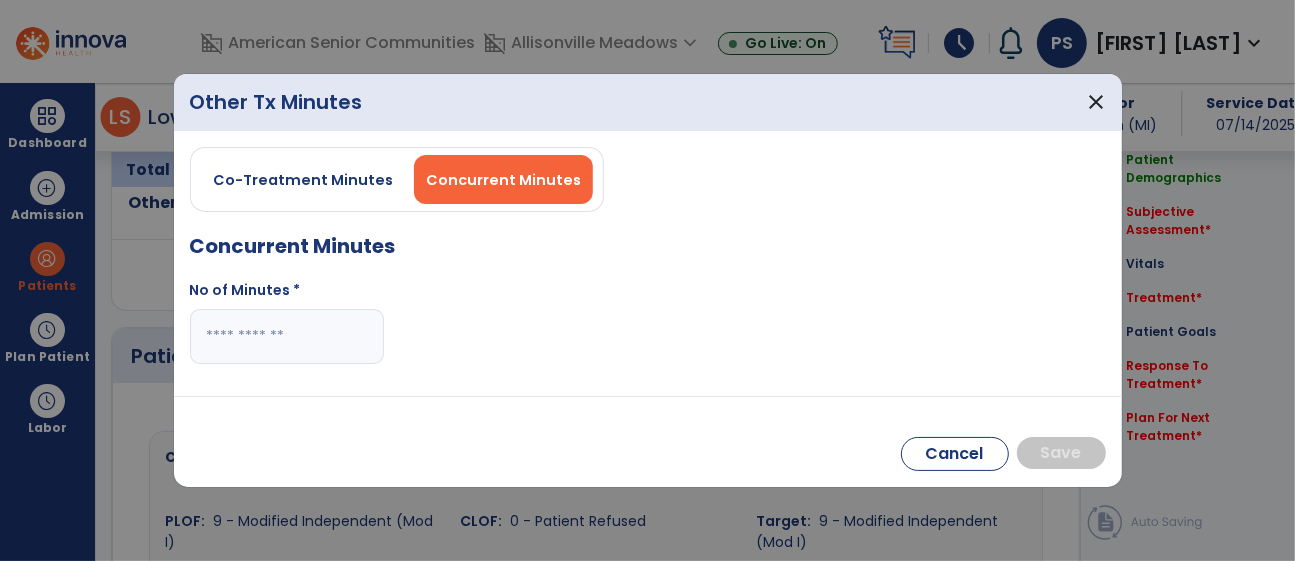 click on "No of Minutes *" at bounding box center [287, 330] 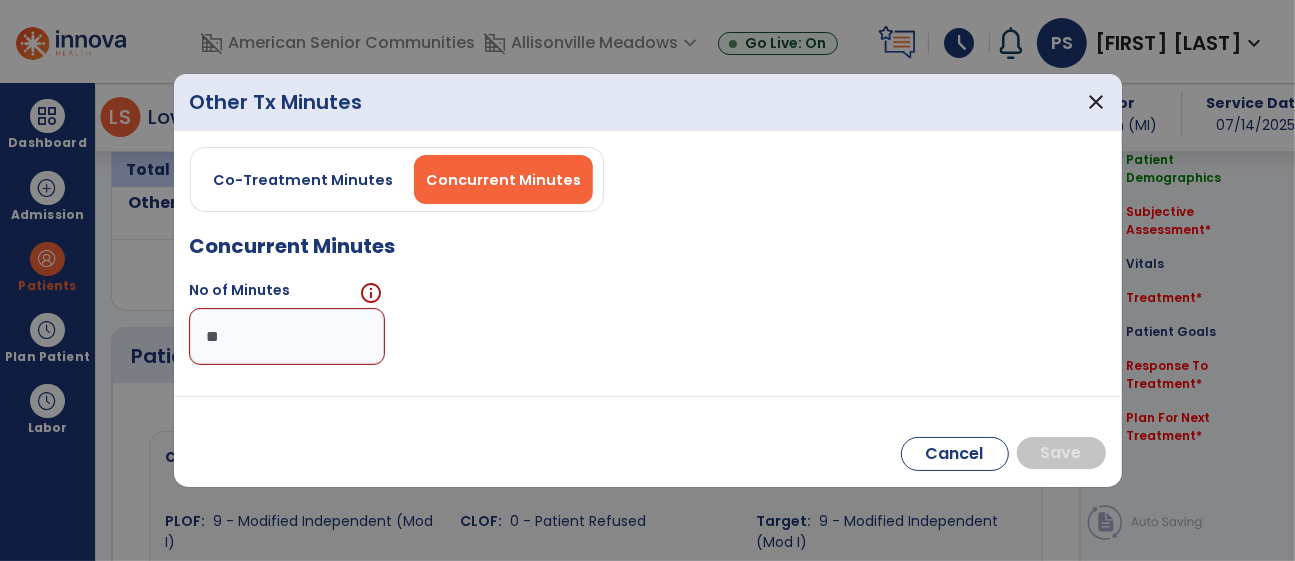 type on "*" 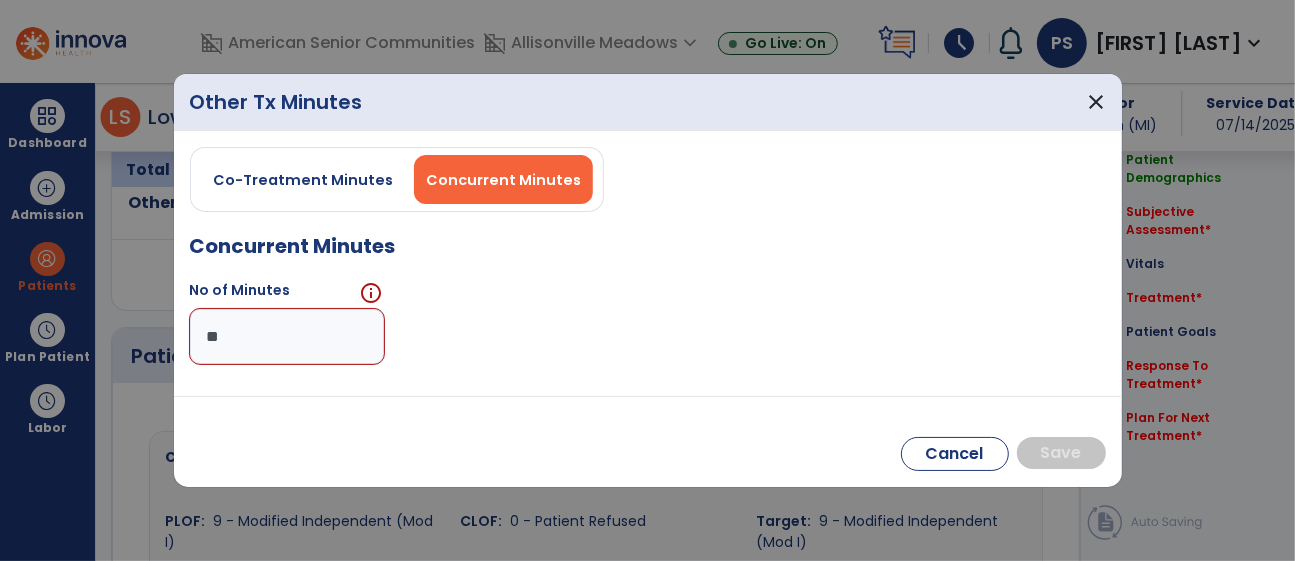 click on "Concurrent Minutes No of Minutes   info  **" at bounding box center (648, 308) 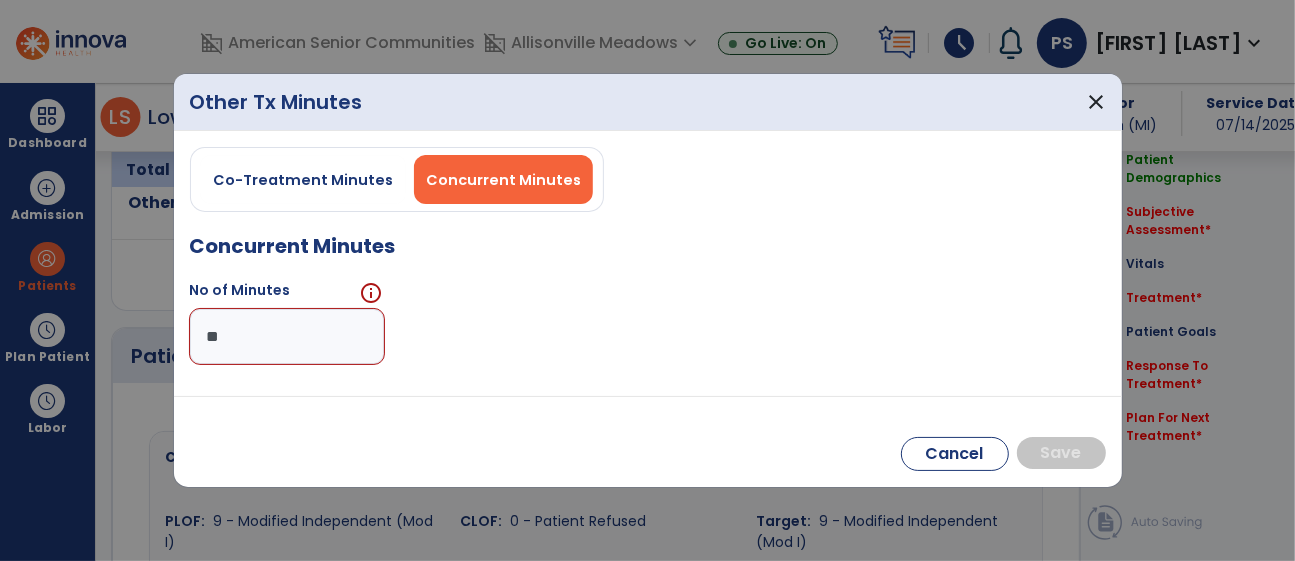 click on "**" at bounding box center [287, 336] 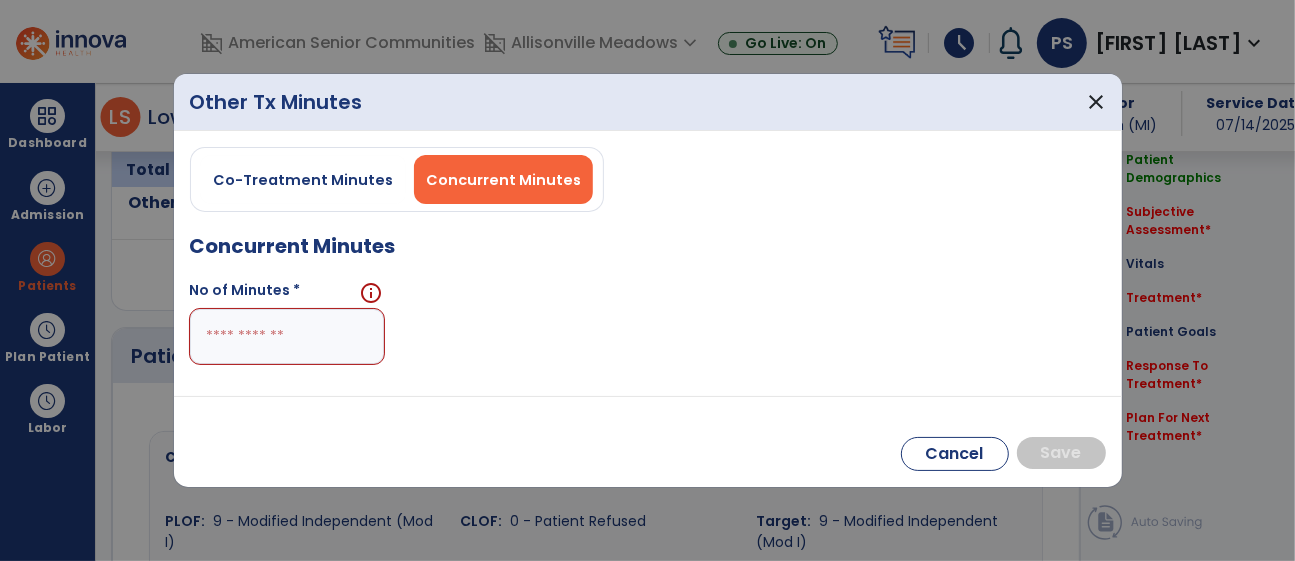 click at bounding box center [287, 336] 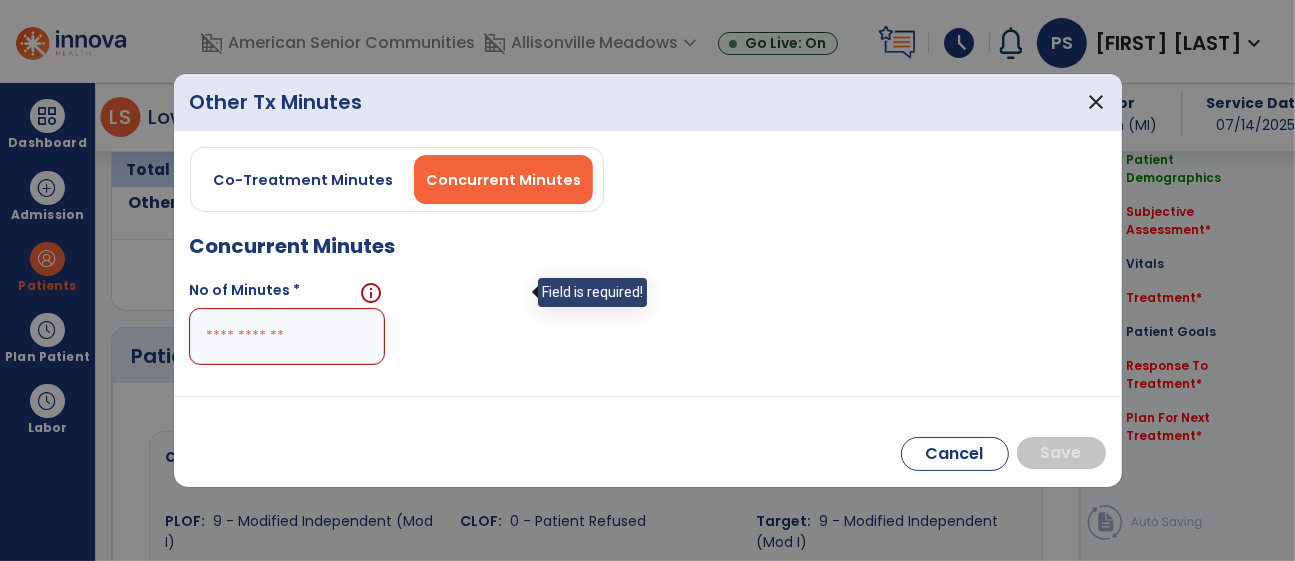 click on "info" at bounding box center [372, 293] 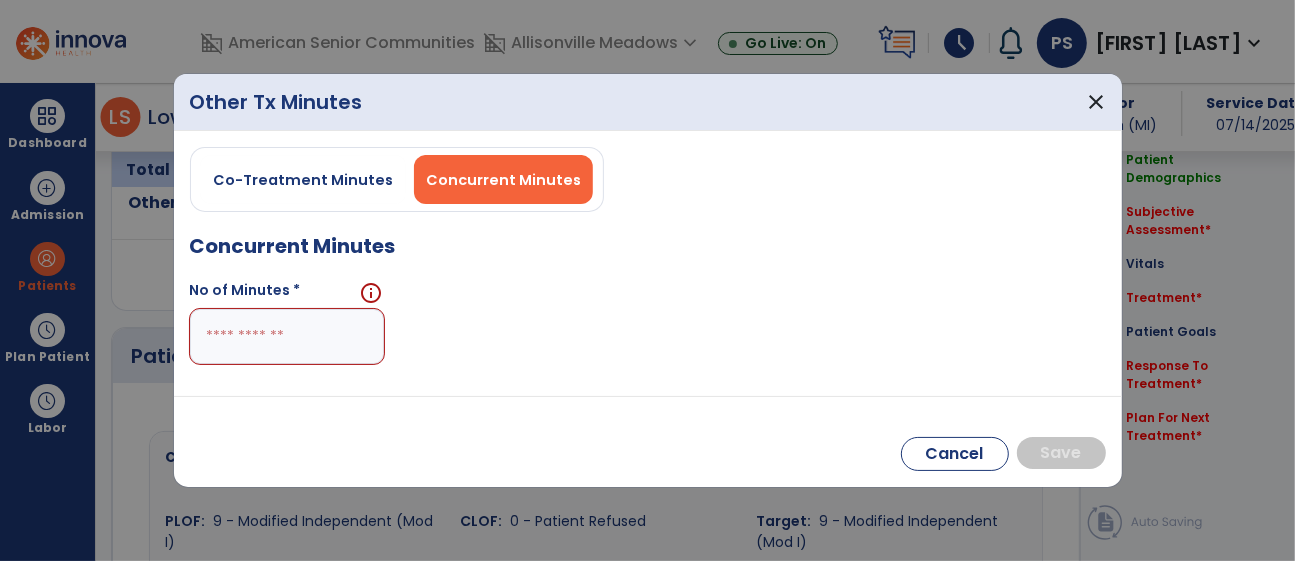 click at bounding box center [287, 336] 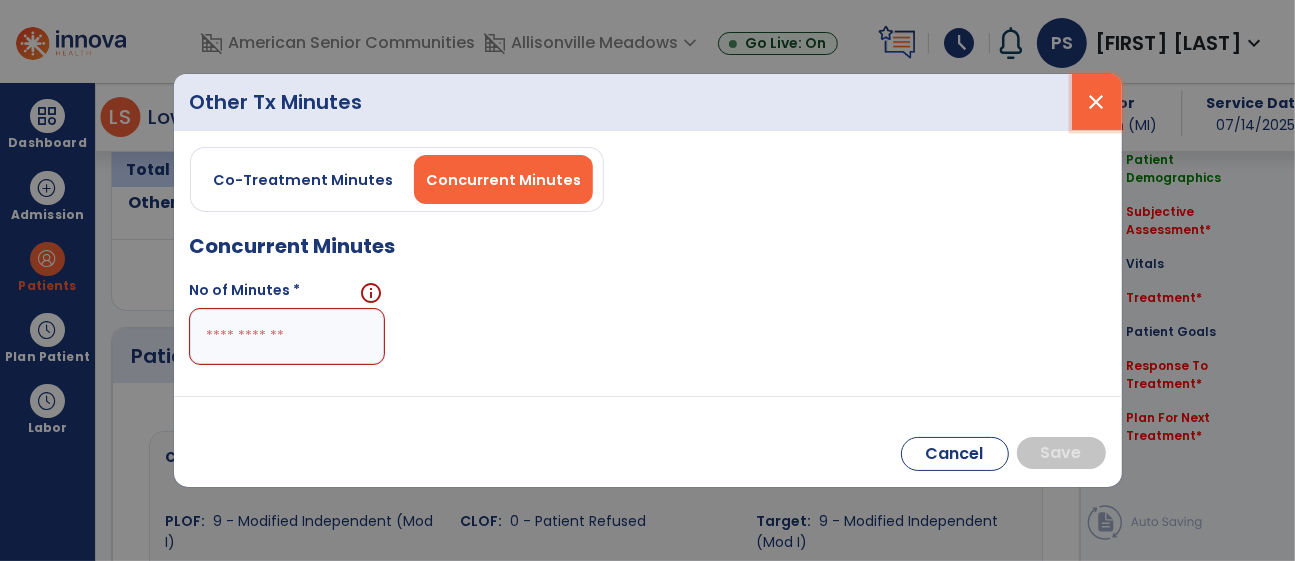 click on "close" at bounding box center (1097, 102) 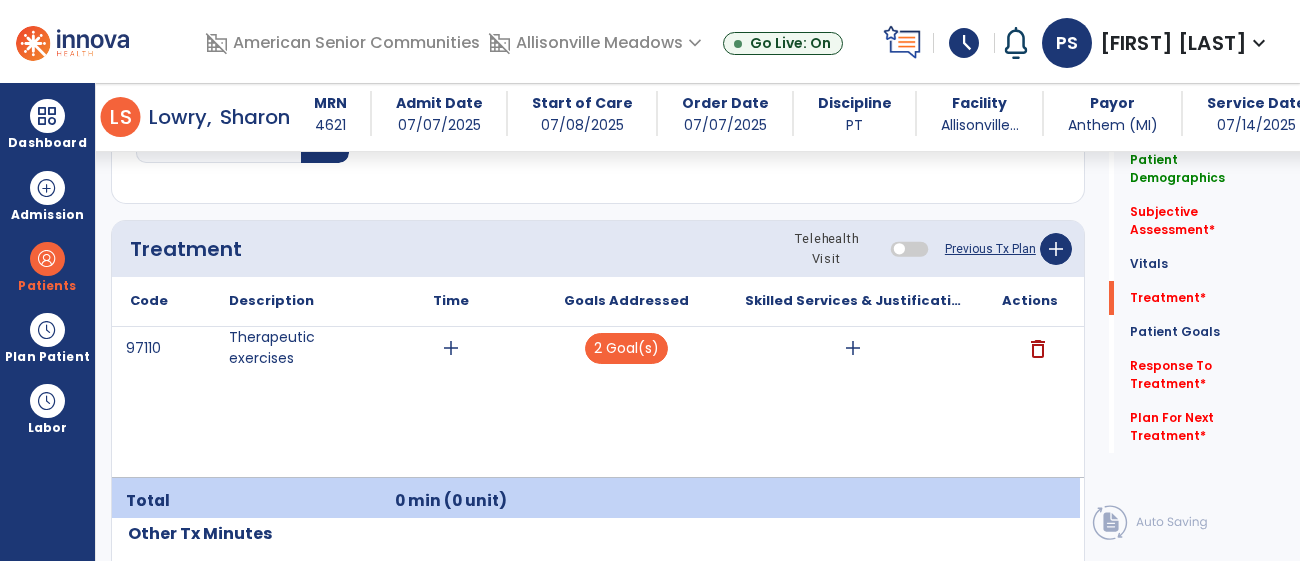 scroll, scrollTop: 1109, scrollLeft: 0, axis: vertical 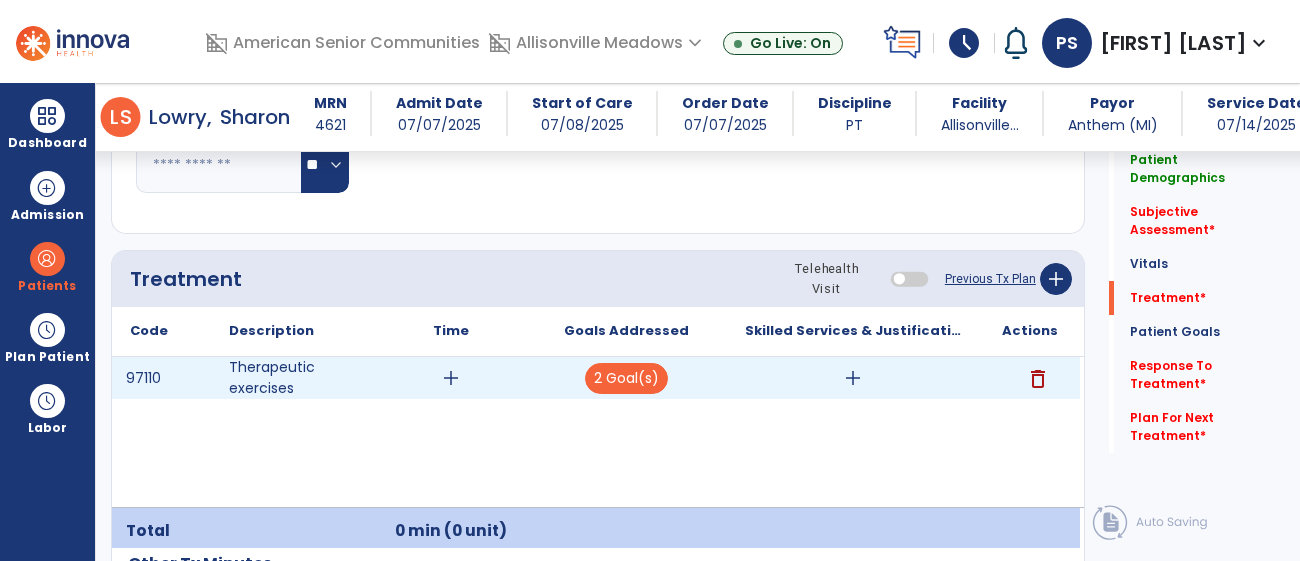 click on "add" at bounding box center (451, 378) 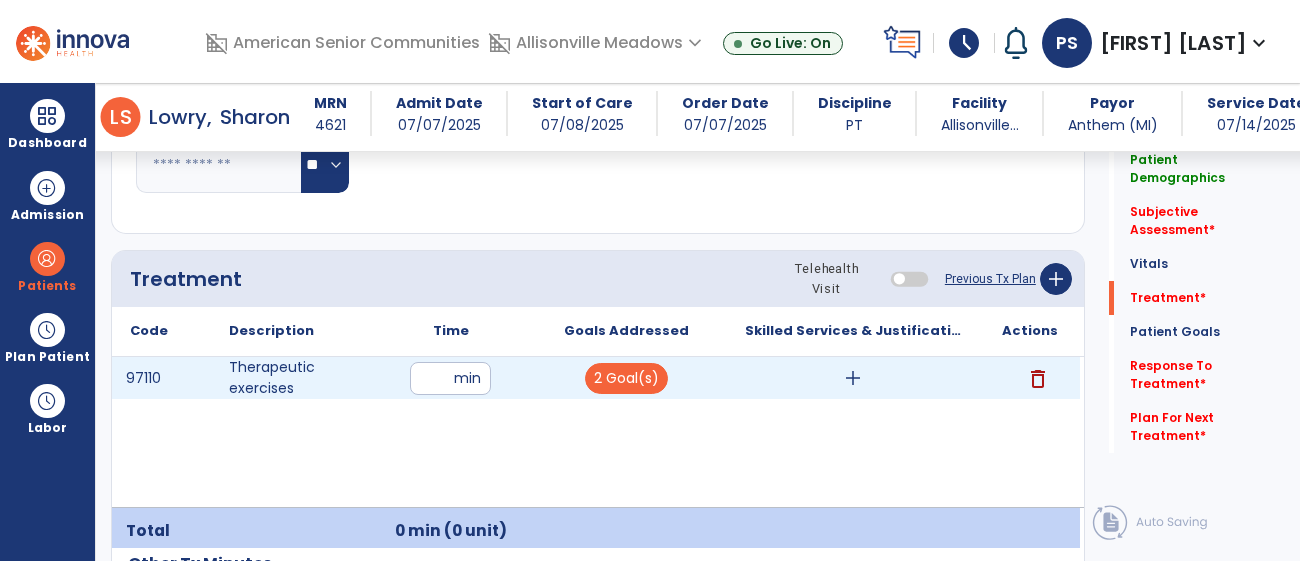 type on "**" 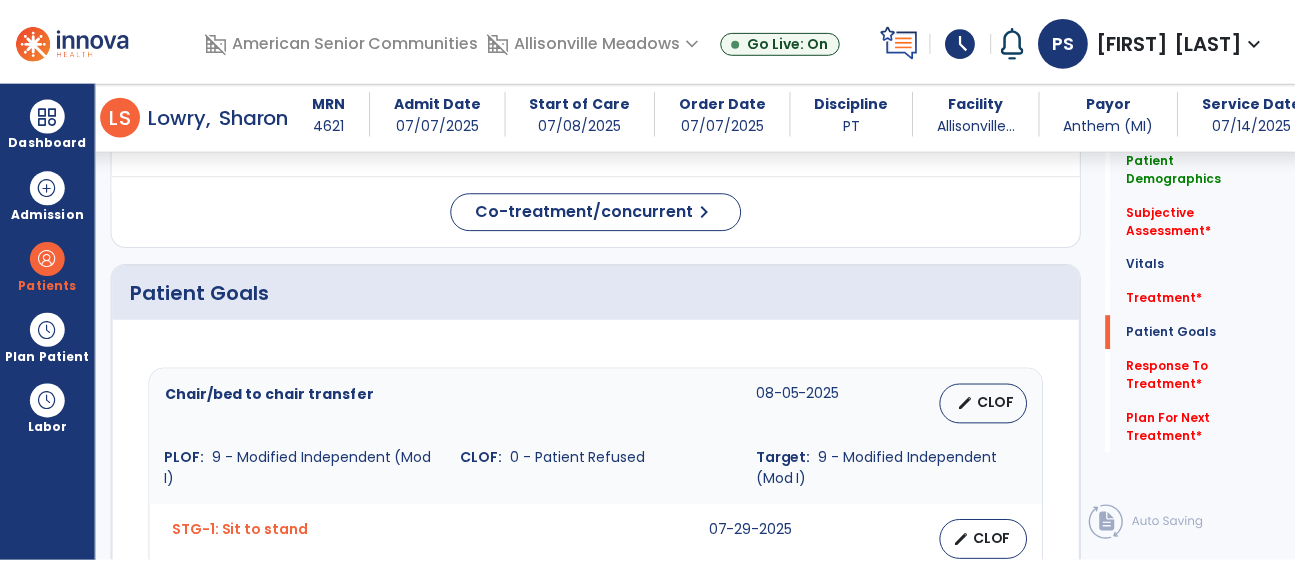 scroll, scrollTop: 1541, scrollLeft: 0, axis: vertical 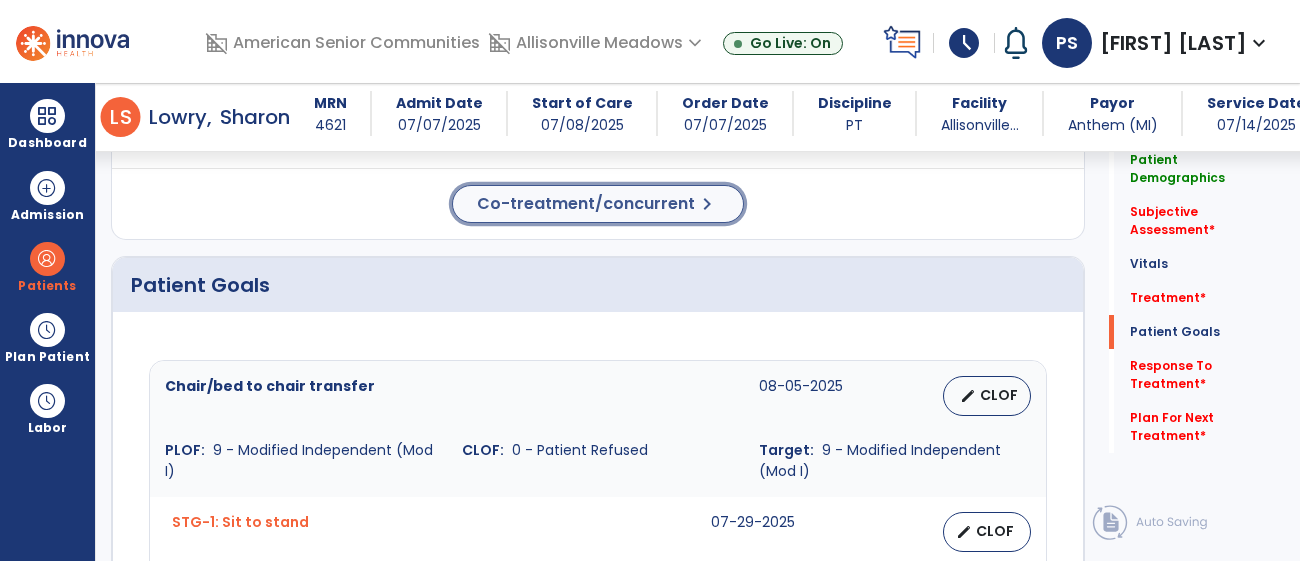 click on "Co-treatment/concurrent" 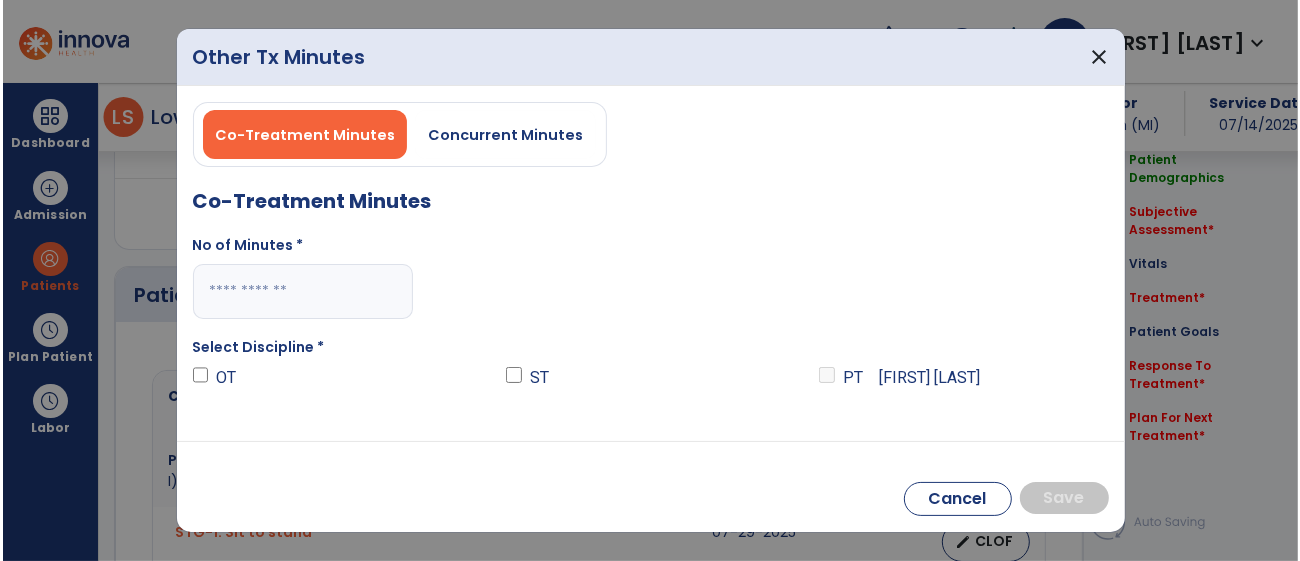 scroll, scrollTop: 1541, scrollLeft: 0, axis: vertical 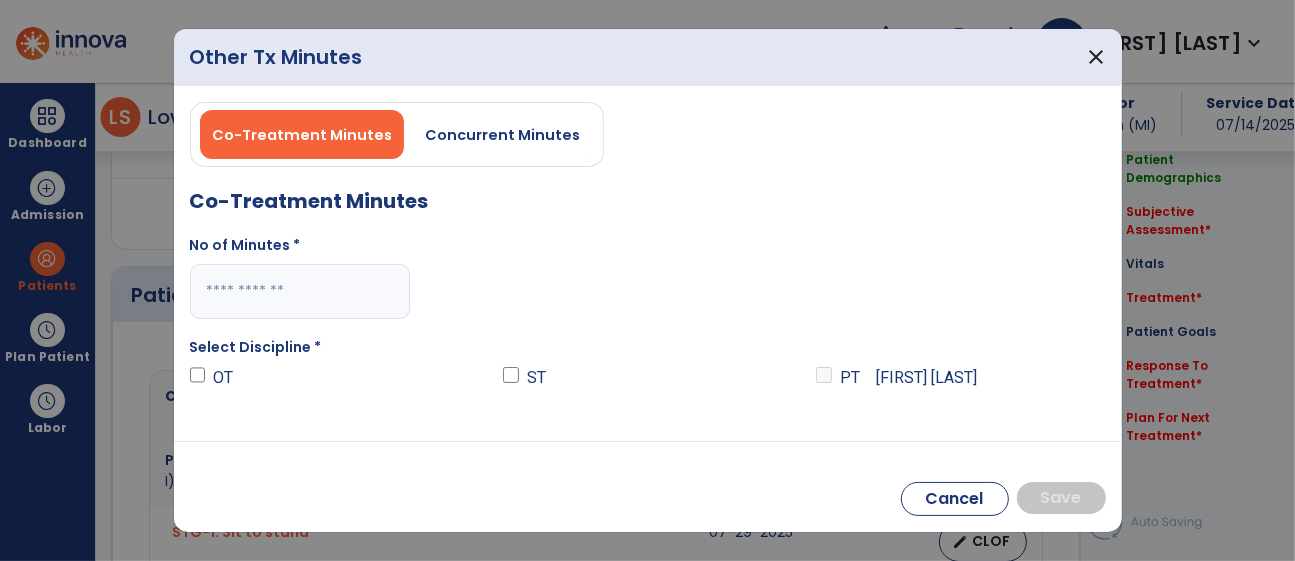 click at bounding box center [300, 291] 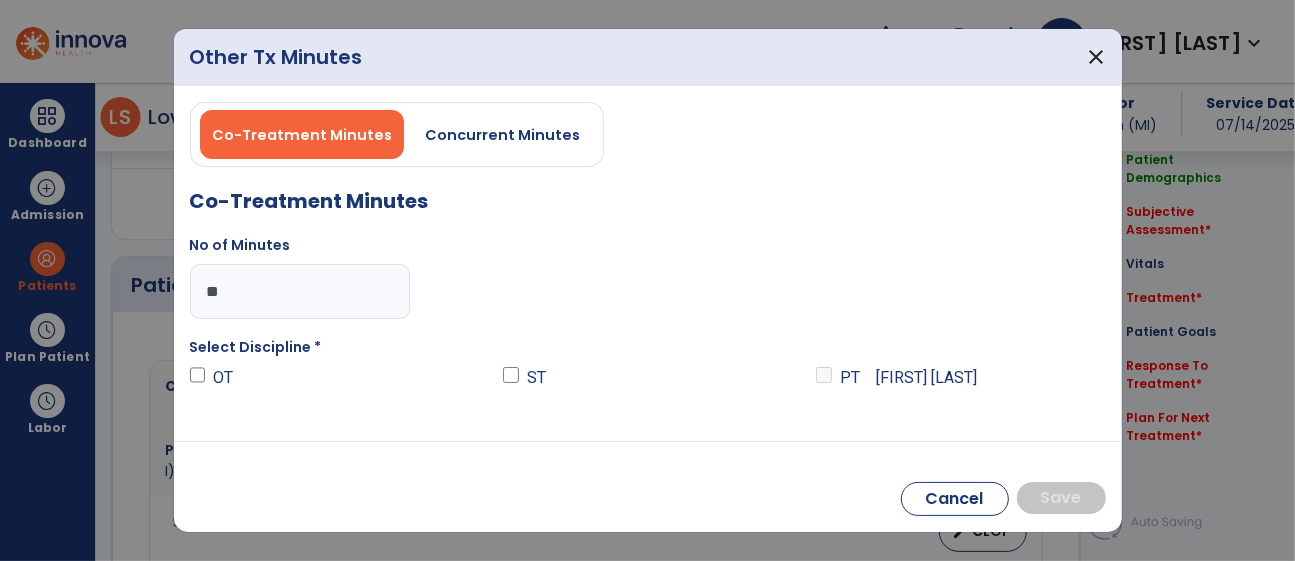 click on "**" at bounding box center [300, 291] 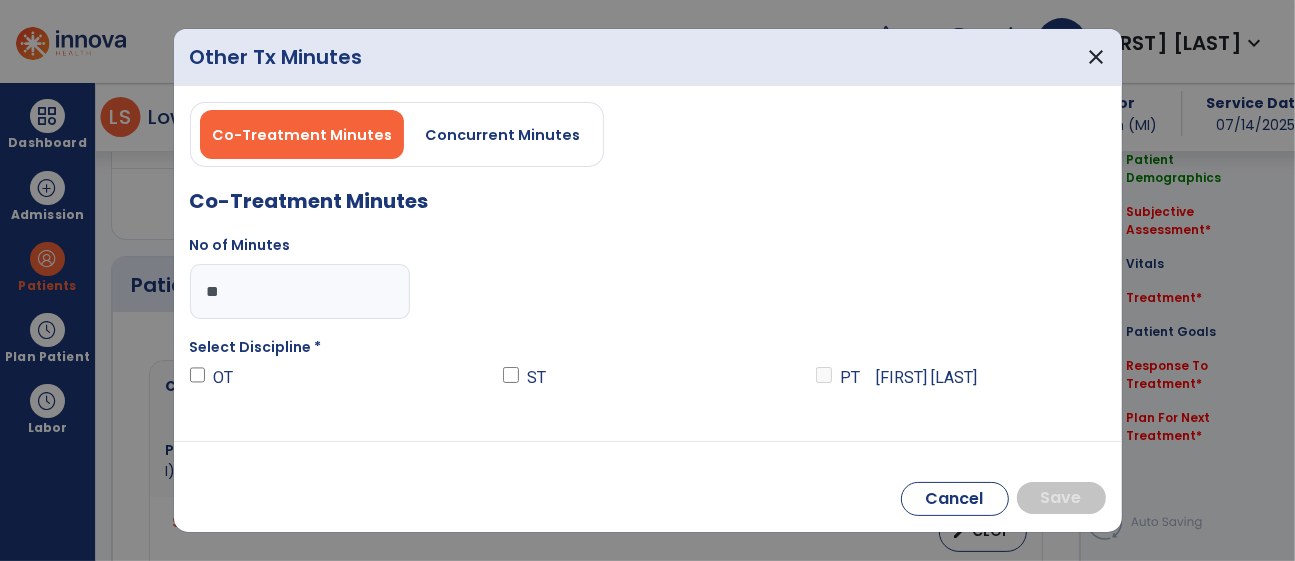type on "*" 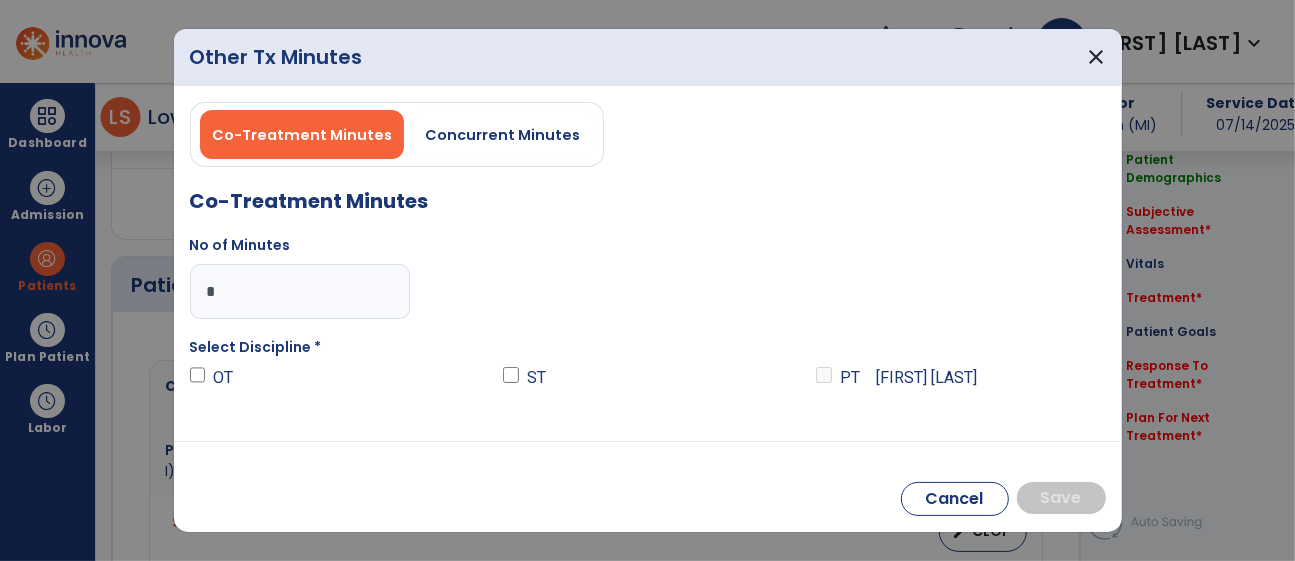 type 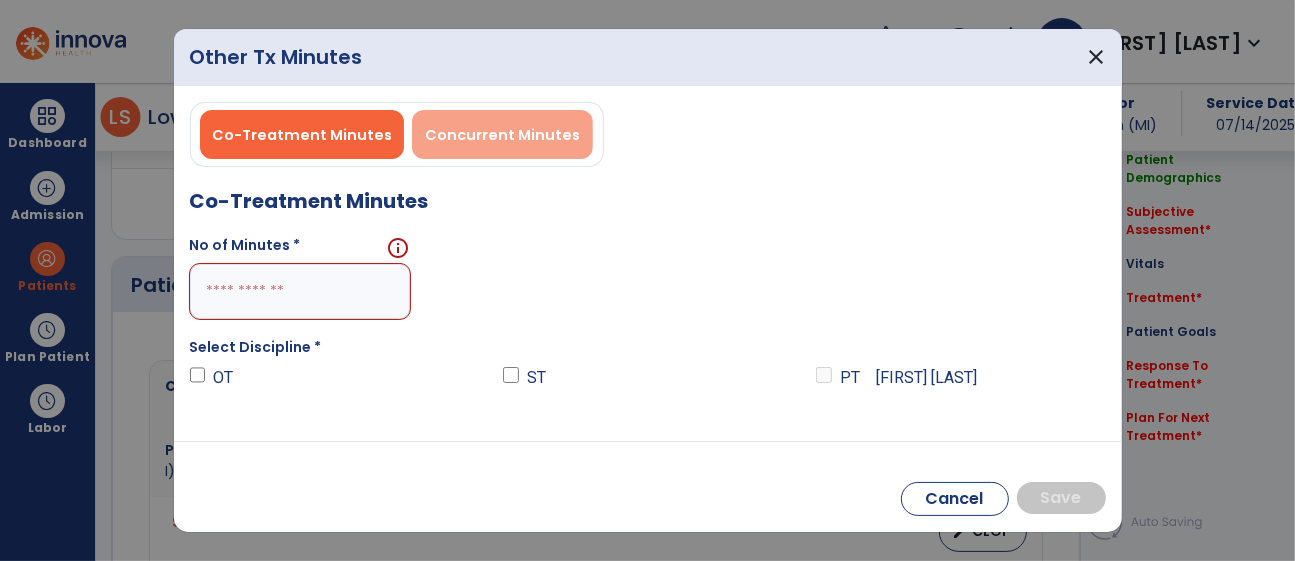 click on "Concurrent Minutes" at bounding box center (502, 135) 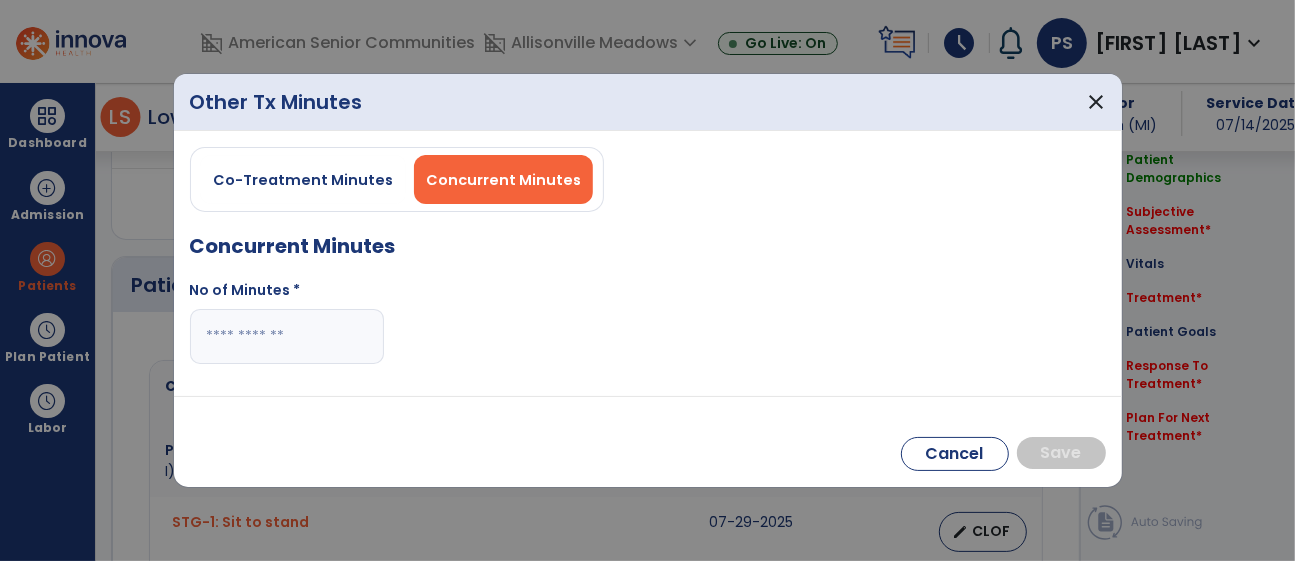 click at bounding box center (287, 336) 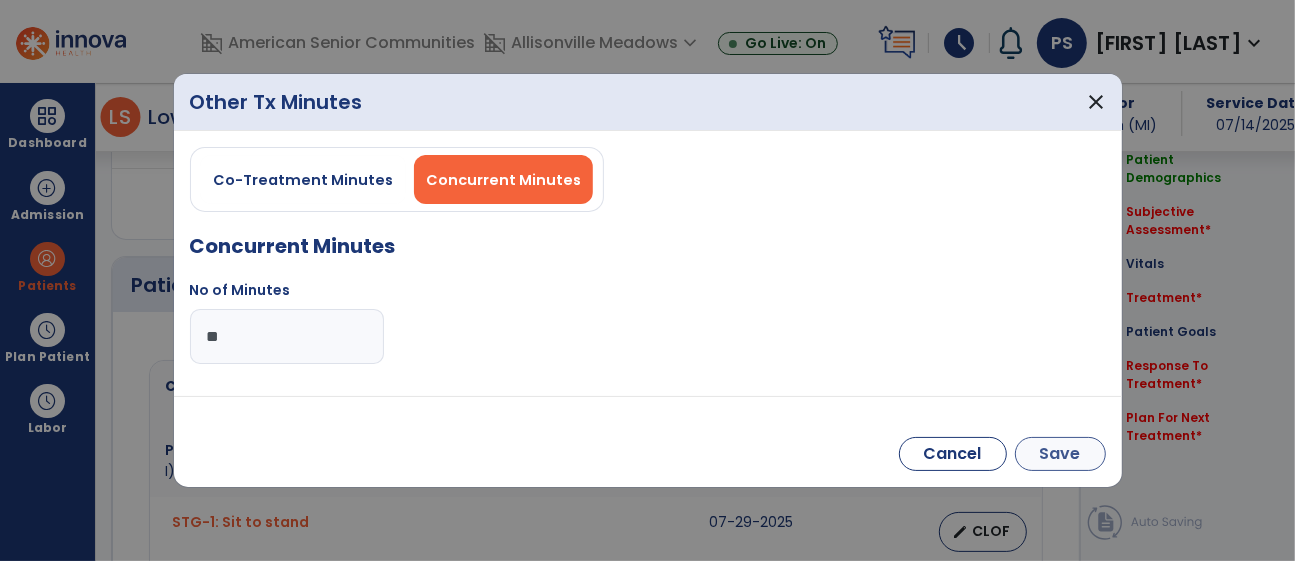 type on "**" 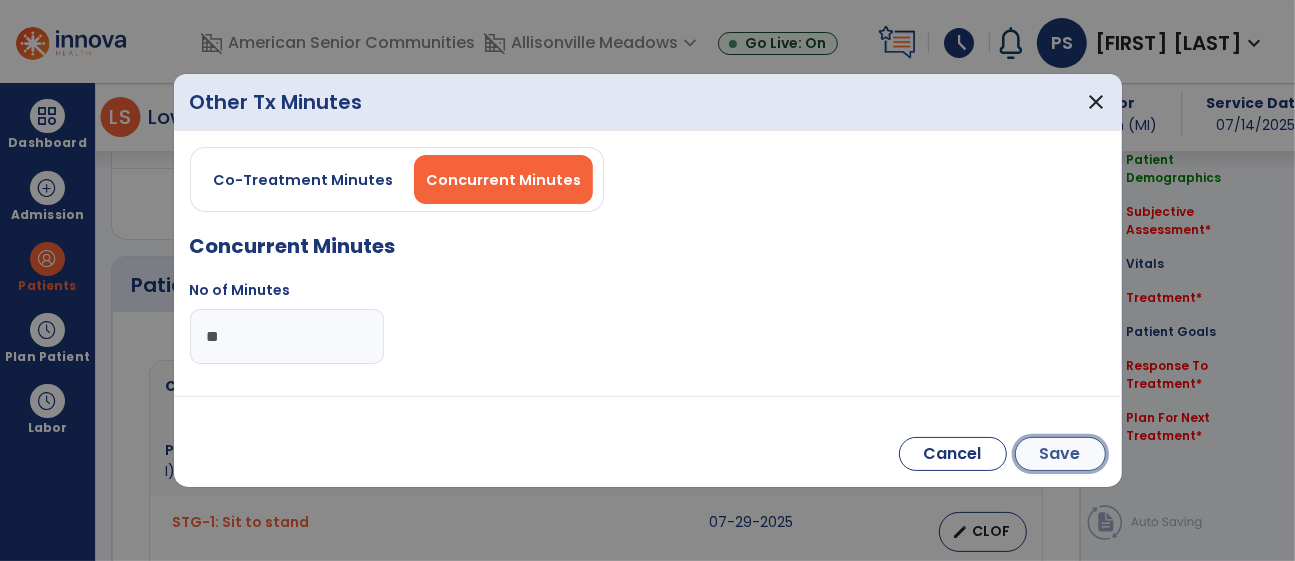 click on "Save" at bounding box center (1060, 454) 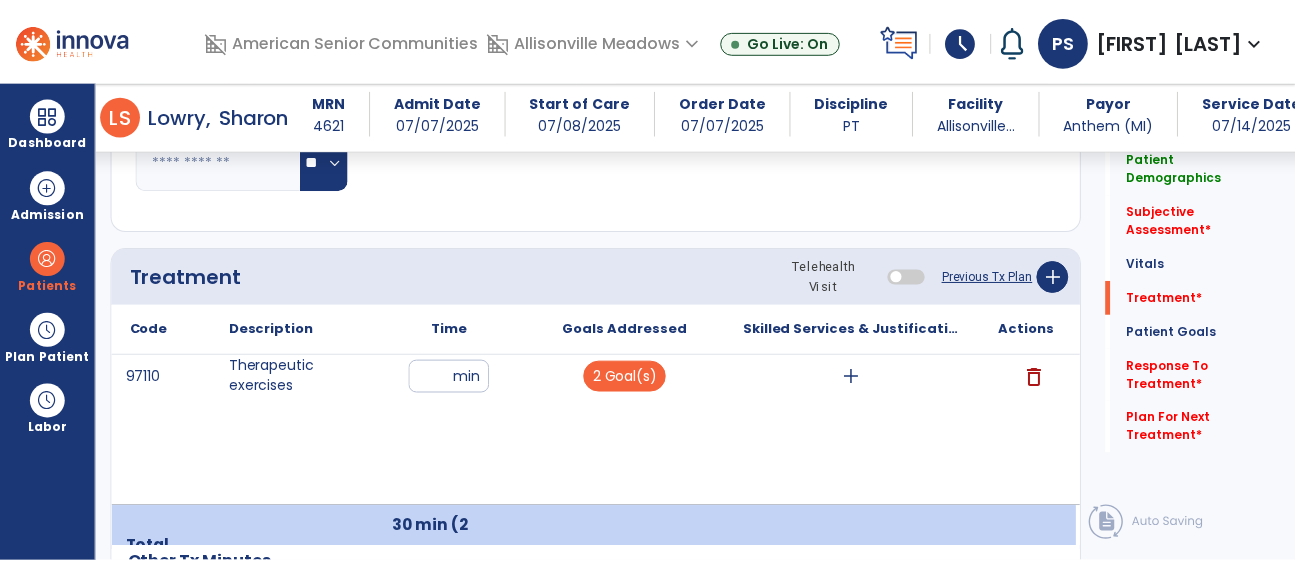 scroll, scrollTop: 1109, scrollLeft: 0, axis: vertical 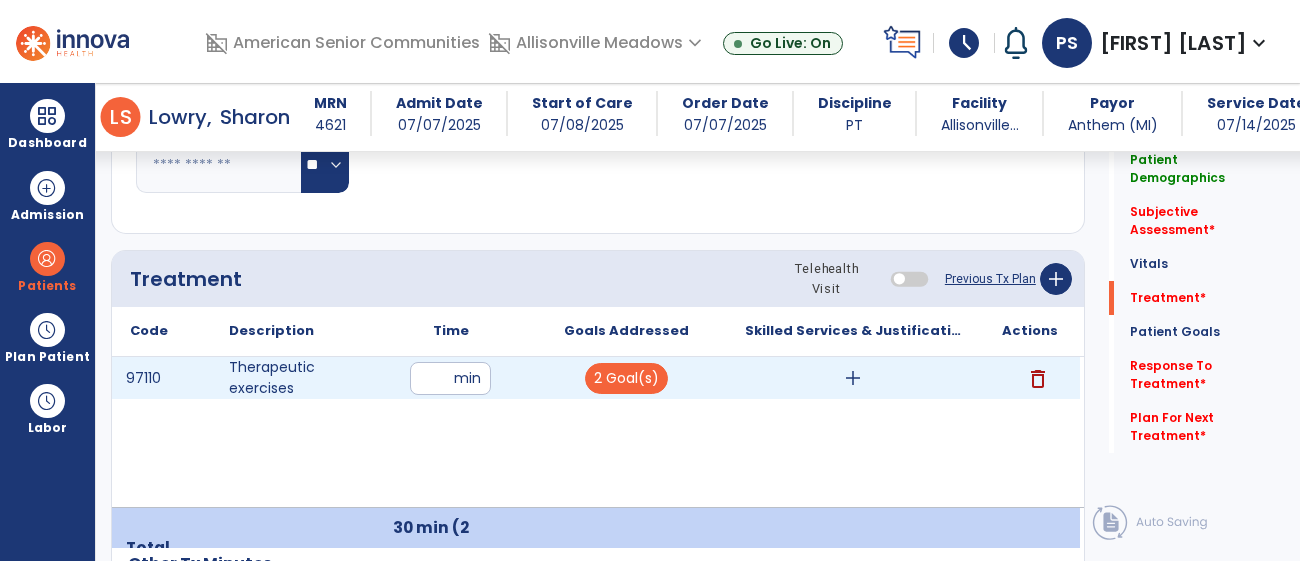 click on "**" at bounding box center (450, 378) 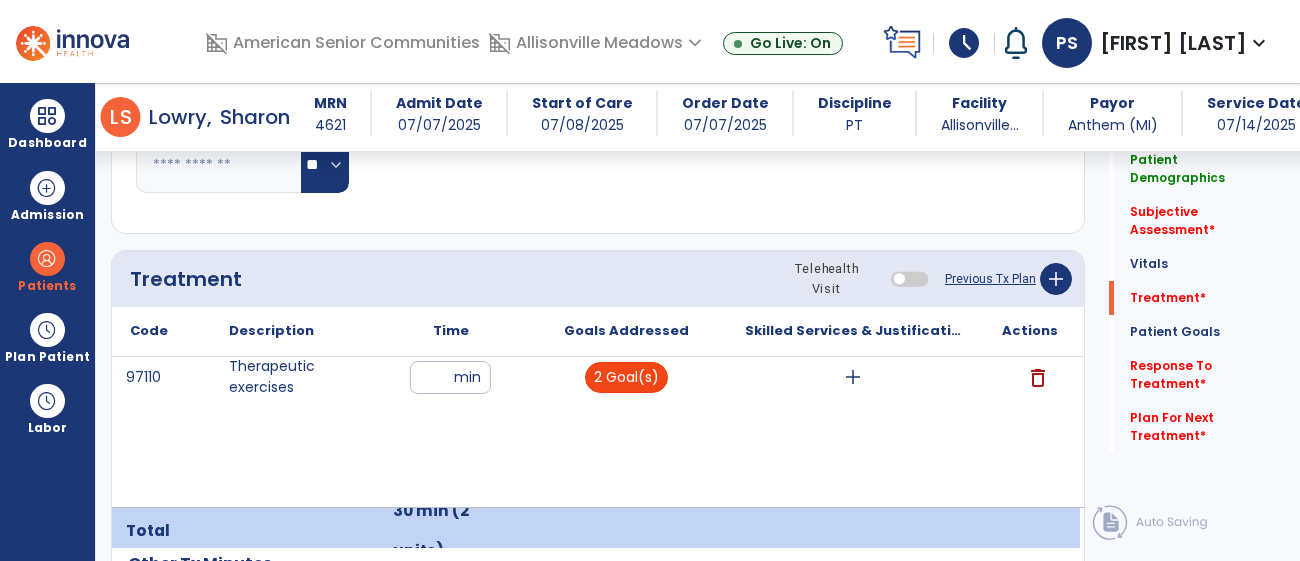 click on "2 Goal(s)" at bounding box center (626, 377) 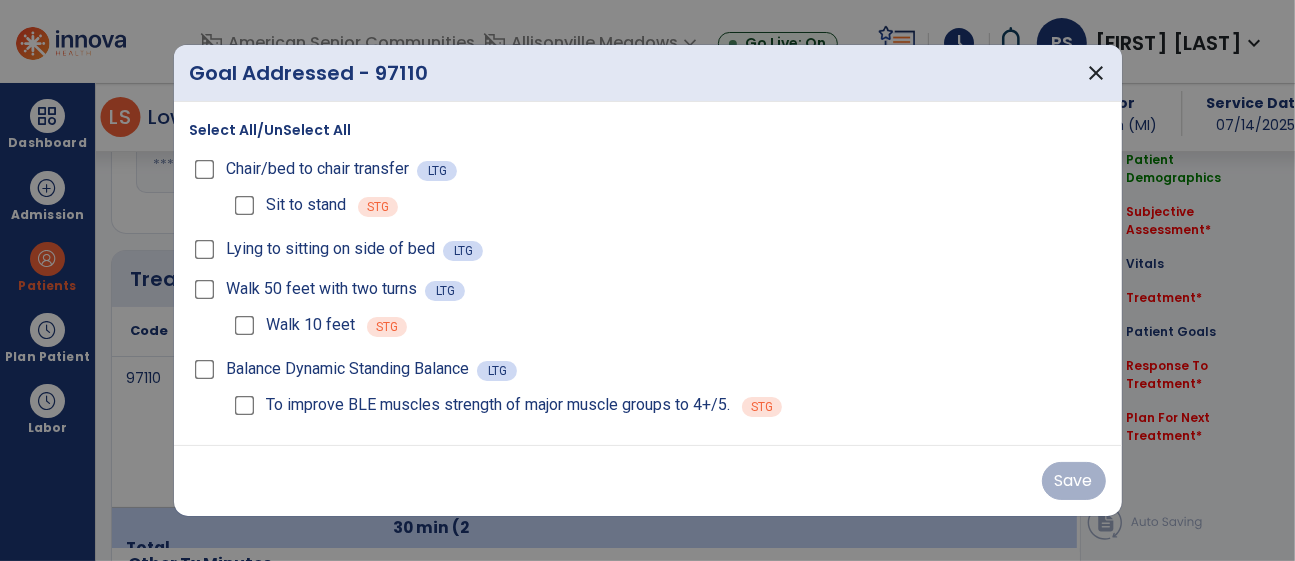 scroll, scrollTop: 1109, scrollLeft: 0, axis: vertical 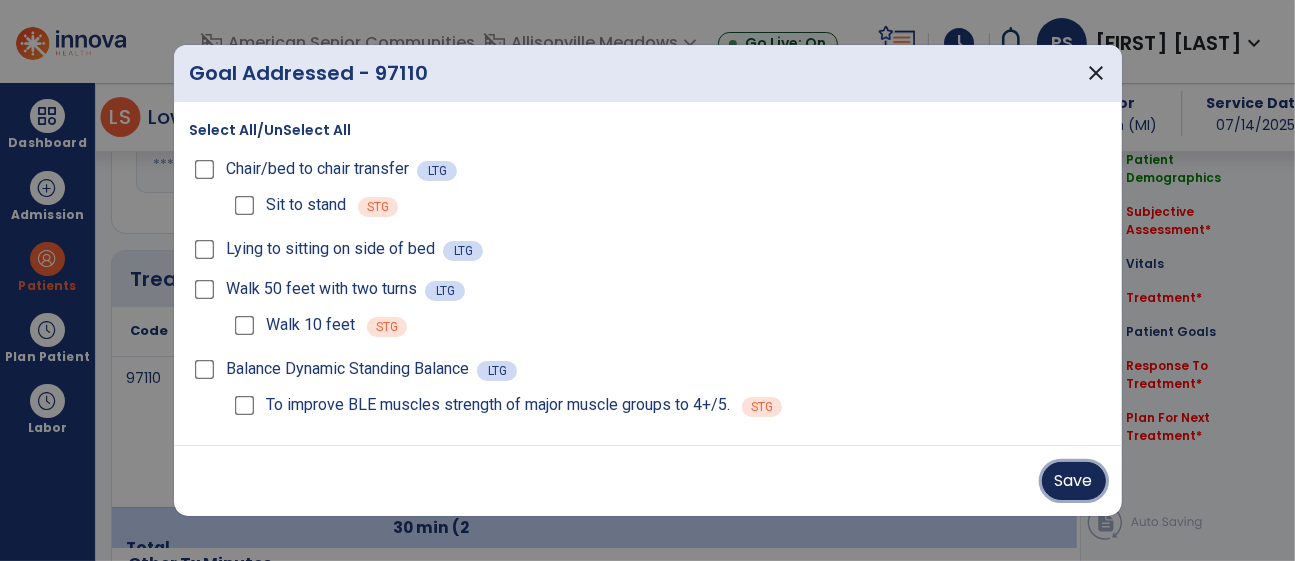 click on "Save" at bounding box center (1074, 481) 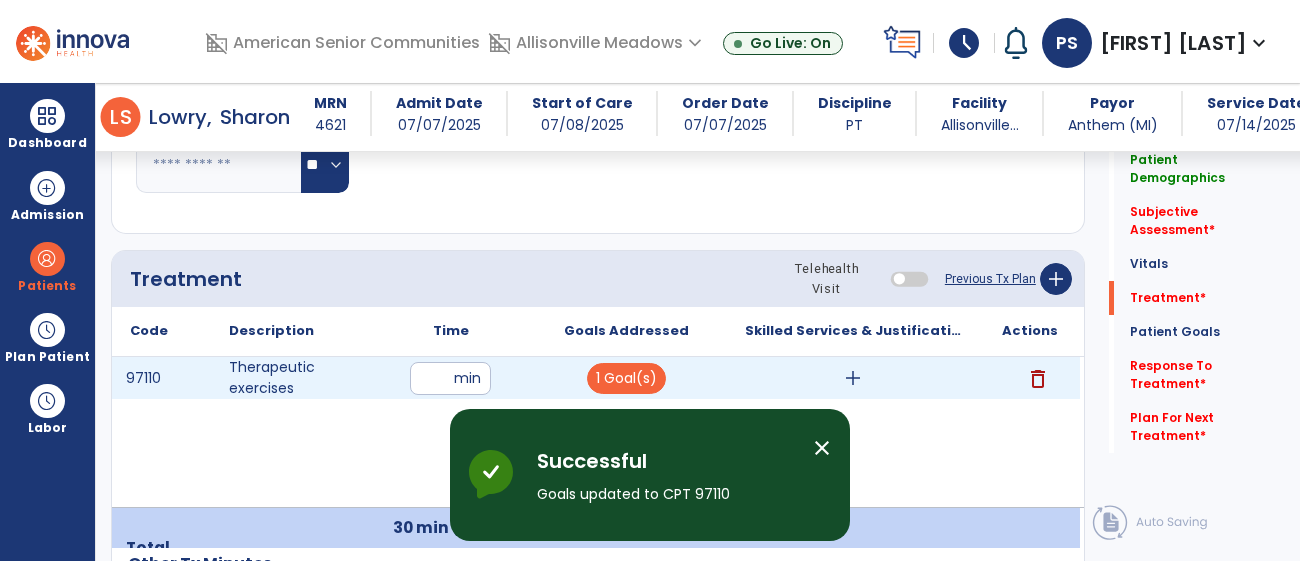 drag, startPoint x: 434, startPoint y: 373, endPoint x: 459, endPoint y: 375, distance: 25.079872 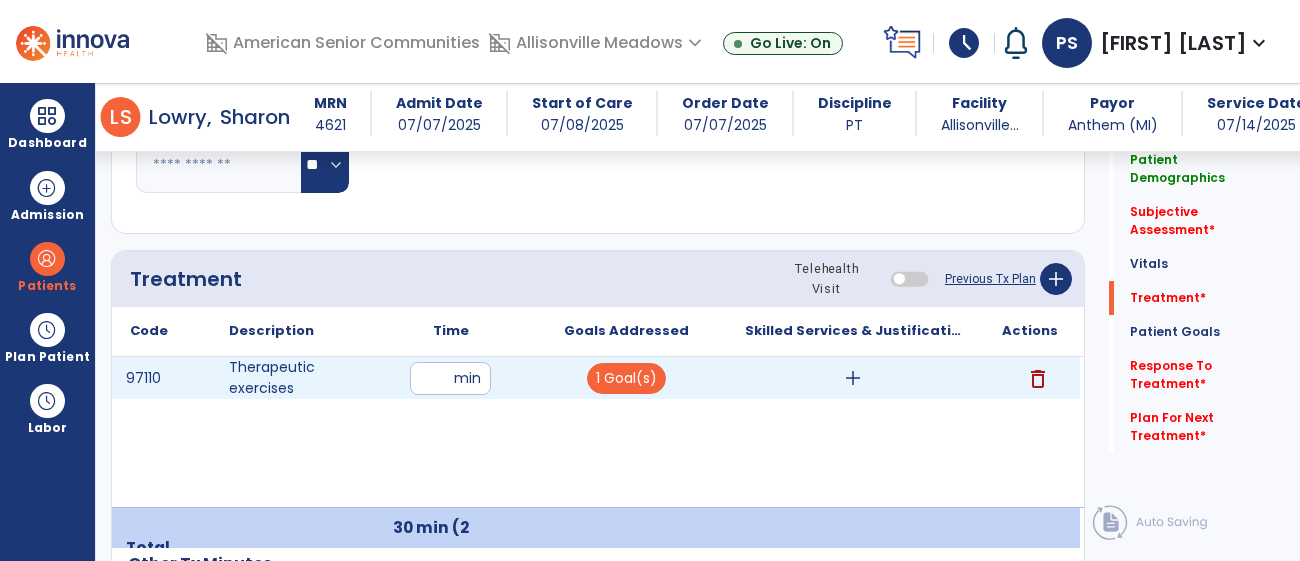 type on "*" 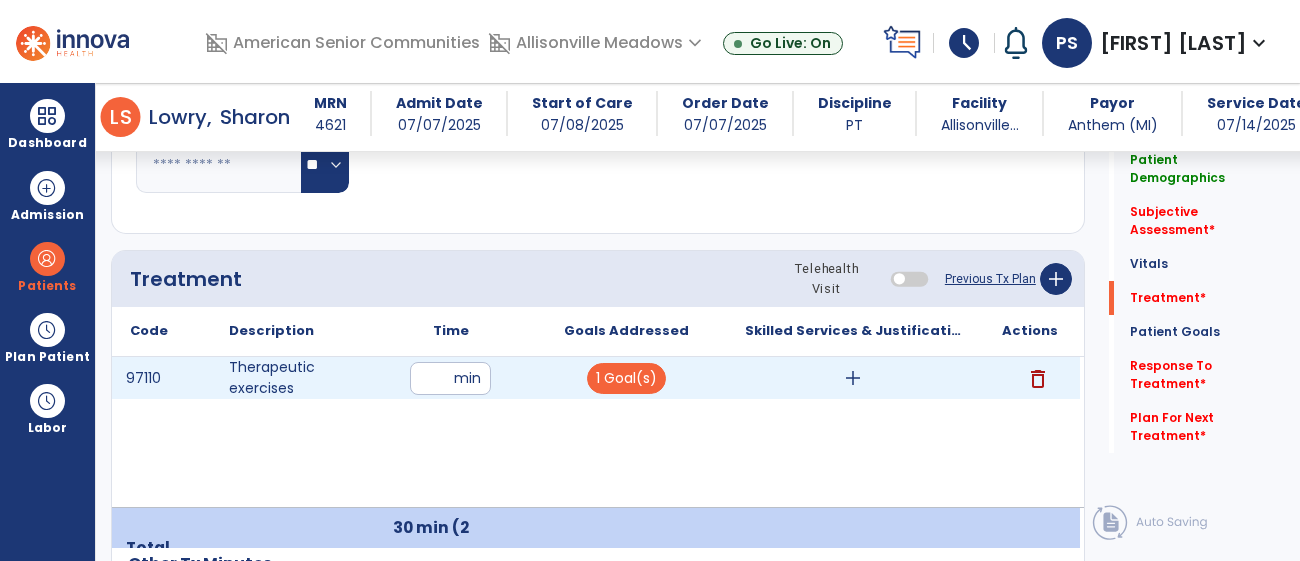 type on "**" 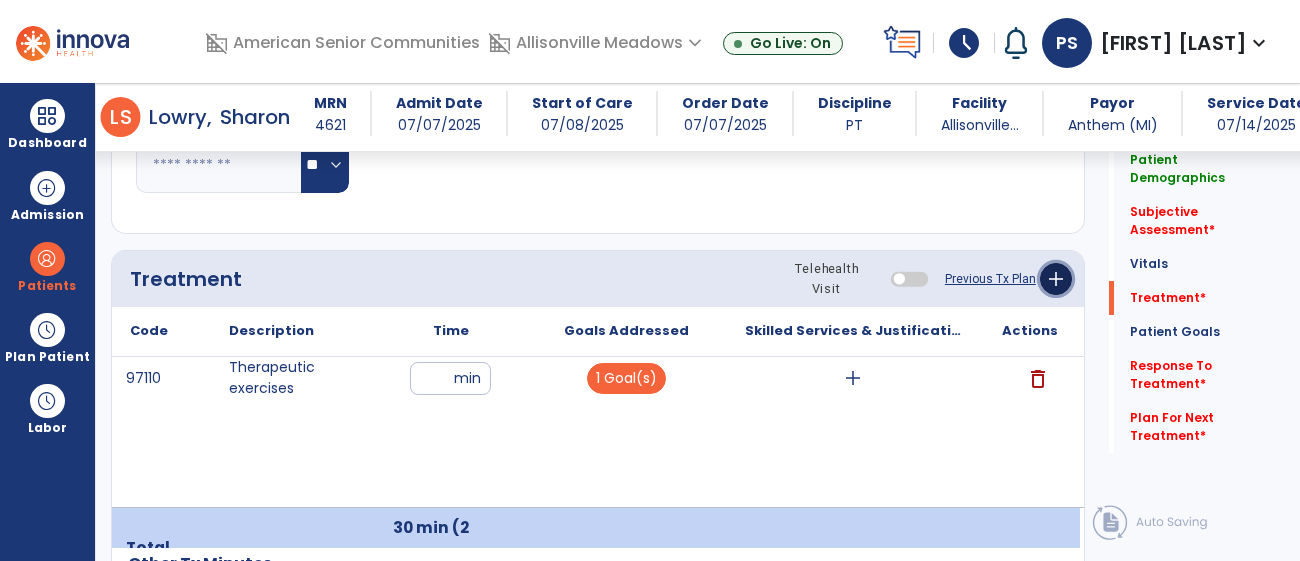 click on "add" 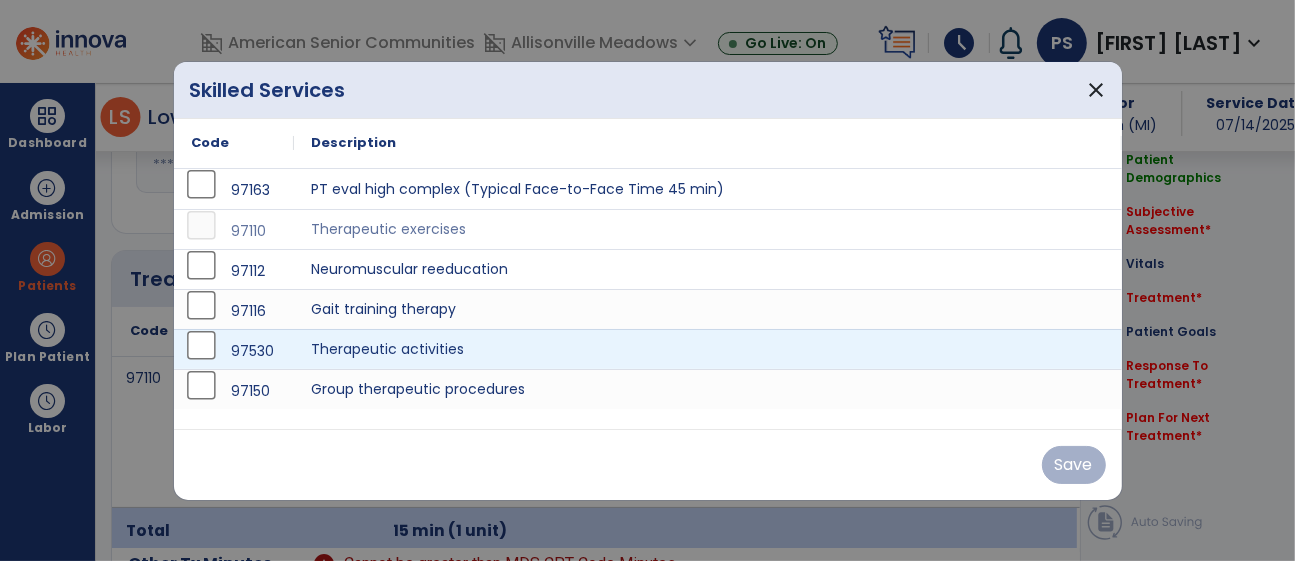 scroll, scrollTop: 1109, scrollLeft: 0, axis: vertical 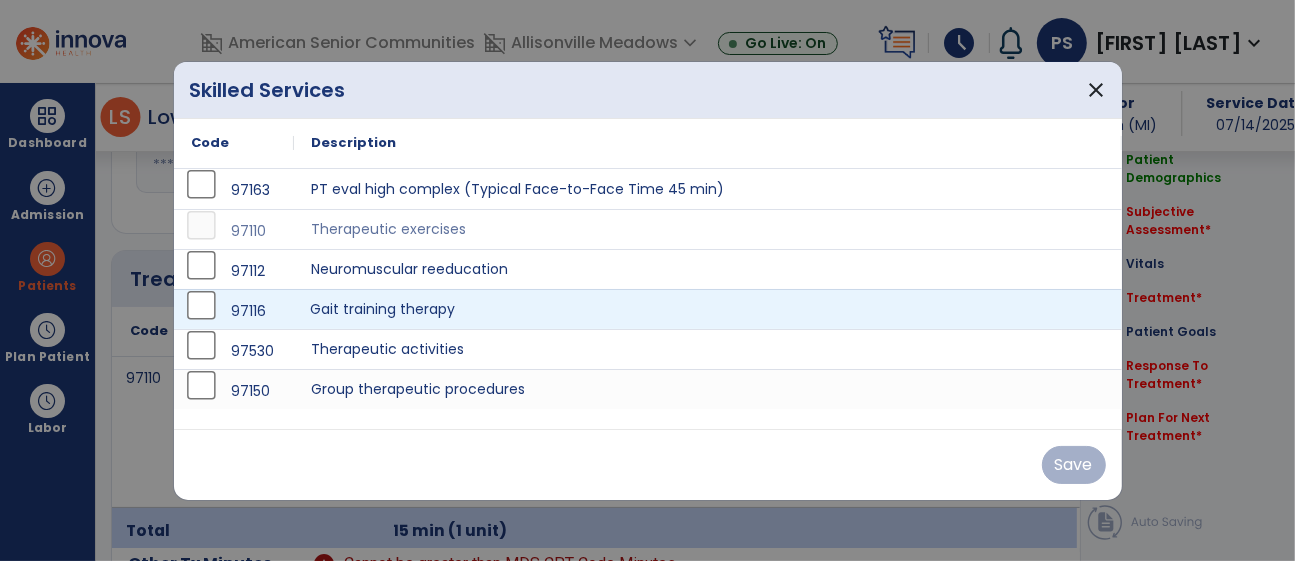 click on "Gait training therapy" at bounding box center (708, 309) 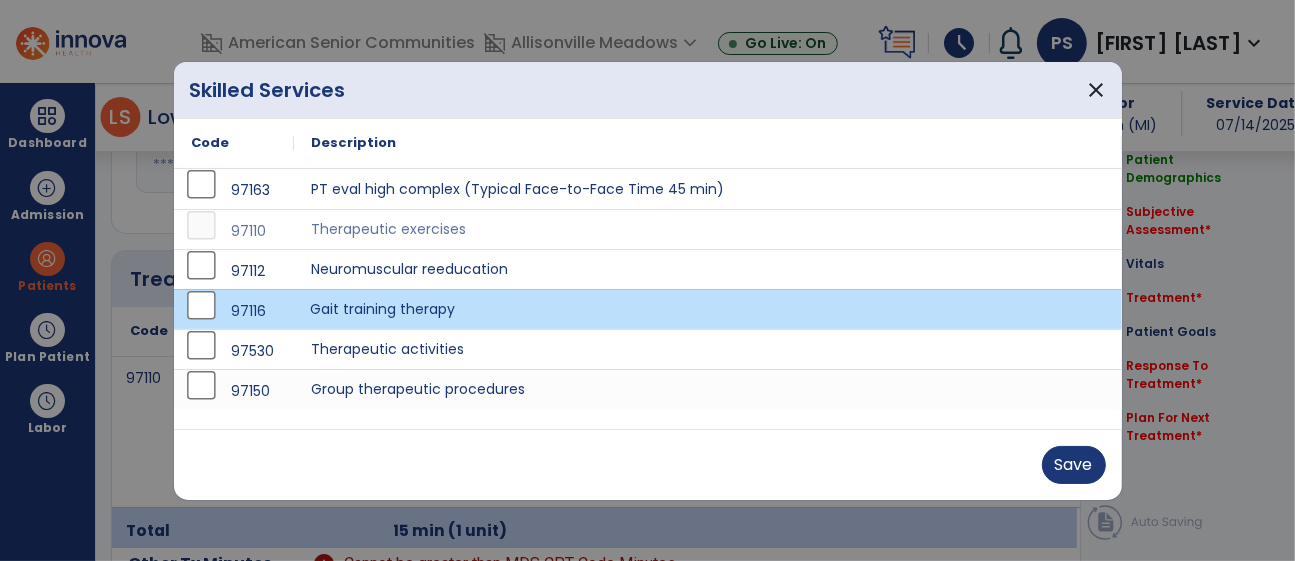 click on "Gait training therapy" at bounding box center [708, 309] 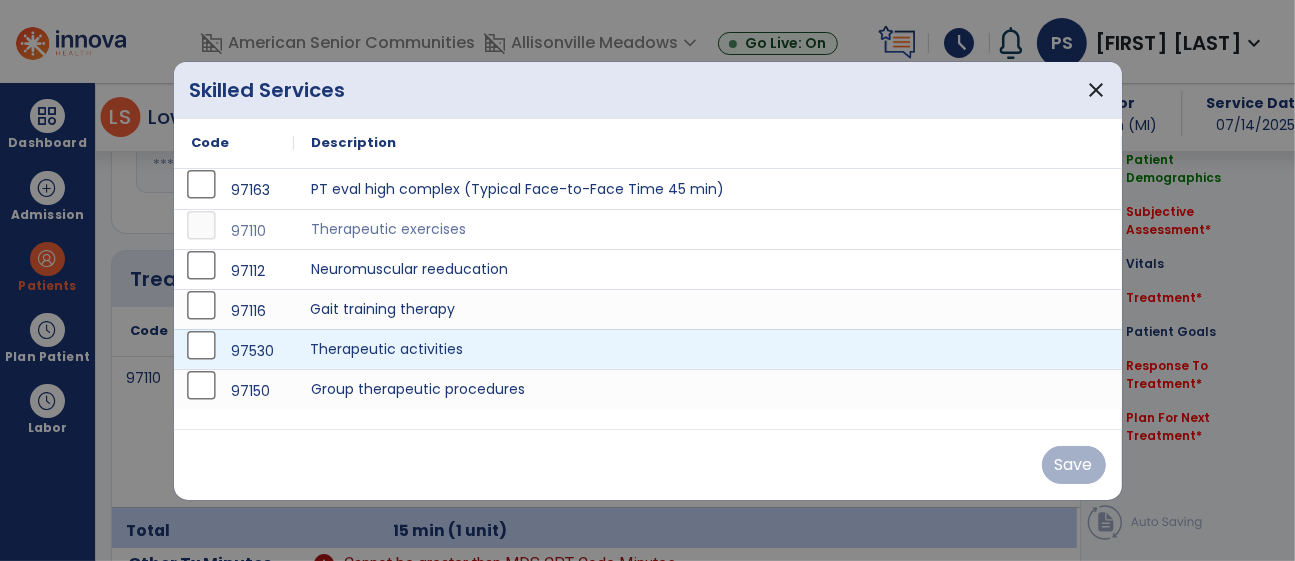 click on "Therapeutic activities" at bounding box center [708, 349] 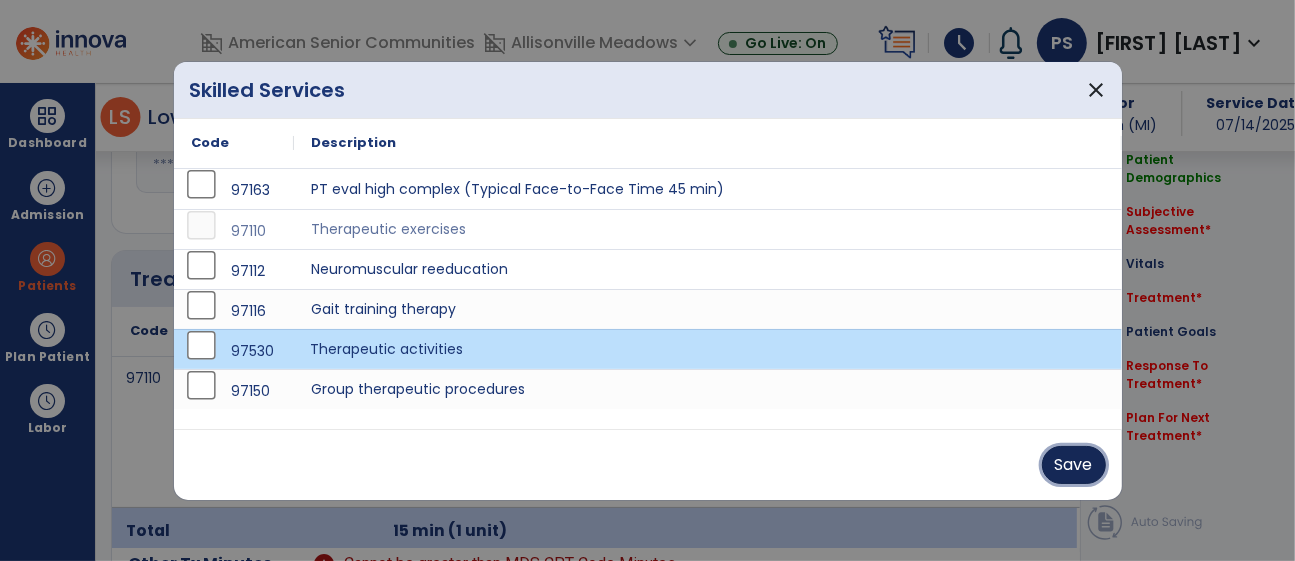 click on "Save" at bounding box center [1074, 465] 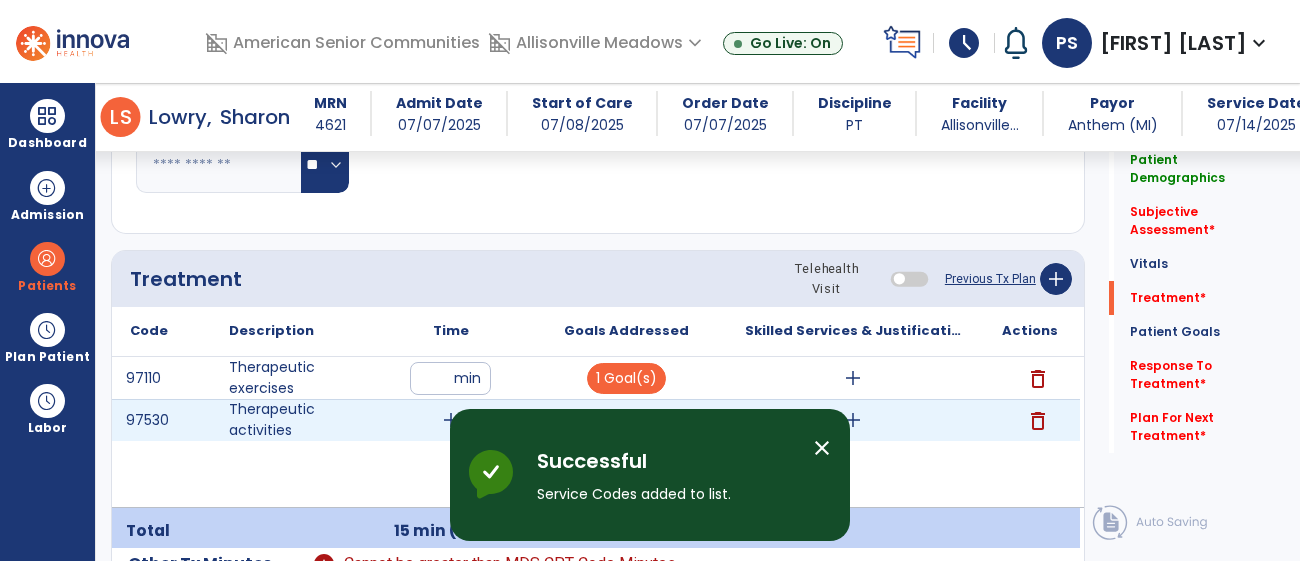 click on "add" at bounding box center (451, 420) 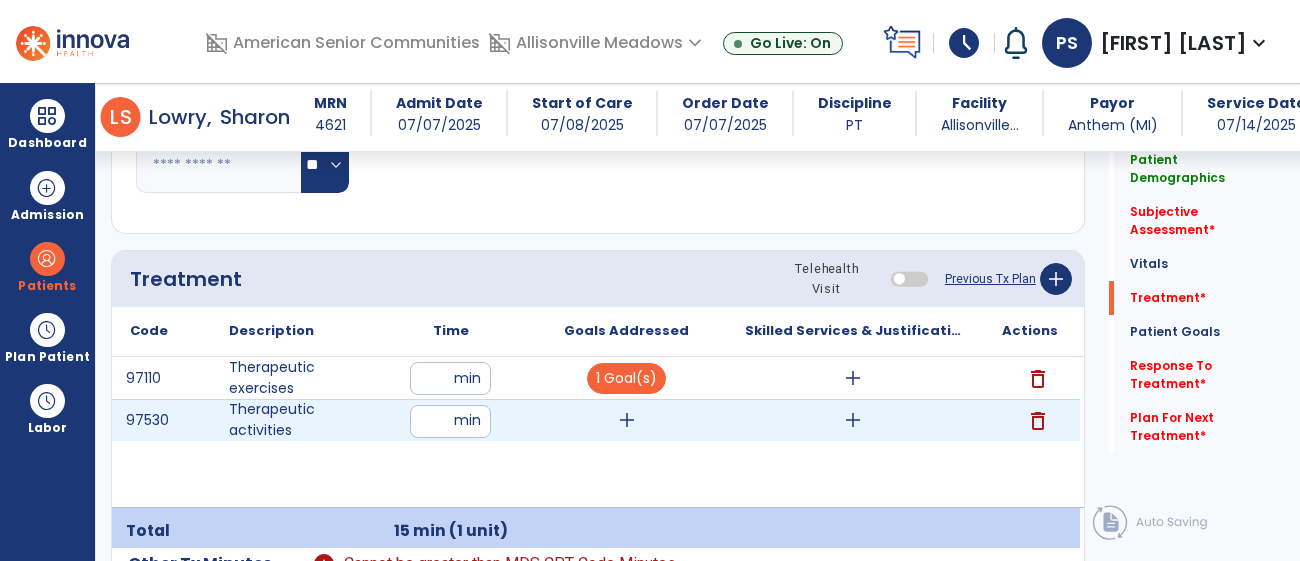 type on "**" 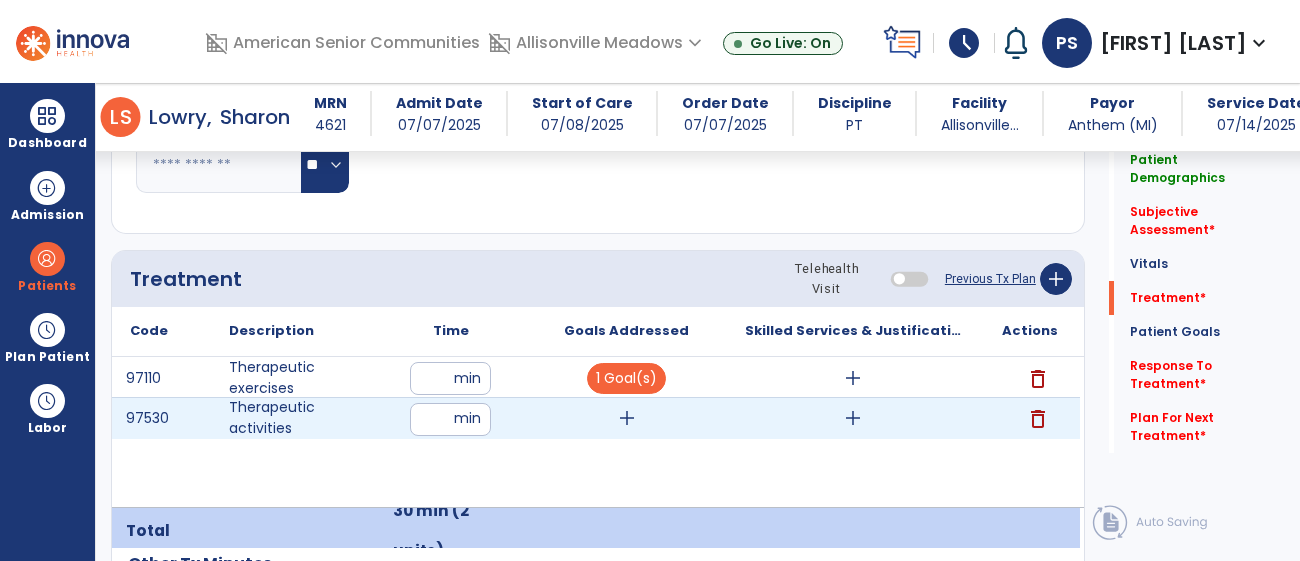 click on "add" at bounding box center (627, 418) 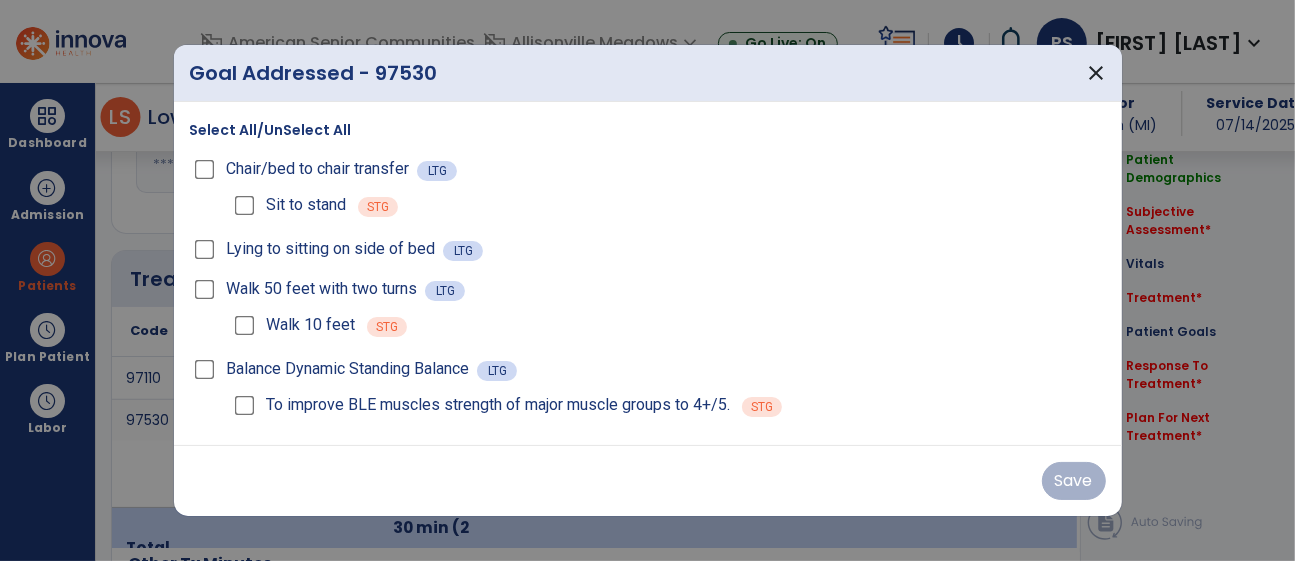 scroll, scrollTop: 1109, scrollLeft: 0, axis: vertical 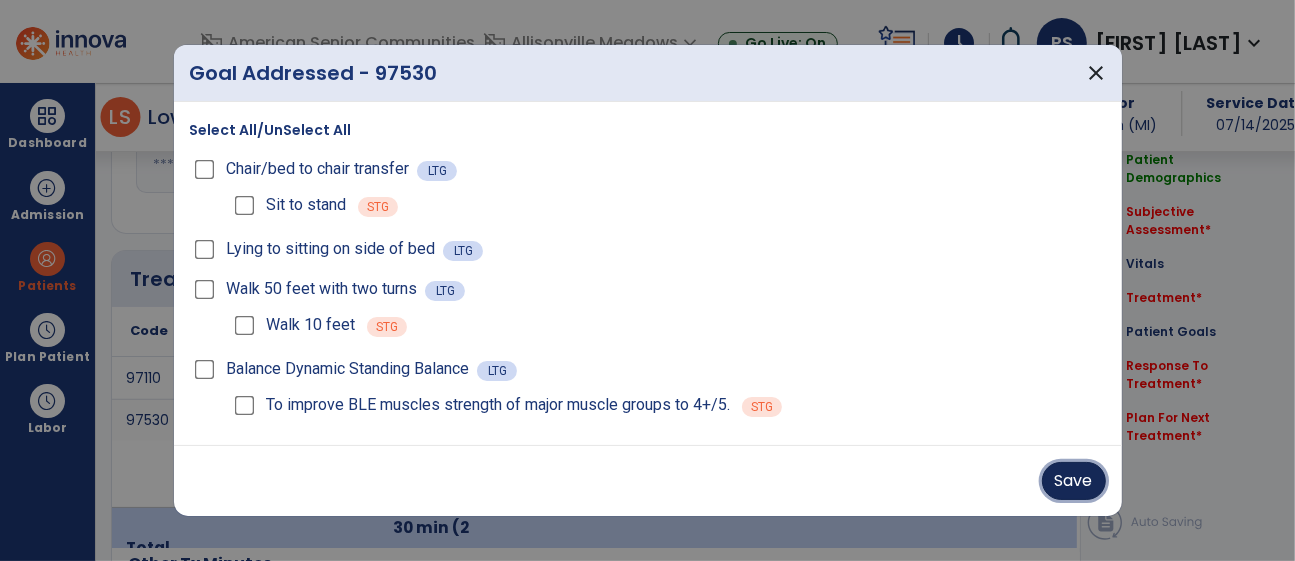 click on "Save" at bounding box center [1074, 481] 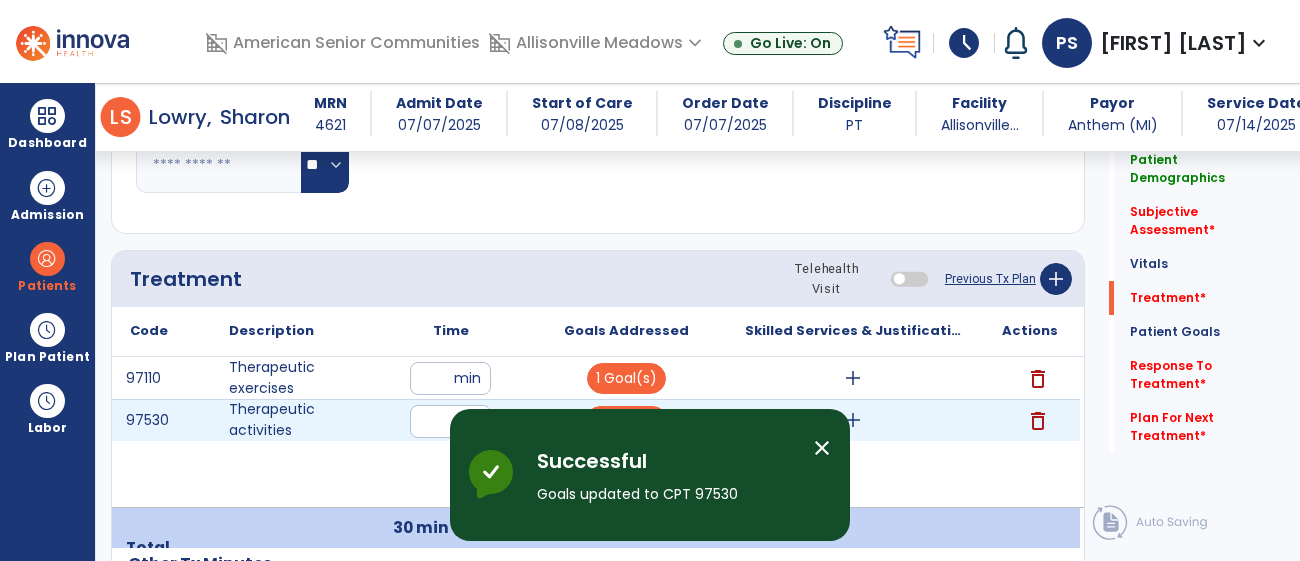 click on "add" at bounding box center (853, 420) 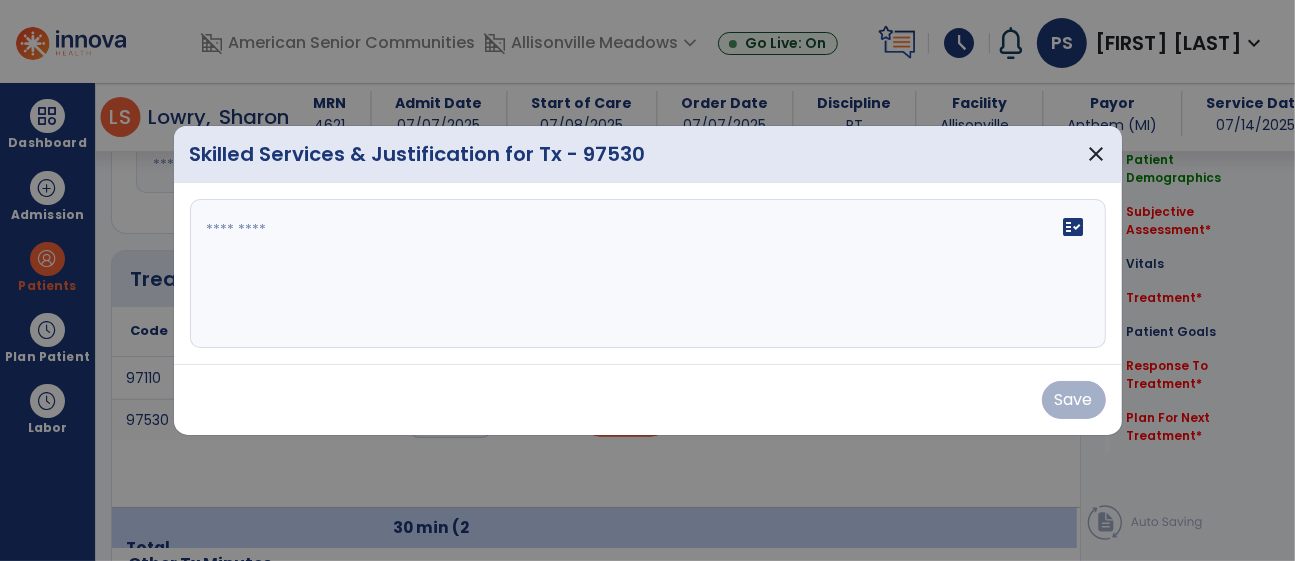 scroll, scrollTop: 1109, scrollLeft: 0, axis: vertical 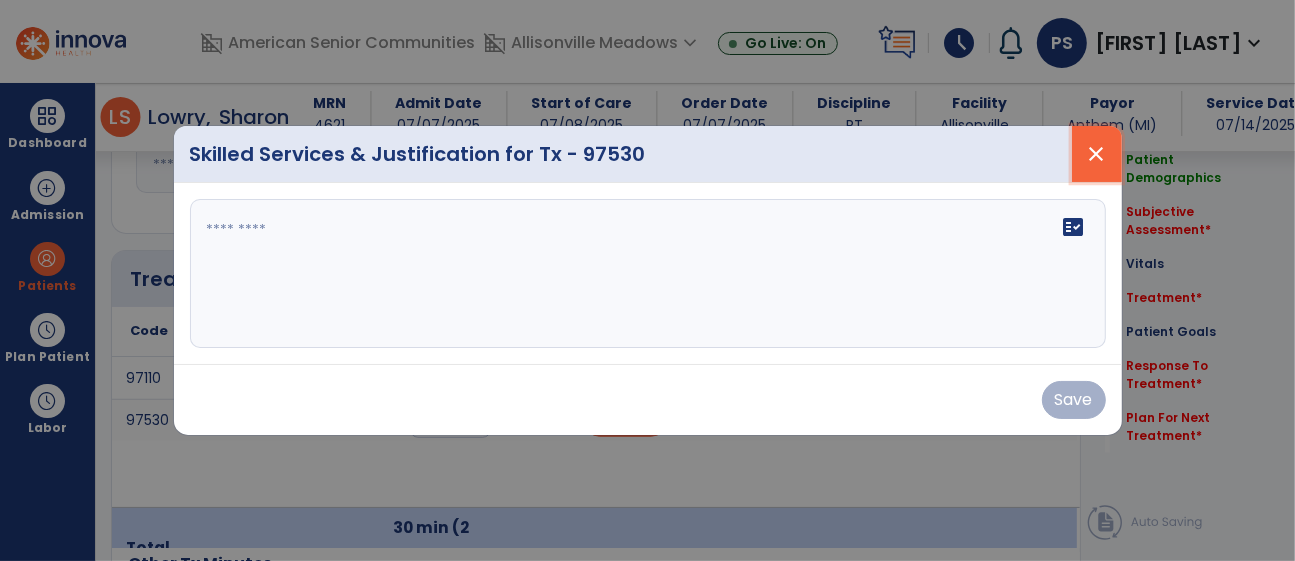 click on "close" at bounding box center [1097, 154] 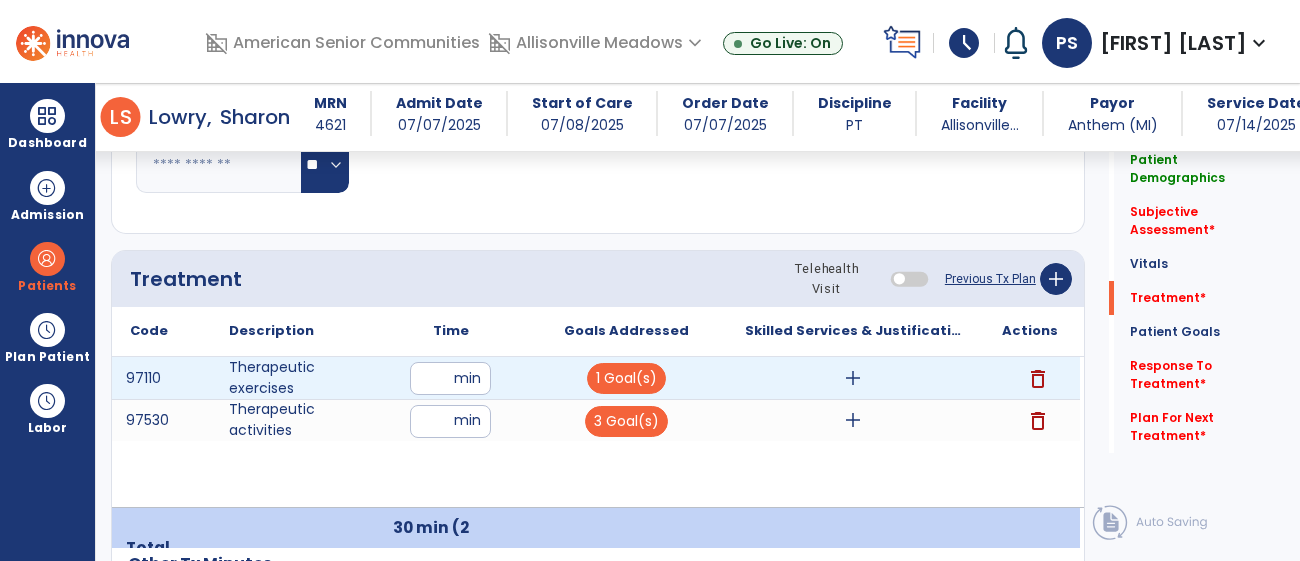 click on "add" at bounding box center [853, 378] 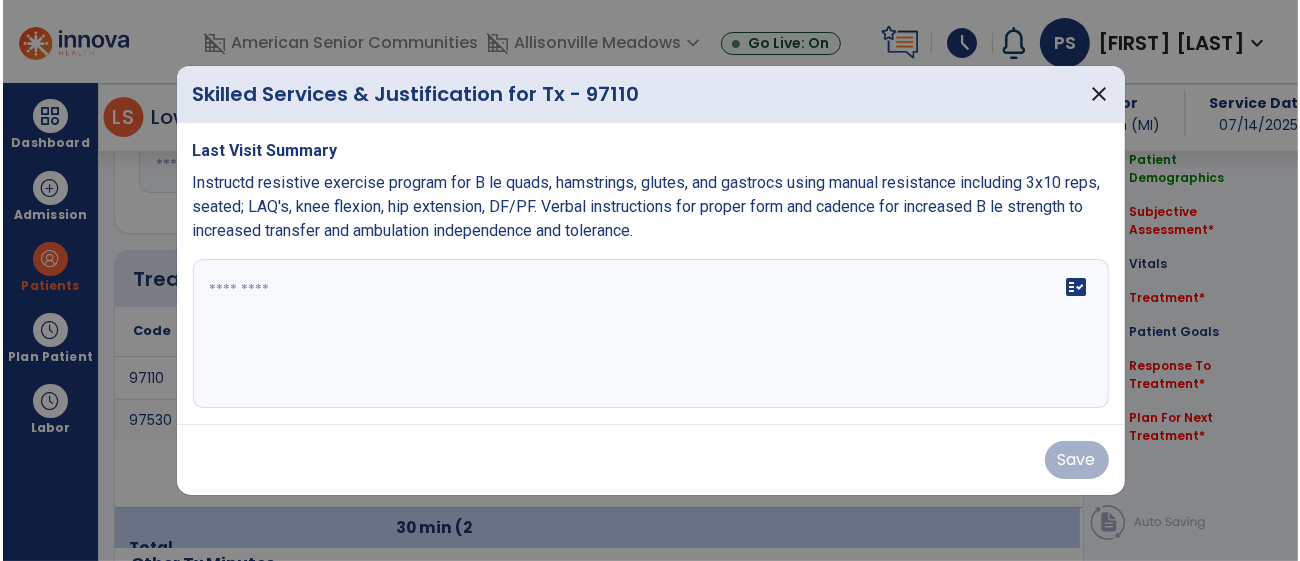 scroll, scrollTop: 1109, scrollLeft: 0, axis: vertical 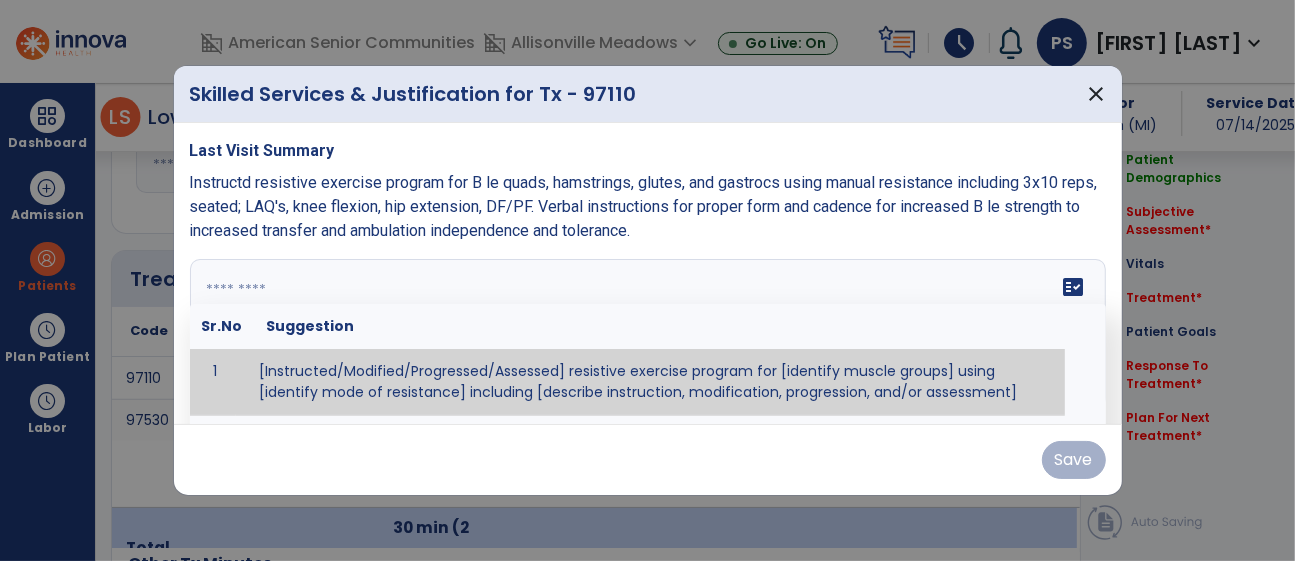 click at bounding box center (645, 334) 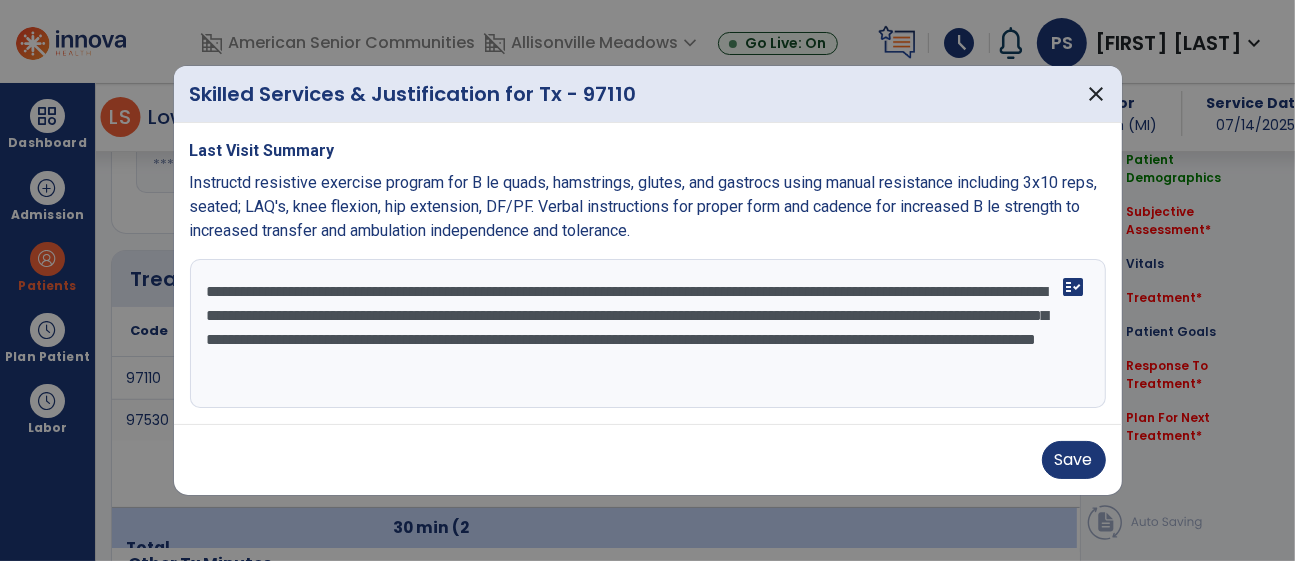 click on "**********" at bounding box center (648, 334) 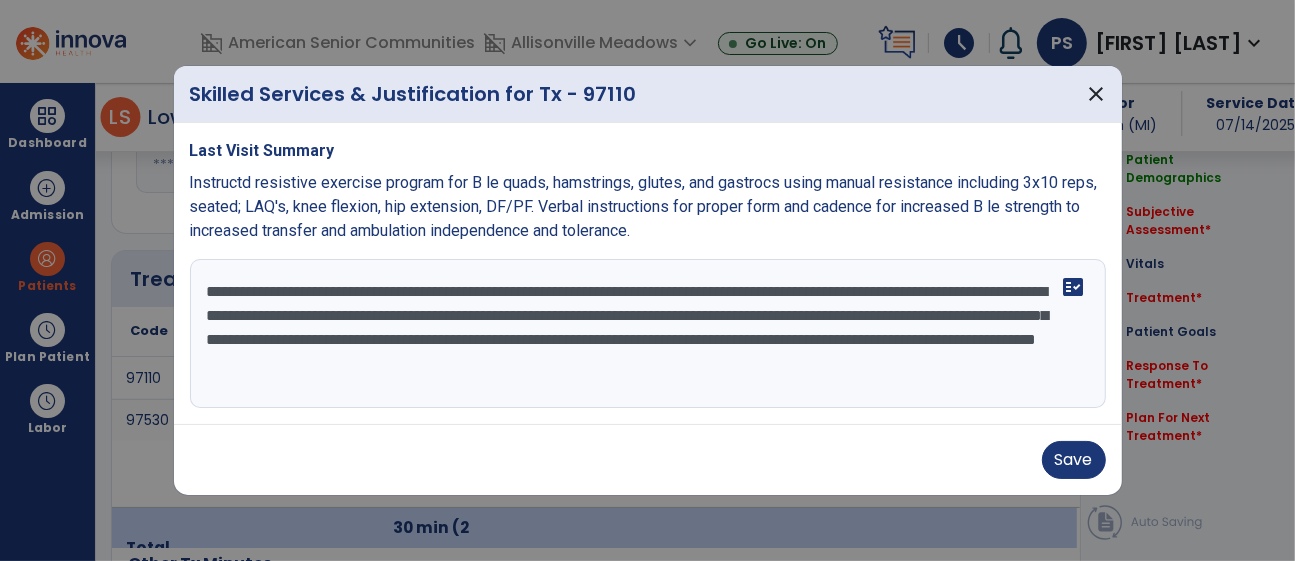 drag, startPoint x: 1000, startPoint y: 291, endPoint x: 882, endPoint y: 288, distance: 118.03813 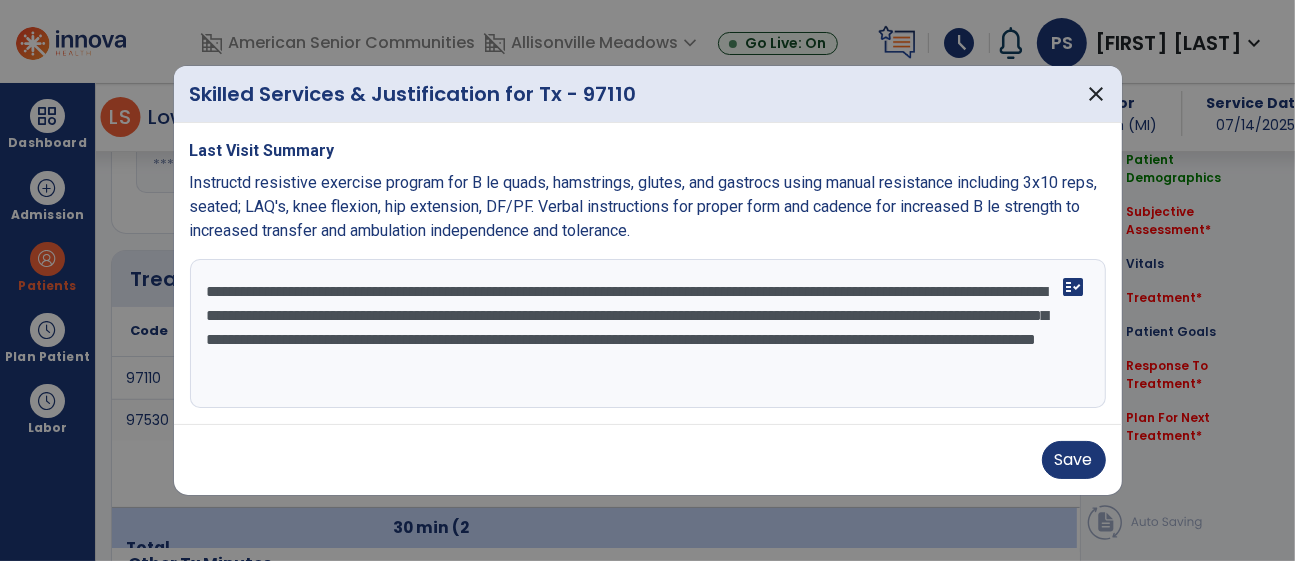 click on "**********" at bounding box center [648, 334] 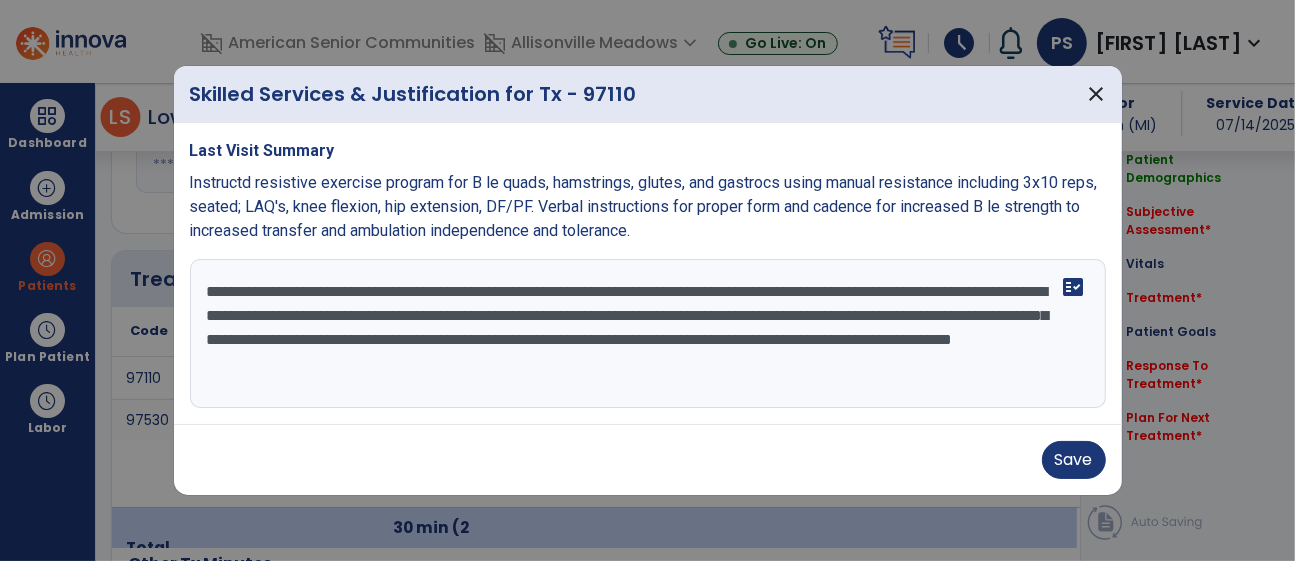 click on "**********" at bounding box center [648, 334] 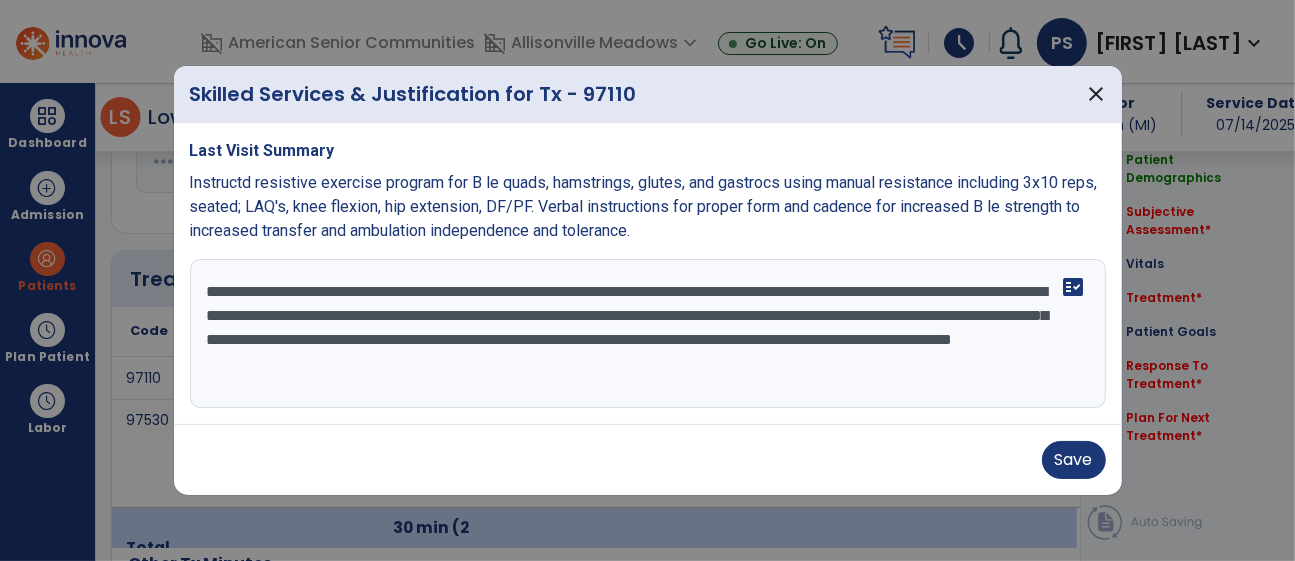 drag, startPoint x: 992, startPoint y: 319, endPoint x: 366, endPoint y: 336, distance: 626.2308 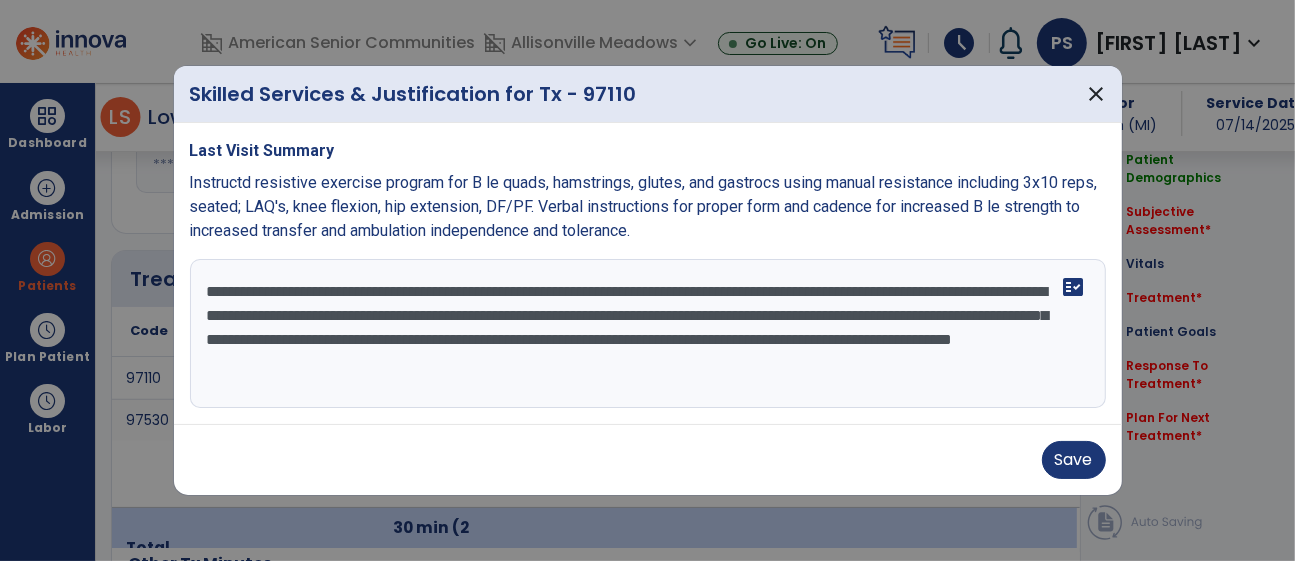 click on "**********" at bounding box center [648, 334] 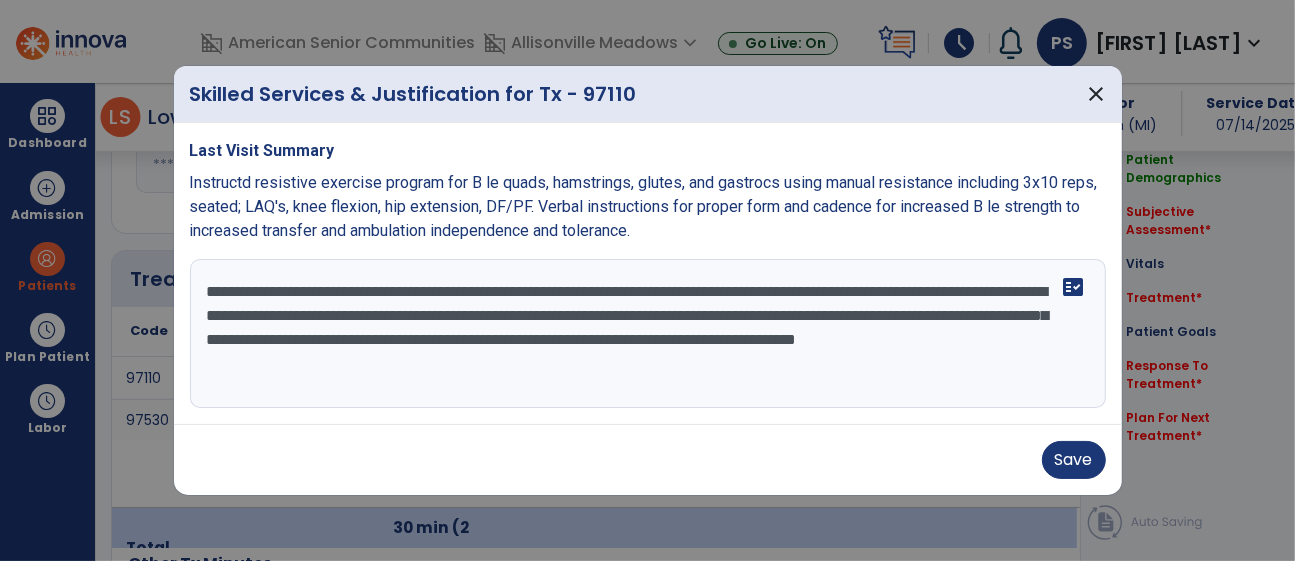 drag, startPoint x: 544, startPoint y: 341, endPoint x: 302, endPoint y: 338, distance: 242.0186 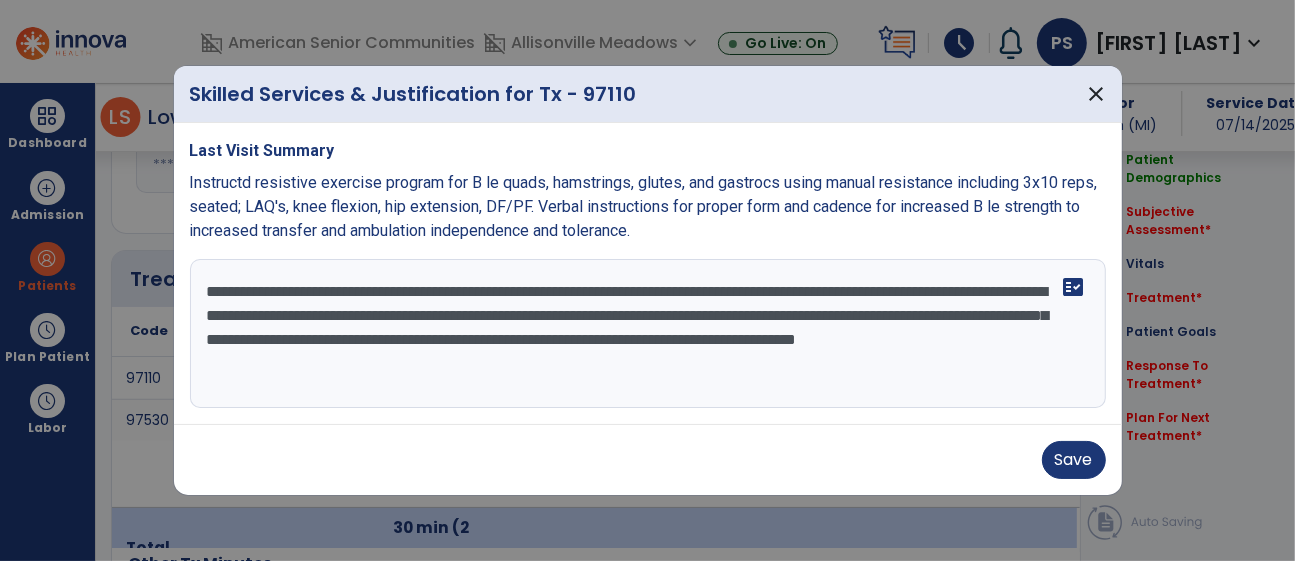 click on "**********" at bounding box center (648, 334) 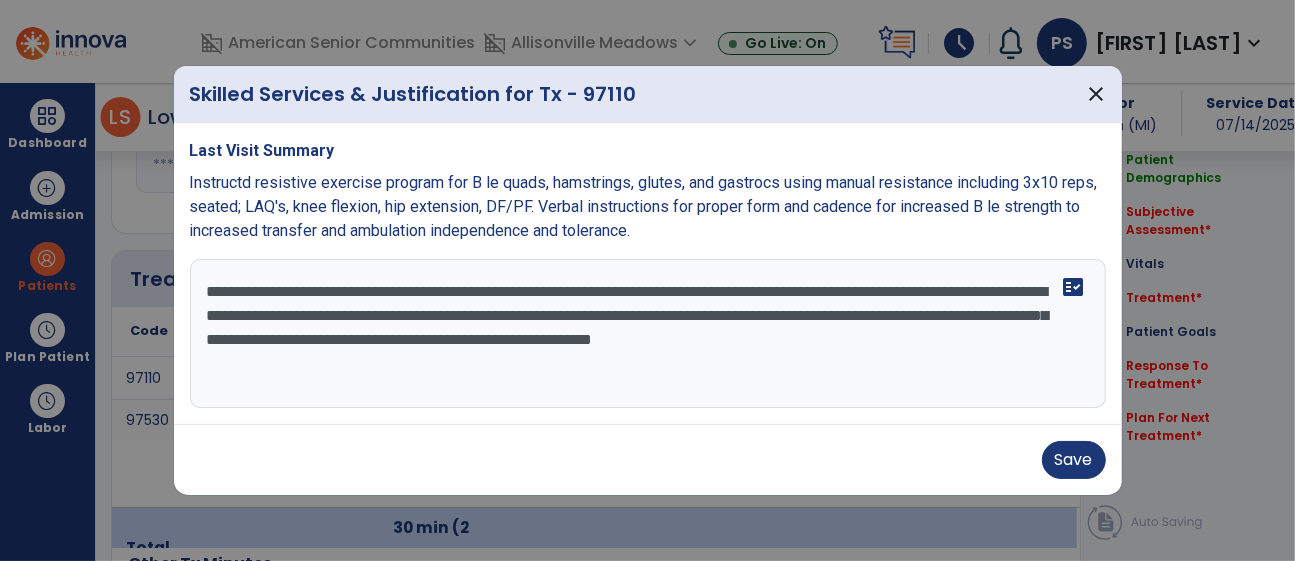 click on "**********" at bounding box center [648, 334] 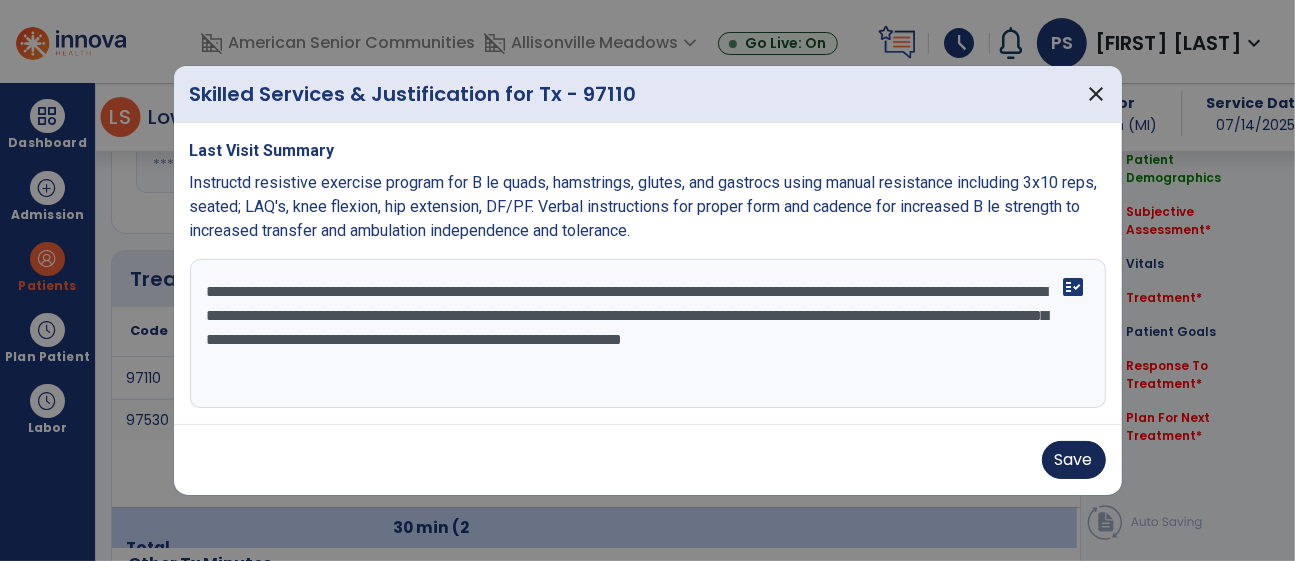 type on "**********" 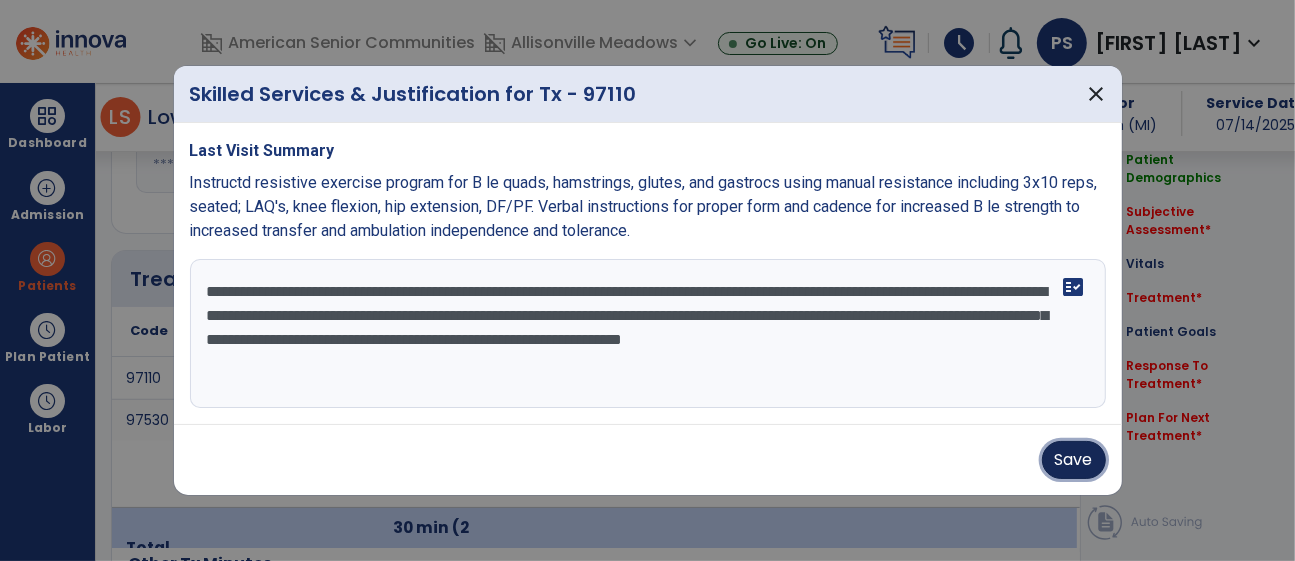click on "Save" at bounding box center [1074, 460] 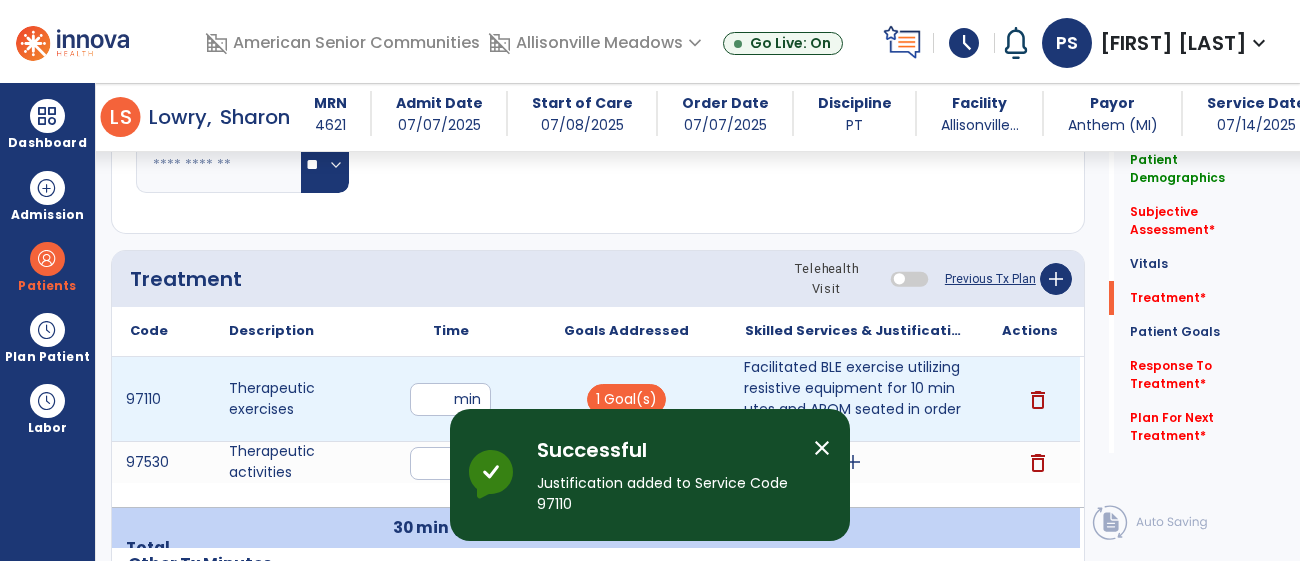 click on "**" at bounding box center (450, 399) 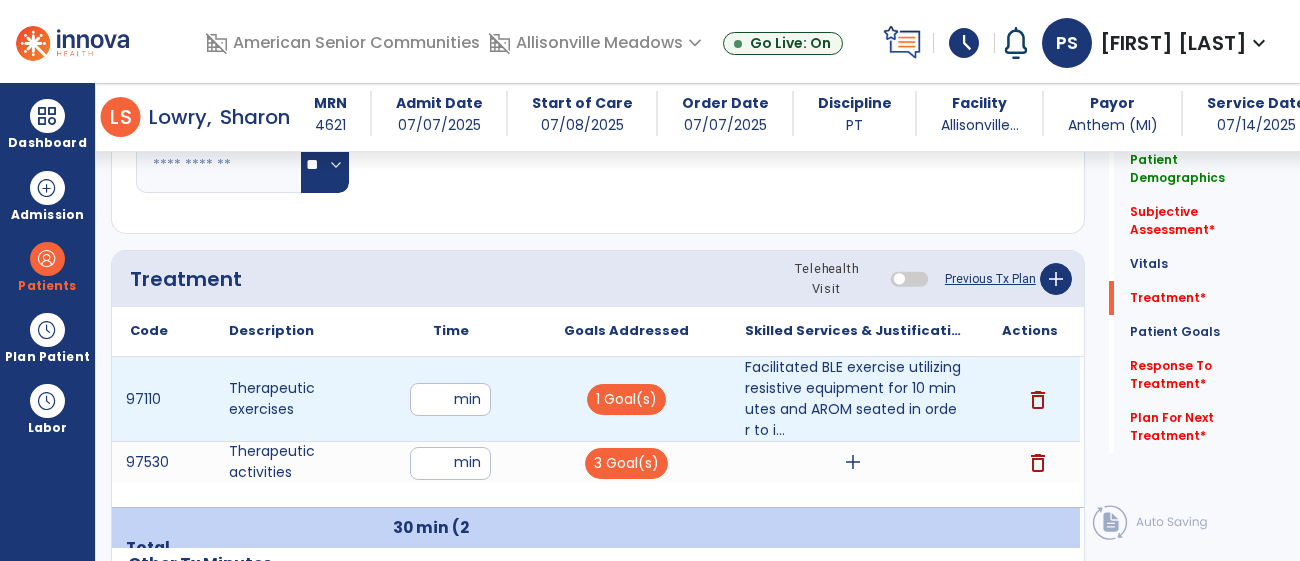 type on "*" 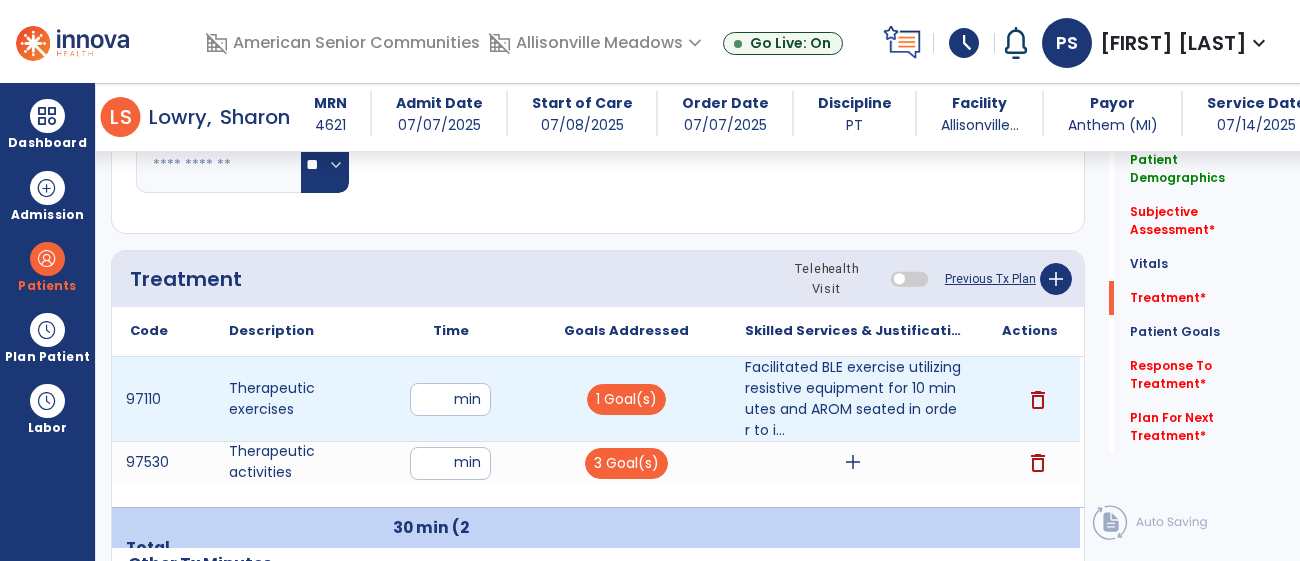 type on "**" 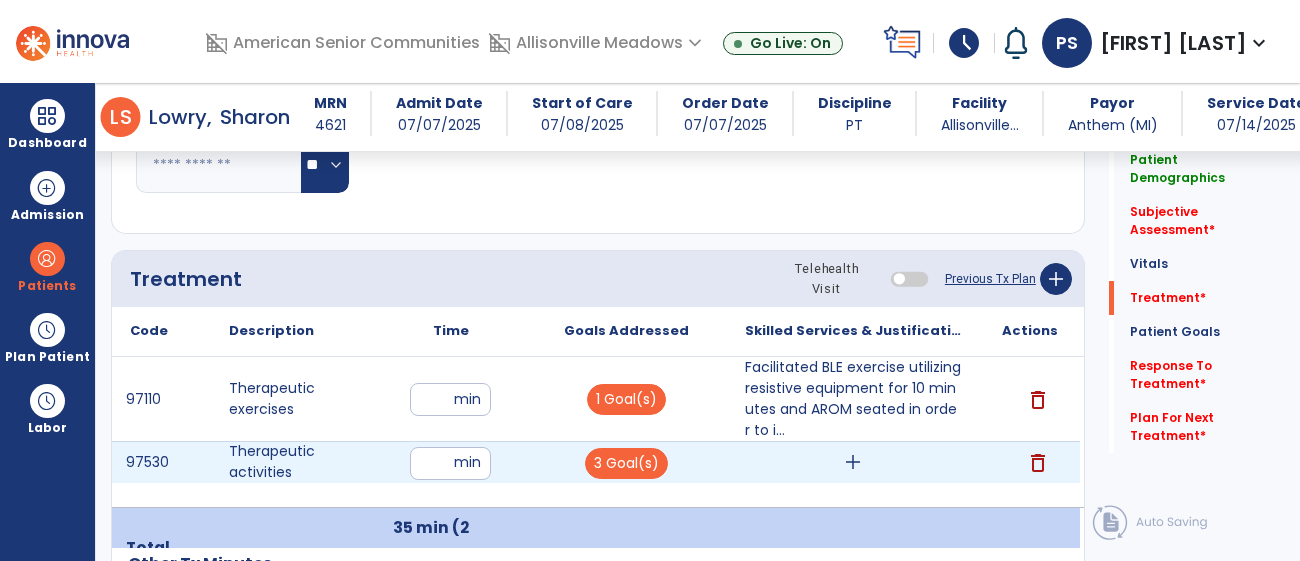 click on "**" at bounding box center (450, 463) 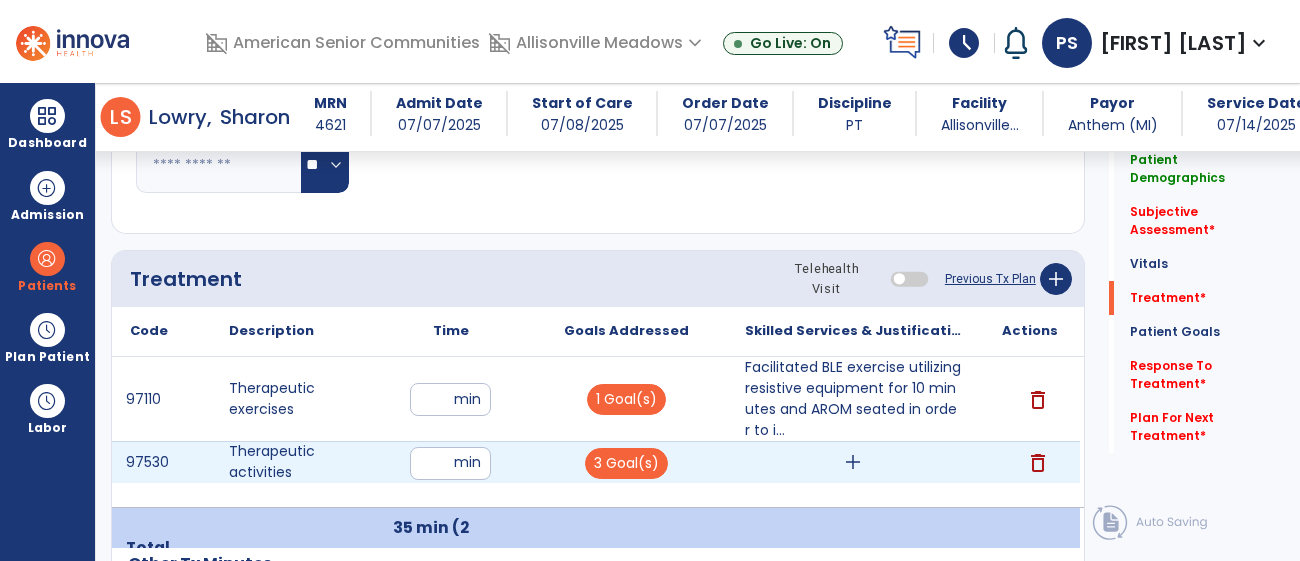 type on "**" 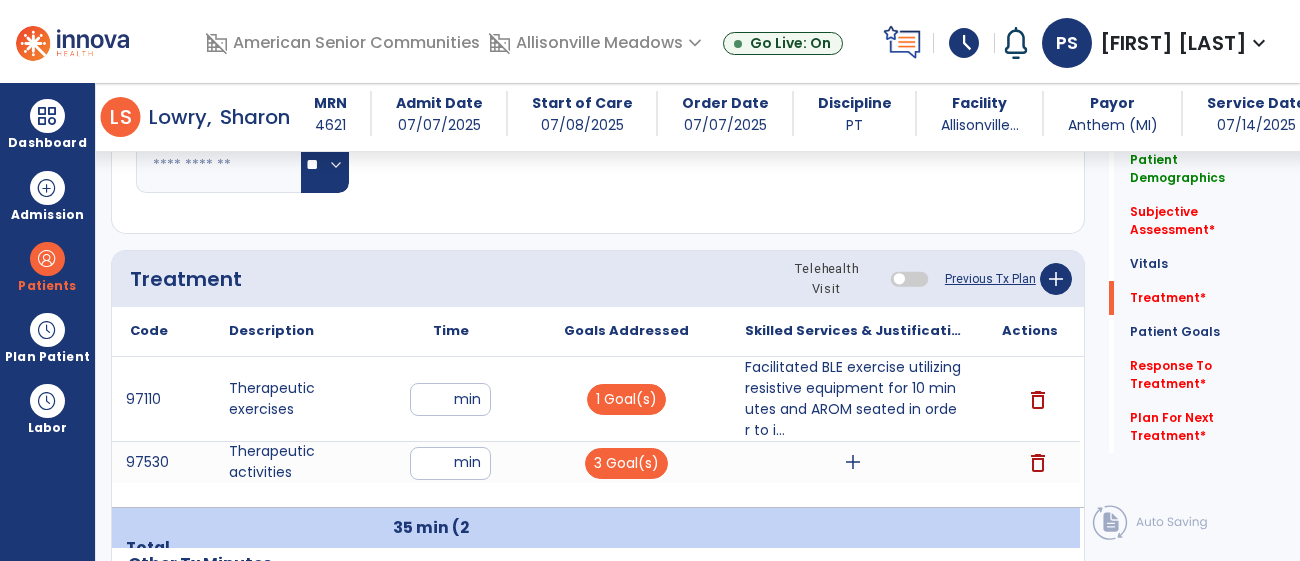 click on "Subjective Assessment   *" 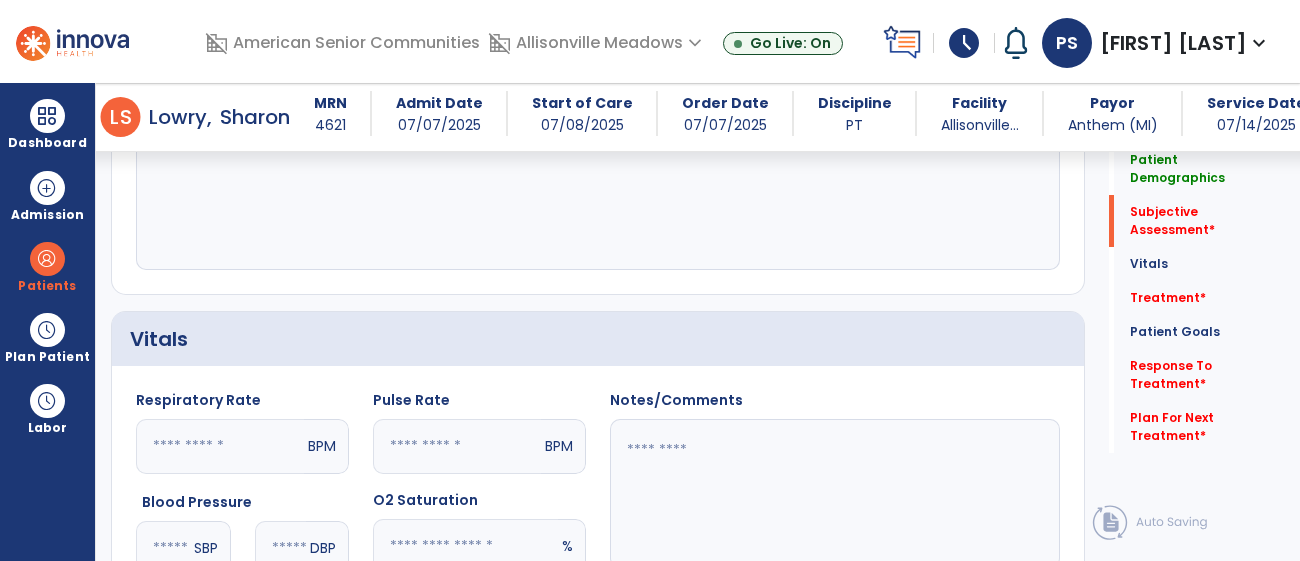 scroll, scrollTop: 456, scrollLeft: 0, axis: vertical 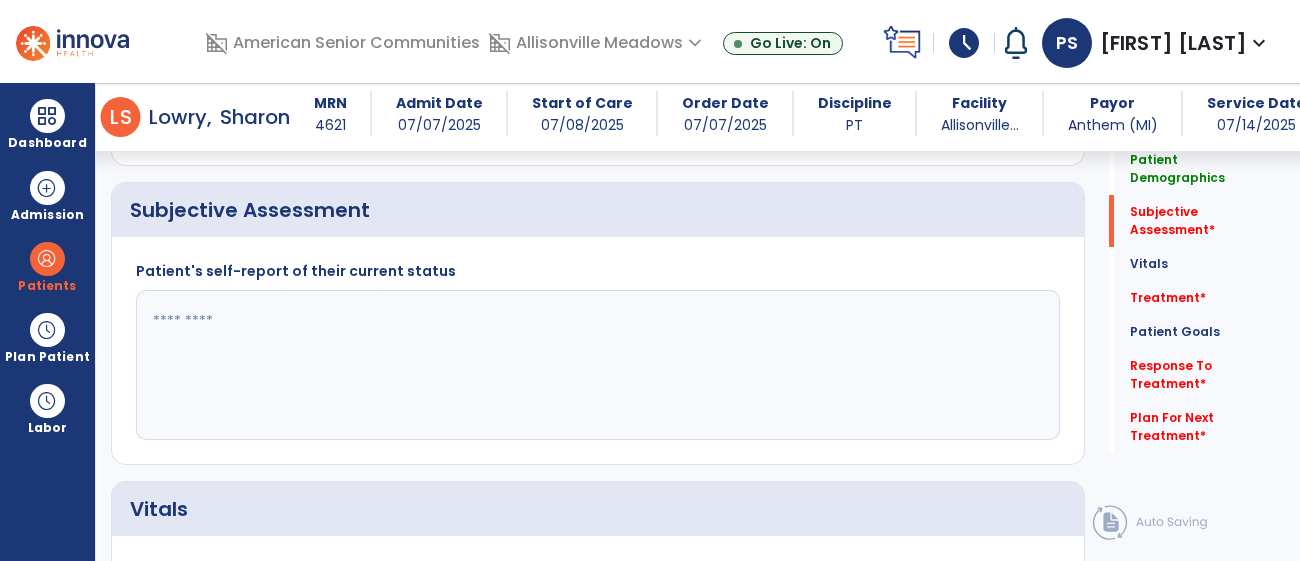 click 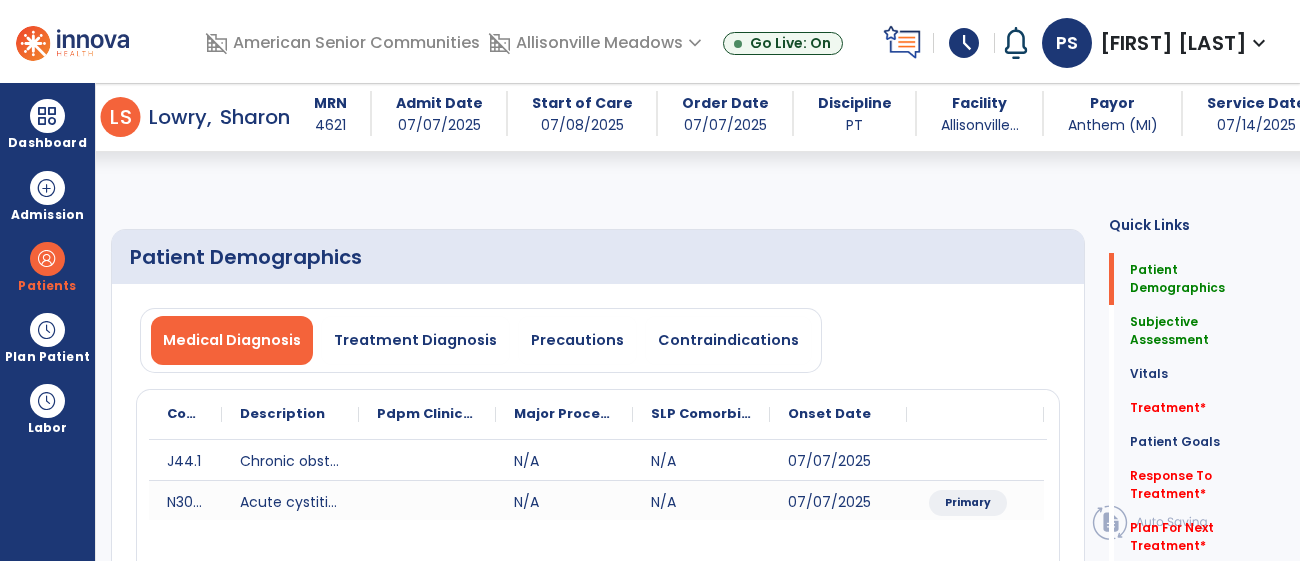 scroll, scrollTop: 0, scrollLeft: 0, axis: both 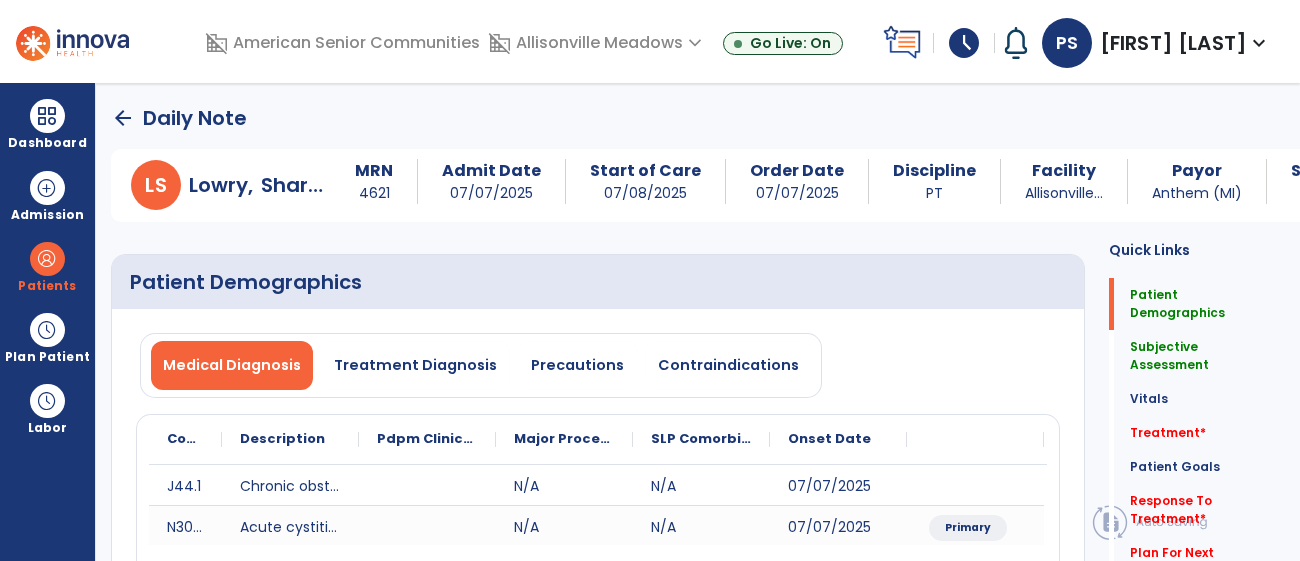 type on "**********" 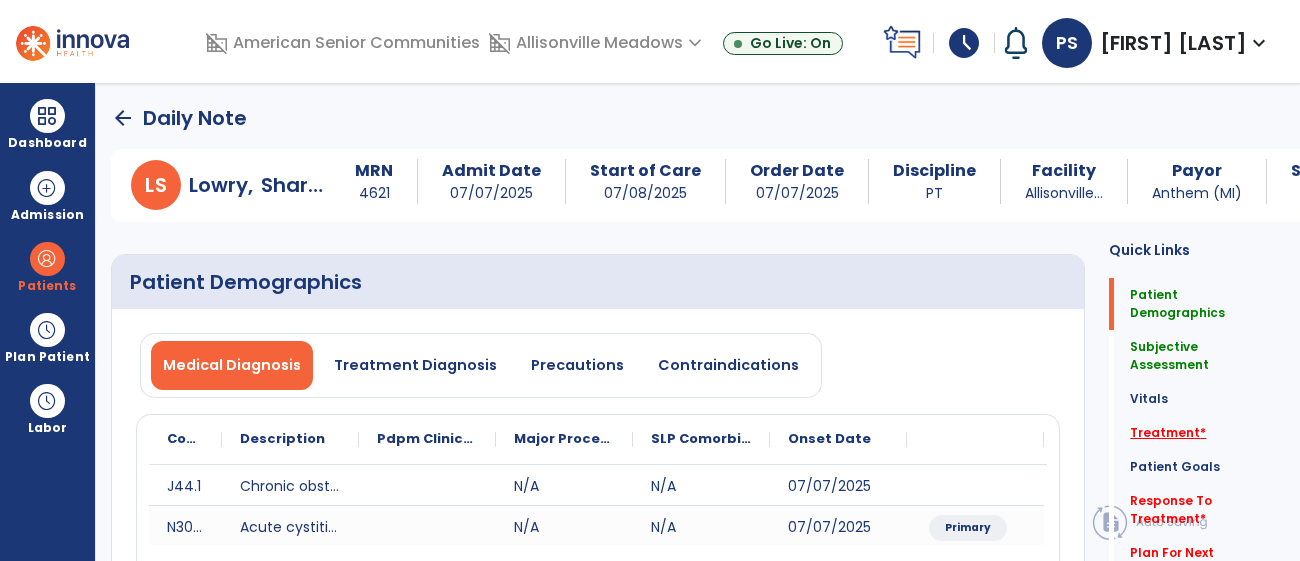 click on "Treatment   *" 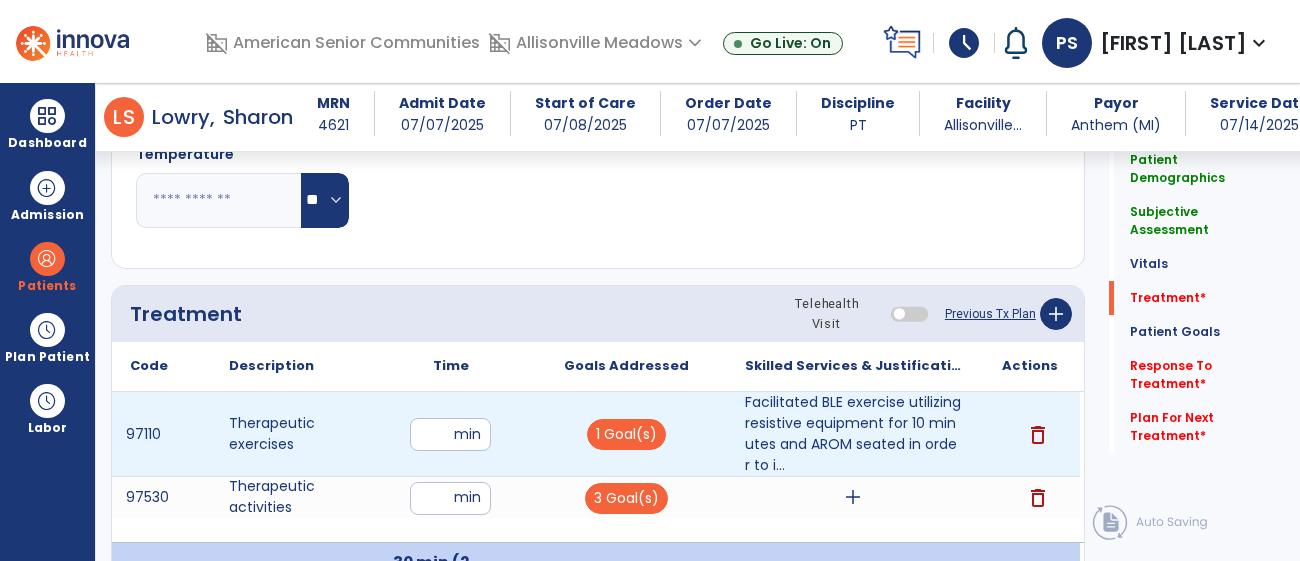 scroll, scrollTop: 1342, scrollLeft: 0, axis: vertical 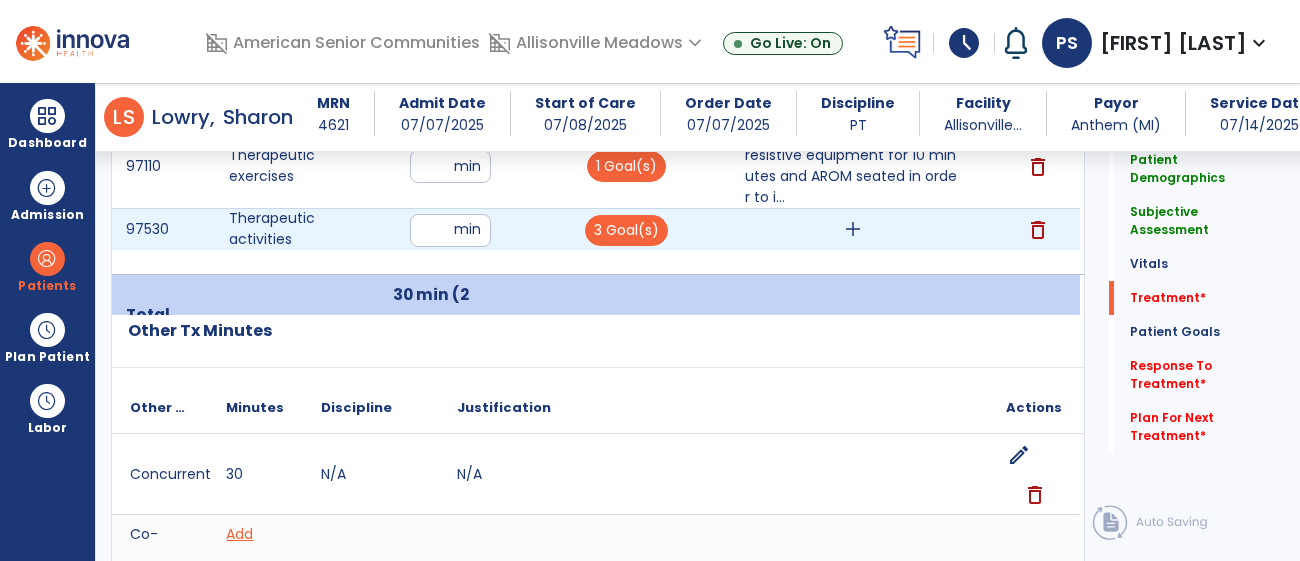 click on "add" at bounding box center (853, 229) 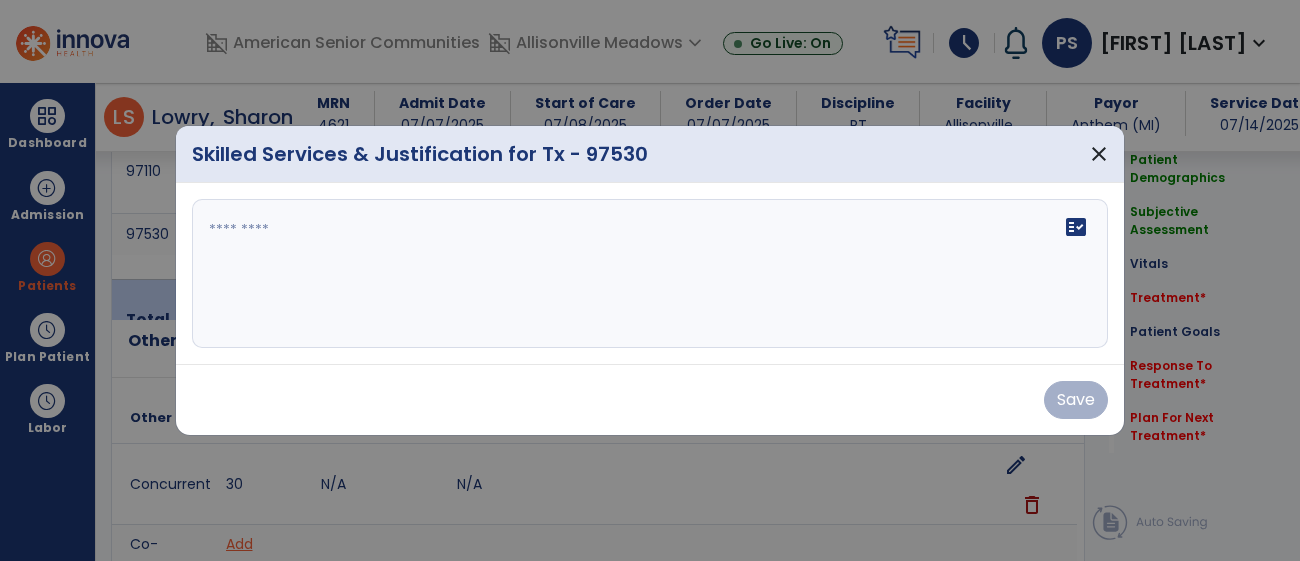 scroll, scrollTop: 1342, scrollLeft: 0, axis: vertical 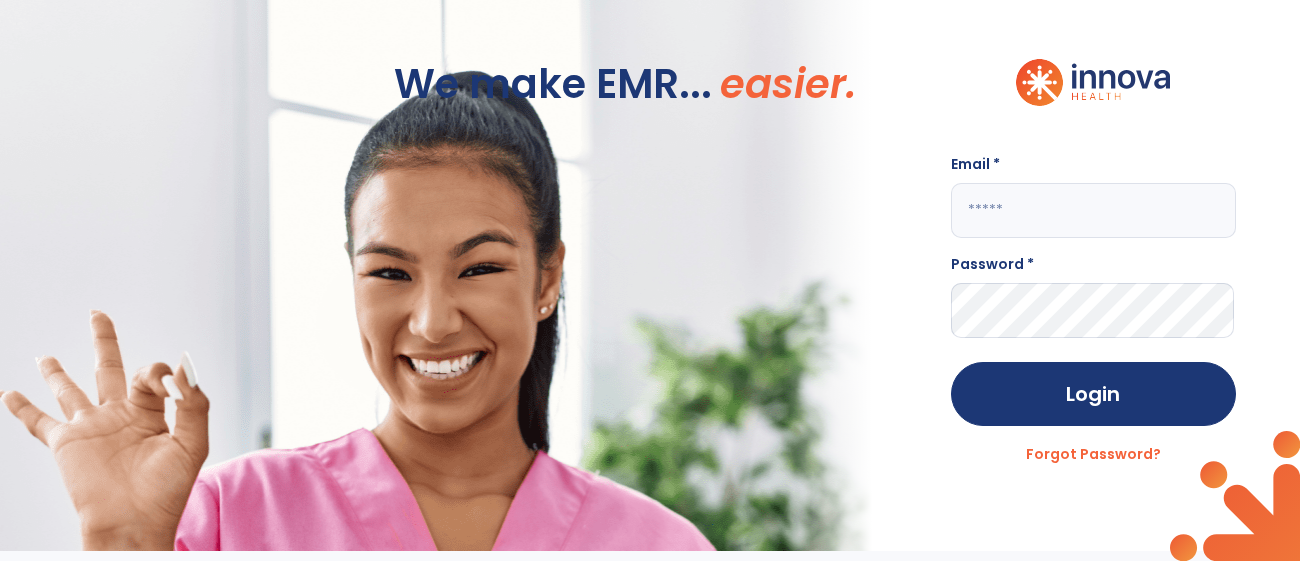 click 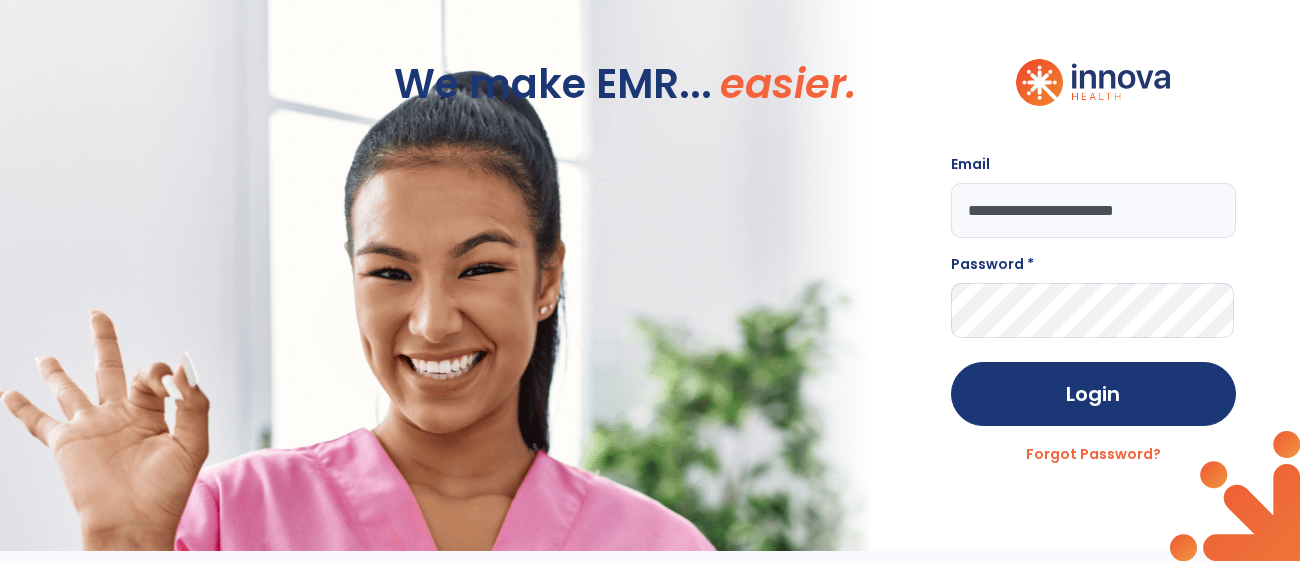 type on "**********" 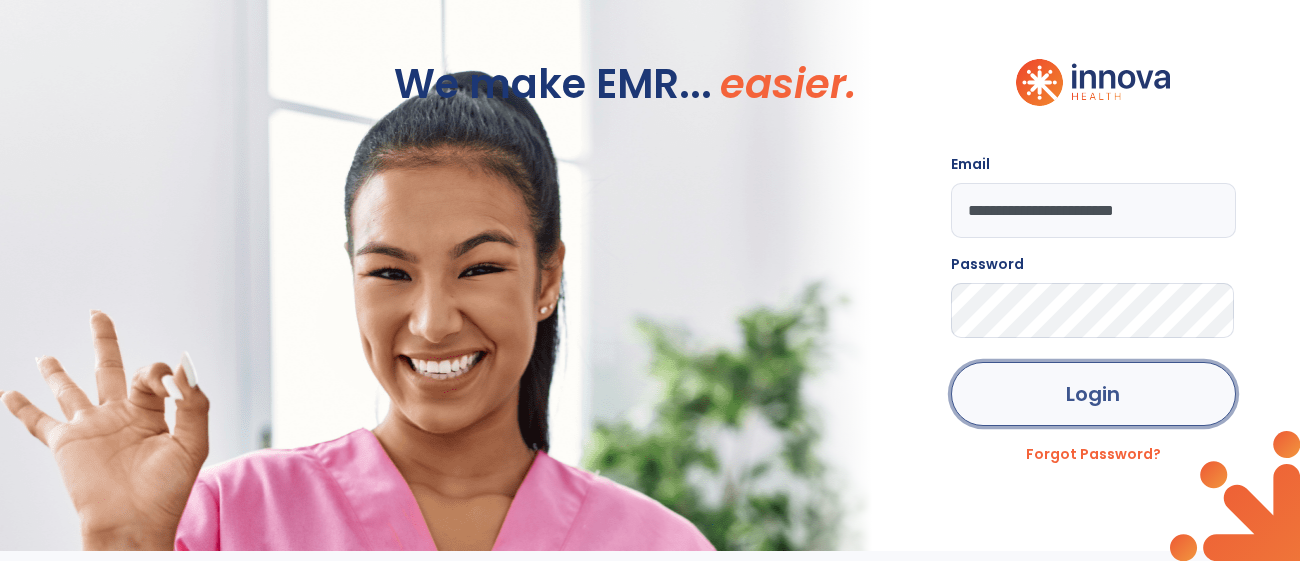 click on "Login" 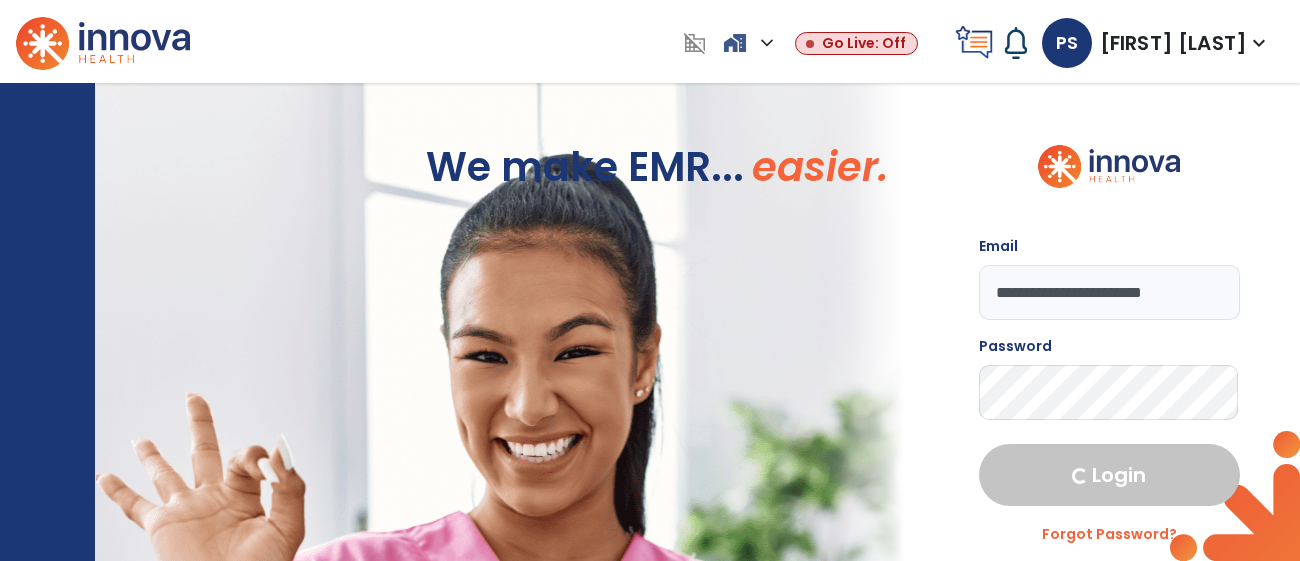 select on "****" 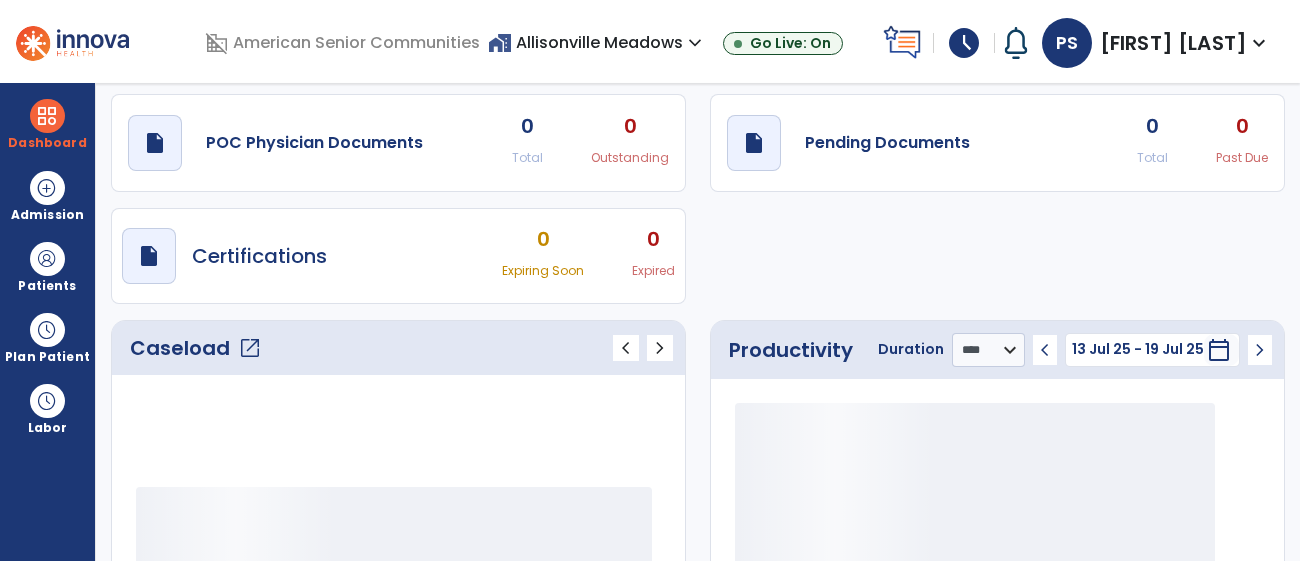 scroll, scrollTop: 73, scrollLeft: 0, axis: vertical 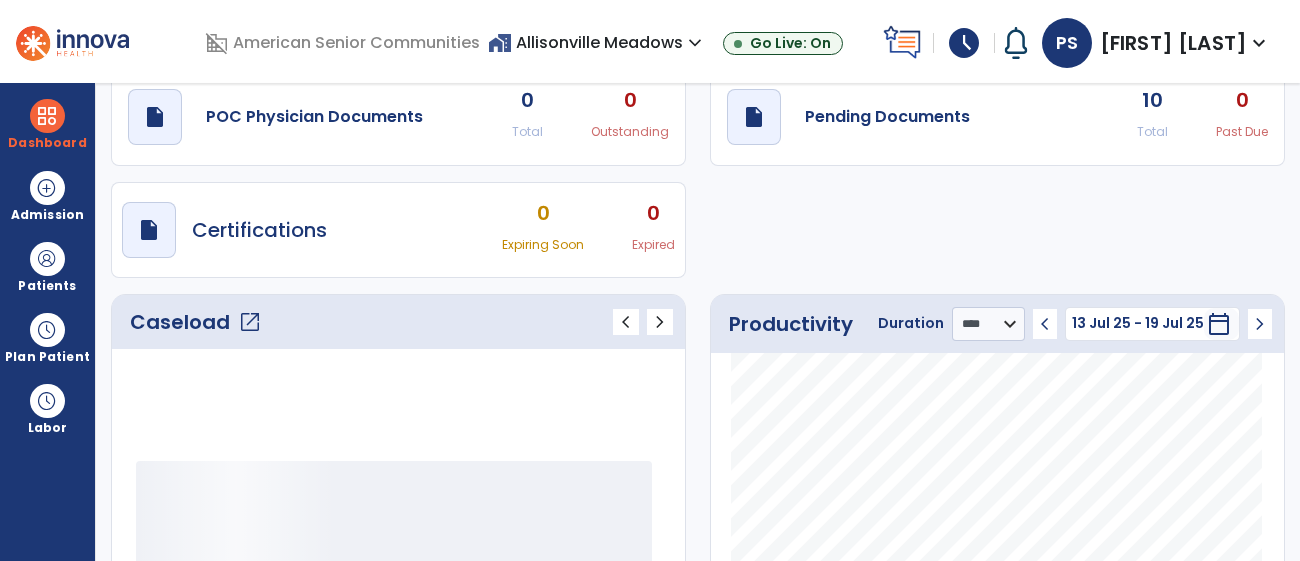 click on "Caseload   open_in_new" 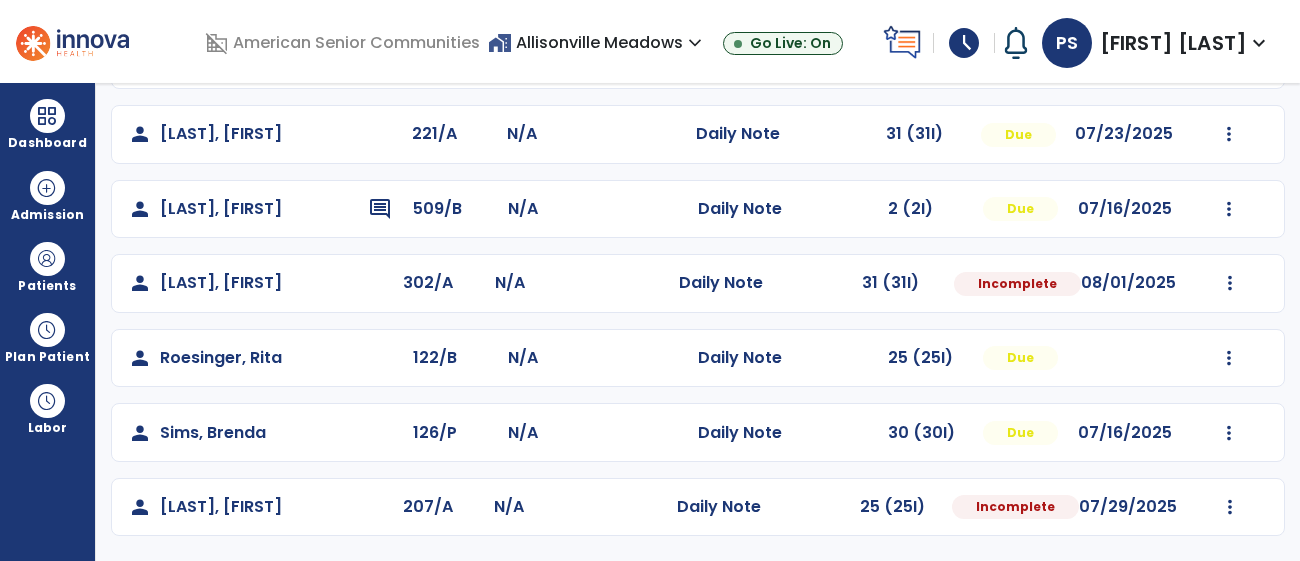 scroll, scrollTop: 548, scrollLeft: 0, axis: vertical 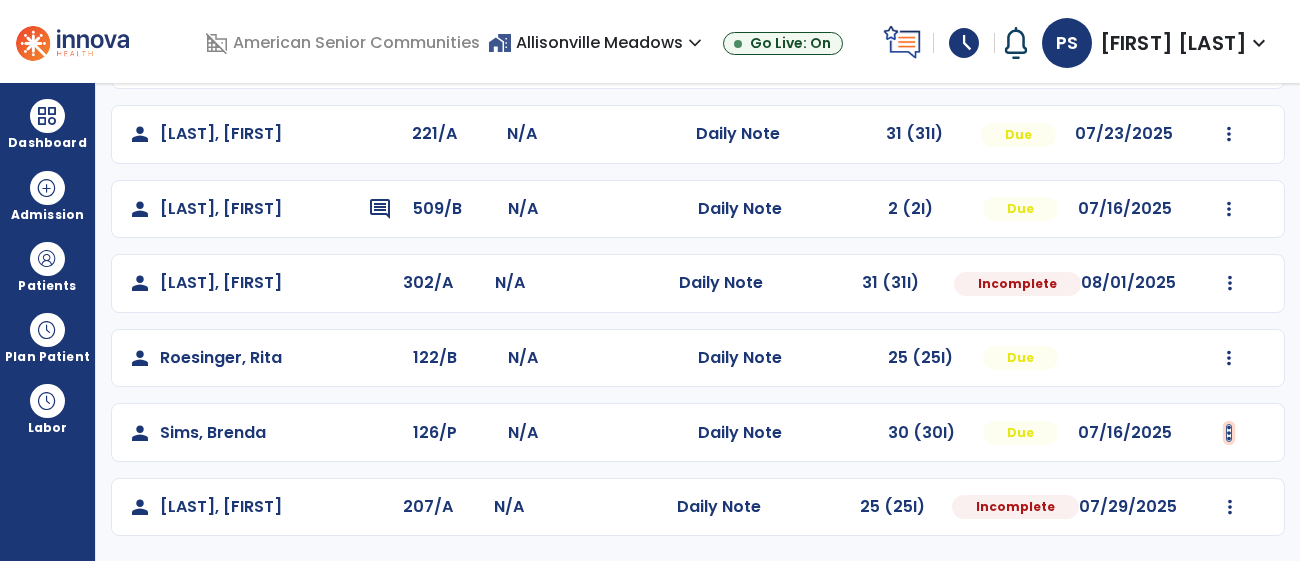 click at bounding box center (1230, -164) 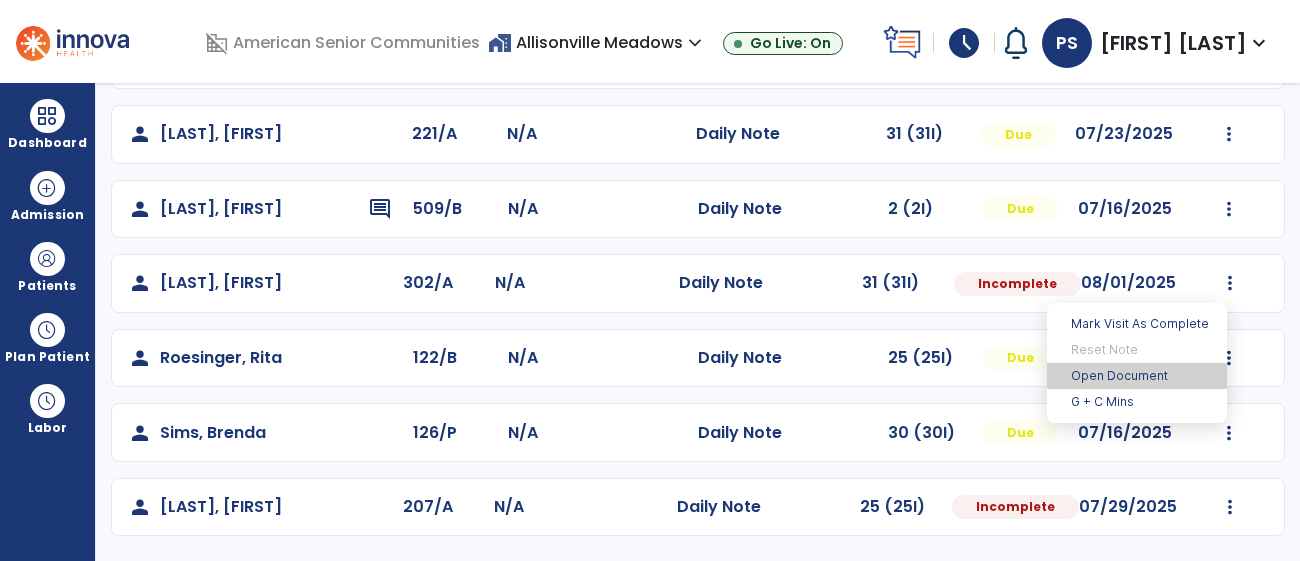 click on "Open Document" at bounding box center [1137, 376] 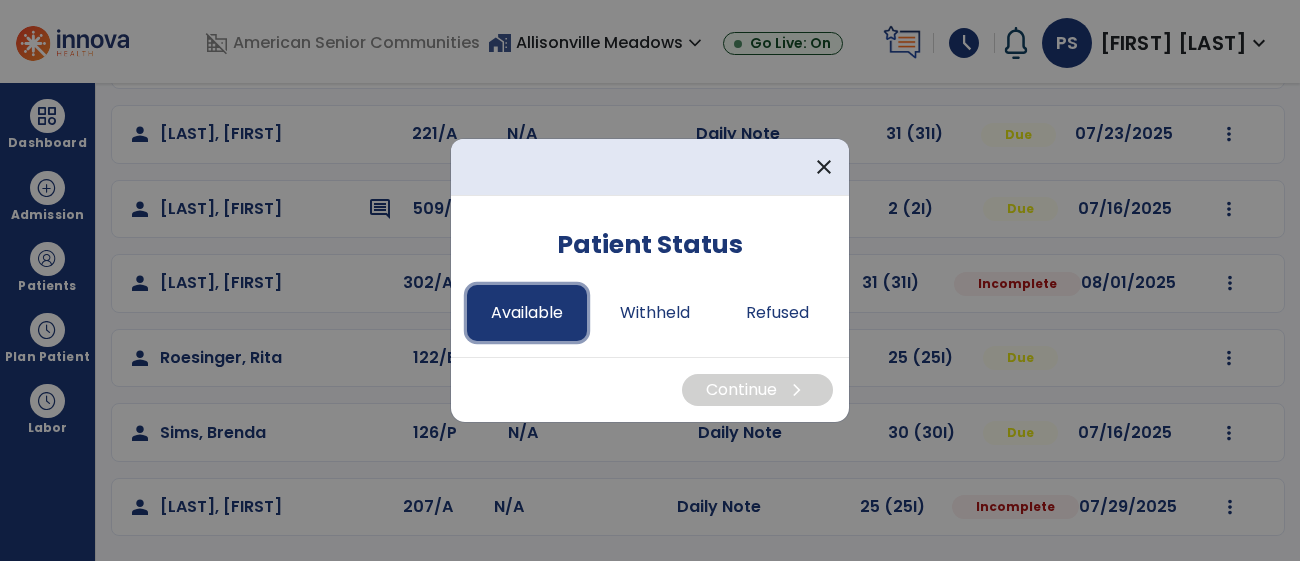 click on "Available" at bounding box center [527, 313] 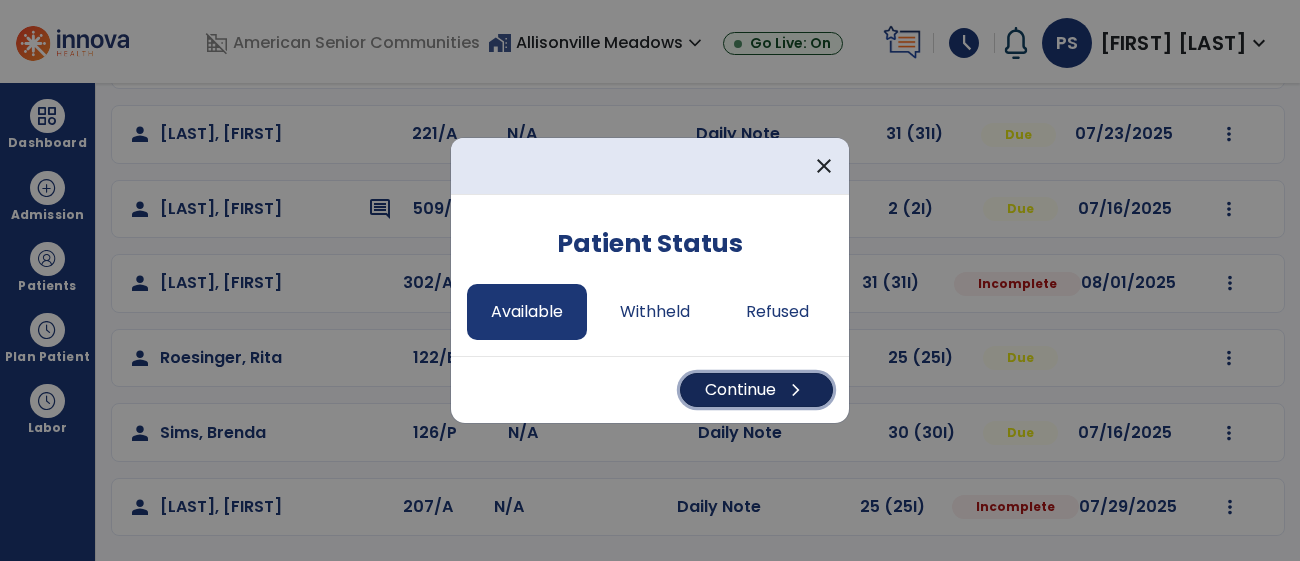 click on "Continue   chevron_right" at bounding box center [756, 390] 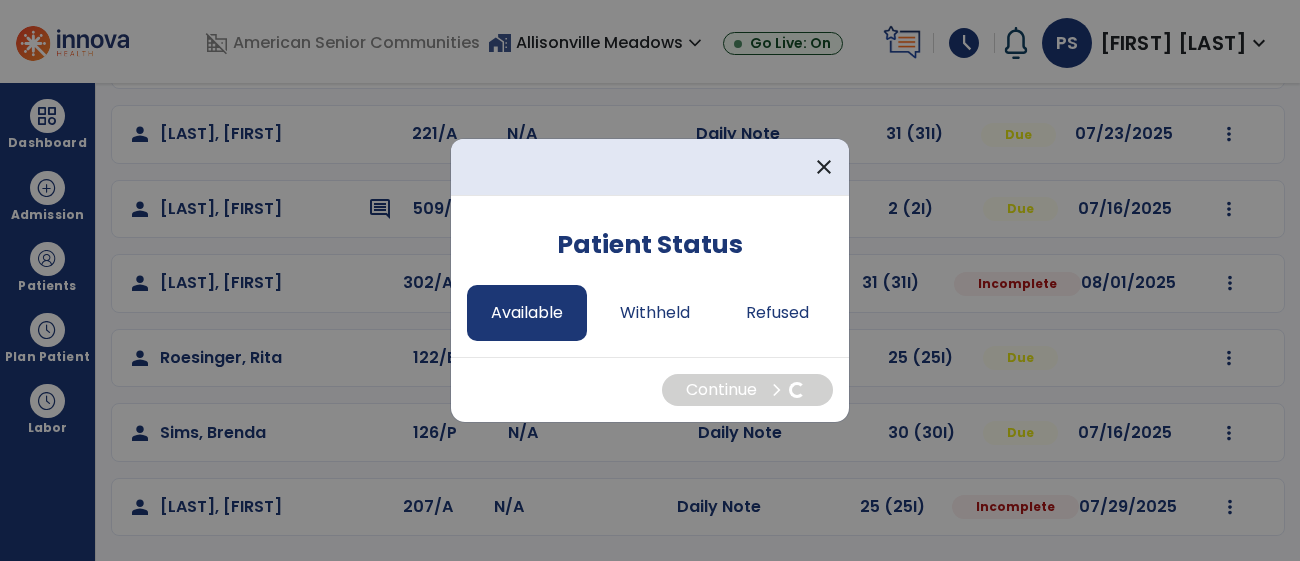 select on "*" 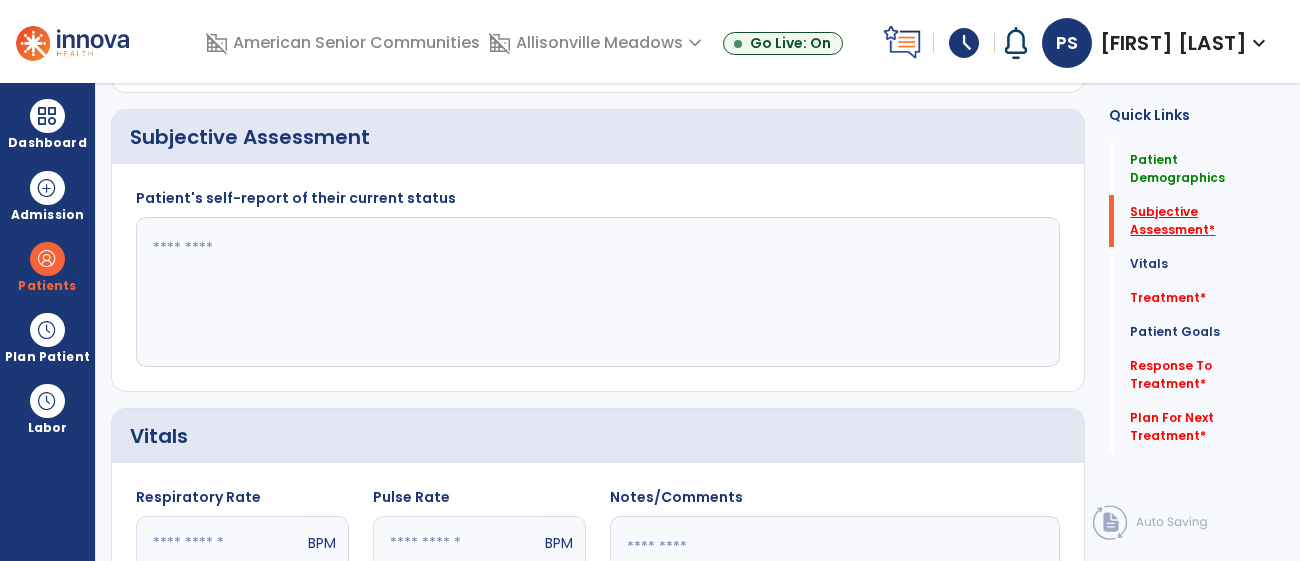 click on "Subjective Assessment   *  Subjective Assessment   *" 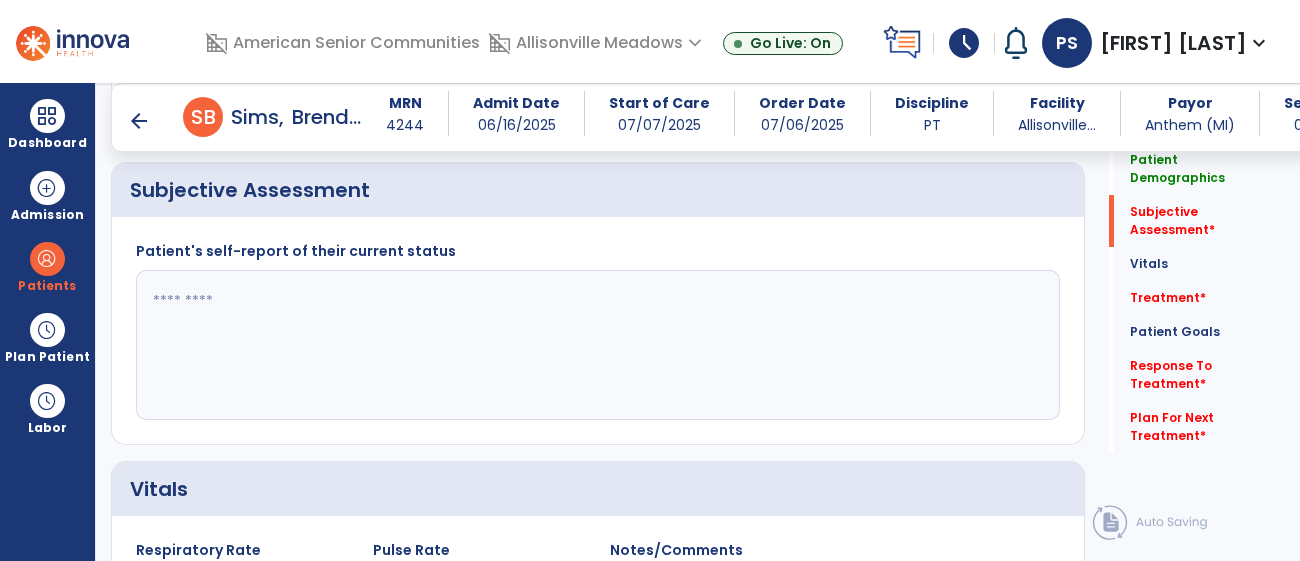 scroll, scrollTop: 475, scrollLeft: 0, axis: vertical 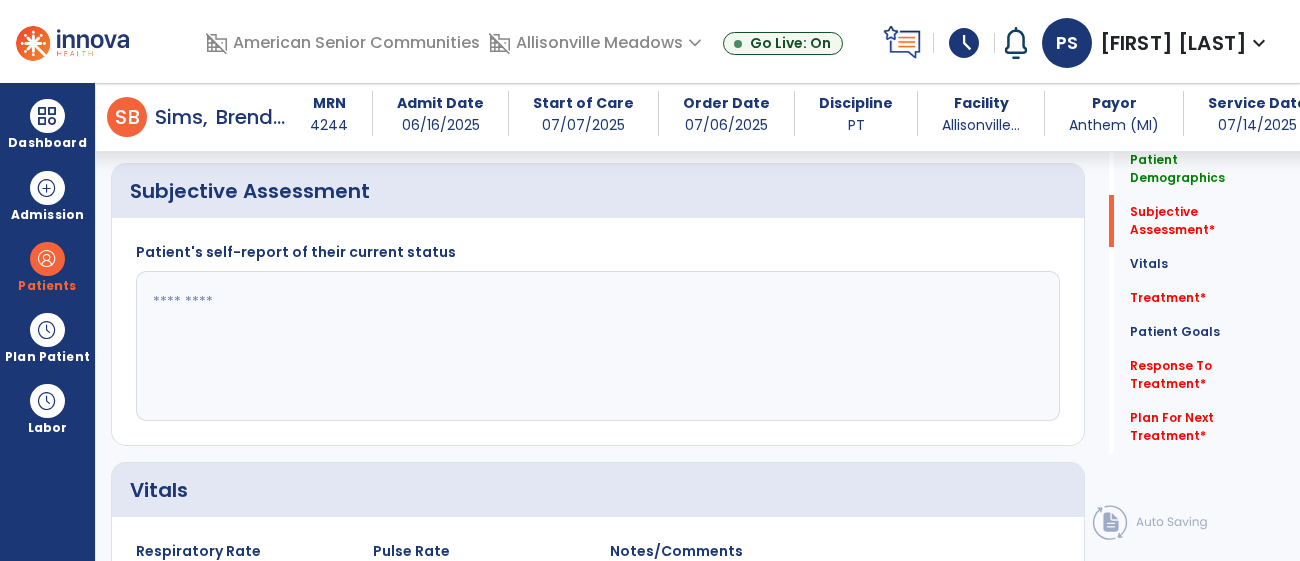 click 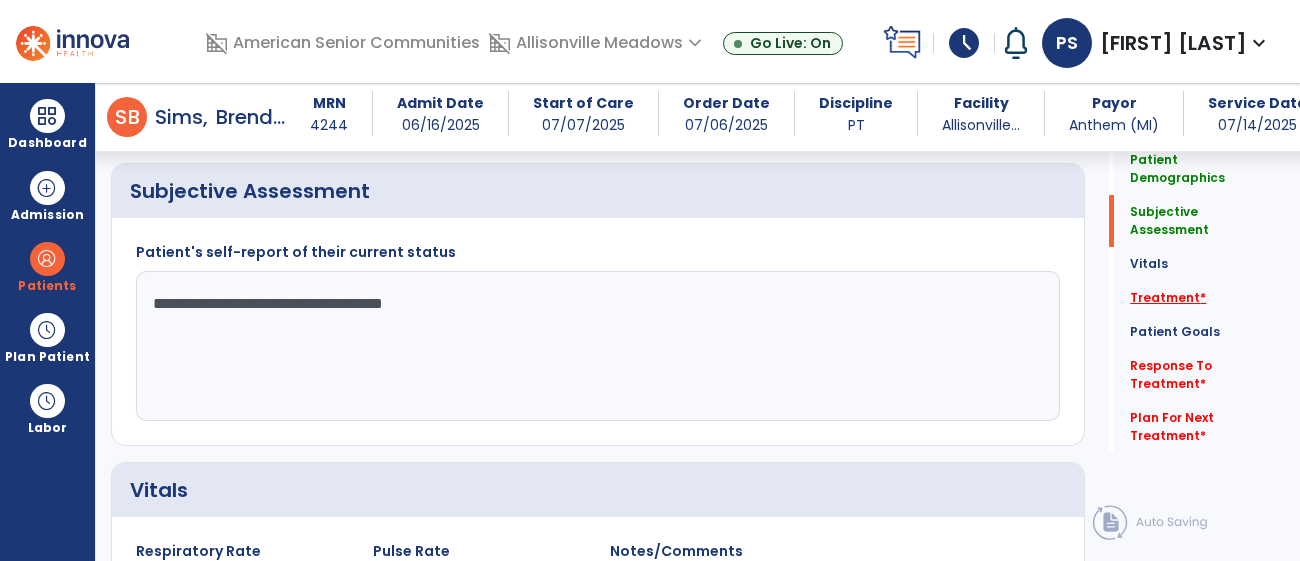 type on "**********" 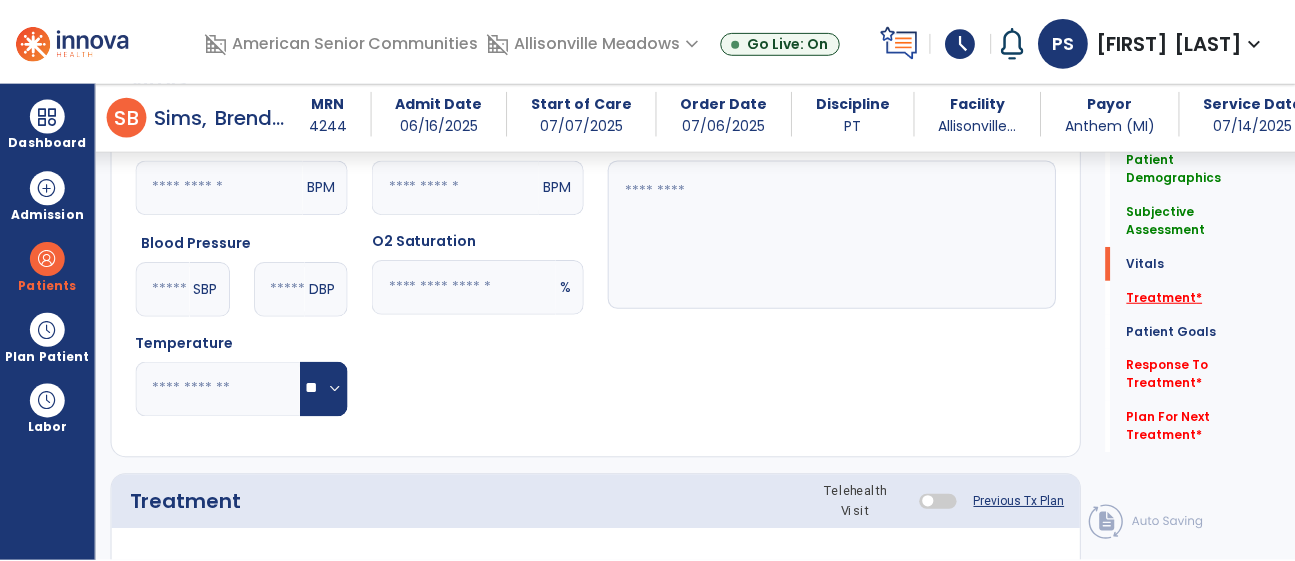 scroll, scrollTop: 1162, scrollLeft: 0, axis: vertical 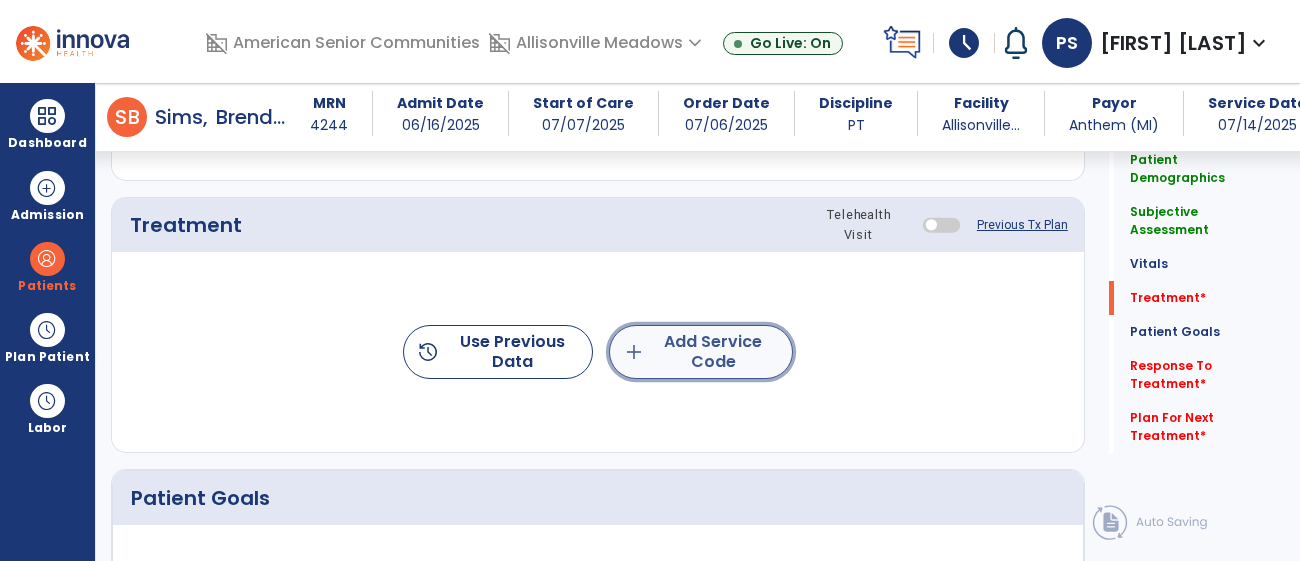 click on "add  Add Service Code" 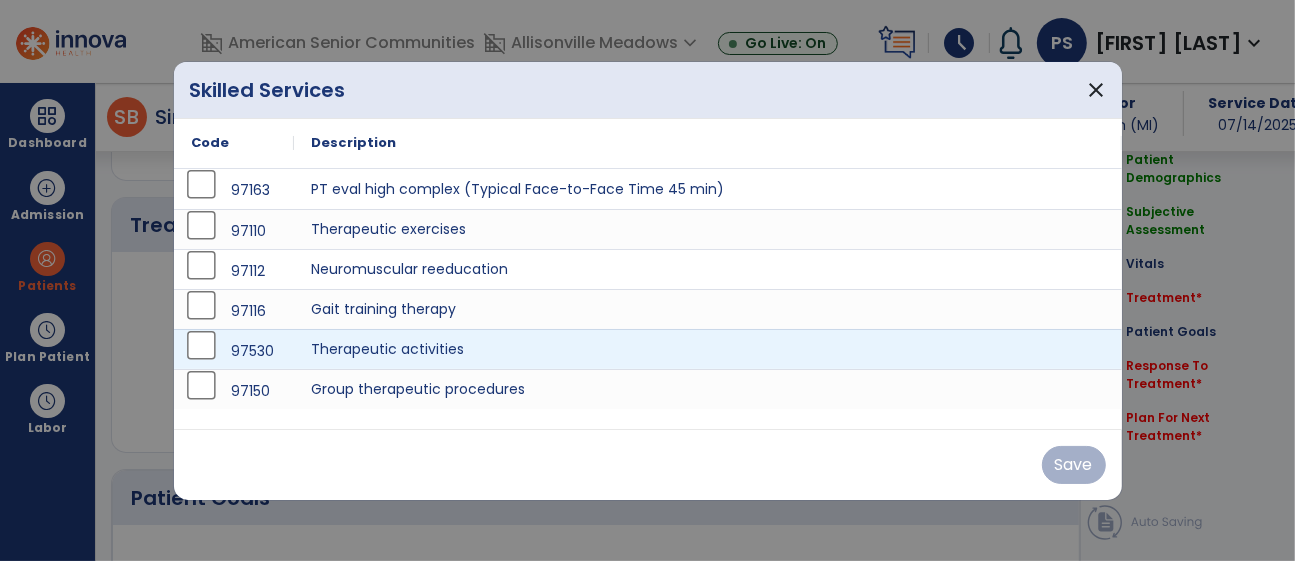 scroll, scrollTop: 1162, scrollLeft: 0, axis: vertical 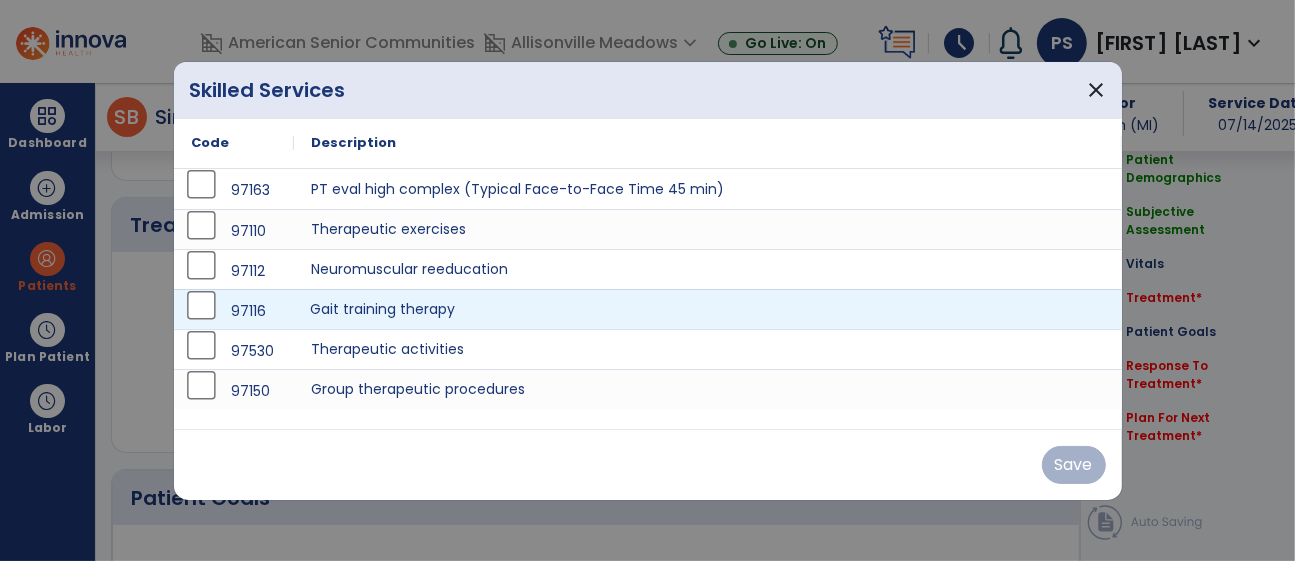 click on "Gait training therapy" at bounding box center (708, 309) 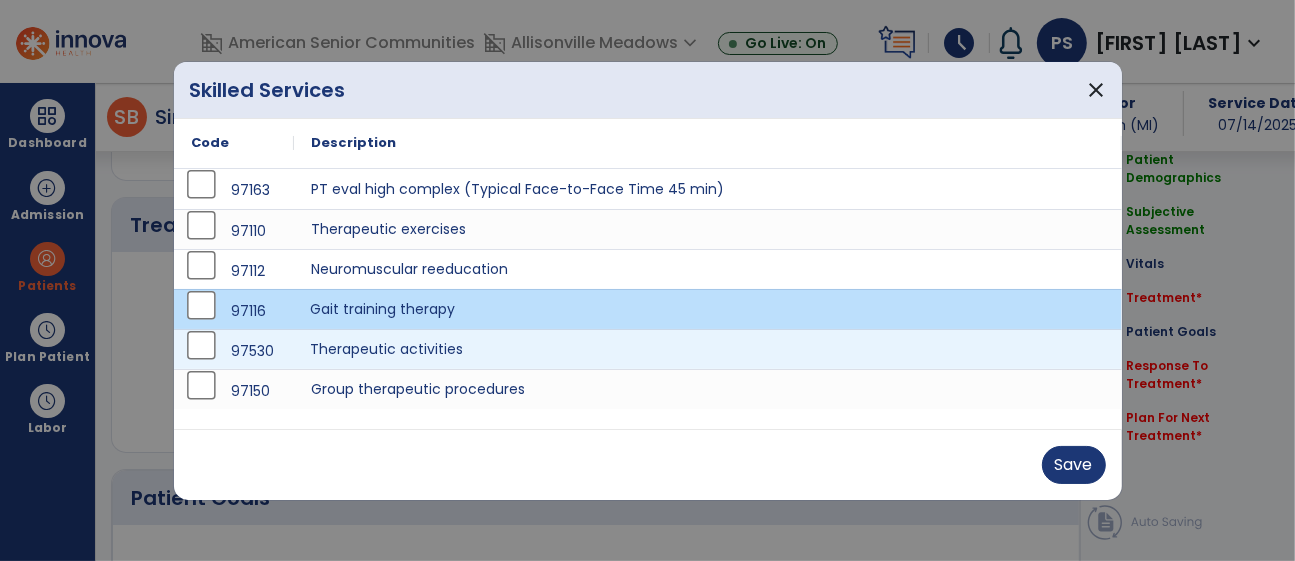 click on "Therapeutic activities" at bounding box center (708, 349) 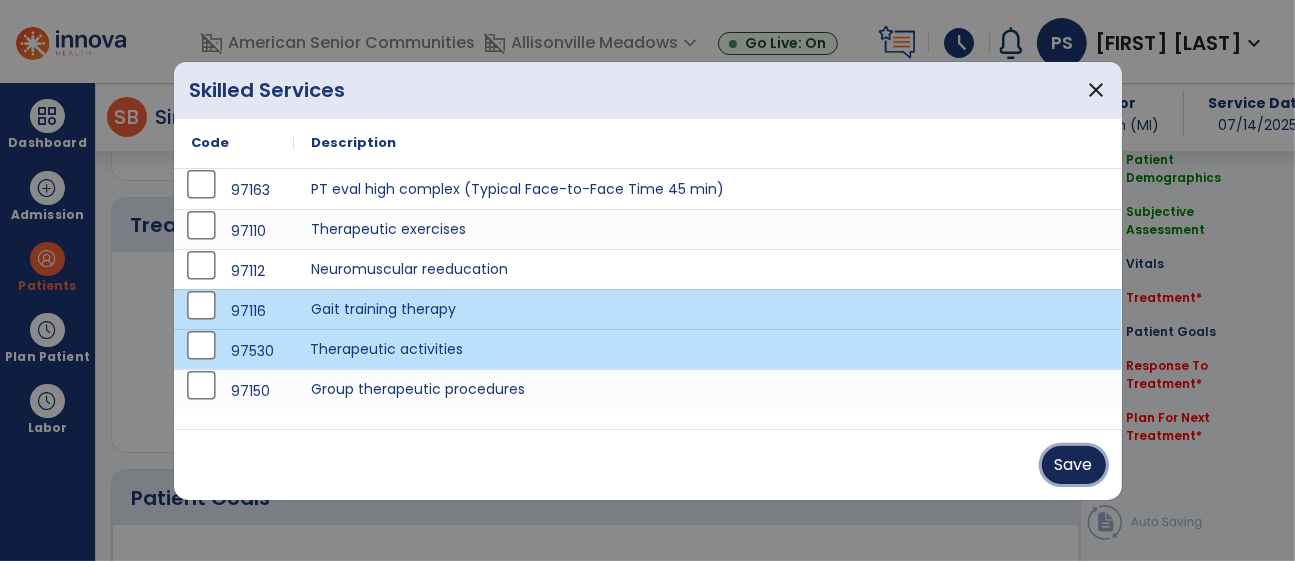 click on "Save" at bounding box center [1074, 465] 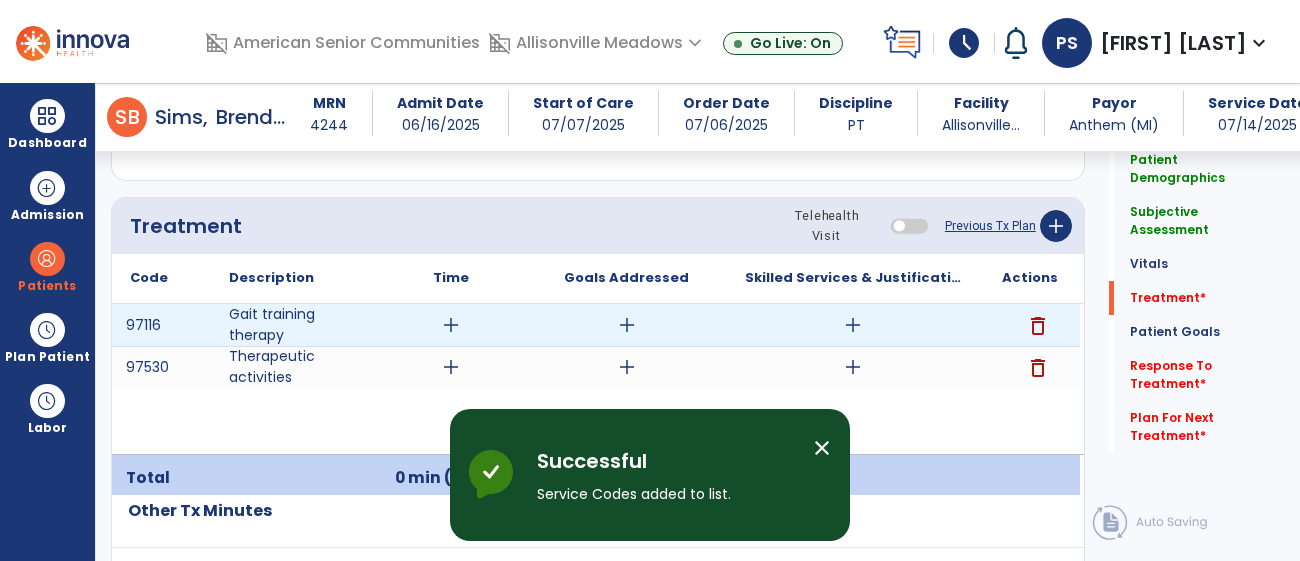 click on "add" at bounding box center (853, 325) 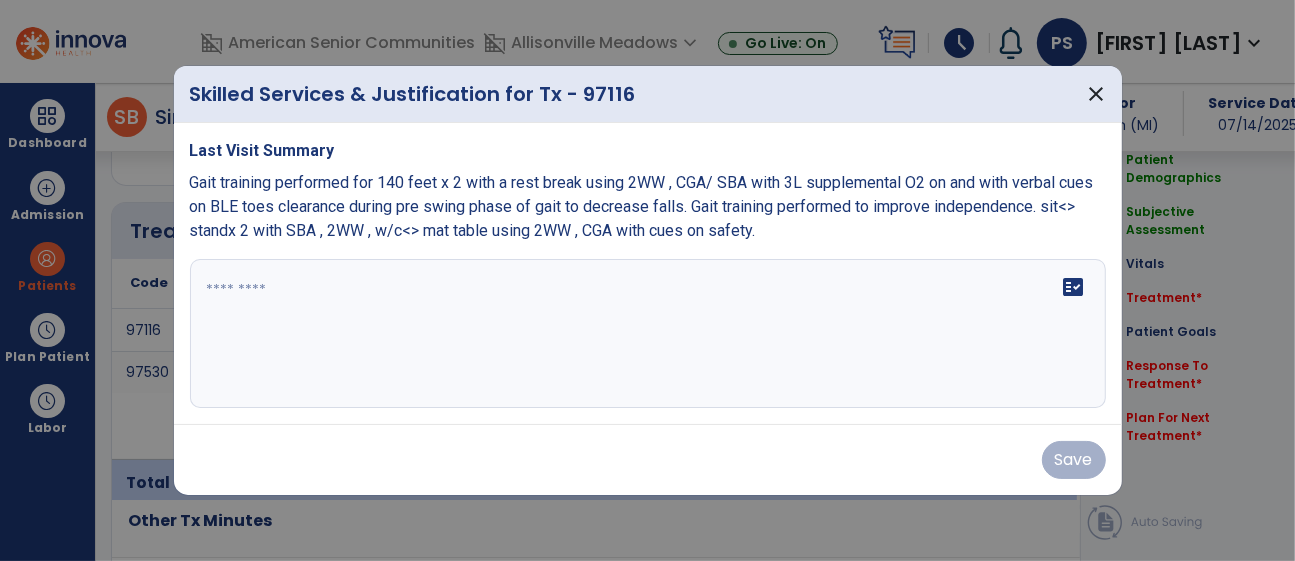 scroll, scrollTop: 1162, scrollLeft: 0, axis: vertical 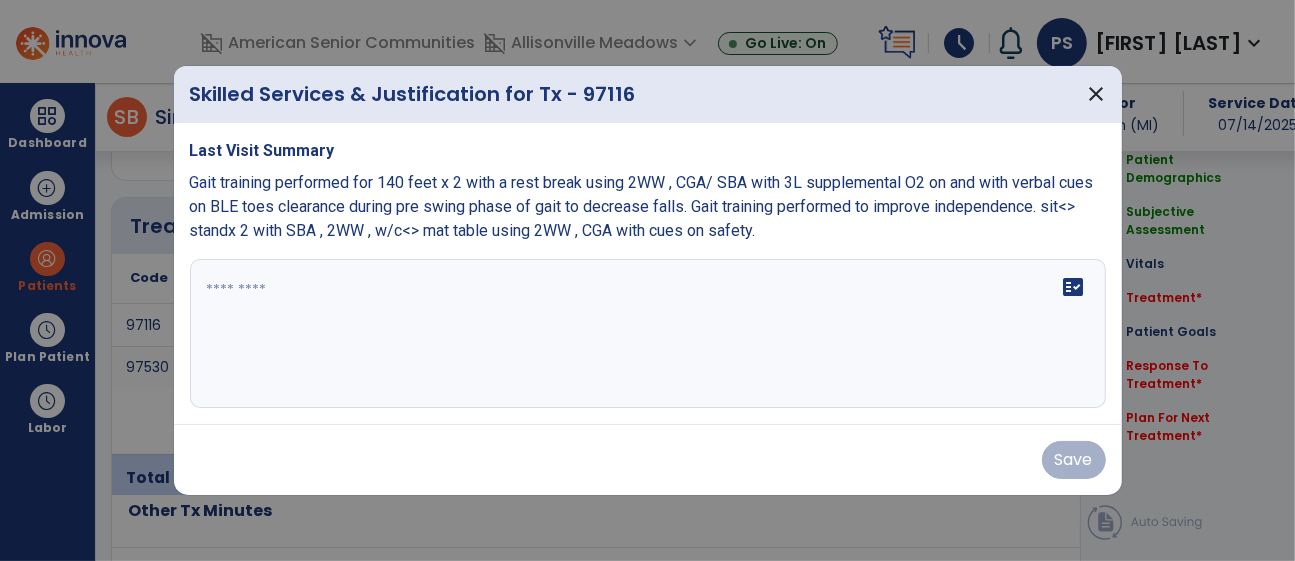 click at bounding box center [648, 334] 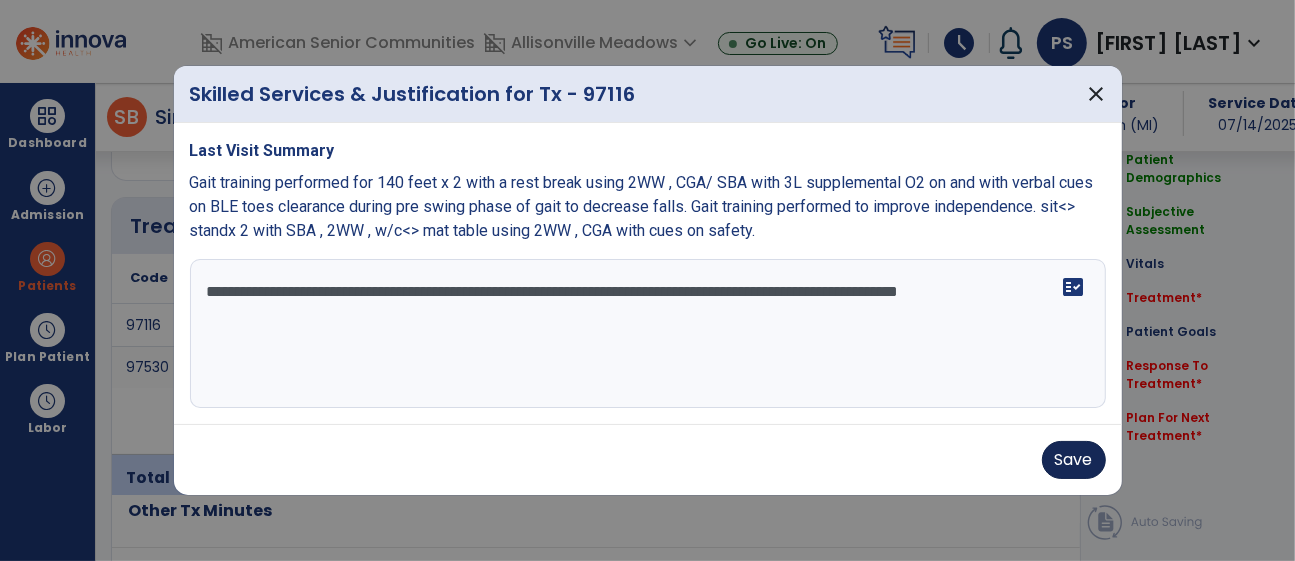 type on "**********" 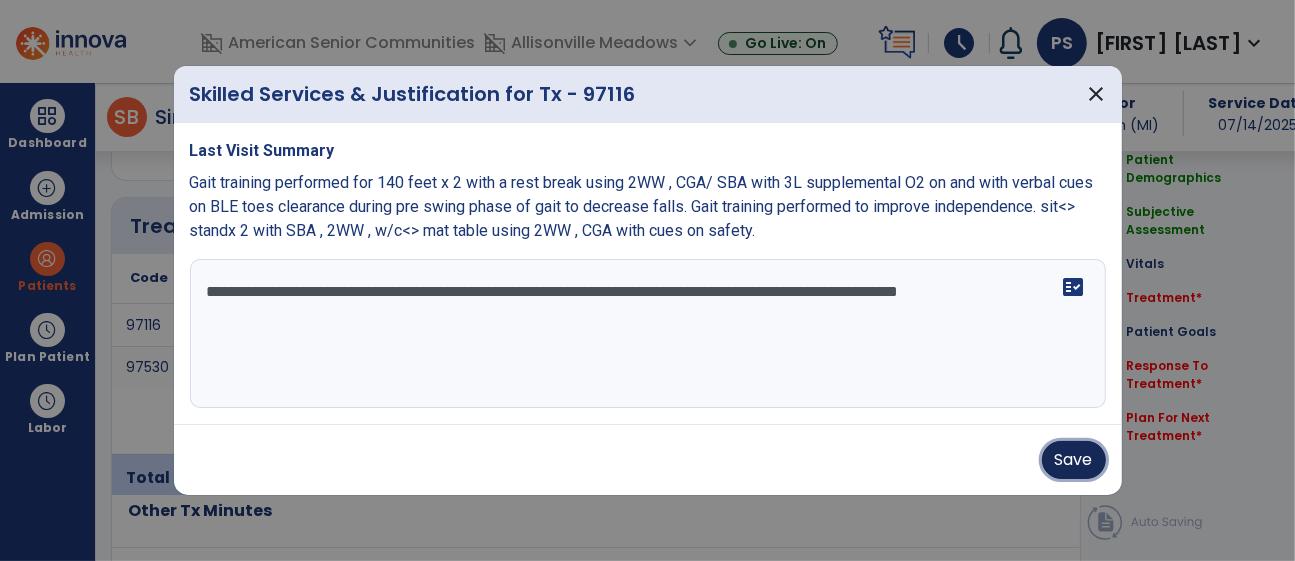 click on "Save" at bounding box center (1074, 460) 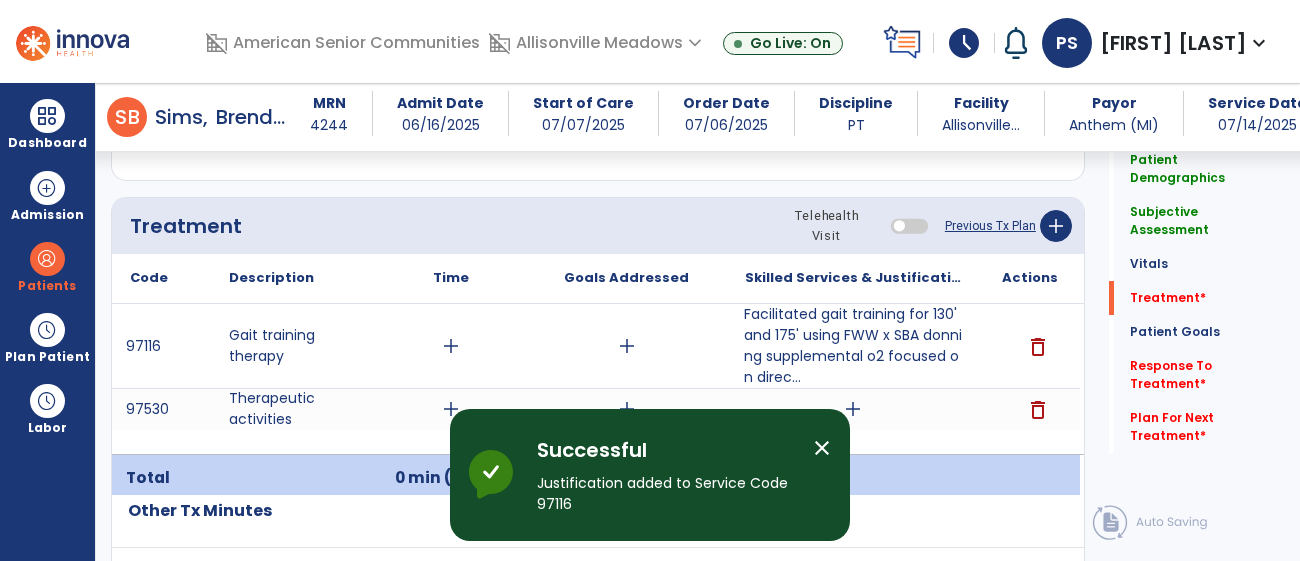 click on "Previous Tx Plan" 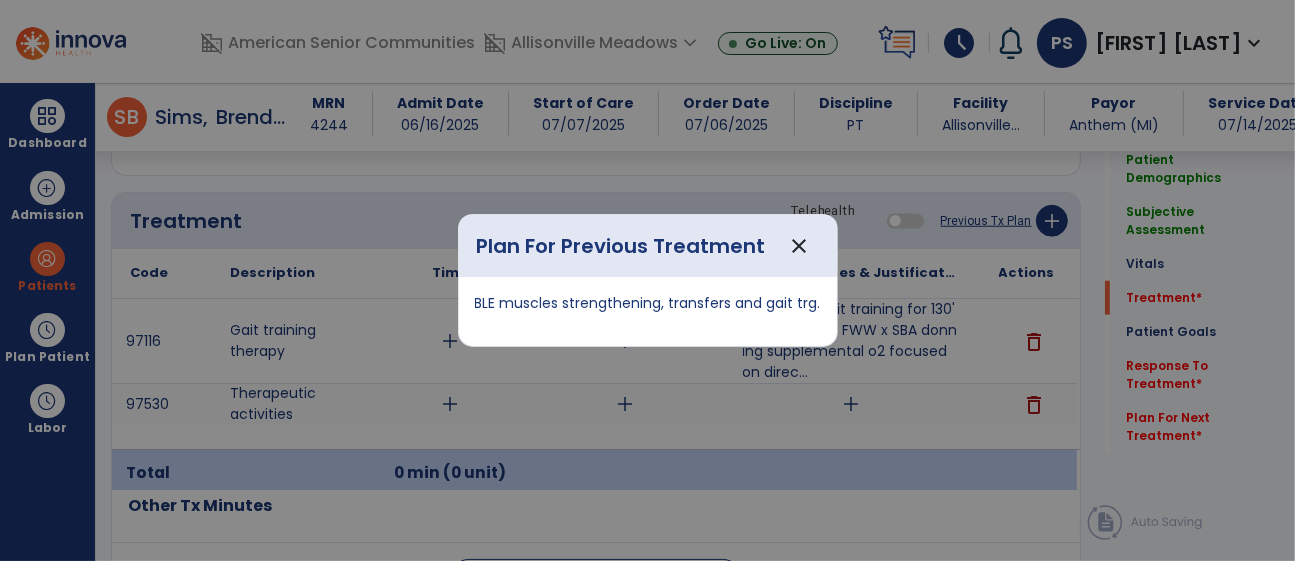 scroll, scrollTop: 1162, scrollLeft: 0, axis: vertical 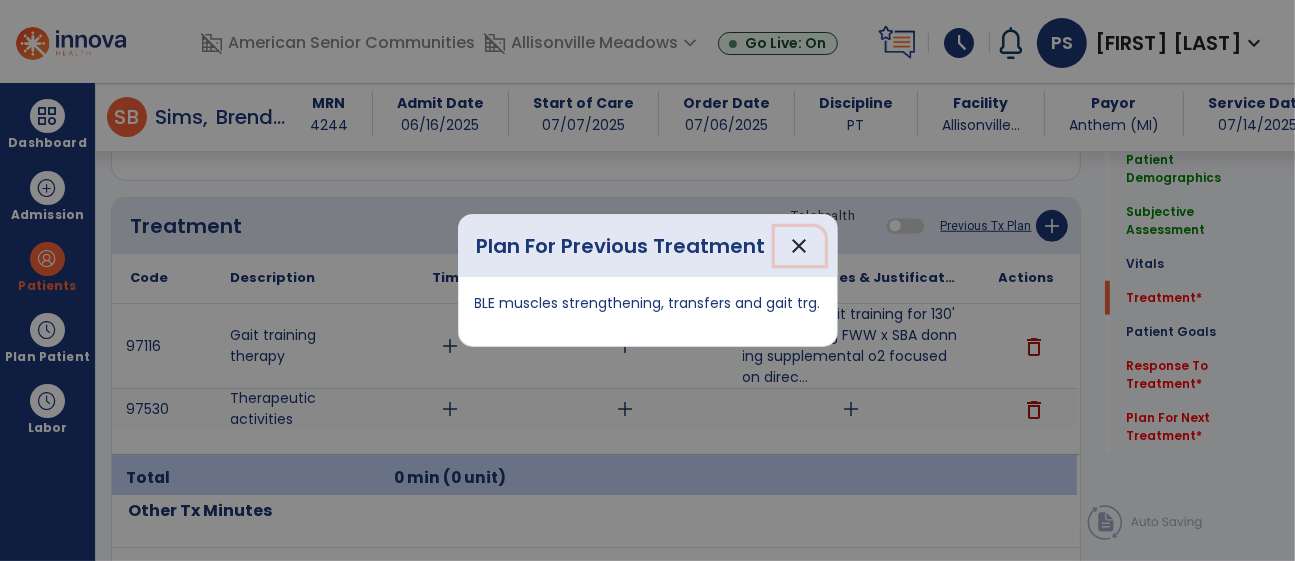 click on "close" at bounding box center (800, 246) 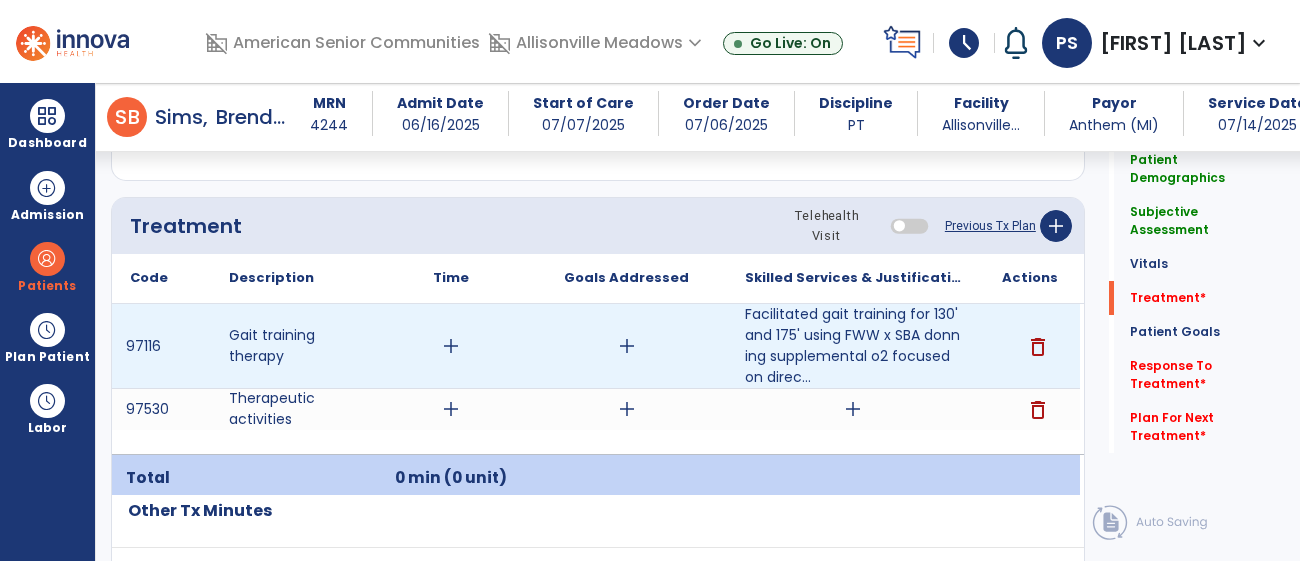 click on "add" at bounding box center [627, 346] 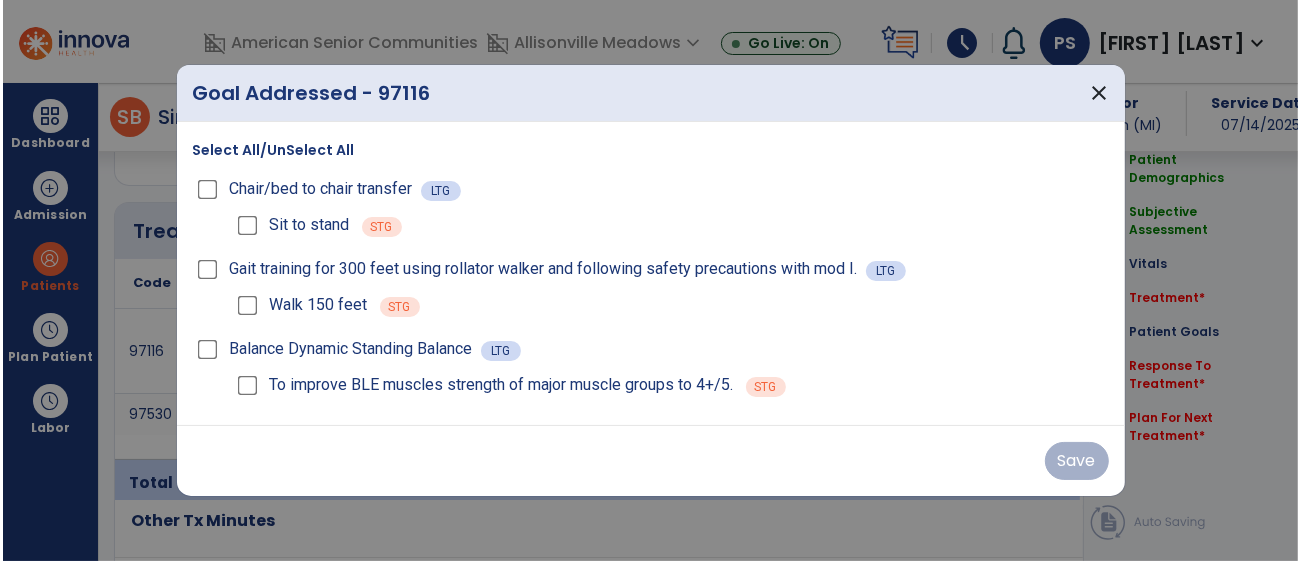 scroll, scrollTop: 1162, scrollLeft: 0, axis: vertical 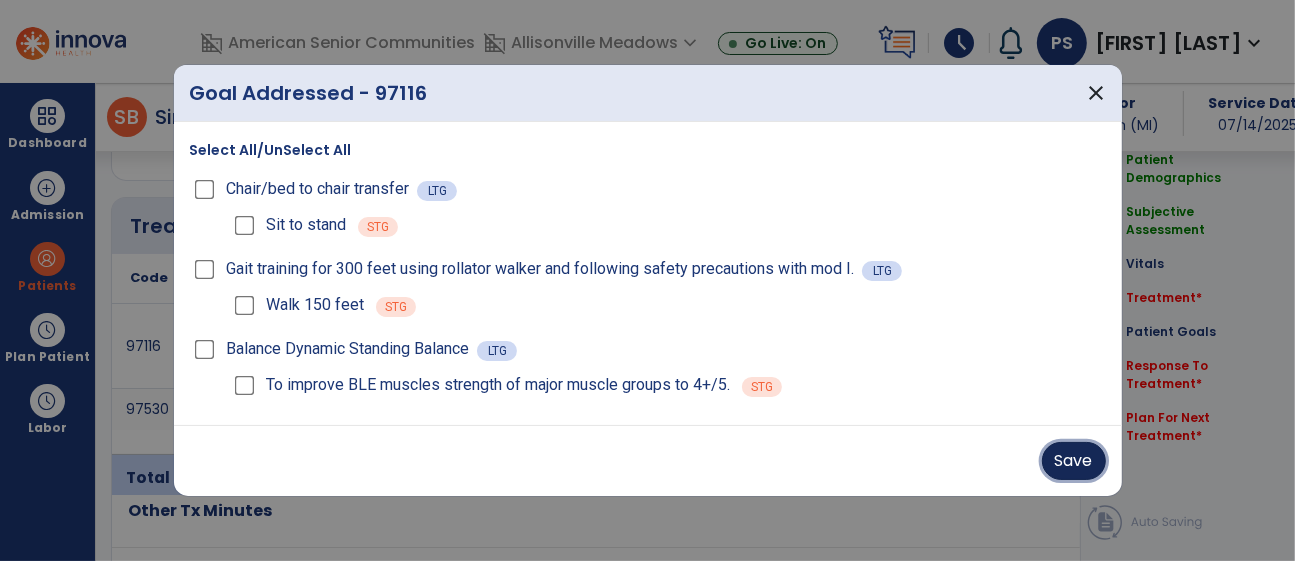 click on "Save" at bounding box center (1074, 461) 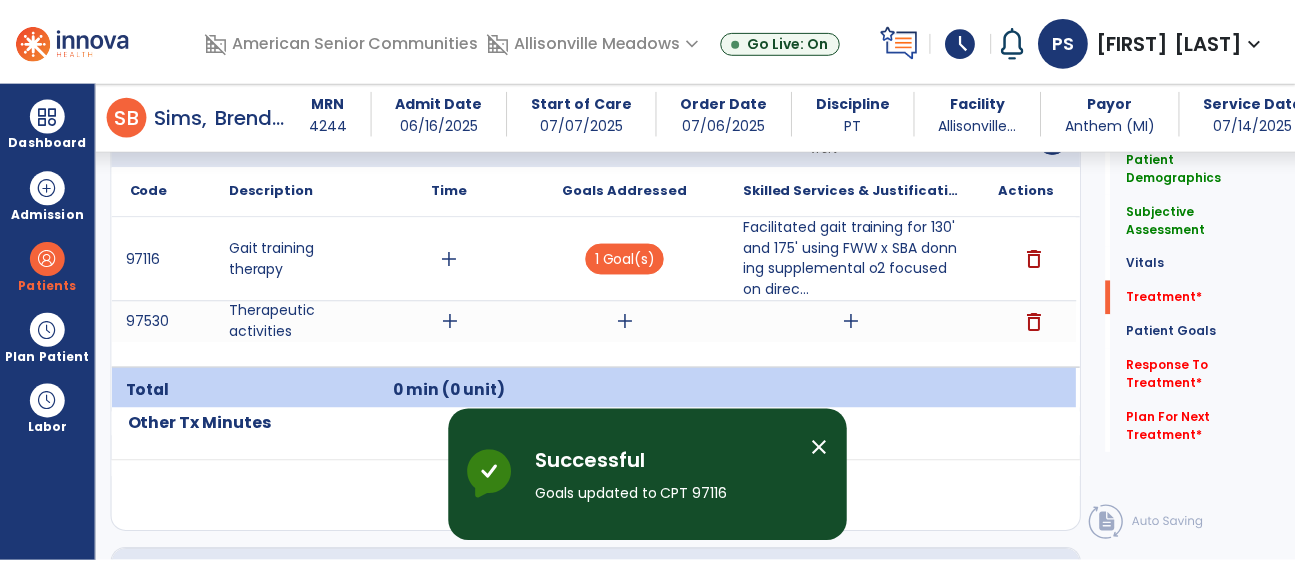 scroll, scrollTop: 1378, scrollLeft: 0, axis: vertical 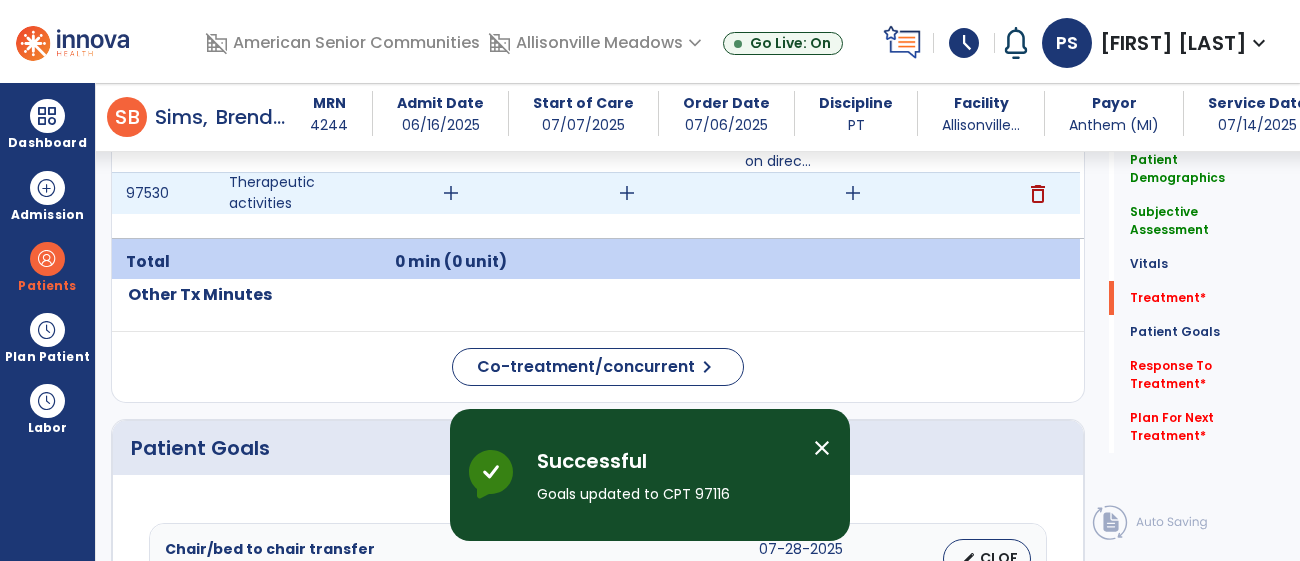 click on "add" at bounding box center [627, 193] 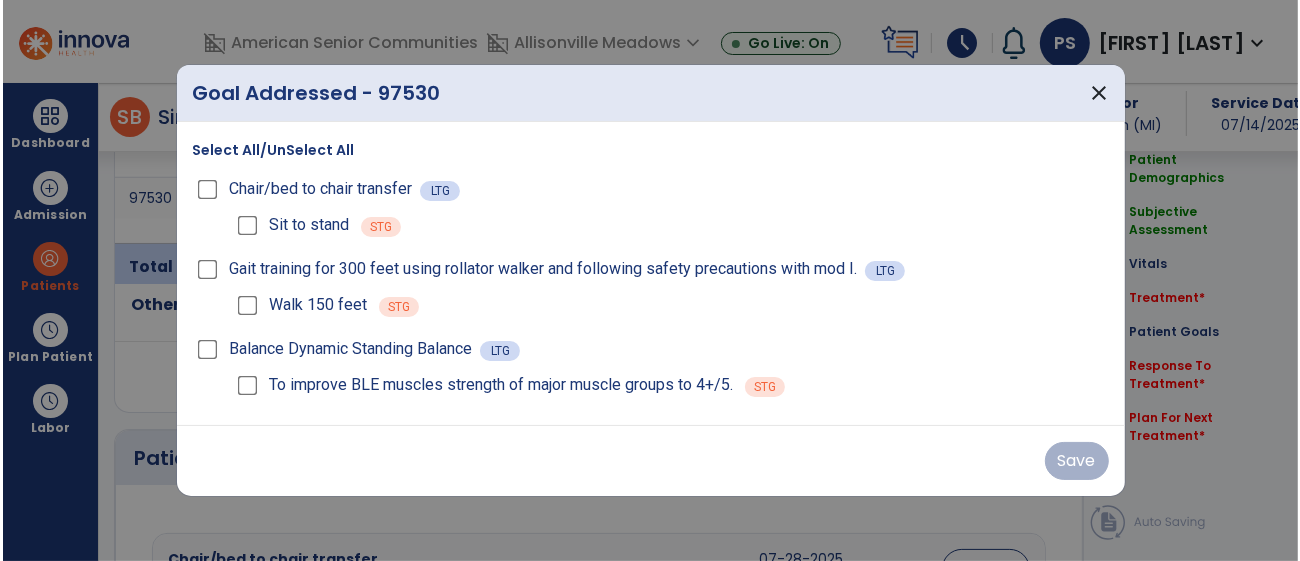 scroll, scrollTop: 1378, scrollLeft: 0, axis: vertical 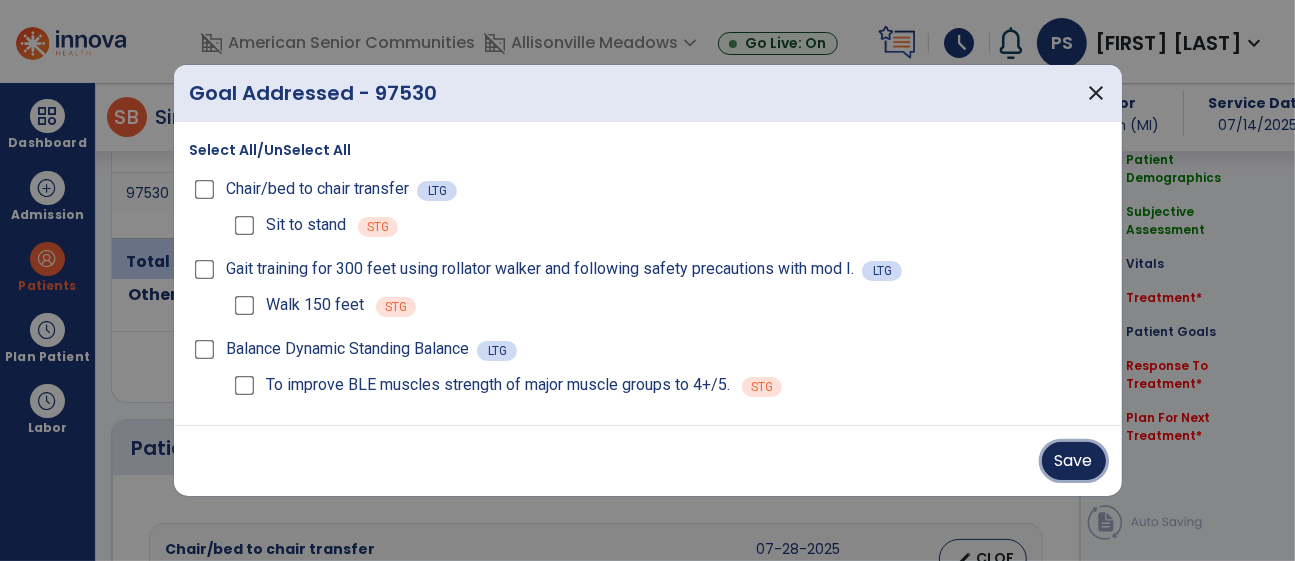 drag, startPoint x: 1072, startPoint y: 451, endPoint x: 1115, endPoint y: 427, distance: 49.24429 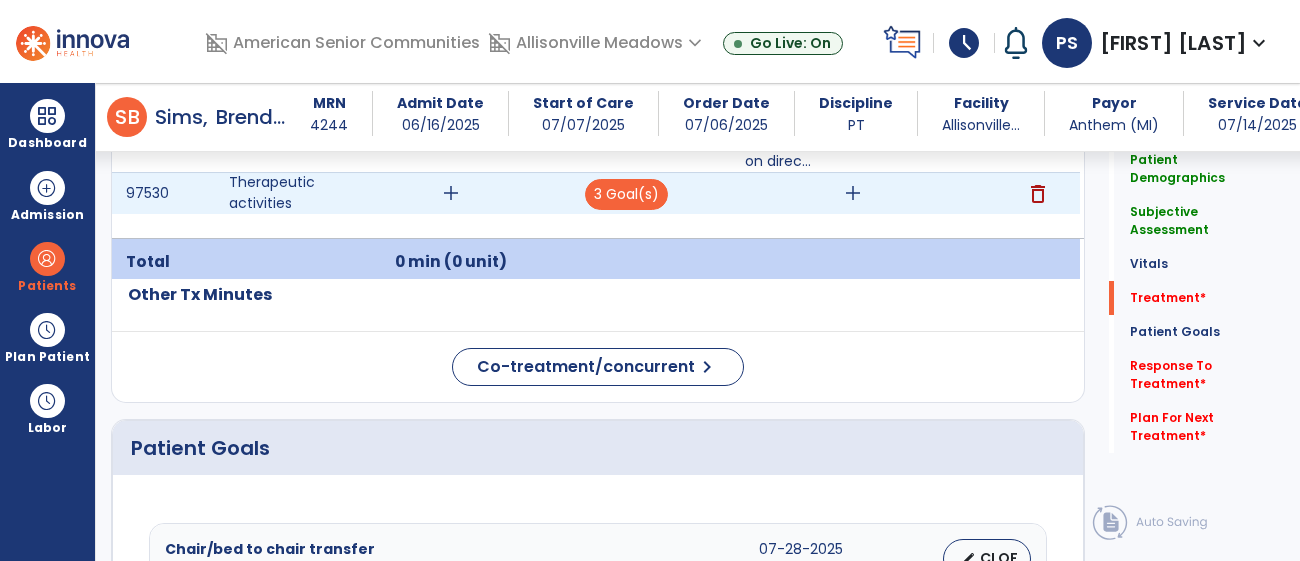 click on "add" at bounding box center (451, 193) 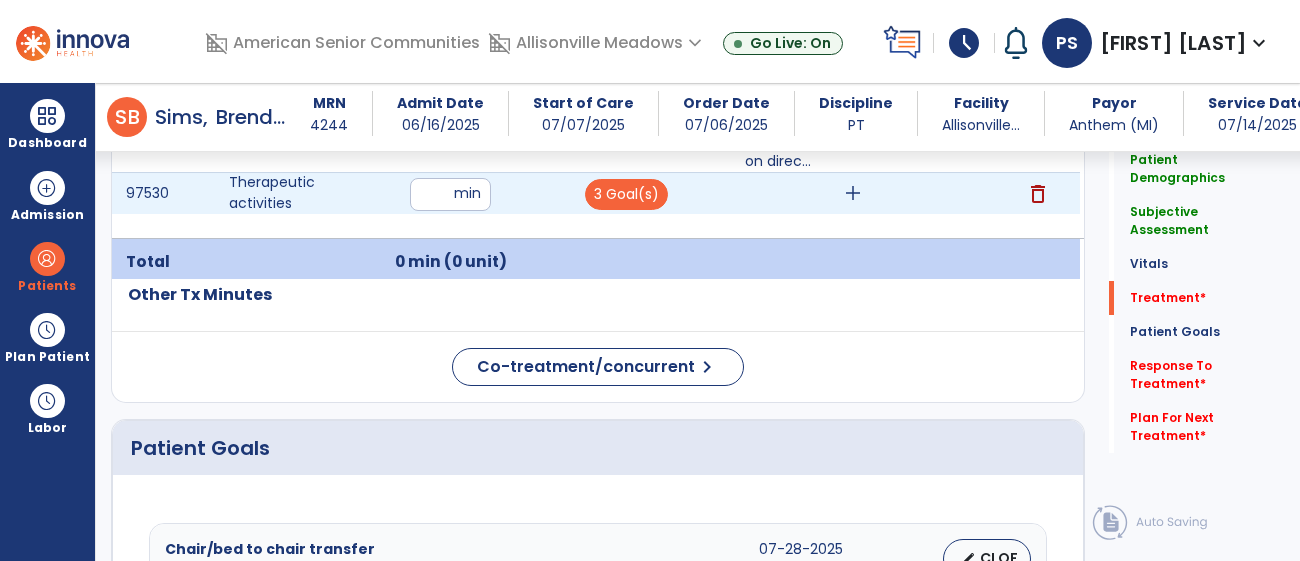 type on "**" 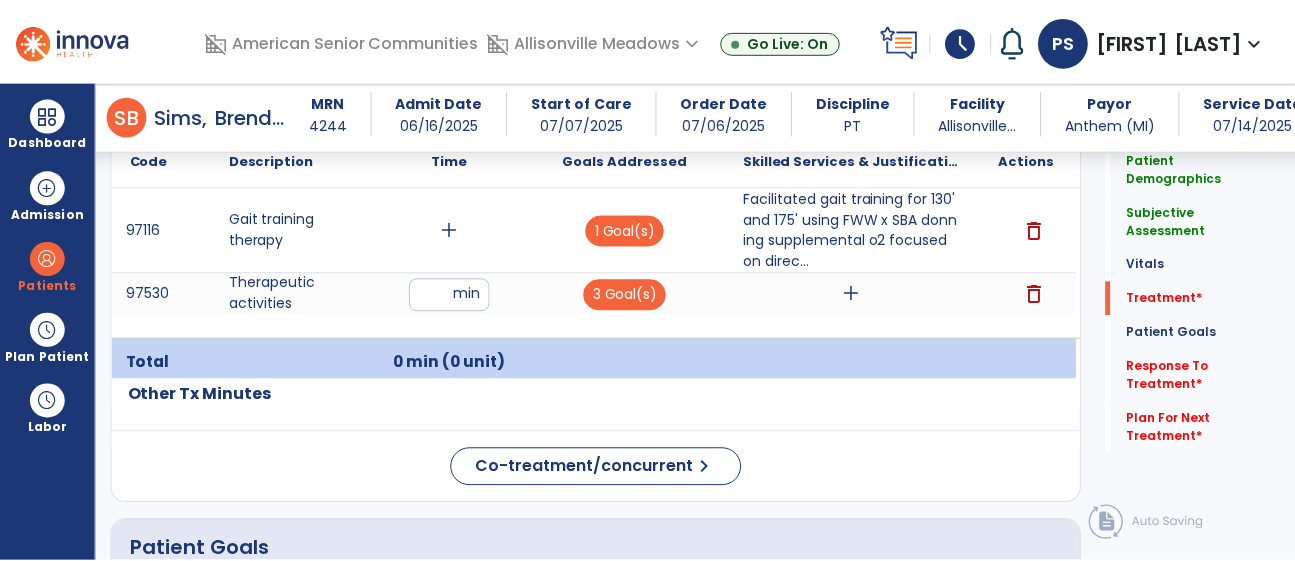 scroll, scrollTop: 1235, scrollLeft: 0, axis: vertical 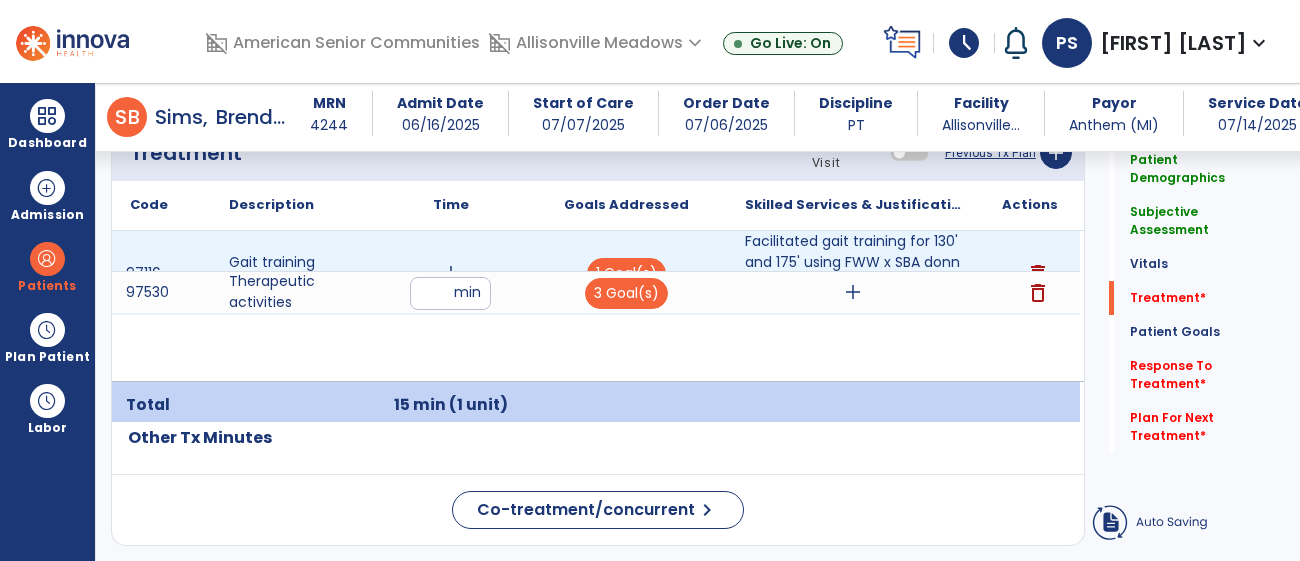 click on "add" at bounding box center (451, 273) 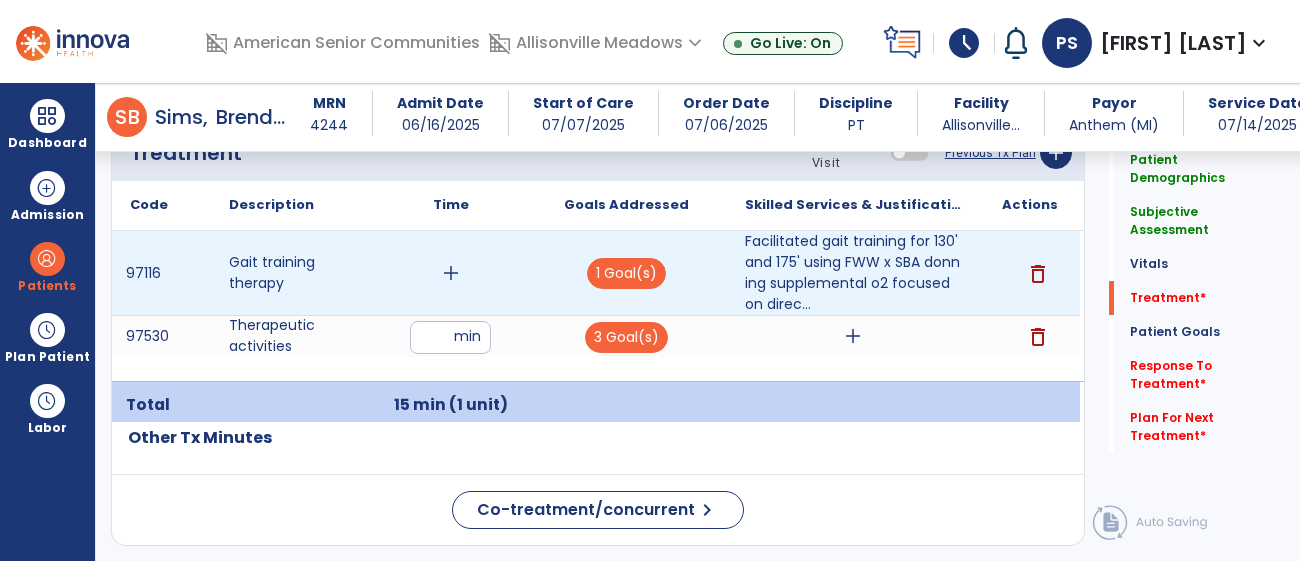 click on "add" at bounding box center (451, 273) 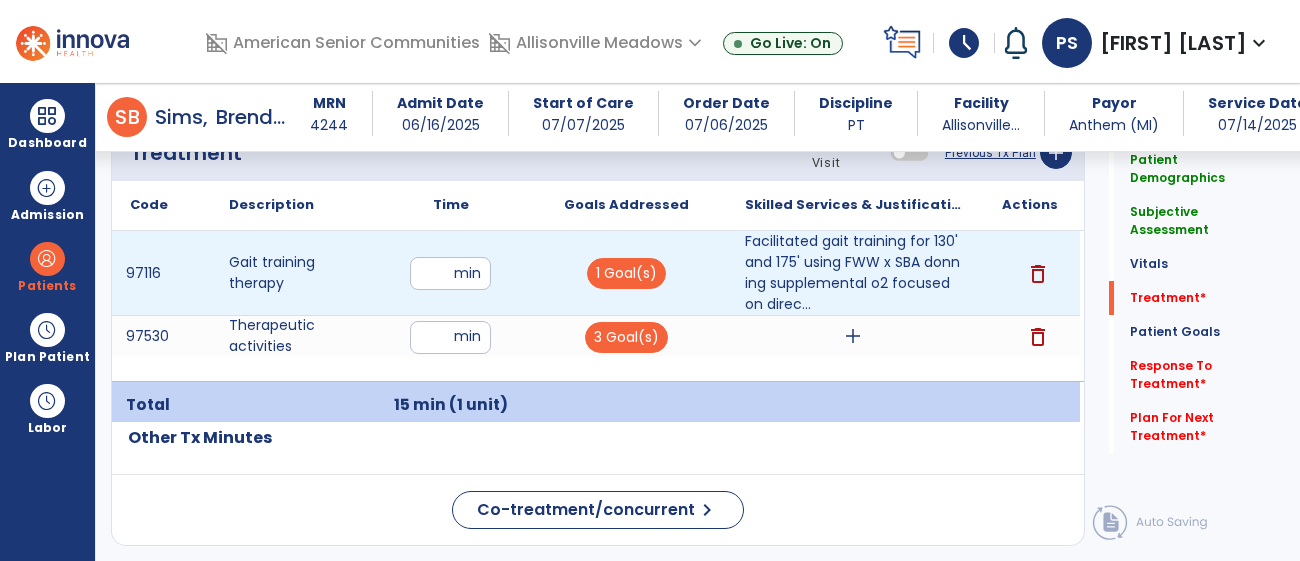 type on "**" 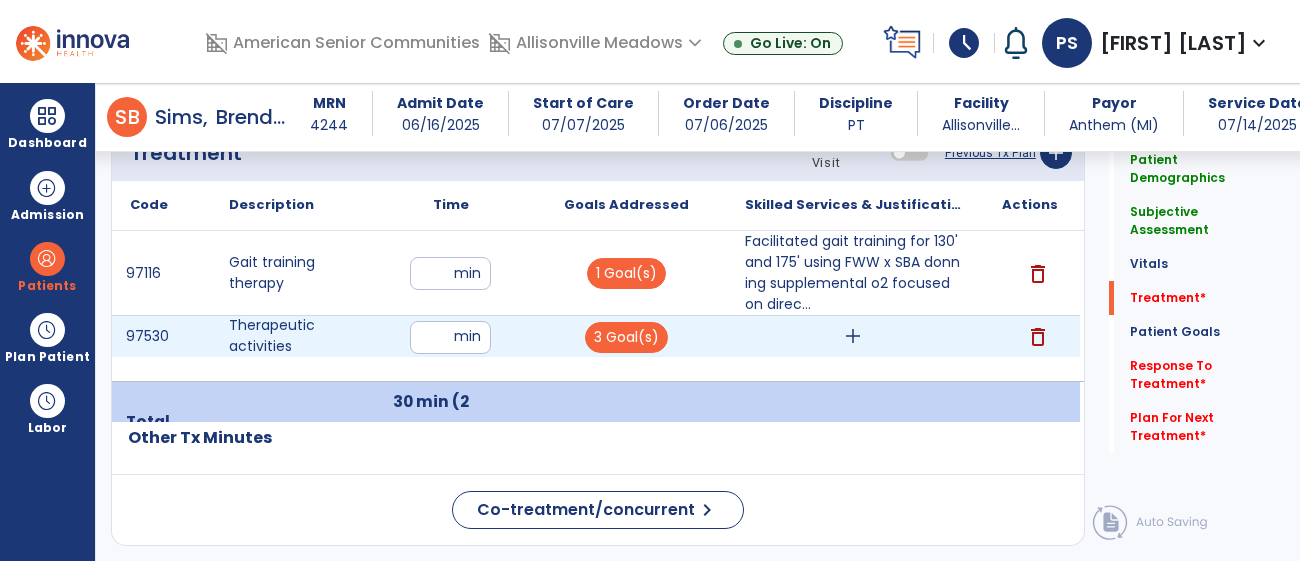 click on "add" at bounding box center (853, 336) 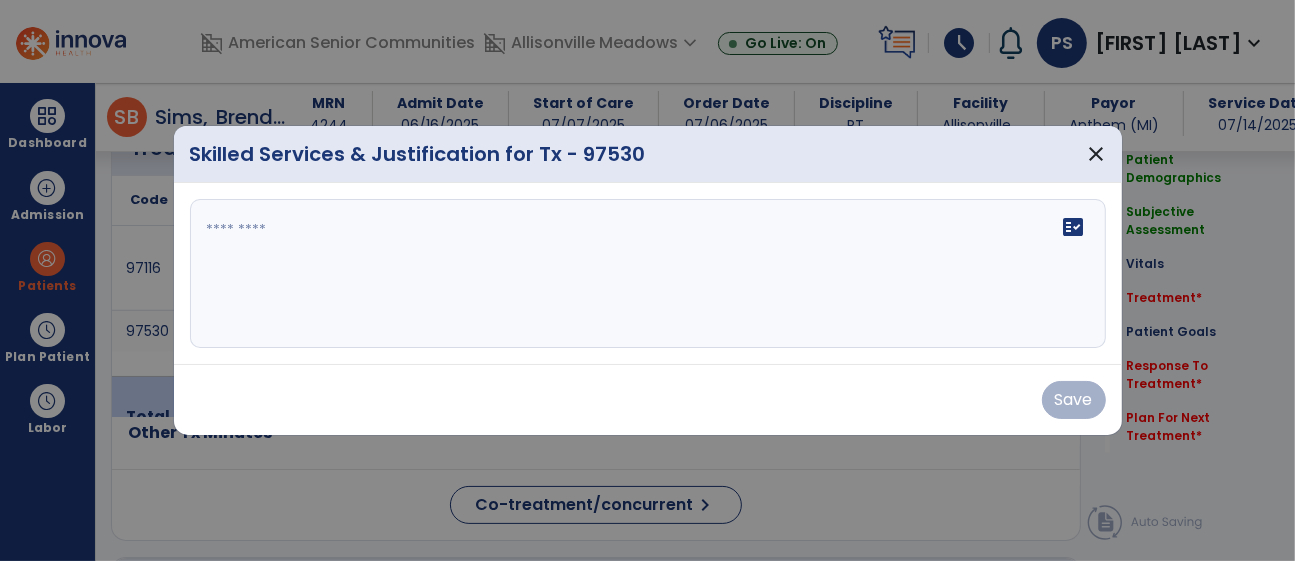 scroll, scrollTop: 1235, scrollLeft: 0, axis: vertical 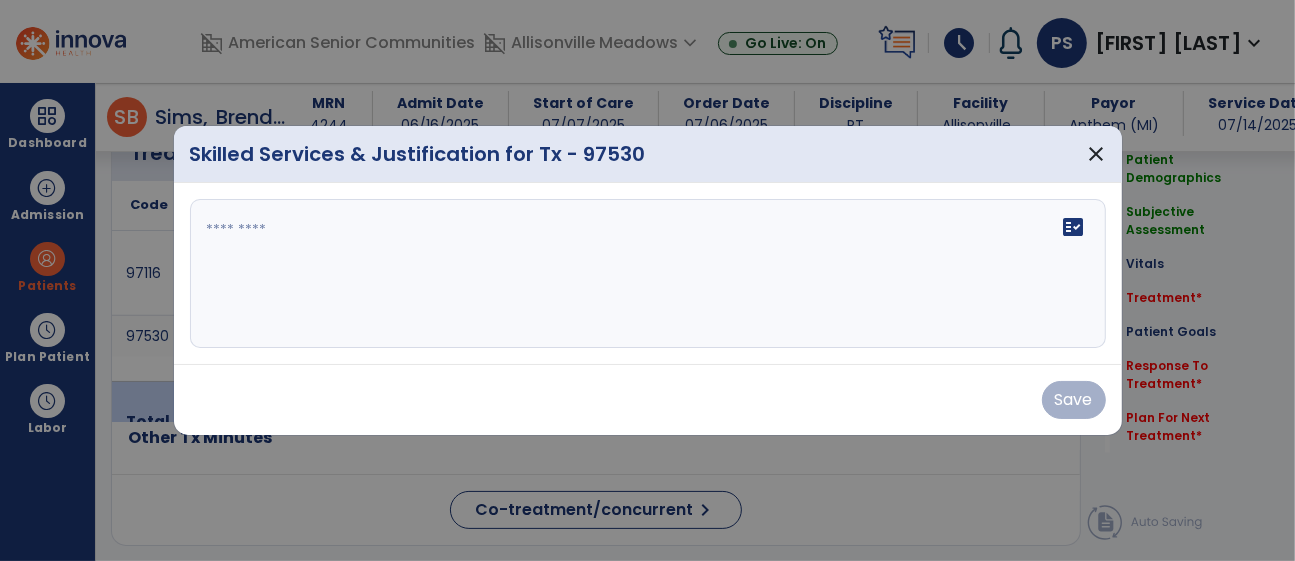 click on "fact_check" at bounding box center (648, 274) 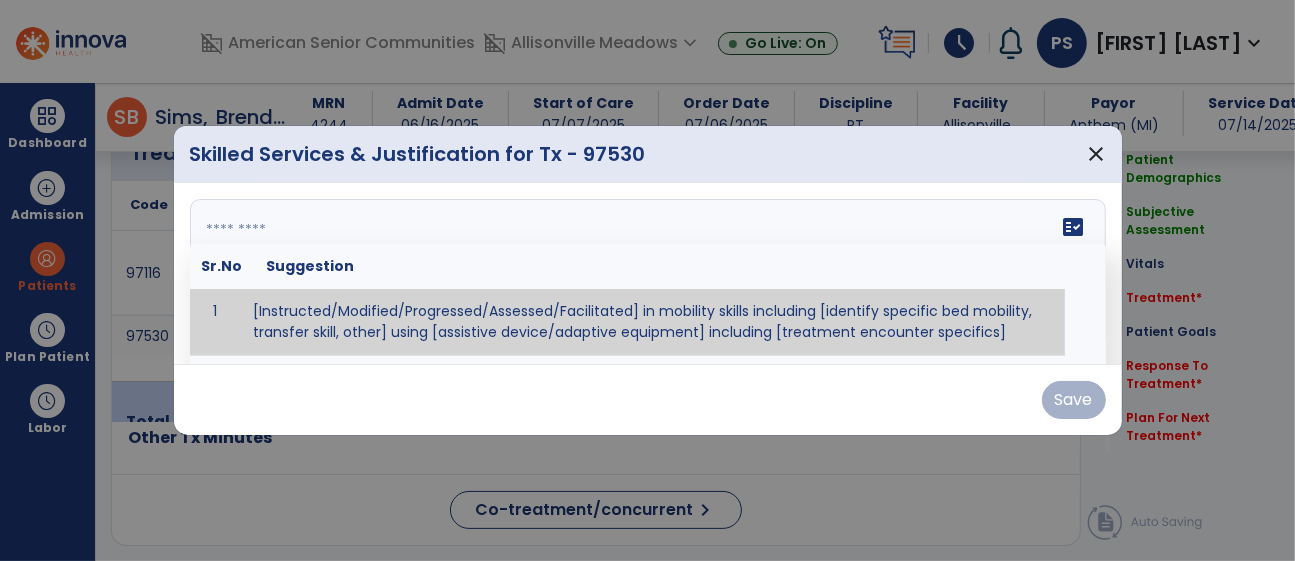 click at bounding box center [645, 274] 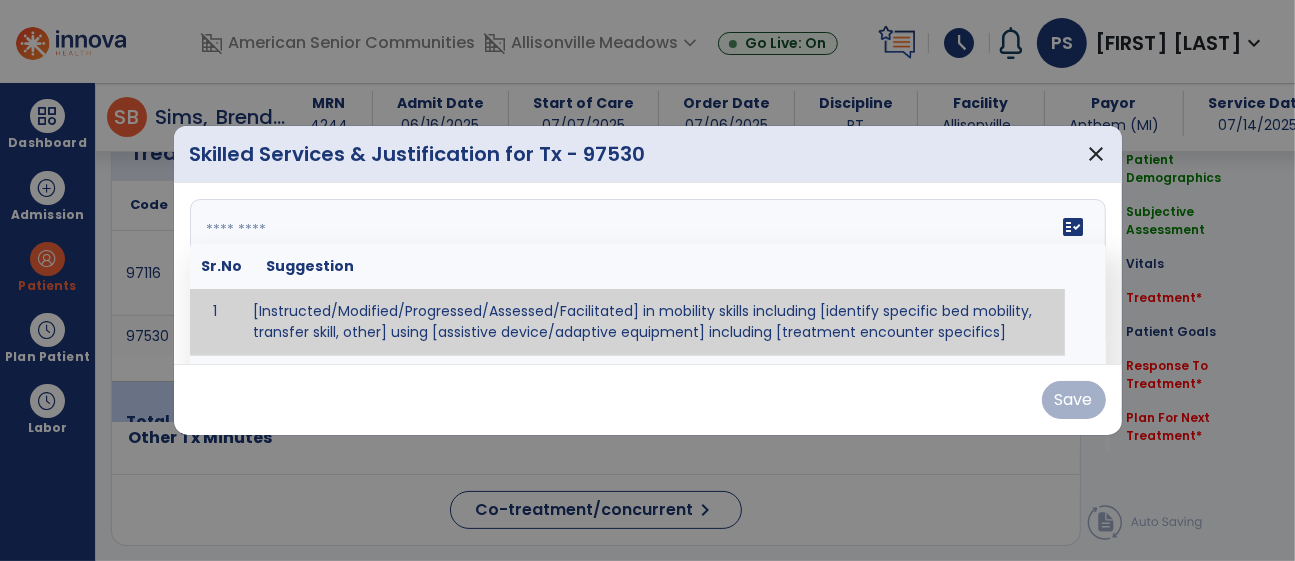 paste on "**********" 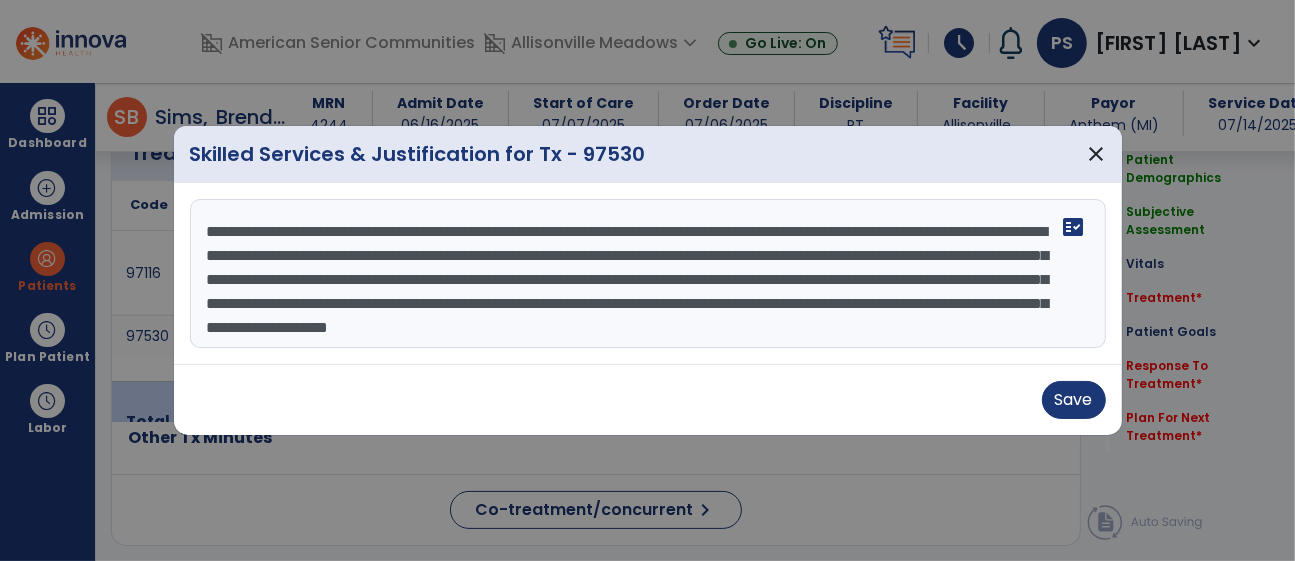 scroll, scrollTop: 63, scrollLeft: 0, axis: vertical 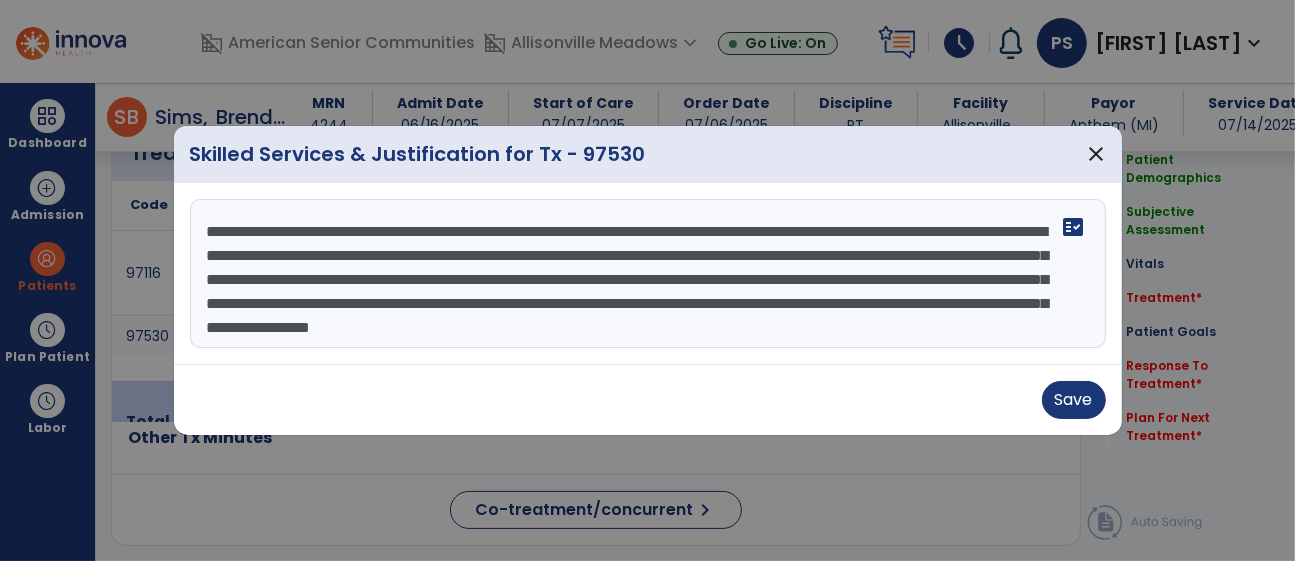 drag, startPoint x: 922, startPoint y: 247, endPoint x: 935, endPoint y: 244, distance: 13.341664 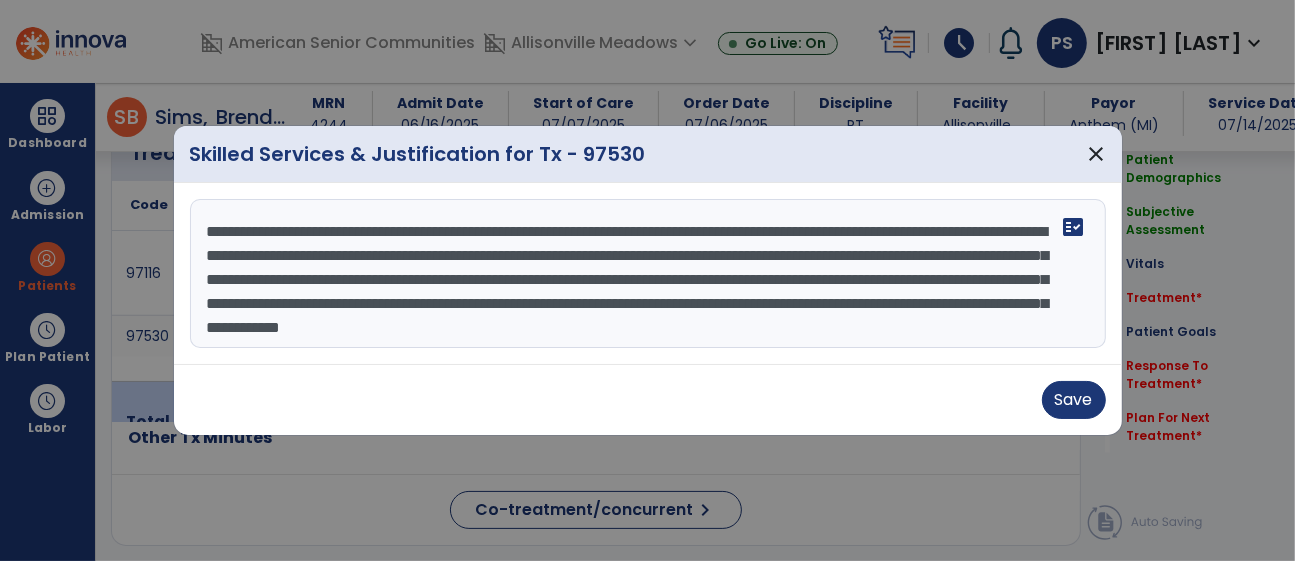 drag, startPoint x: 957, startPoint y: 256, endPoint x: 996, endPoint y: 260, distance: 39.20459 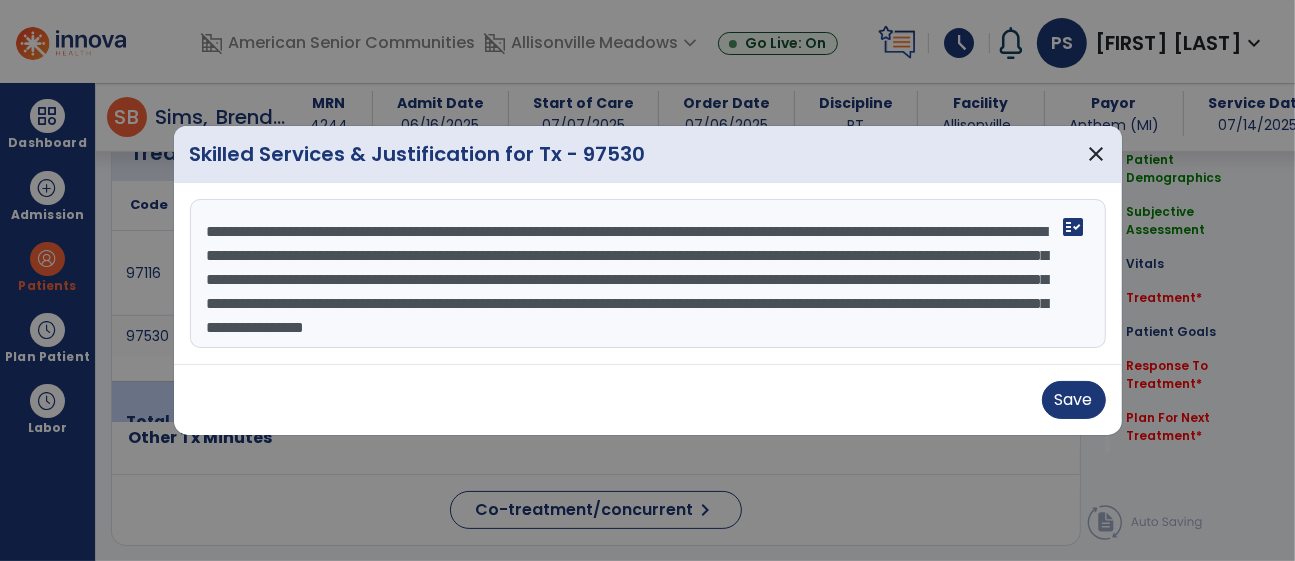 drag, startPoint x: 571, startPoint y: 285, endPoint x: 615, endPoint y: 280, distance: 44.28318 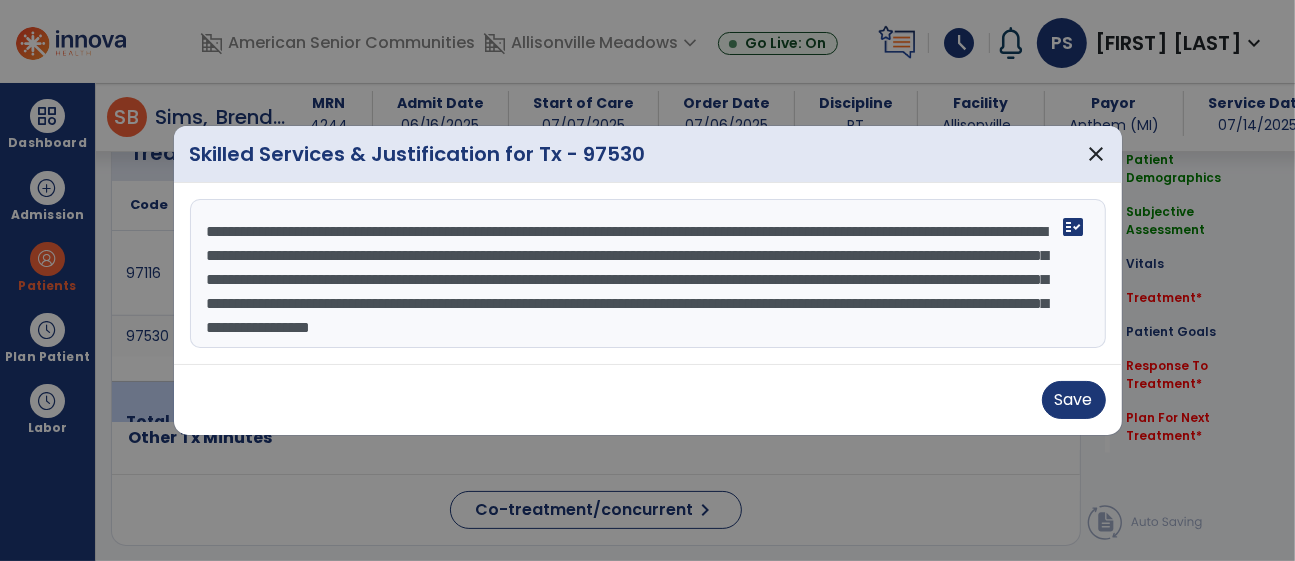 click on "**********" at bounding box center (648, 274) 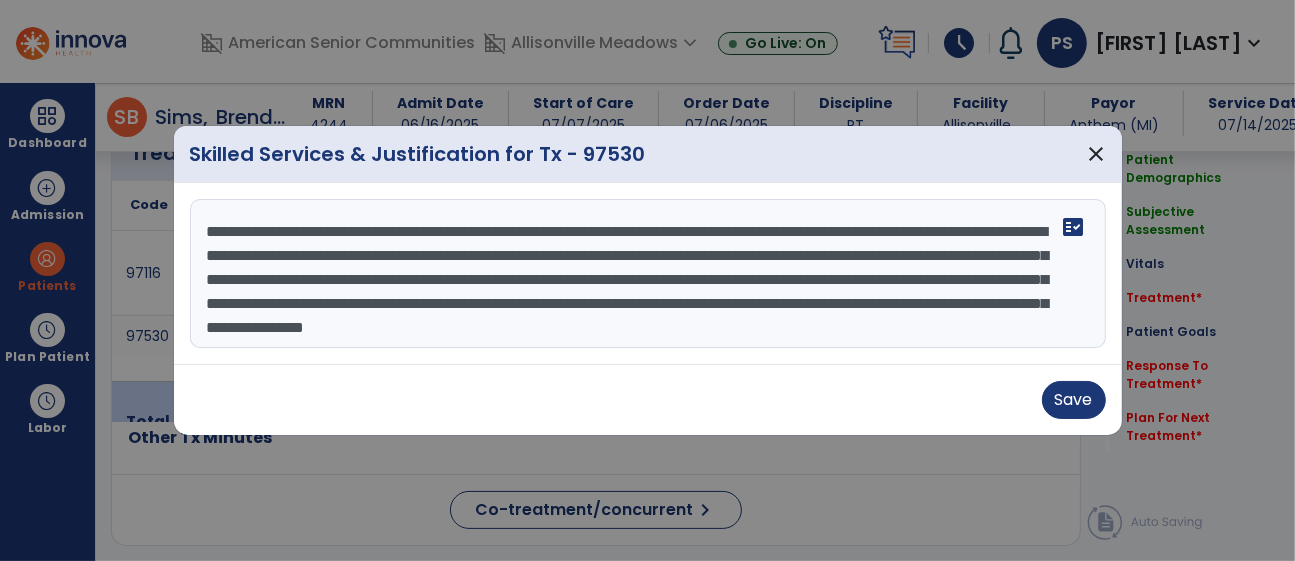 click on "**********" at bounding box center [648, 274] 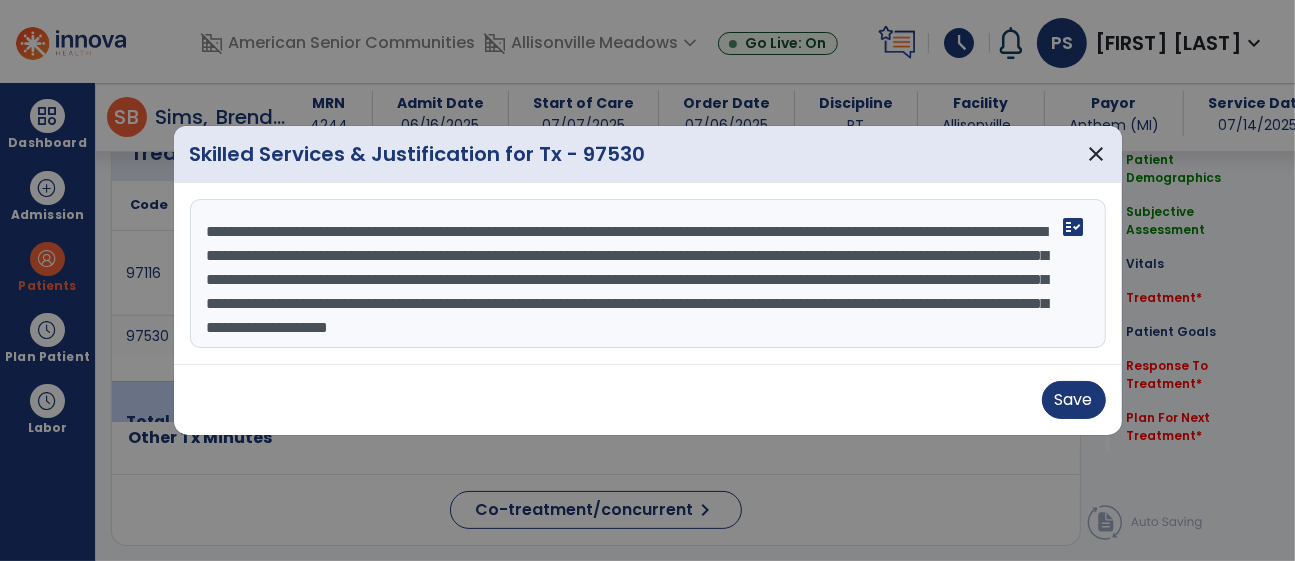 scroll, scrollTop: 24, scrollLeft: 0, axis: vertical 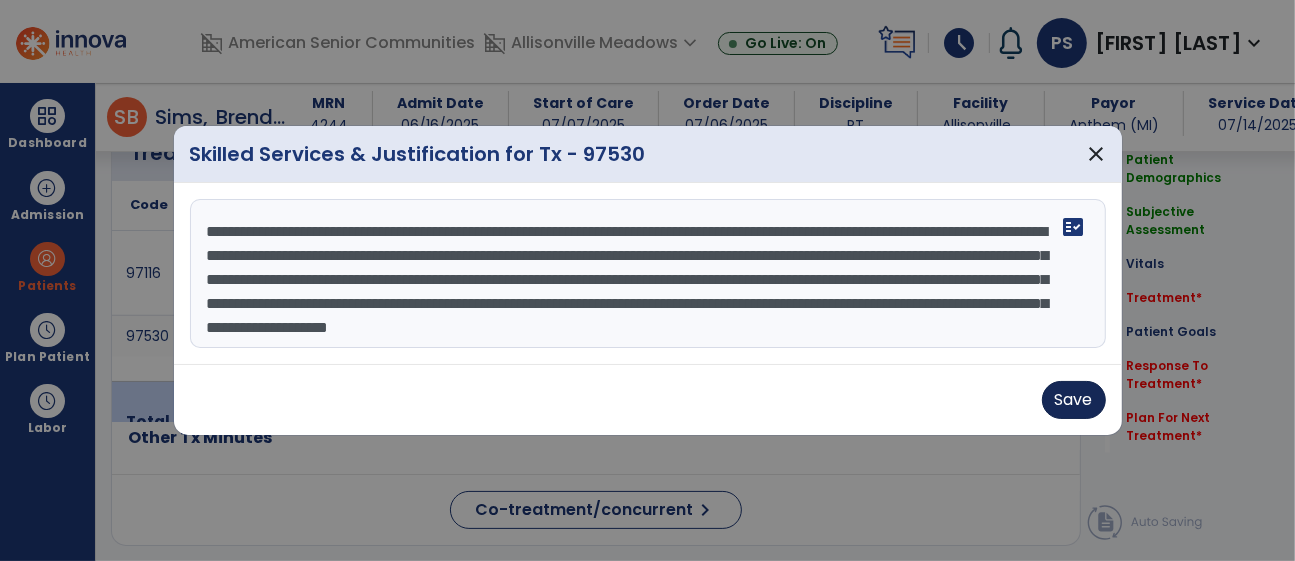 type on "**********" 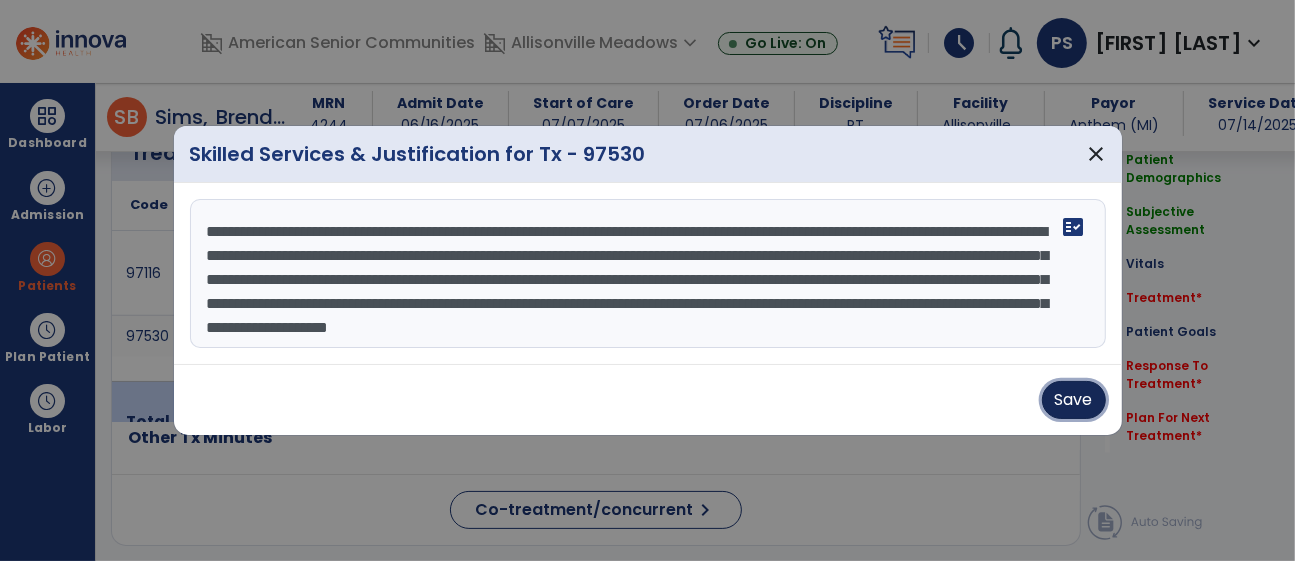 drag, startPoint x: 1061, startPoint y: 403, endPoint x: 871, endPoint y: 343, distance: 199.24858 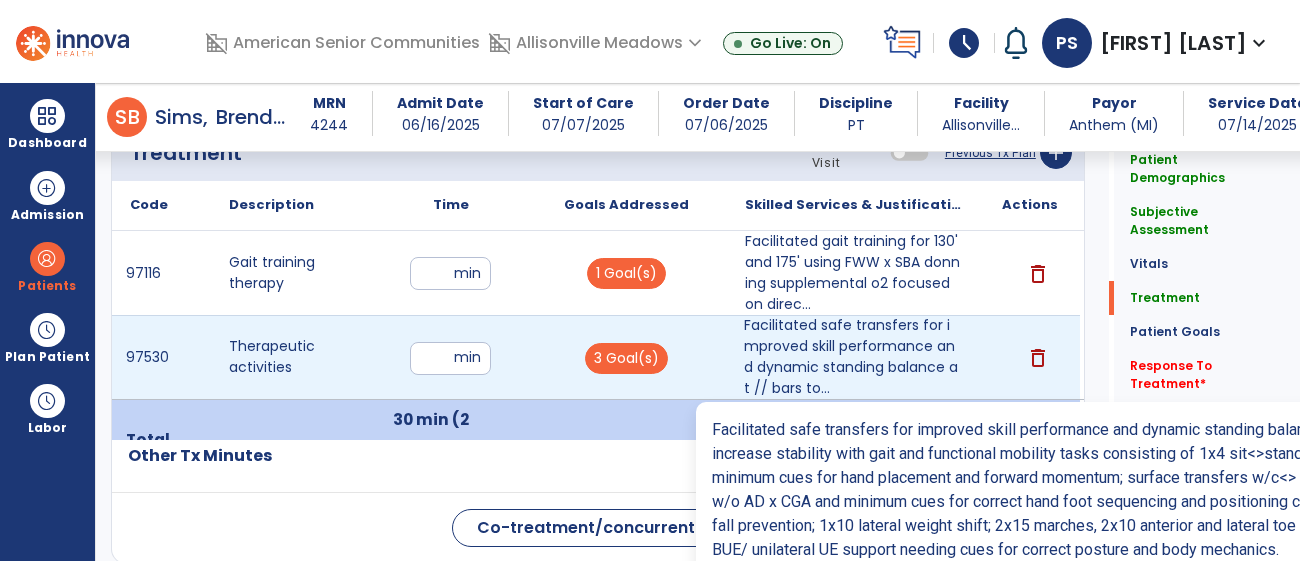 click on "Facilitated safe transfers for improved skill performance and dynamic standing balance at // bars to..." at bounding box center (853, 357) 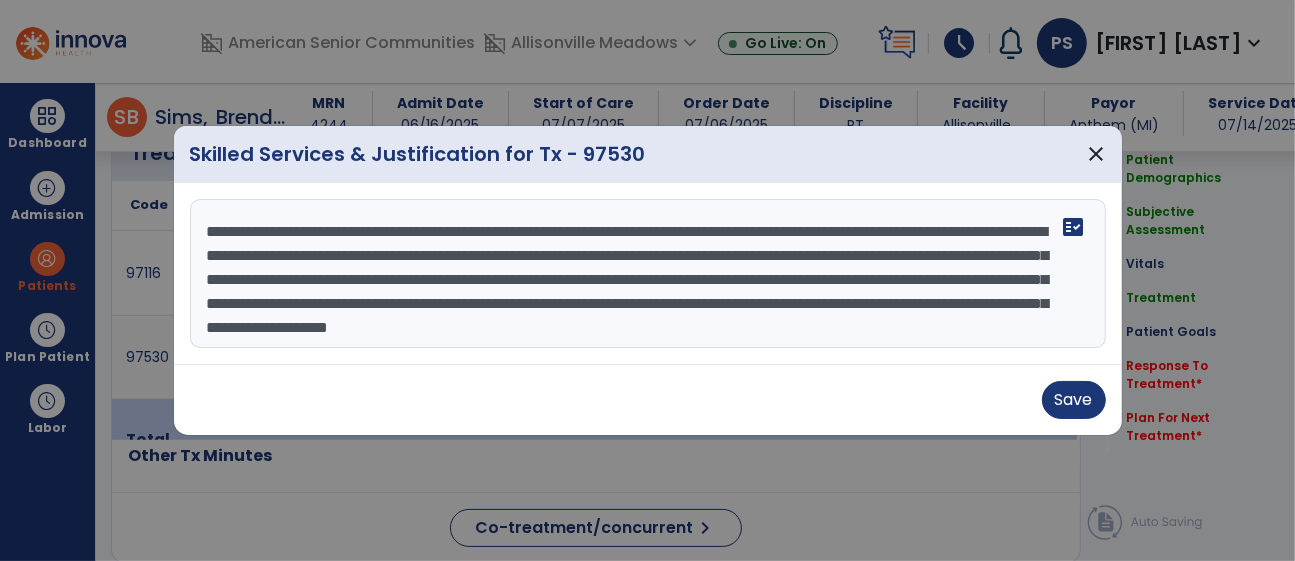 scroll, scrollTop: 1235, scrollLeft: 0, axis: vertical 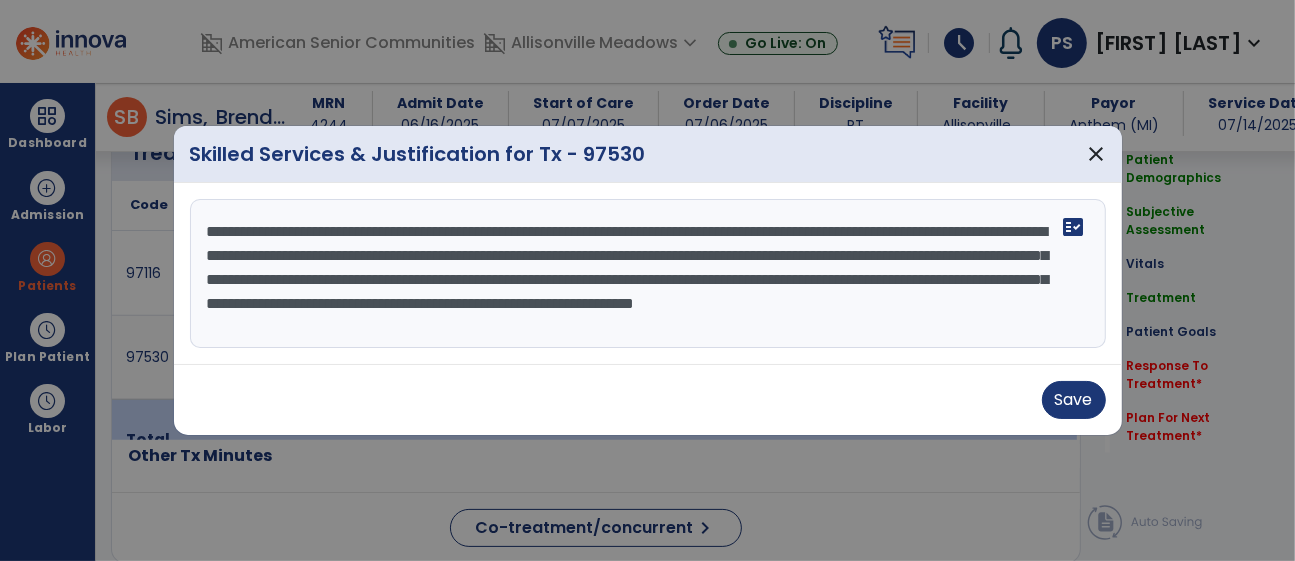 paste on "**********" 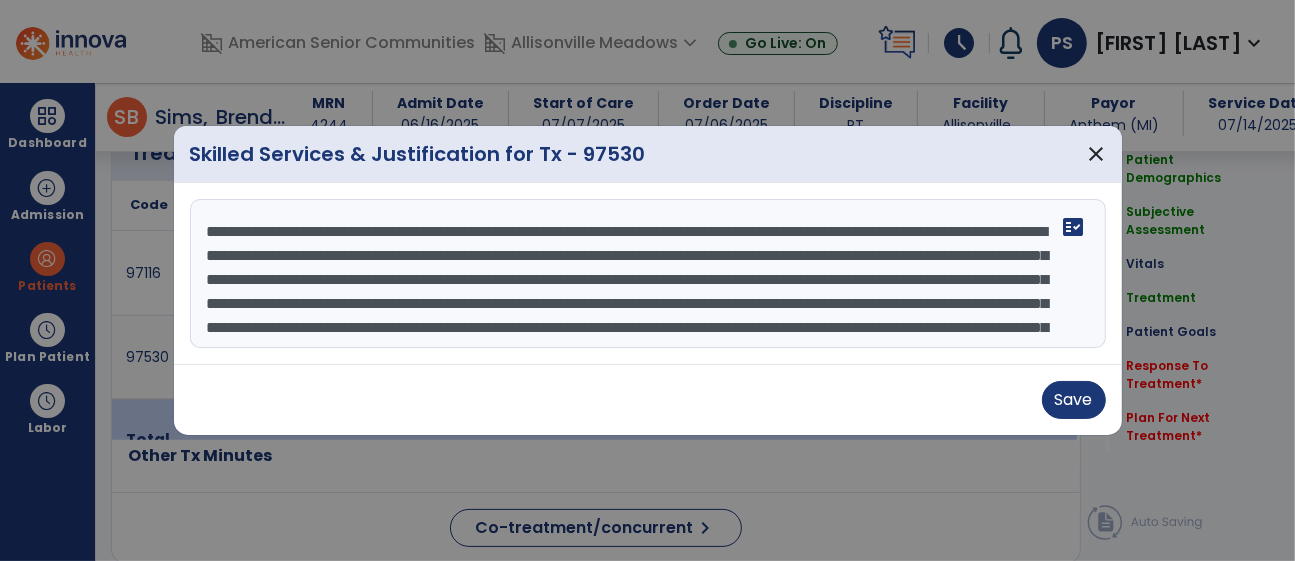 scroll, scrollTop: 183, scrollLeft: 0, axis: vertical 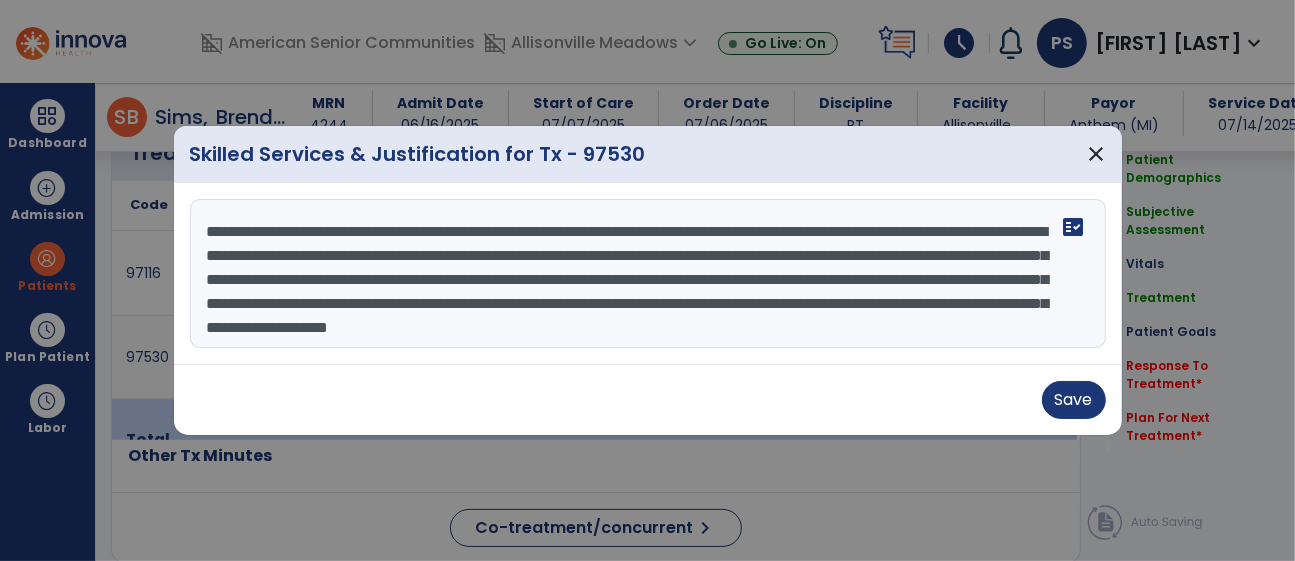 click on "**********" at bounding box center (648, 274) 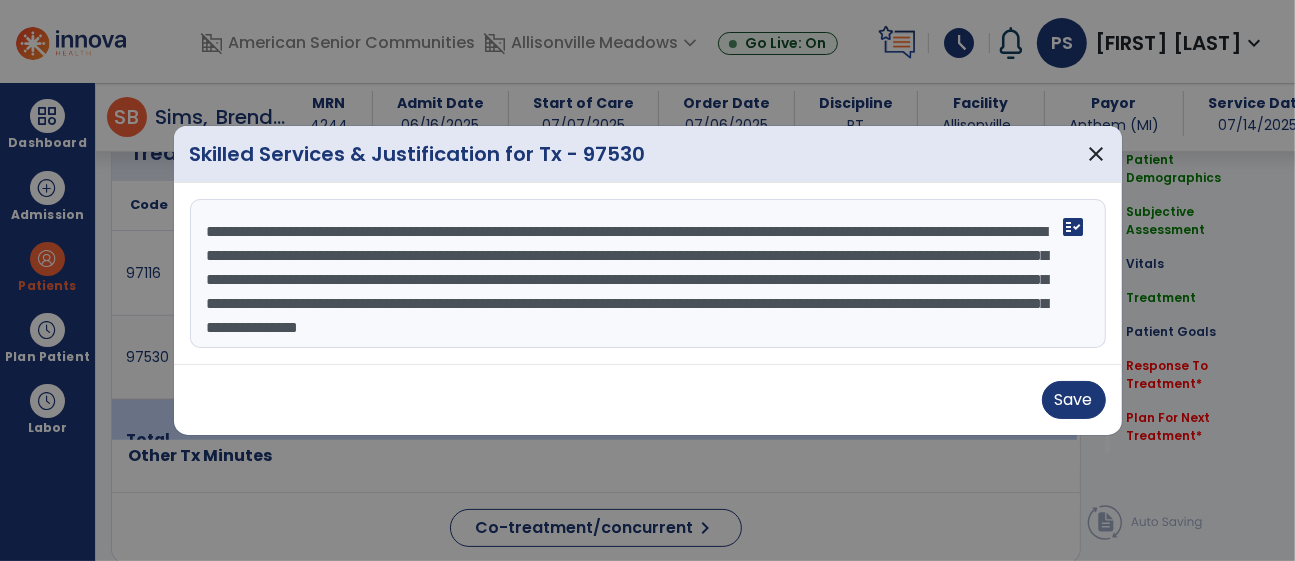 click on "**********" at bounding box center [648, 274] 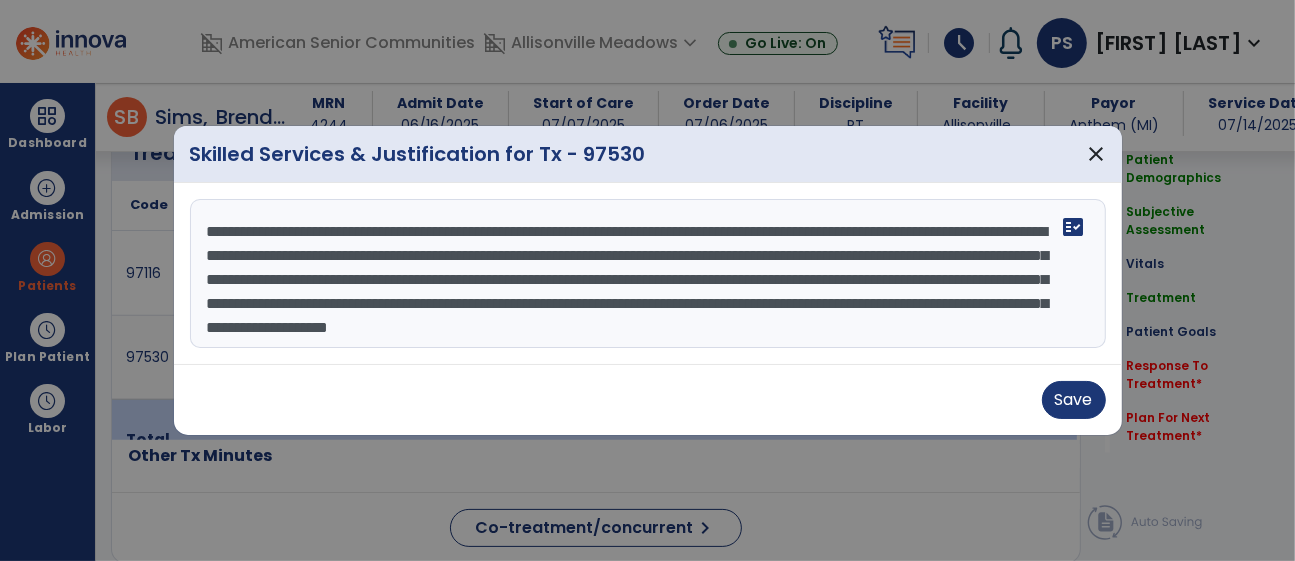 click on "**********" at bounding box center (648, 274) 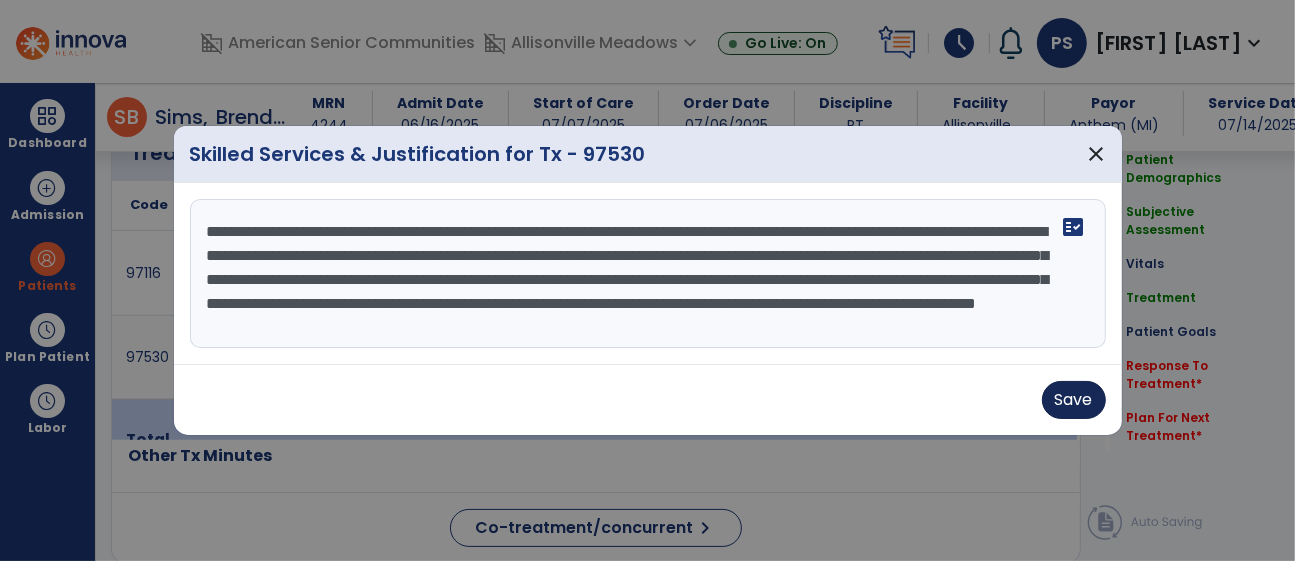 type on "**********" 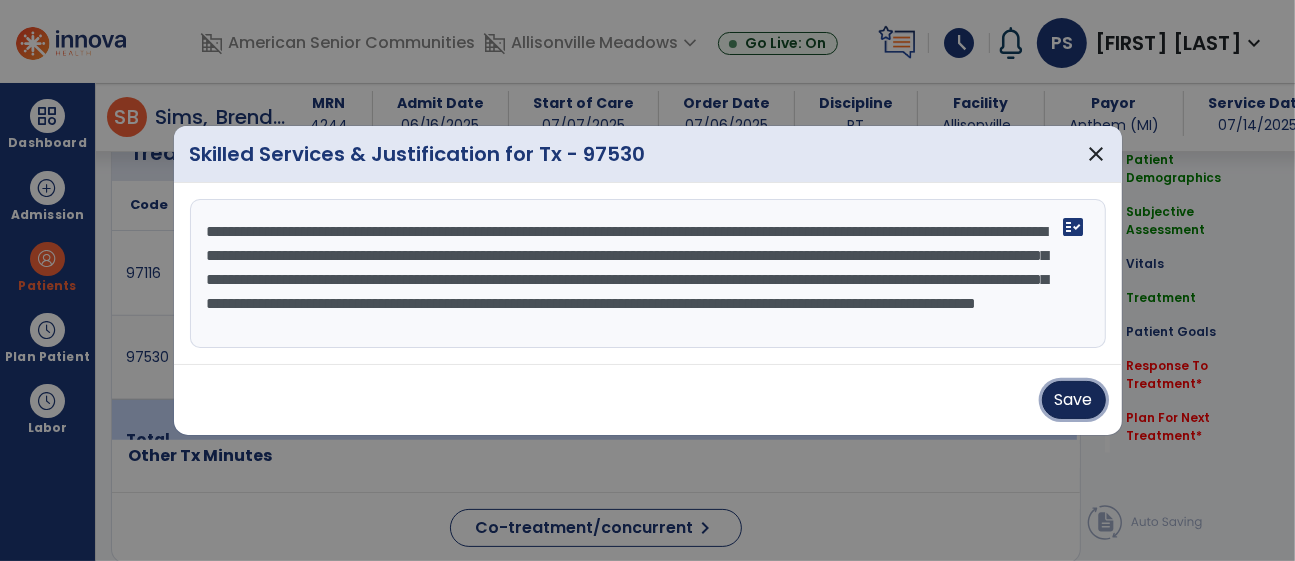click on "Save" at bounding box center [1074, 400] 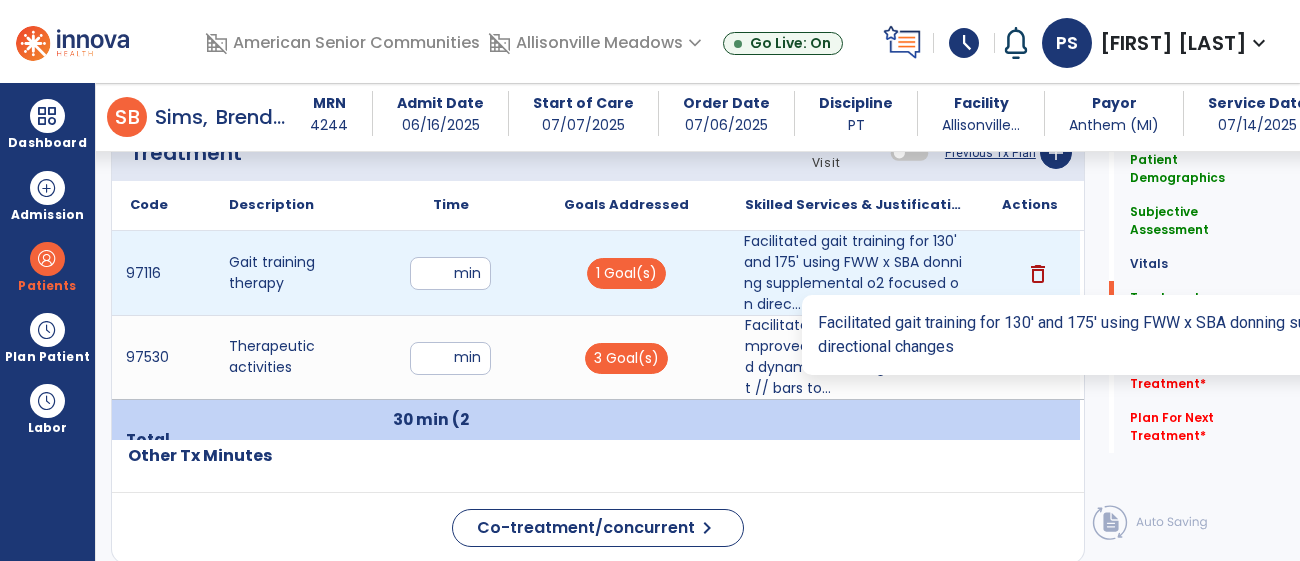 click on "Facilitated gait training for 130' and 175' using FWW x SBA donning supplemental o2 focused on direc..." at bounding box center (853, 273) 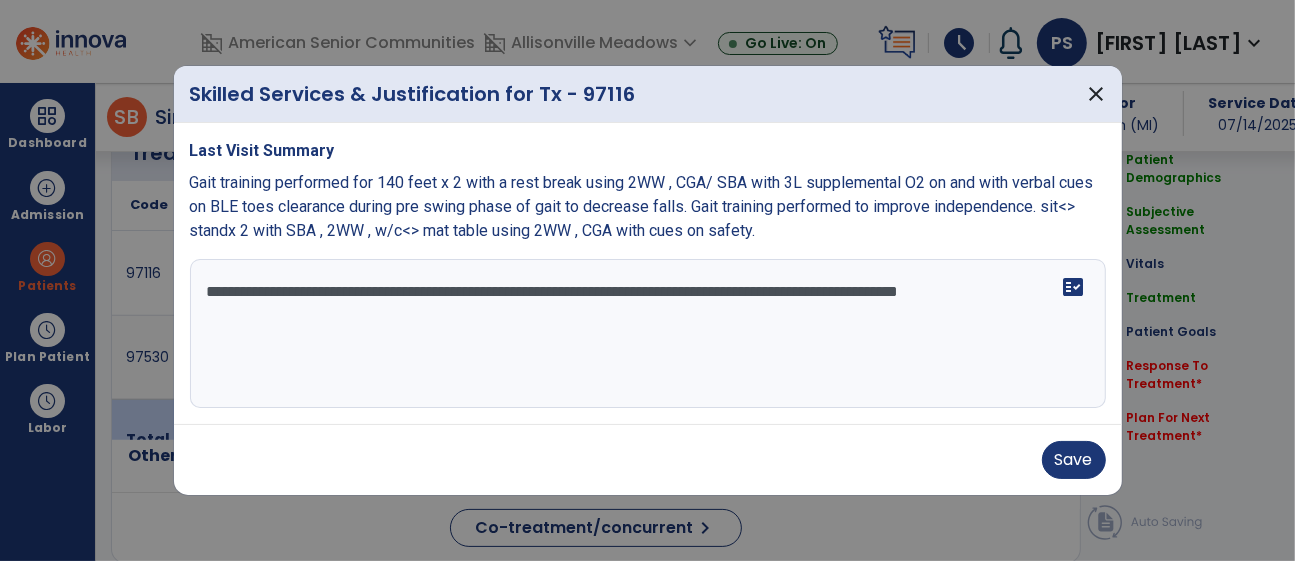 scroll, scrollTop: 1235, scrollLeft: 0, axis: vertical 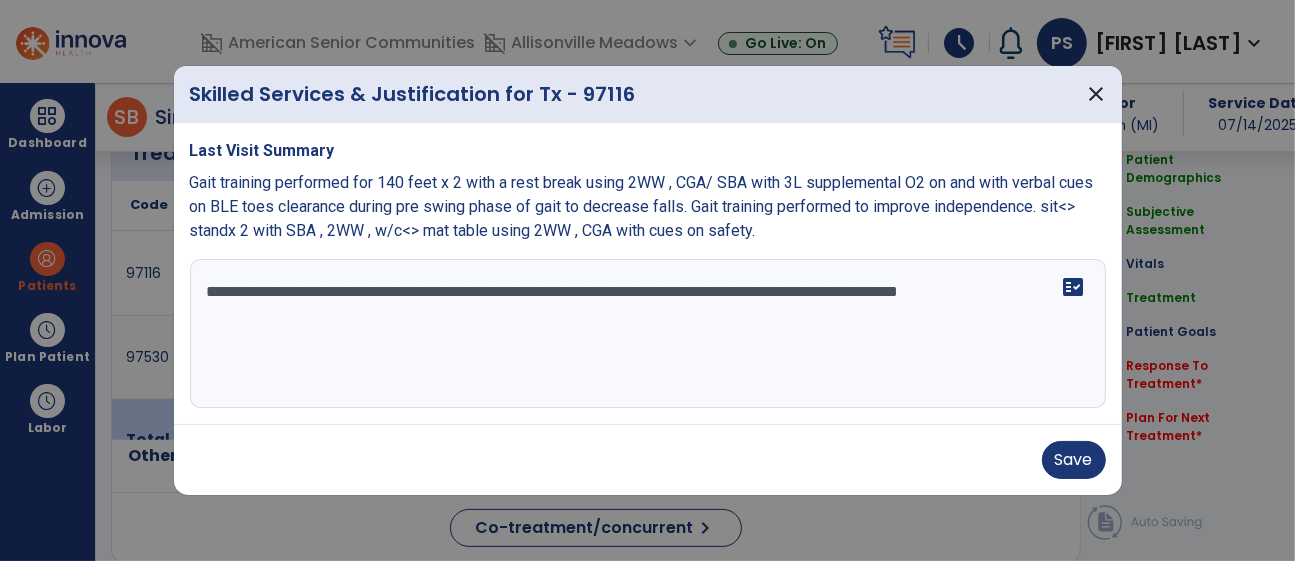 click on "**********" at bounding box center [648, 334] 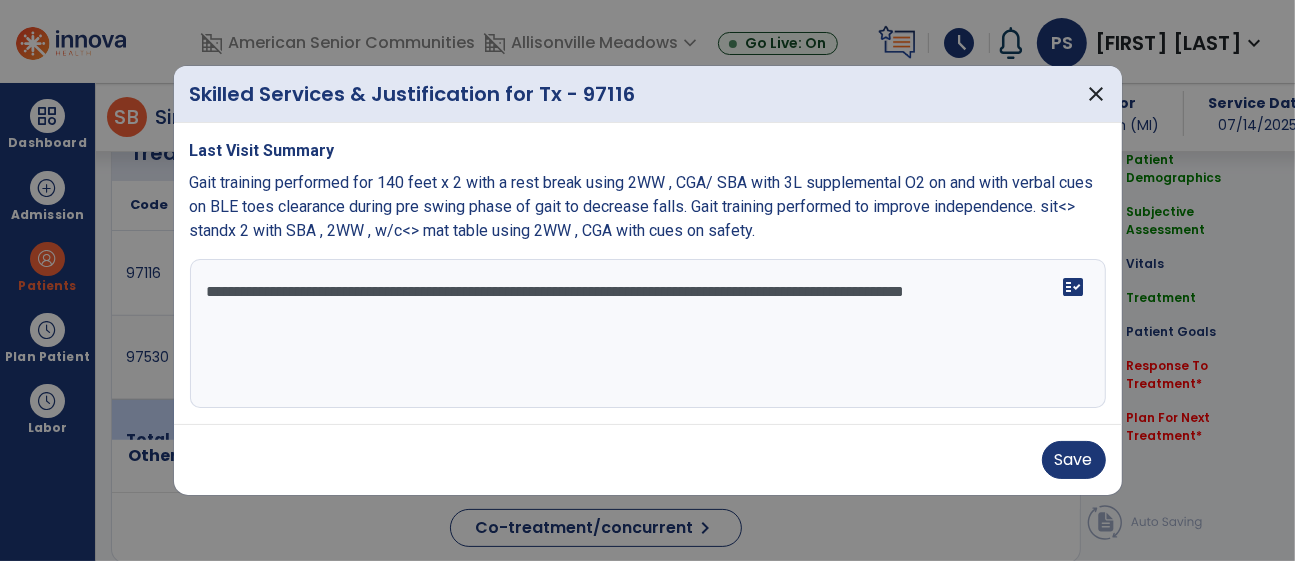 click on "**********" at bounding box center (648, 334) 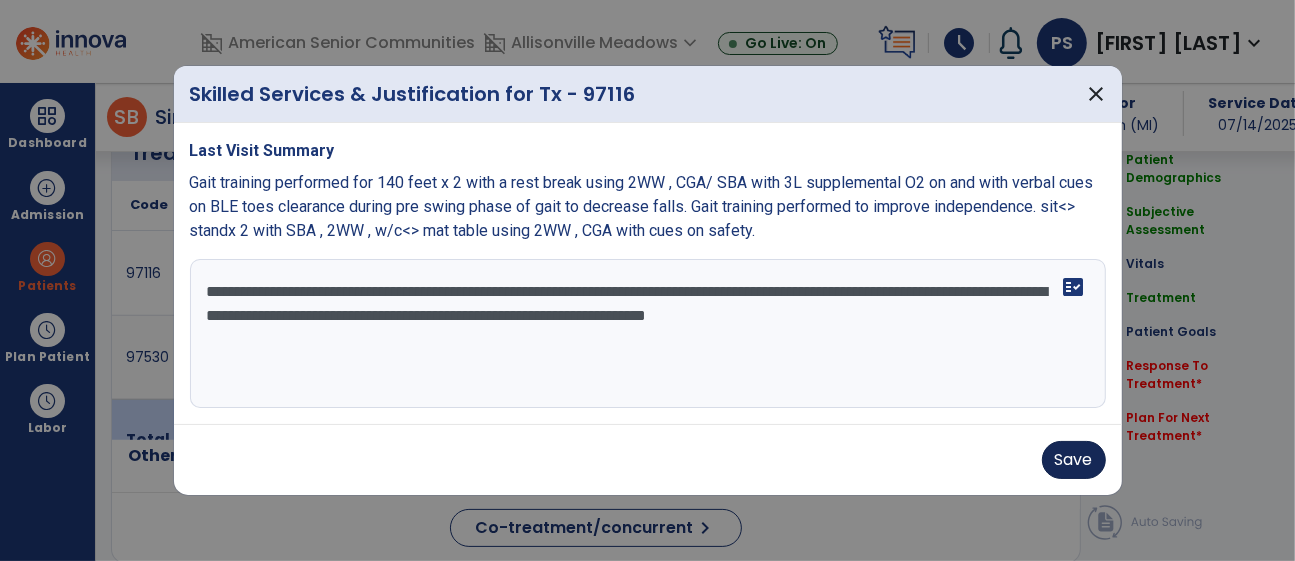 type on "**********" 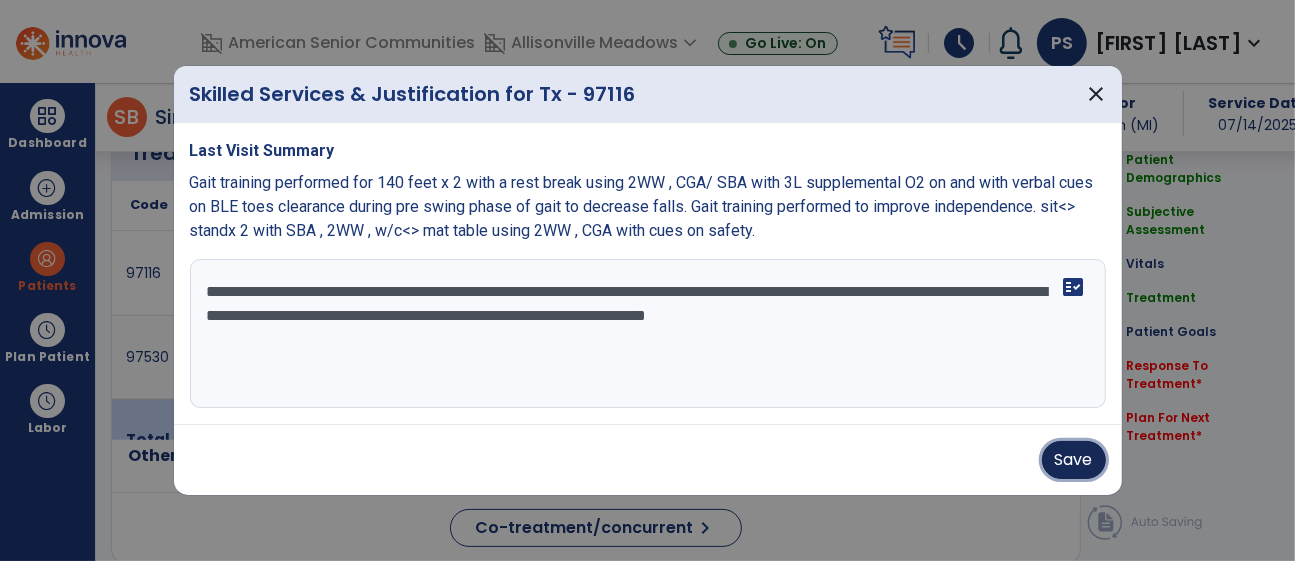 click on "Save" at bounding box center [1074, 460] 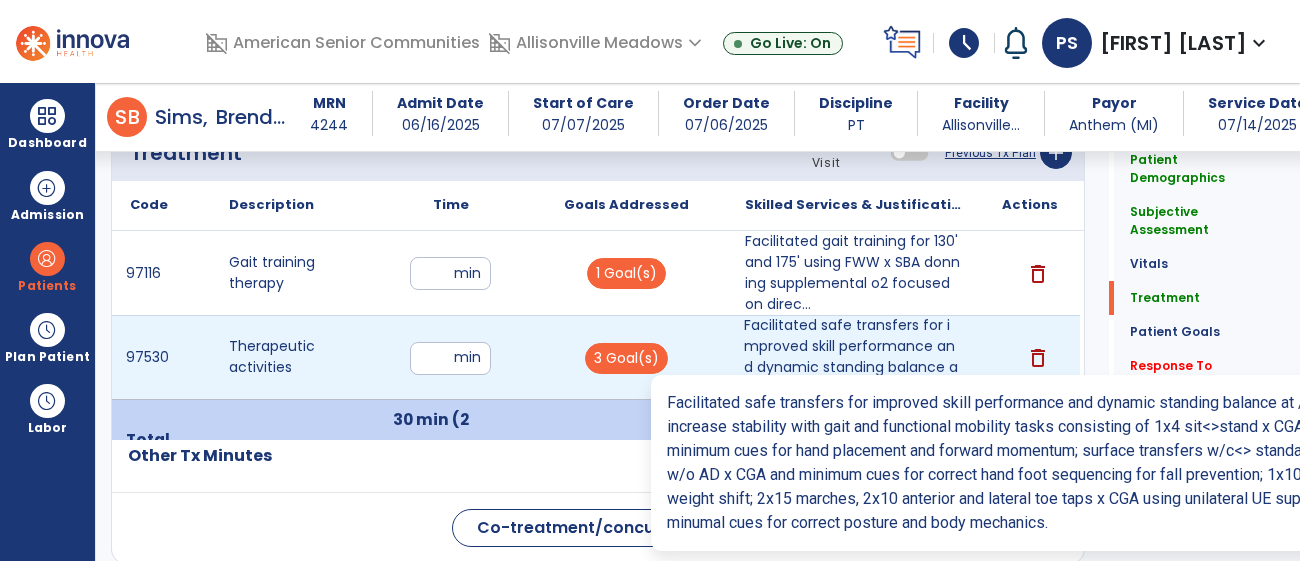 click on "Facilitated safe transfers for improved skill performance and dynamic standing balance at // bars to..." at bounding box center (853, 357) 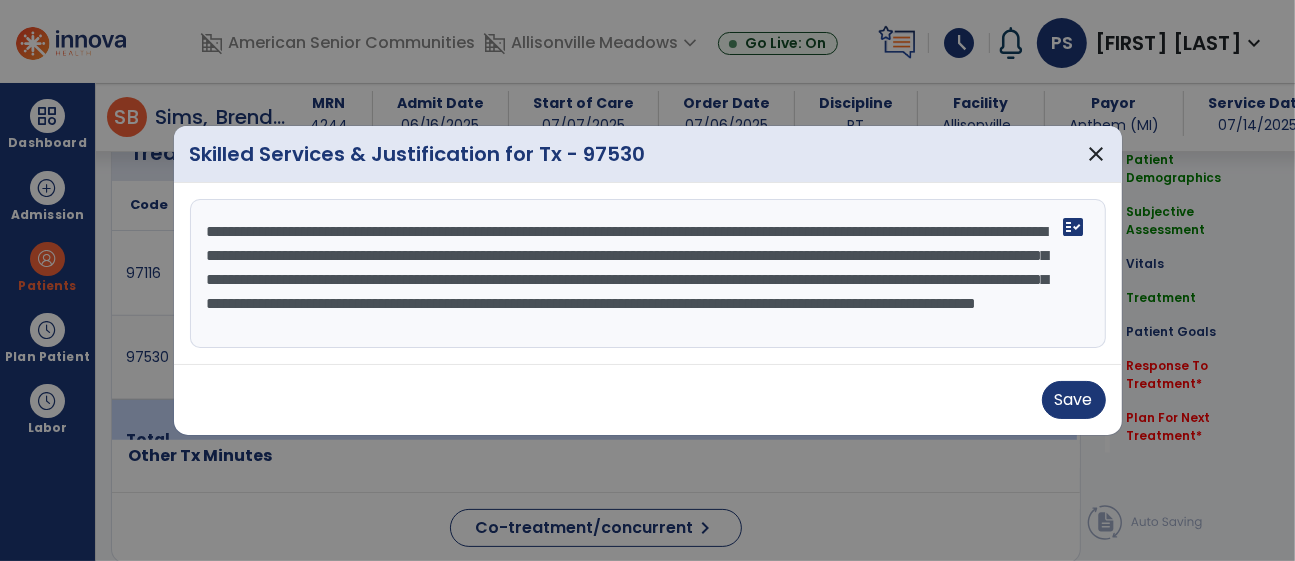 scroll, scrollTop: 1235, scrollLeft: 0, axis: vertical 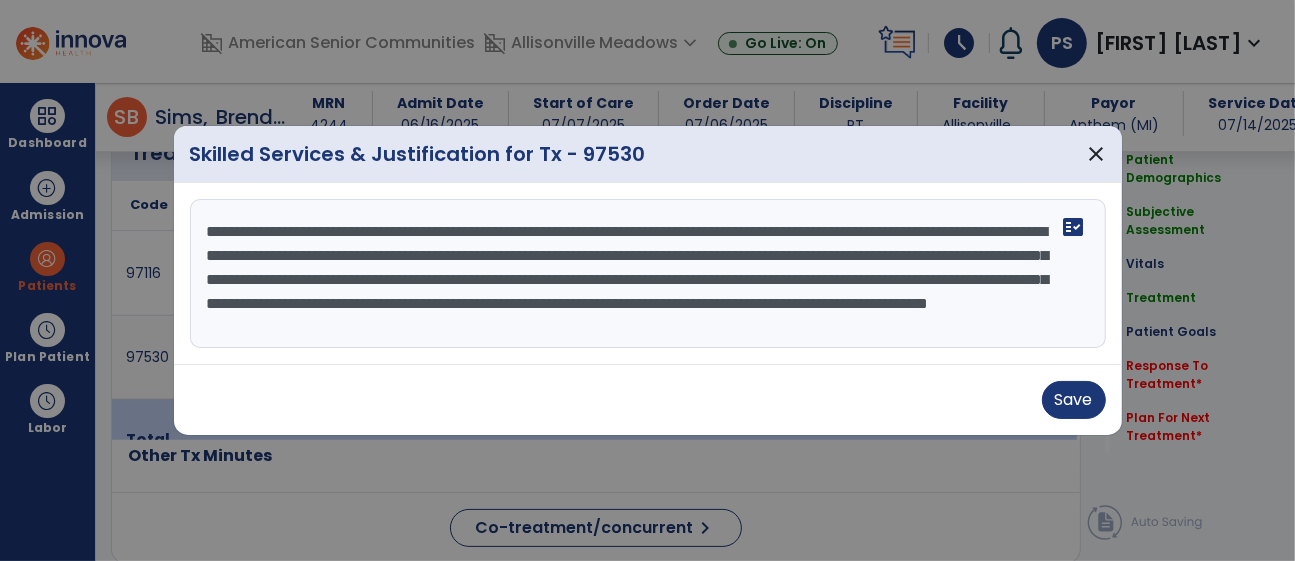 click on "**********" at bounding box center (648, 274) 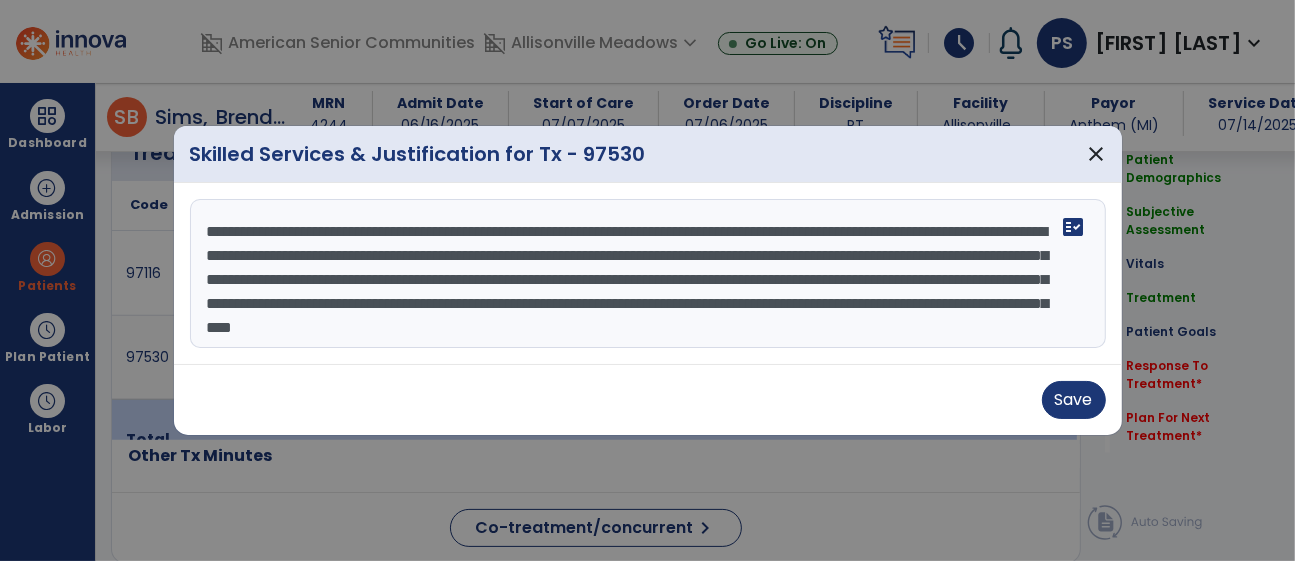 click on "**********" at bounding box center [648, 274] 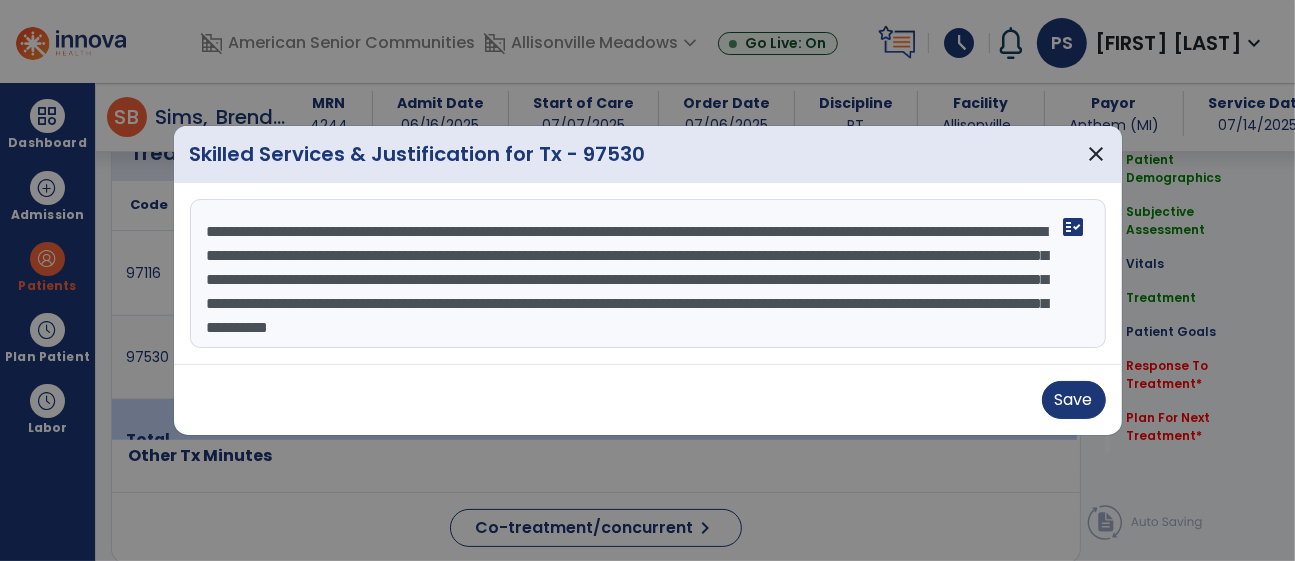 click on "**********" at bounding box center (648, 274) 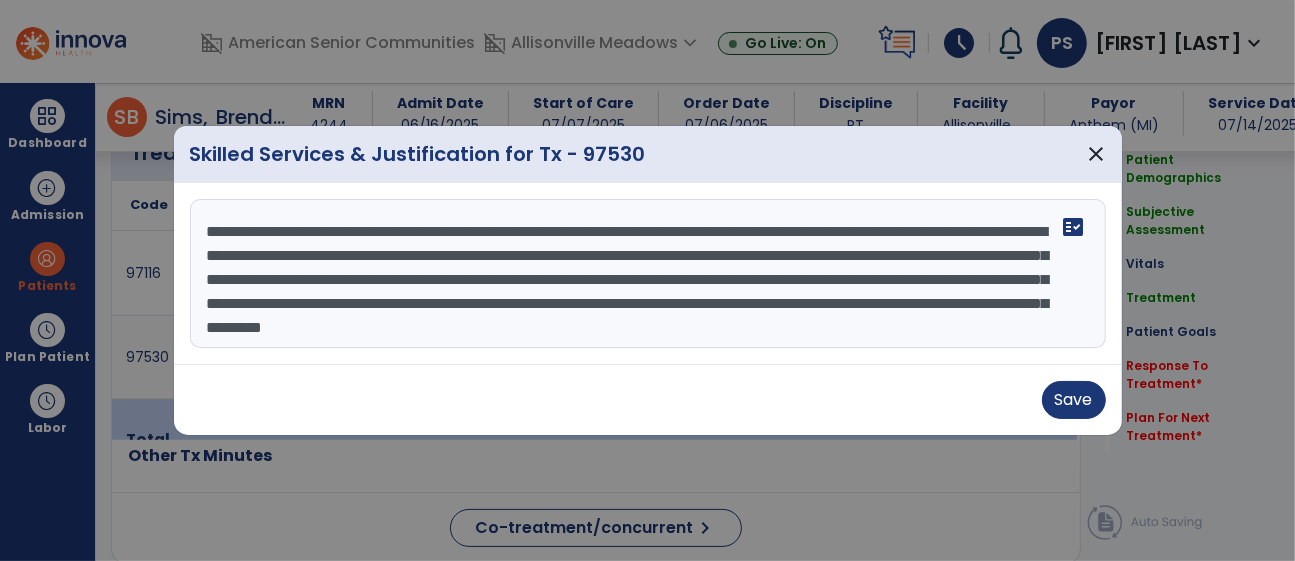 scroll, scrollTop: 3, scrollLeft: 0, axis: vertical 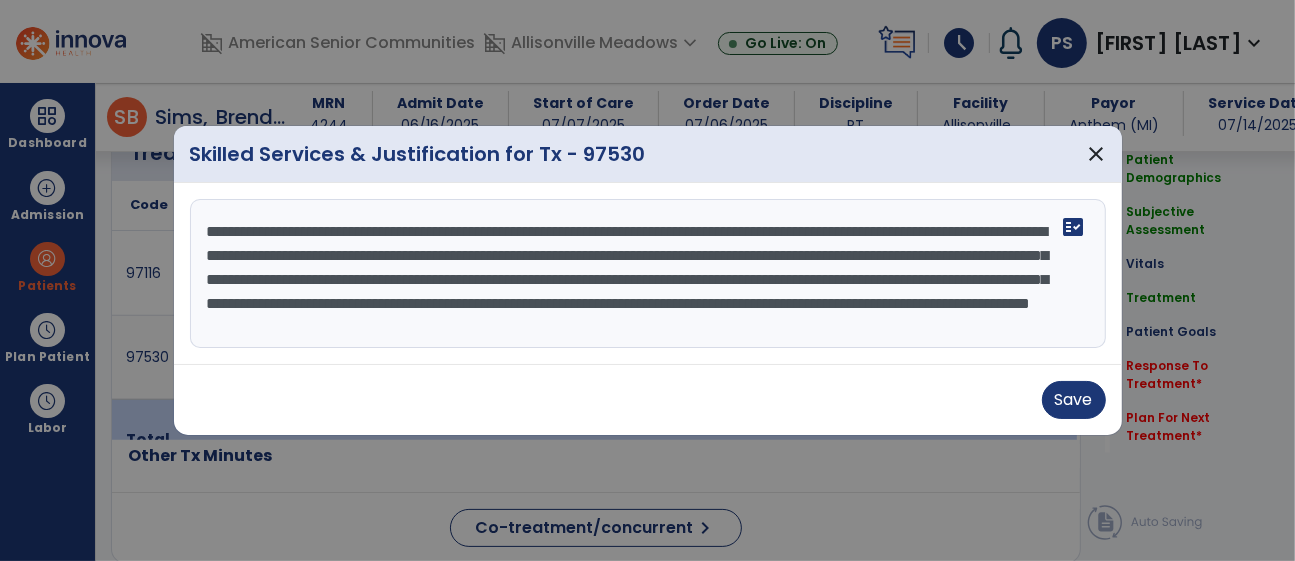 click on "**********" at bounding box center [648, 274] 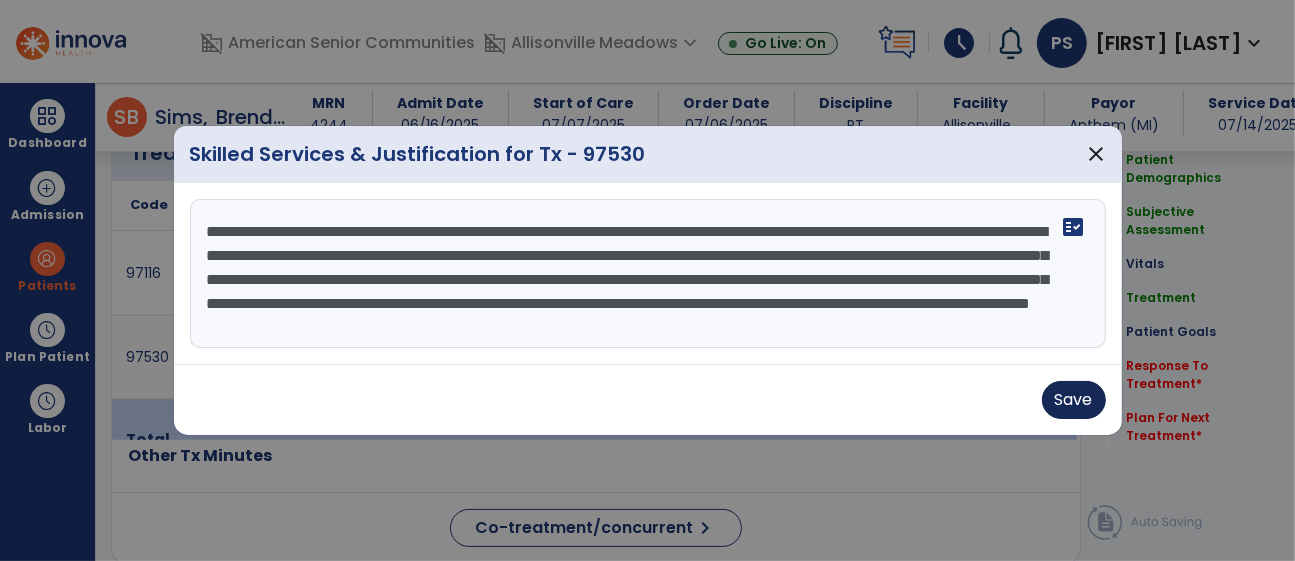 type on "**********" 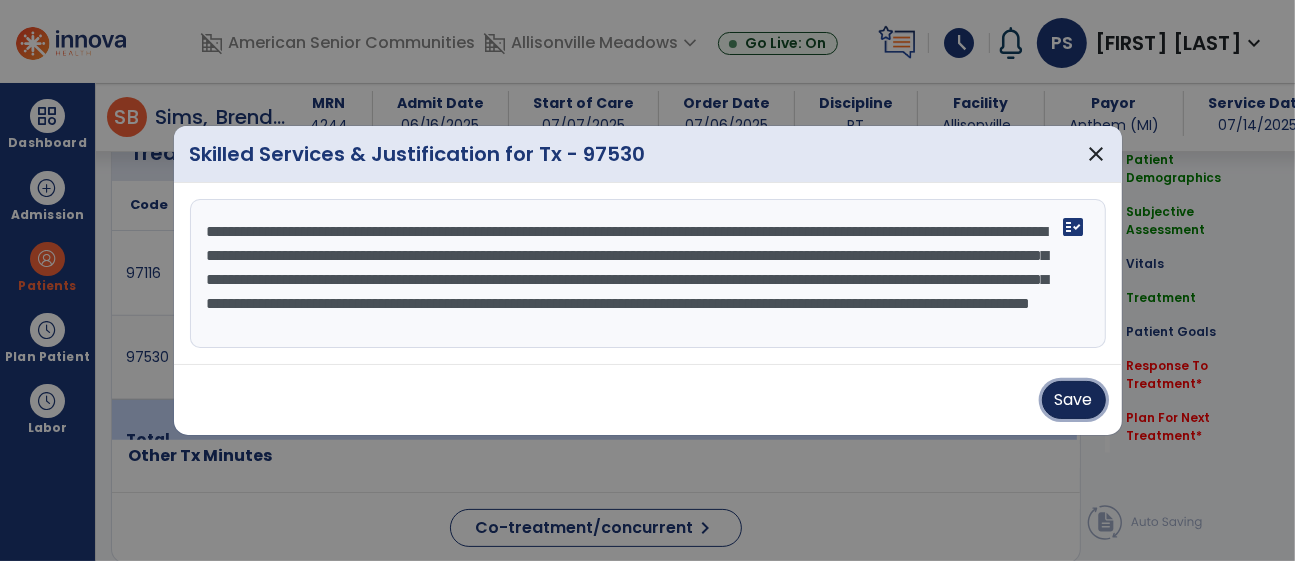 click on "Save" at bounding box center (1074, 400) 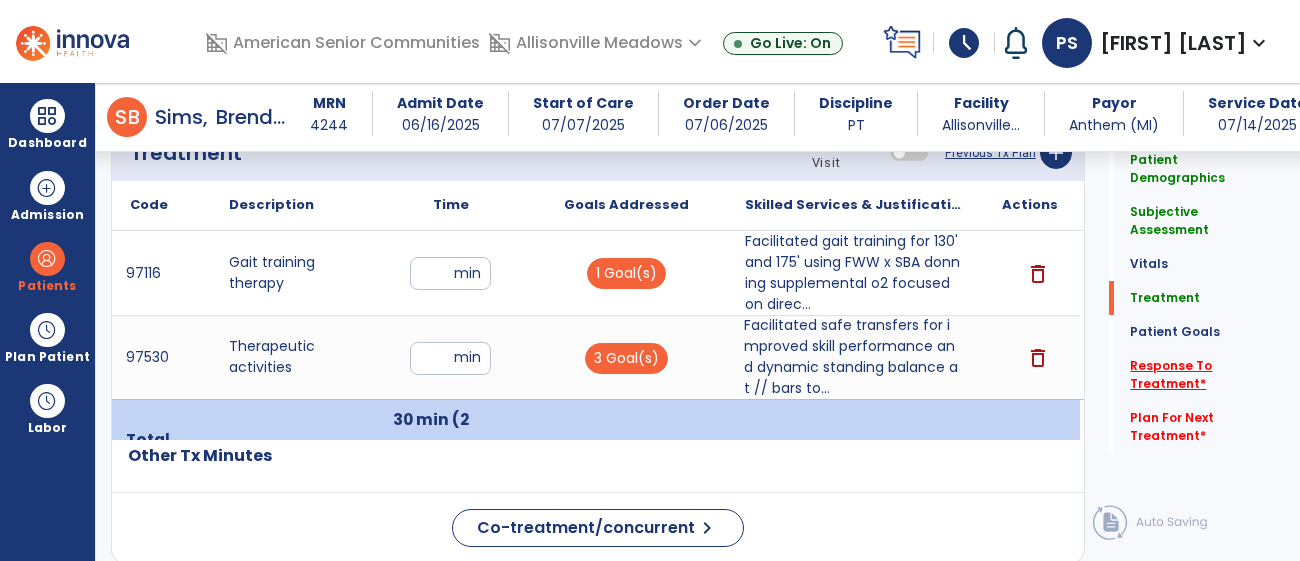 click on "Response To Treatment   *" 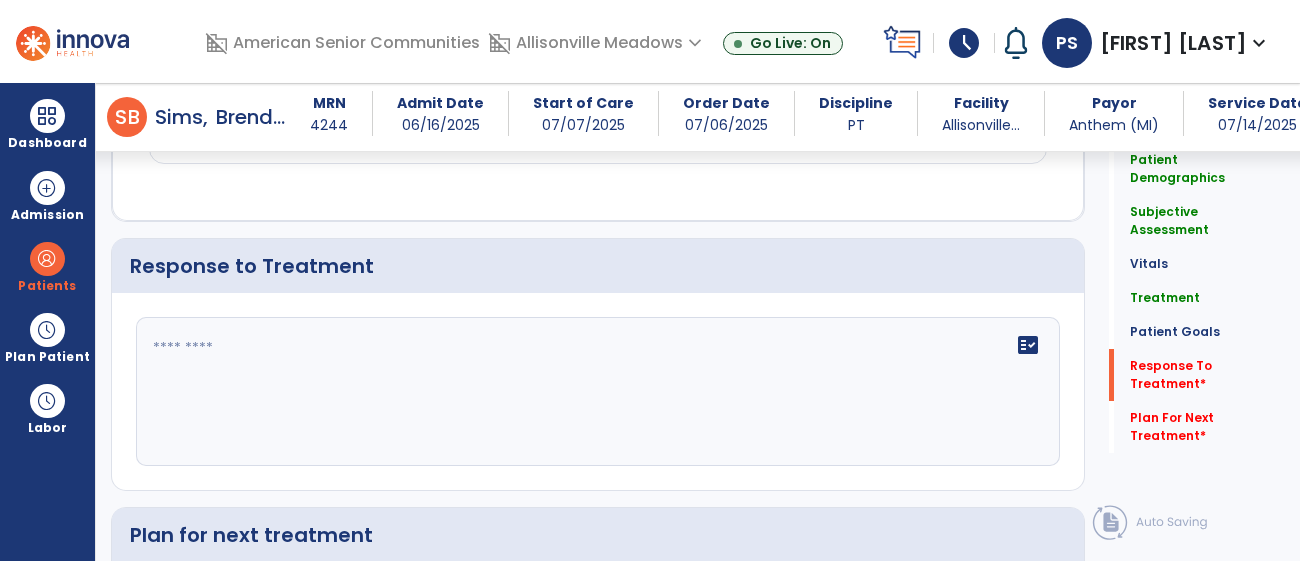 scroll, scrollTop: 2709, scrollLeft: 0, axis: vertical 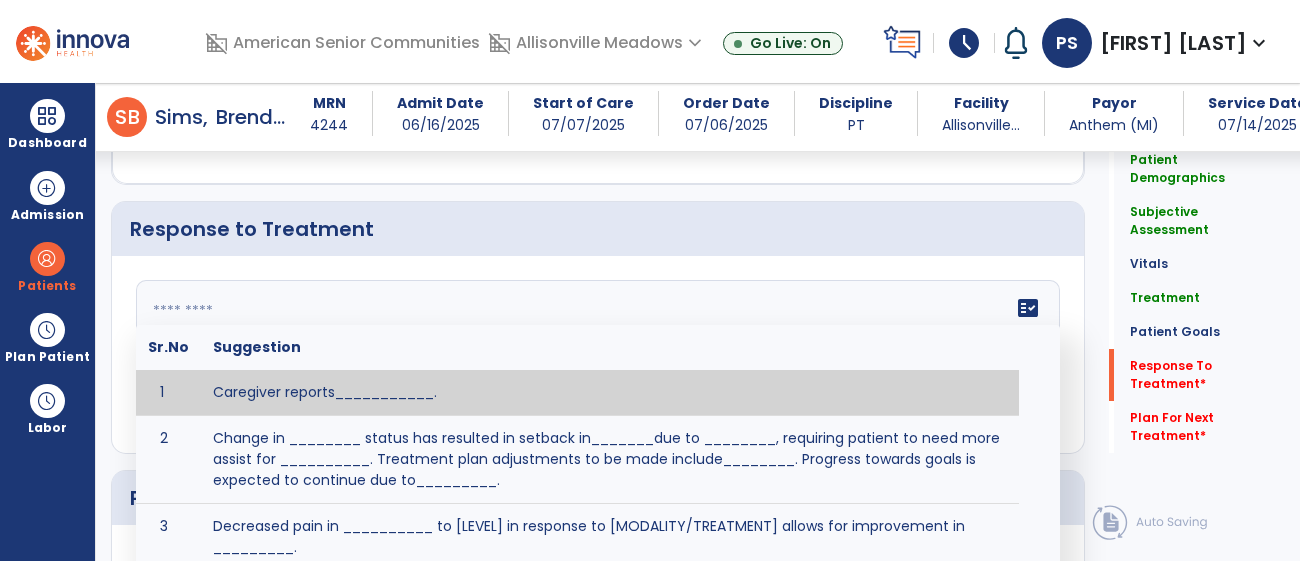 click on "fact_check  Sr.No Suggestion 1 Caregiver reports___________. 2 Change in ________ status has resulted in setback in_______due to ________, requiring patient to need more assist for __________.   Treatment plan adjustments to be made include________.  Progress towards goals is expected to continue due to_________. 3 Decreased pain in __________ to [LEVEL] in response to [MODALITY/TREATMENT] allows for improvement in _________. 4 Functional gains in _______ have impacted the patient's ability to perform_________ with a reduction in assist levels to_________. 5 Functional progress this week has been significant due to__________. 6 Gains in ________ have improved the patient's ability to perform ______with decreased levels of assist to___________. 7 Improvement in ________allows patient to tolerate higher levels of challenges in_________. 8 Pain in [AREA] has decreased to [LEVEL] in response to [TREATMENT/MODALITY], allowing fore ease in completing__________. 9 10 11 12 13 14 15 16 17 18 19 20 21" 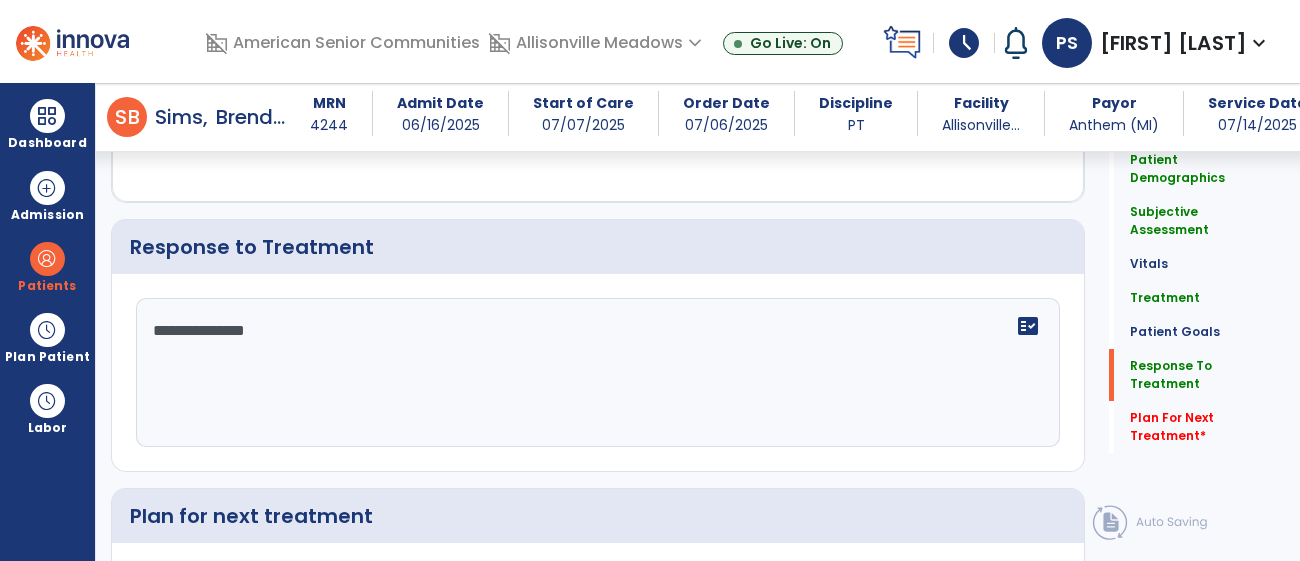 scroll, scrollTop: 2709, scrollLeft: 0, axis: vertical 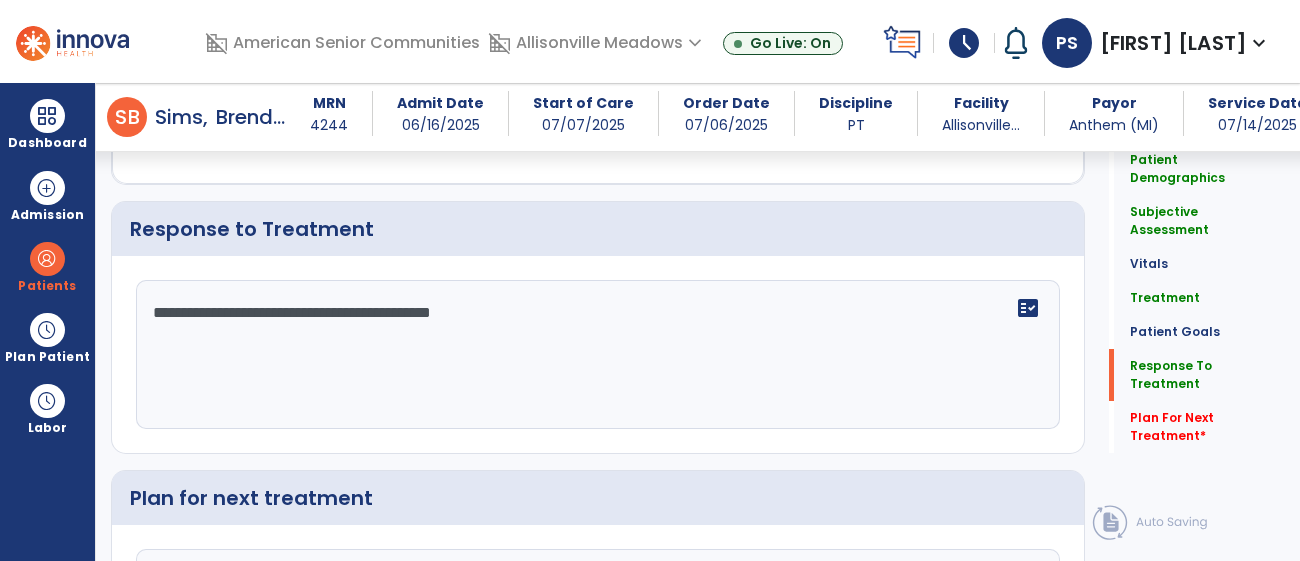 click on "**********" 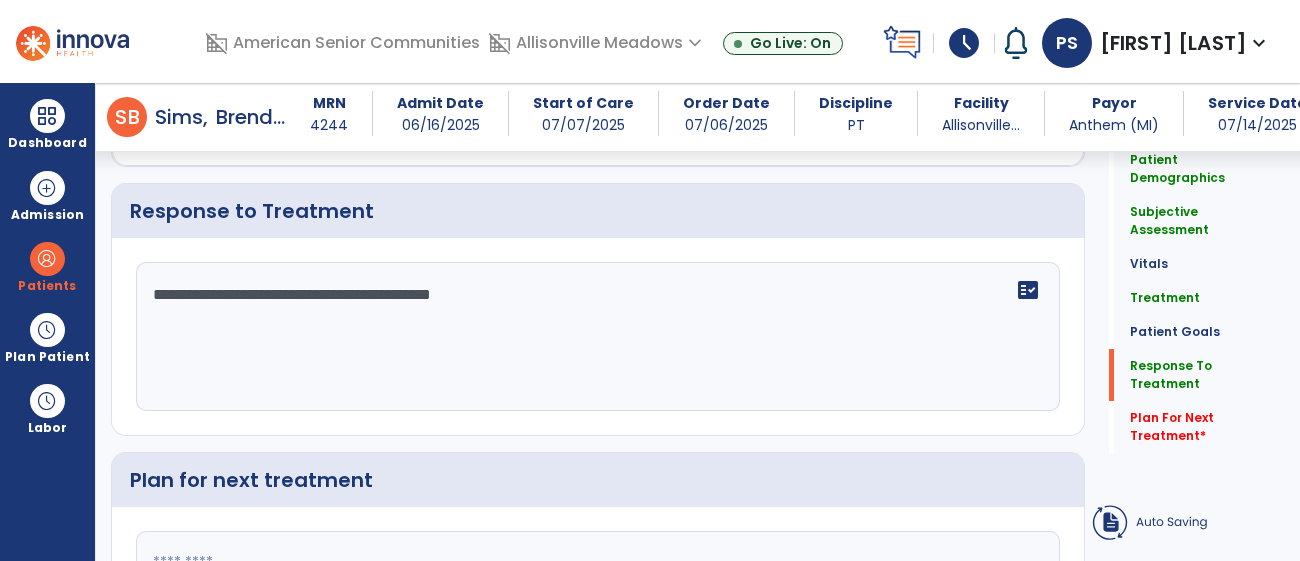 click on "**********" 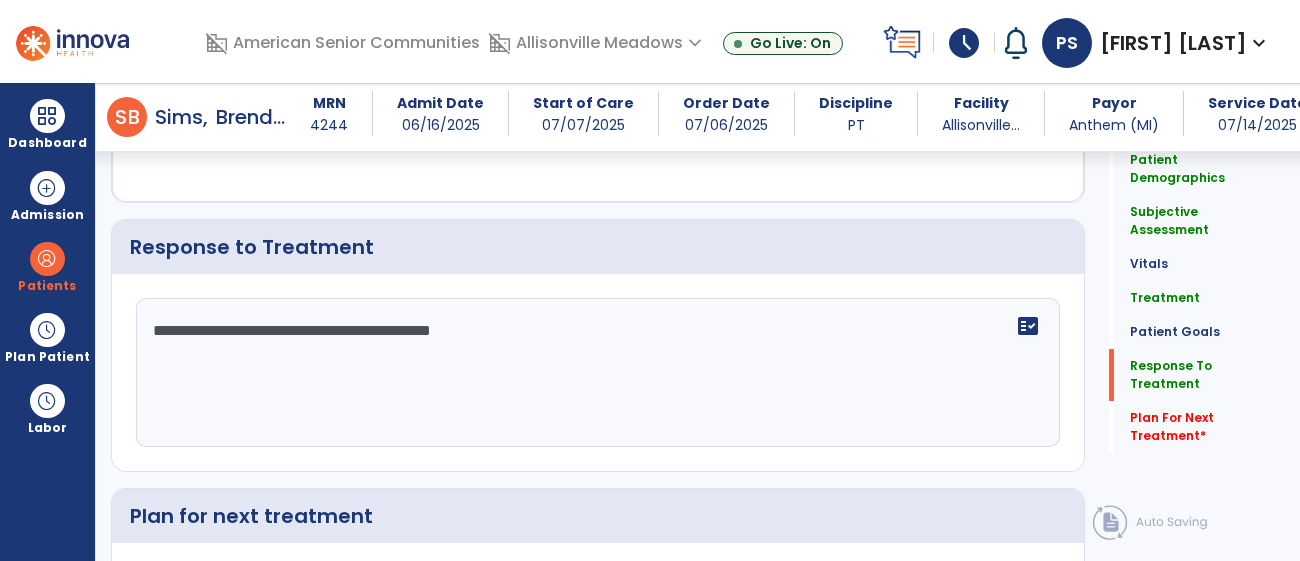 scroll, scrollTop: 2709, scrollLeft: 0, axis: vertical 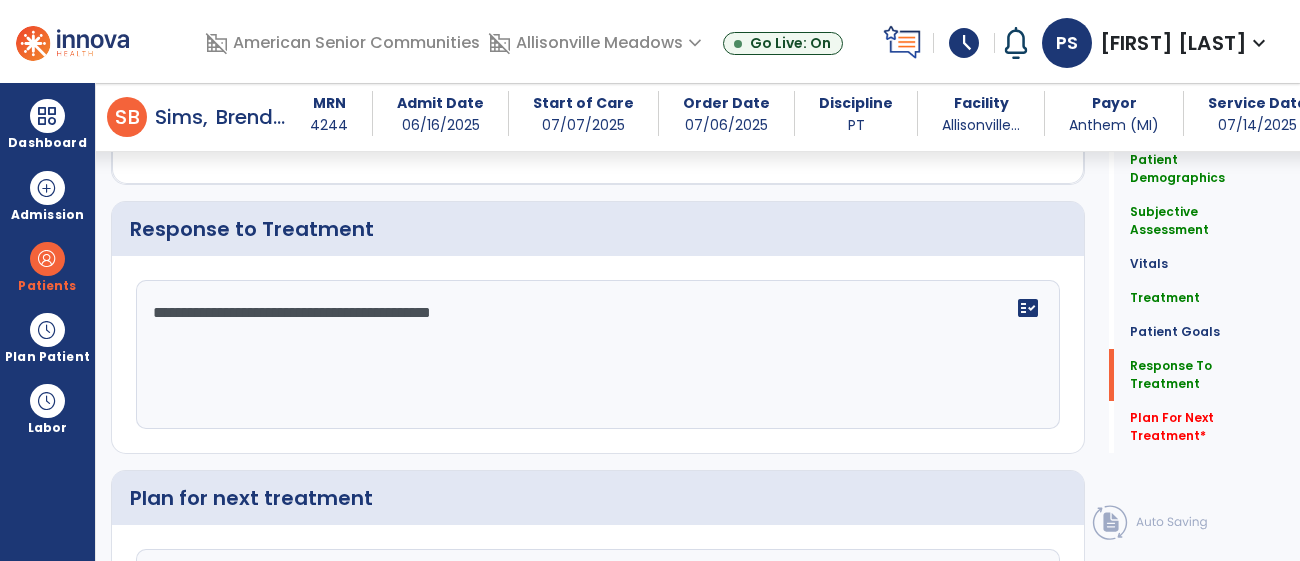 click on "**********" 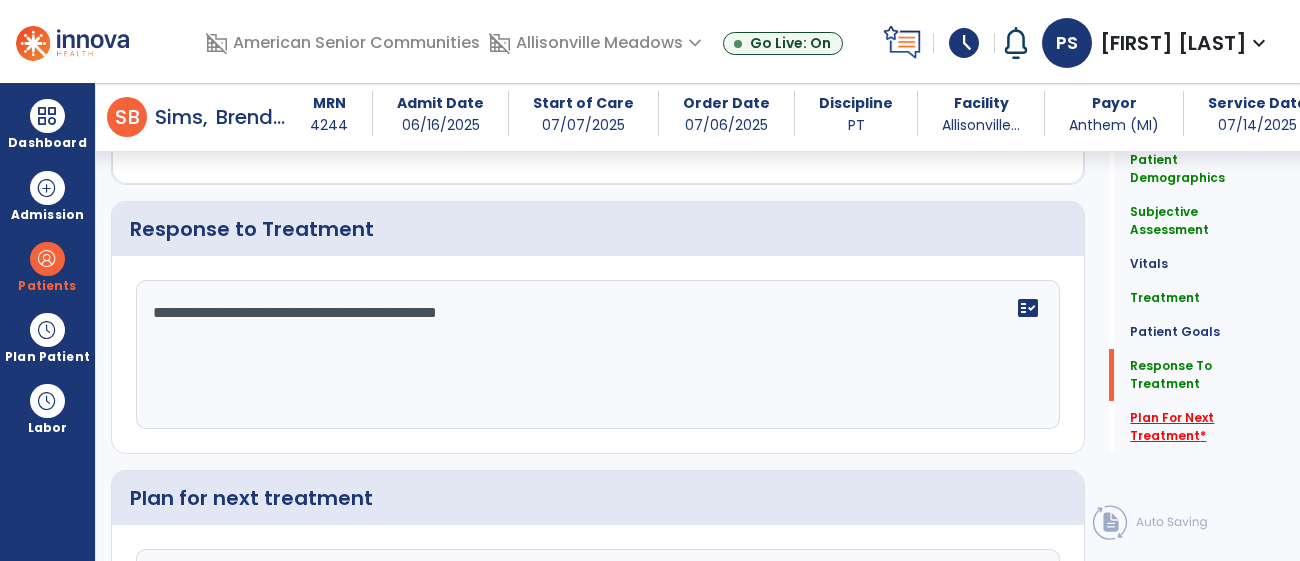 type on "**********" 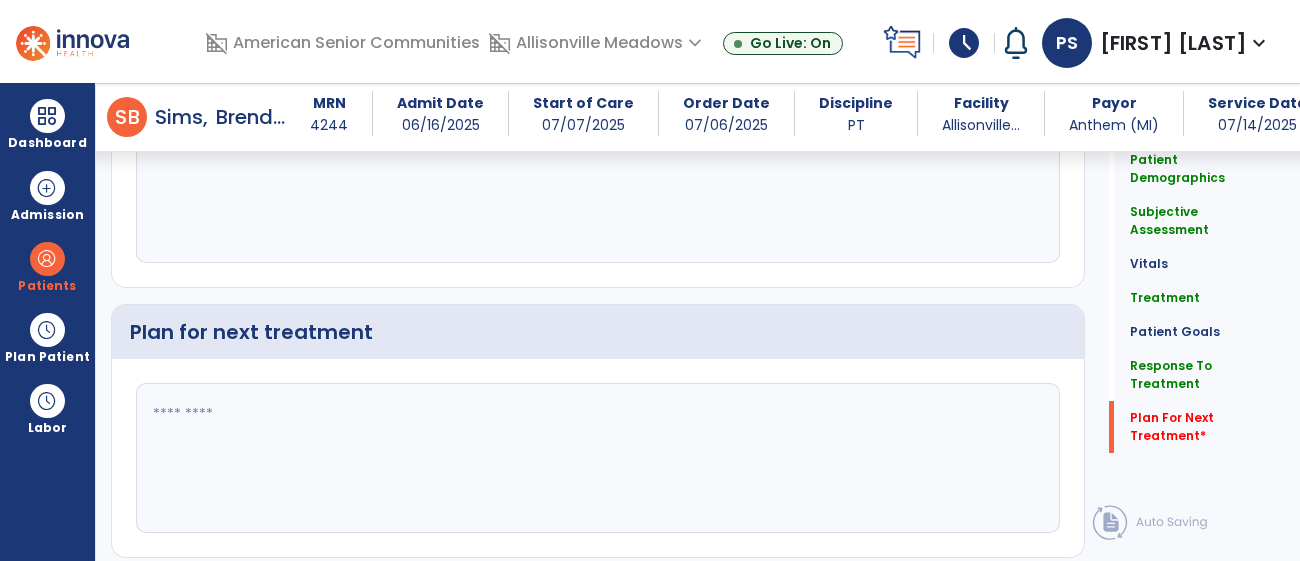 scroll, scrollTop: 2932, scrollLeft: 0, axis: vertical 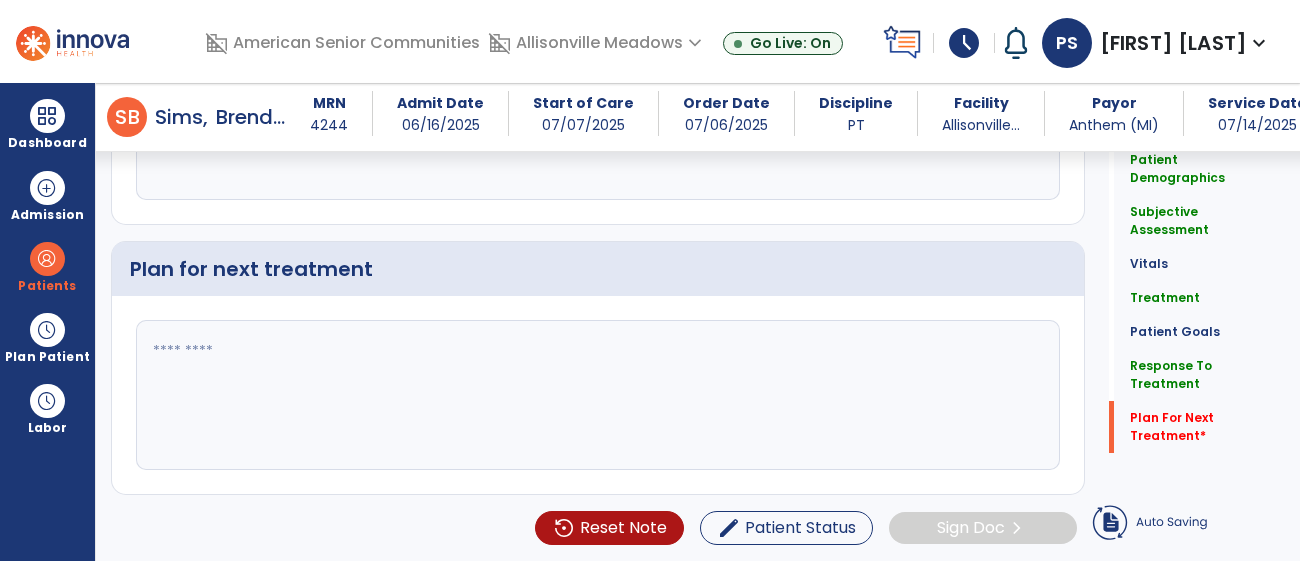 click 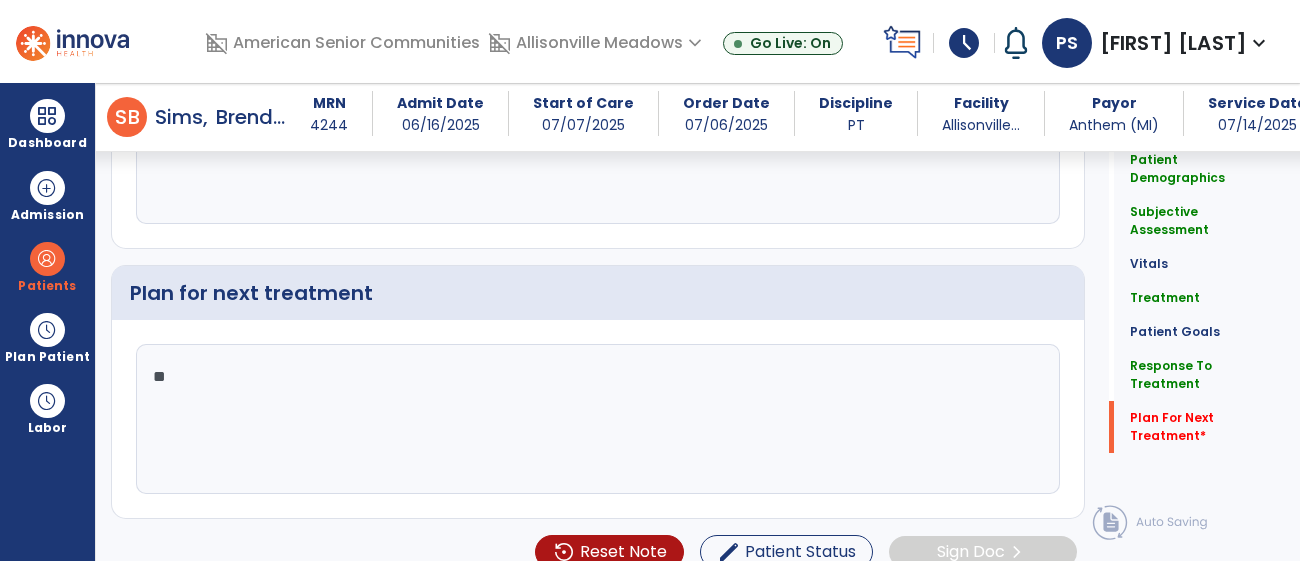 scroll, scrollTop: 2932, scrollLeft: 0, axis: vertical 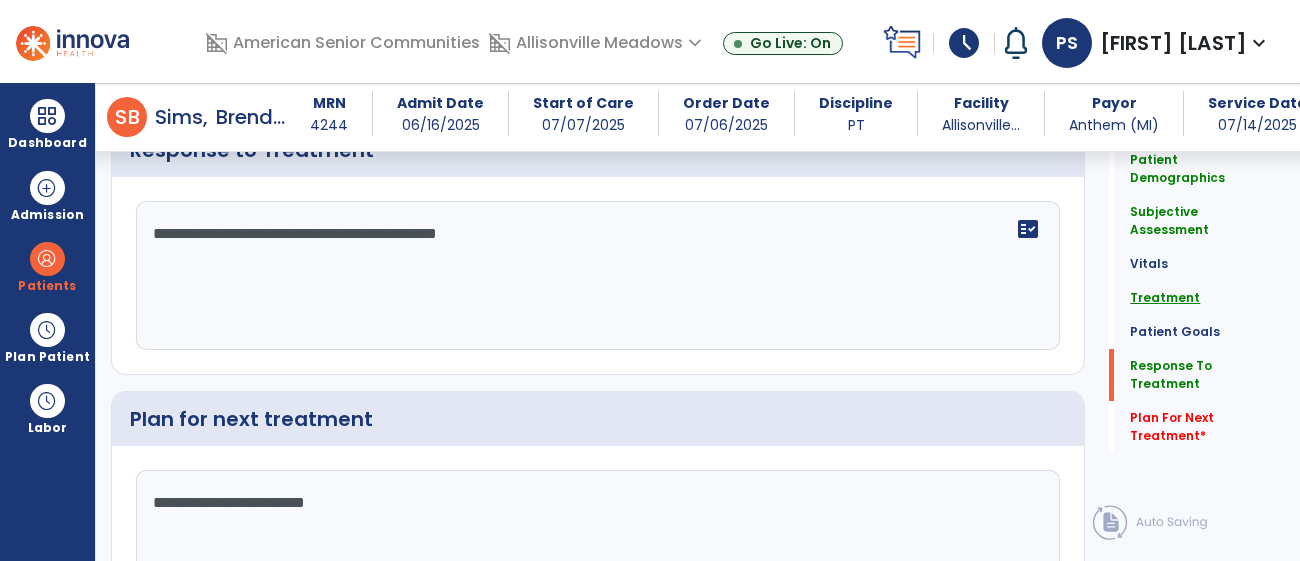 type on "**********" 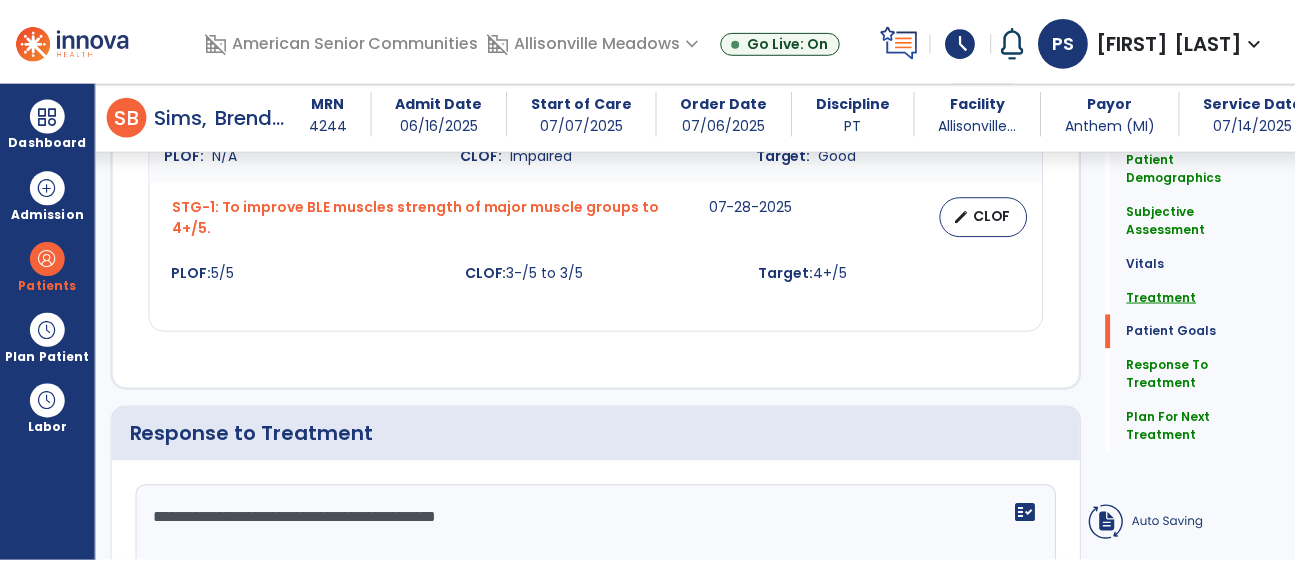 scroll, scrollTop: 1246, scrollLeft: 0, axis: vertical 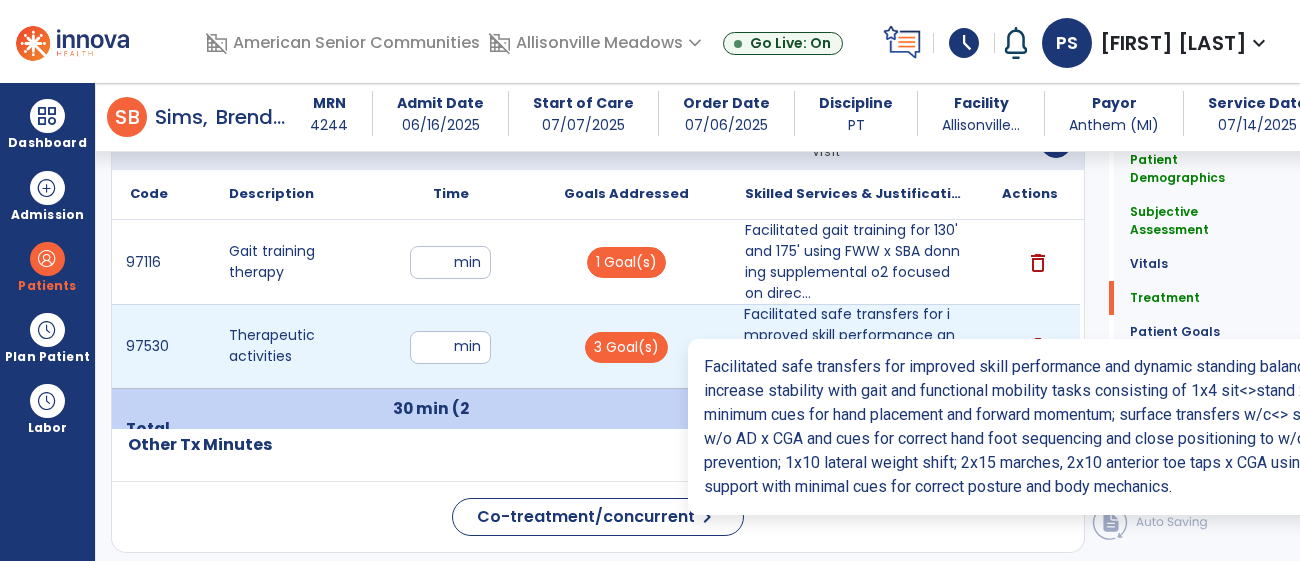 click on "Facilitated safe transfers for improved skill performance and dynamic standing balance at // bars to..." at bounding box center [853, 346] 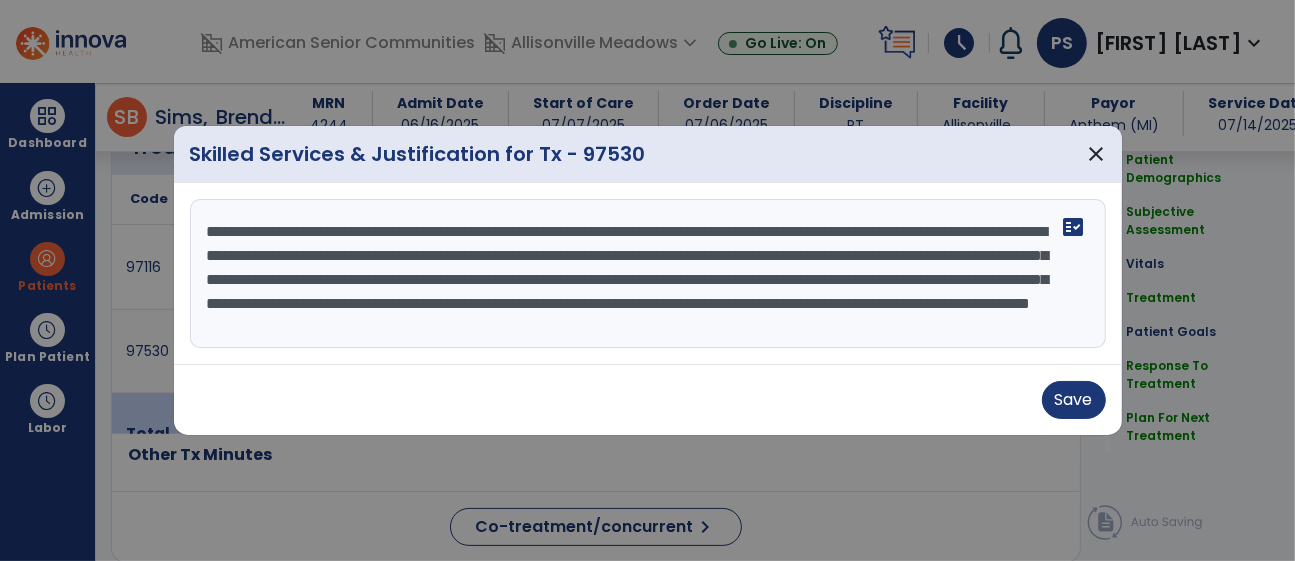 scroll, scrollTop: 1246, scrollLeft: 0, axis: vertical 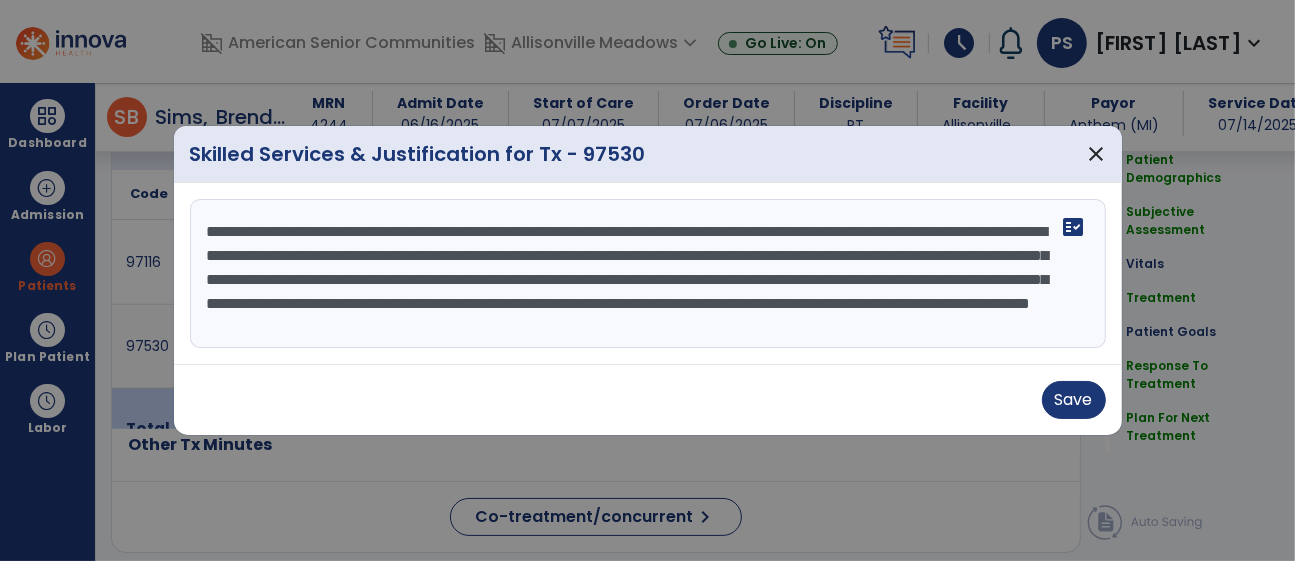 drag, startPoint x: 964, startPoint y: 280, endPoint x: 357, endPoint y: 308, distance: 607.64545 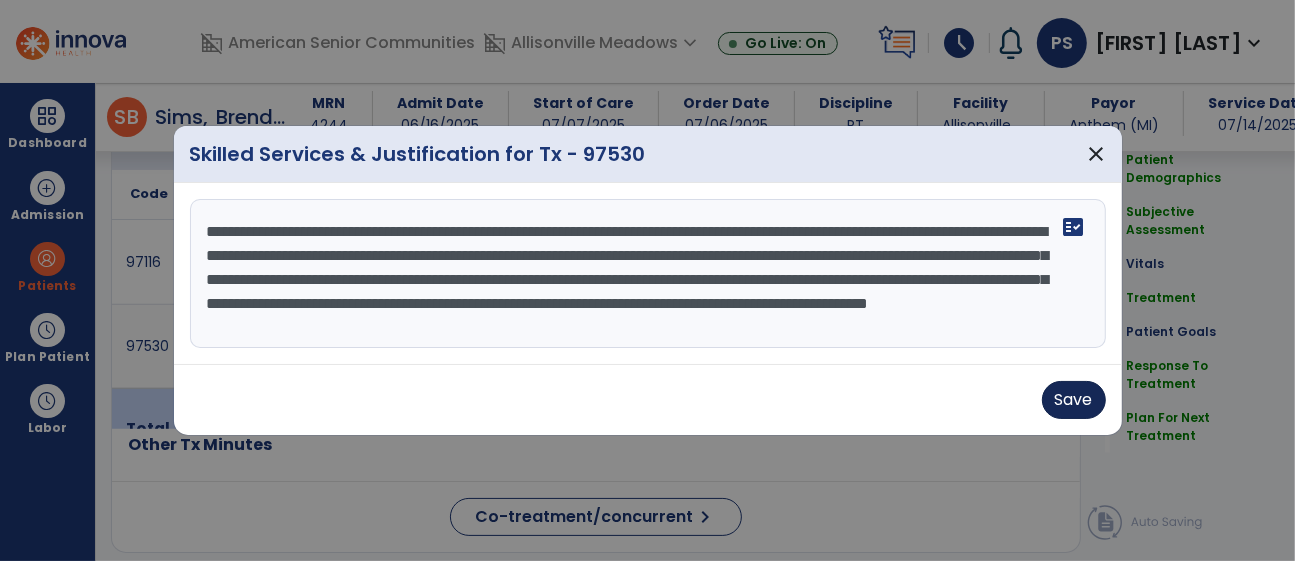 type on "**********" 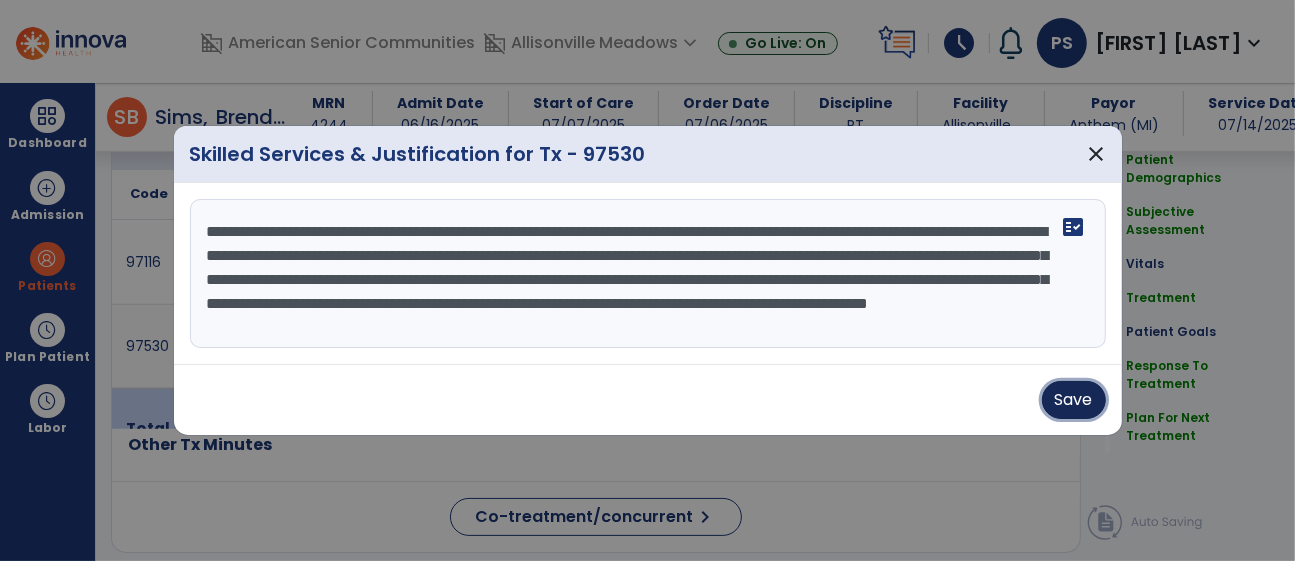 click on "Save" at bounding box center [1074, 400] 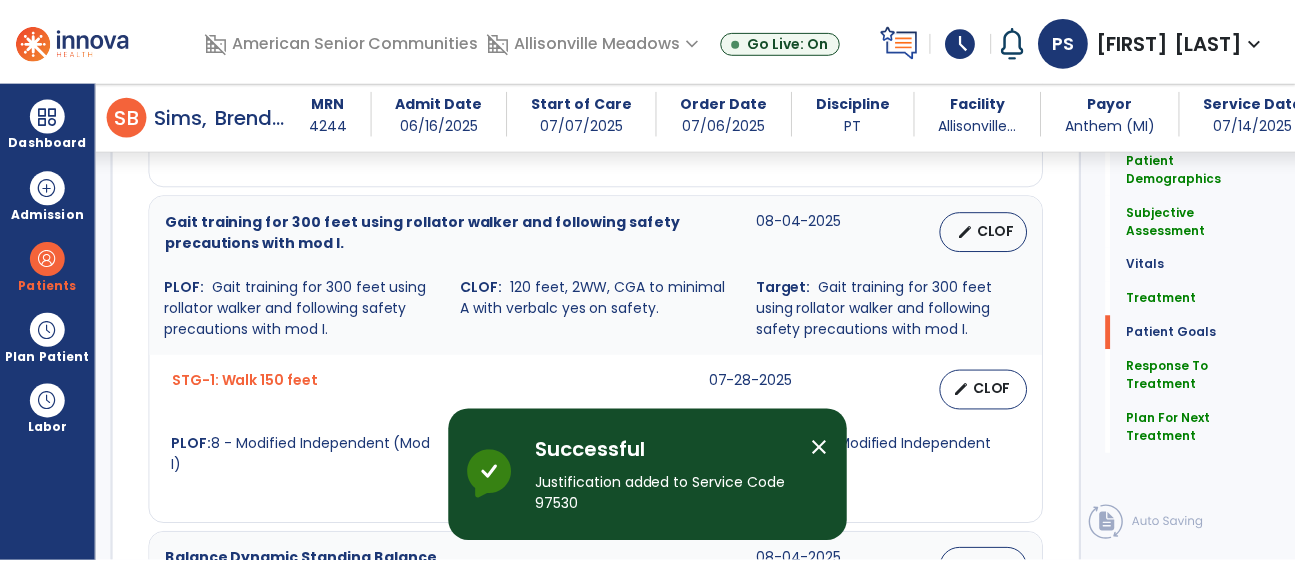 scroll, scrollTop: 2932, scrollLeft: 0, axis: vertical 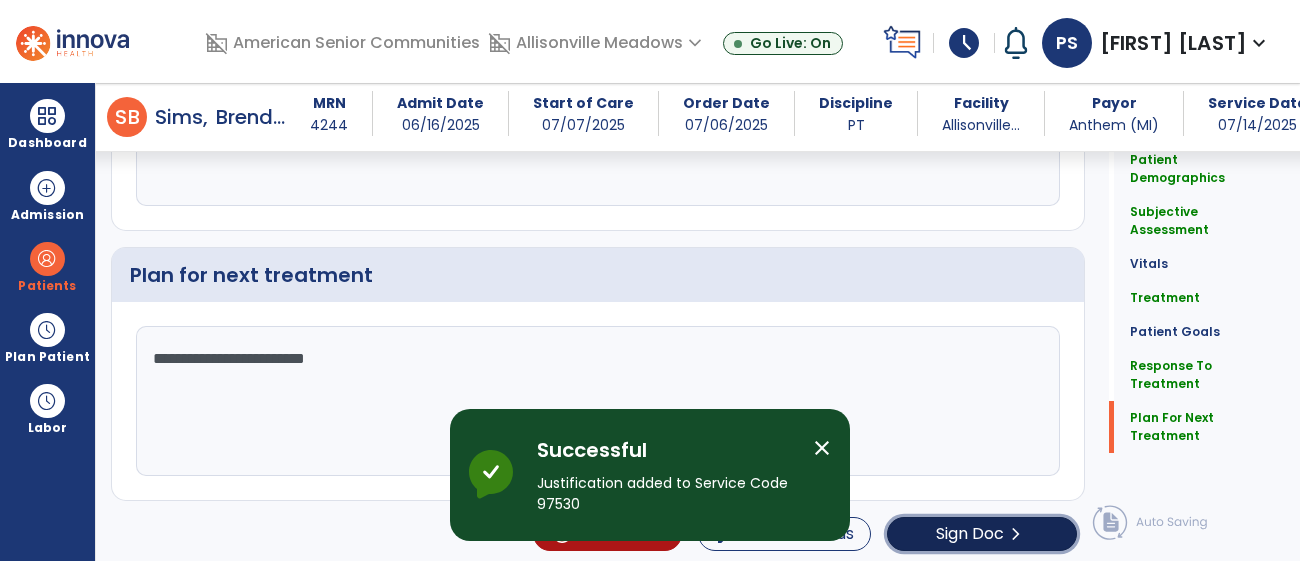 click on "Sign Doc" 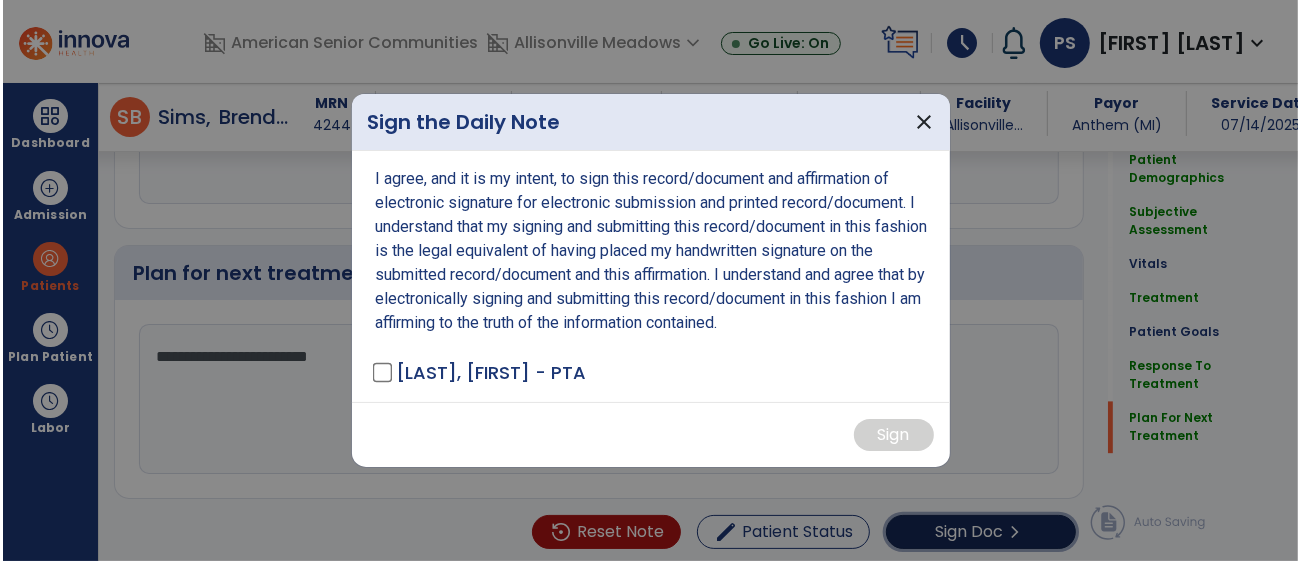 scroll, scrollTop: 2934, scrollLeft: 0, axis: vertical 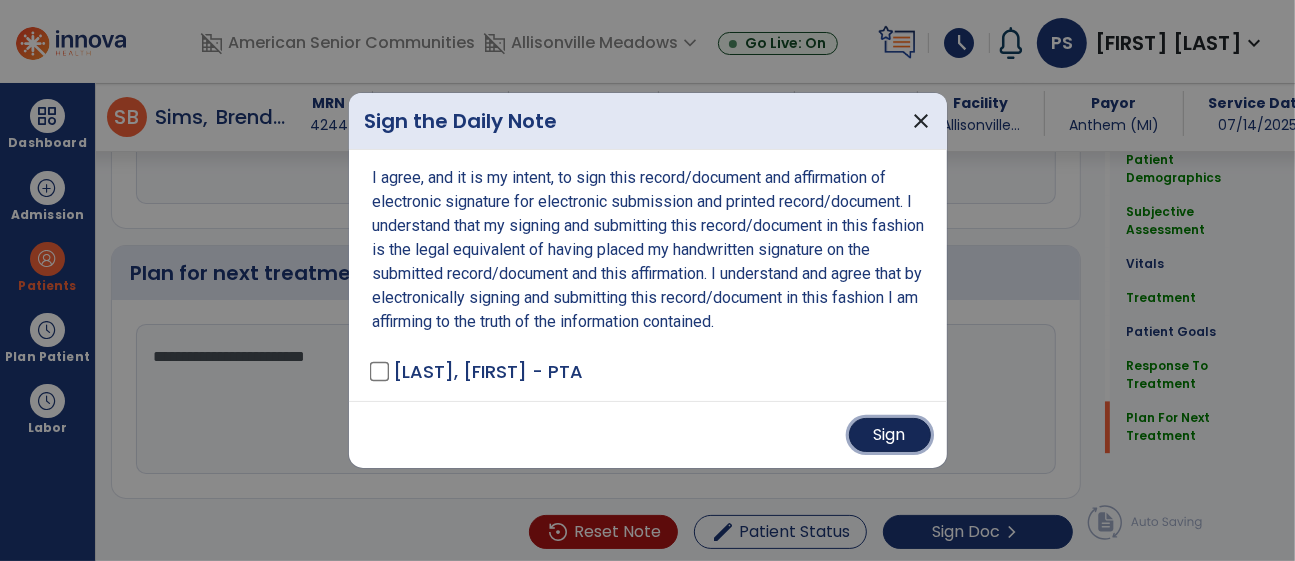 drag, startPoint x: 881, startPoint y: 429, endPoint x: 812, endPoint y: 337, distance: 115 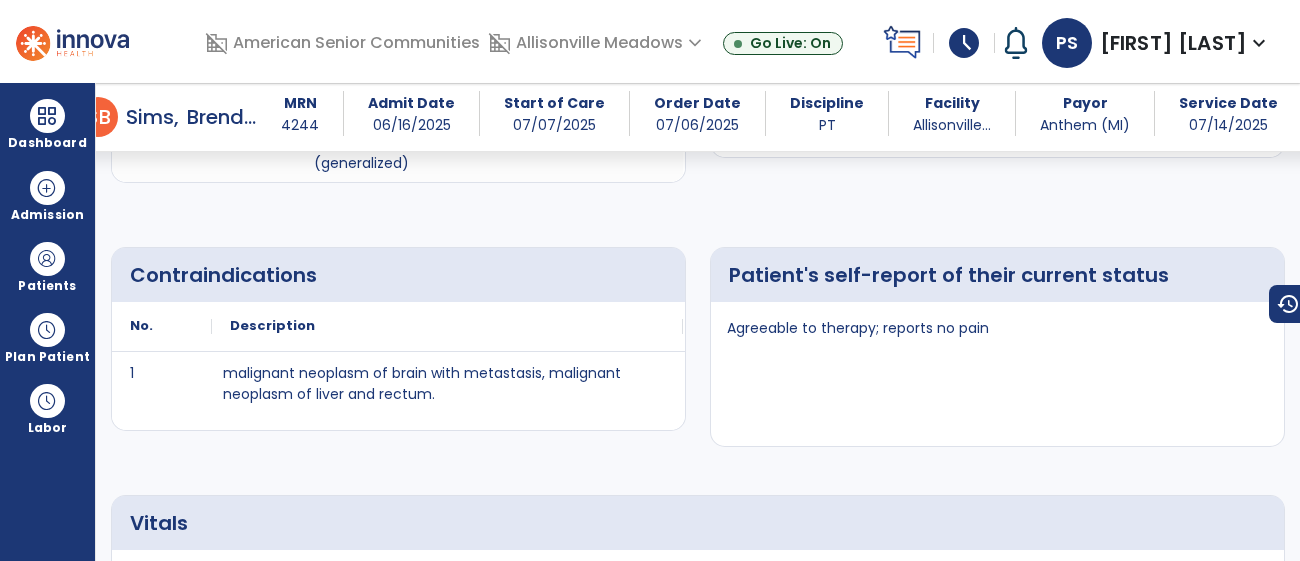 scroll, scrollTop: 0, scrollLeft: 0, axis: both 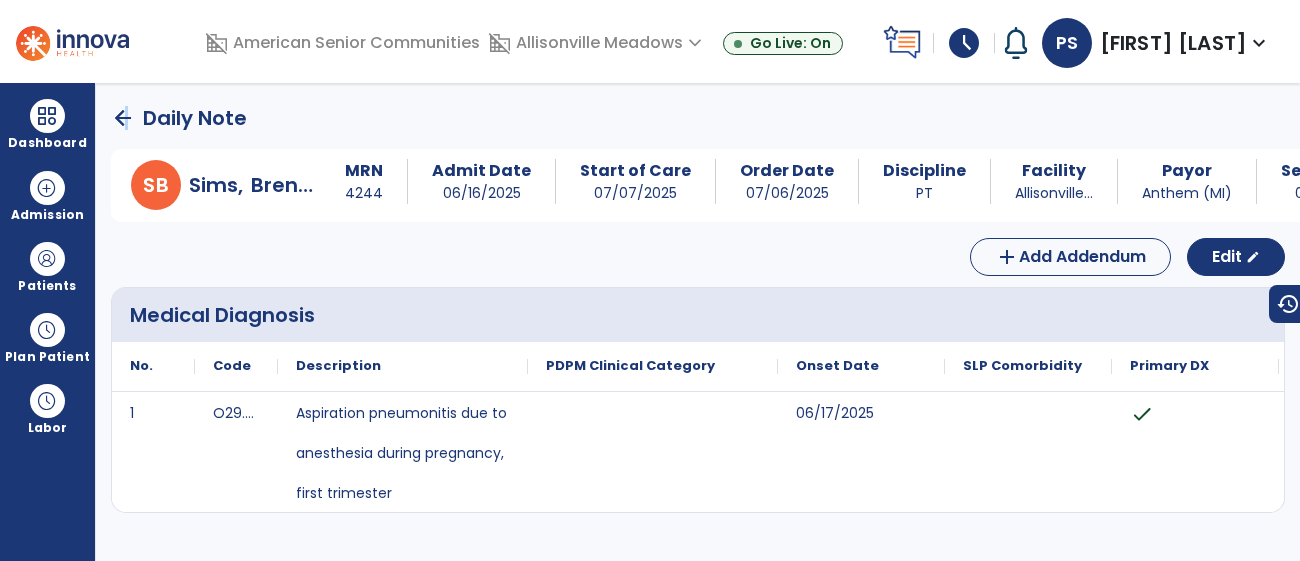 click on "arrow_back" 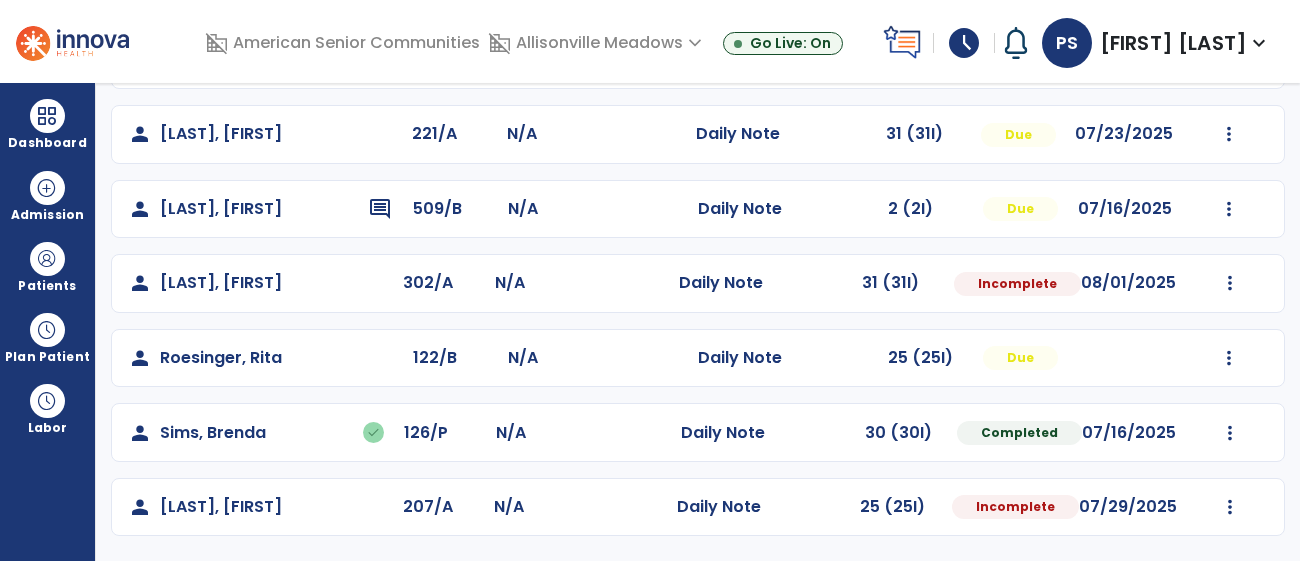 scroll, scrollTop: 548, scrollLeft: 0, axis: vertical 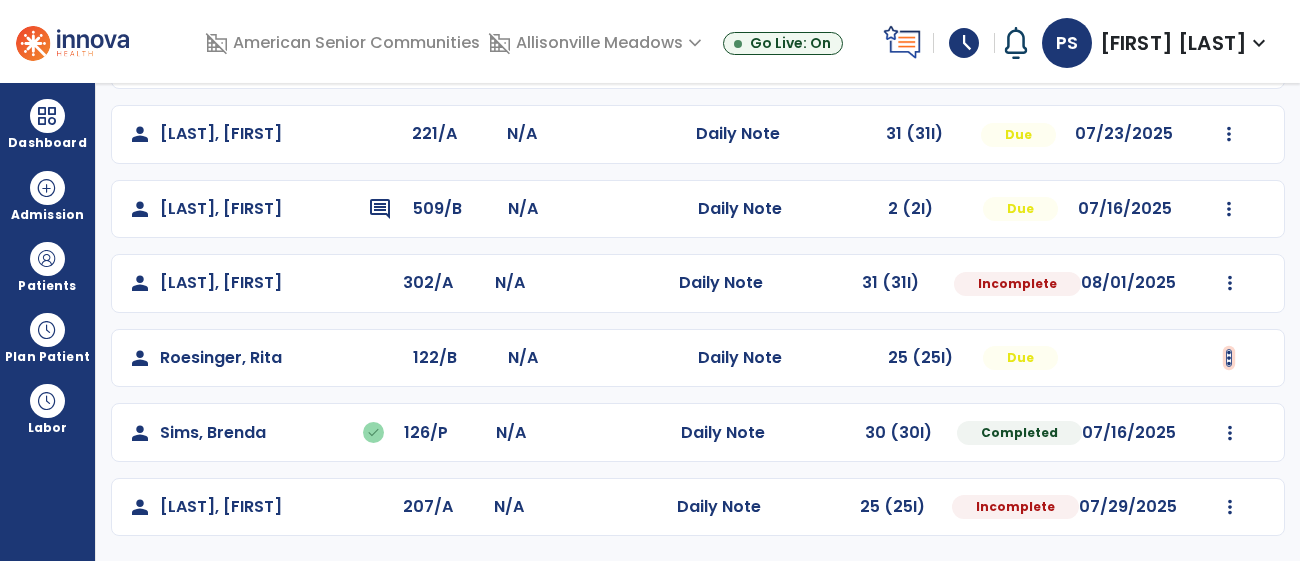 click at bounding box center [1230, -164] 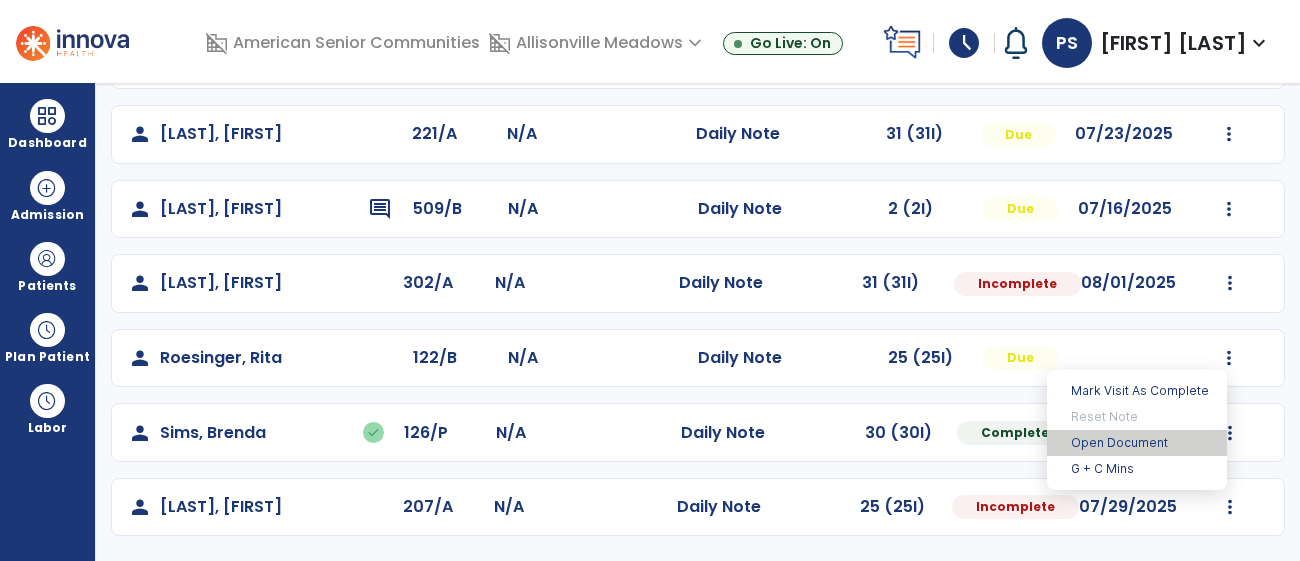 click on "Open Document" at bounding box center [1137, 443] 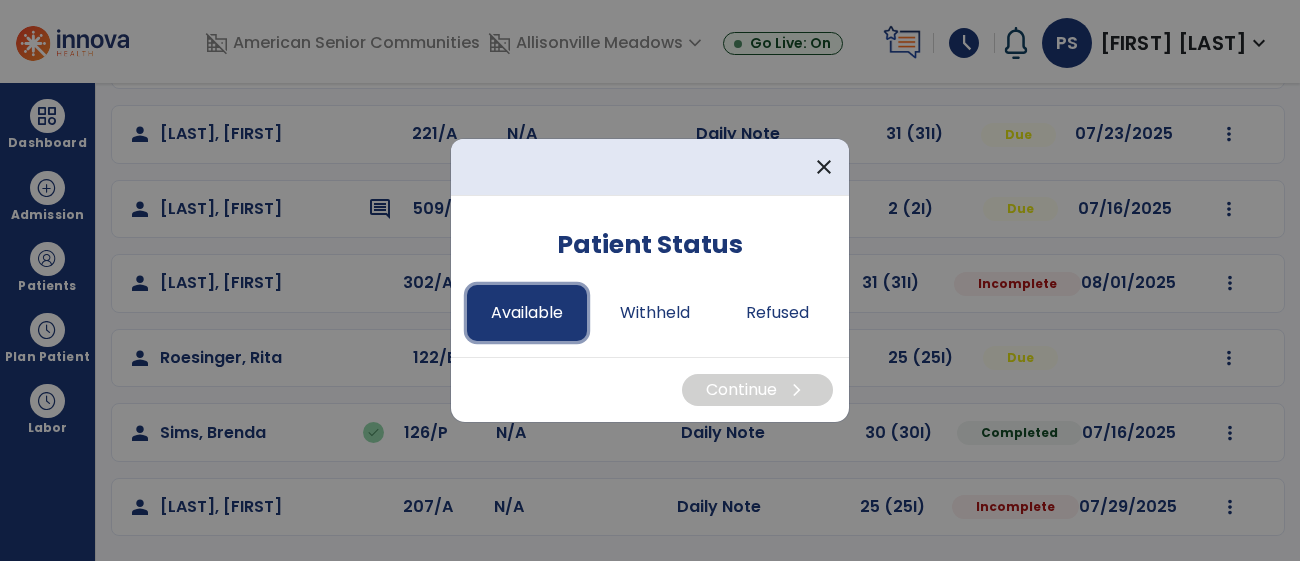 click on "Available" at bounding box center [527, 313] 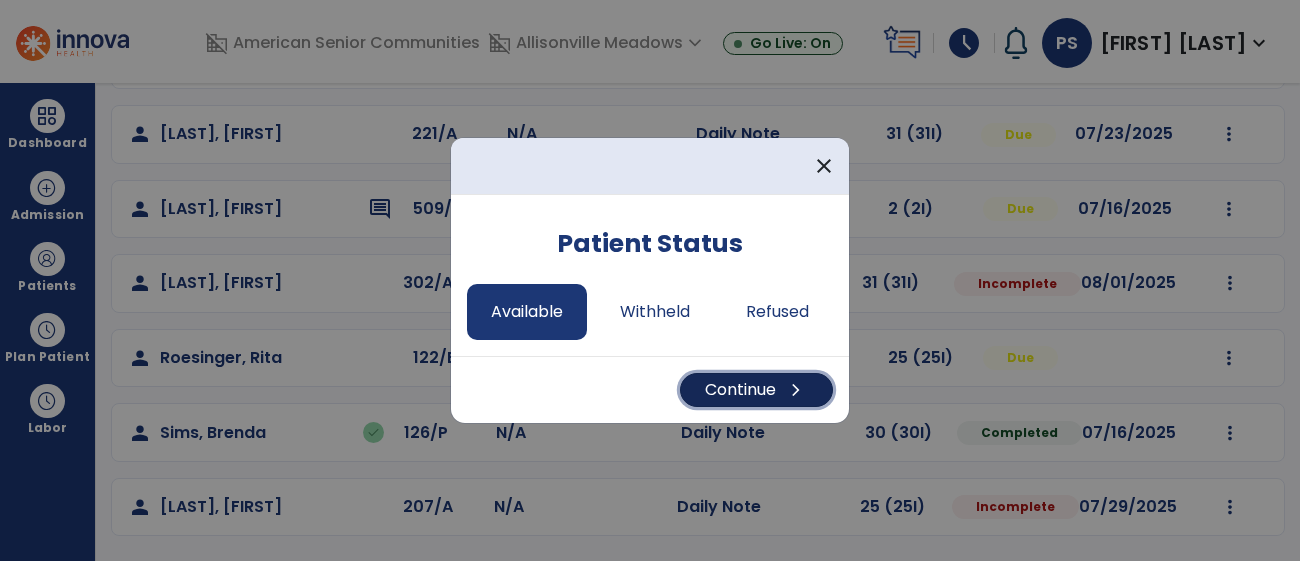 click on "Continue   chevron_right" at bounding box center [756, 390] 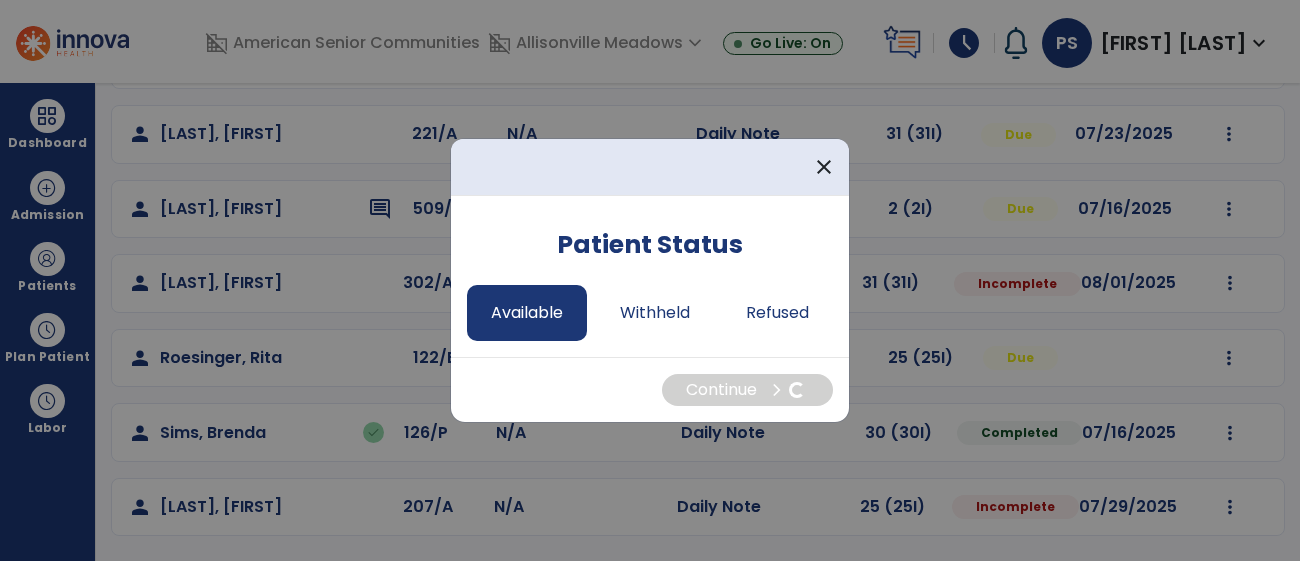 select on "*" 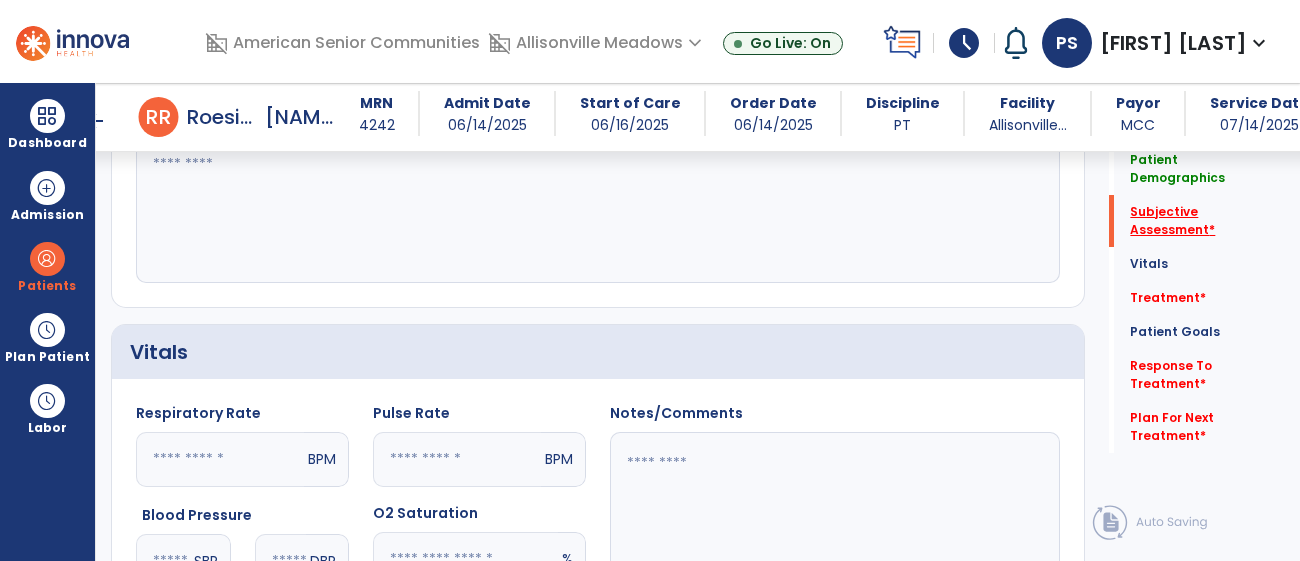 click on "Subjective Assessment   *" 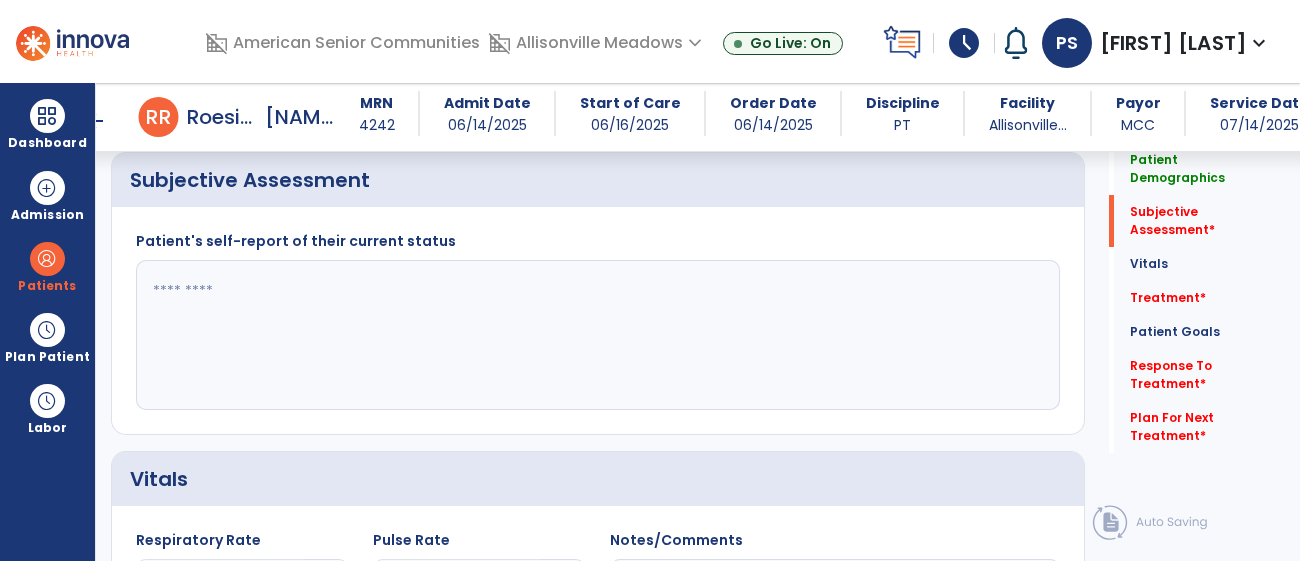 scroll, scrollTop: 386, scrollLeft: 0, axis: vertical 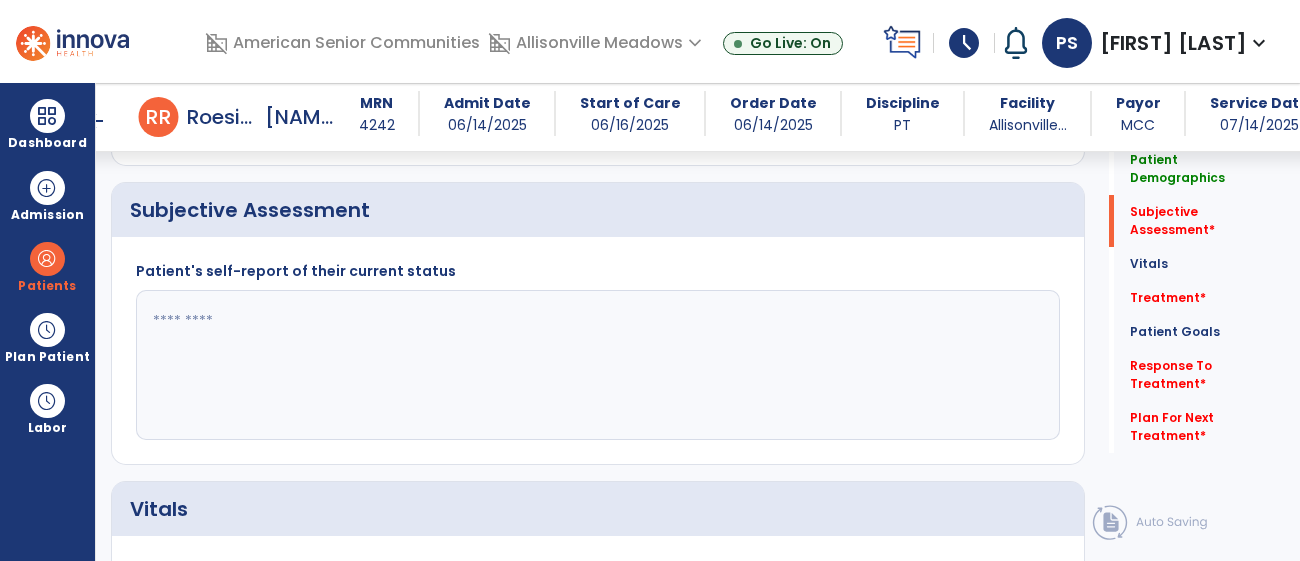 click 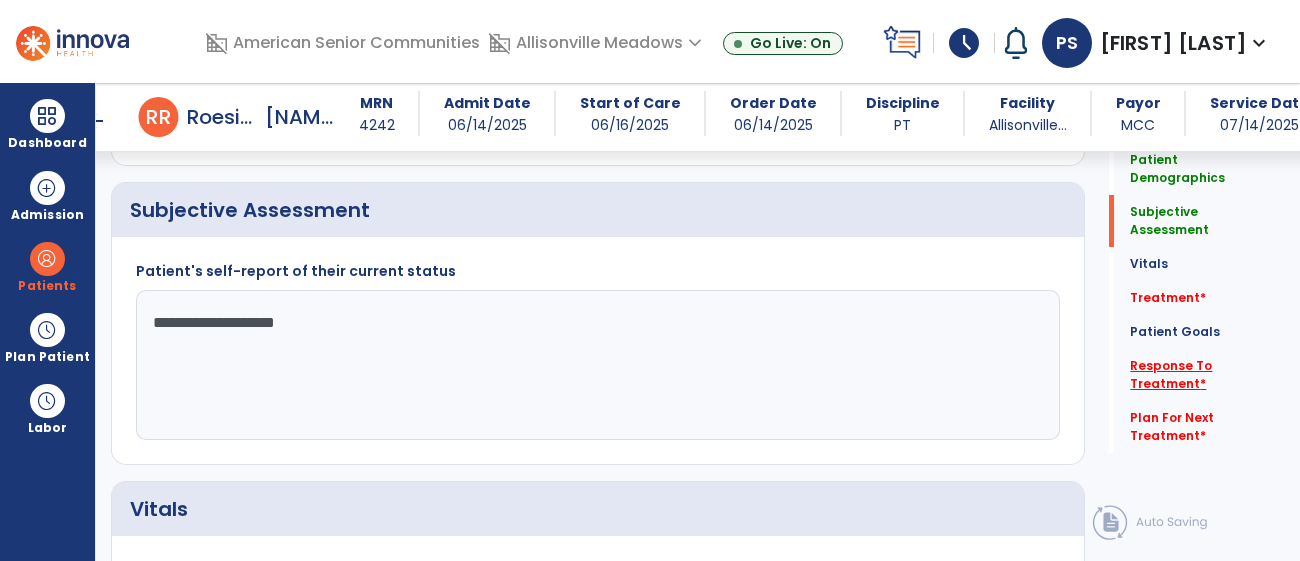 type on "**********" 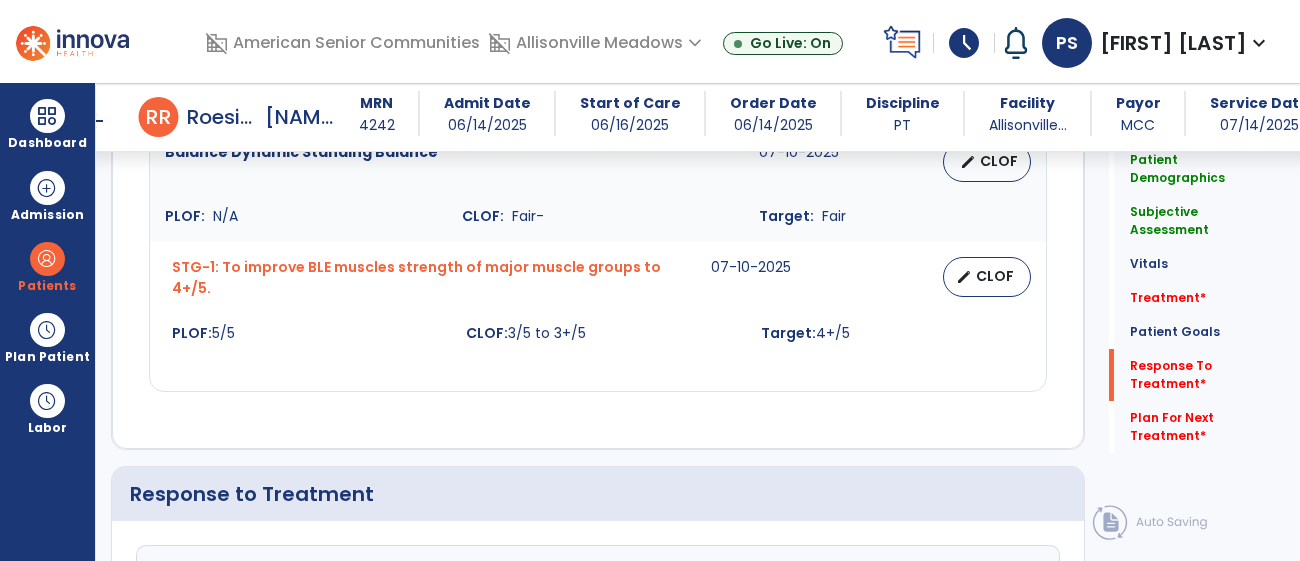 scroll, scrollTop: 2636, scrollLeft: 0, axis: vertical 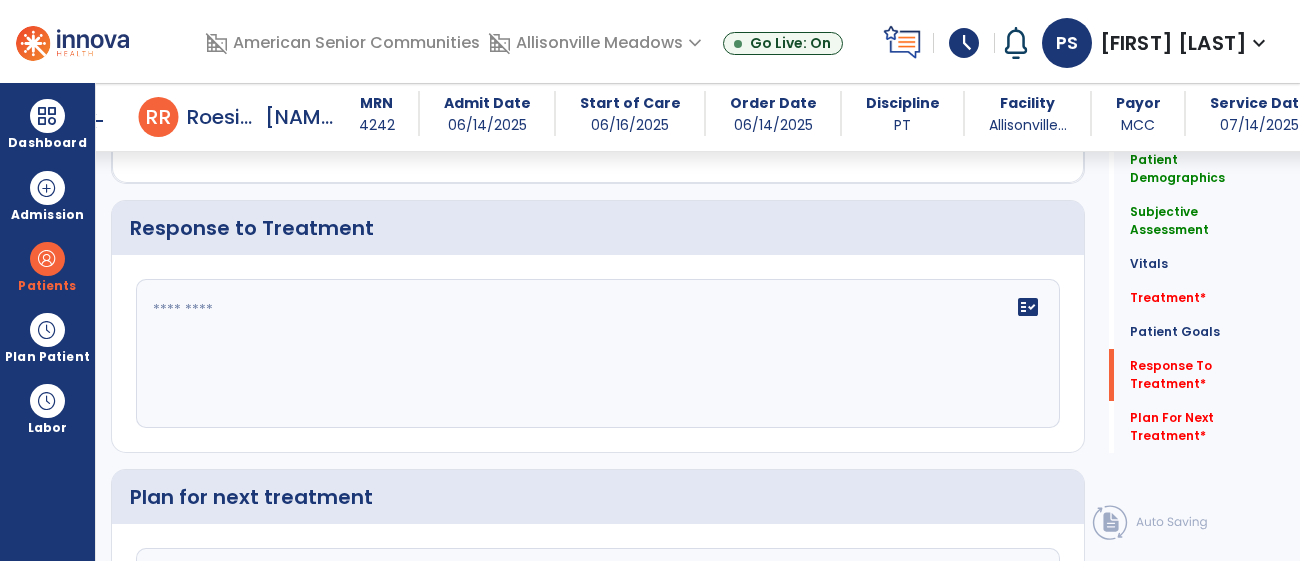 click on "Treatment   *  Treatment   *" 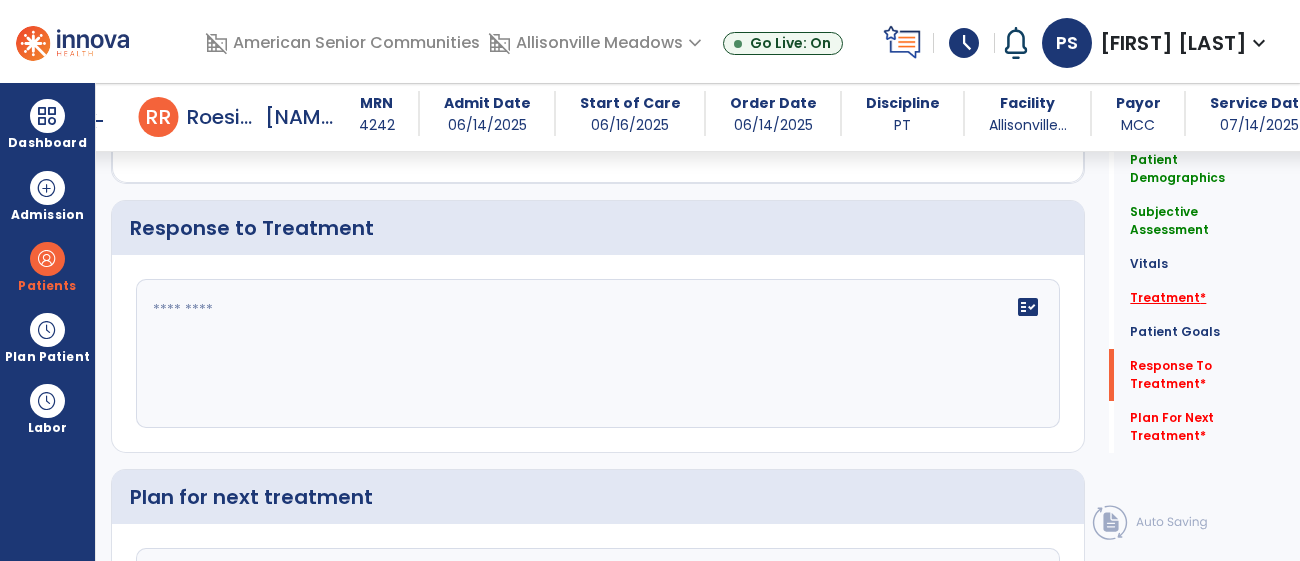 click on "Treatment   *" 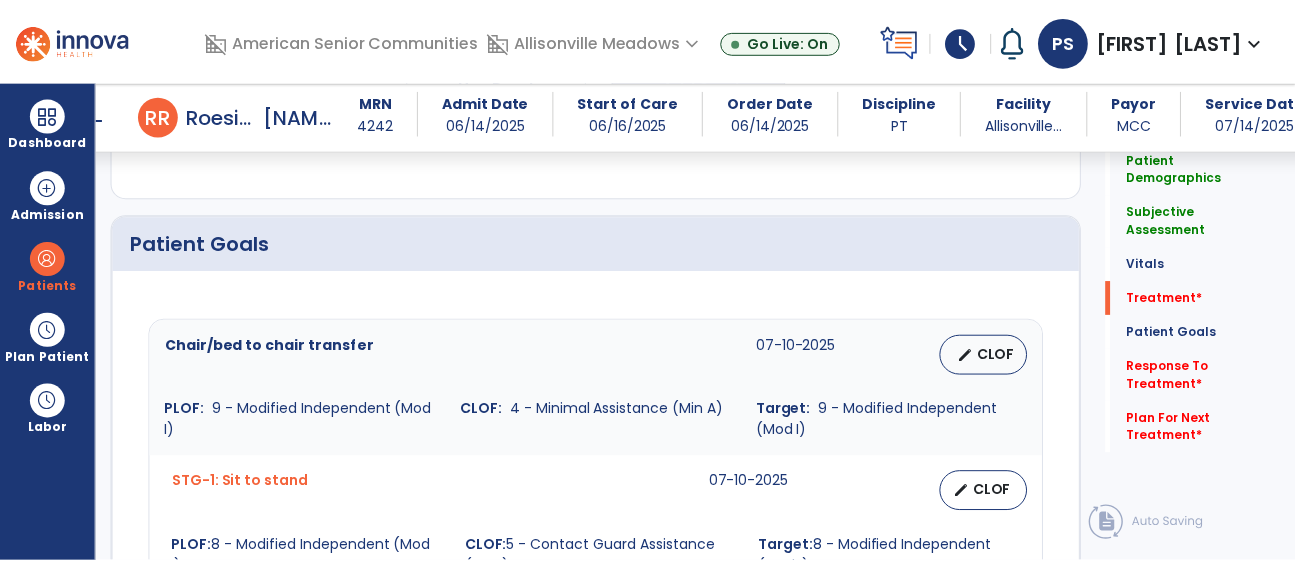scroll, scrollTop: 1093, scrollLeft: 0, axis: vertical 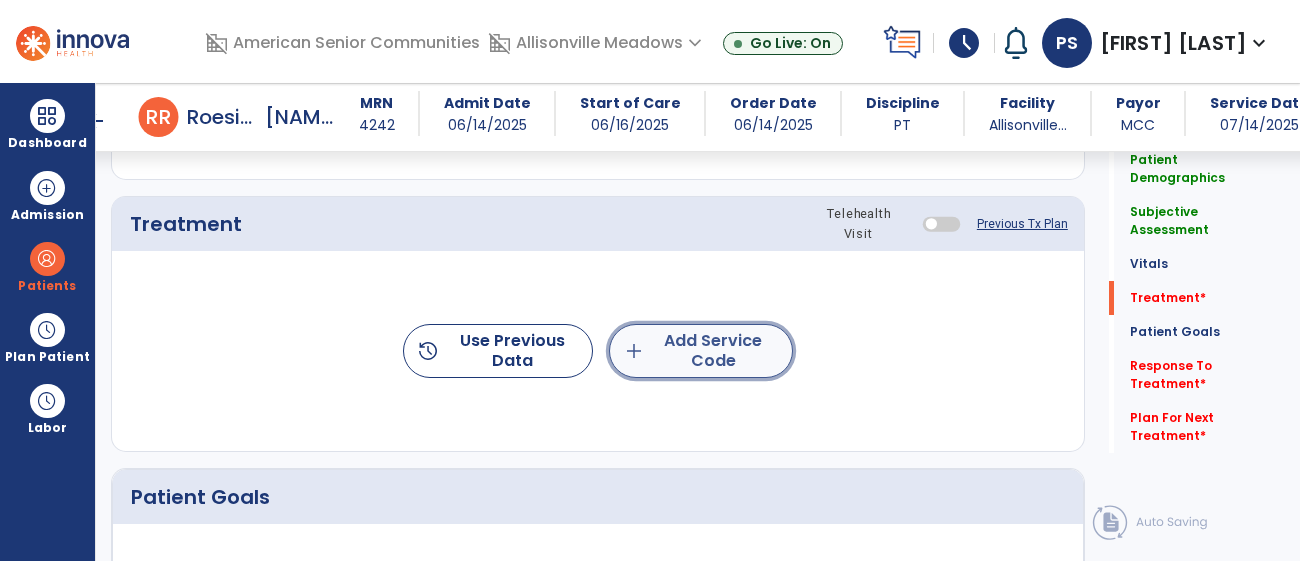 click on "add  Add Service Code" 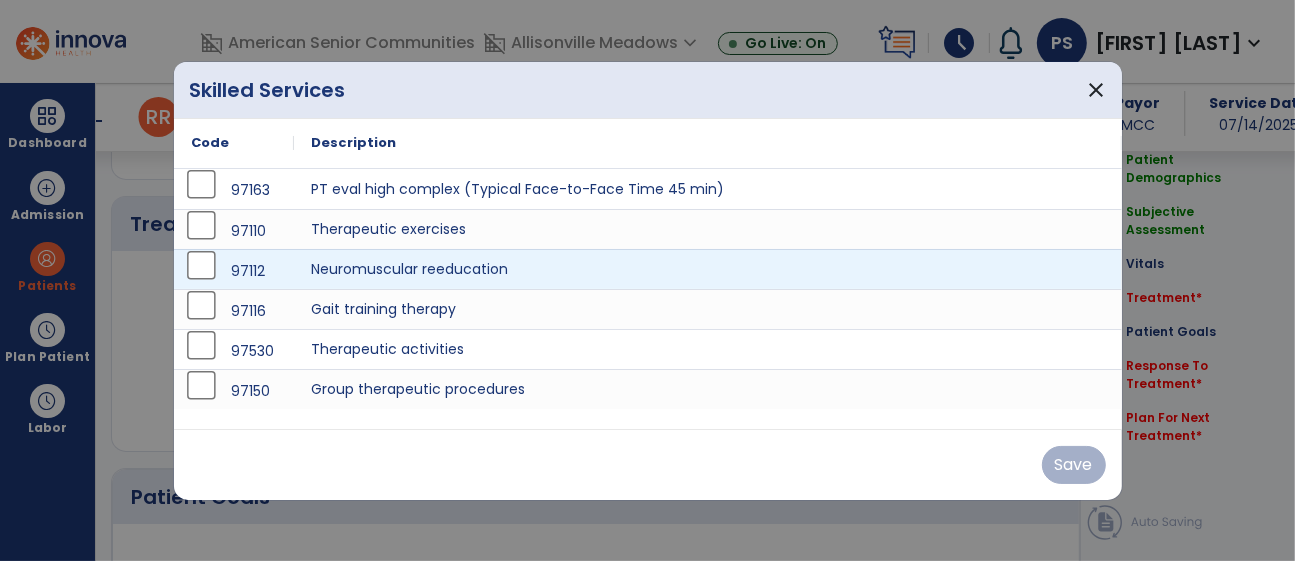 scroll, scrollTop: 1093, scrollLeft: 0, axis: vertical 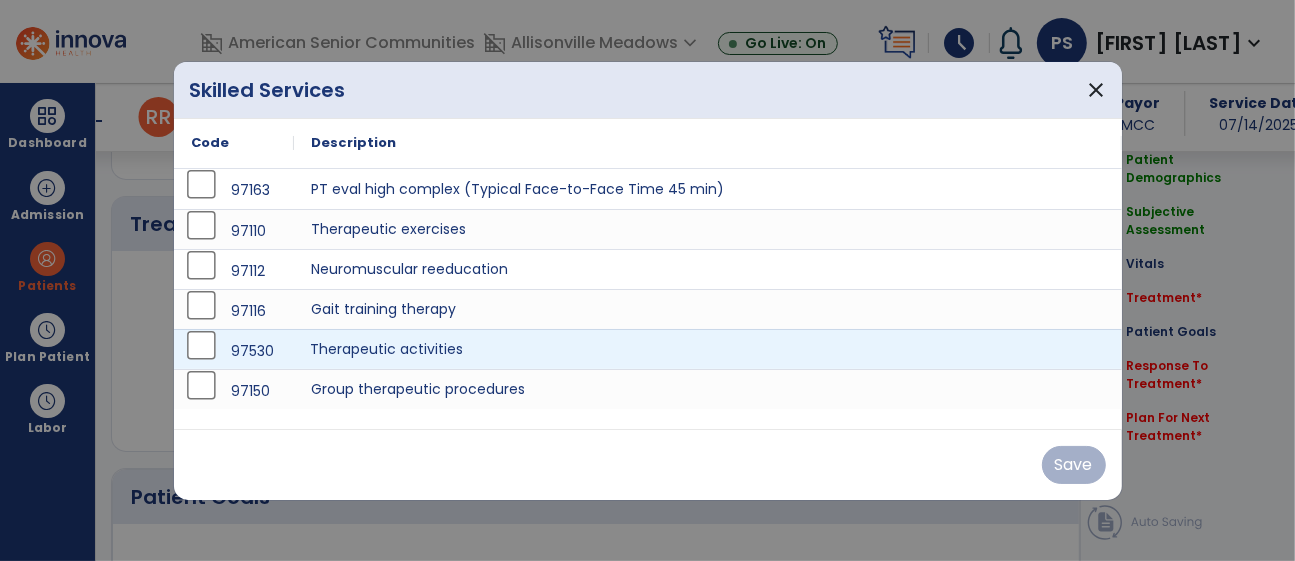 click on "Therapeutic activities" at bounding box center (708, 349) 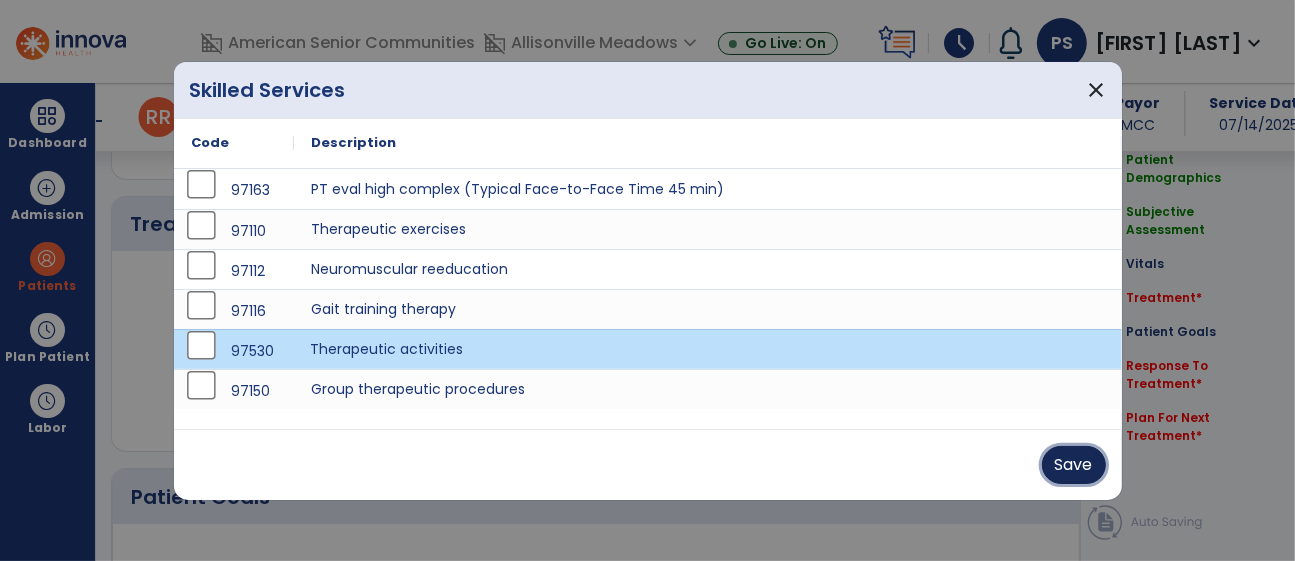 click on "Save" at bounding box center (1074, 465) 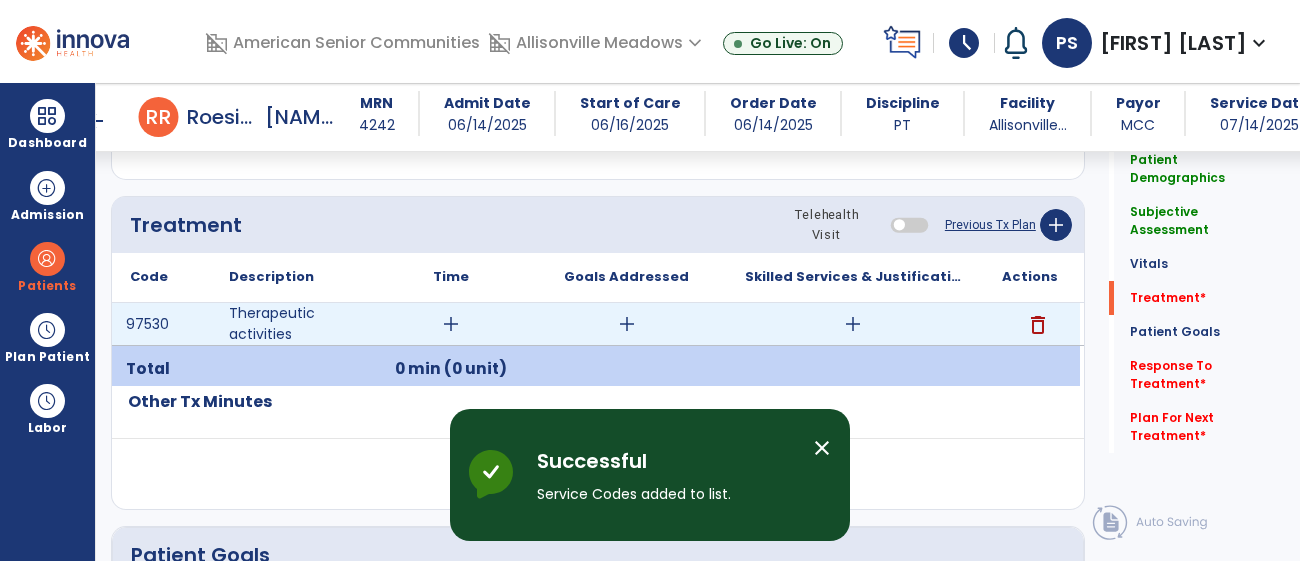 click on "add" at bounding box center (853, 324) 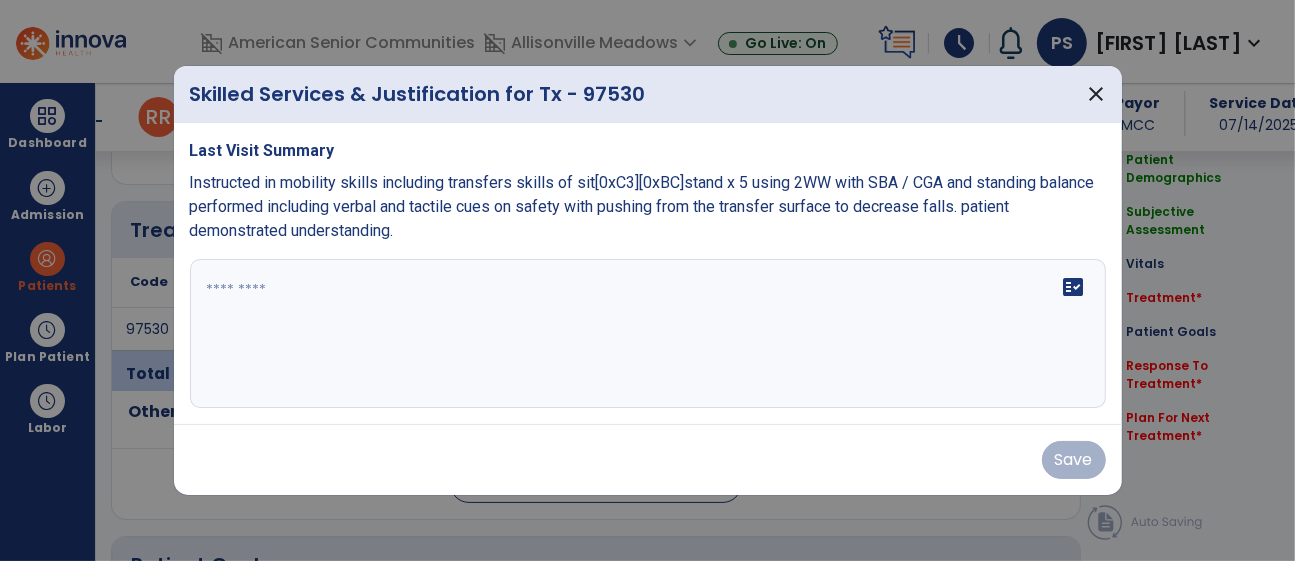 scroll, scrollTop: 1093, scrollLeft: 0, axis: vertical 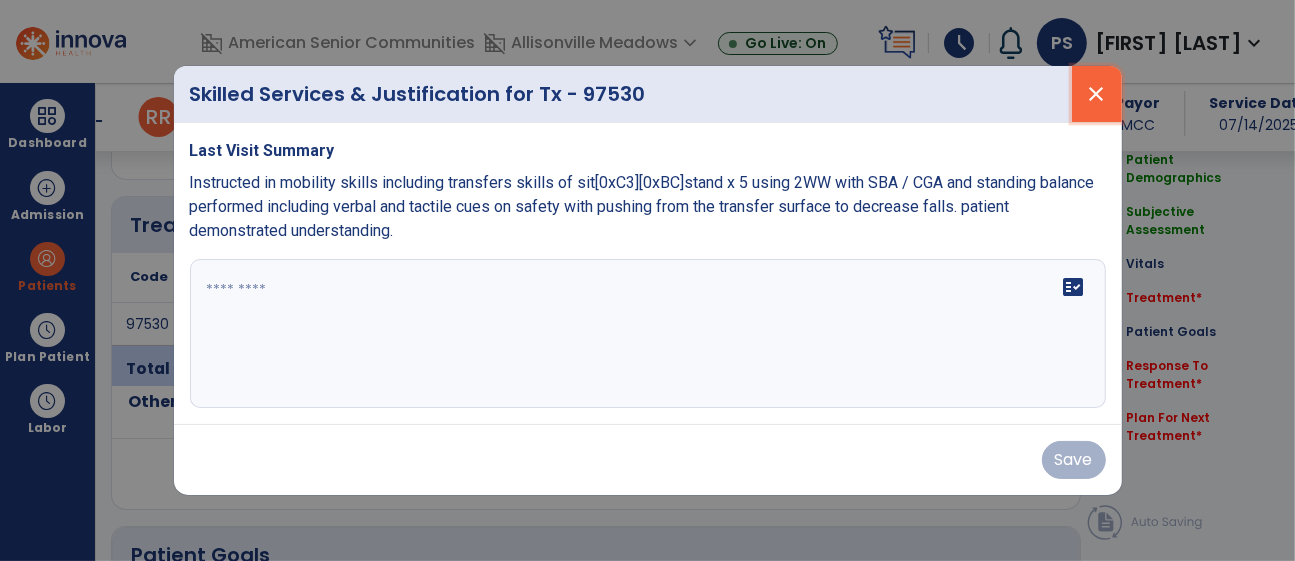 click on "close" at bounding box center (1097, 94) 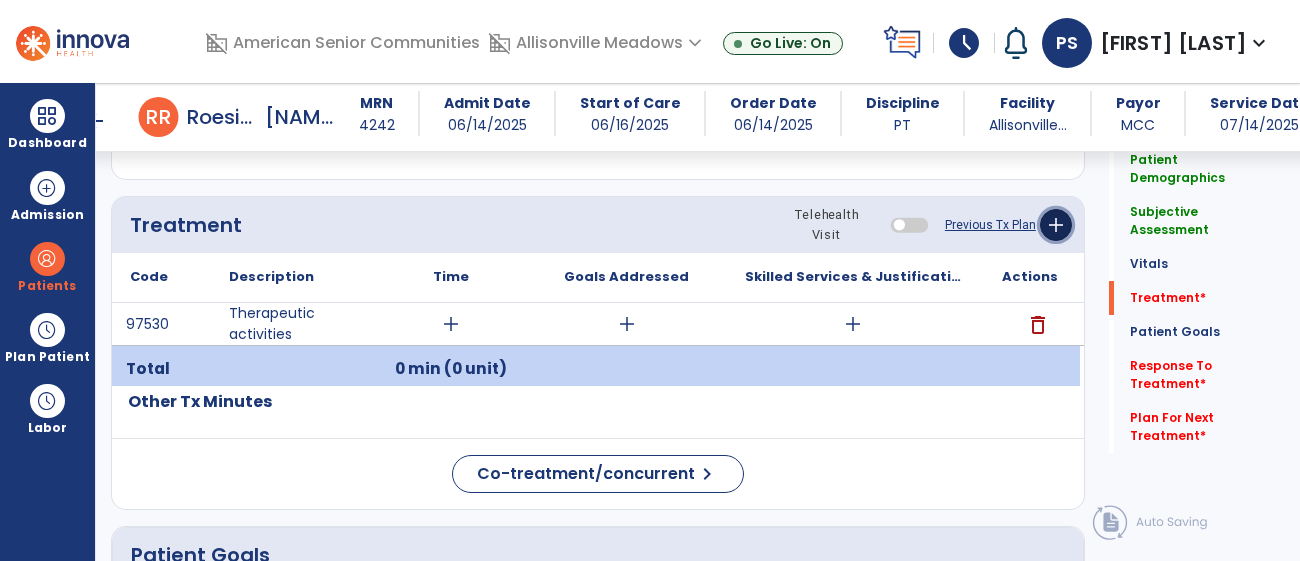 click on "add" 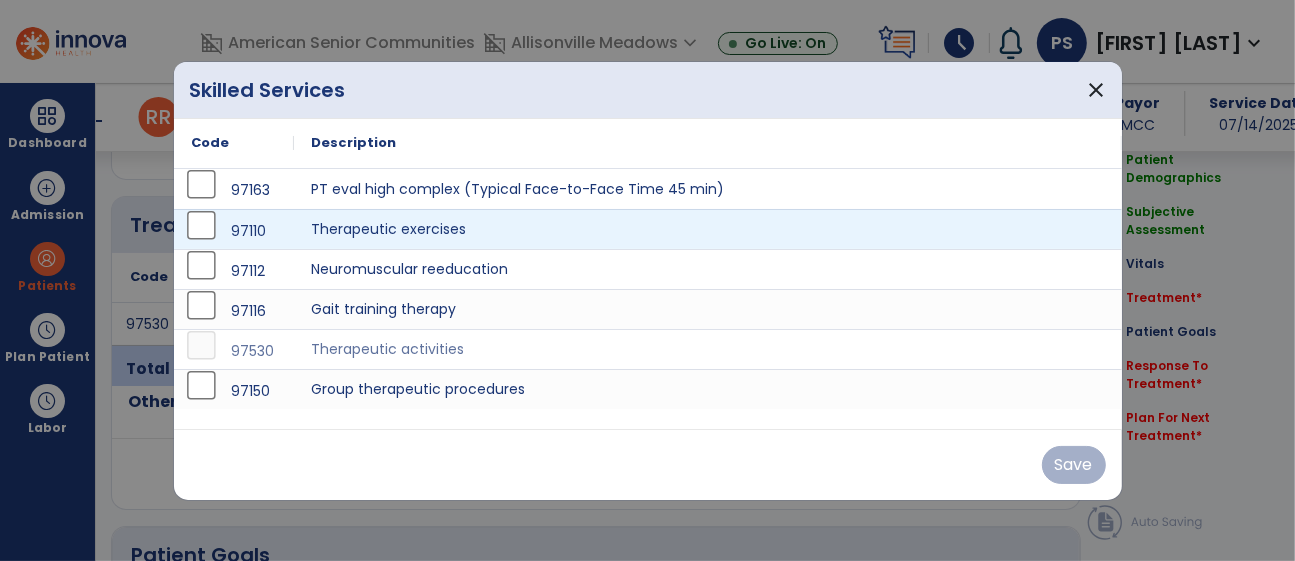 scroll, scrollTop: 1093, scrollLeft: 0, axis: vertical 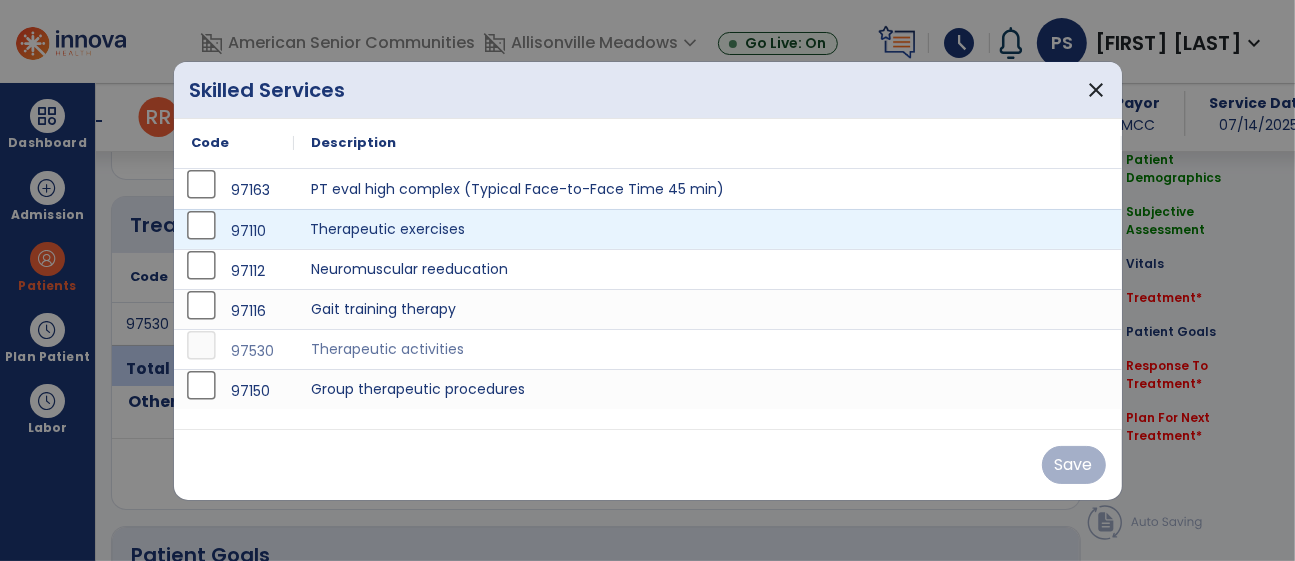 click on "Therapeutic exercises" at bounding box center [708, 229] 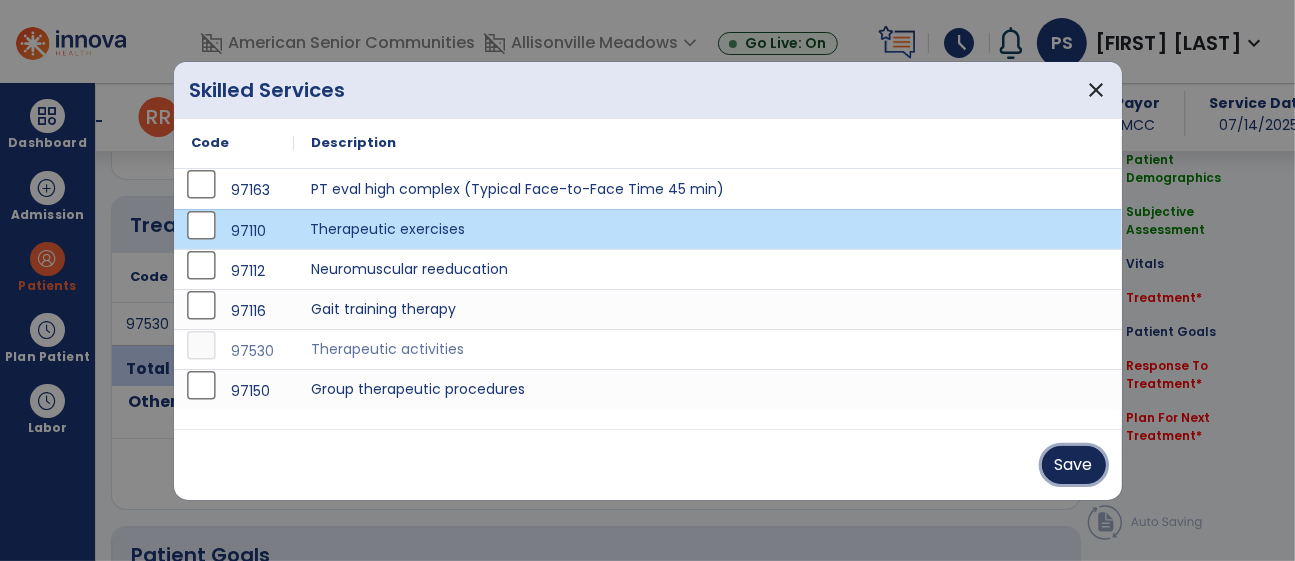 click on "Save" at bounding box center (1074, 465) 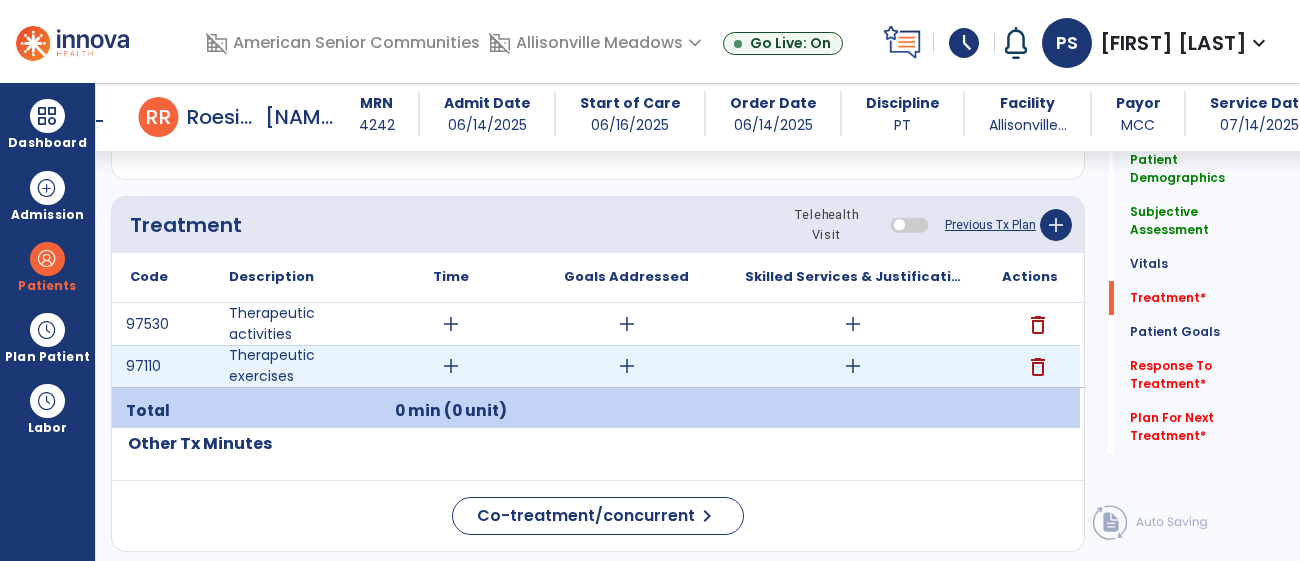 click on "add" at bounding box center [853, 366] 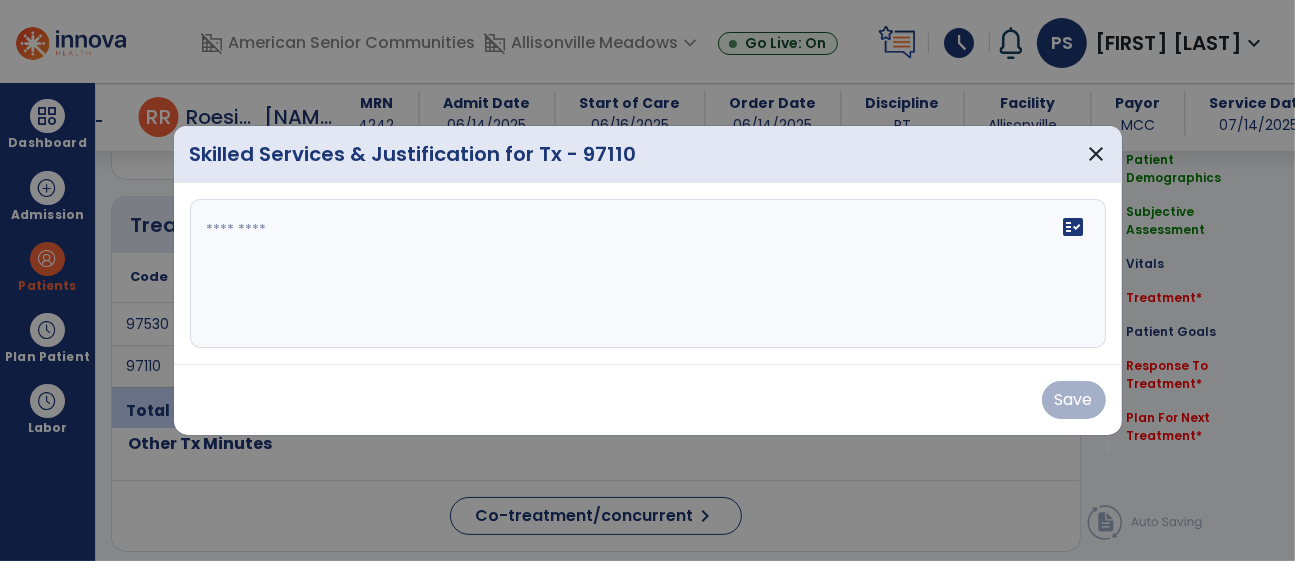 scroll, scrollTop: 1093, scrollLeft: 0, axis: vertical 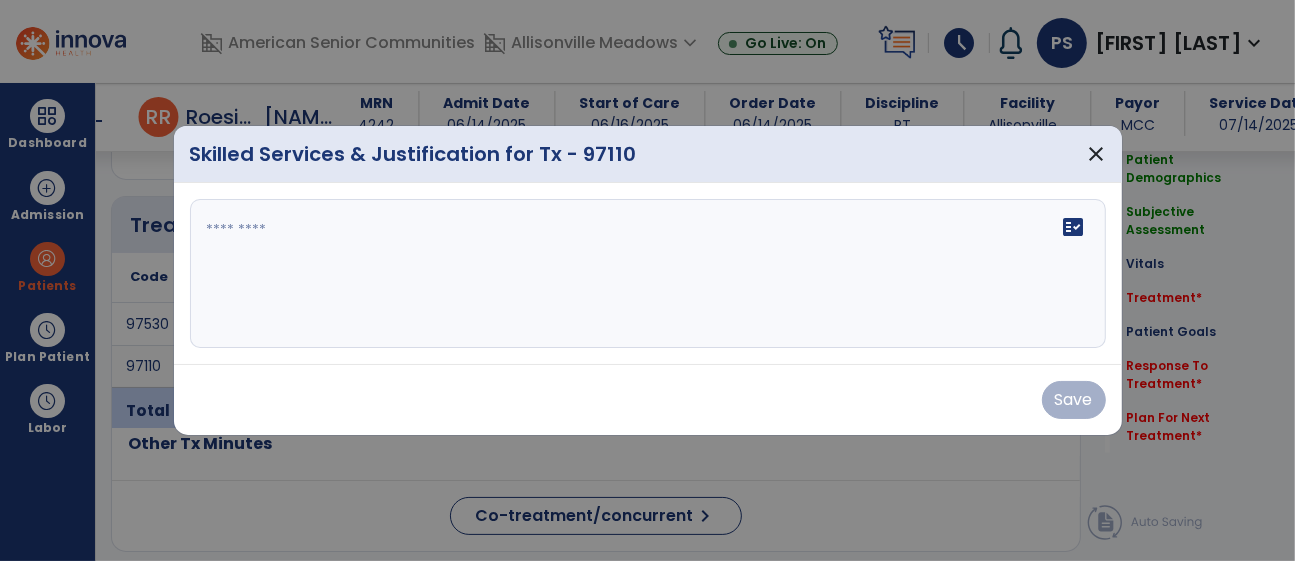 click at bounding box center (648, 274) 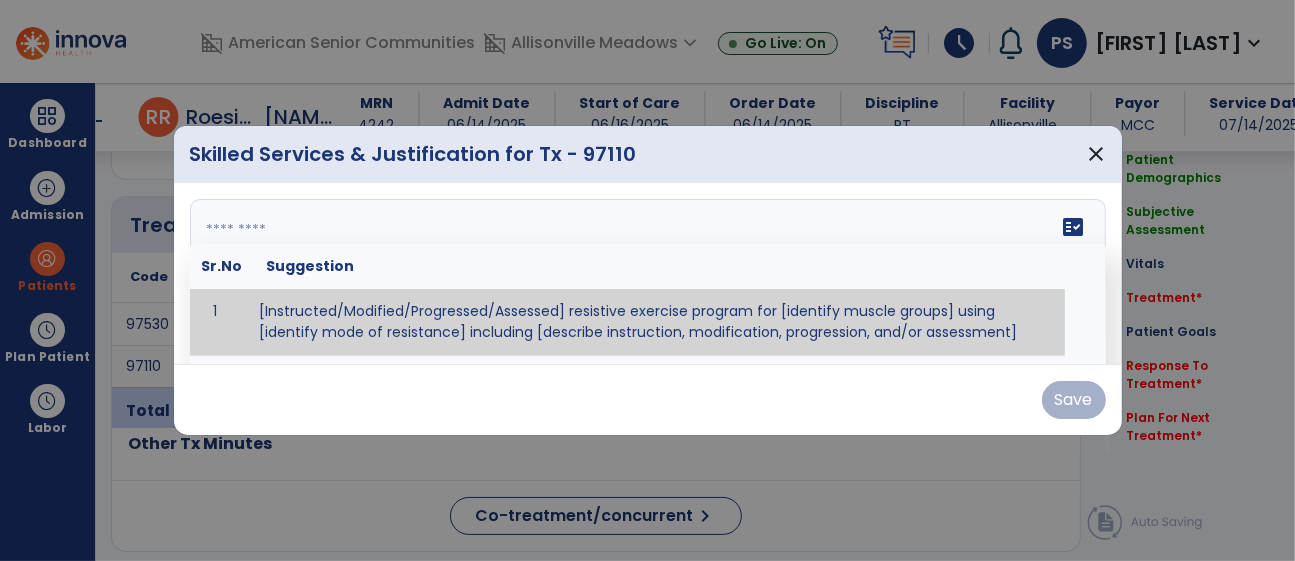 click at bounding box center (645, 274) 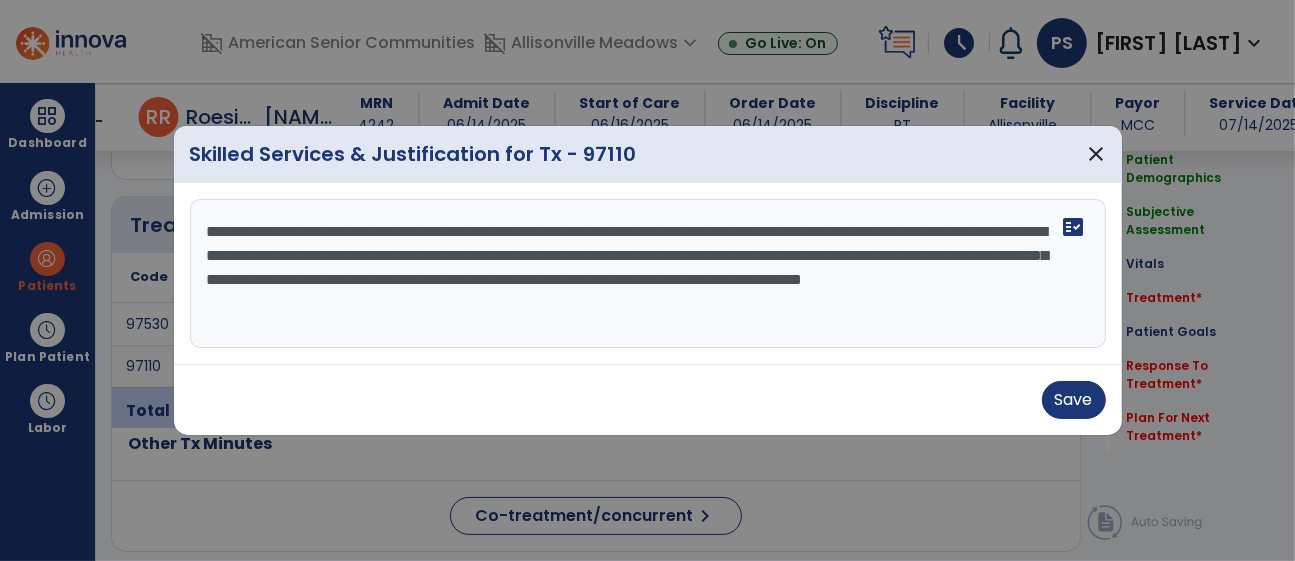 scroll, scrollTop: 16, scrollLeft: 0, axis: vertical 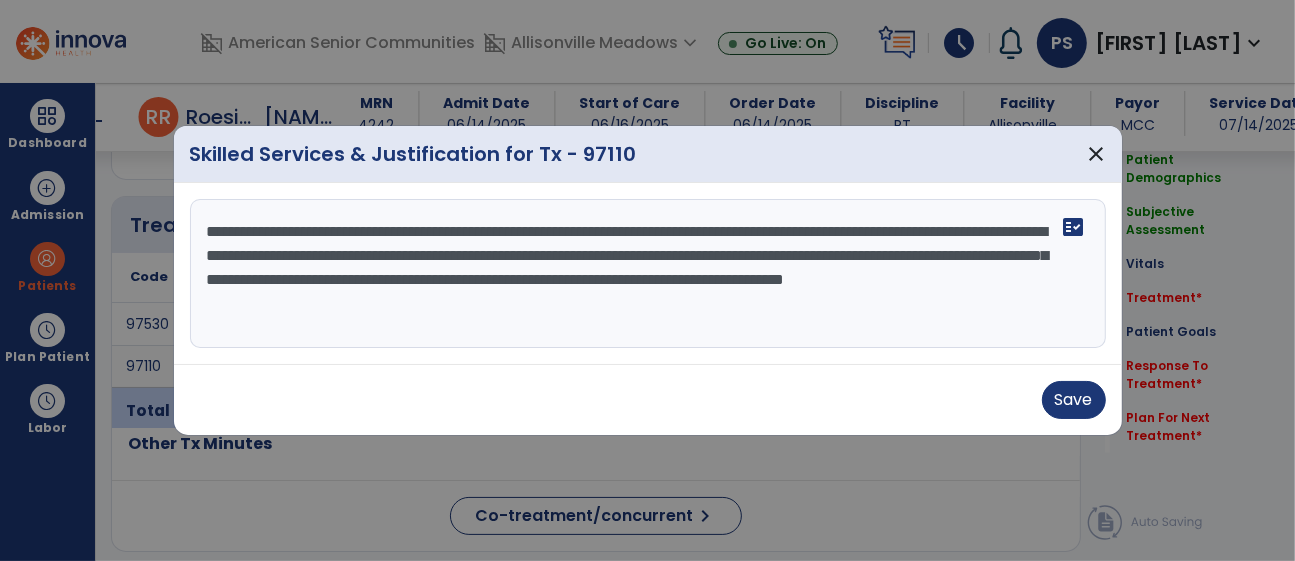 drag, startPoint x: 739, startPoint y: 230, endPoint x: 606, endPoint y: 234, distance: 133.06013 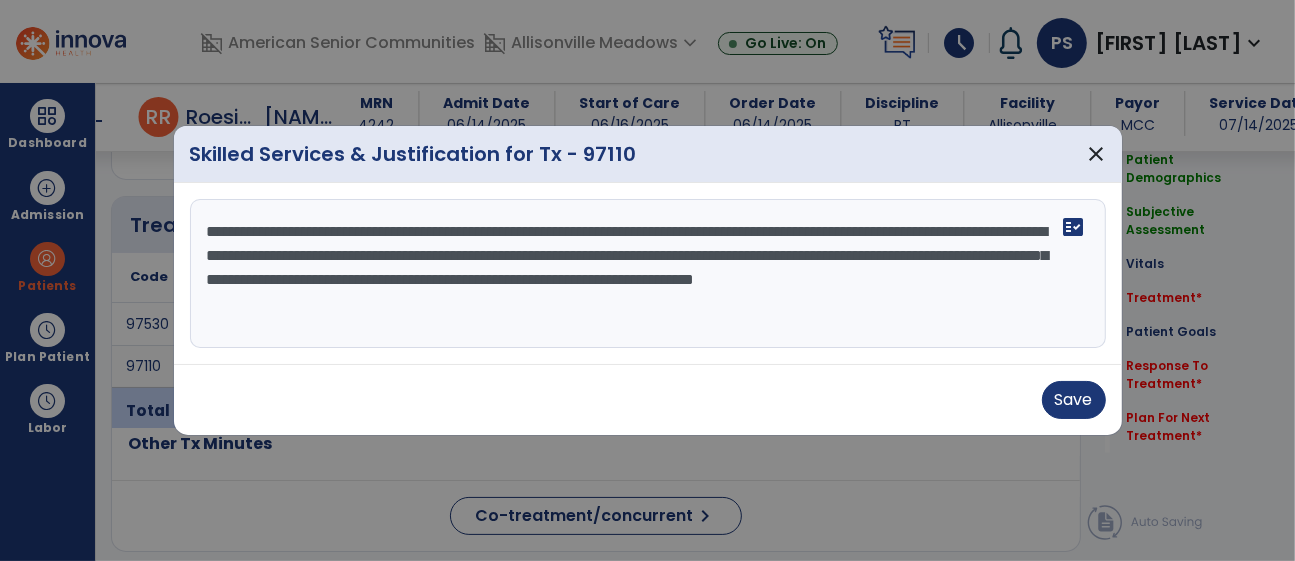 click on "**********" at bounding box center (648, 274) 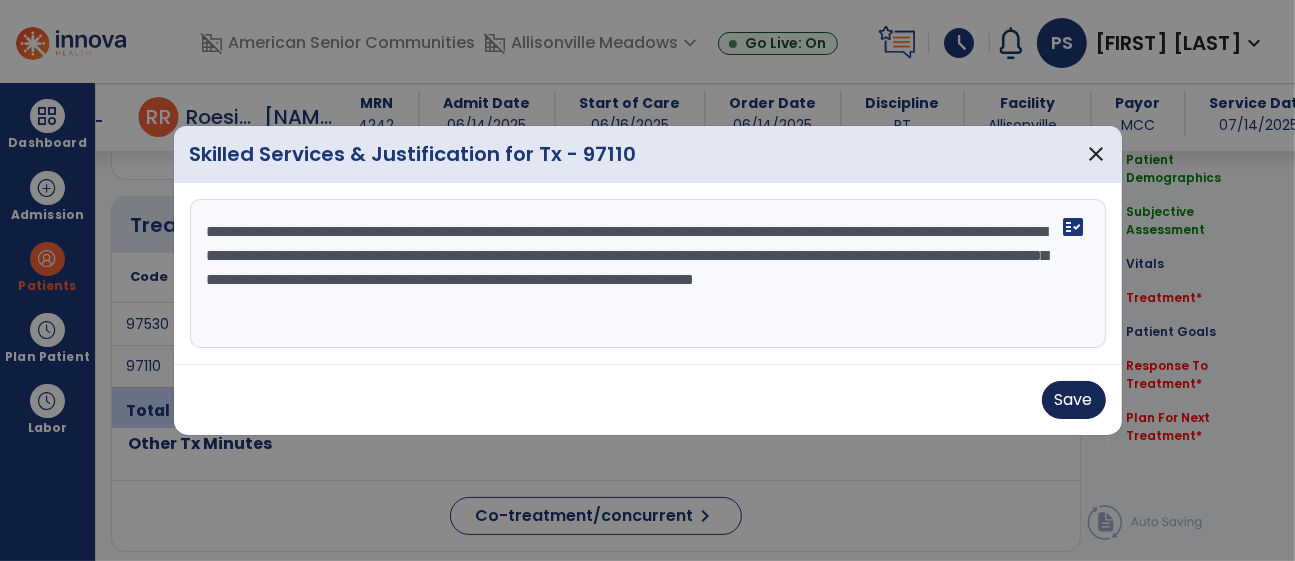 type on "**********" 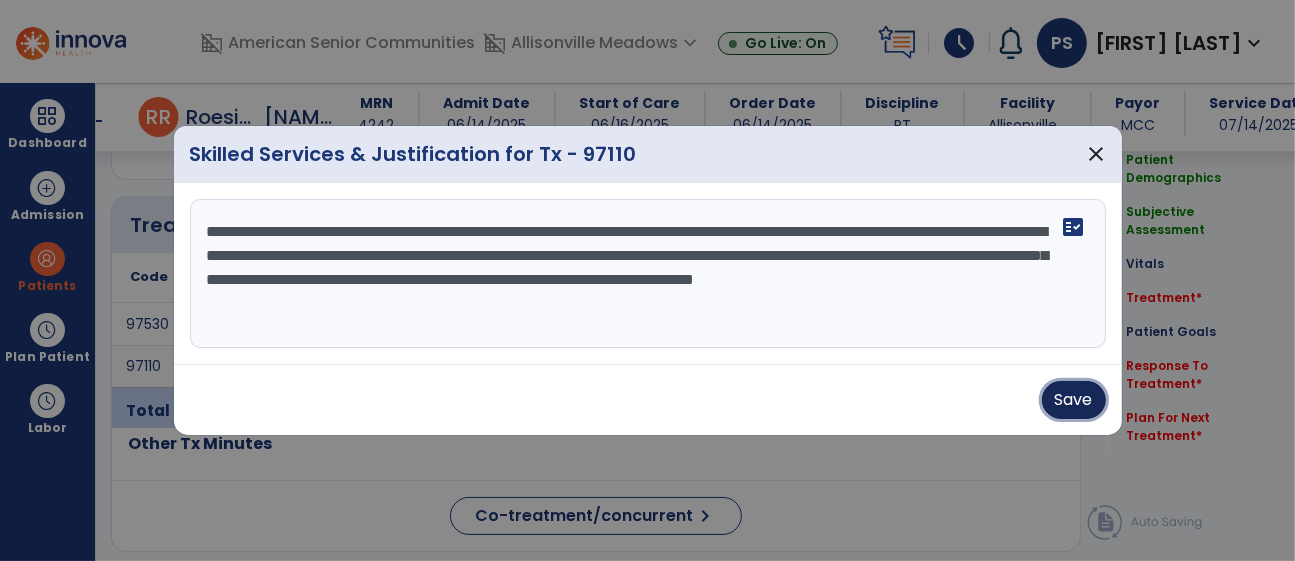 click on "Save" at bounding box center [1074, 400] 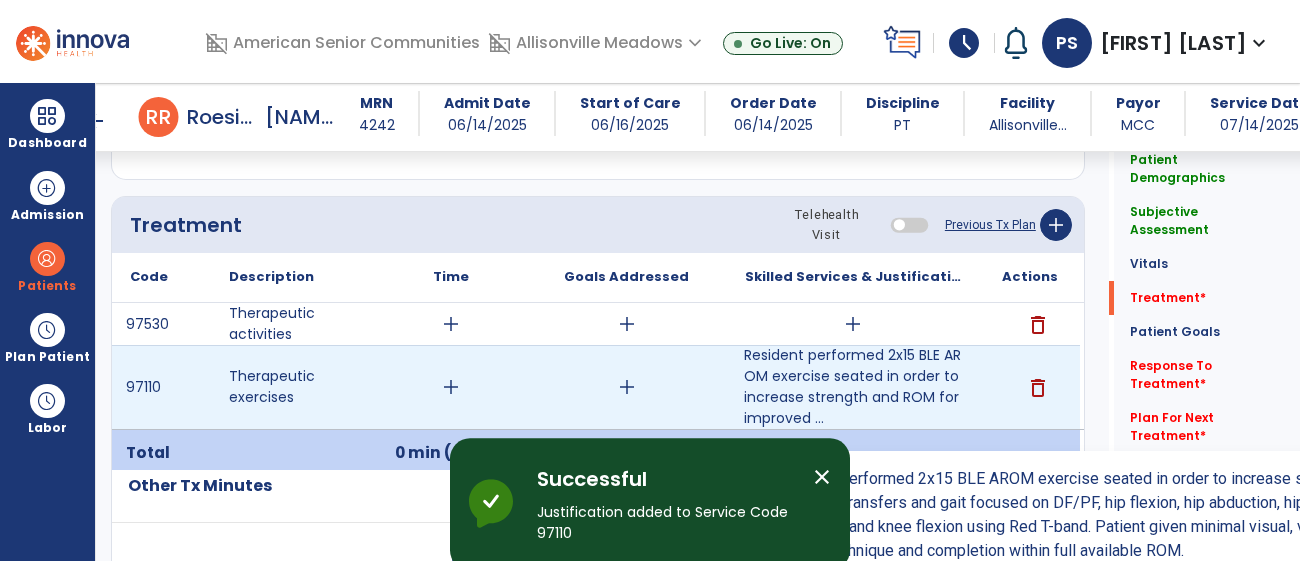 scroll, scrollTop: 1021, scrollLeft: 0, axis: vertical 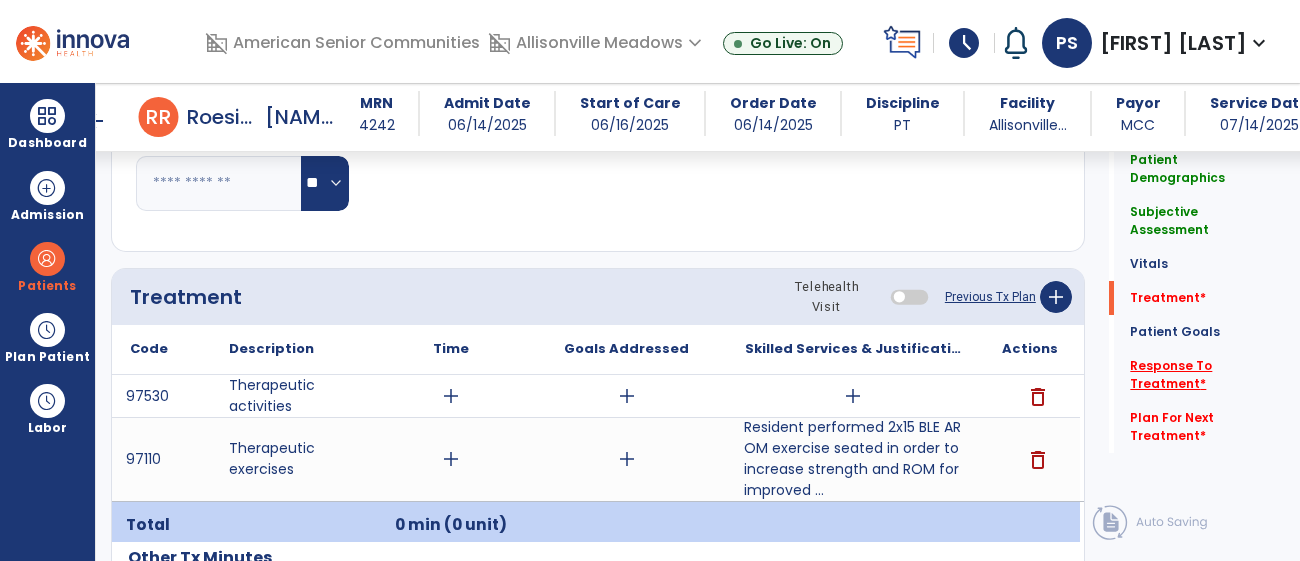 click on "Response To Treatment   *" 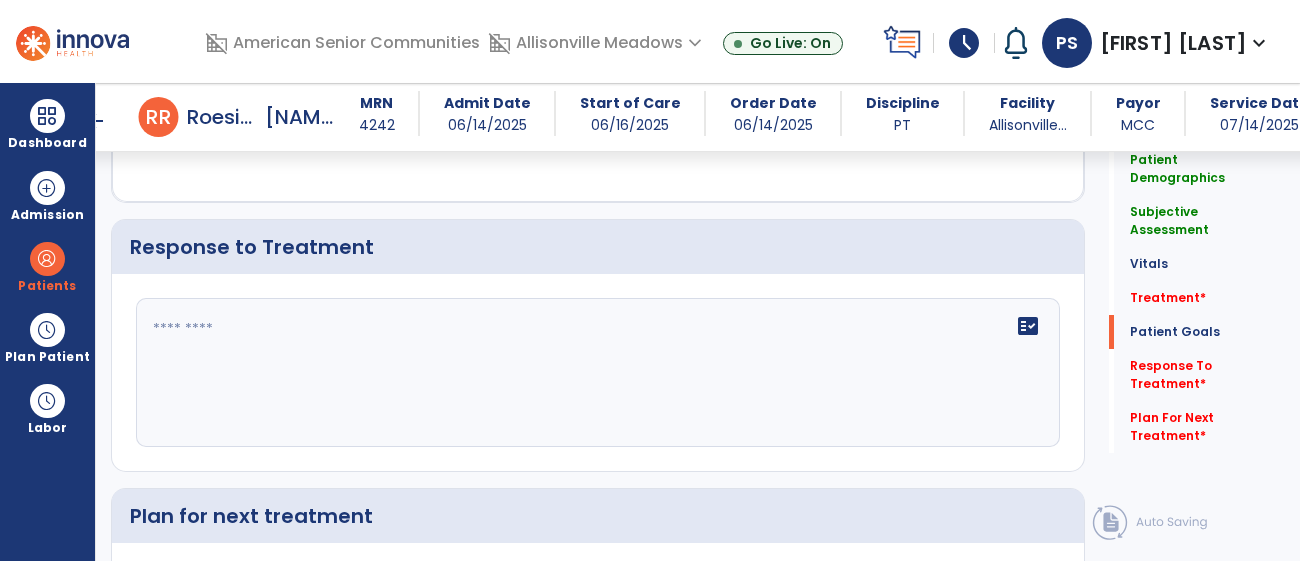 scroll, scrollTop: 2777, scrollLeft: 0, axis: vertical 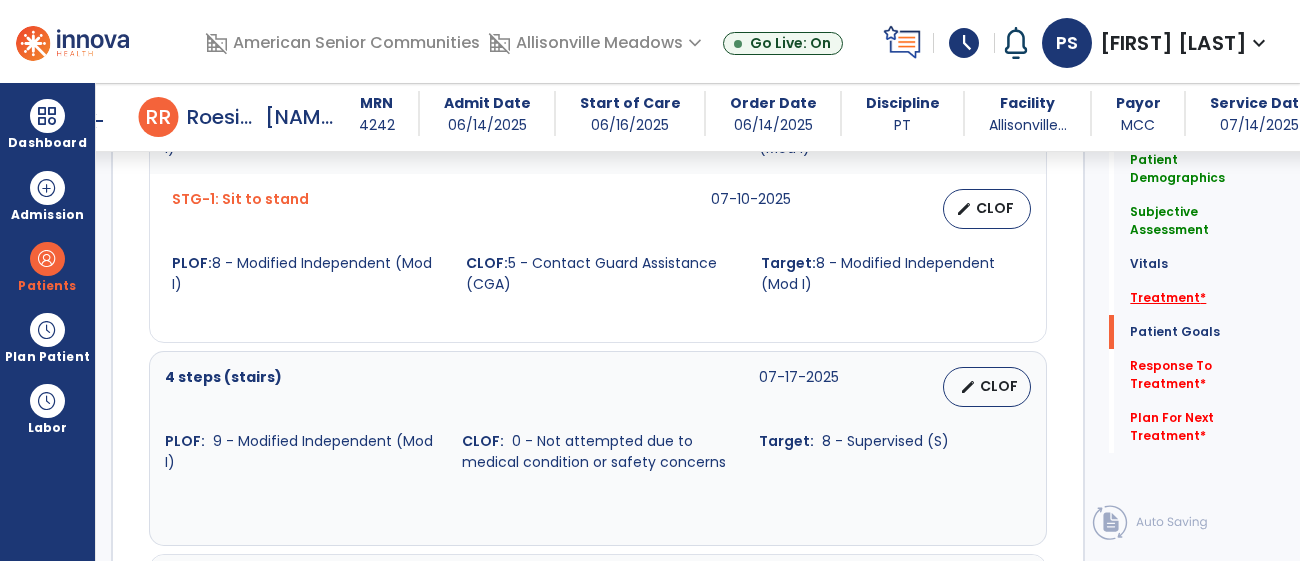 click on "Treatment   *" 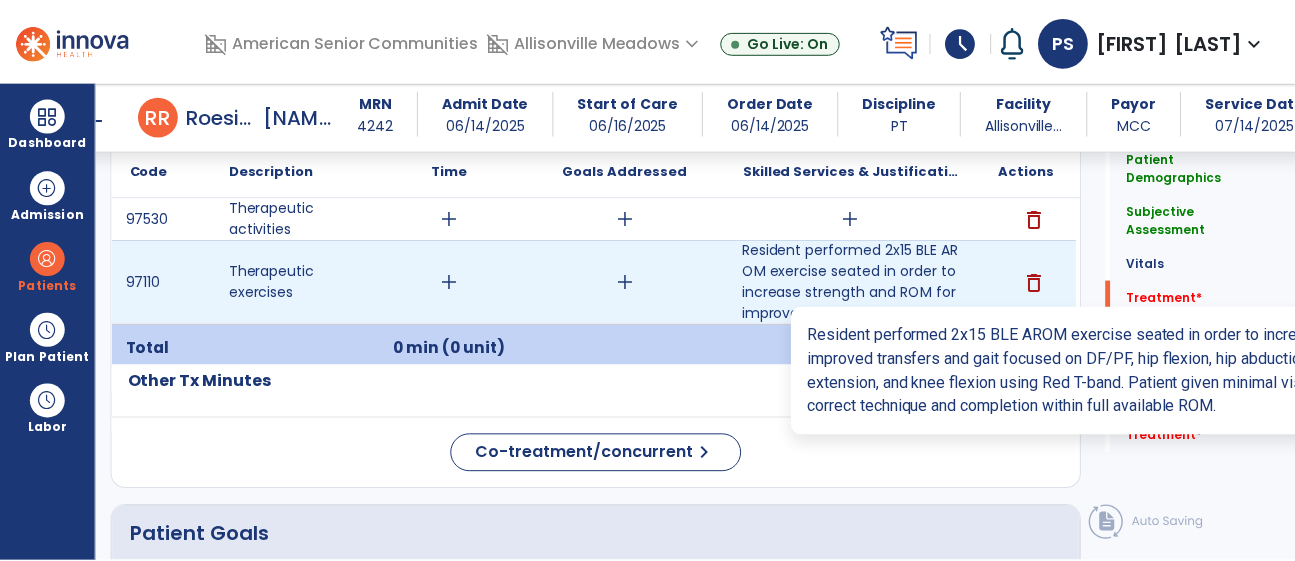 scroll, scrollTop: 1163, scrollLeft: 0, axis: vertical 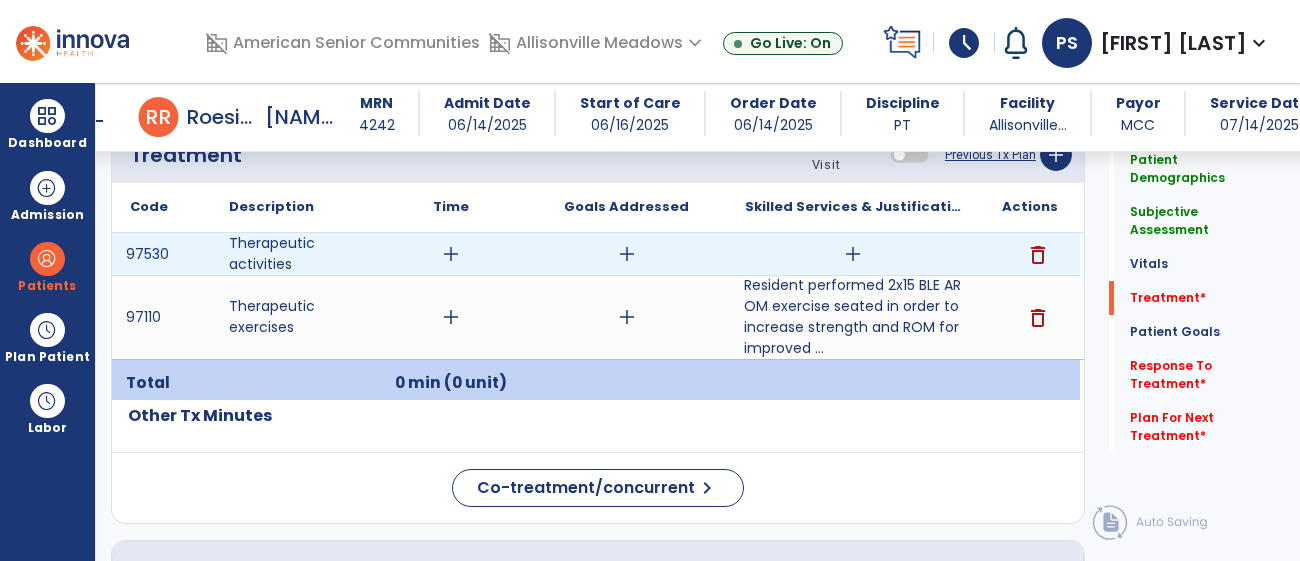 click on "delete" at bounding box center (1038, 255) 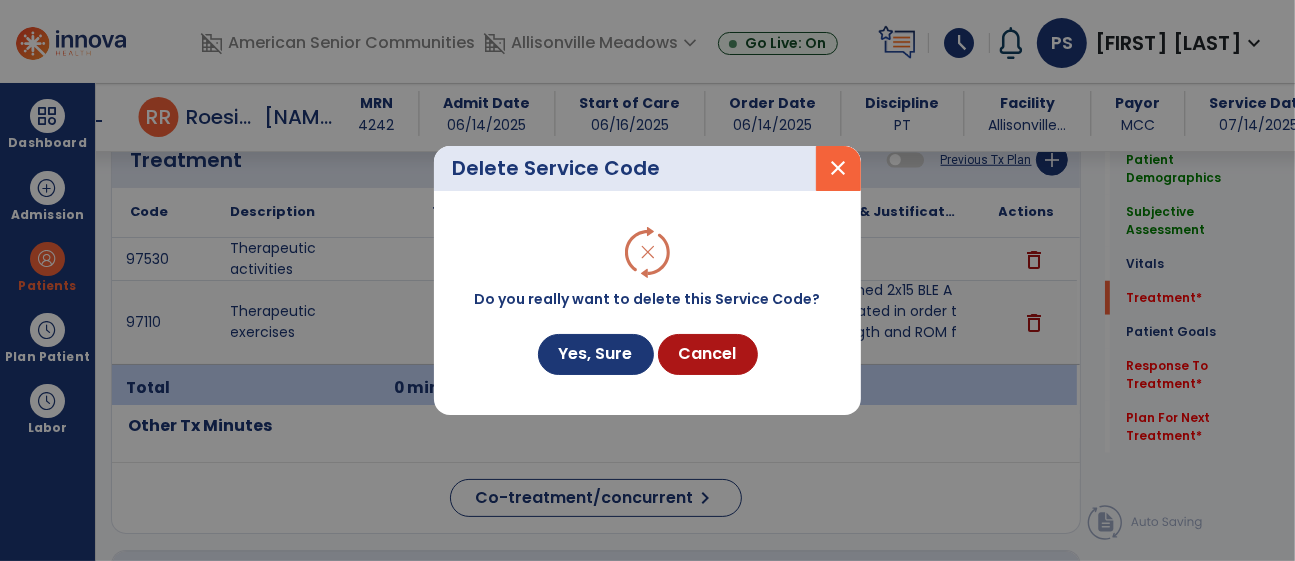scroll, scrollTop: 1163, scrollLeft: 0, axis: vertical 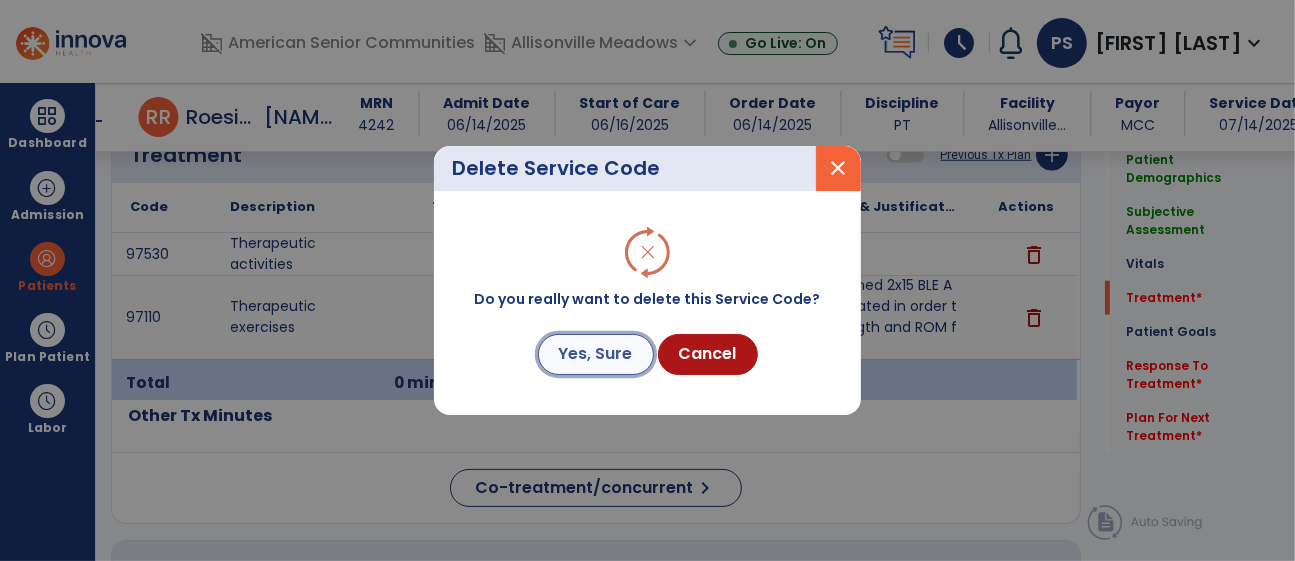 click on "Yes, Sure" at bounding box center (596, 354) 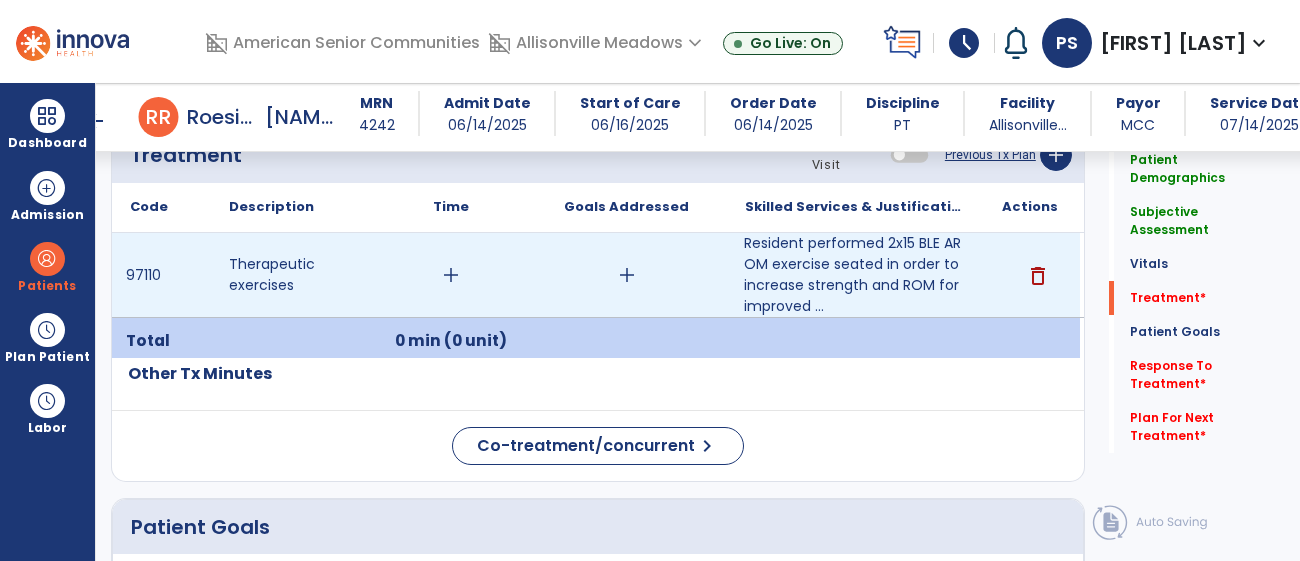 click on "Resident performed 2x15 BLE AROM exercise seated in order to increase strength and ROM for improved ..." at bounding box center [853, 275] 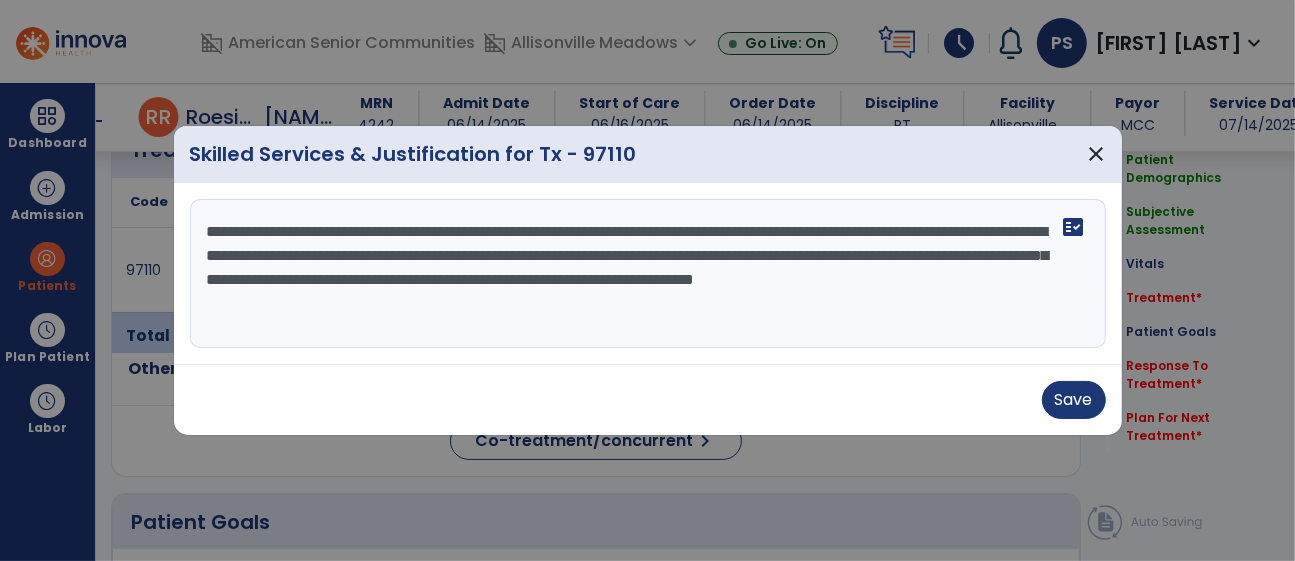 click on "**********" at bounding box center (648, 274) 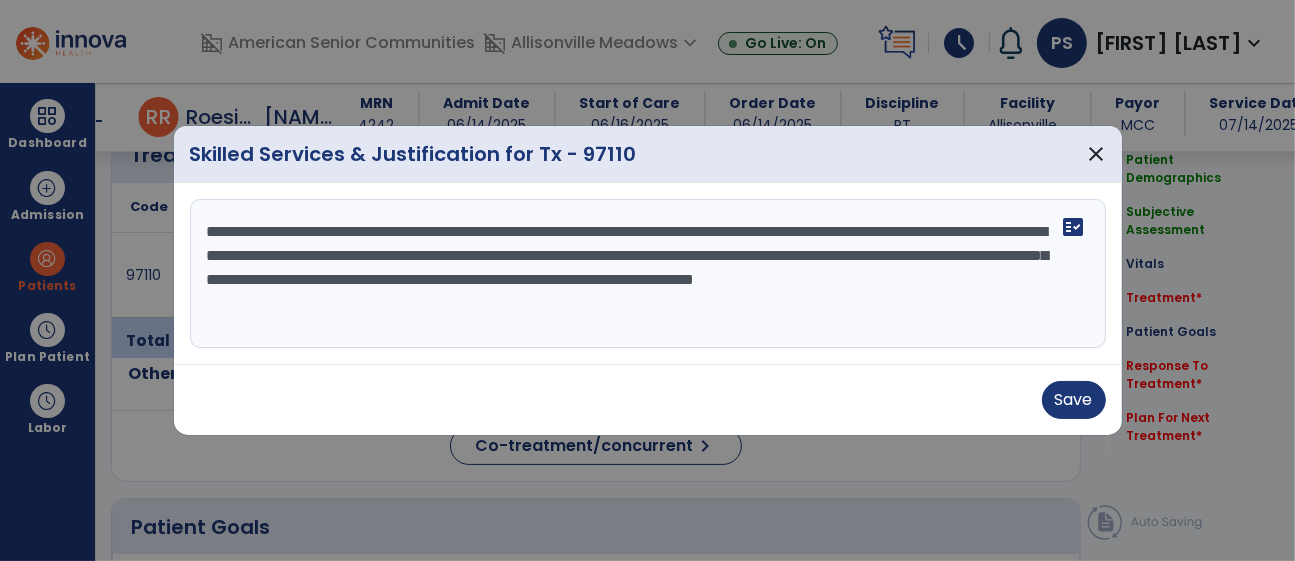 click on "**********" at bounding box center [648, 274] 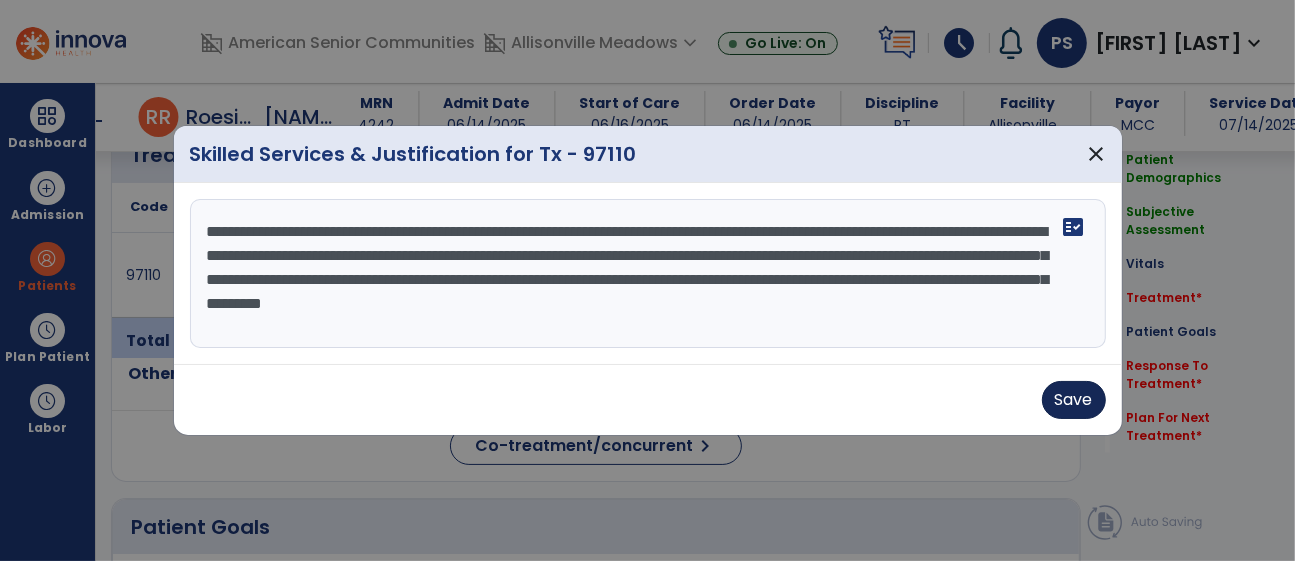 type on "**********" 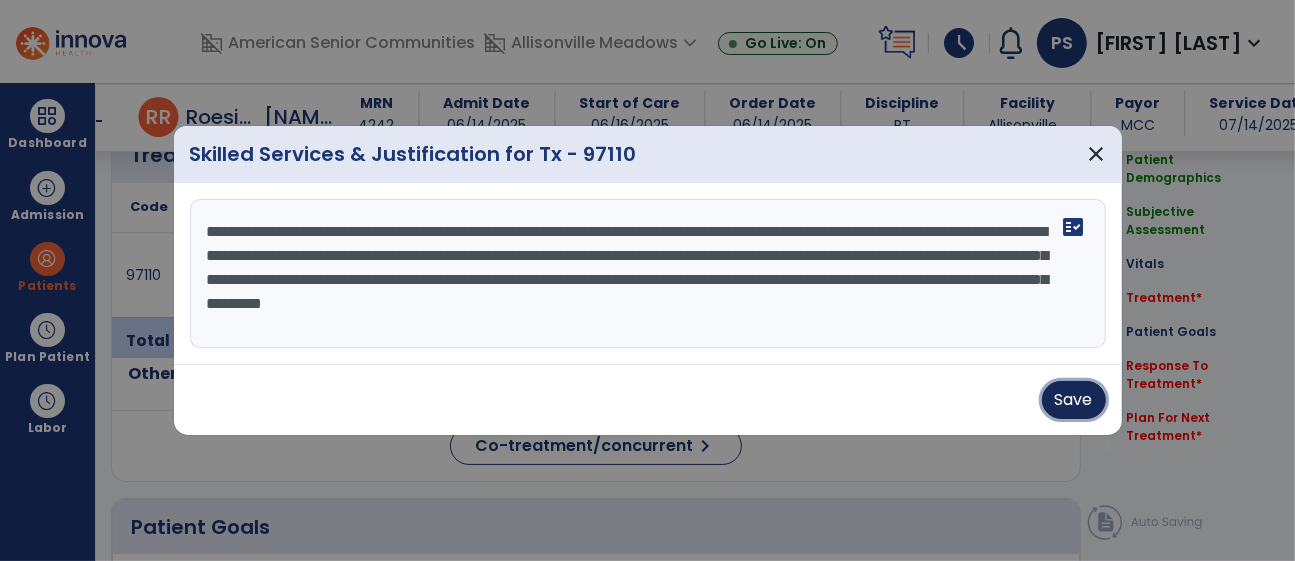 click on "Save" at bounding box center (1074, 400) 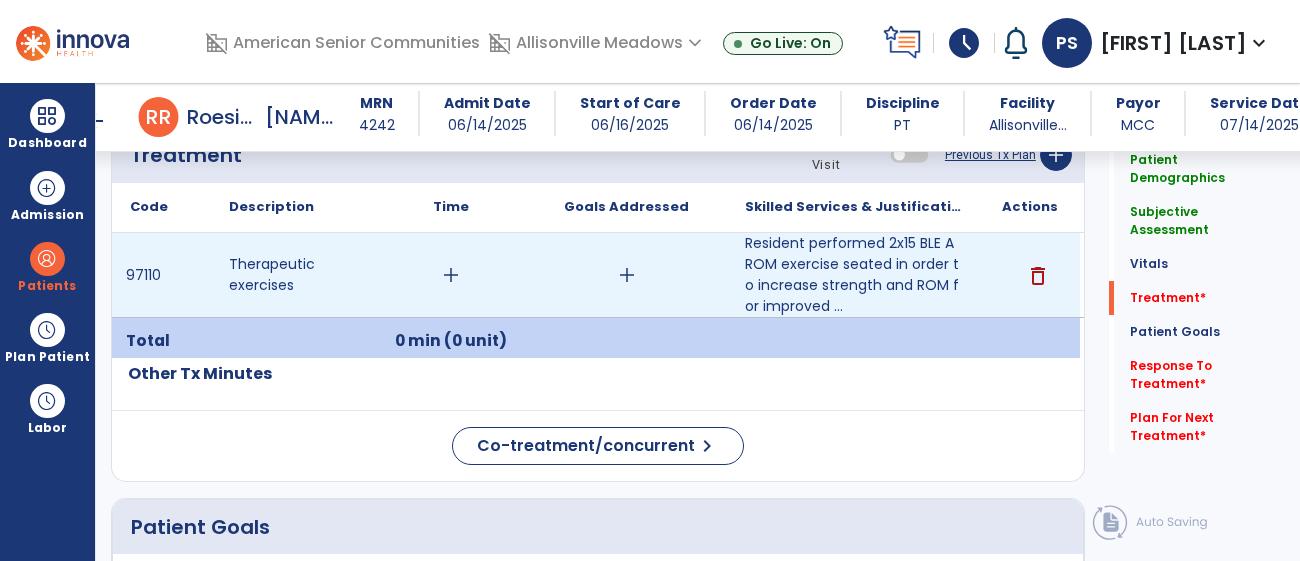 click on "add" at bounding box center [451, 275] 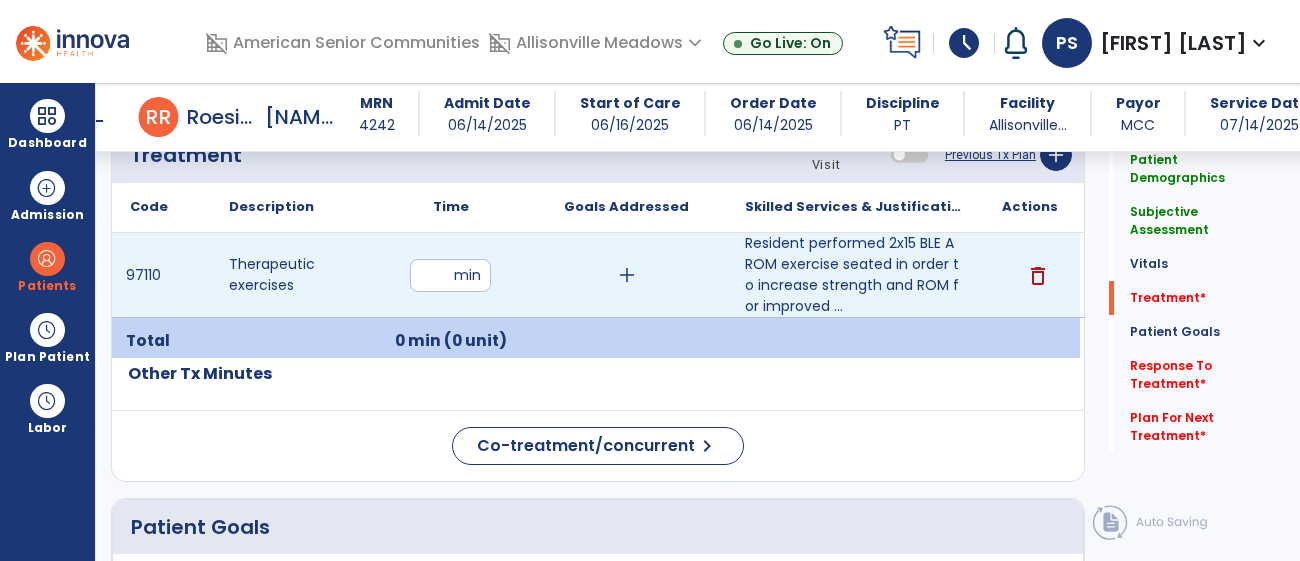 type on "**" 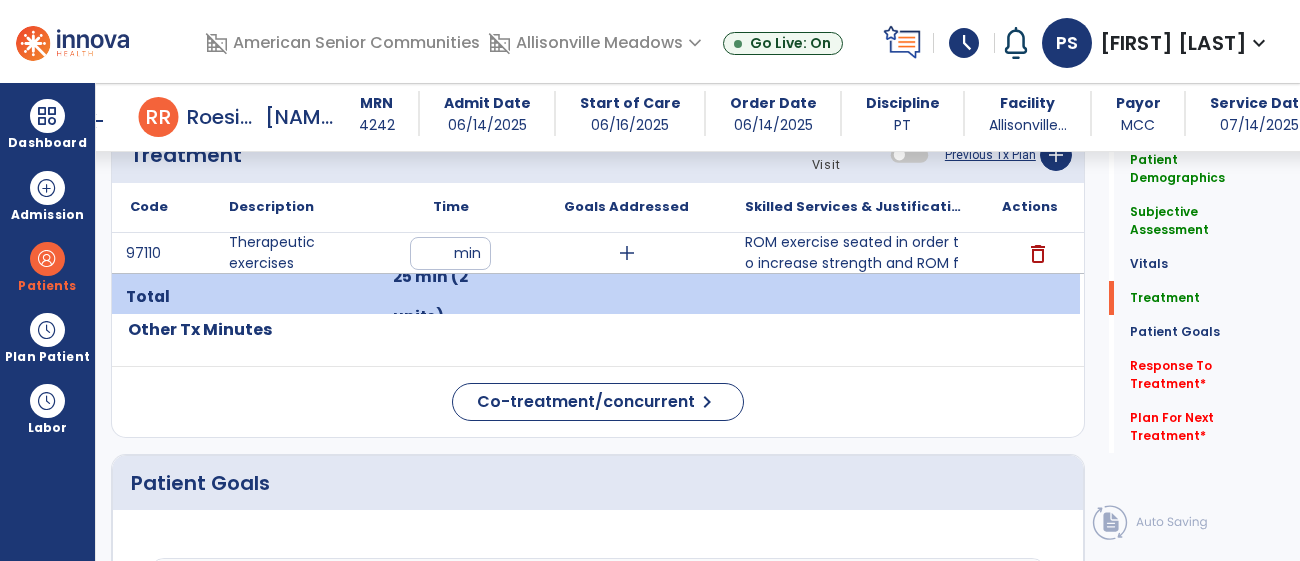 click at bounding box center [626, 297] 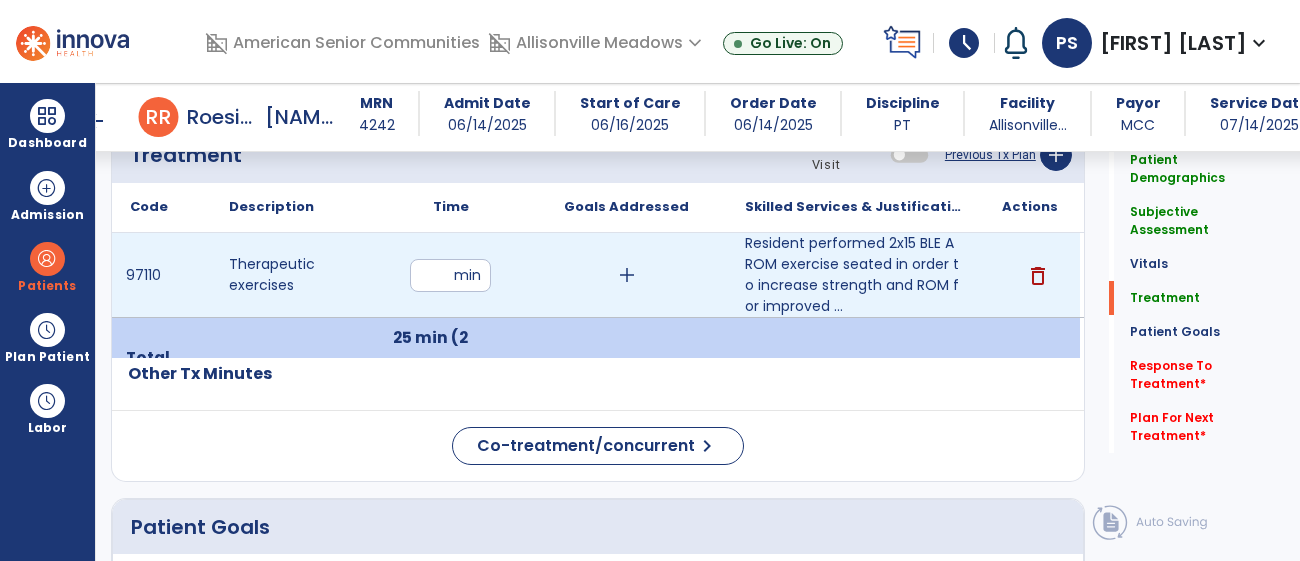 click on "add" at bounding box center [627, 275] 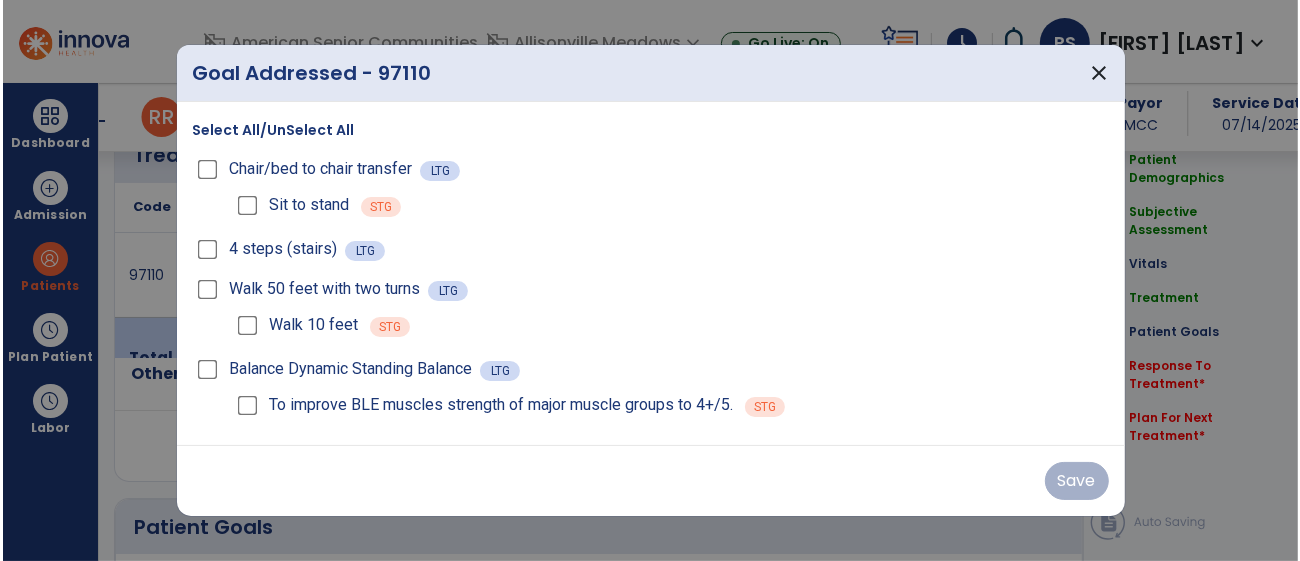 scroll, scrollTop: 1163, scrollLeft: 0, axis: vertical 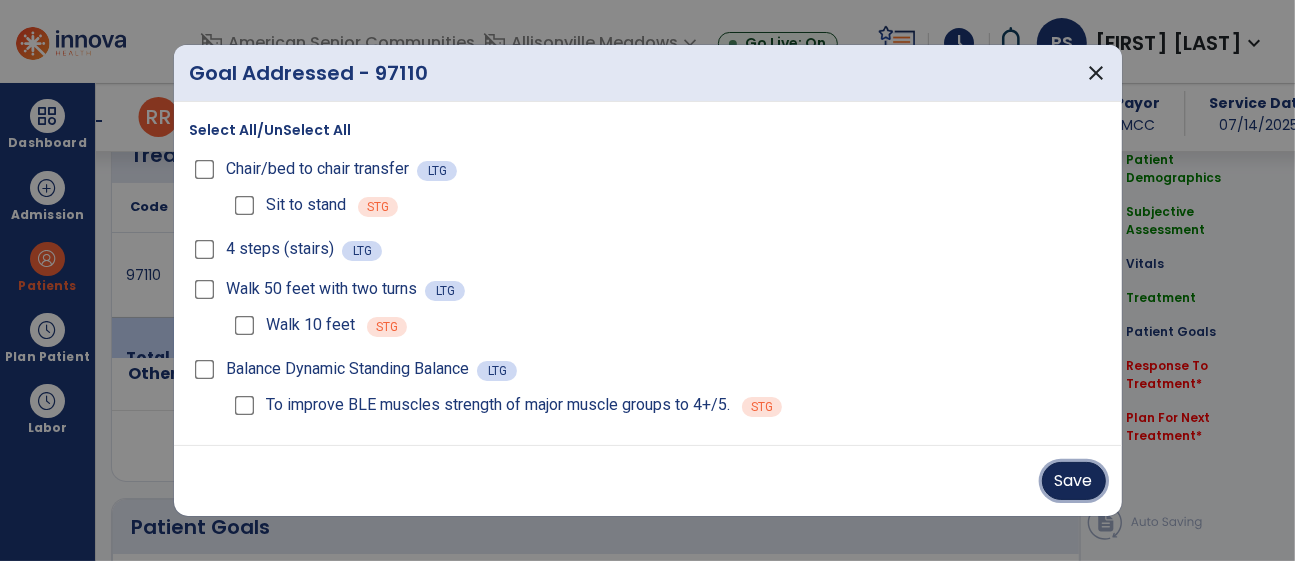 drag, startPoint x: 1050, startPoint y: 476, endPoint x: 1062, endPoint y: 481, distance: 13 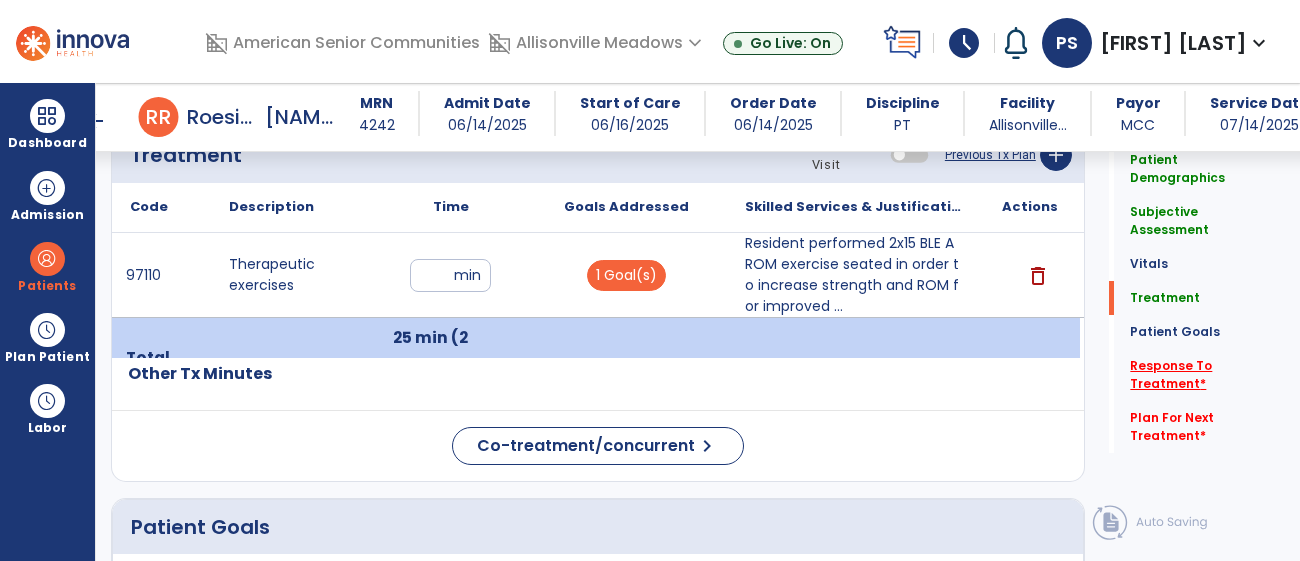 click on "Response To Treatment   *" 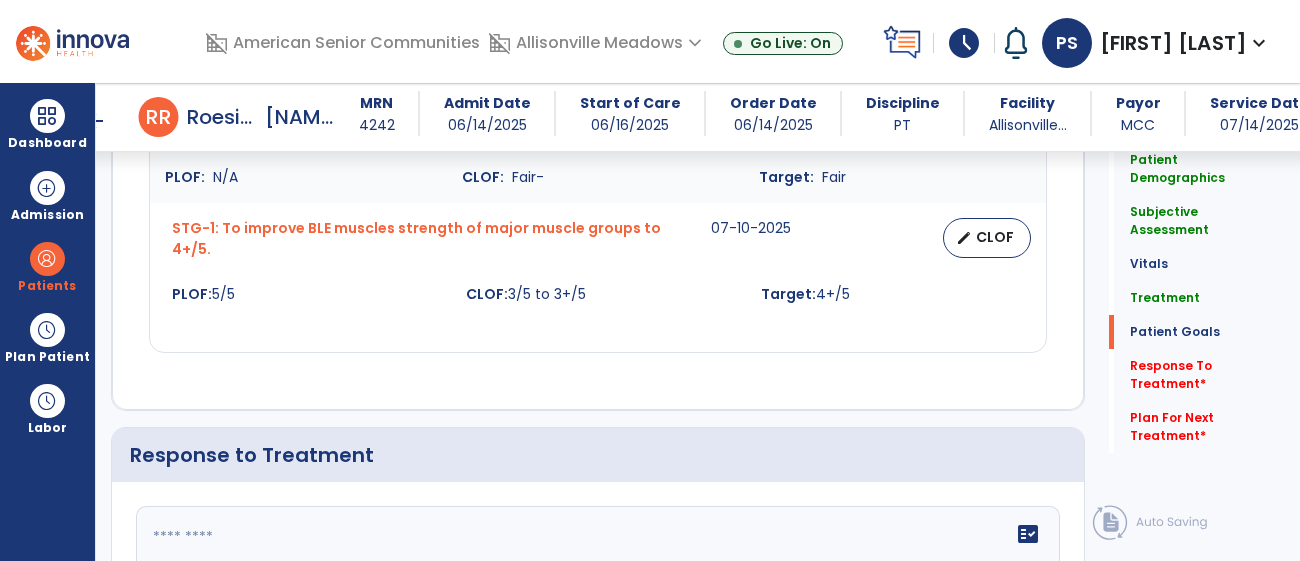 scroll, scrollTop: 2735, scrollLeft: 0, axis: vertical 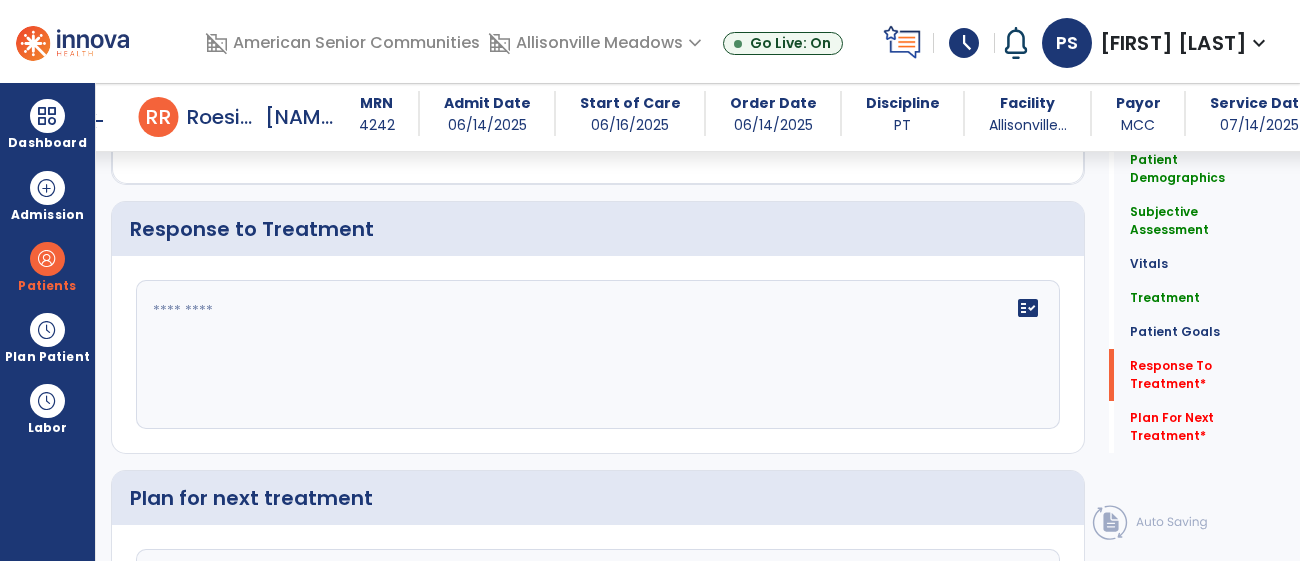 click on "fact_check" 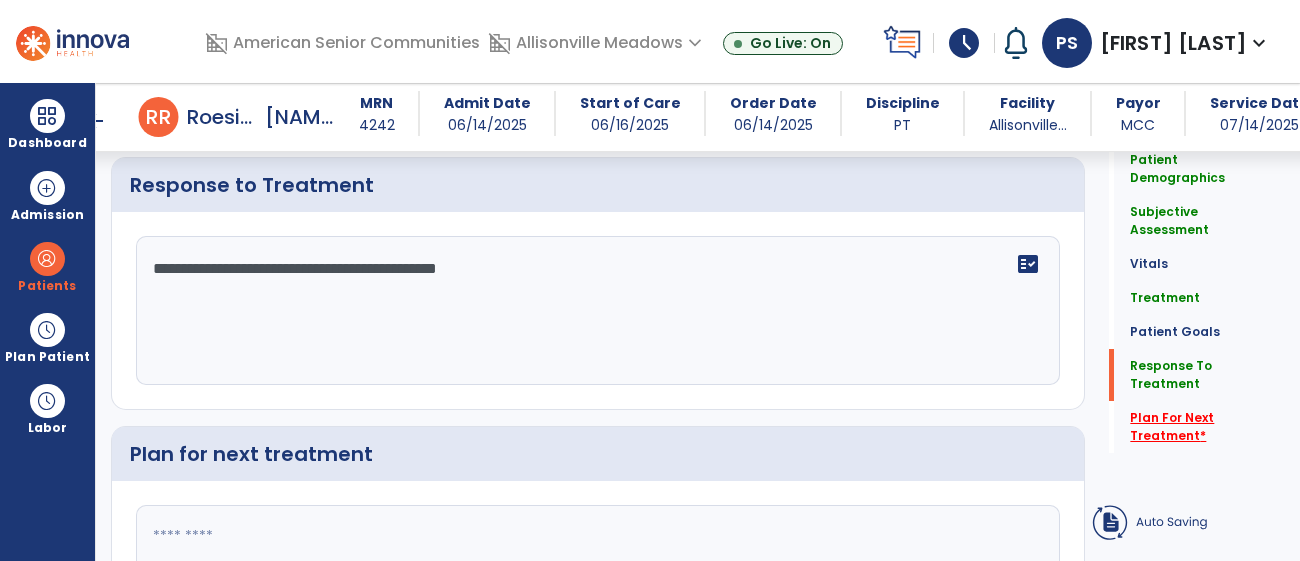 type on "**********" 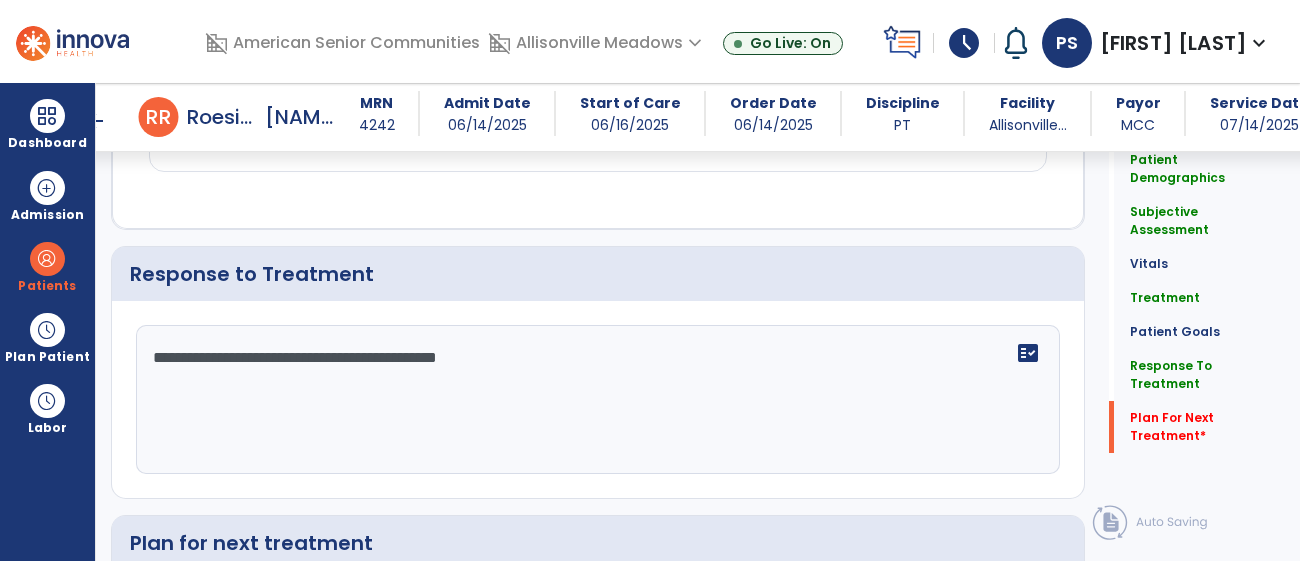 scroll, scrollTop: 2914, scrollLeft: 0, axis: vertical 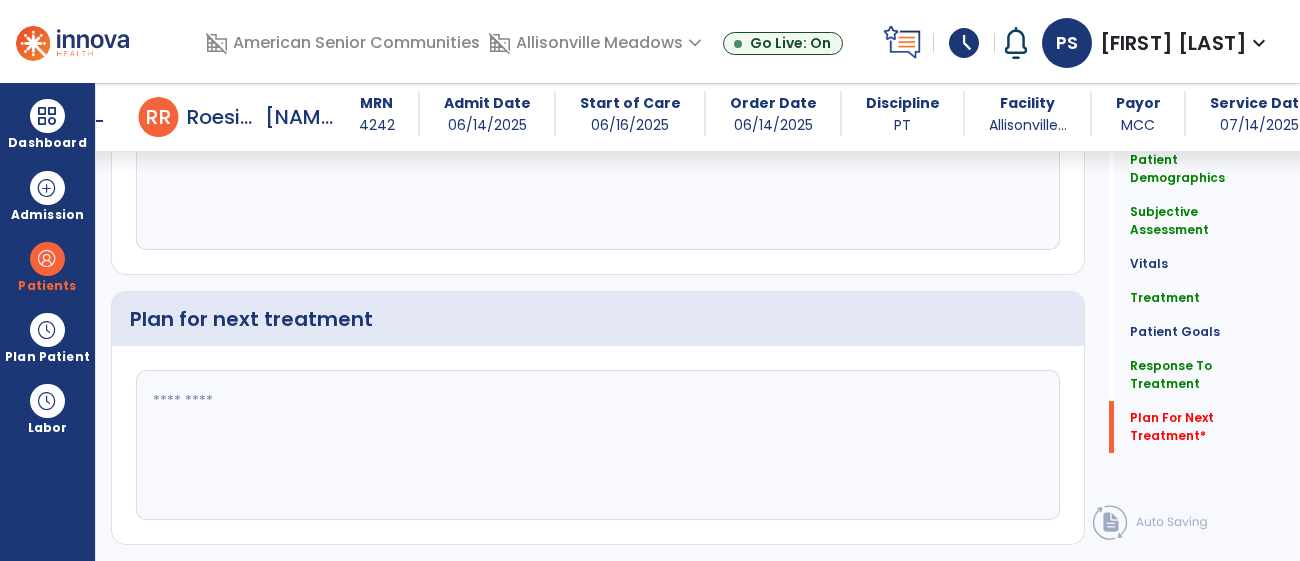 click 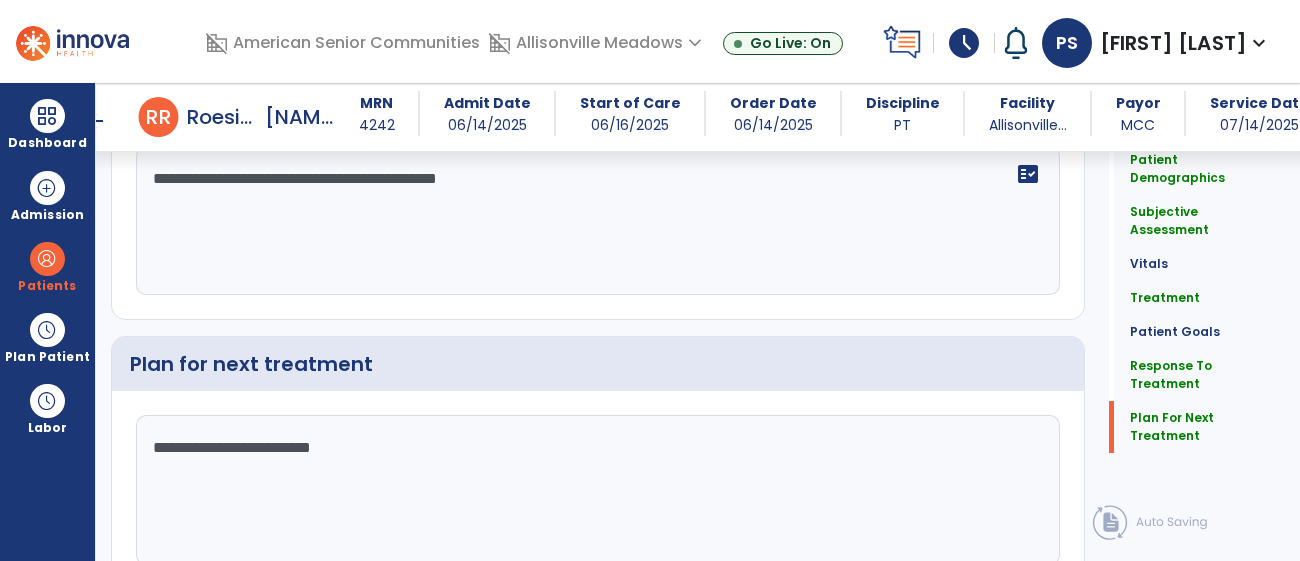 scroll, scrollTop: 2914, scrollLeft: 0, axis: vertical 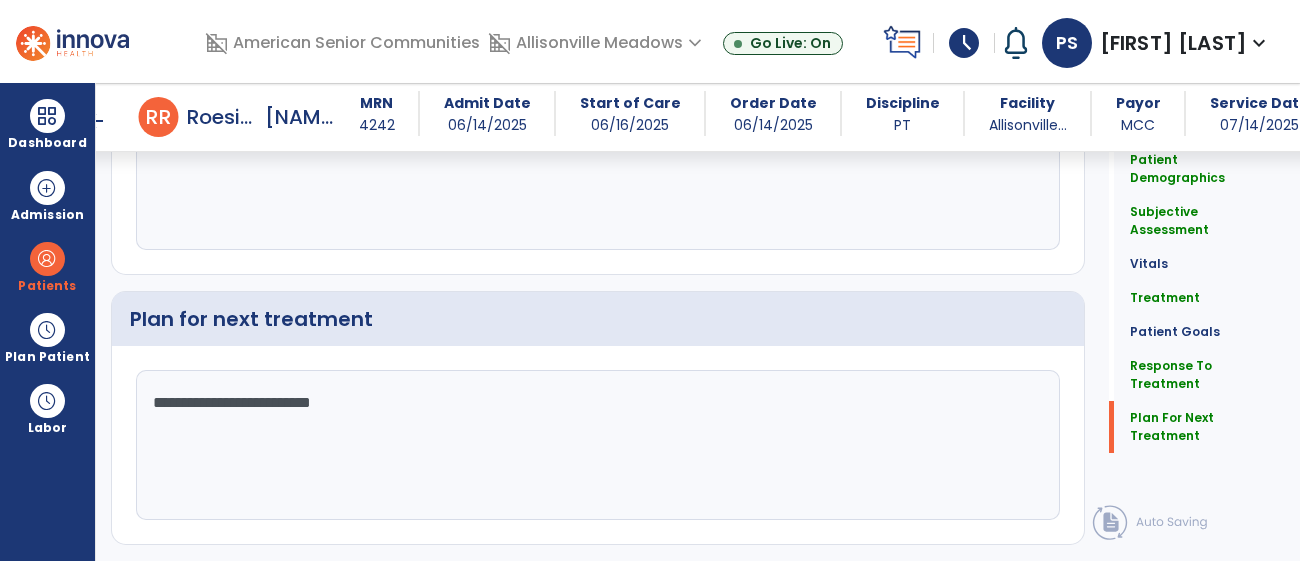 click on "**********" 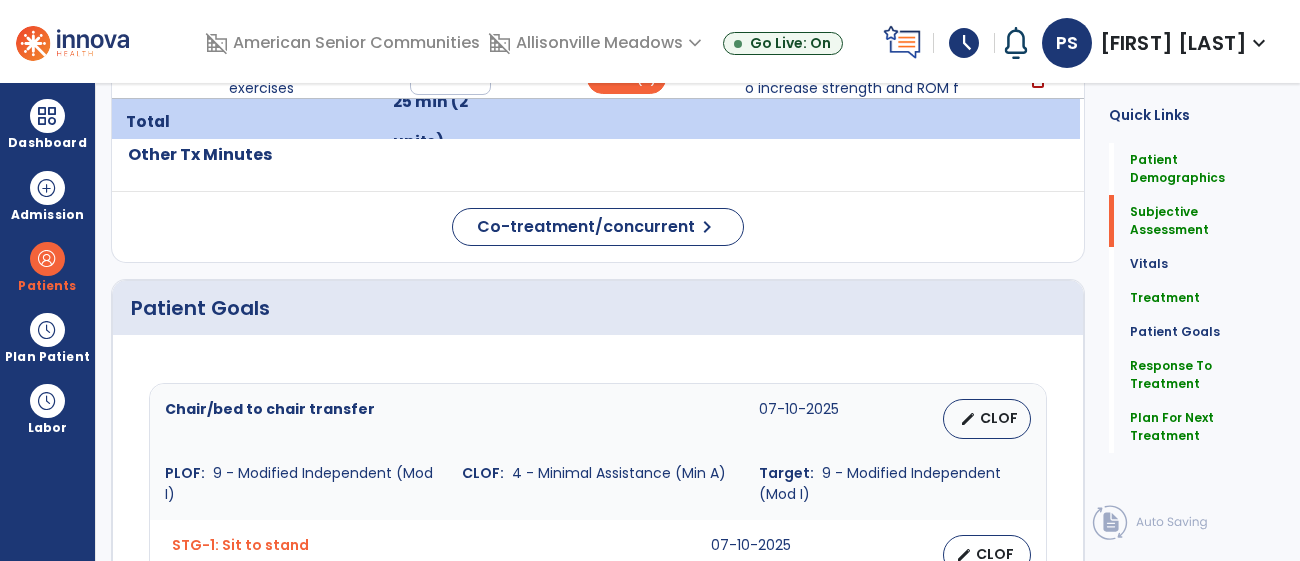 scroll, scrollTop: 0, scrollLeft: 0, axis: both 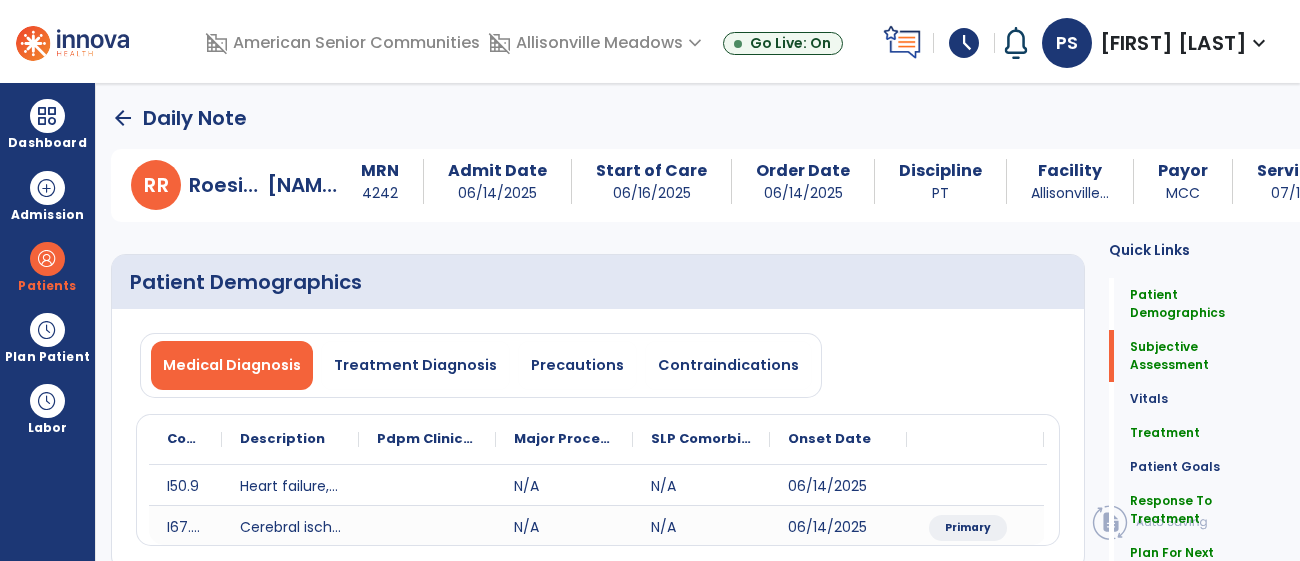 type on "**********" 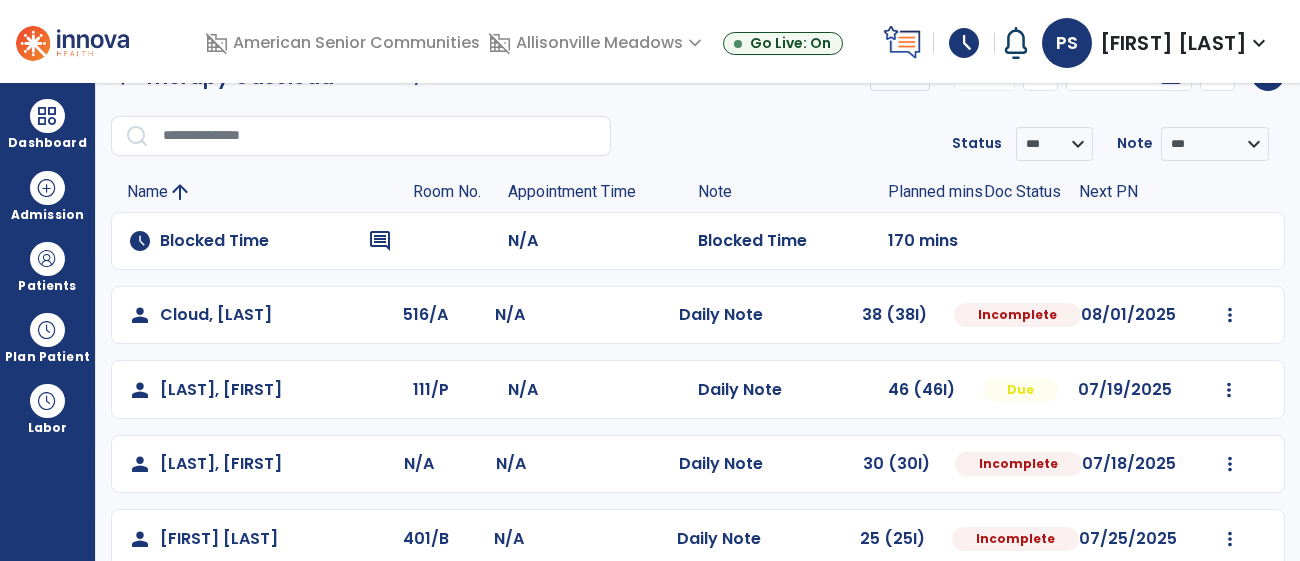 scroll, scrollTop: 143, scrollLeft: 0, axis: vertical 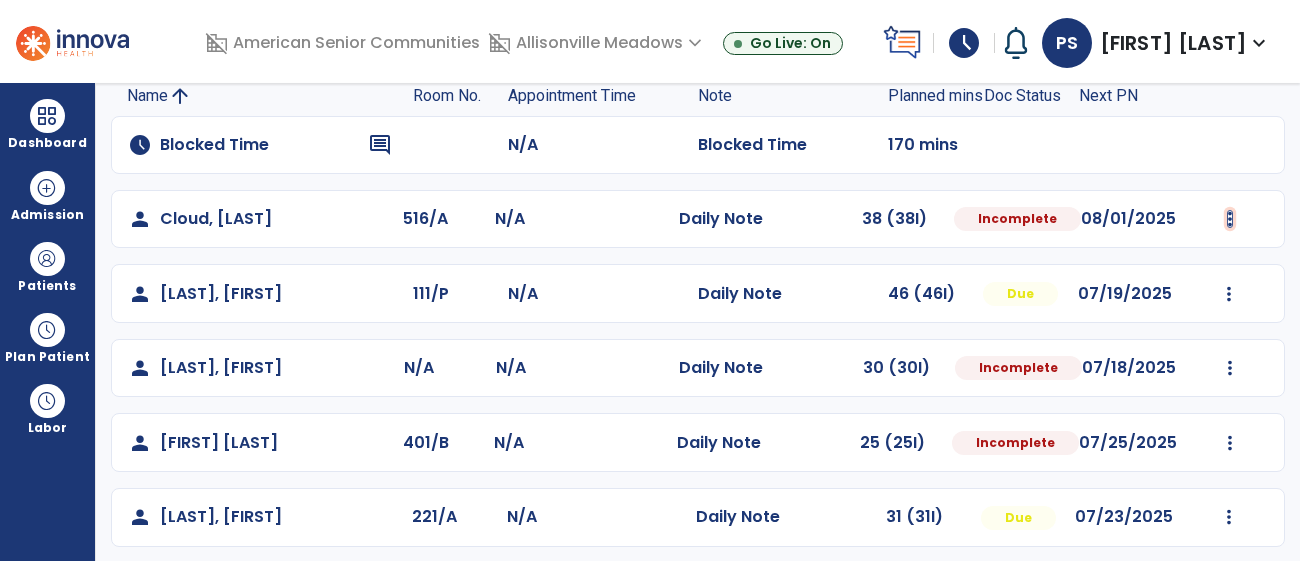click at bounding box center [1230, 219] 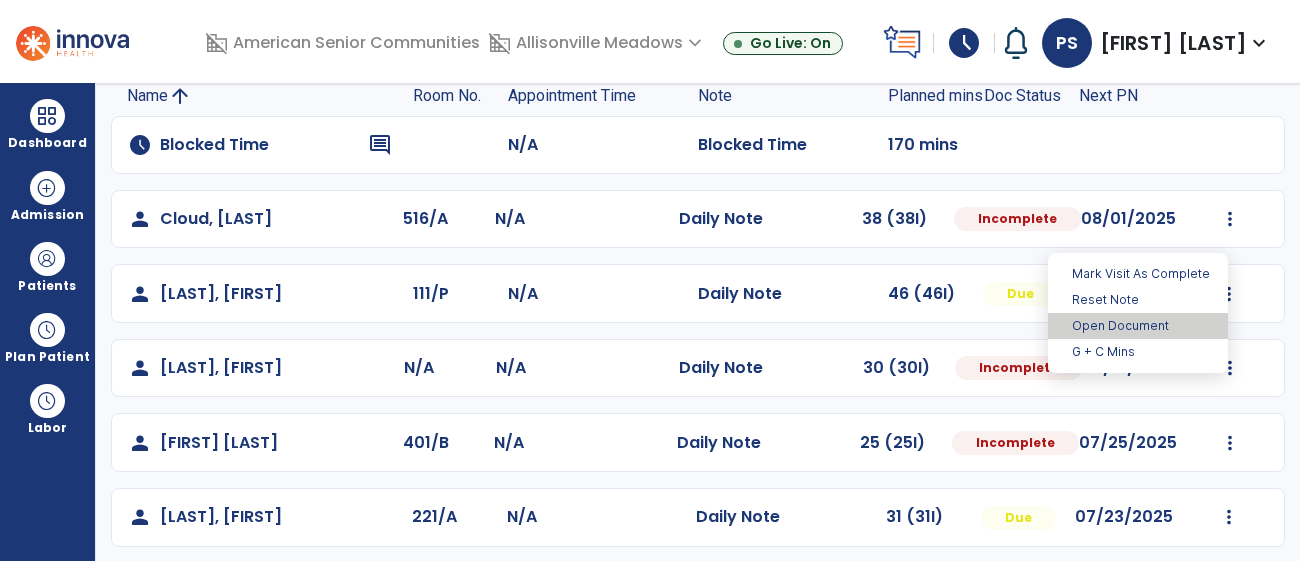 click on "Open Document" at bounding box center [1138, 326] 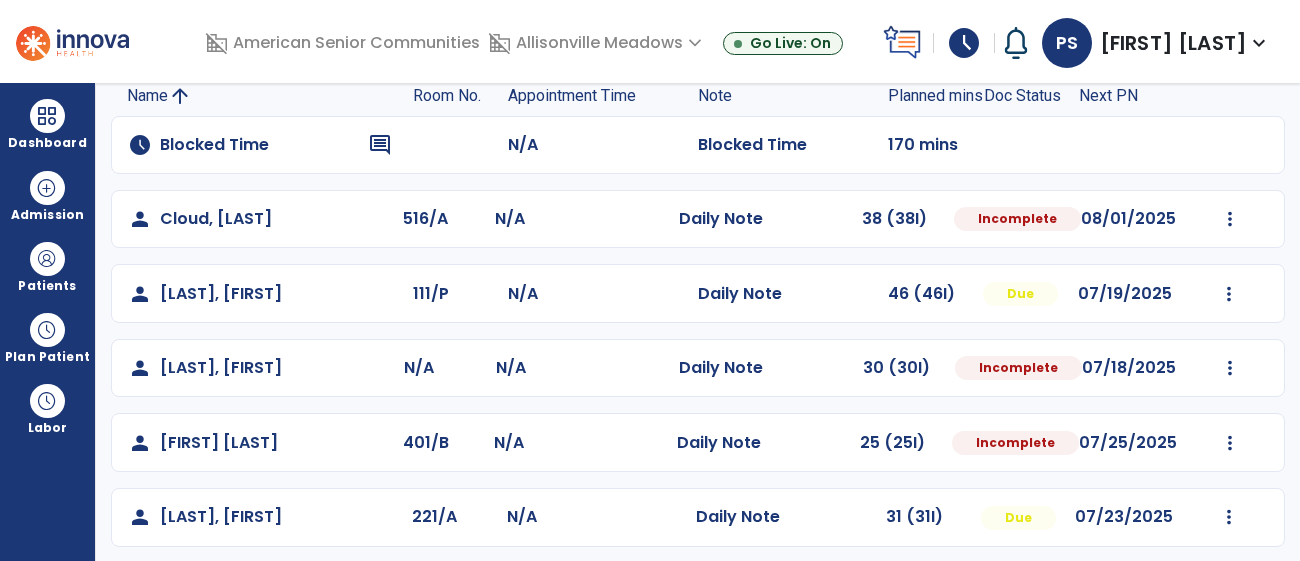 select on "*" 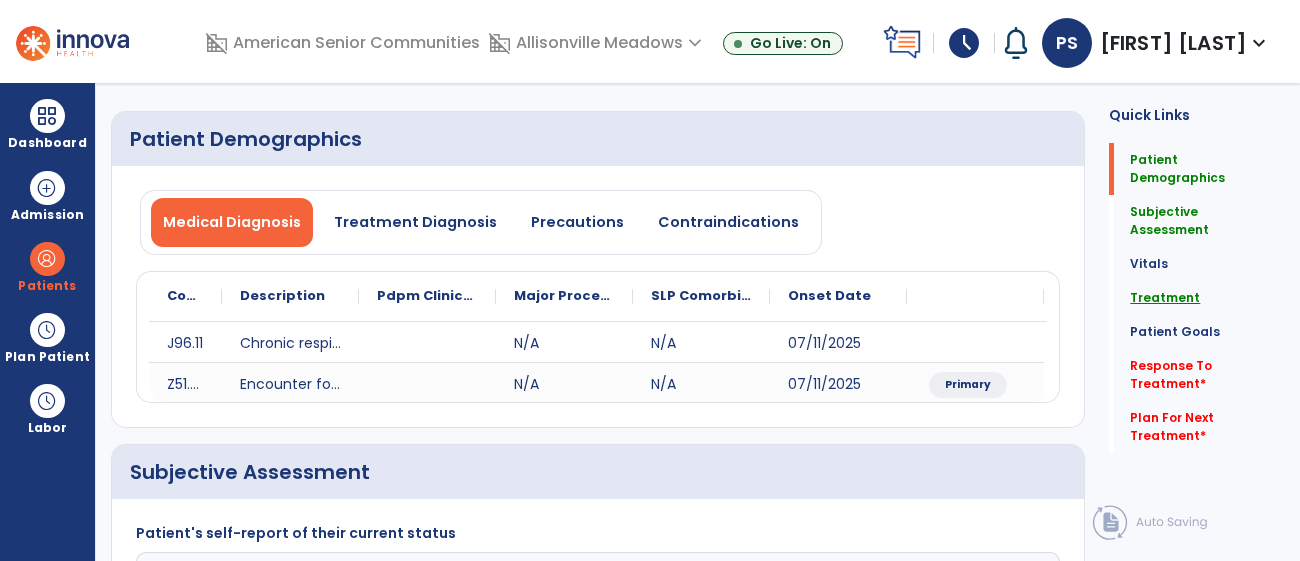 click on "Treatment" 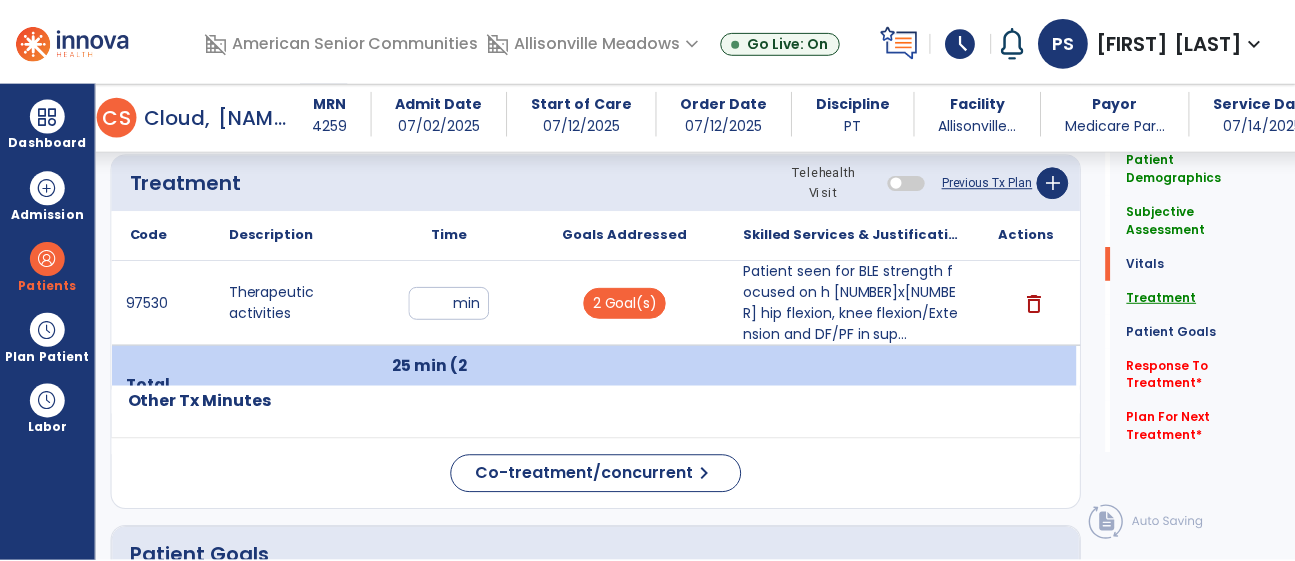 scroll, scrollTop: 1162, scrollLeft: 0, axis: vertical 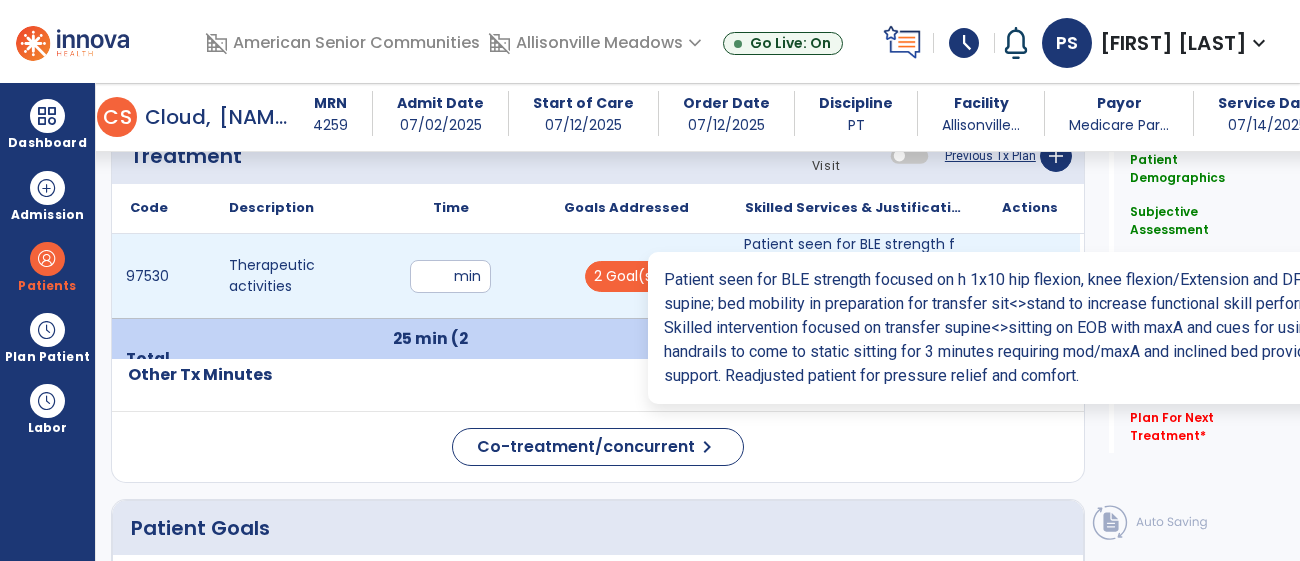 click on "Patient seen for BLE strength focused on h [NUMBER]x[NUMBER] hip flexion, knee flexion/Extension and DF/PF in sup..." at bounding box center [853, 276] 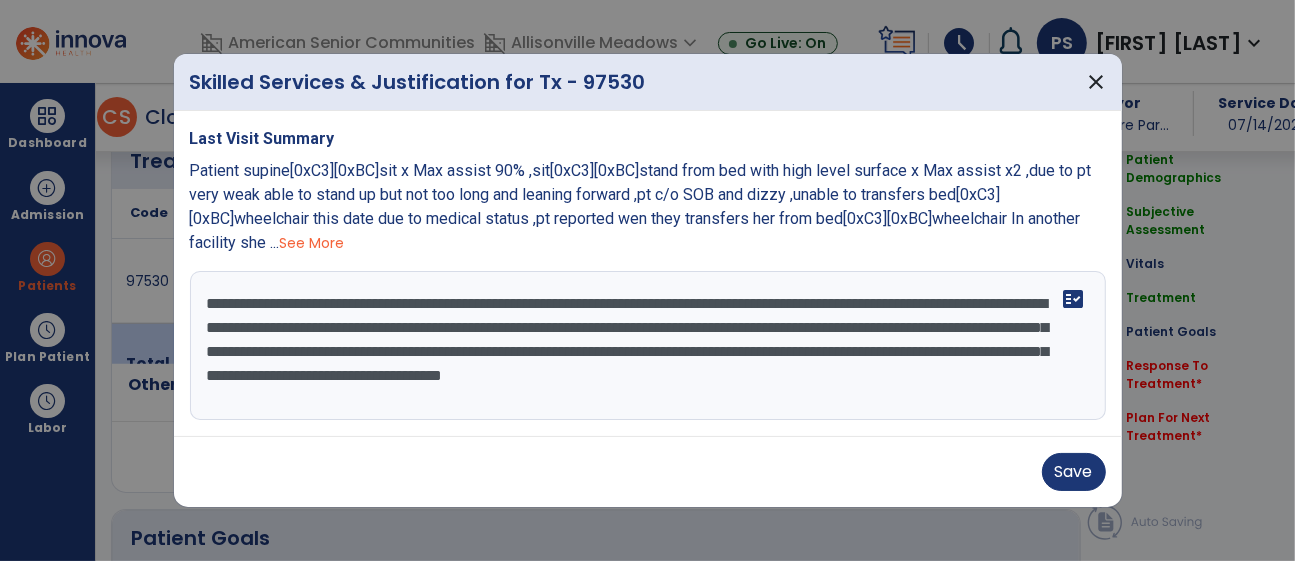 scroll, scrollTop: 1162, scrollLeft: 0, axis: vertical 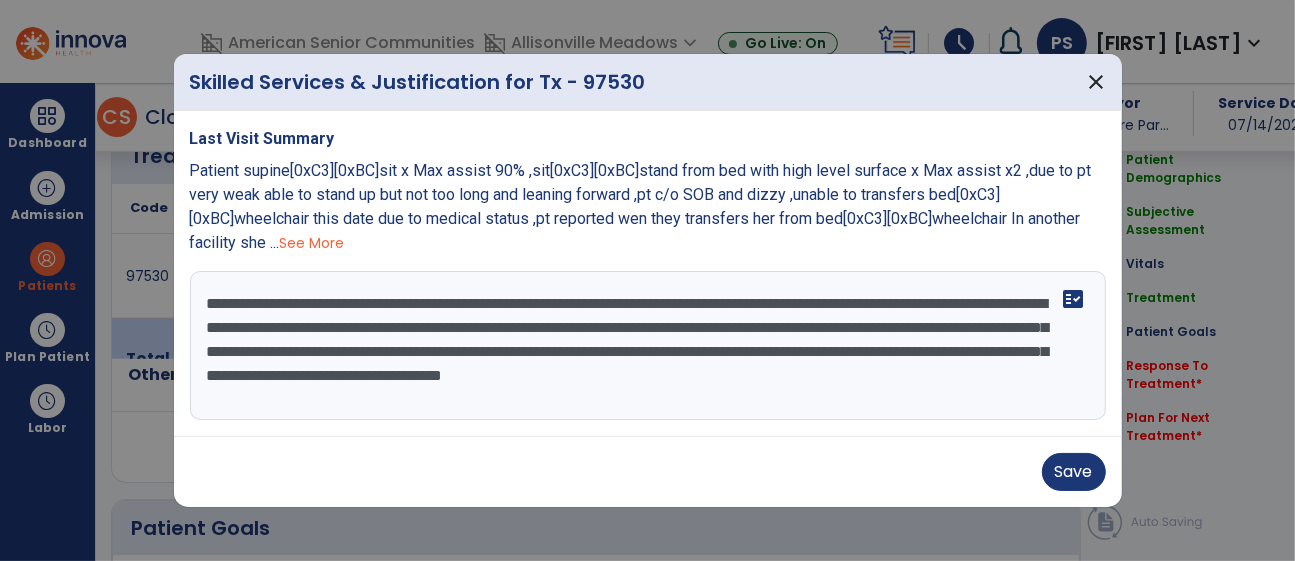 click on "**********" at bounding box center [648, 346] 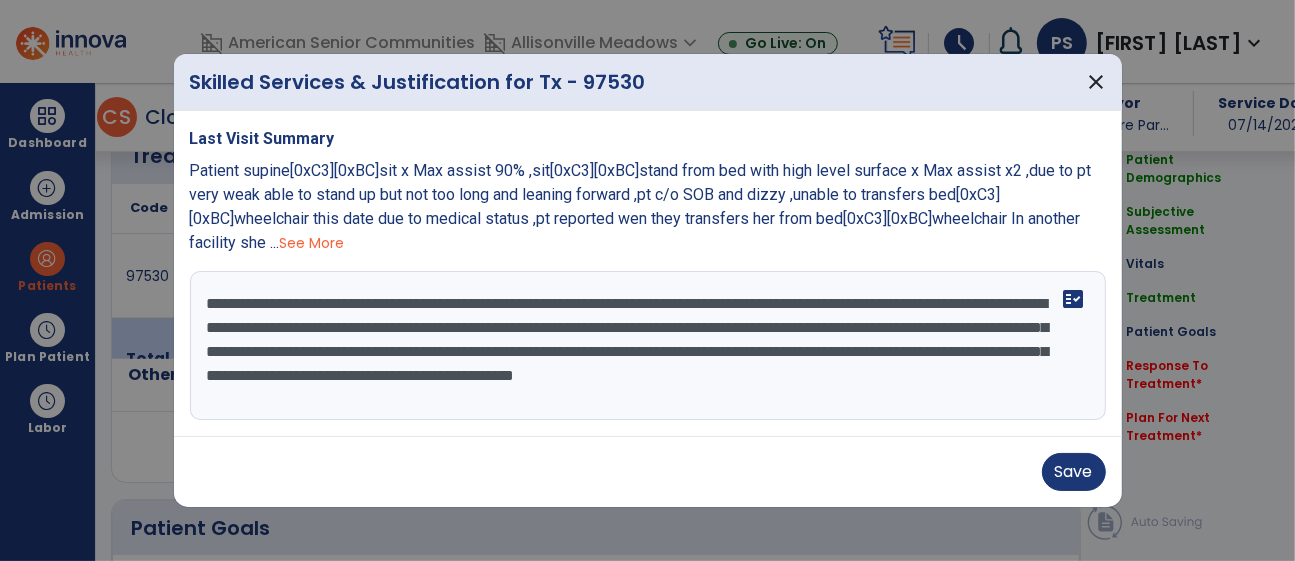 drag, startPoint x: 1001, startPoint y: 290, endPoint x: 659, endPoint y: 297, distance: 342.07162 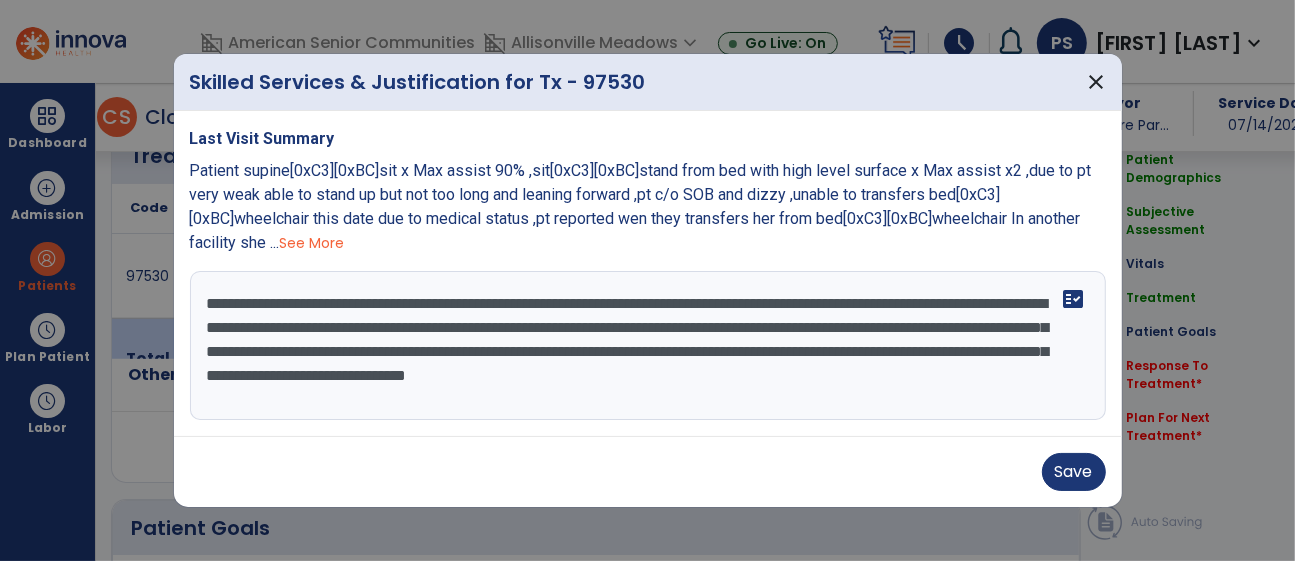 click on "**********" at bounding box center (648, 346) 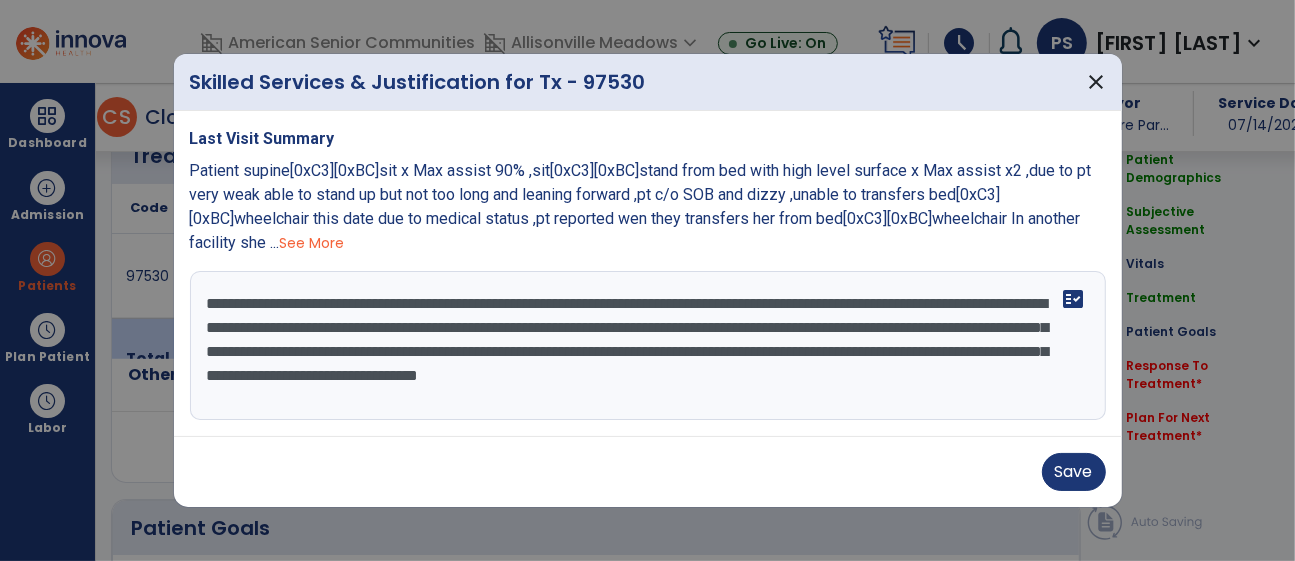 drag, startPoint x: 899, startPoint y: 315, endPoint x: 916, endPoint y: 309, distance: 18.027756 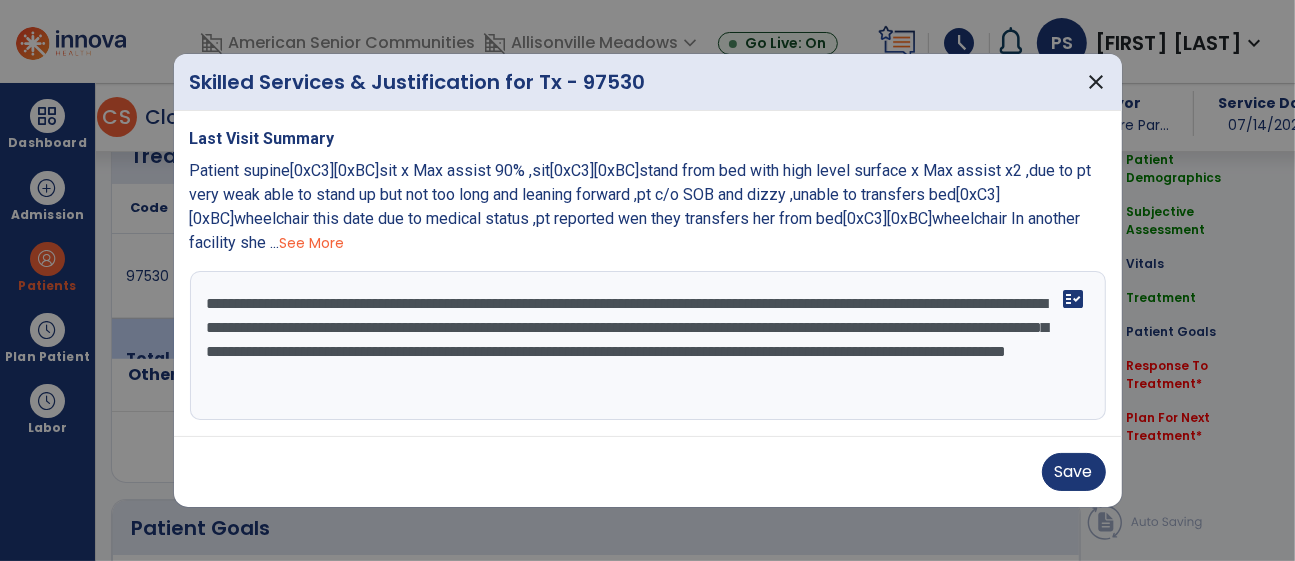 click on "**********" at bounding box center [648, 346] 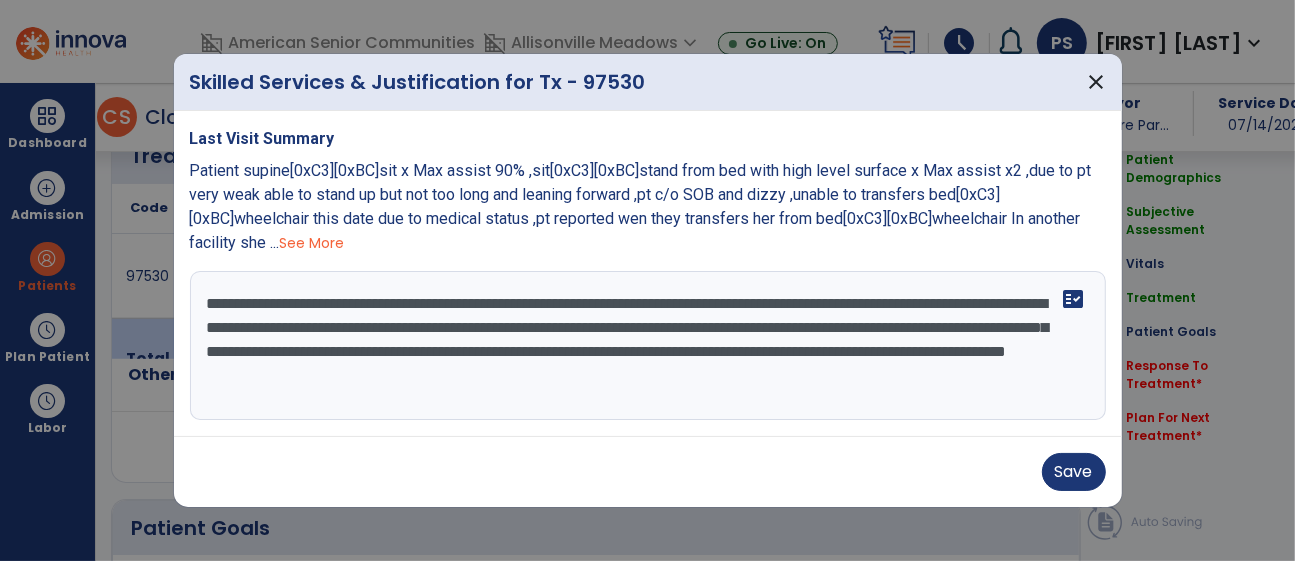 click on "**********" at bounding box center (648, 346) 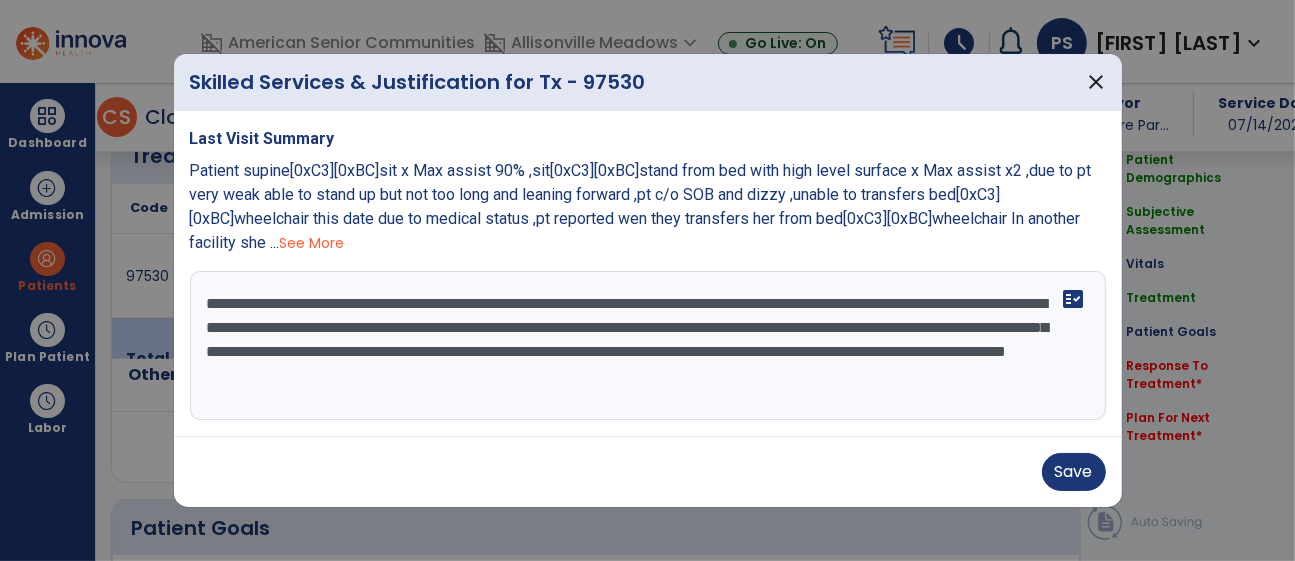 click on "**********" at bounding box center [648, 346] 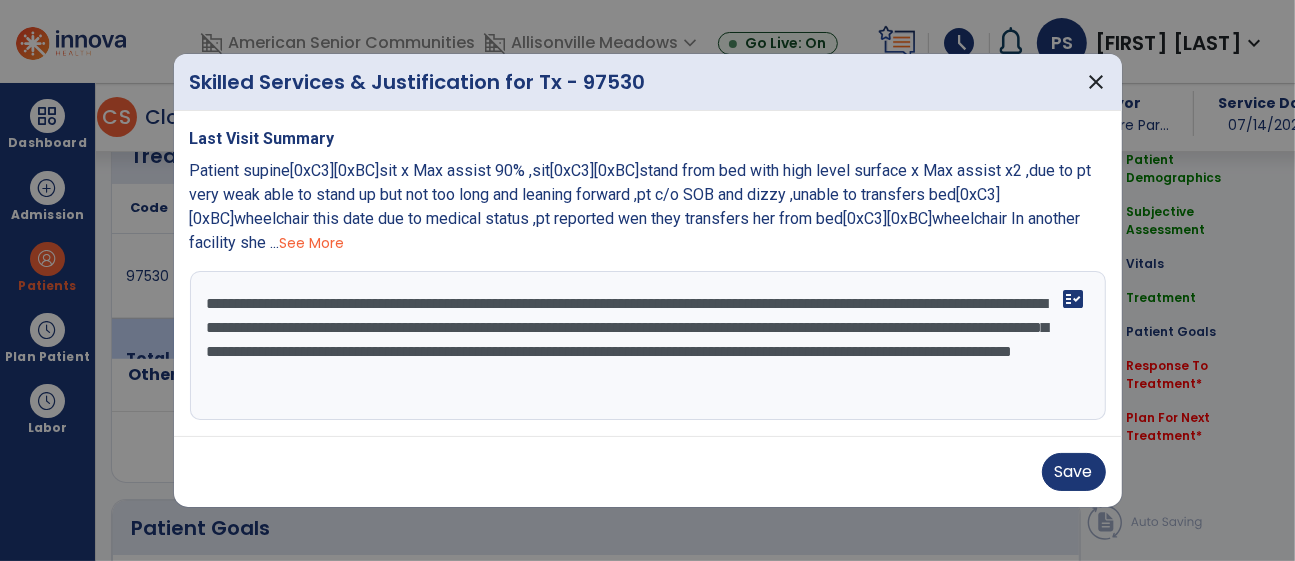 click on "**********" at bounding box center (648, 346) 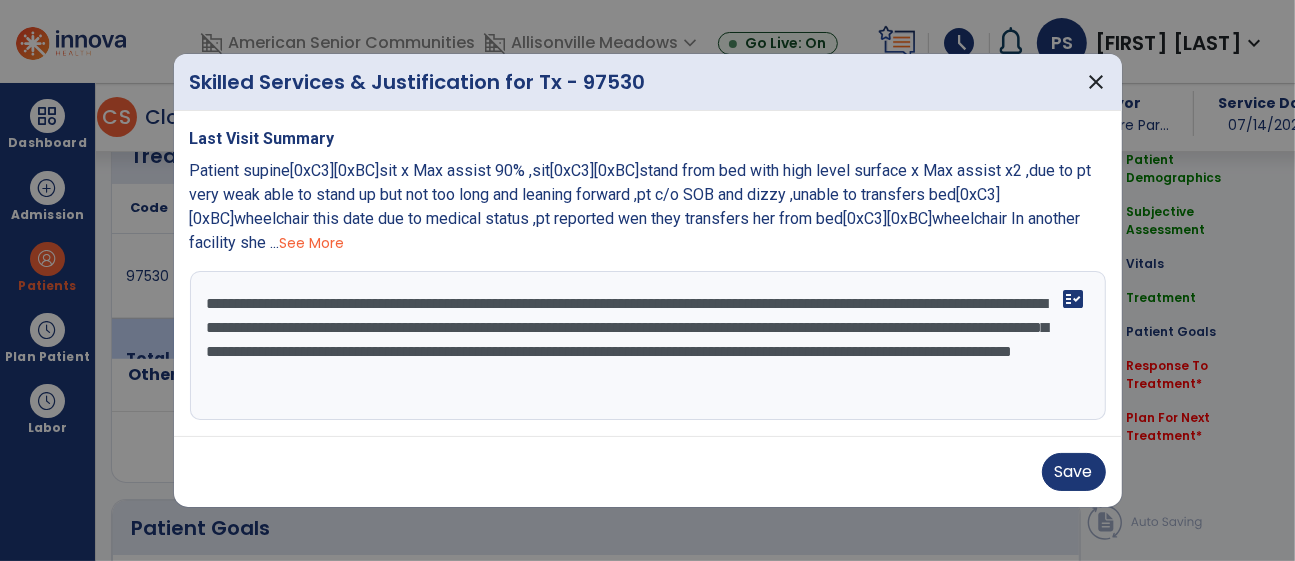 click on "**********" at bounding box center [648, 346] 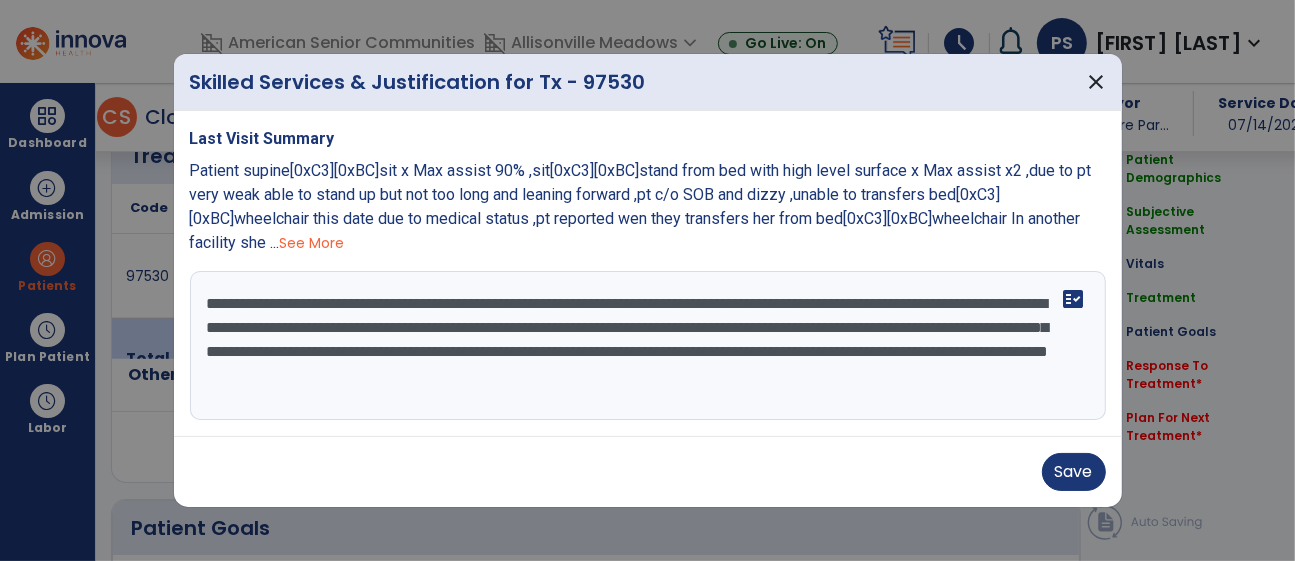 drag, startPoint x: 489, startPoint y: 366, endPoint x: 346, endPoint y: 363, distance: 143.03146 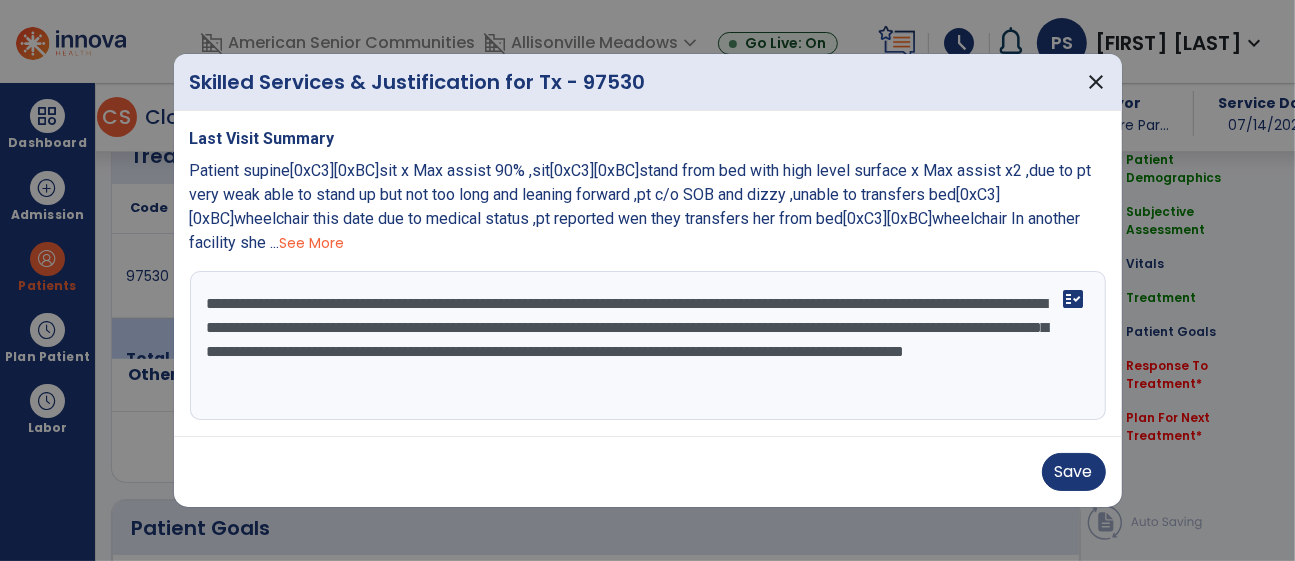 click on "**********" at bounding box center [648, 346] 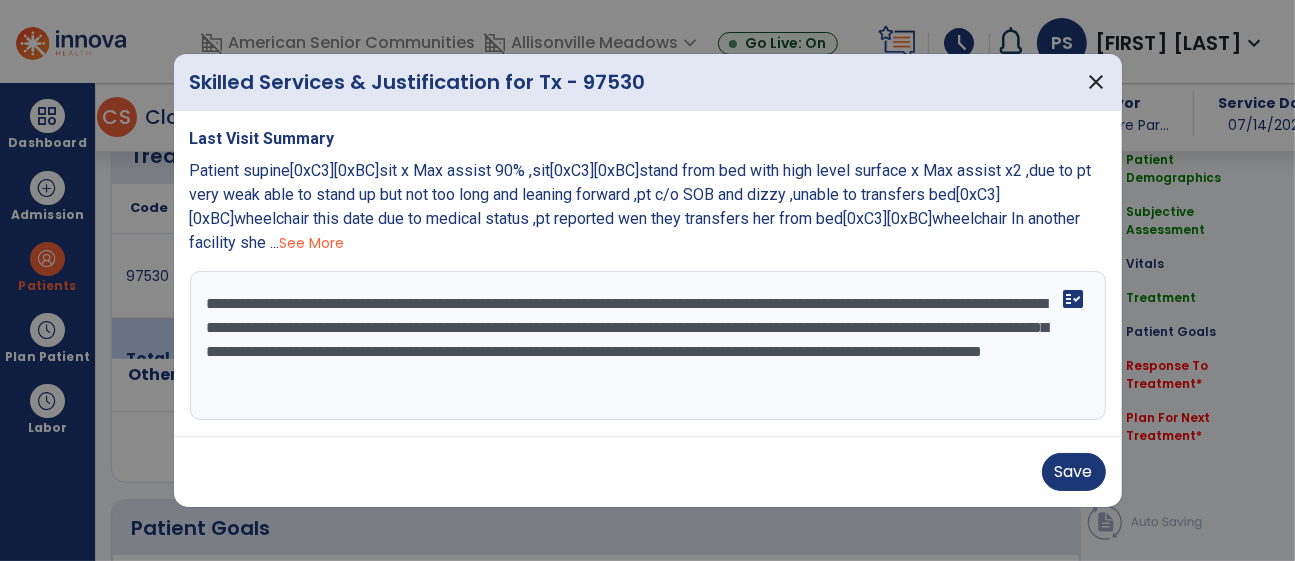 click on "**********" at bounding box center [648, 346] 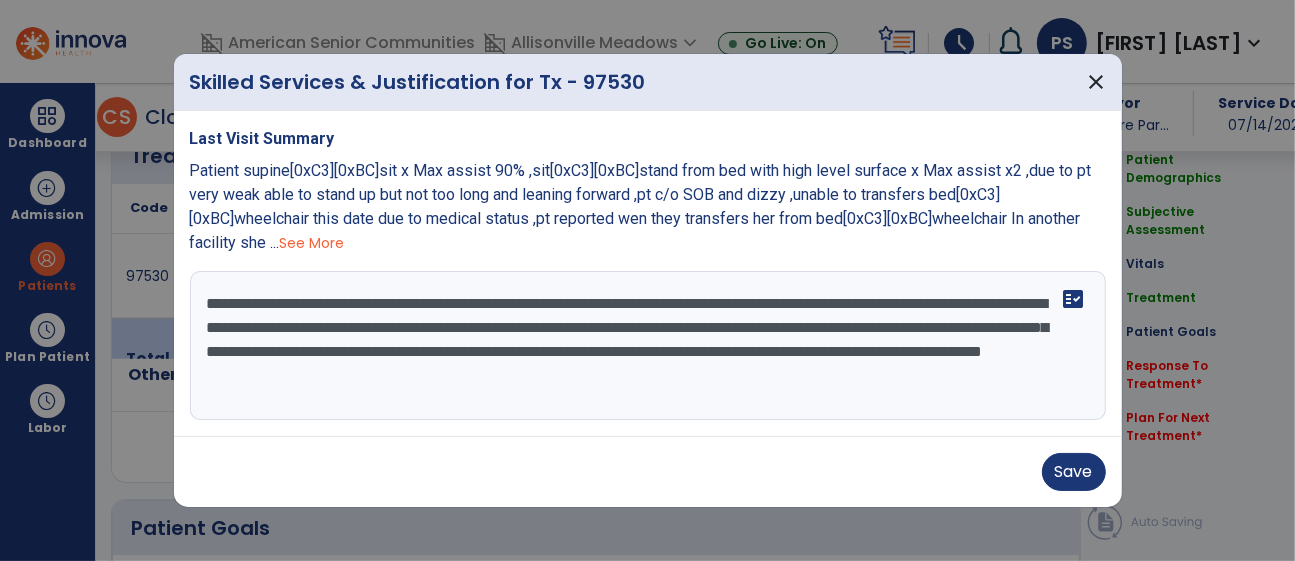 drag, startPoint x: 485, startPoint y: 309, endPoint x: 567, endPoint y: 315, distance: 82.219215 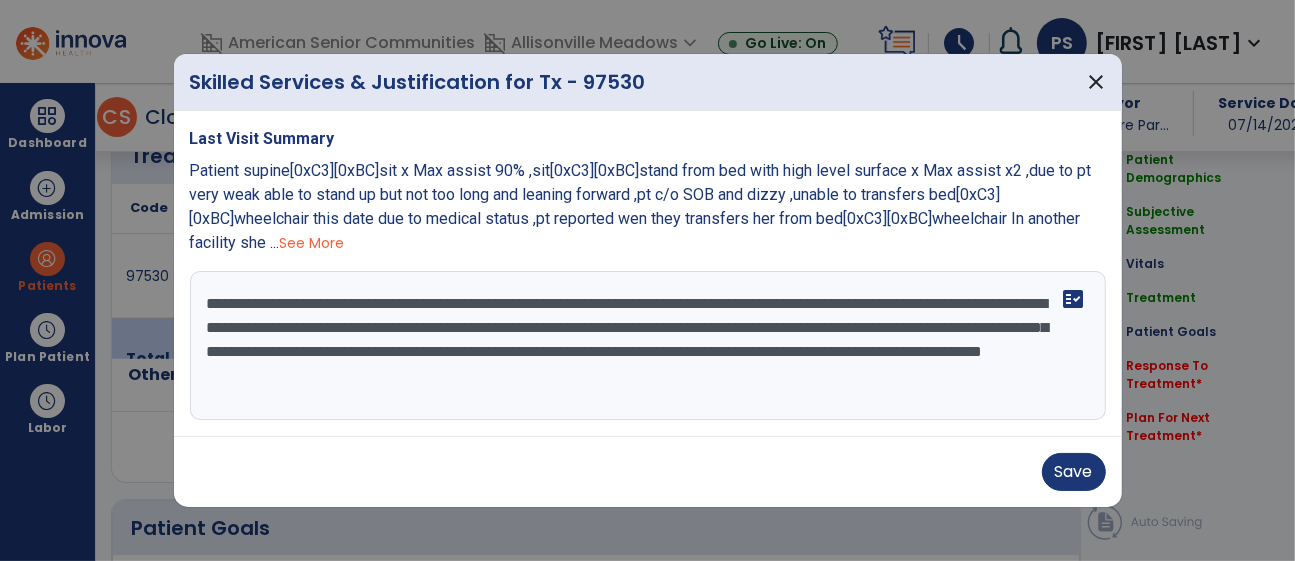 click on "**********" at bounding box center (648, 346) 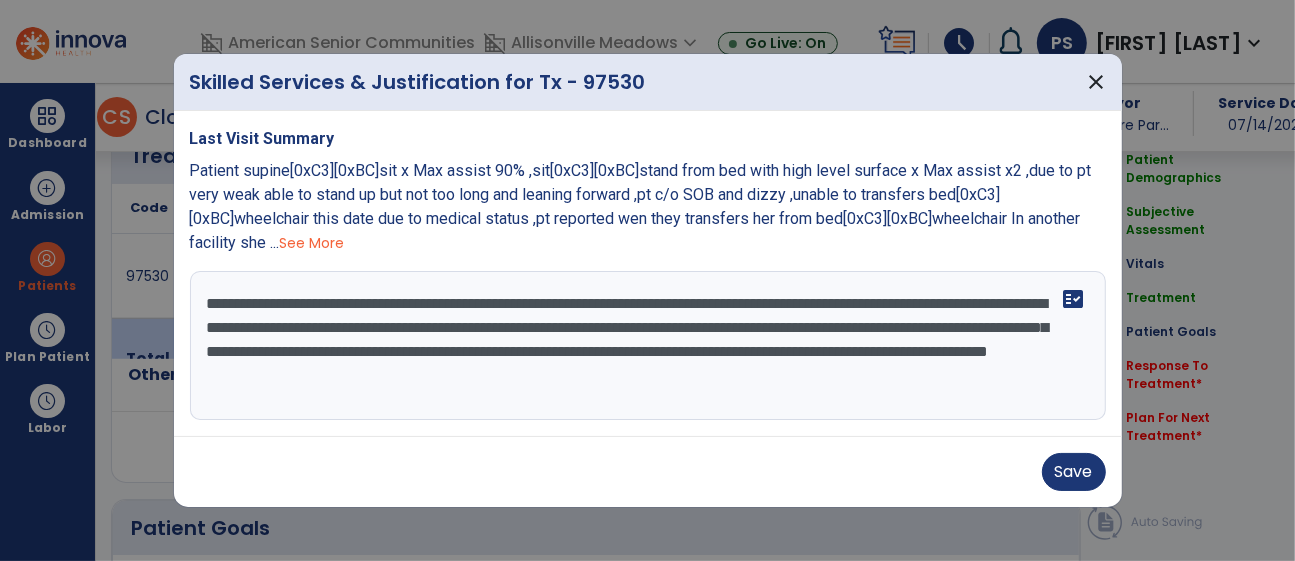 click on "**********" at bounding box center (648, 346) 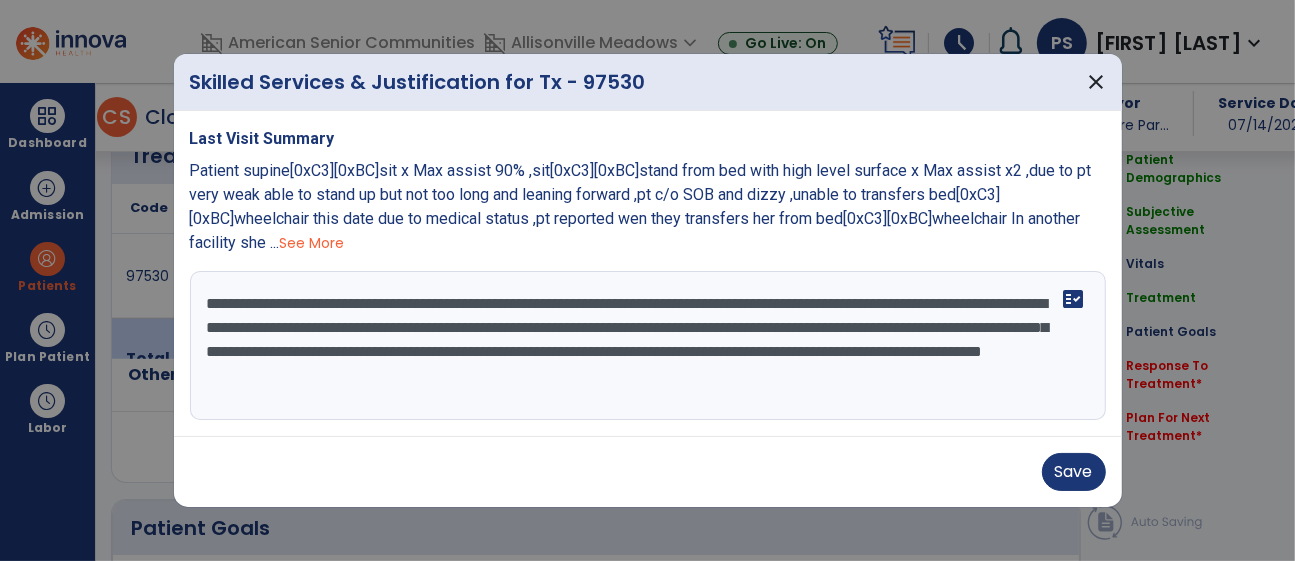 click on "**********" at bounding box center (648, 346) 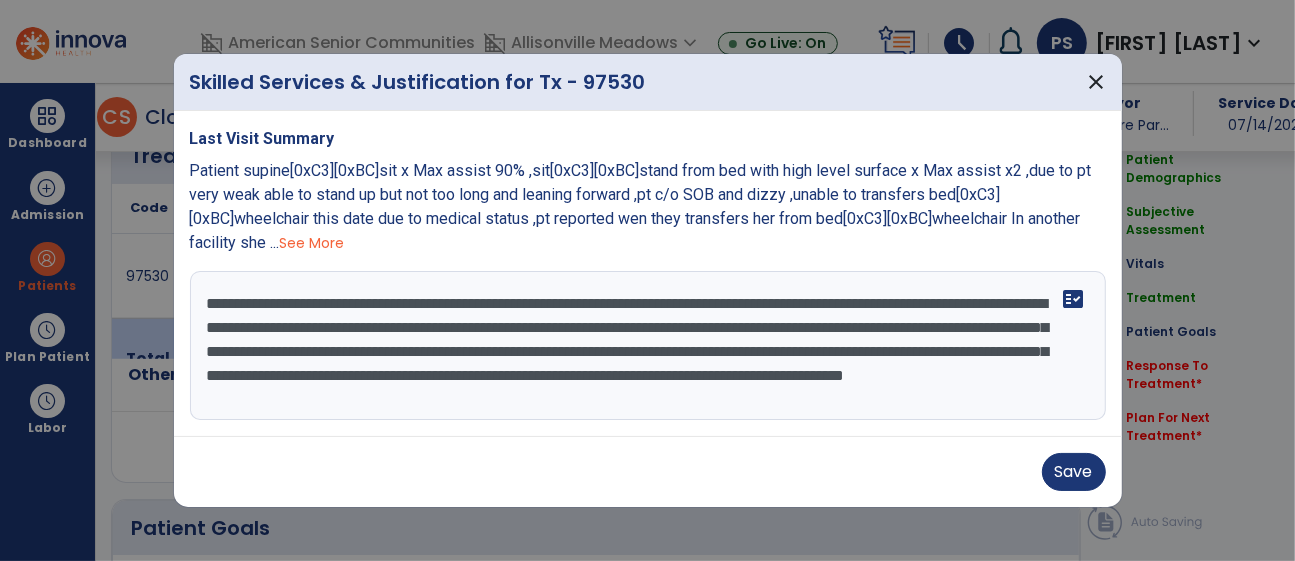 click on "**********" at bounding box center [648, 346] 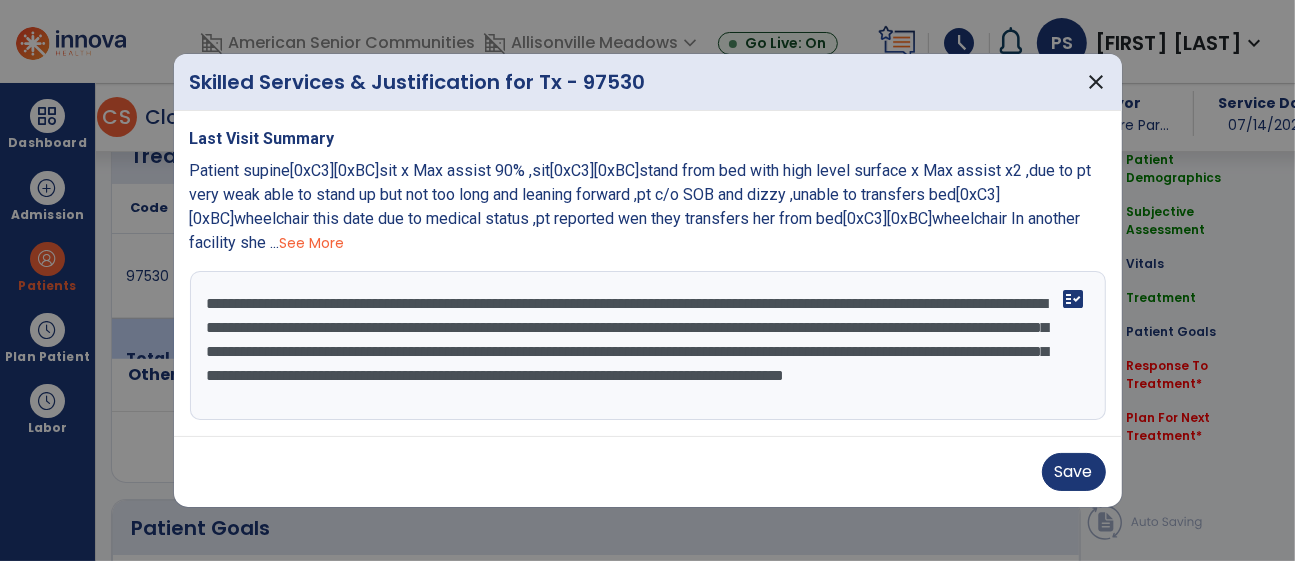 drag, startPoint x: 903, startPoint y: 384, endPoint x: 804, endPoint y: 386, distance: 99.0202 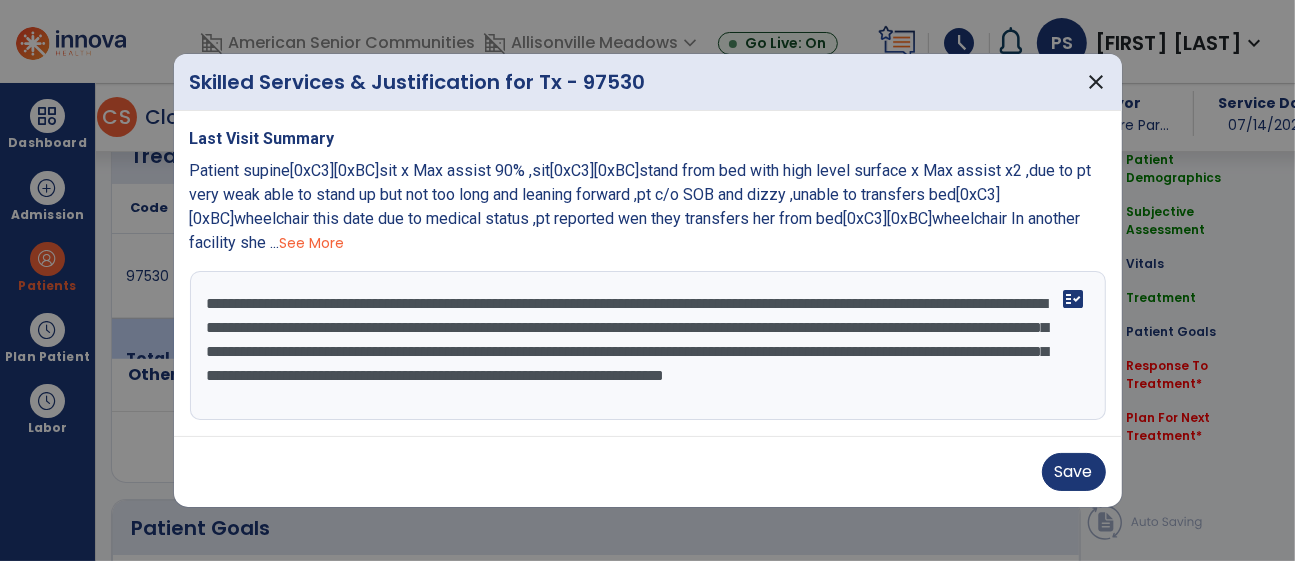 click on "**********" at bounding box center (648, 346) 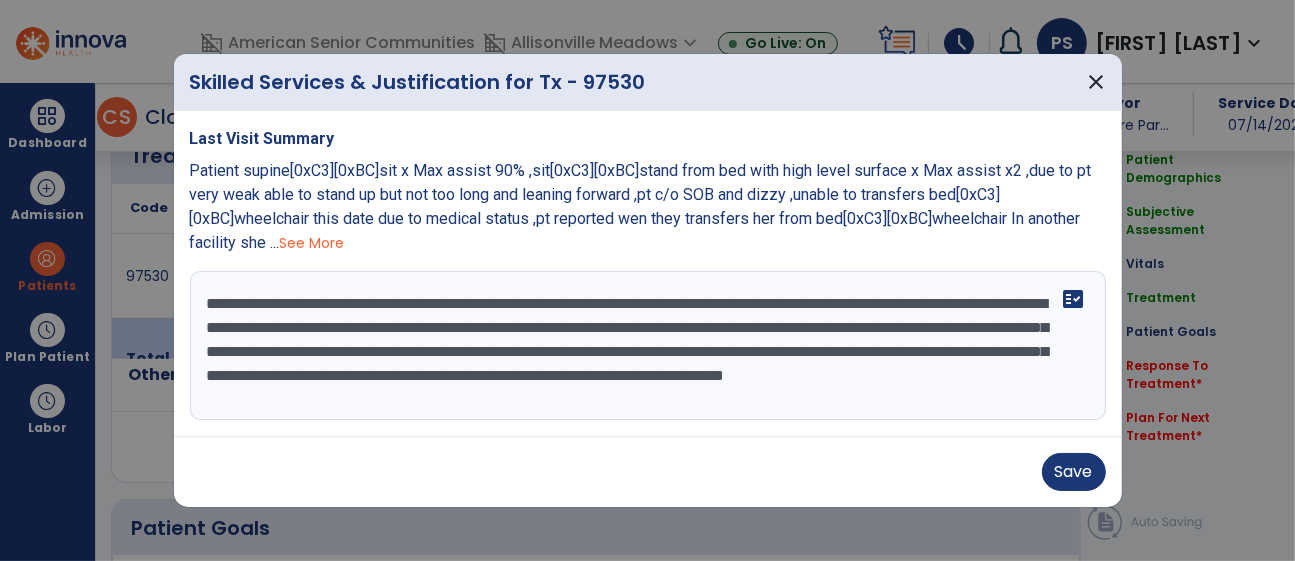 drag, startPoint x: 530, startPoint y: 389, endPoint x: 472, endPoint y: 402, distance: 59.439045 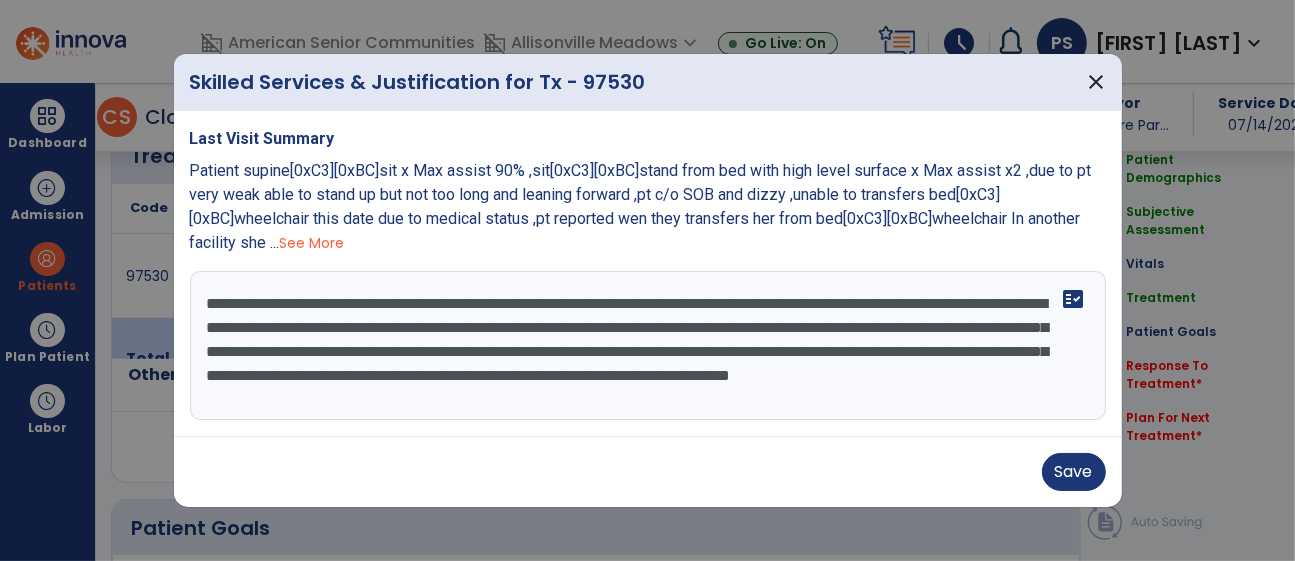 click on "**********" at bounding box center (648, 346) 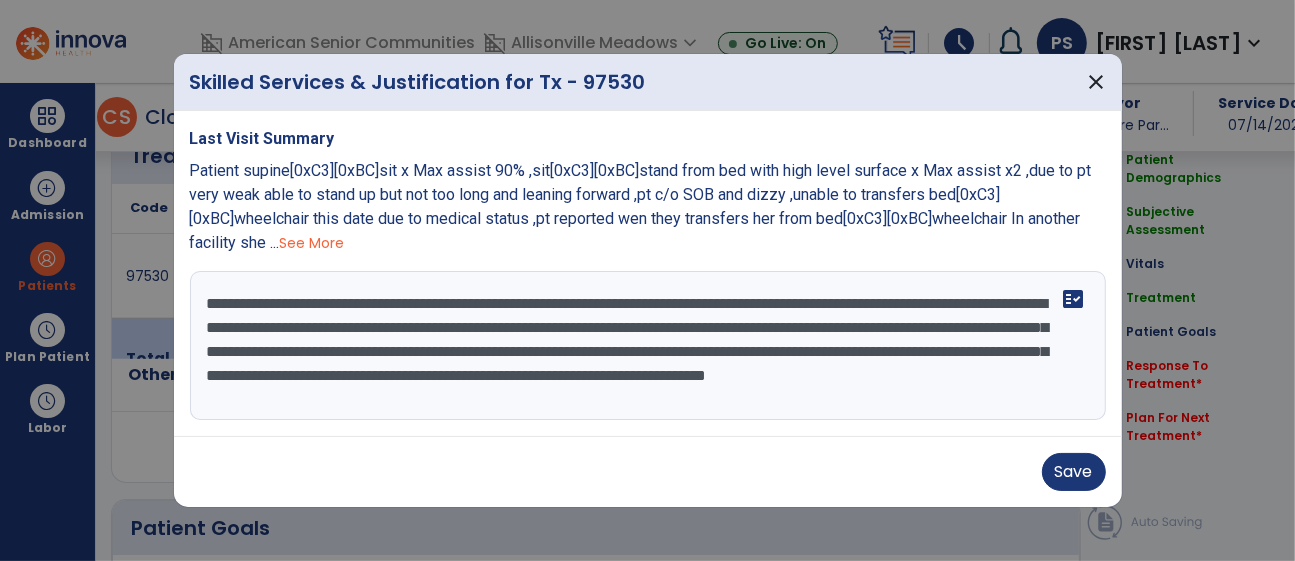 click on "**********" at bounding box center (648, 346) 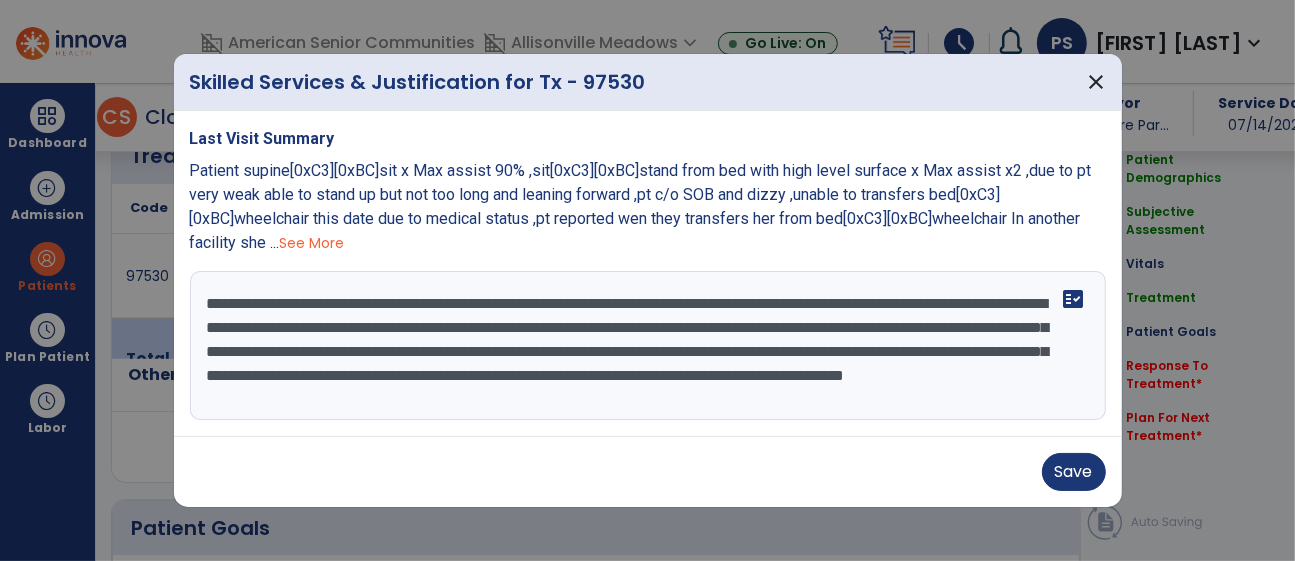 scroll, scrollTop: 16, scrollLeft: 0, axis: vertical 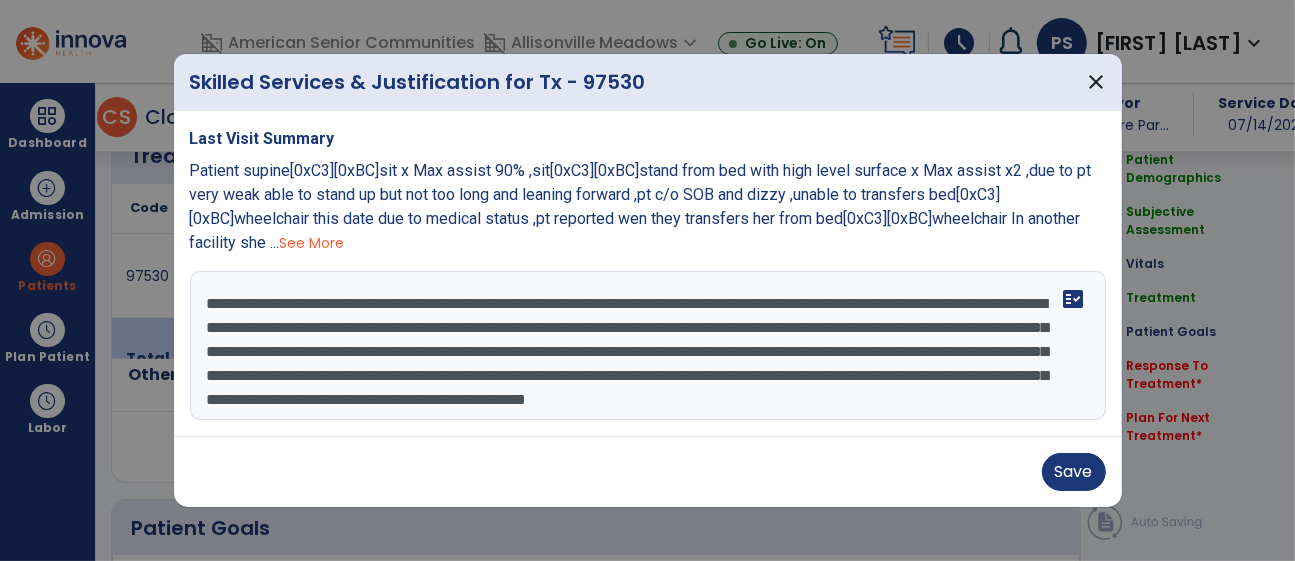 click on "**********" at bounding box center (648, 346) 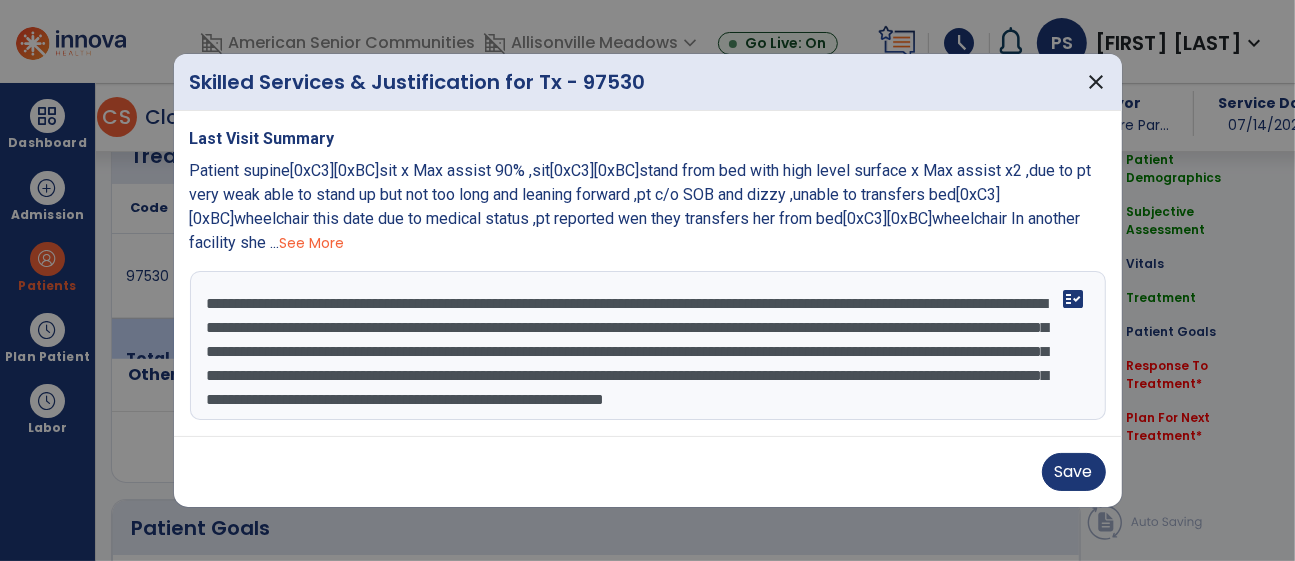 click on "**********" at bounding box center (648, 346) 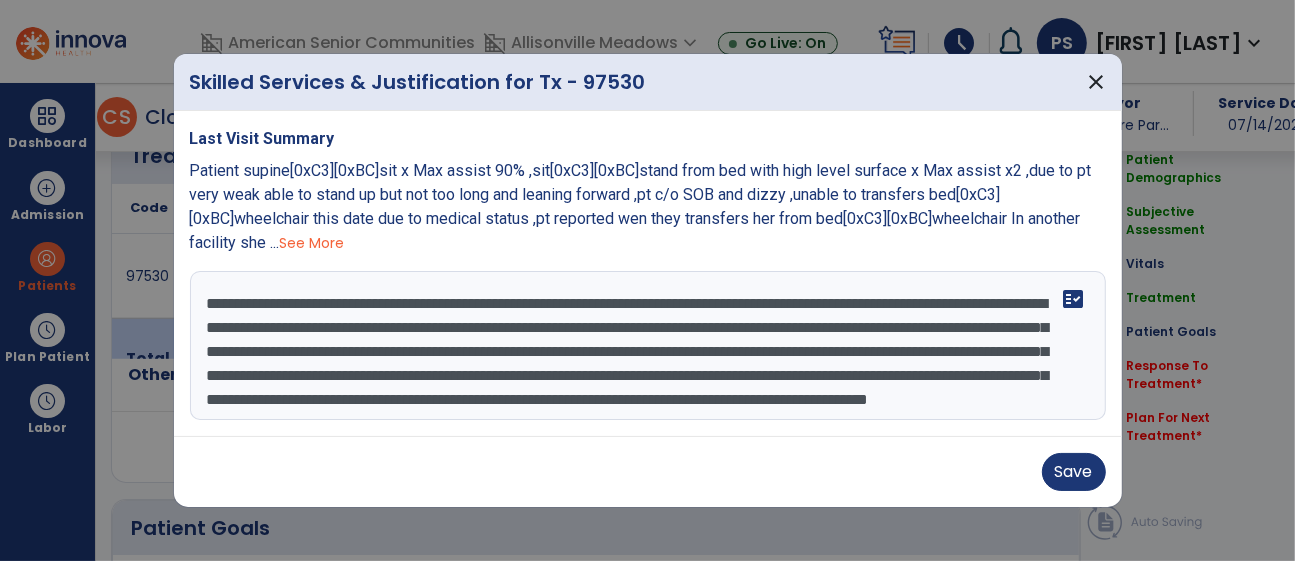 click on "**********" at bounding box center (648, 346) 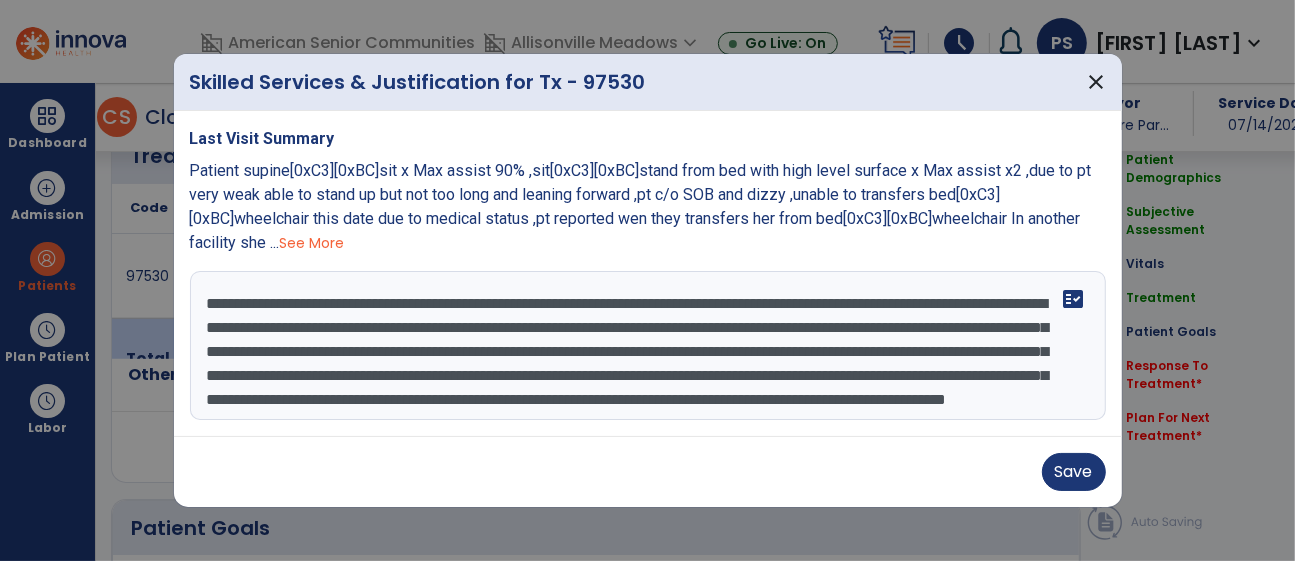 click on "**********" at bounding box center (648, 346) 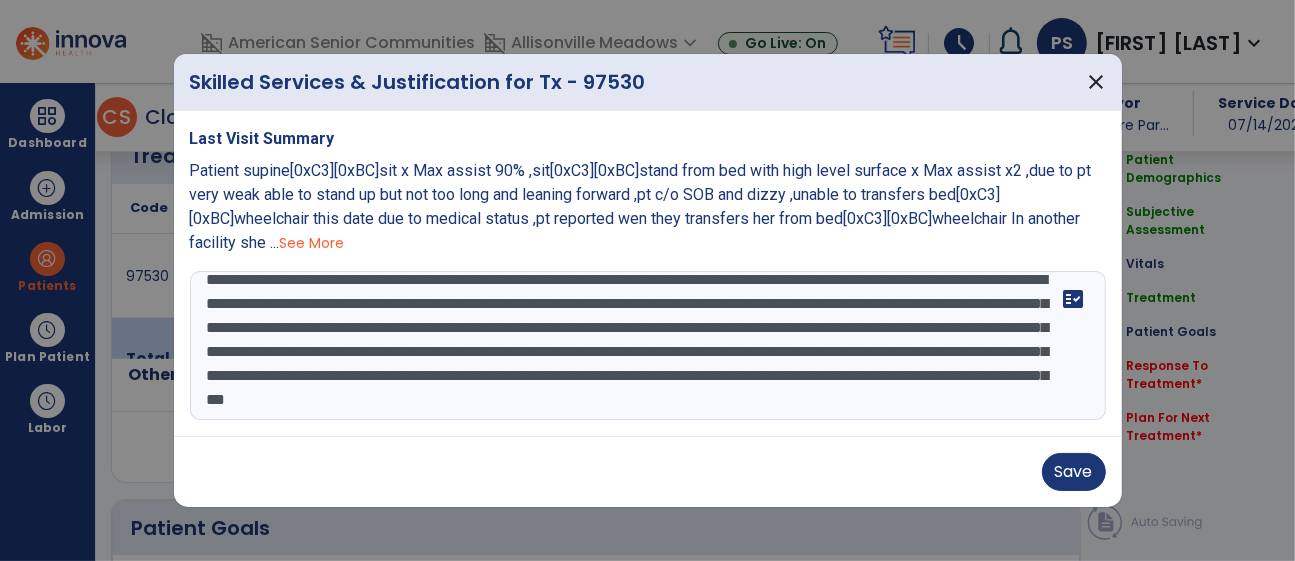 click on "**********" at bounding box center (648, 346) 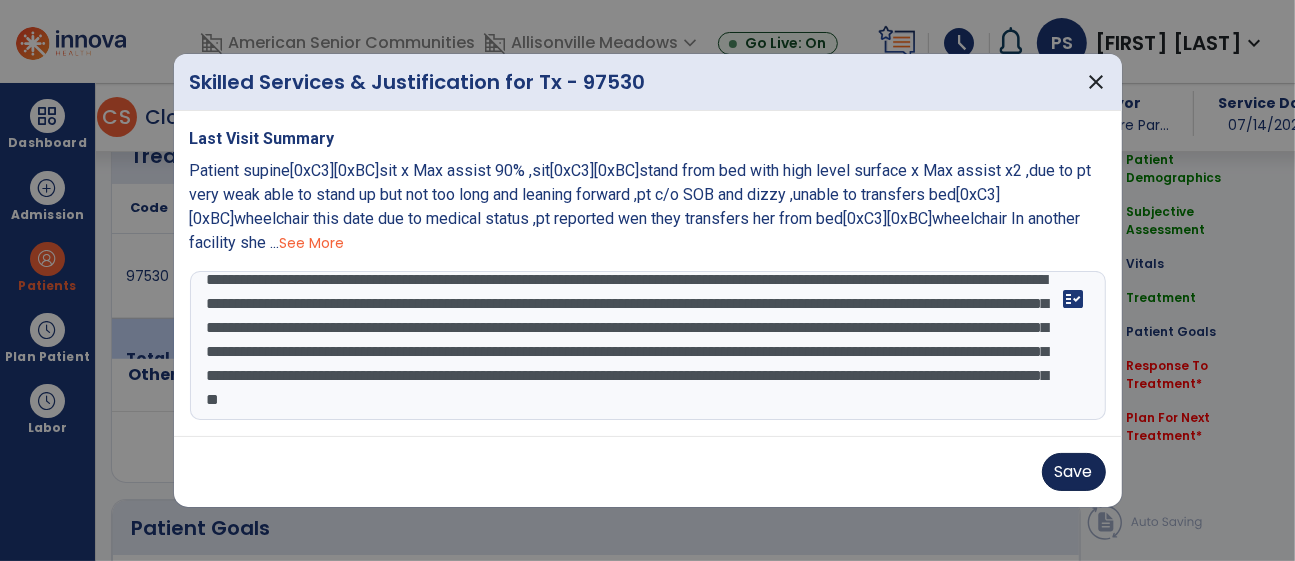 type on "**********" 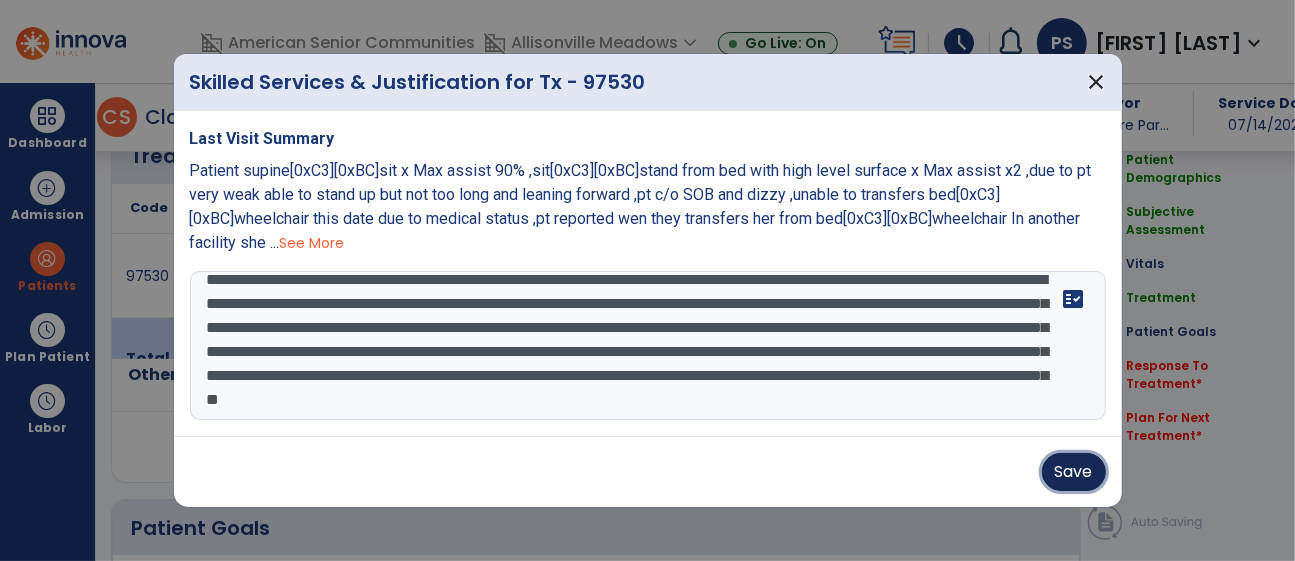 click on "Save" at bounding box center [1074, 472] 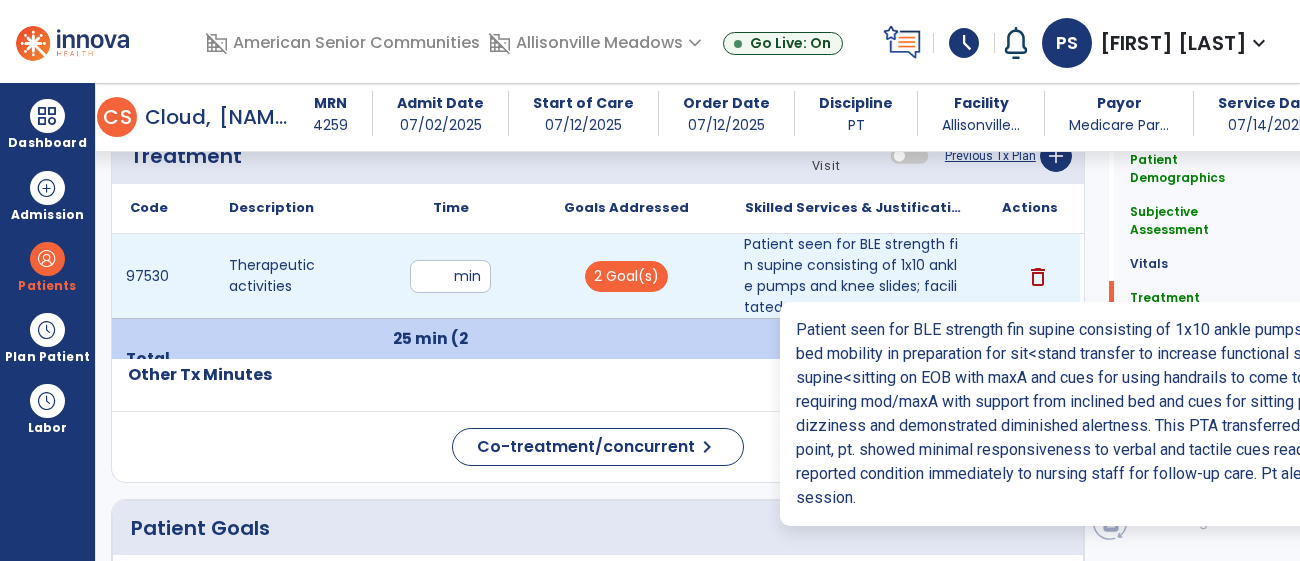click on "Patient seen for BLE strength fin supine consisting of 1x10 ankle pumps and knee slides; facilitated..." at bounding box center (853, 276) 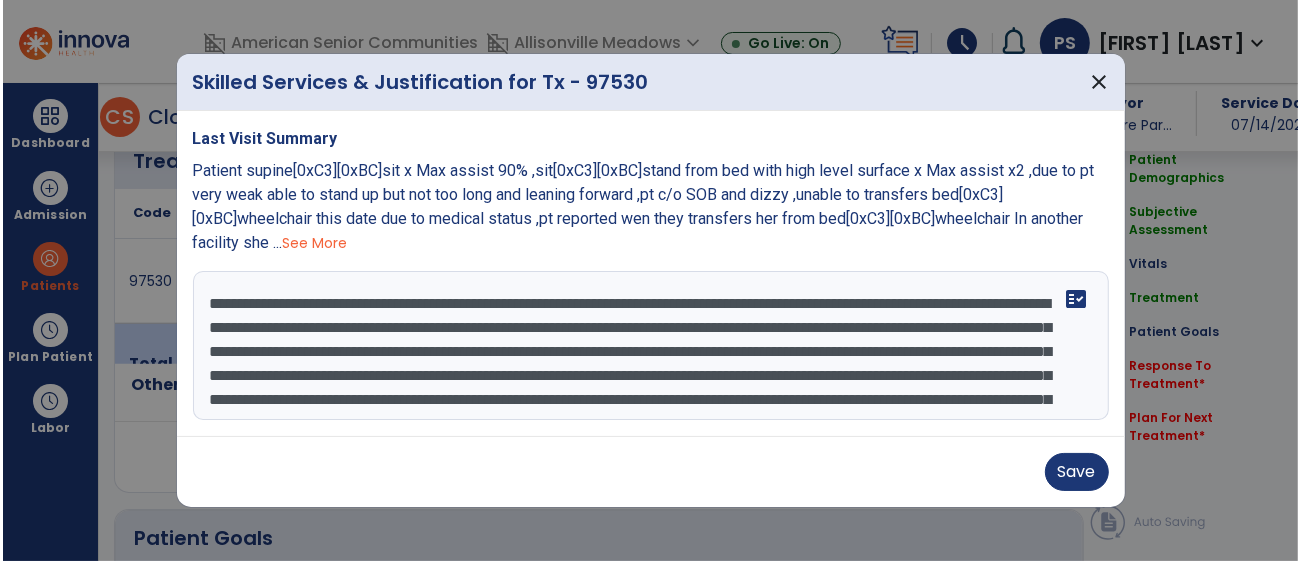 scroll, scrollTop: 1162, scrollLeft: 0, axis: vertical 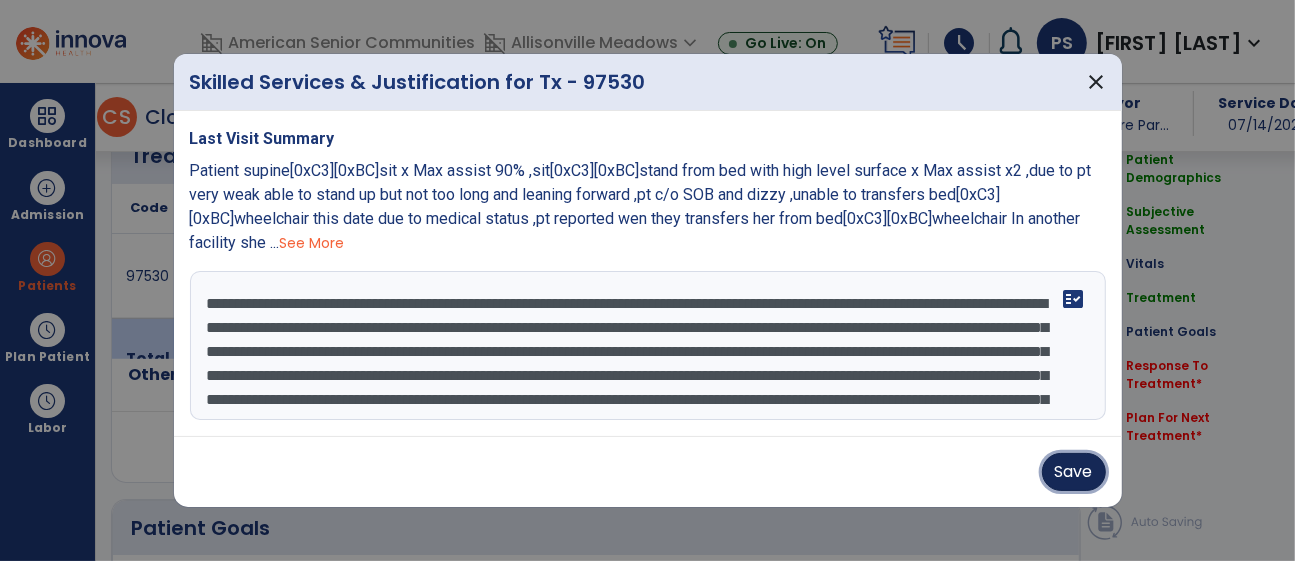 drag, startPoint x: 1069, startPoint y: 469, endPoint x: 1043, endPoint y: 446, distance: 34.713108 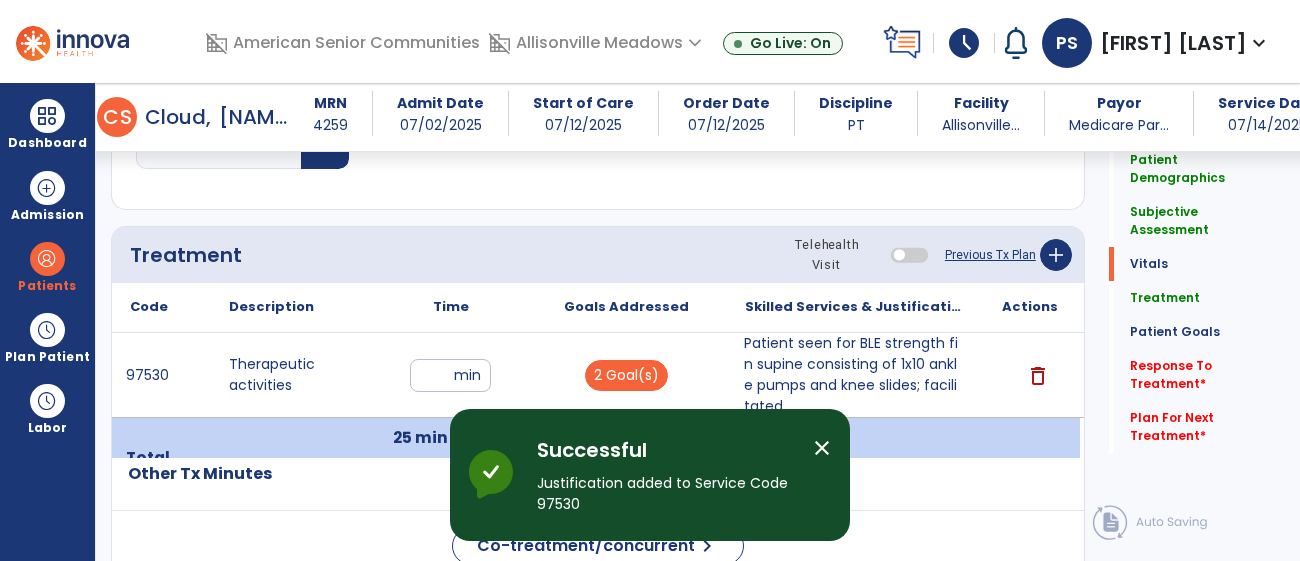scroll, scrollTop: 873, scrollLeft: 0, axis: vertical 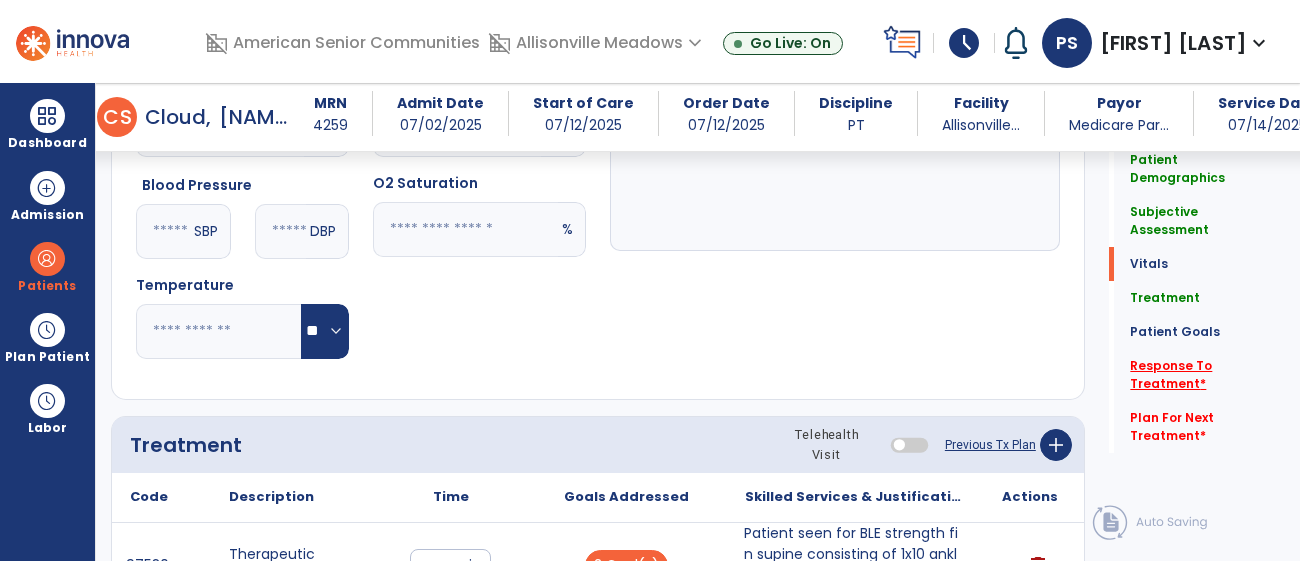 click on "Response To Treatment   *" 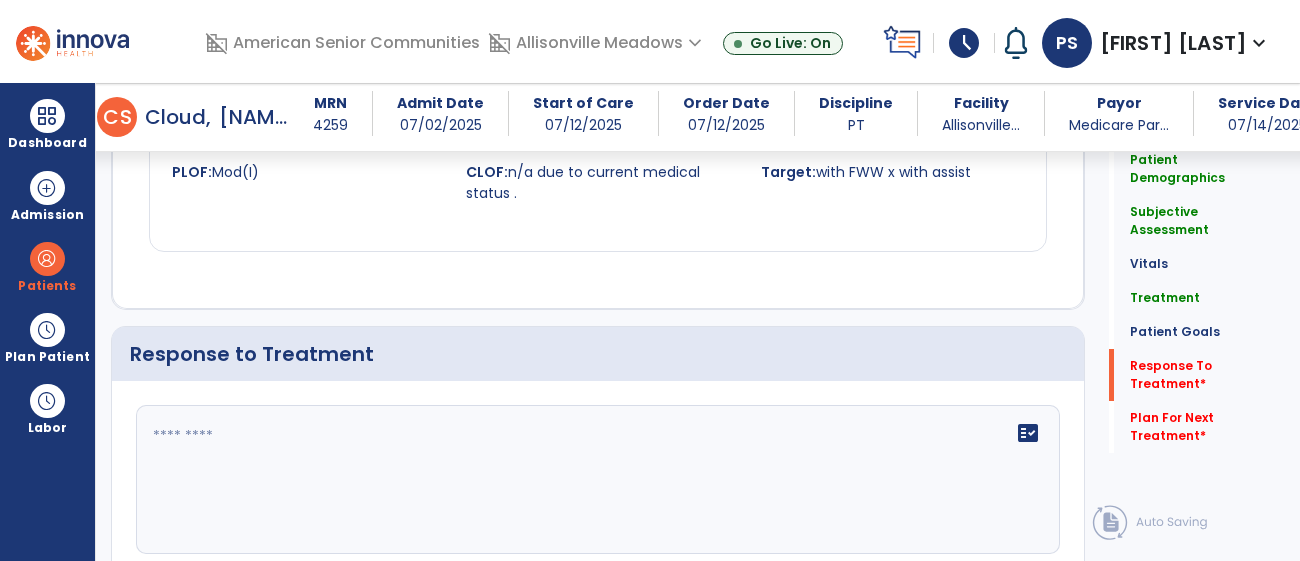 scroll, scrollTop: 2502, scrollLeft: 0, axis: vertical 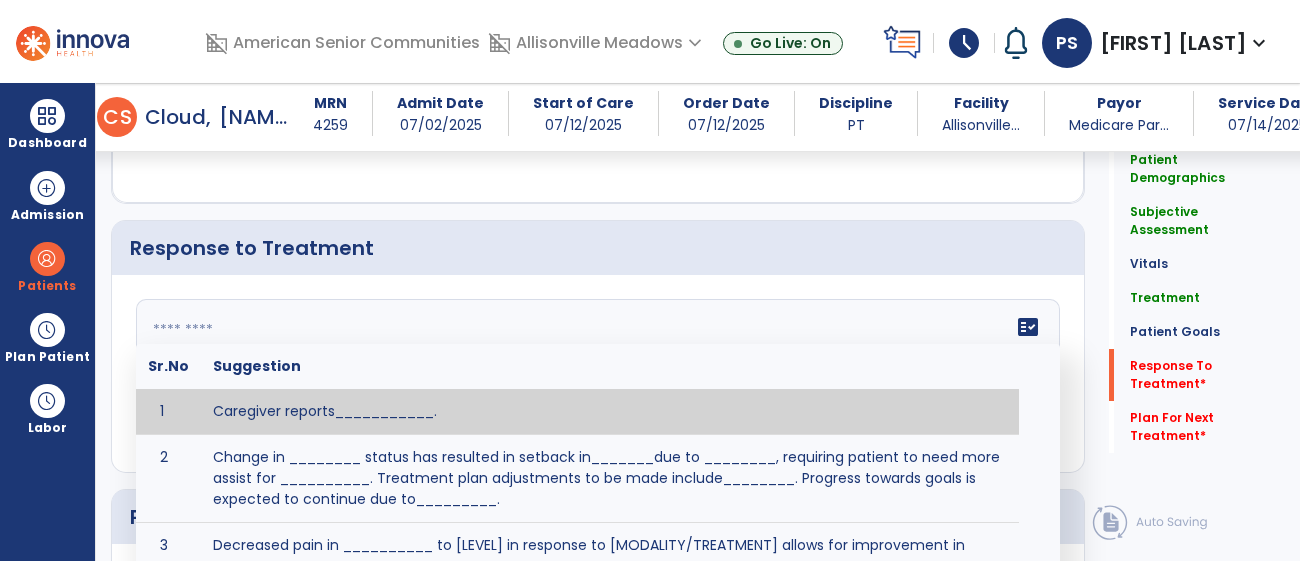 click on "fact_check  Sr.No Suggestion 1 Caregiver reports___________. 2 Change in ________ status has resulted in setback in_______due to ________, requiring patient to need more assist for __________.   Treatment plan adjustments to be made include________.  Progress towards goals is expected to continue due to_________. 3 Decreased pain in __________ to [LEVEL] in response to [MODALITY/TREATMENT] allows for improvement in _________. 4 Functional gains in _______ have impacted the patient's ability to perform_________ with a reduction in assist levels to_________. 5 Functional progress this week has been significant due to__________. 6 Gains in ________ have improved the patient's ability to perform ______with decreased levels of assist to___________. 7 Improvement in ________allows patient to tolerate higher levels of challenges in_________. 8 Pain in [AREA] has decreased to [LEVEL] in response to [TREATMENT/MODALITY], allowing fore ease in completing__________. 9 10 11 12 13 14 15 16 17 18 19 20 21" 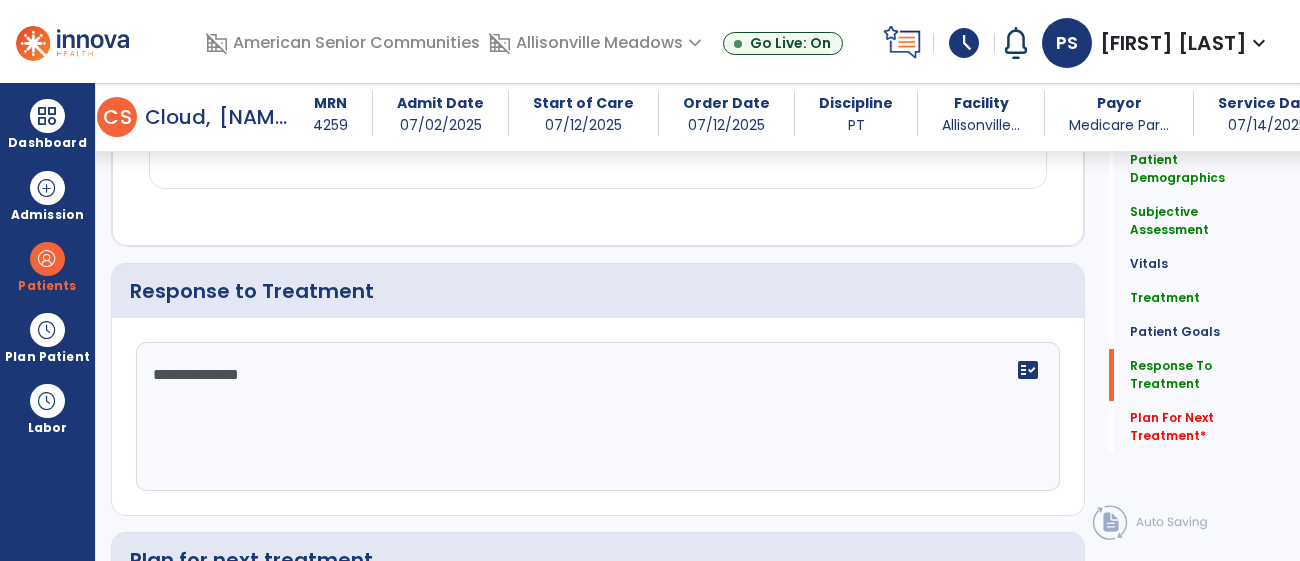 scroll, scrollTop: 2502, scrollLeft: 0, axis: vertical 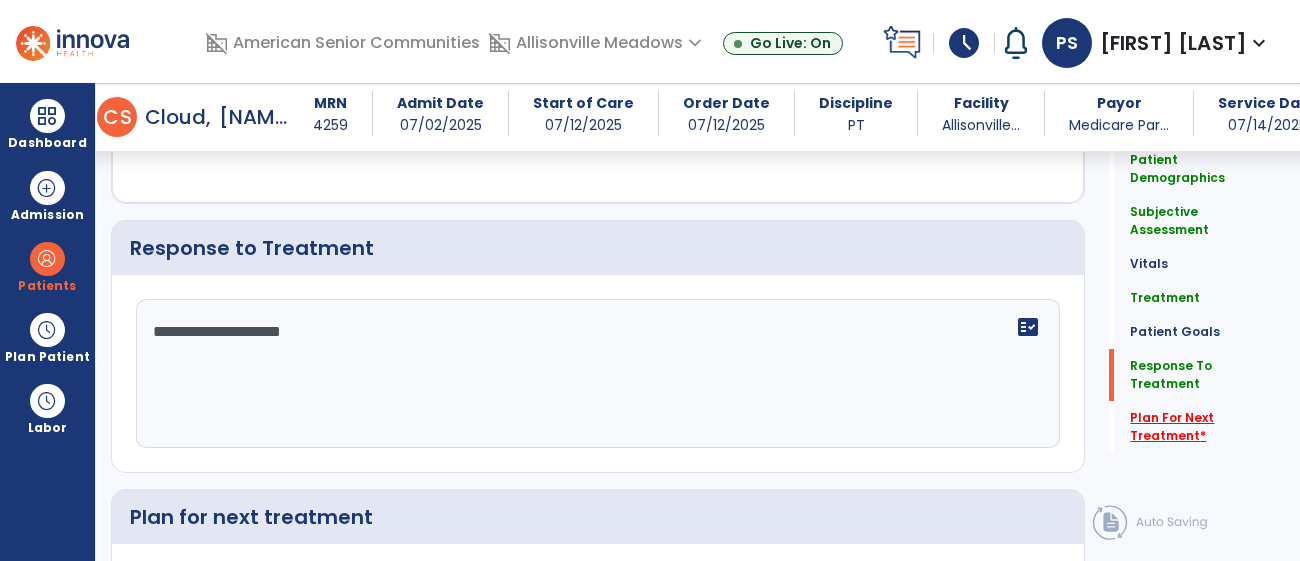 type on "**********" 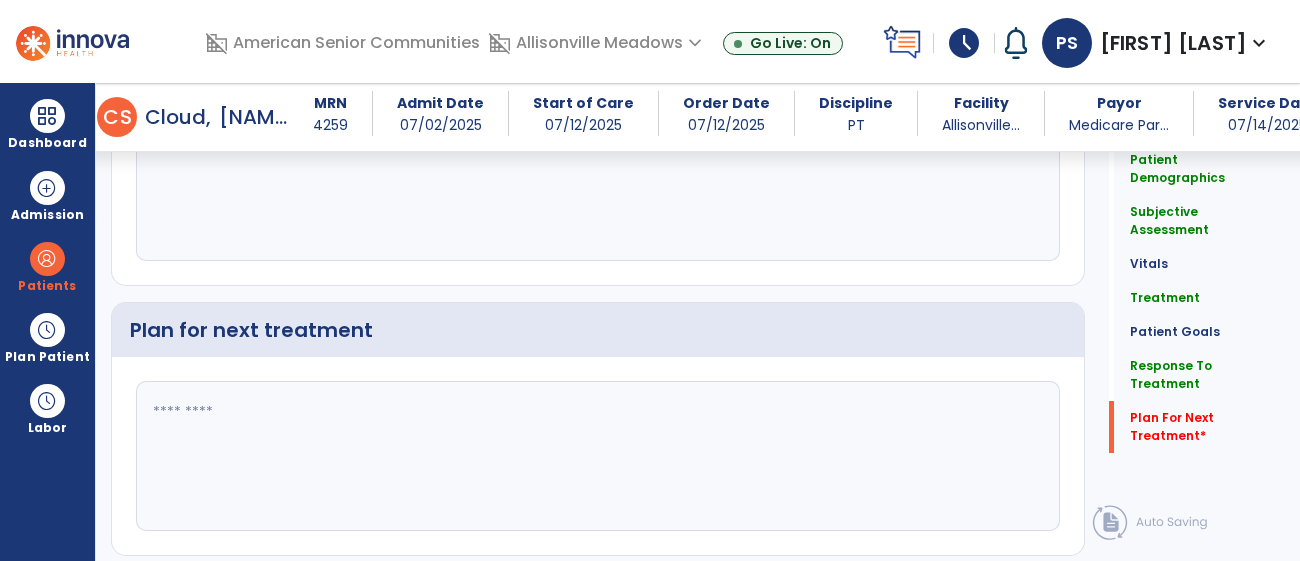 click 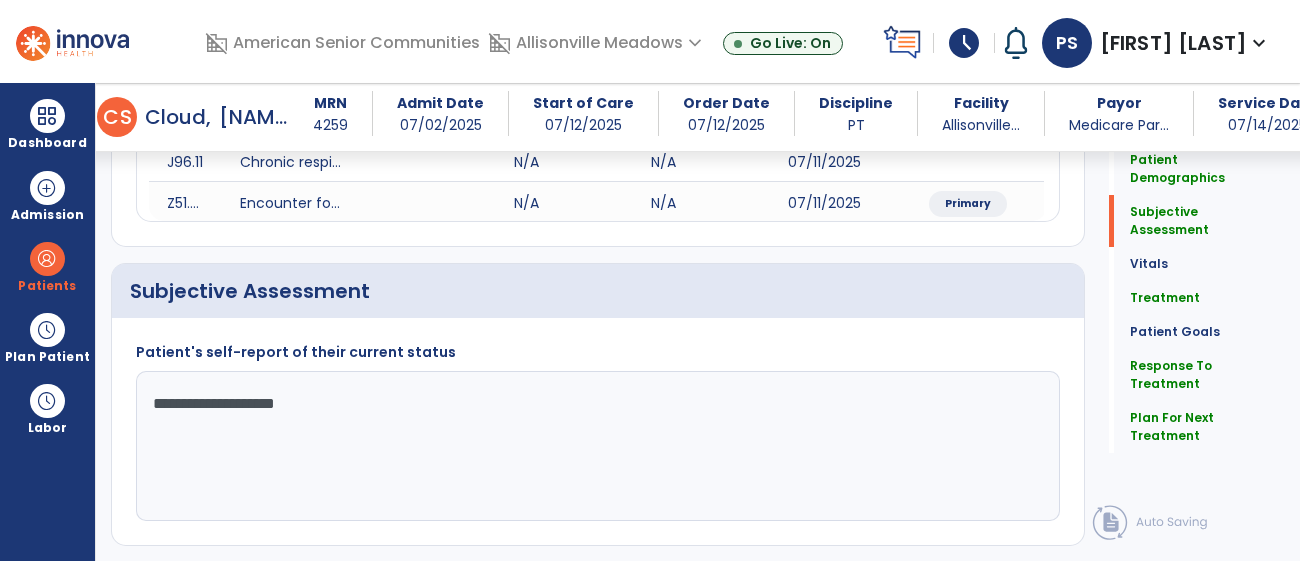 scroll, scrollTop: 0, scrollLeft: 0, axis: both 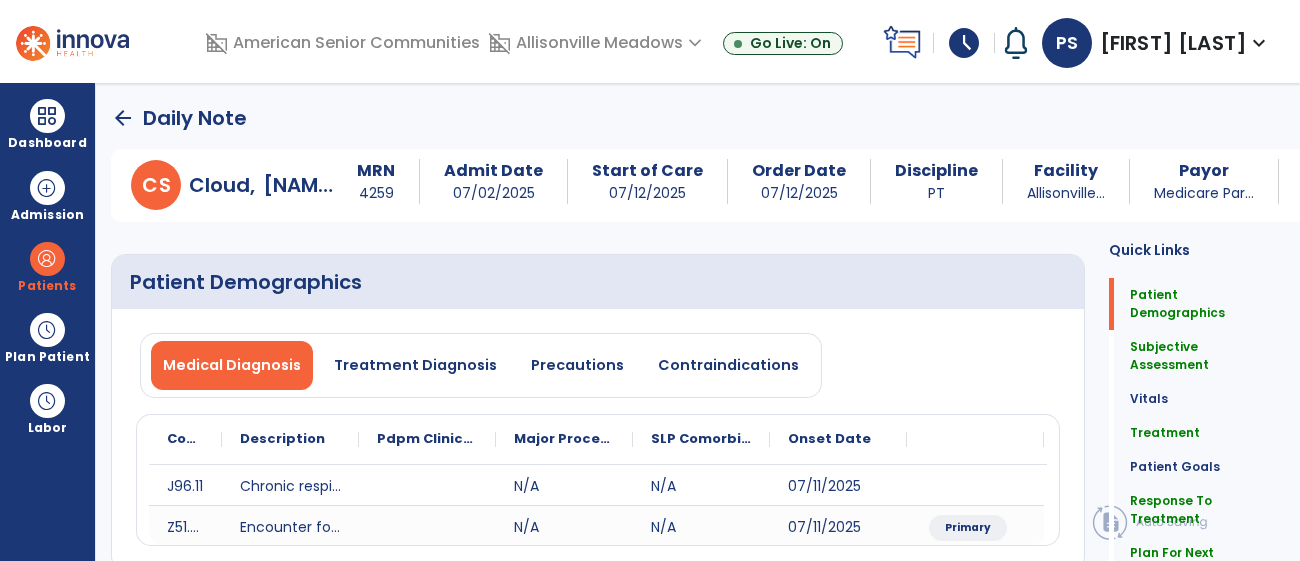 type on "**********" 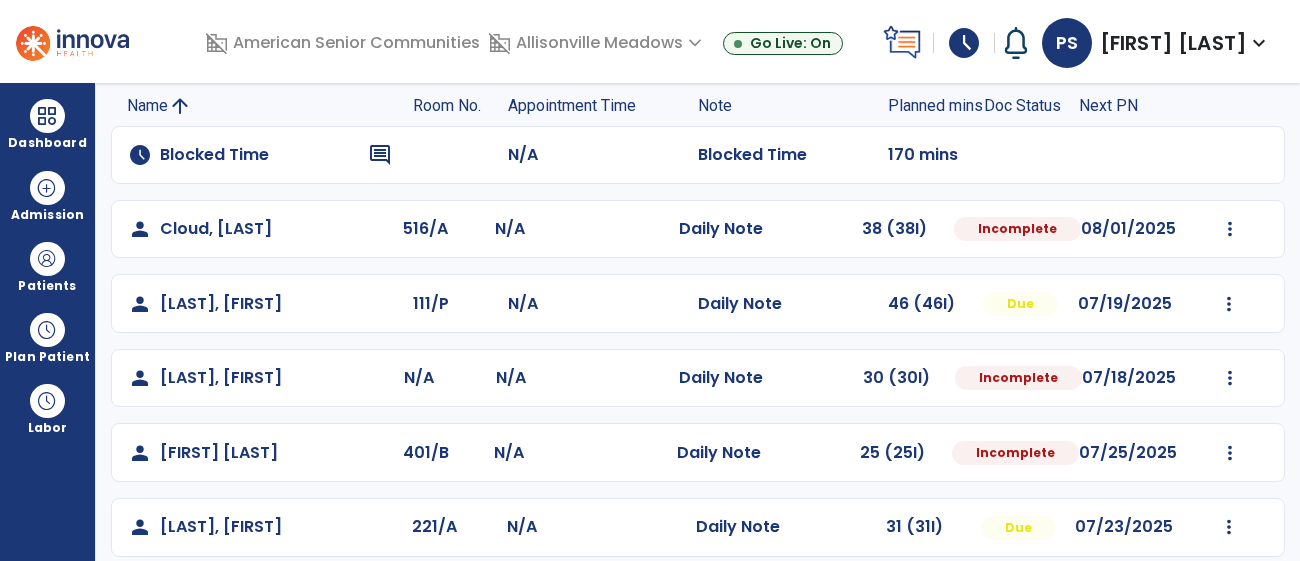 scroll, scrollTop: 116, scrollLeft: 0, axis: vertical 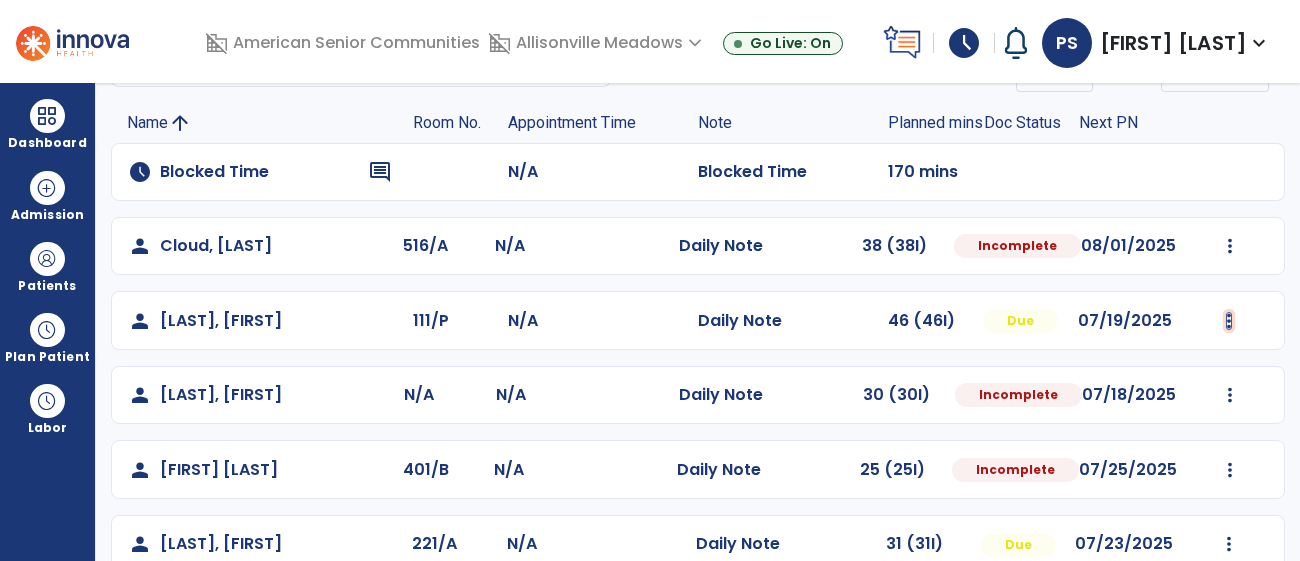 click at bounding box center [1230, 246] 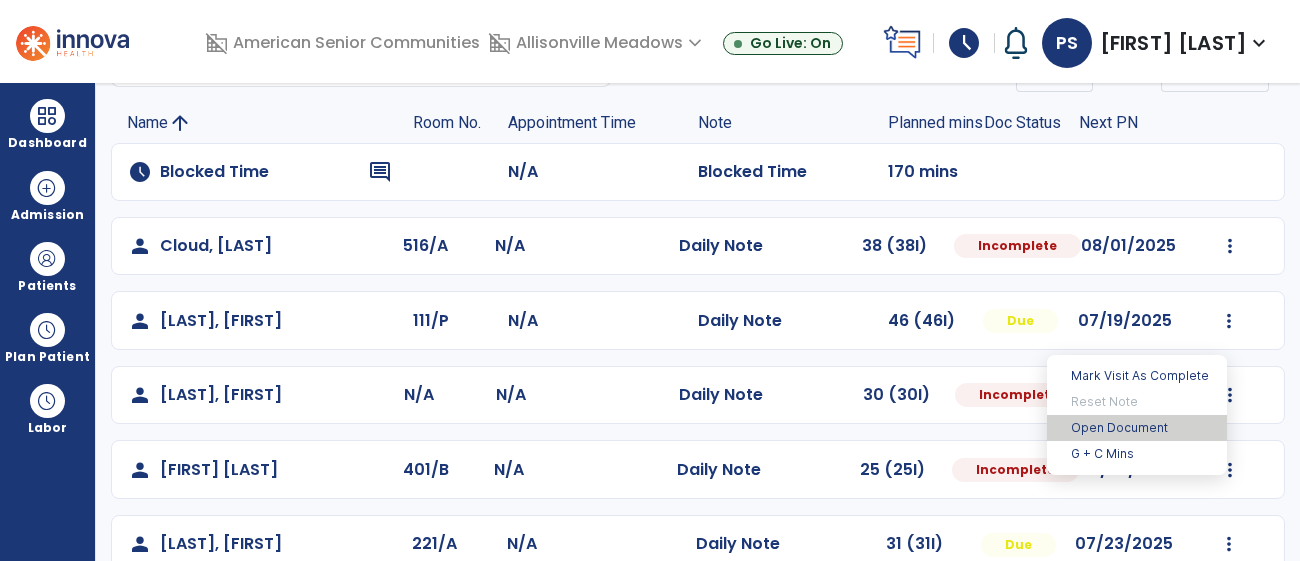 click on "Open Document" at bounding box center (1137, 428) 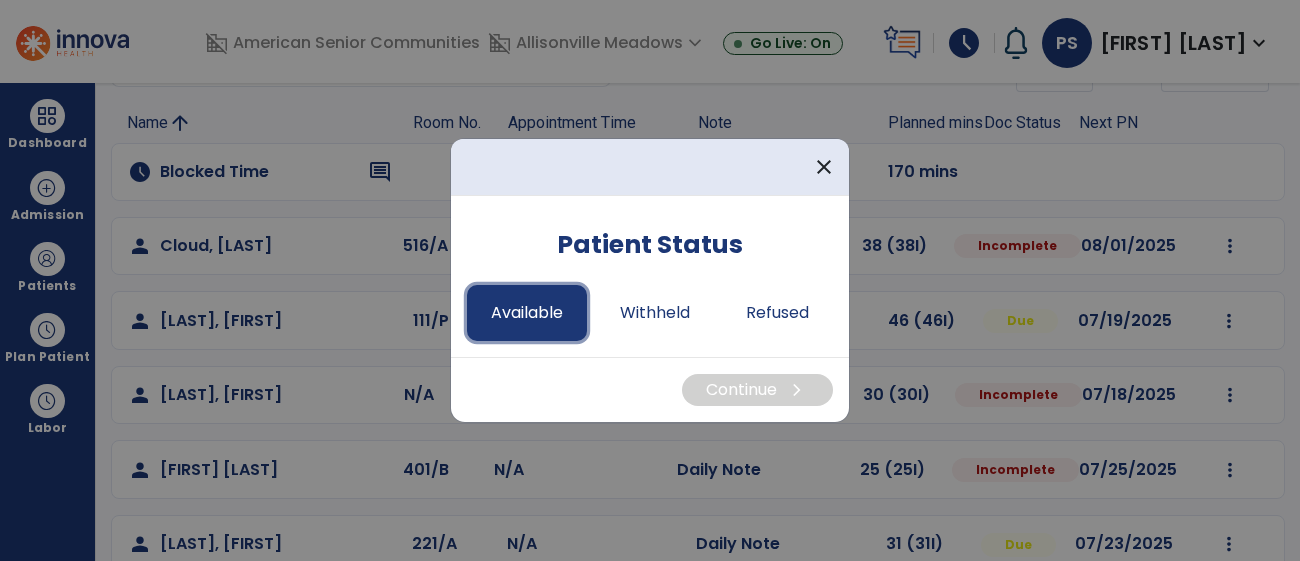 click on "Available" at bounding box center (527, 313) 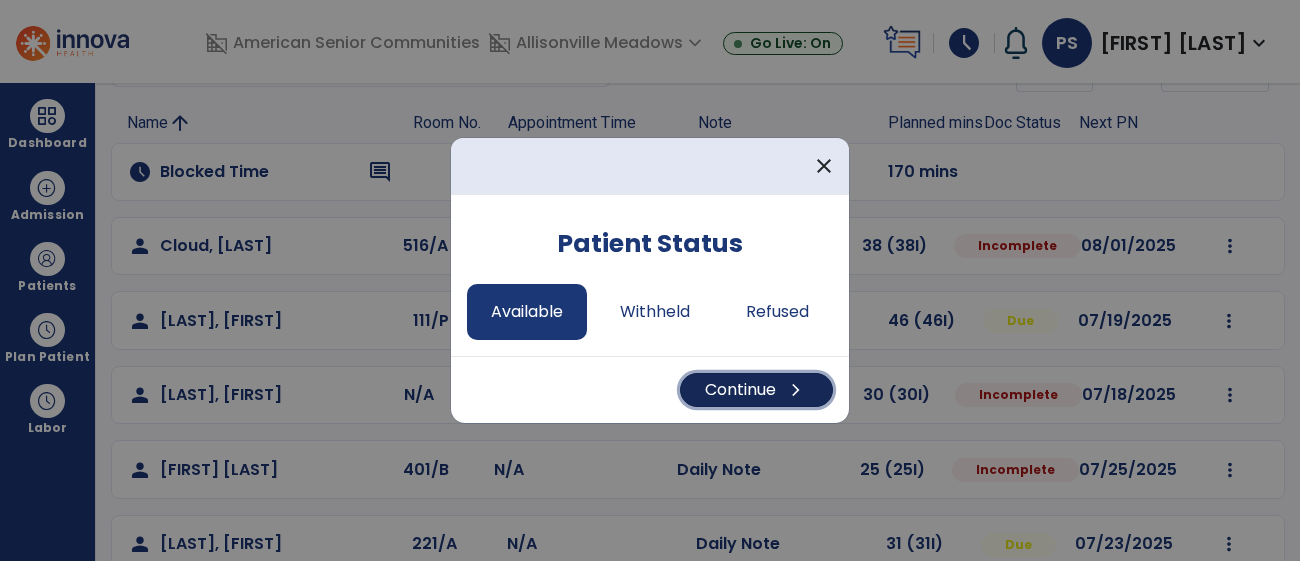click on "Continue   chevron_right" at bounding box center (756, 390) 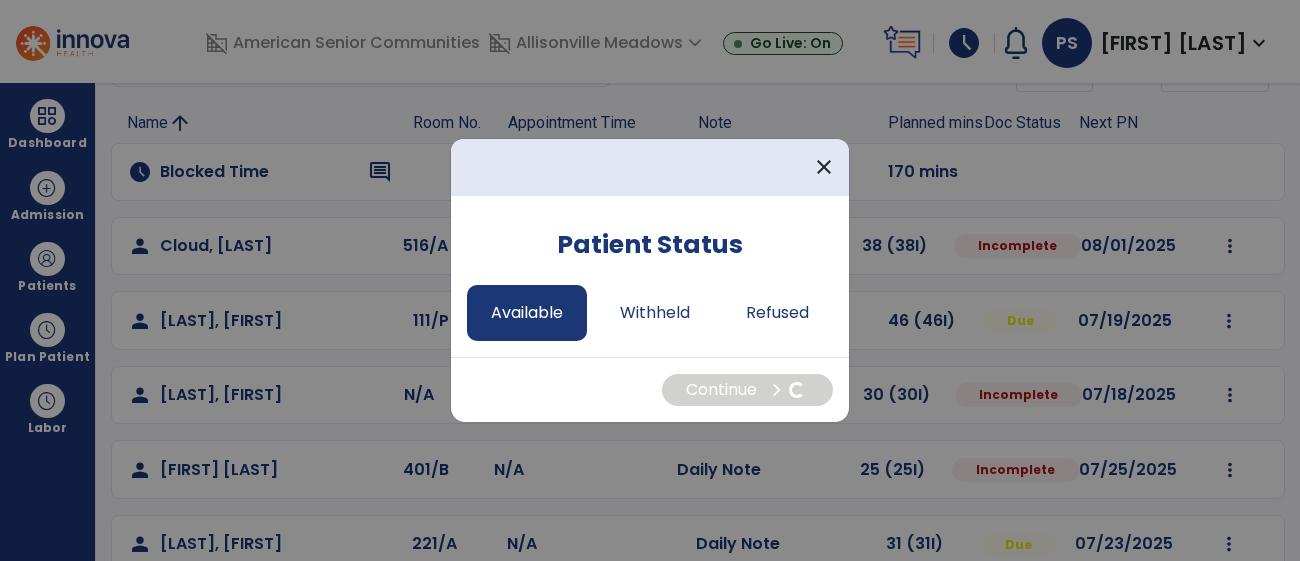 select on "*" 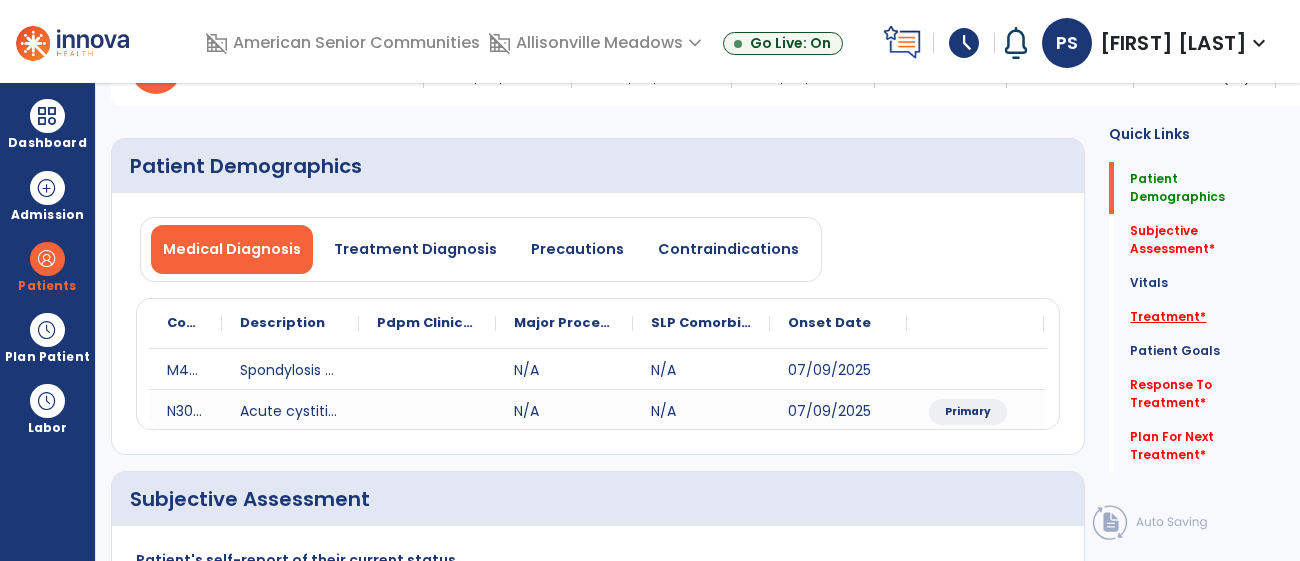 click on "Treatment   *" 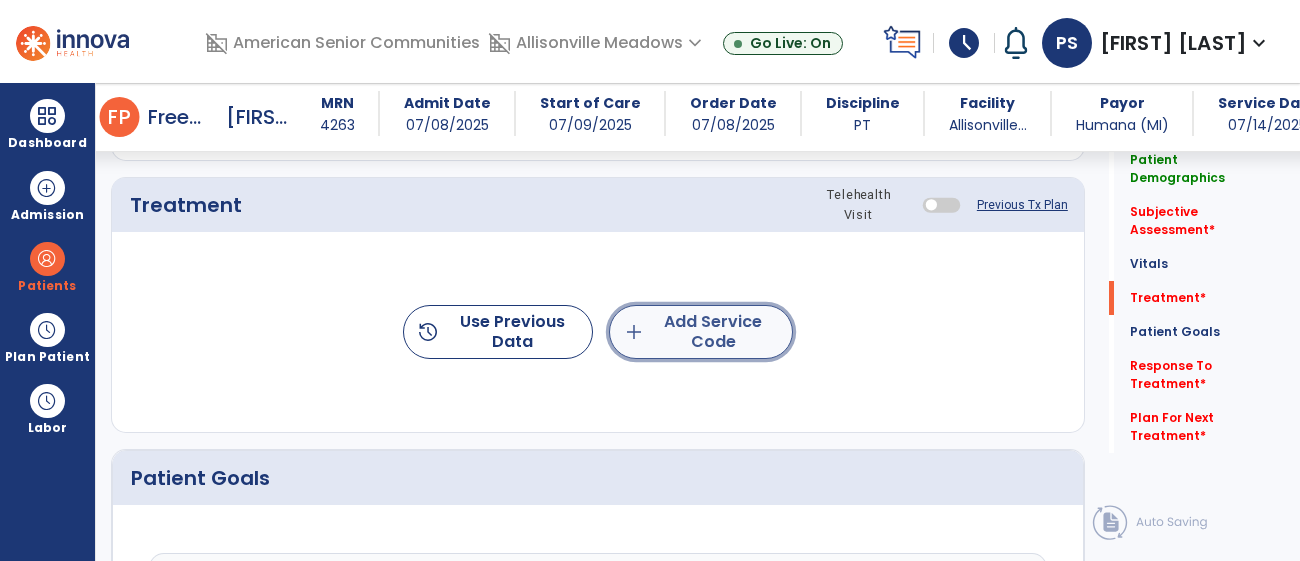 click on "add  Add Service Code" 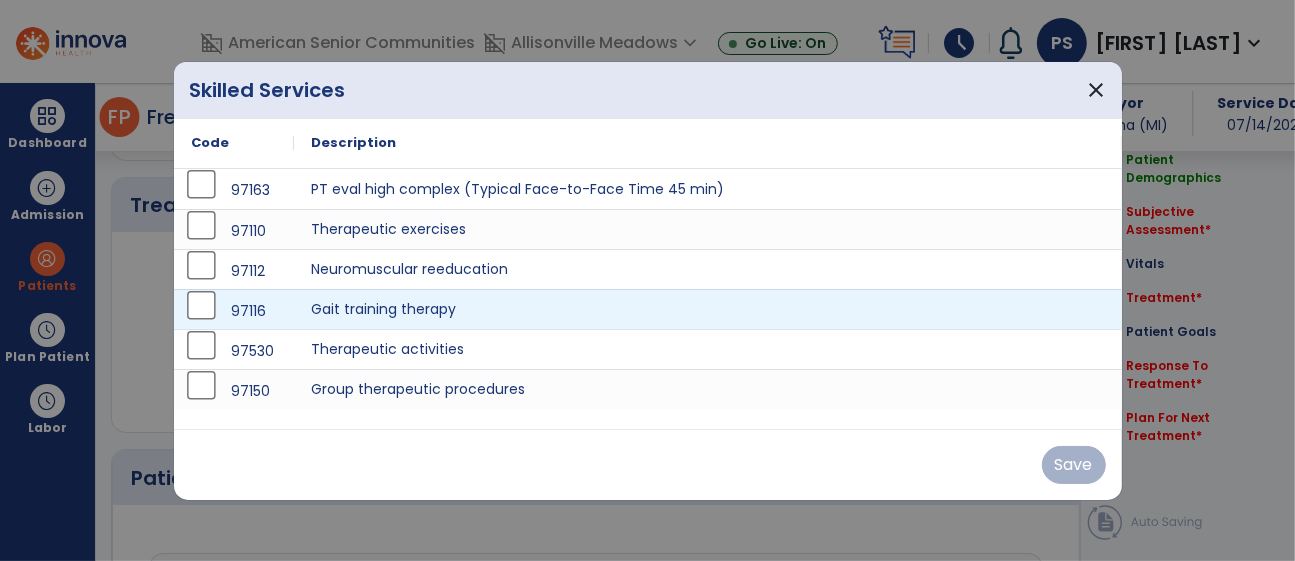 scroll, scrollTop: 1112, scrollLeft: 0, axis: vertical 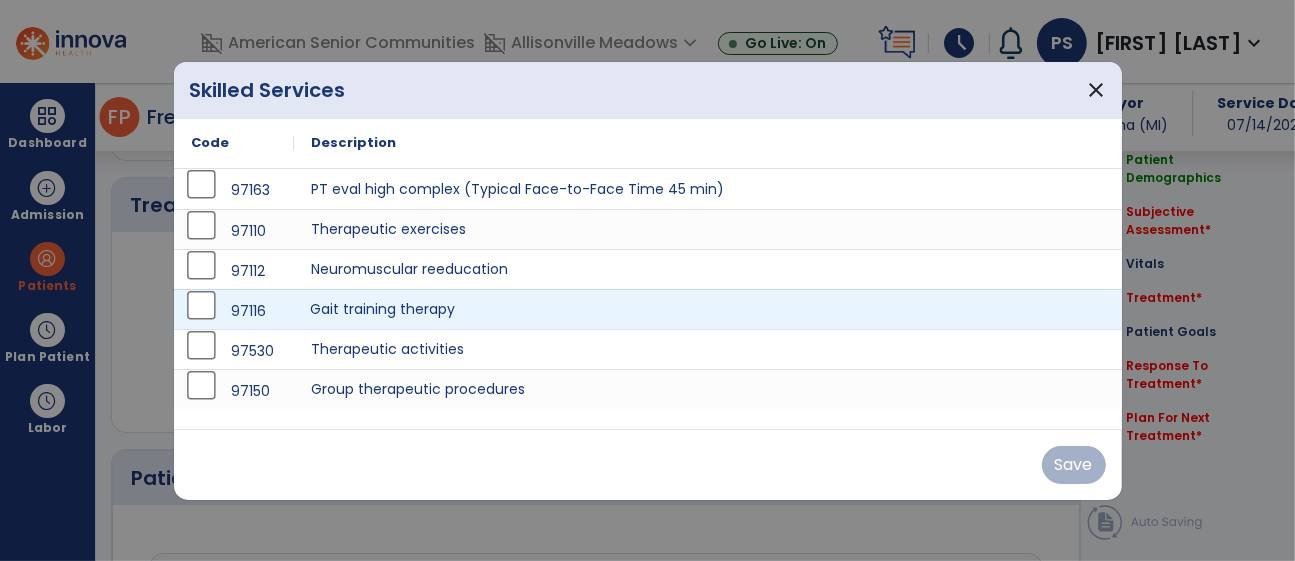 click on "Gait training therapy" at bounding box center [708, 309] 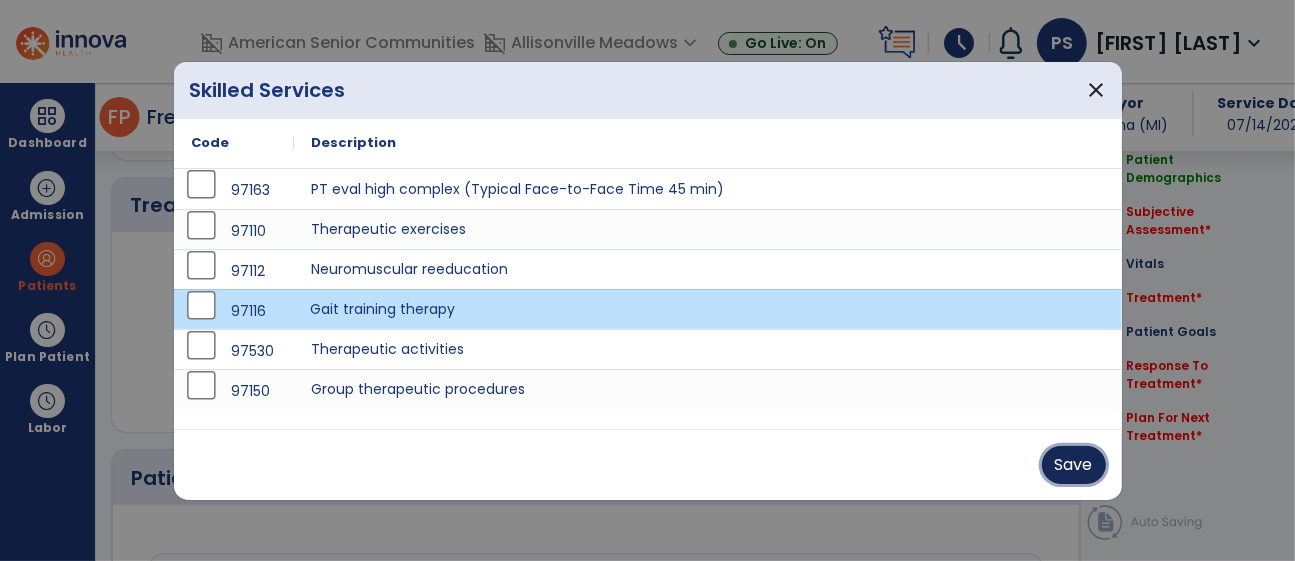 click on "Save" at bounding box center (1074, 465) 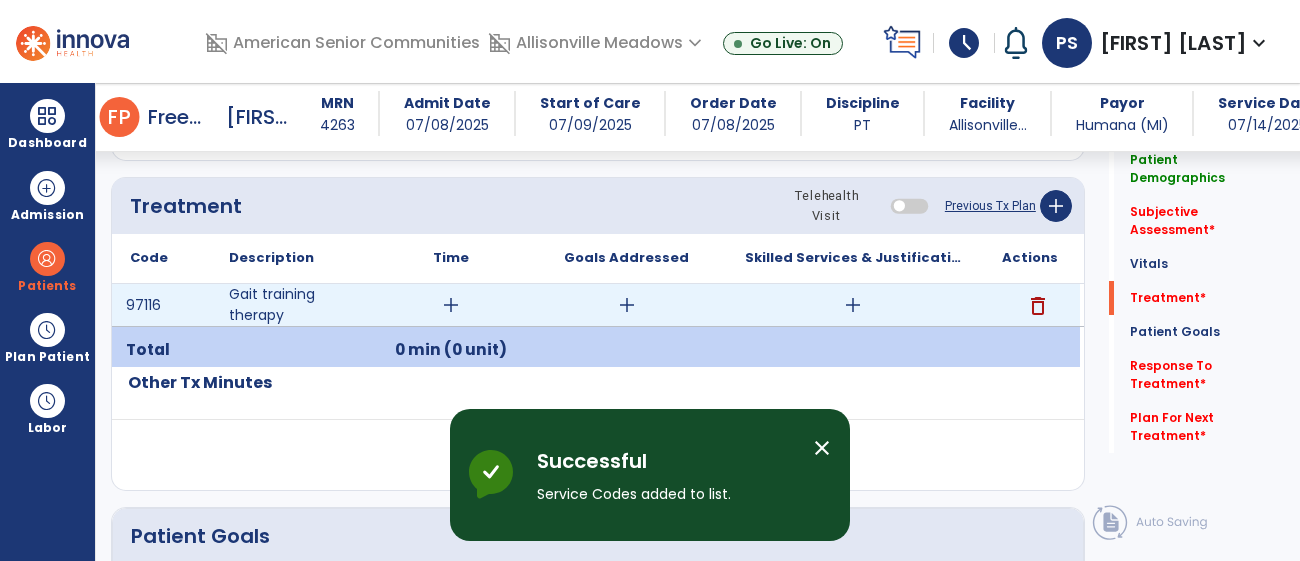 click on "add" at bounding box center [627, 305] 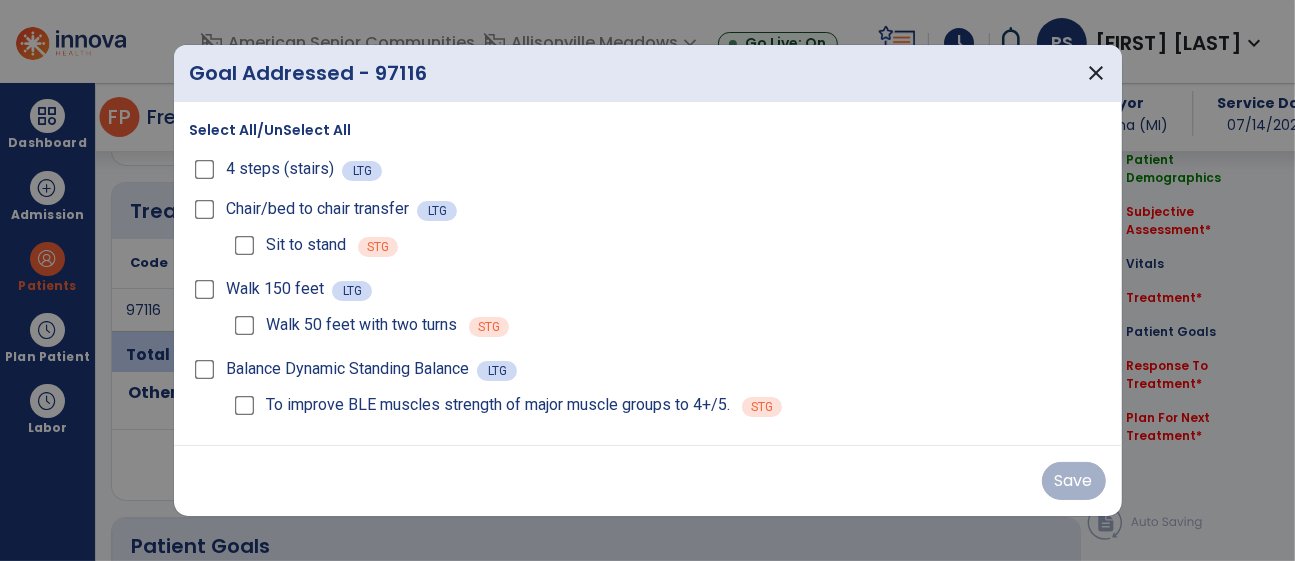 scroll, scrollTop: 1112, scrollLeft: 0, axis: vertical 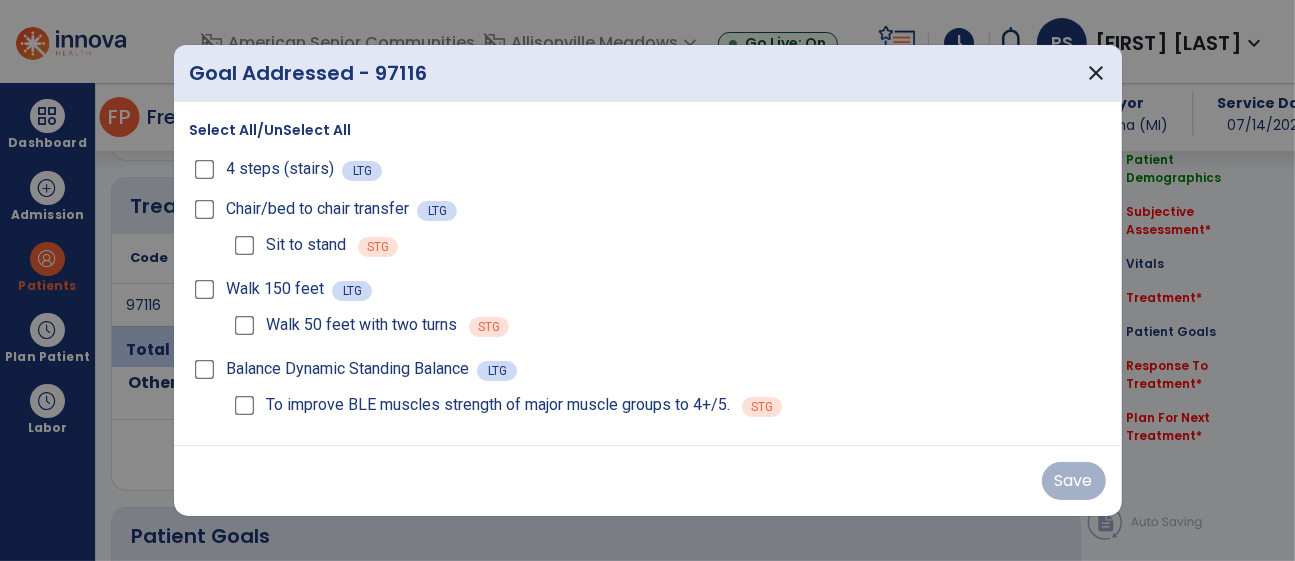 click on "Walk 50 feet with two turns" at bounding box center (344, 325) 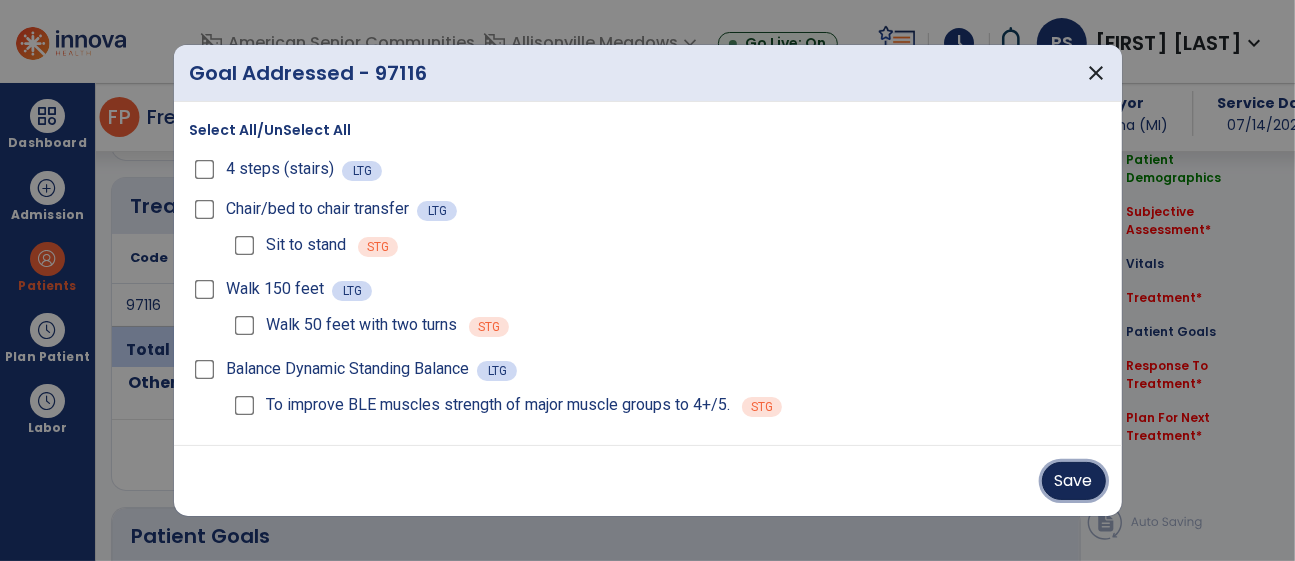 click on "Save" at bounding box center (1074, 481) 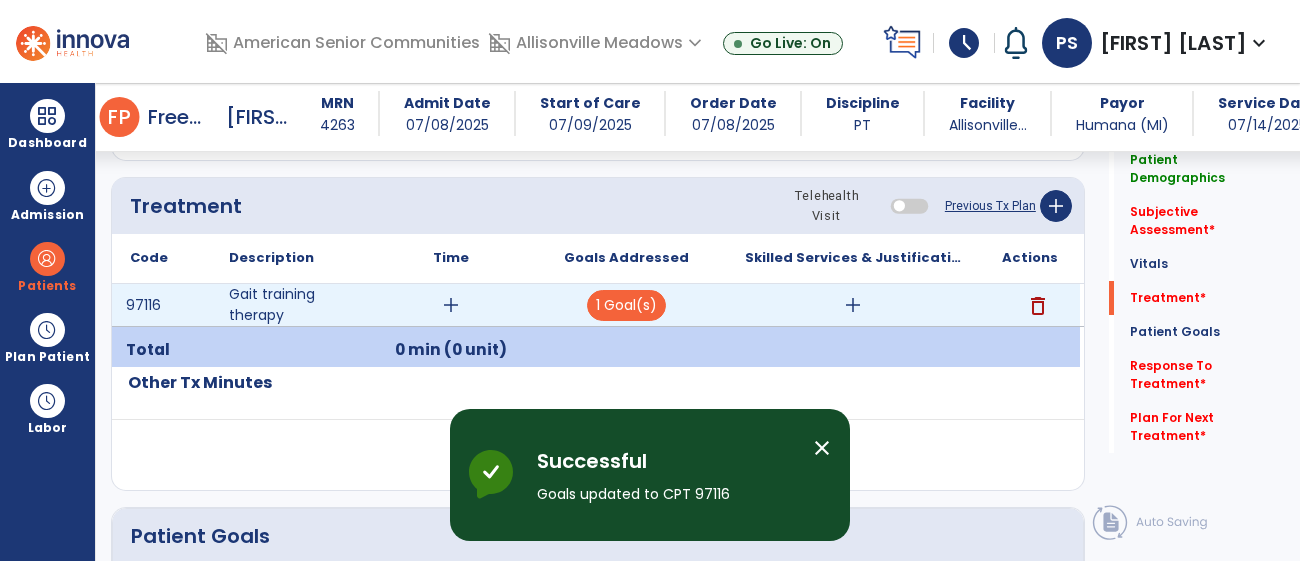 click on "add" at bounding box center [853, 305] 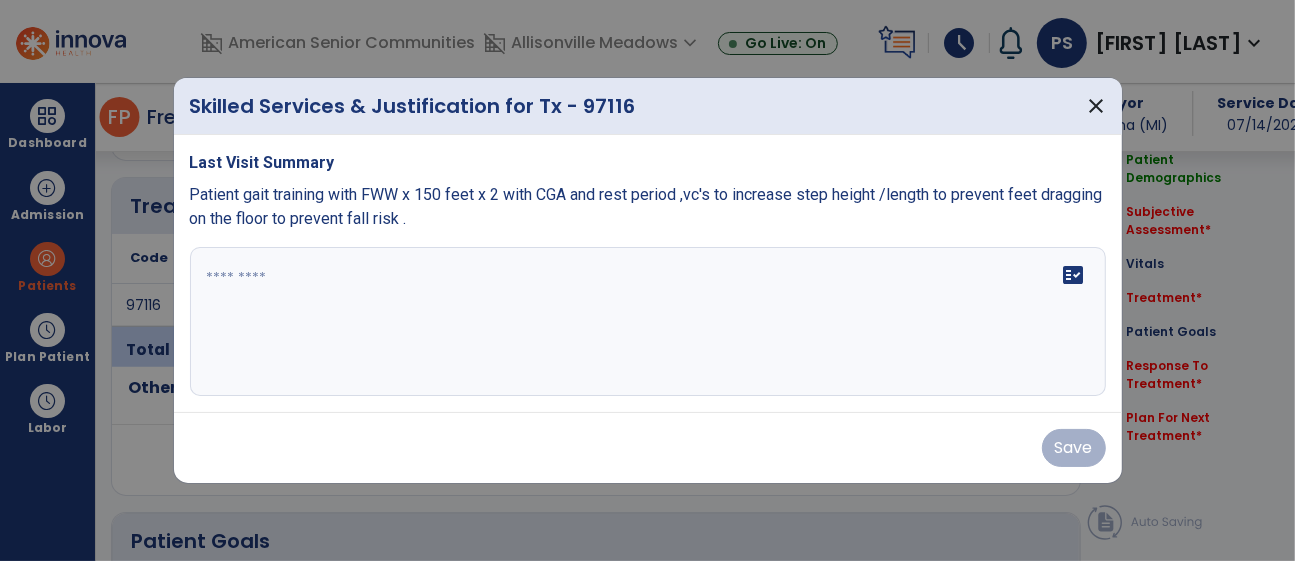 scroll, scrollTop: 1112, scrollLeft: 0, axis: vertical 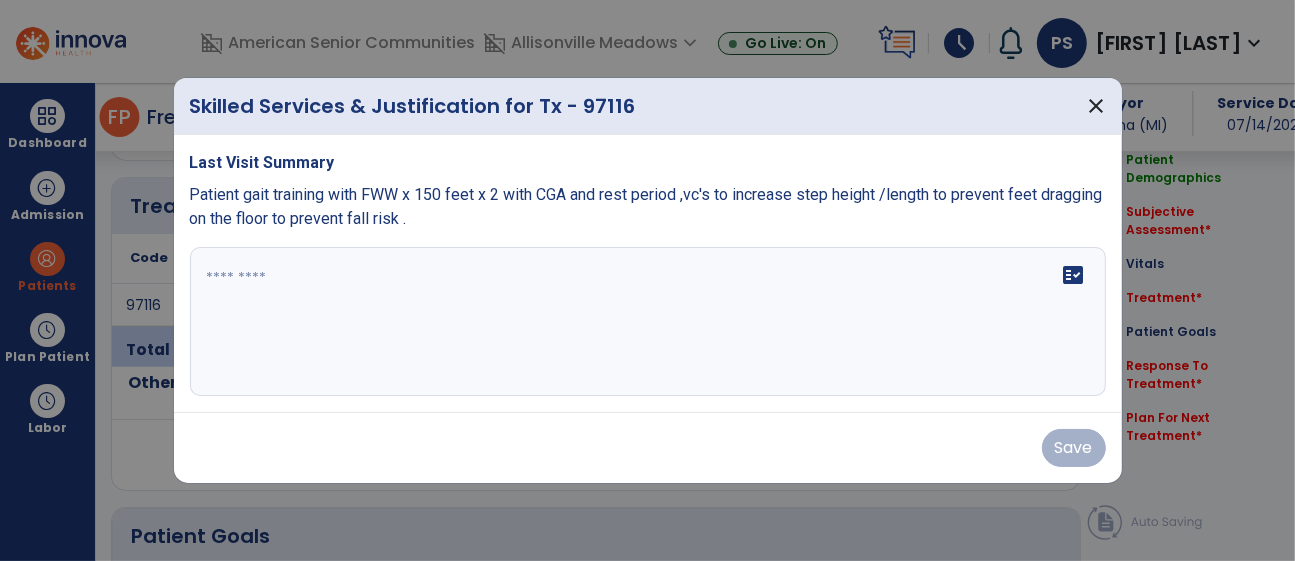 click on "Patient gait training with FWW x 150 feet x 2 with CGA and rest period ,vc's to increase step height /length to prevent feet dragging on the floor to prevent fall risk ." at bounding box center [646, 206] 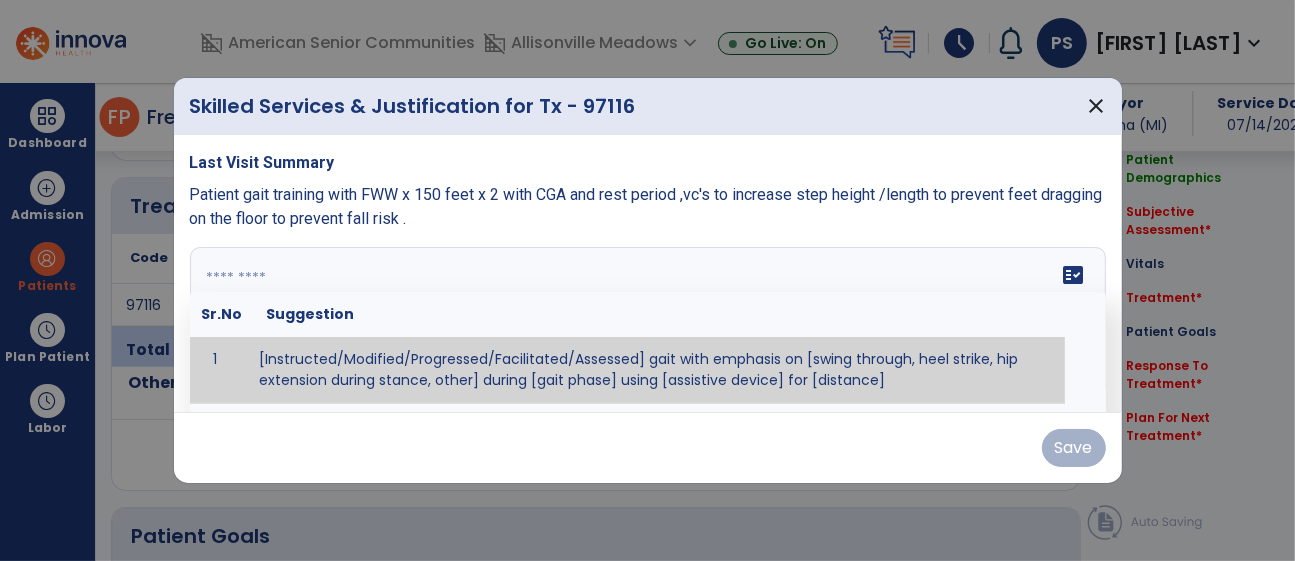 click at bounding box center (645, 322) 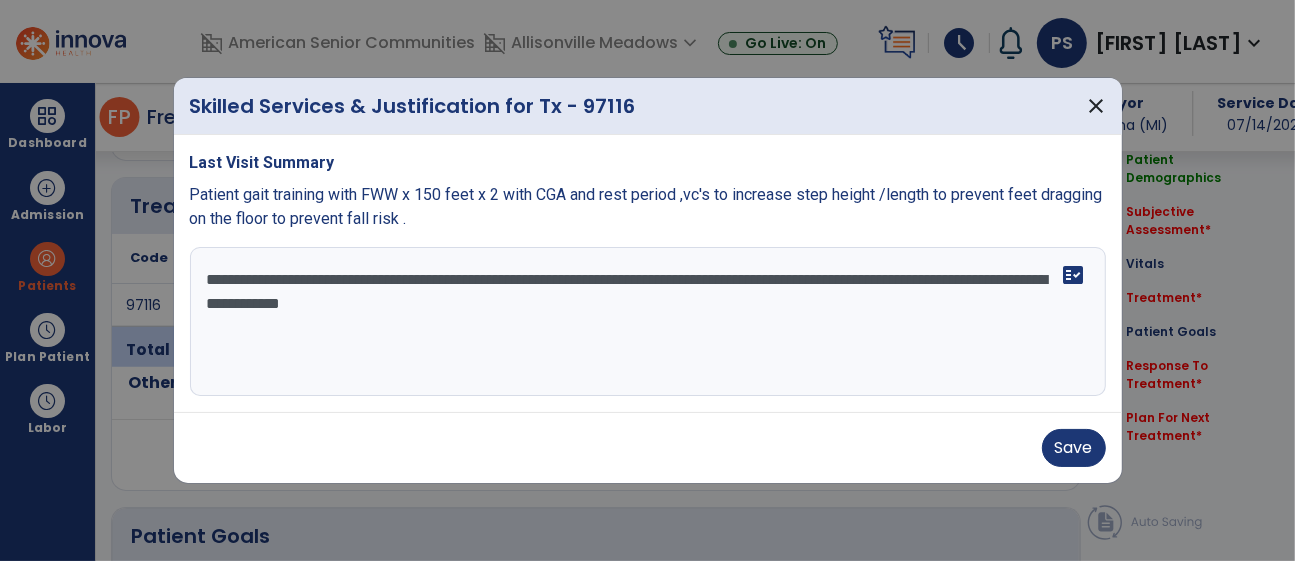 click on "**********" at bounding box center (648, 322) 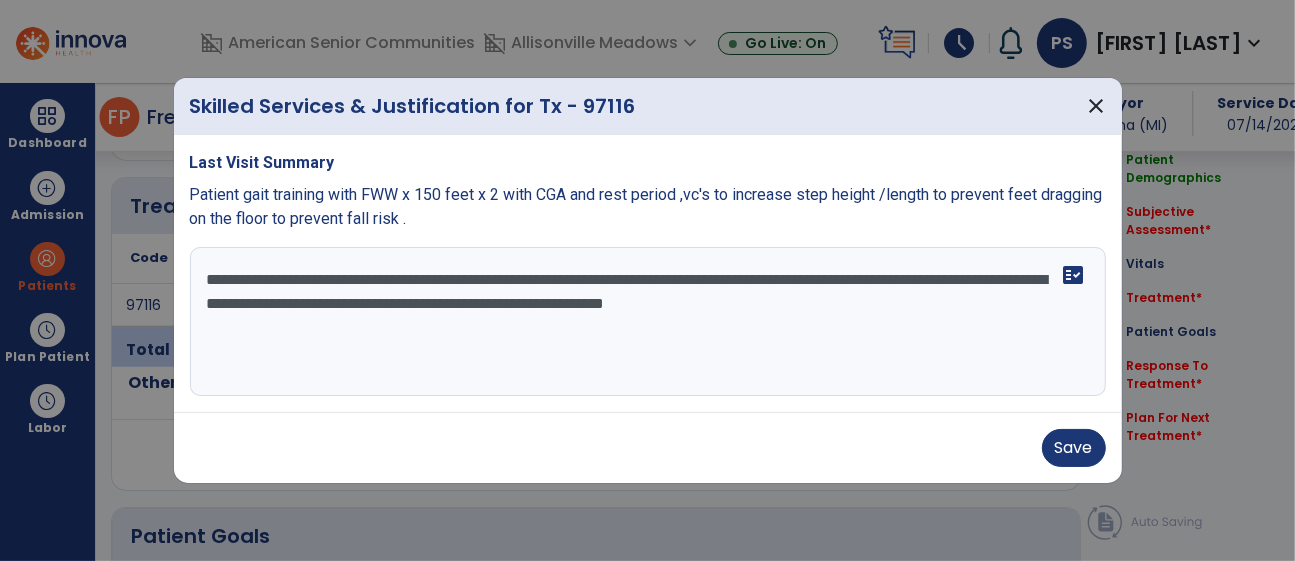 click on "**********" at bounding box center [648, 322] 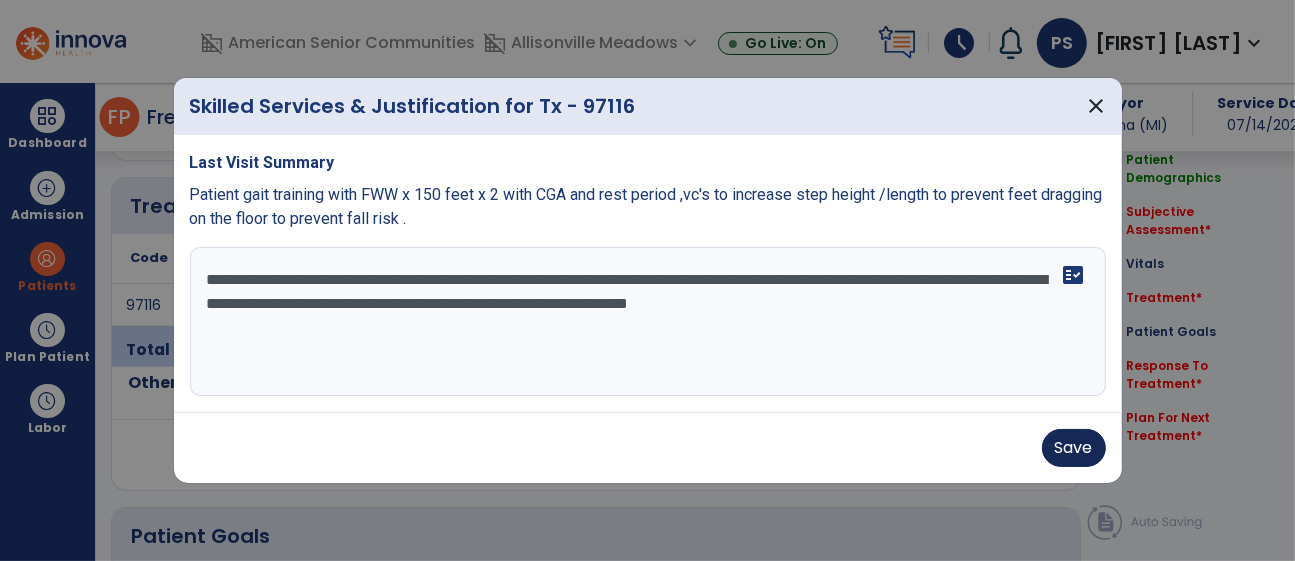 type on "**********" 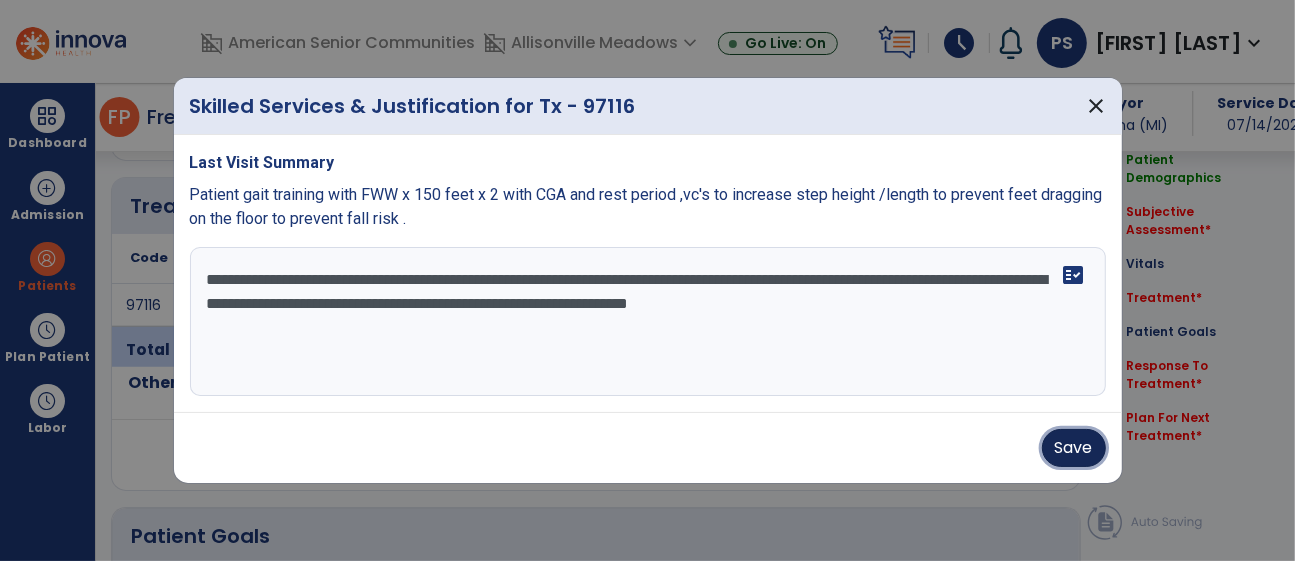 click on "Save" at bounding box center [1074, 448] 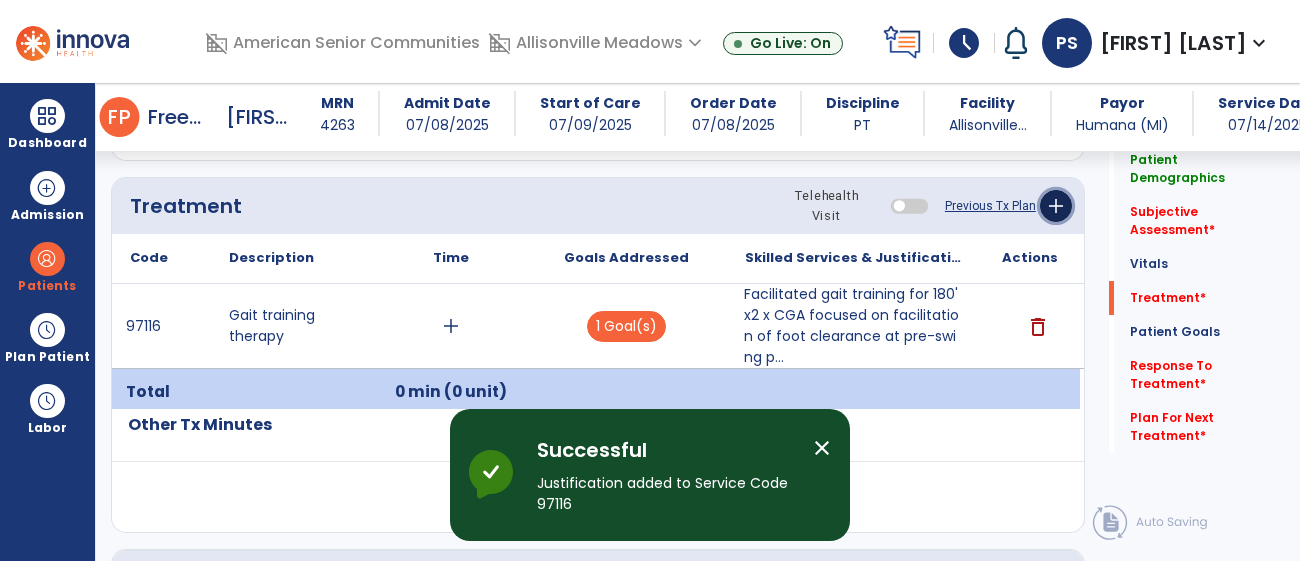 click on "add" 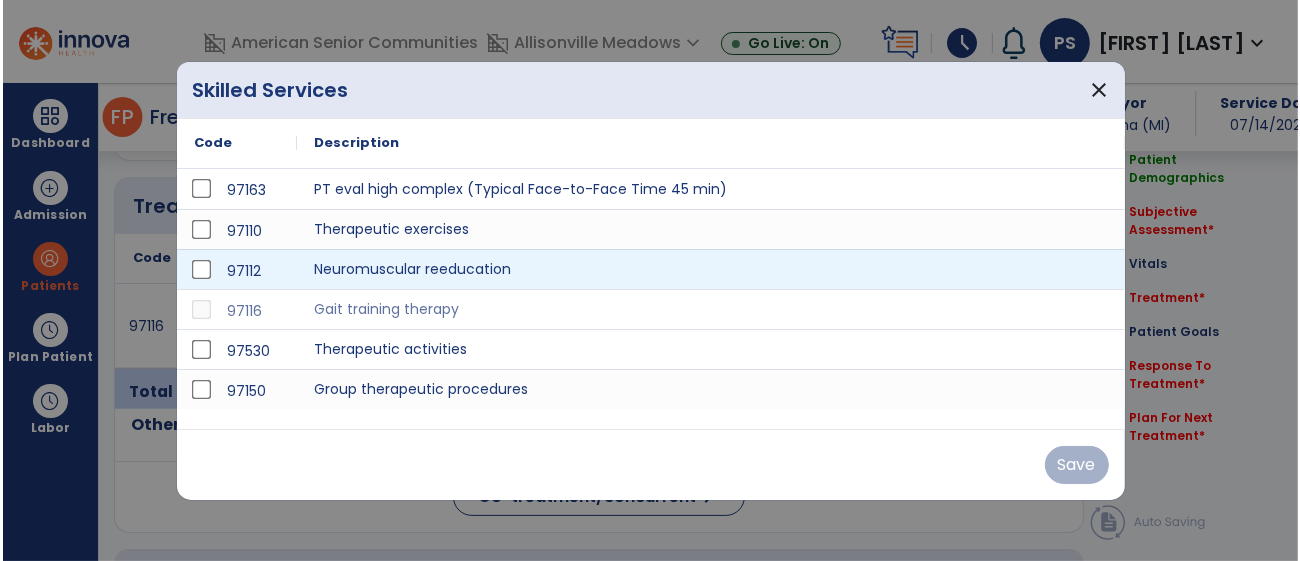 scroll, scrollTop: 1112, scrollLeft: 0, axis: vertical 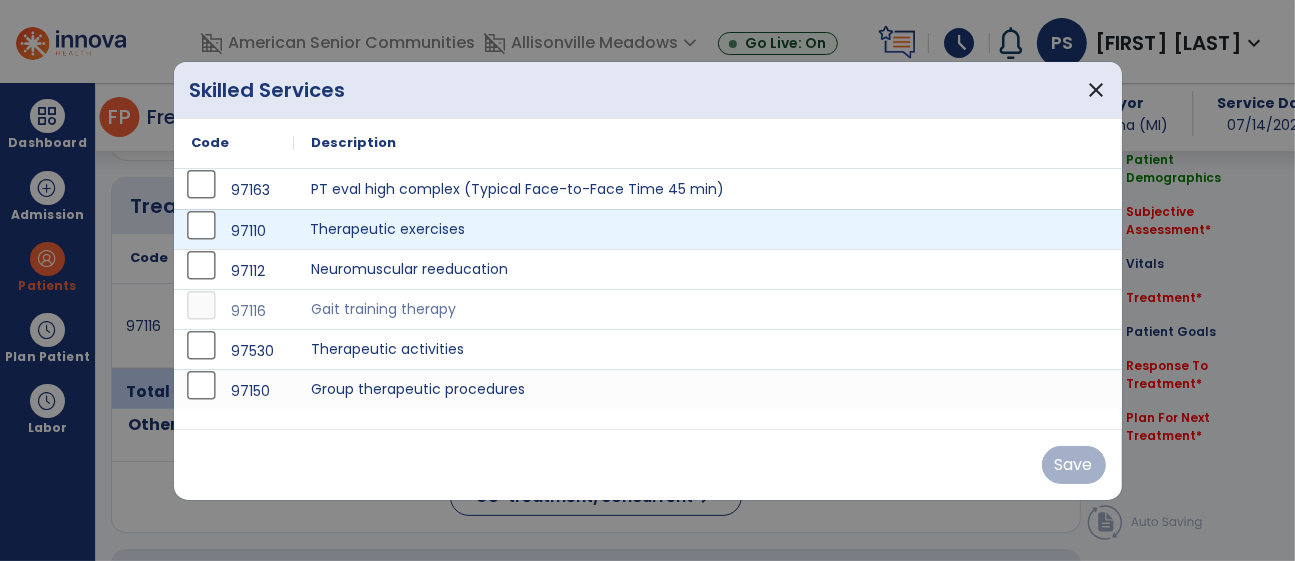 click on "Therapeutic exercises" at bounding box center [708, 229] 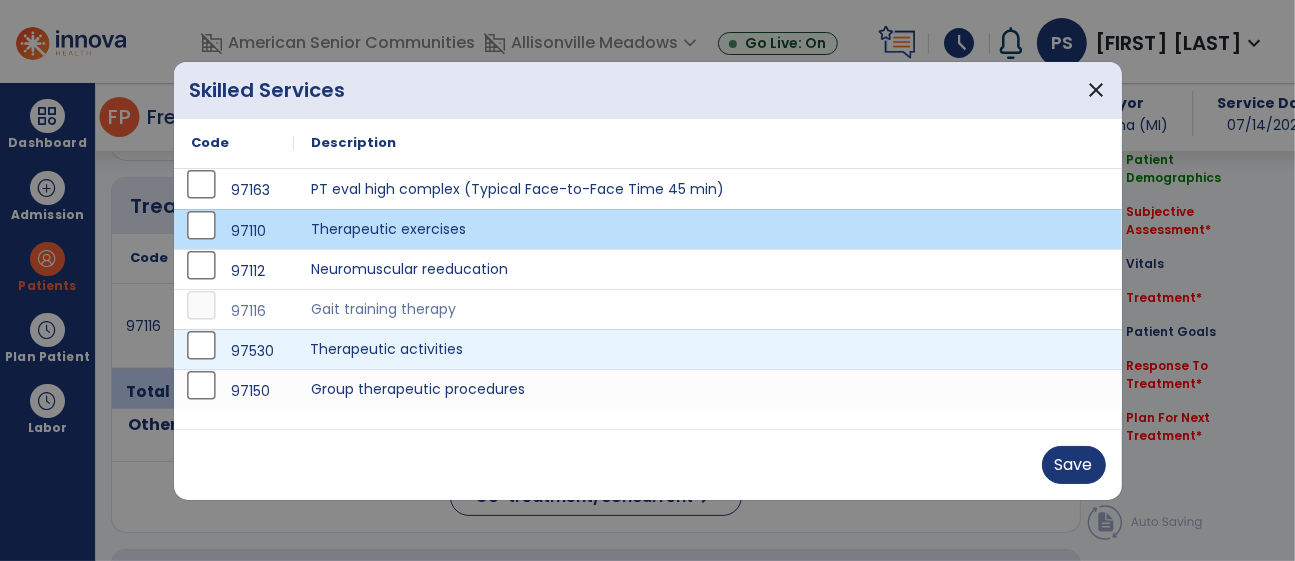 drag, startPoint x: 398, startPoint y: 354, endPoint x: 603, endPoint y: 375, distance: 206.0728 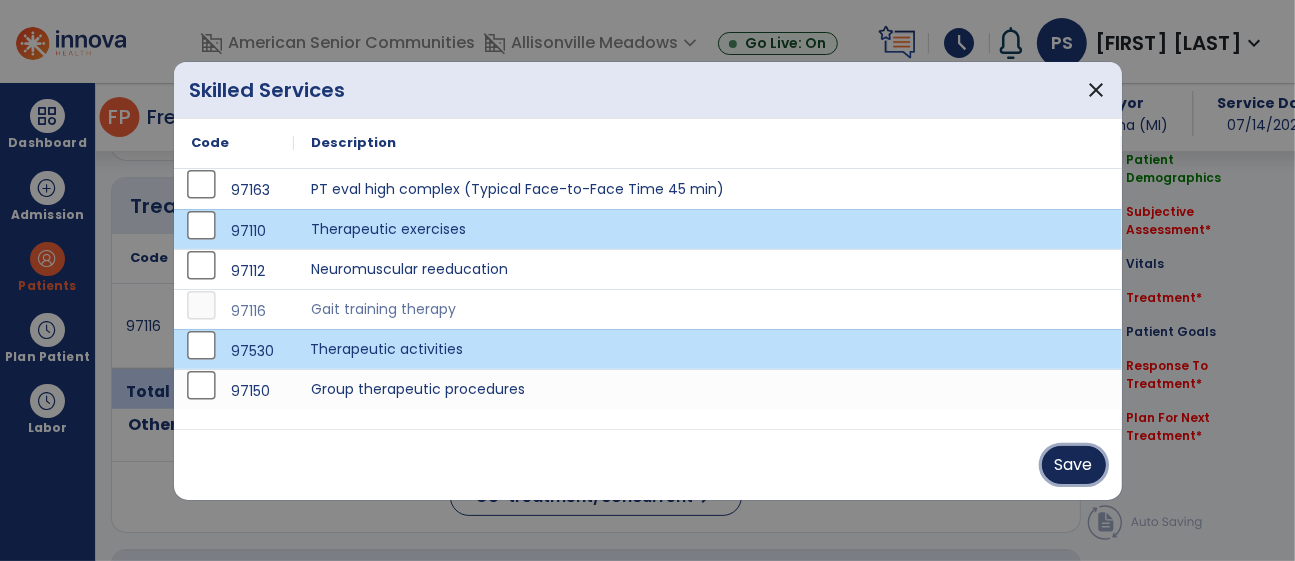 click on "Save" at bounding box center (1074, 465) 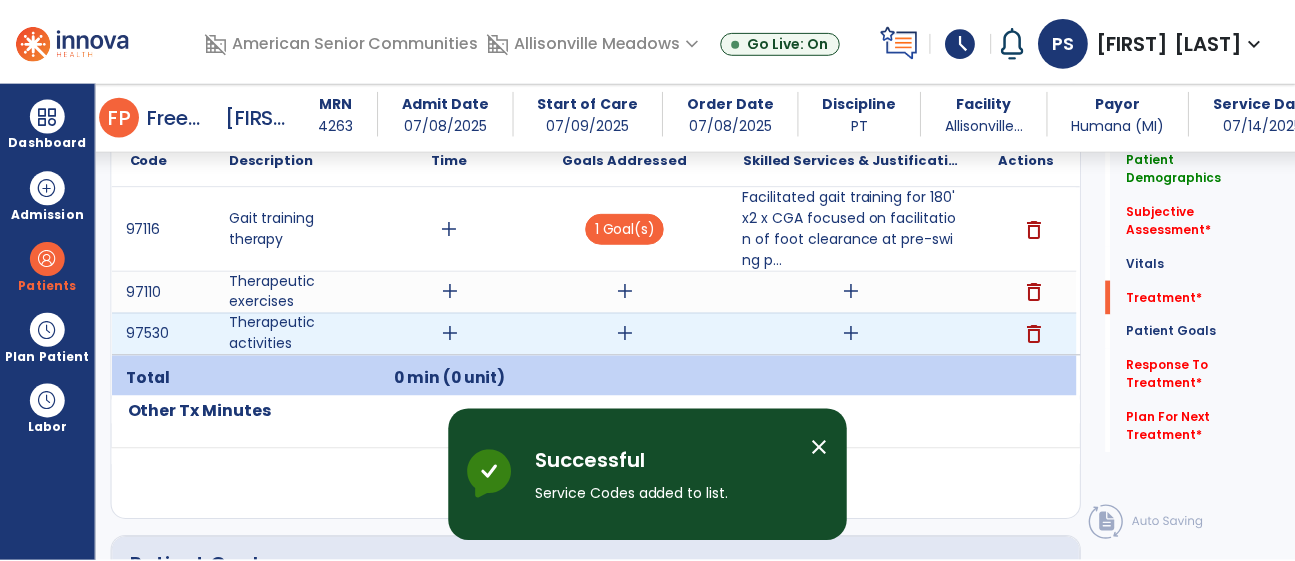 scroll, scrollTop: 1184, scrollLeft: 0, axis: vertical 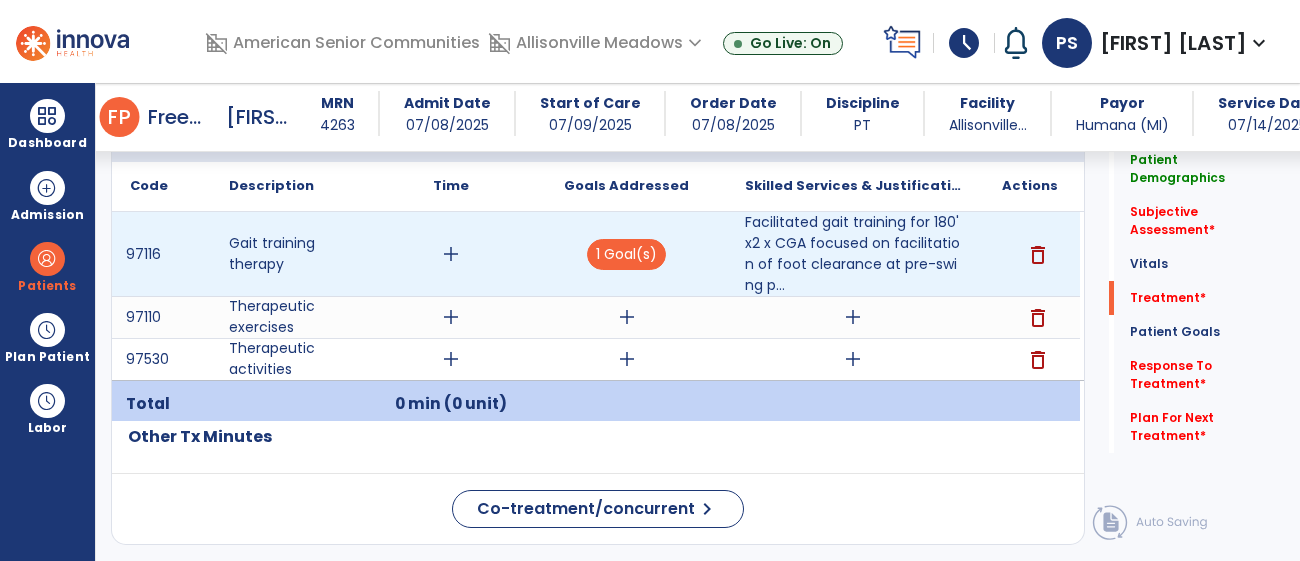 click on "add" at bounding box center (451, 254) 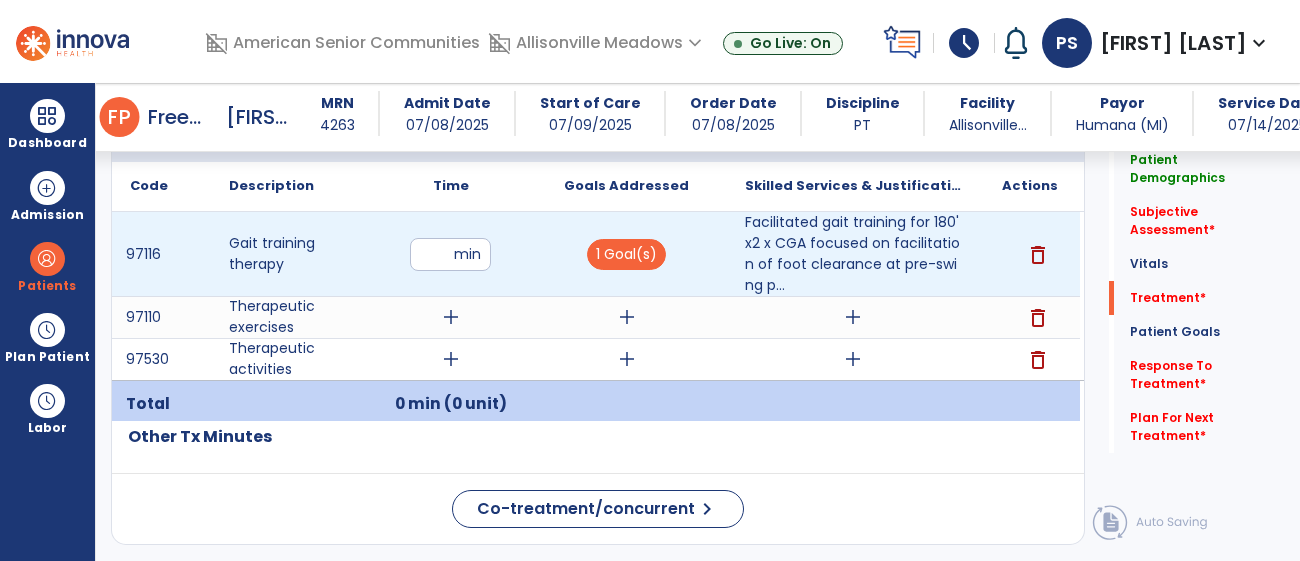 type on "**" 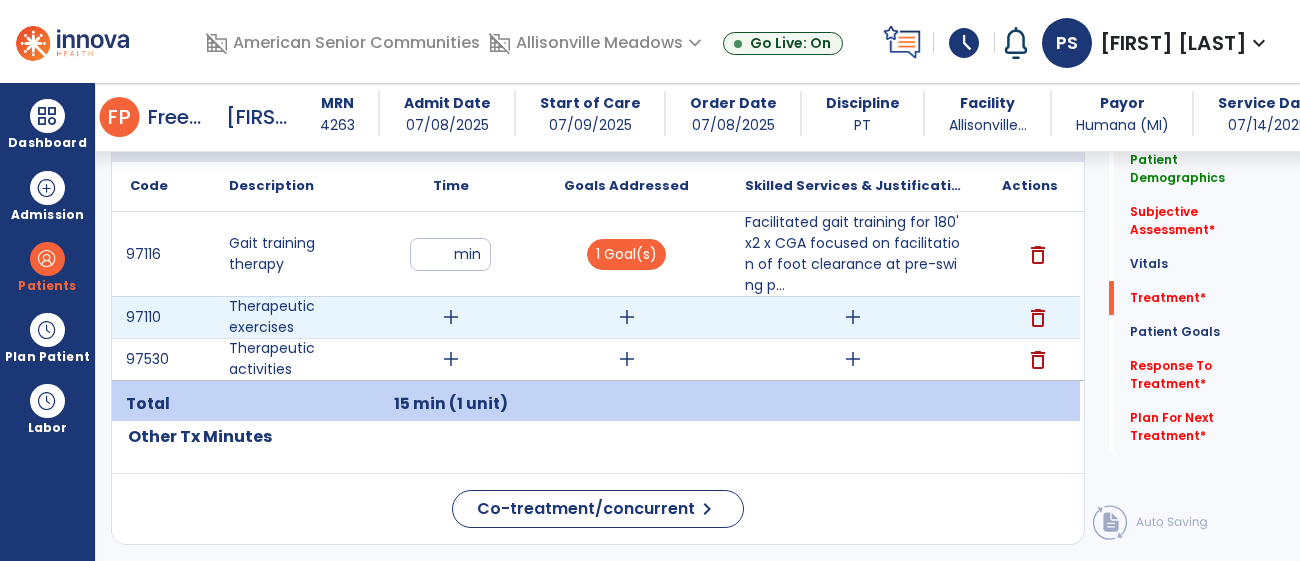 click on "add" at bounding box center (451, 317) 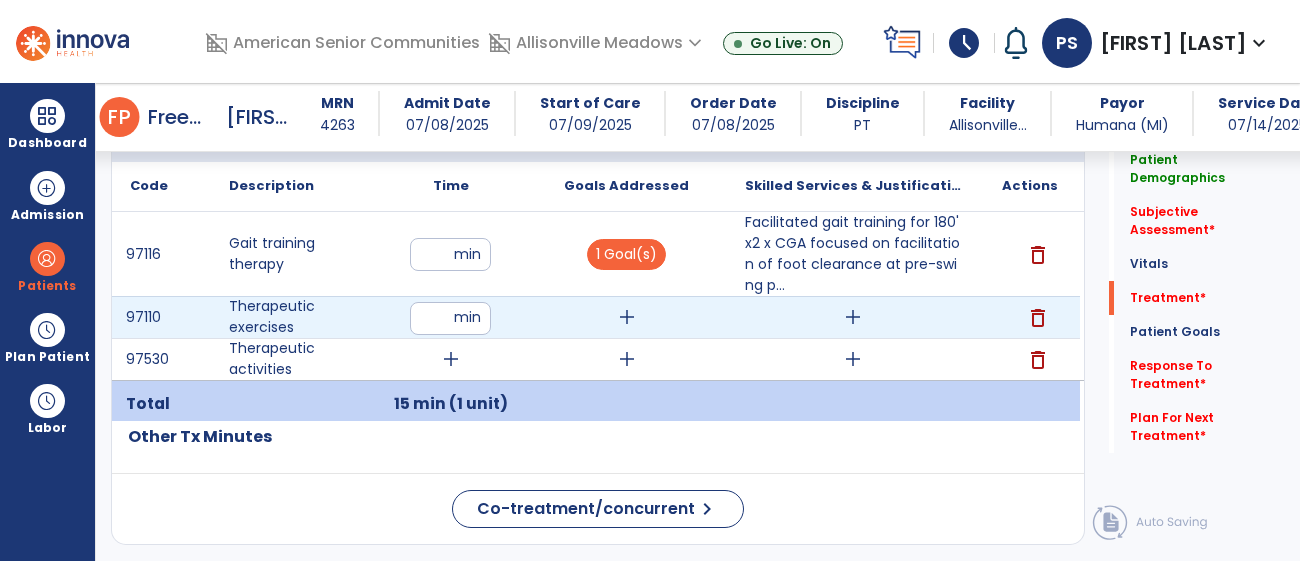 type on "**" 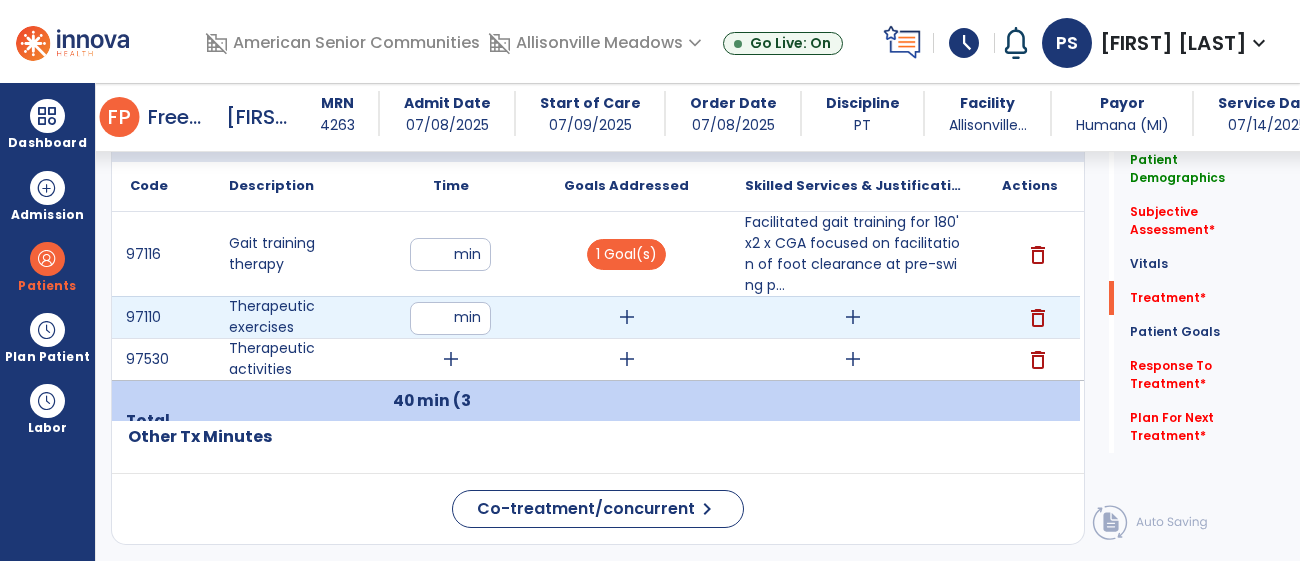 click on "**" at bounding box center (450, 318) 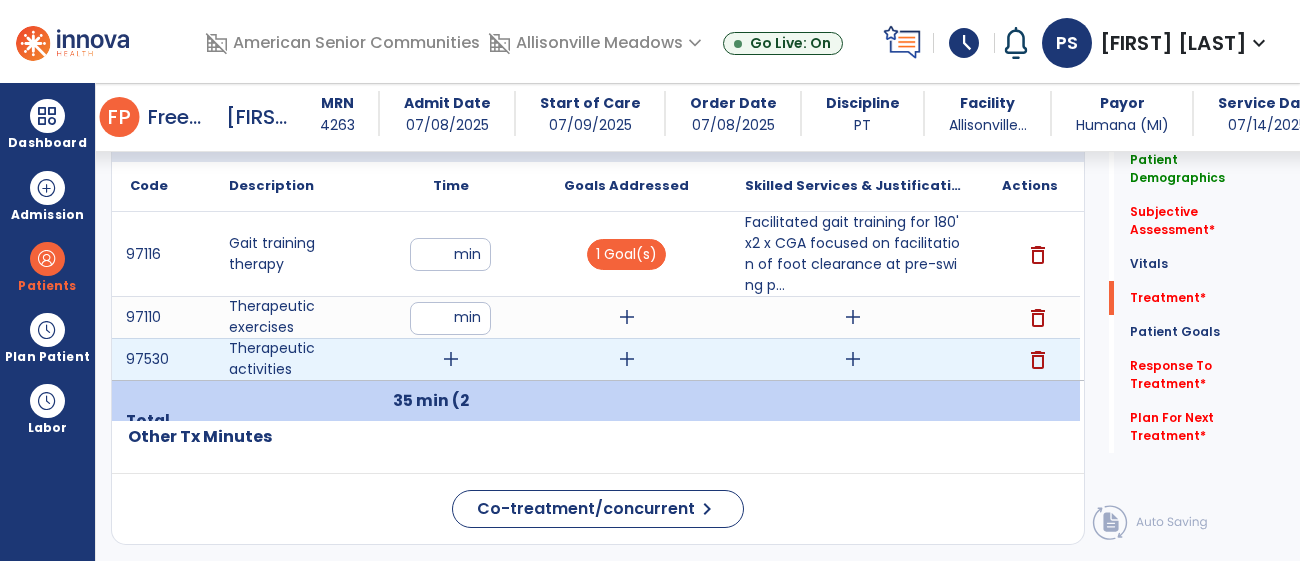 click on "add" at bounding box center [451, 359] 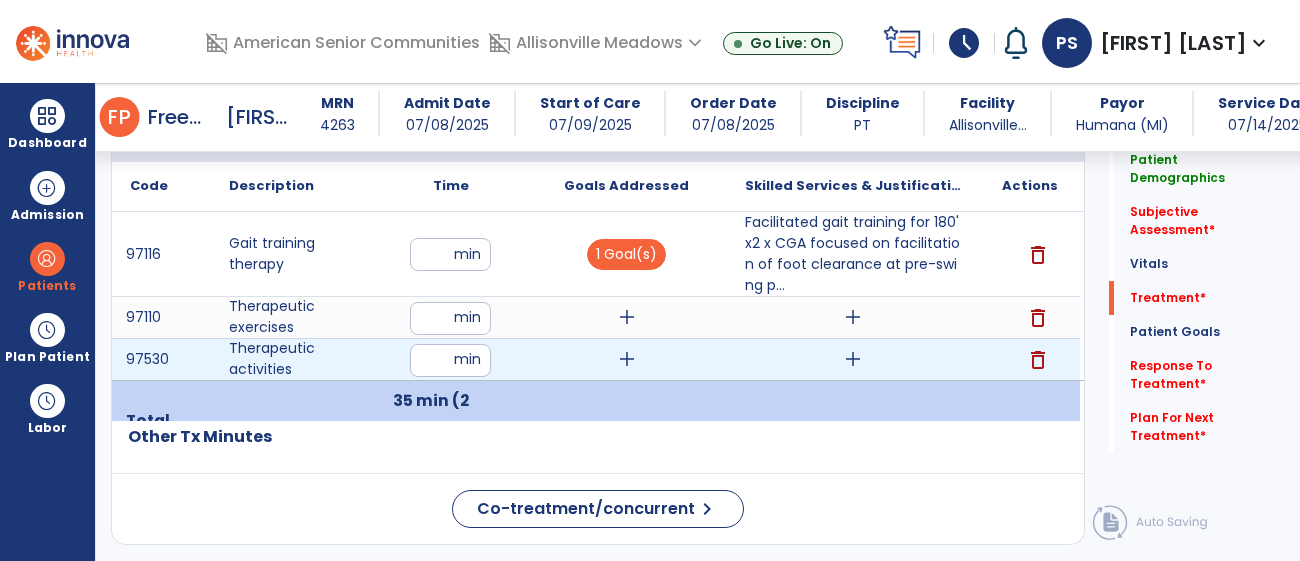 type on "**" 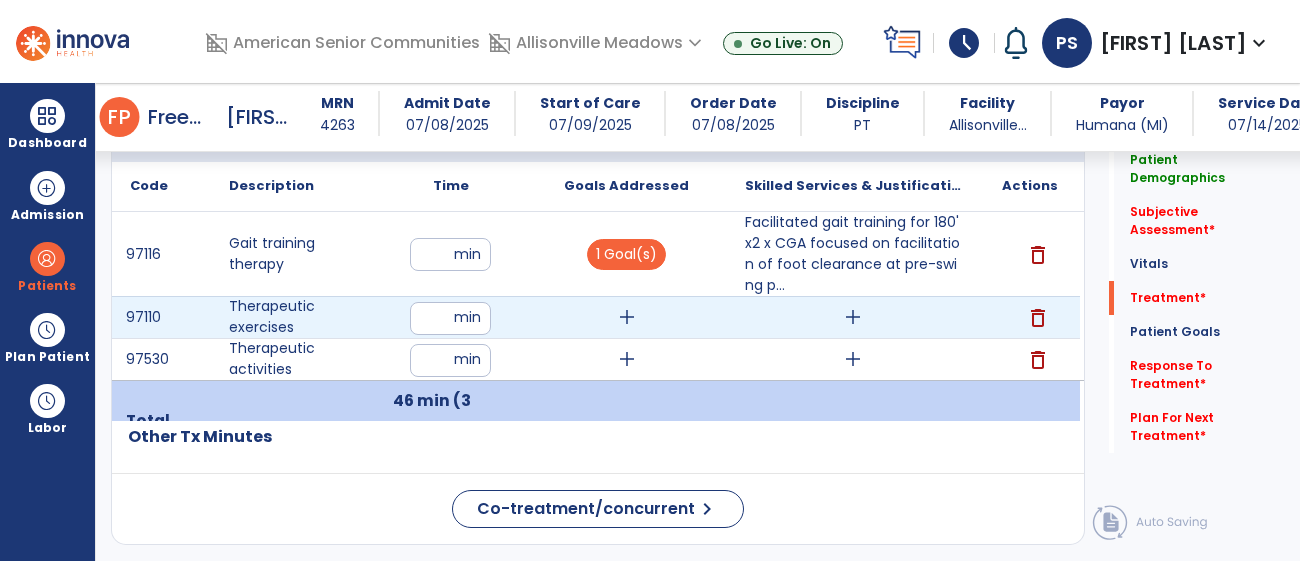 click on "add" at bounding box center [627, 317] 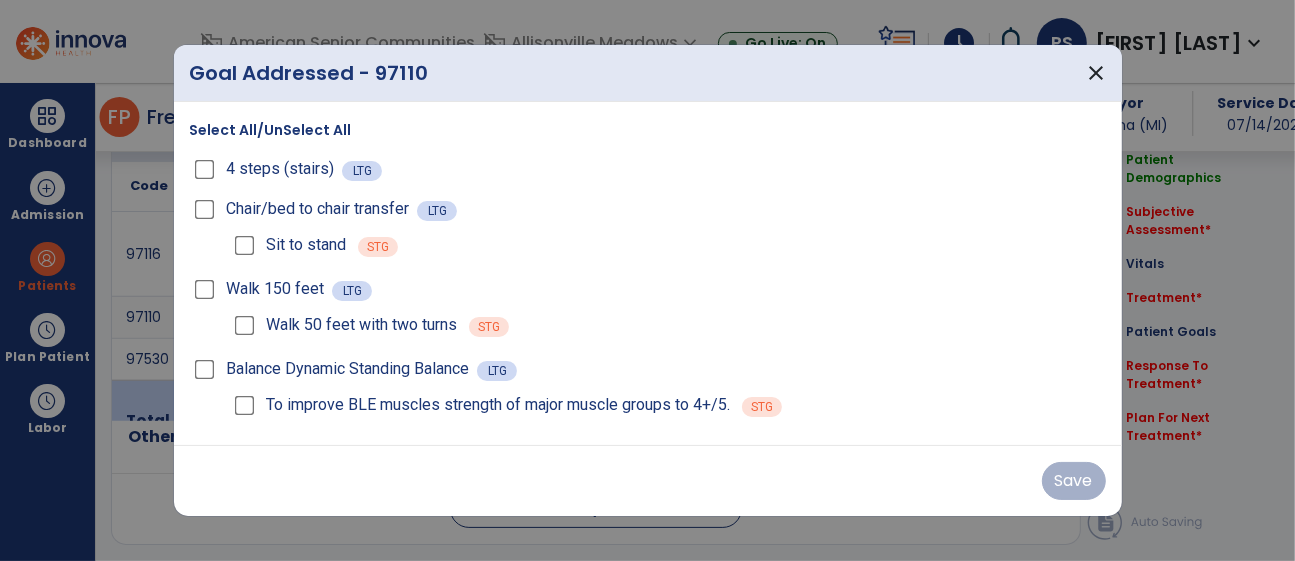 scroll, scrollTop: 1184, scrollLeft: 0, axis: vertical 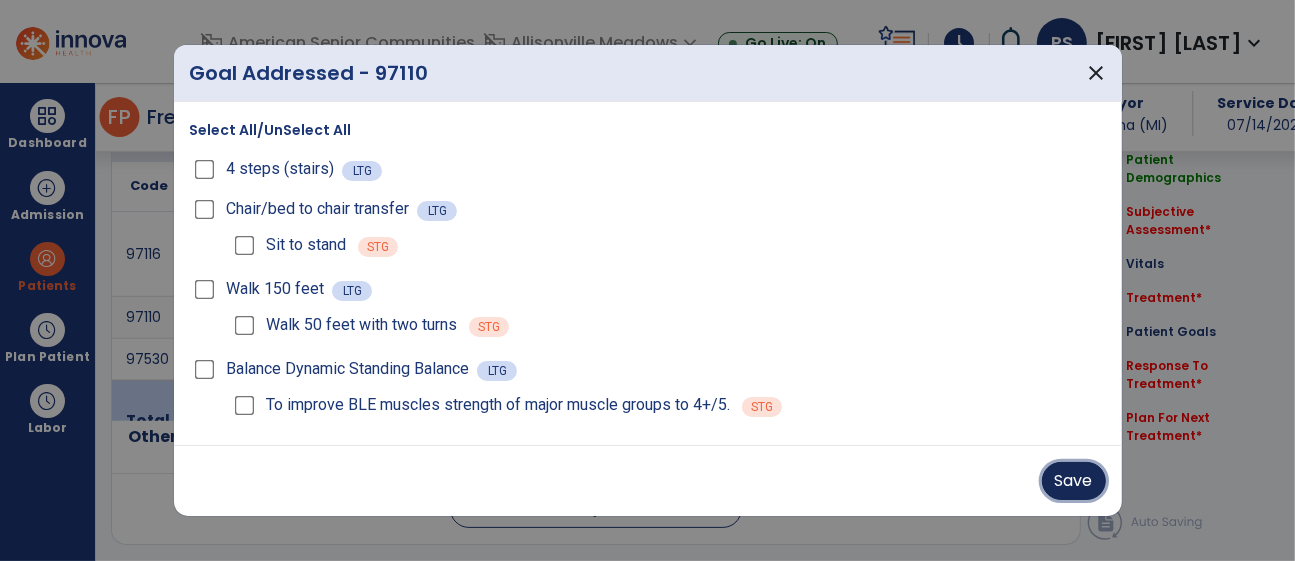 click on "Save" at bounding box center [1074, 481] 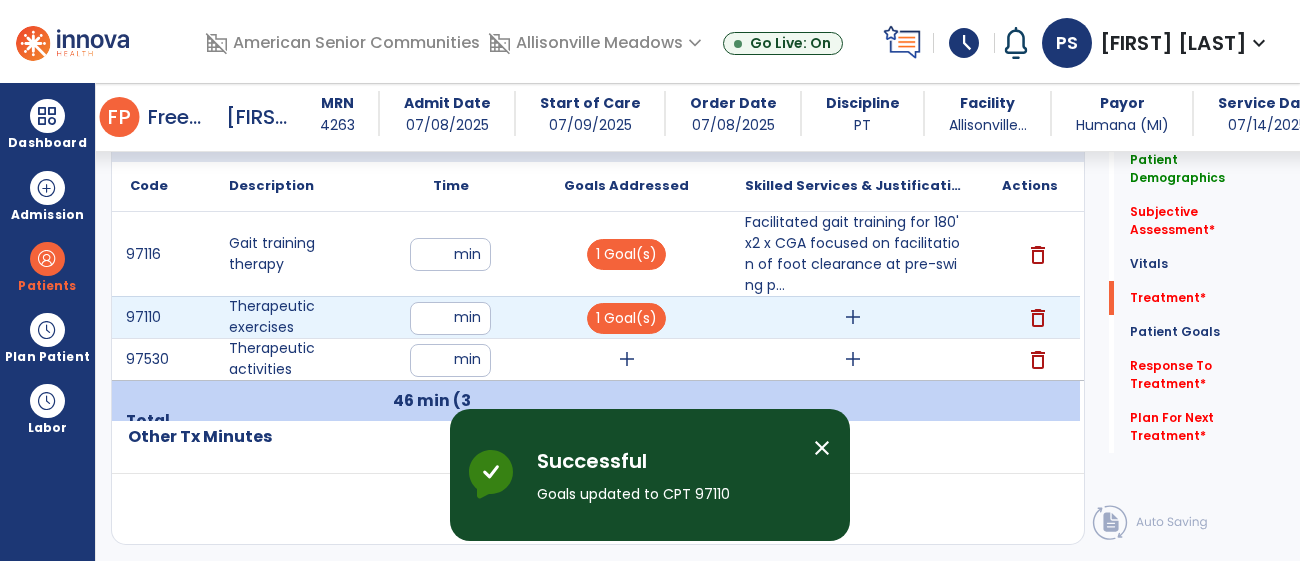 click on "add" at bounding box center [853, 317] 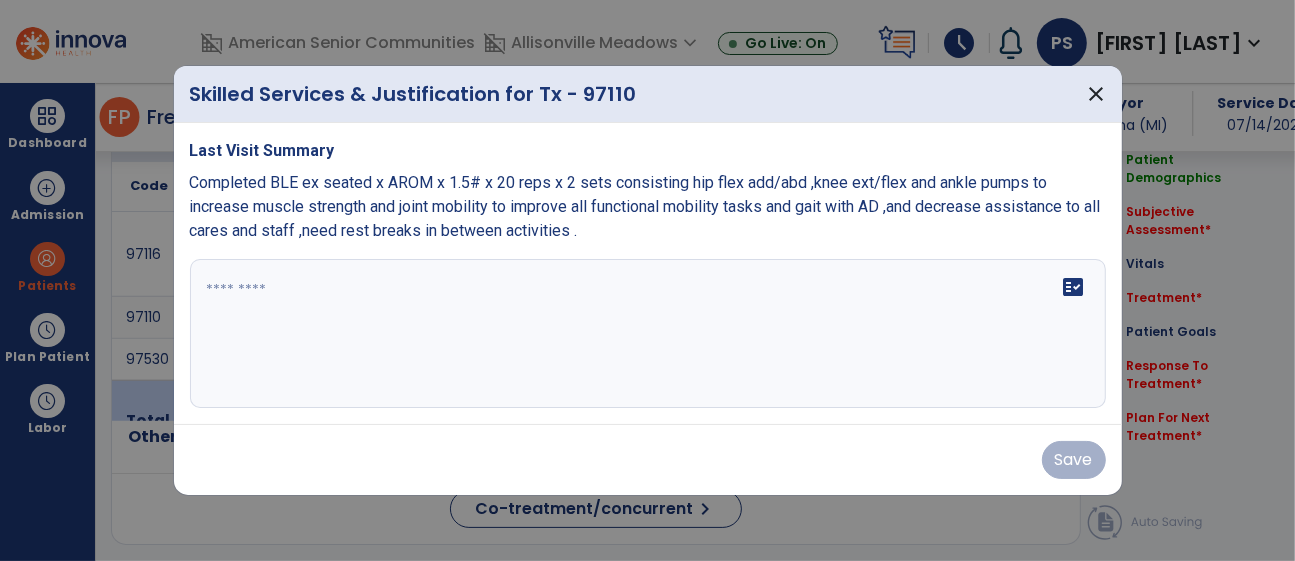 scroll, scrollTop: 1184, scrollLeft: 0, axis: vertical 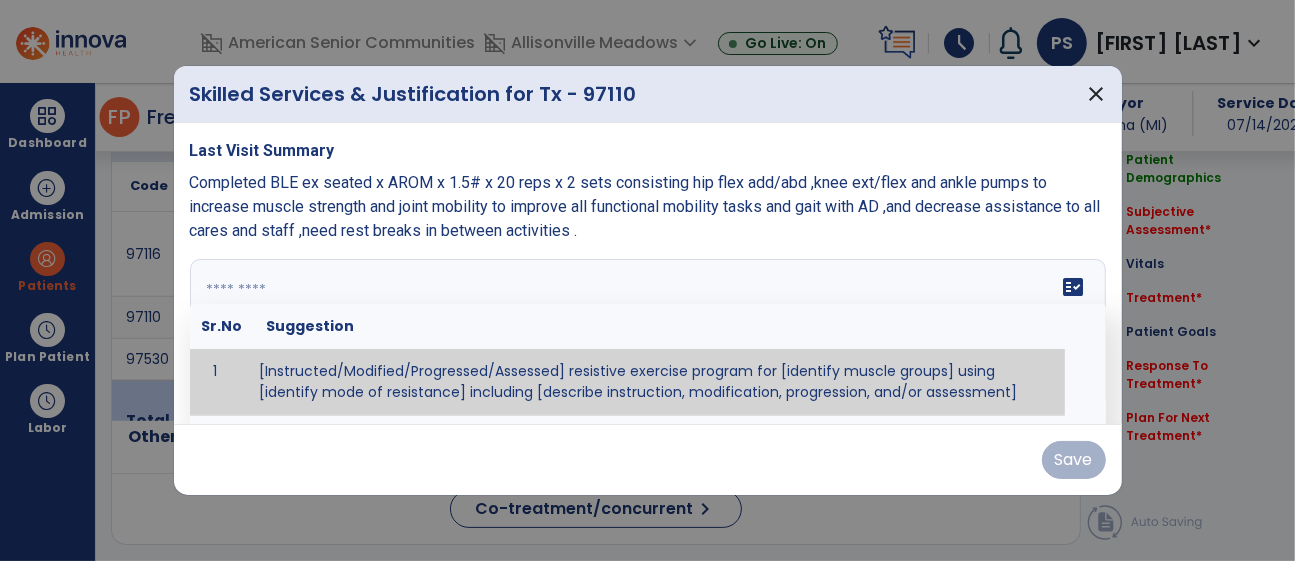 click at bounding box center [648, 334] 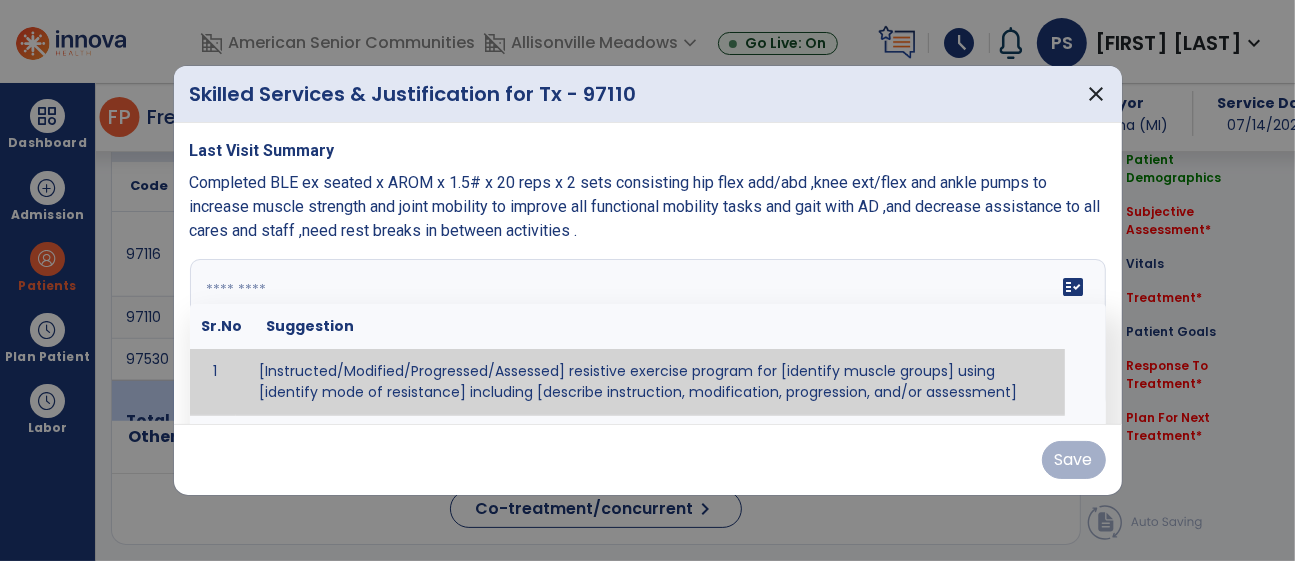 paste on "**********" 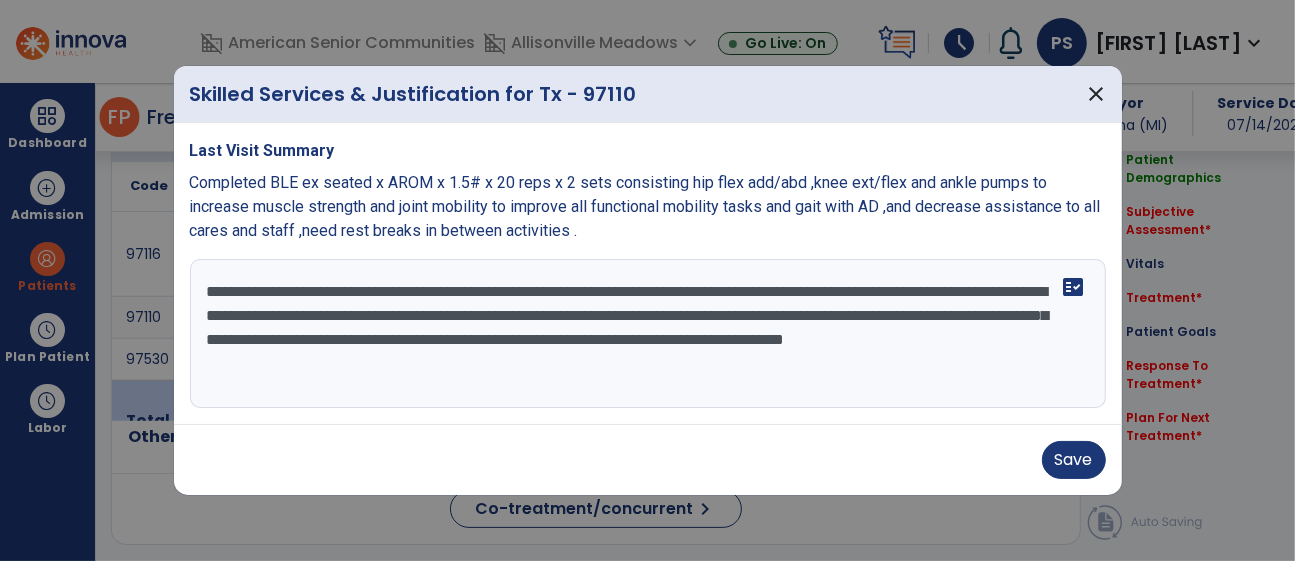 click on "**********" at bounding box center (648, 334) 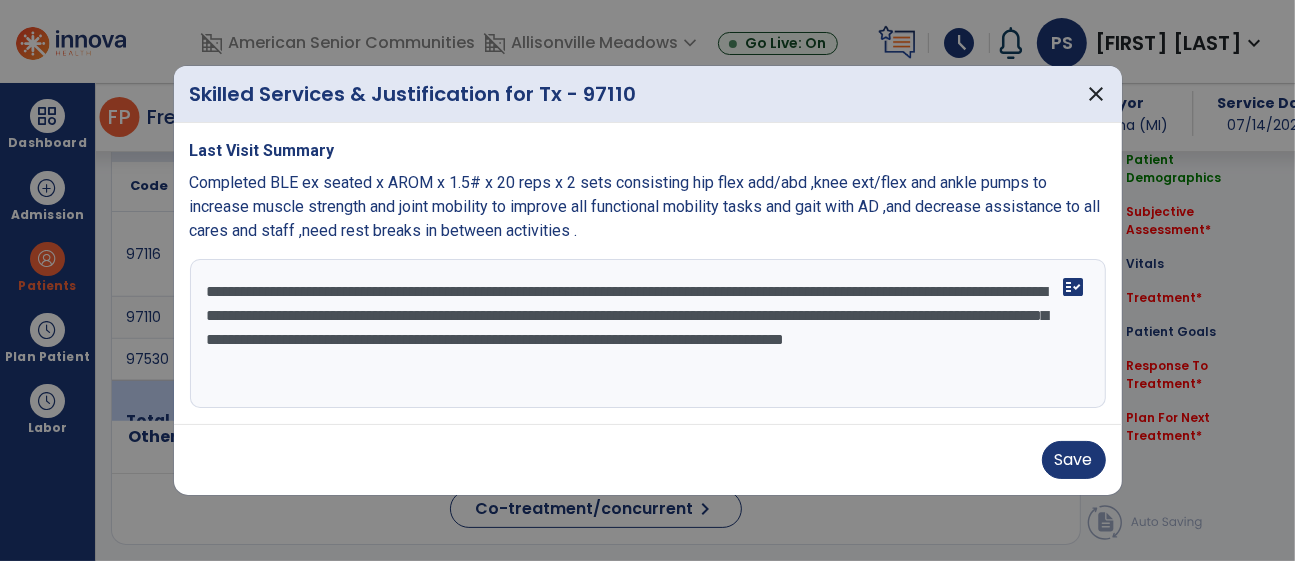 drag, startPoint x: 677, startPoint y: 320, endPoint x: 675, endPoint y: 310, distance: 10.198039 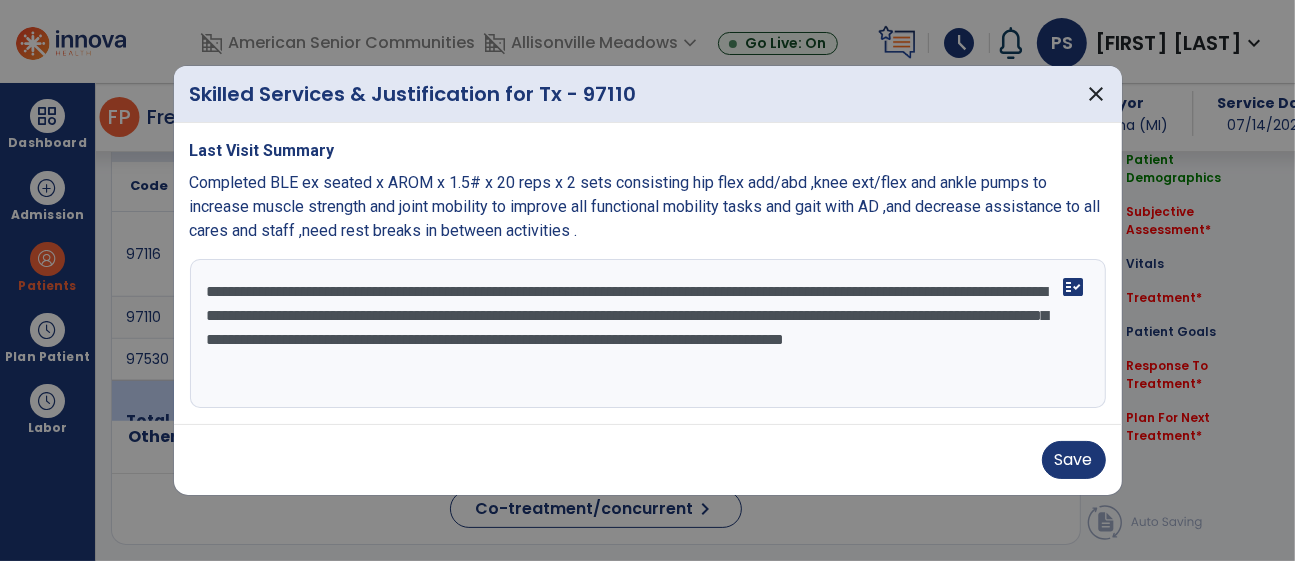 drag, startPoint x: 813, startPoint y: 311, endPoint x: 1006, endPoint y: 327, distance: 193.66208 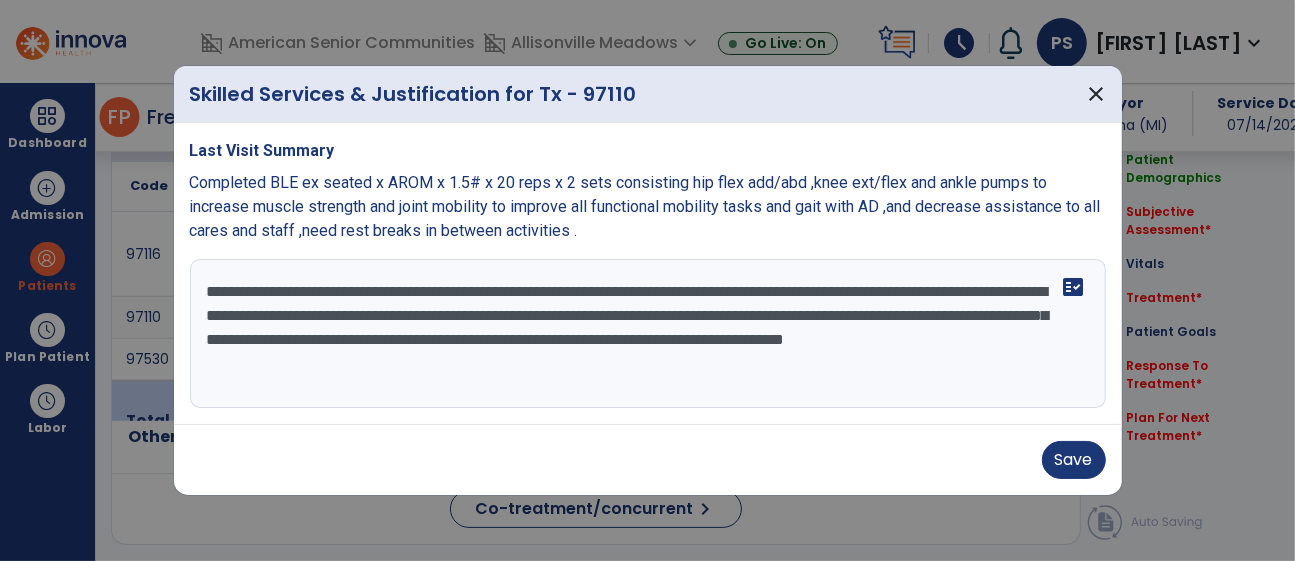 drag, startPoint x: 1003, startPoint y: 309, endPoint x: 814, endPoint y: 321, distance: 189.38057 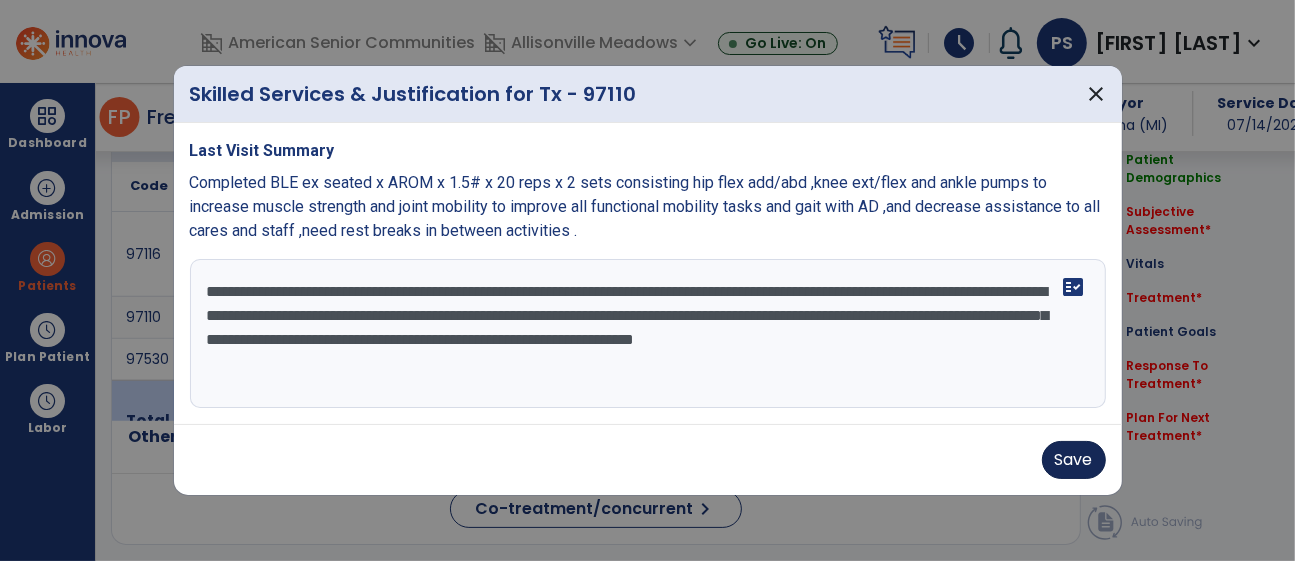 type on "**********" 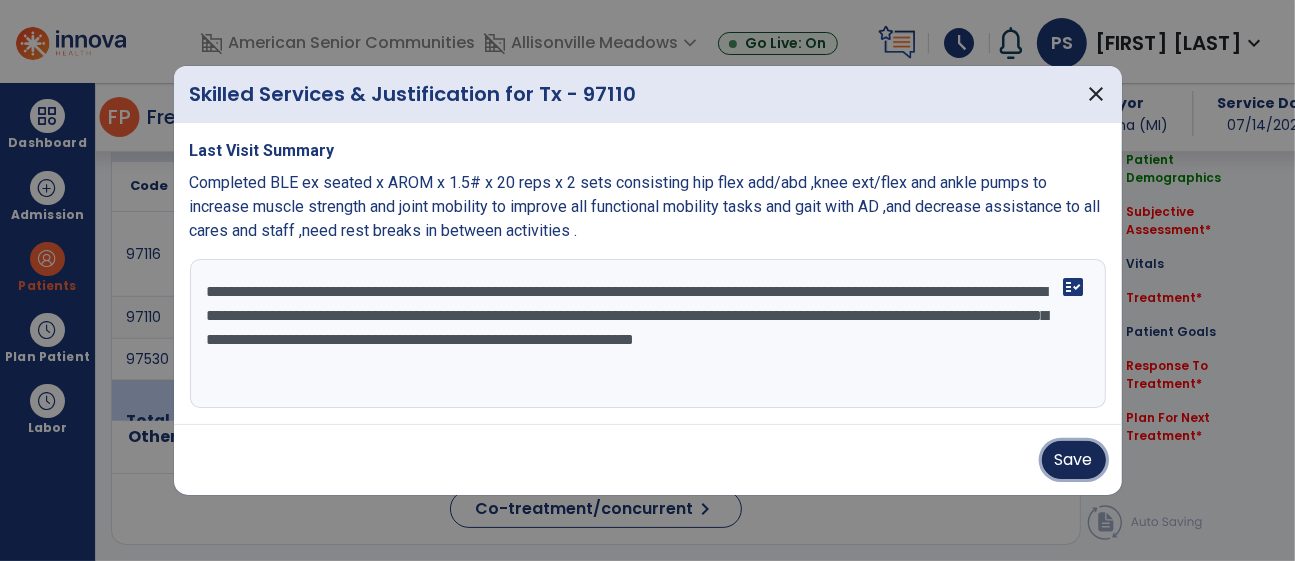 click on "Save" at bounding box center (1074, 460) 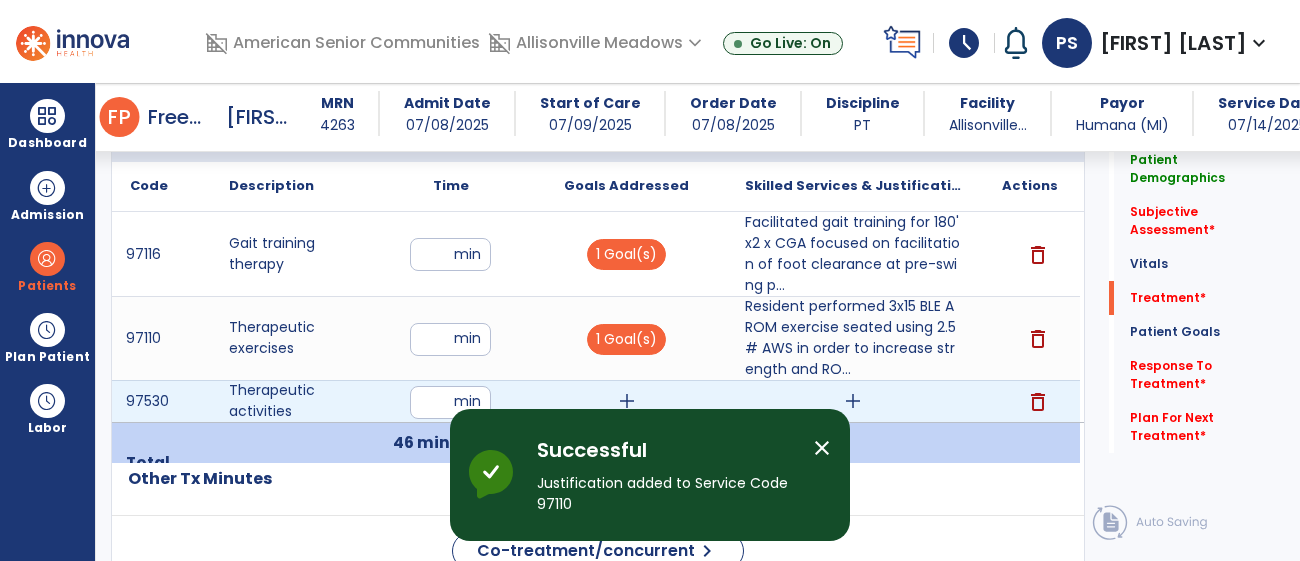 click on "add" at bounding box center (627, 401) 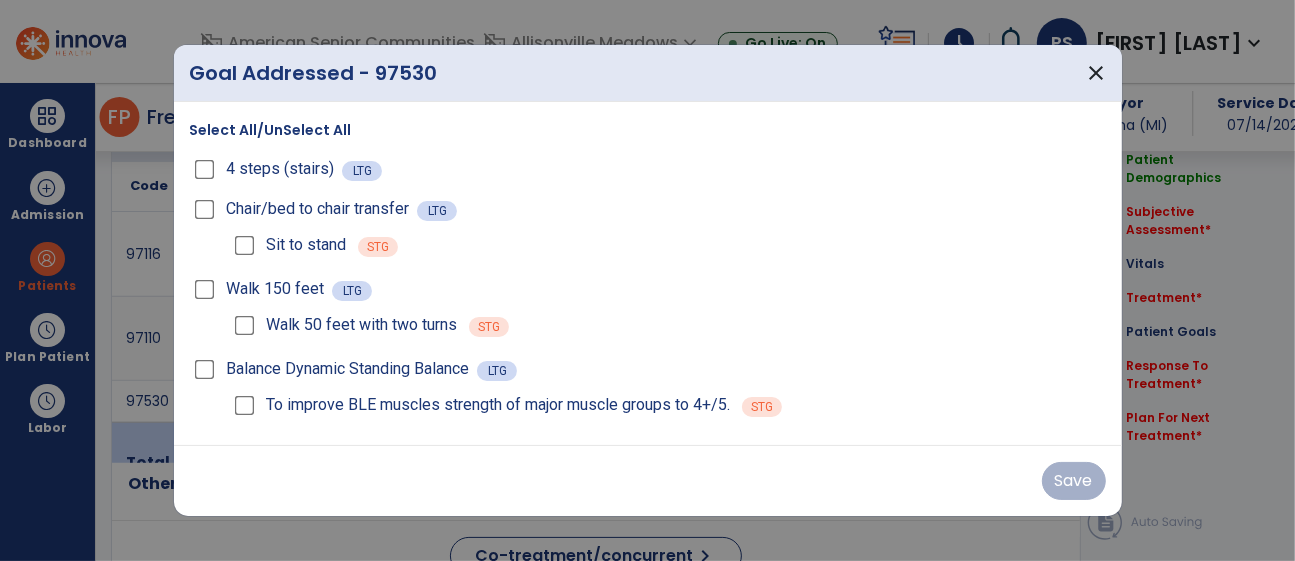 scroll, scrollTop: 1184, scrollLeft: 0, axis: vertical 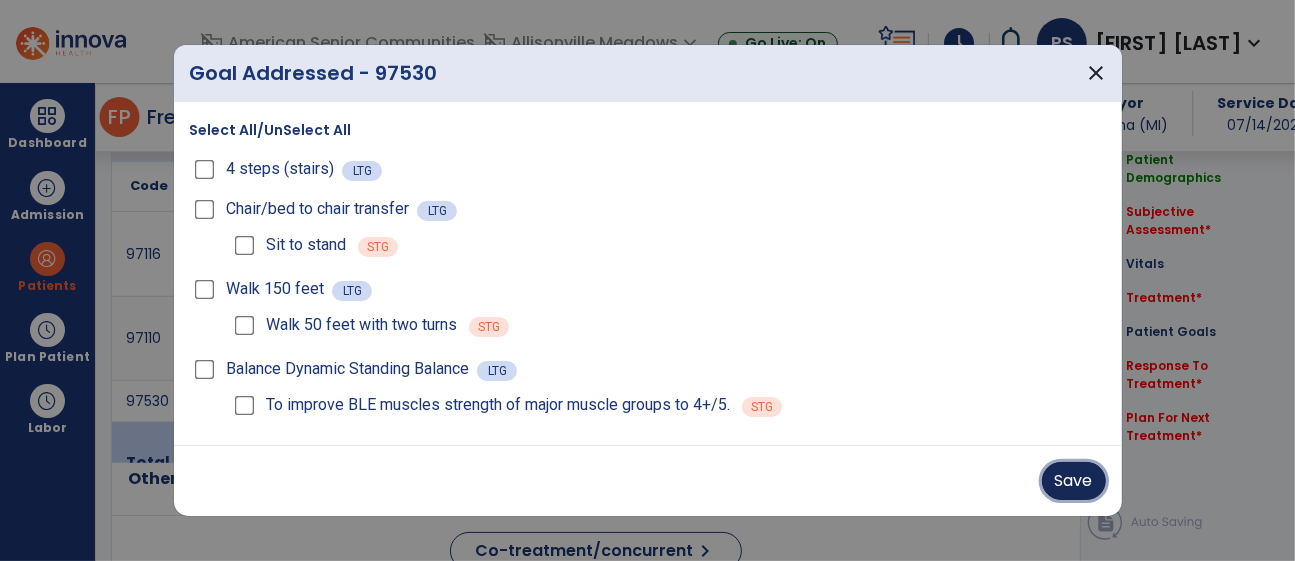click on "Save" at bounding box center (1074, 481) 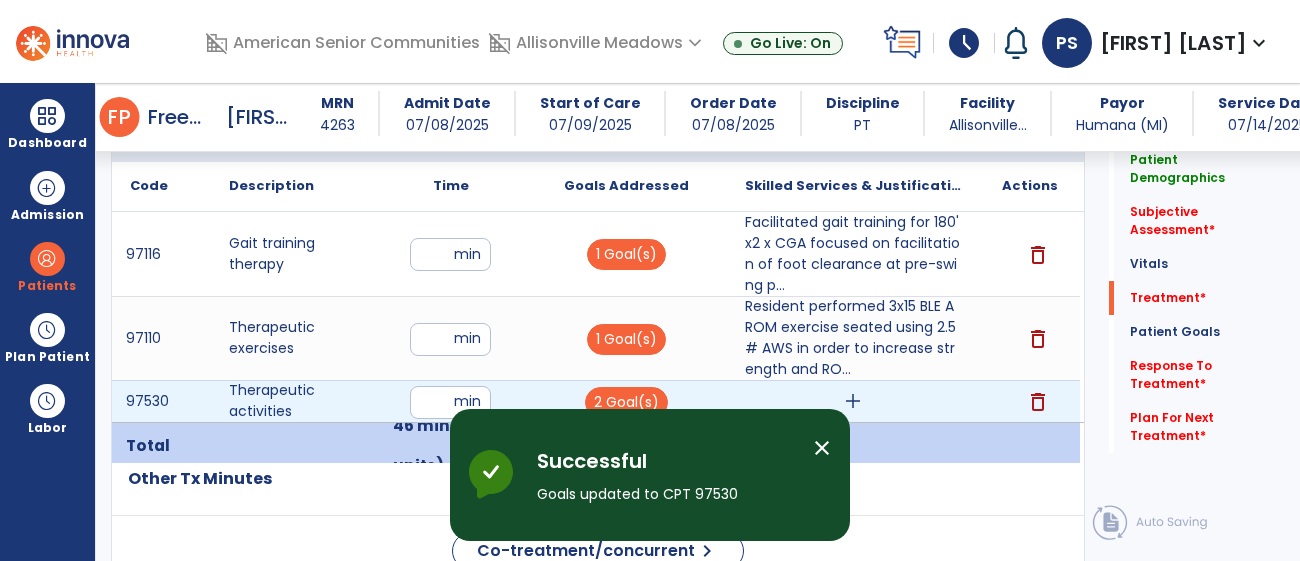 click on "add" at bounding box center (853, 401) 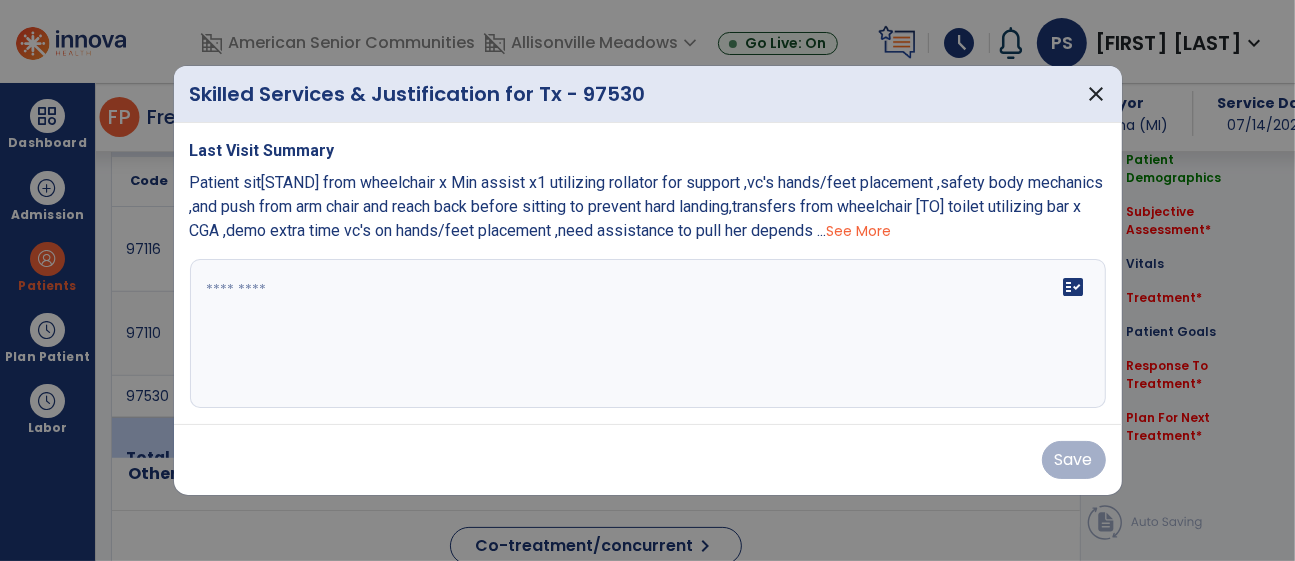 scroll, scrollTop: 1184, scrollLeft: 0, axis: vertical 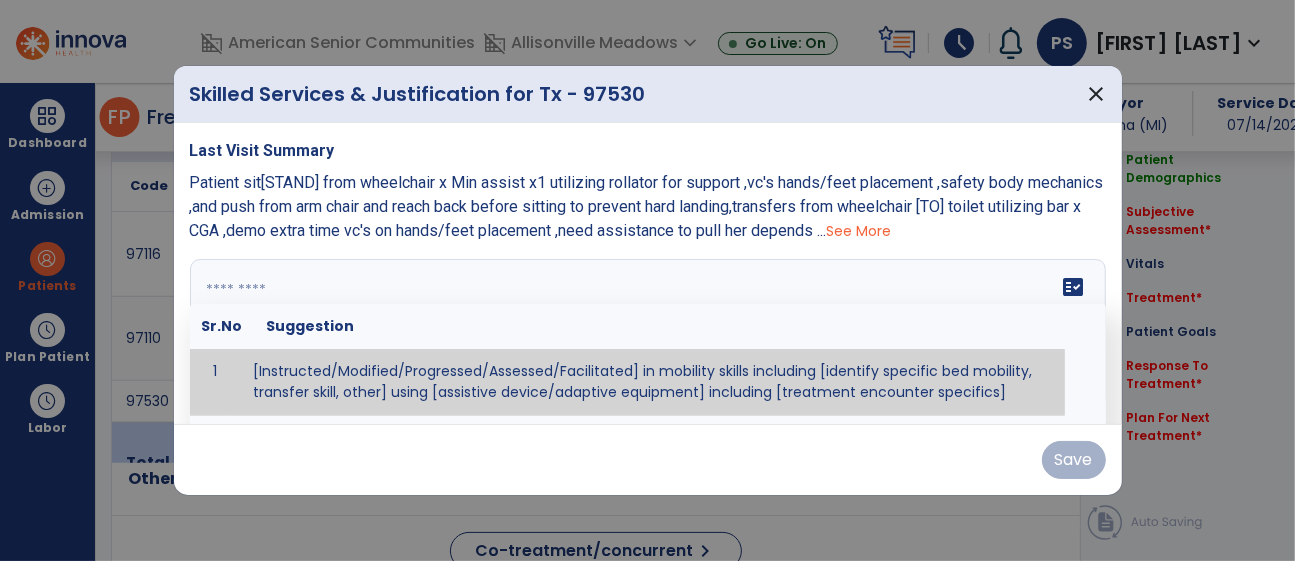 click at bounding box center [648, 334] 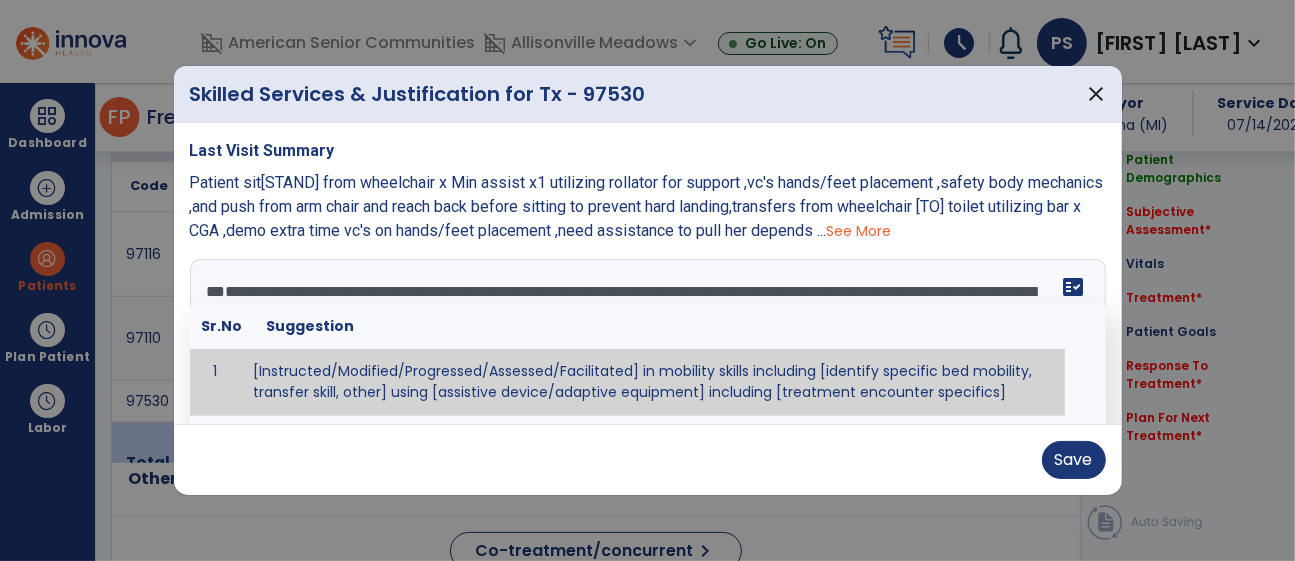 scroll, scrollTop: 39, scrollLeft: 0, axis: vertical 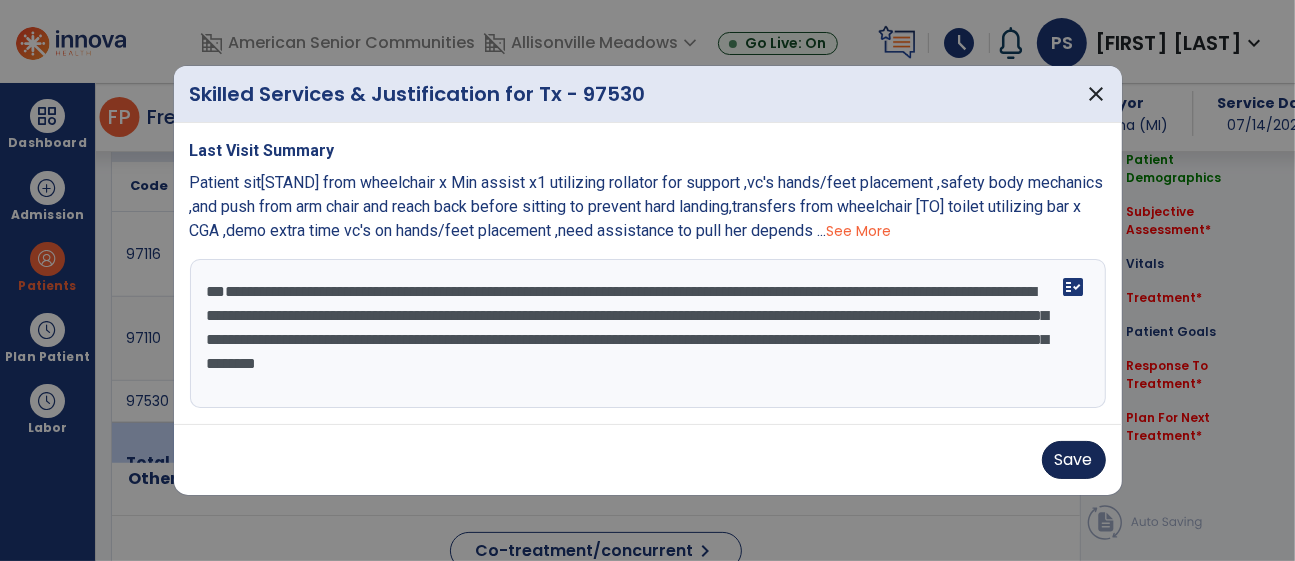 type on "**********" 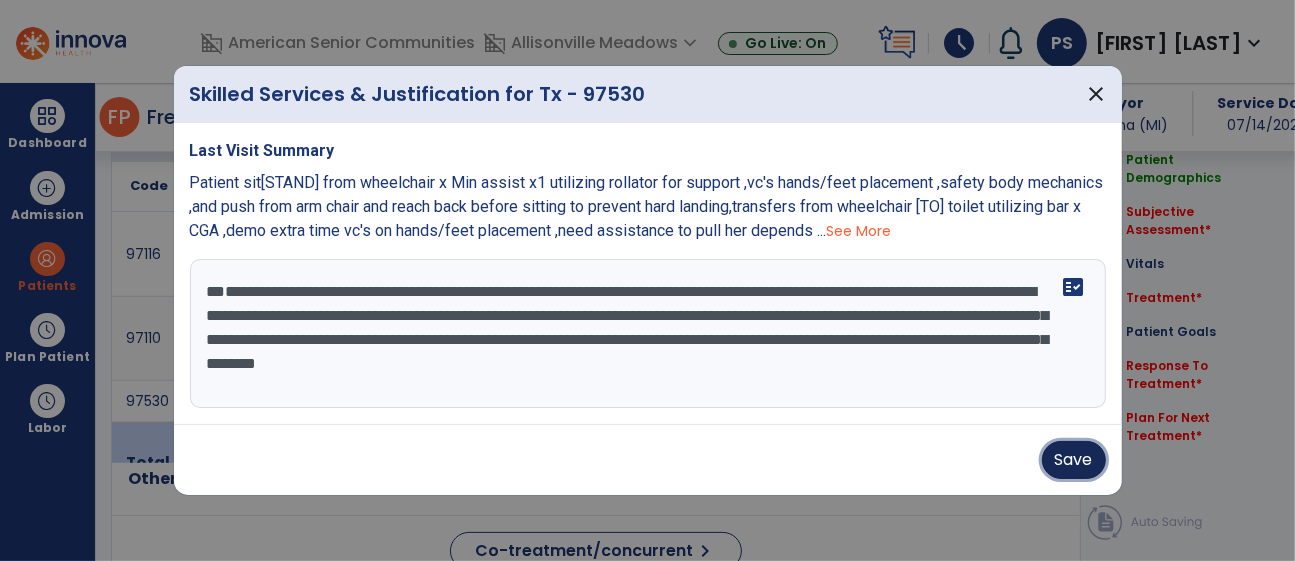click on "Save" at bounding box center (1074, 460) 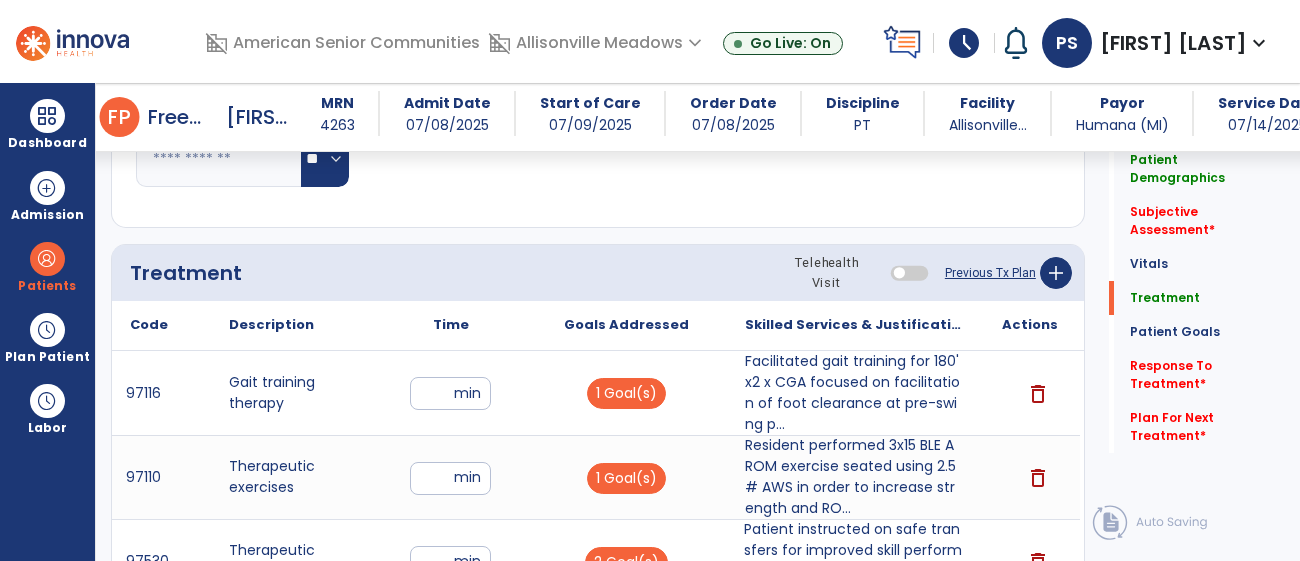 scroll, scrollTop: 1040, scrollLeft: 0, axis: vertical 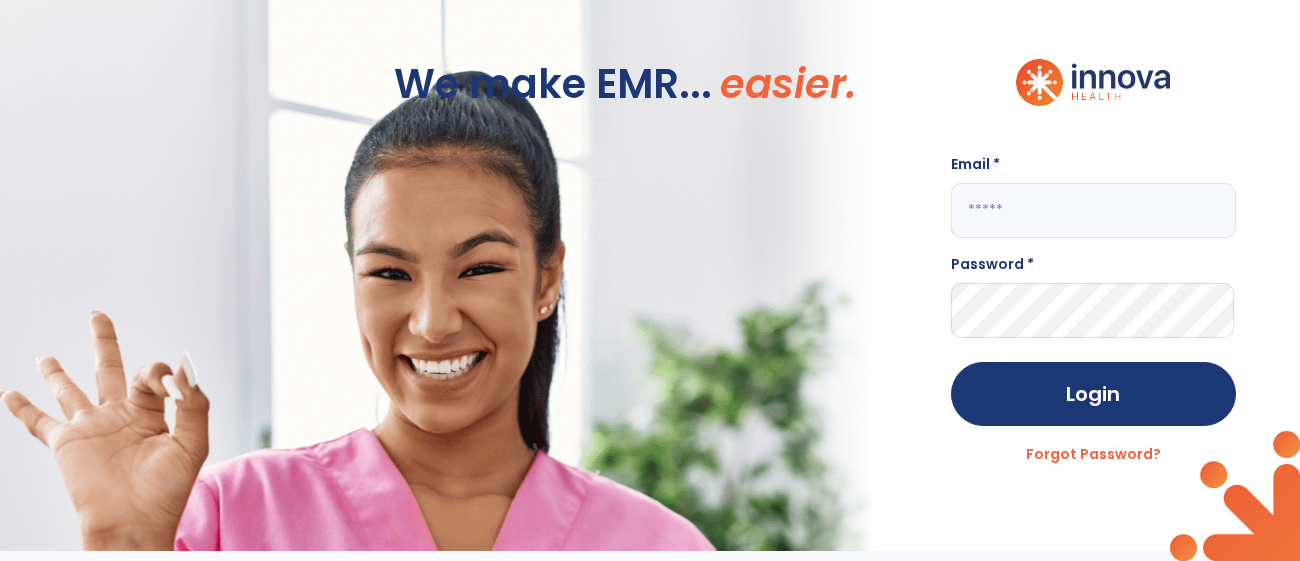 click 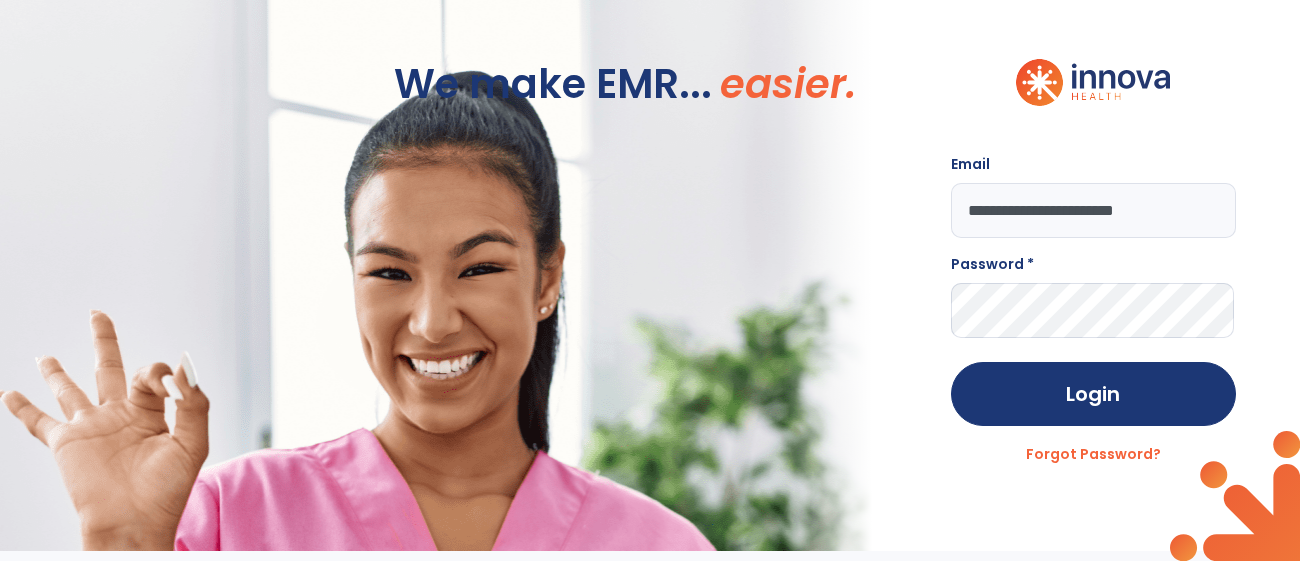 type on "**********" 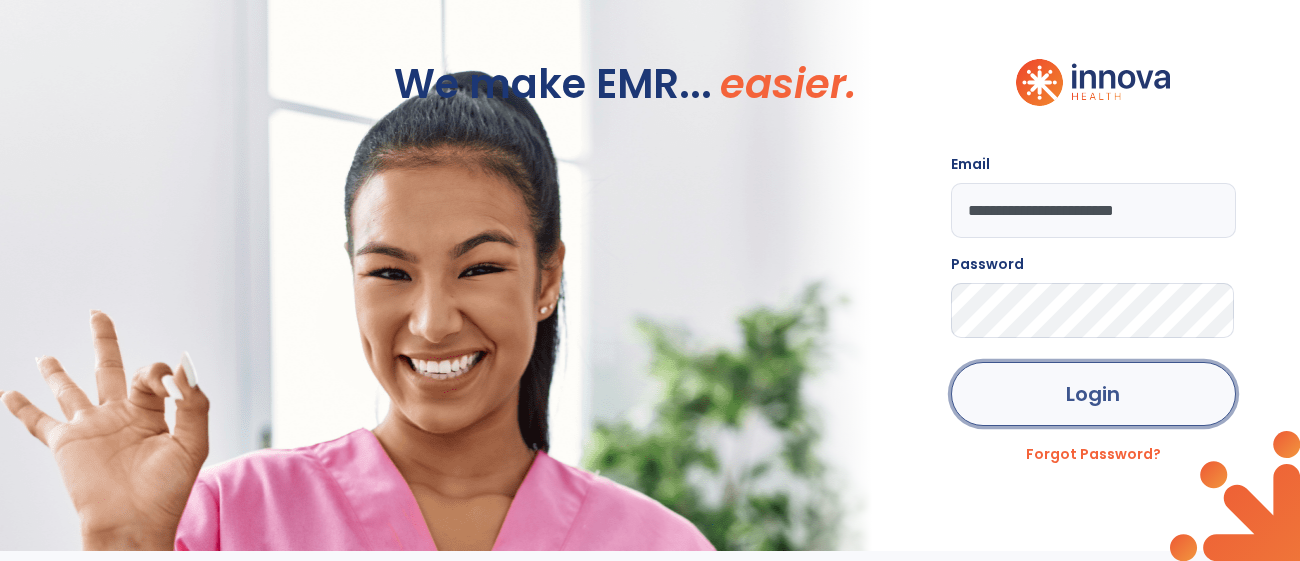 click on "Login" 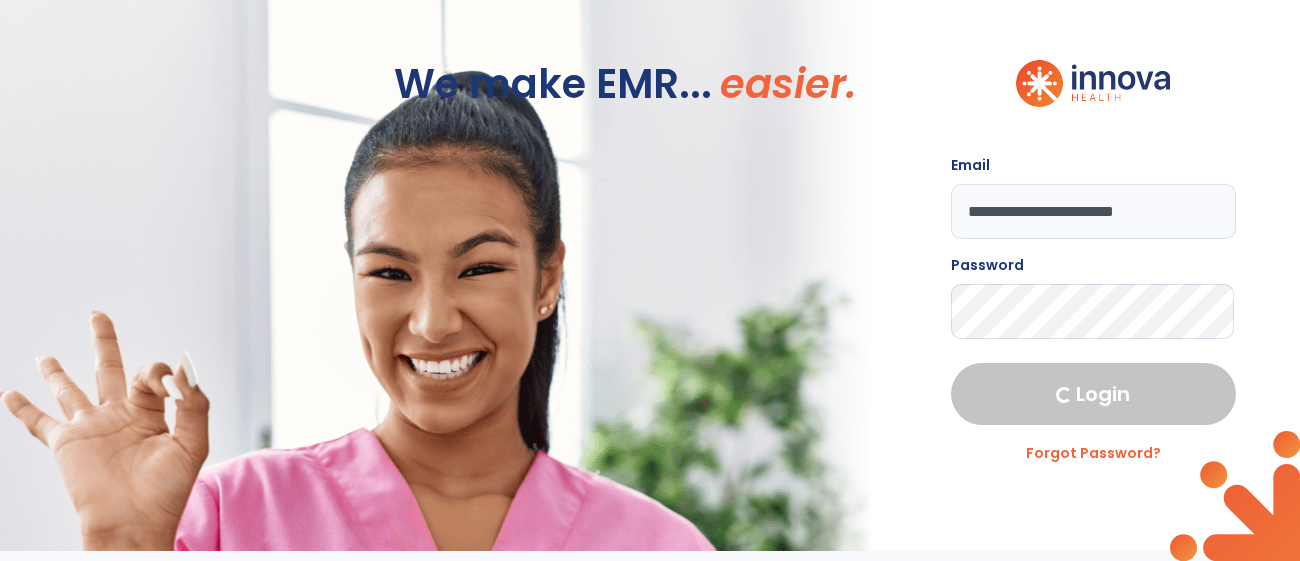 select on "****" 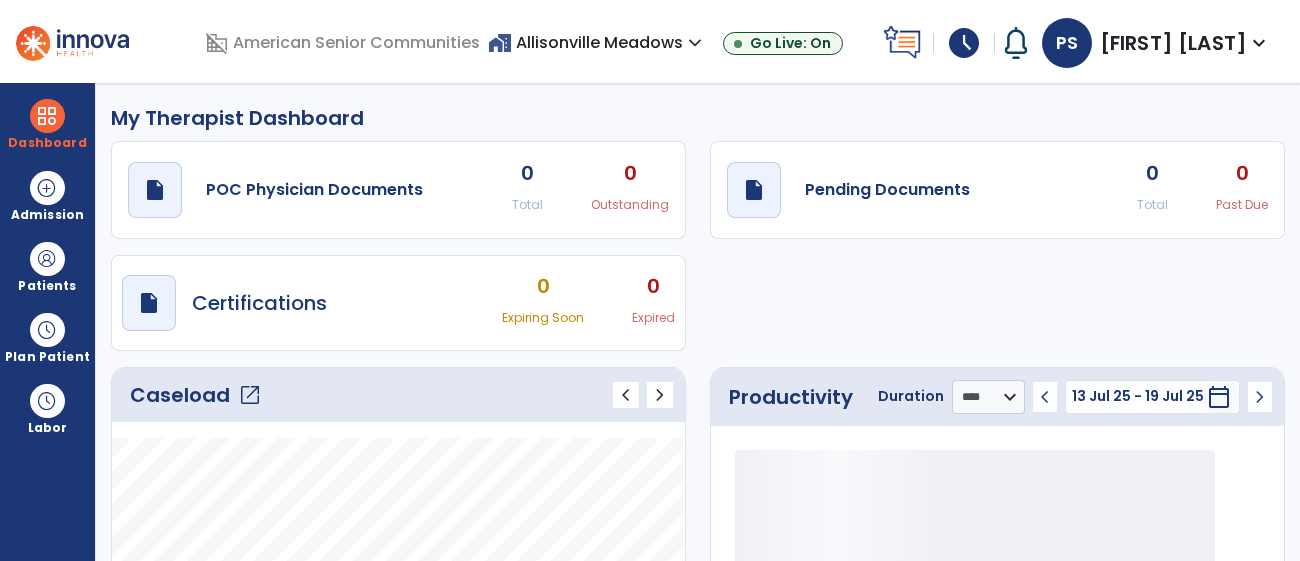 scroll, scrollTop: 0, scrollLeft: 0, axis: both 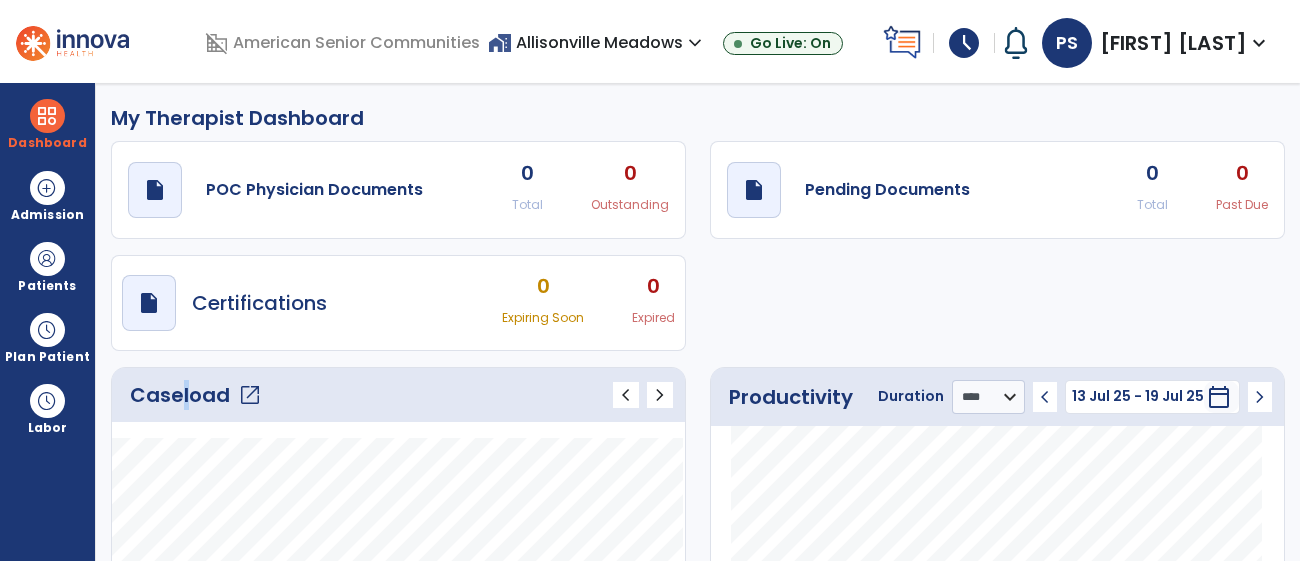 click on "Caseload   open_in_new" 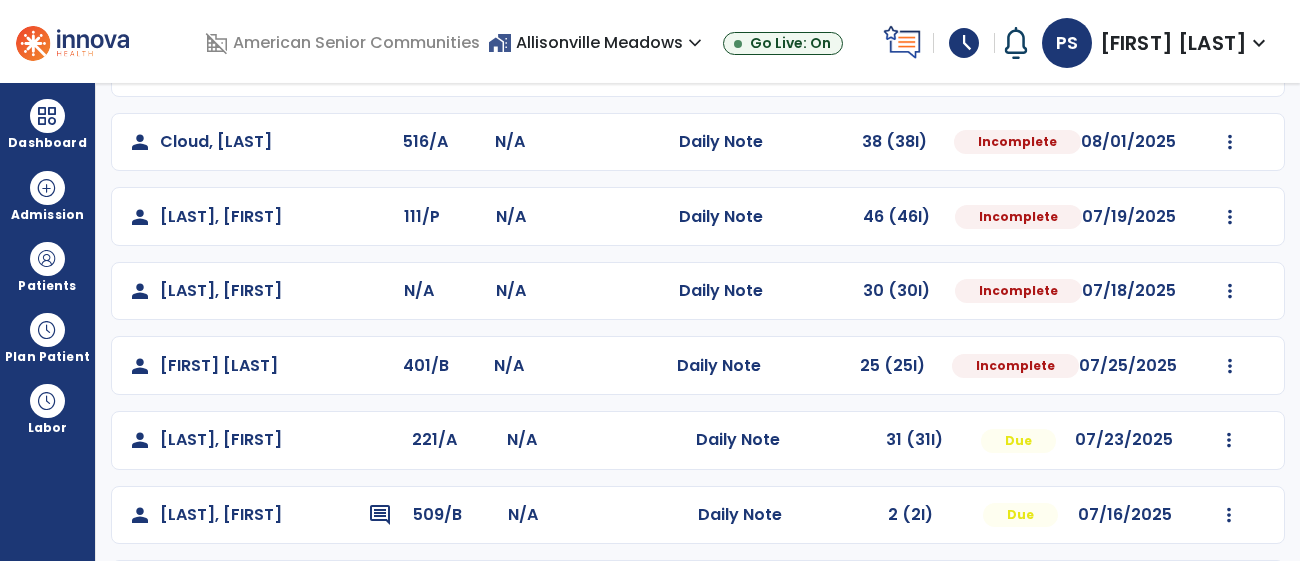 scroll, scrollTop: 188, scrollLeft: 0, axis: vertical 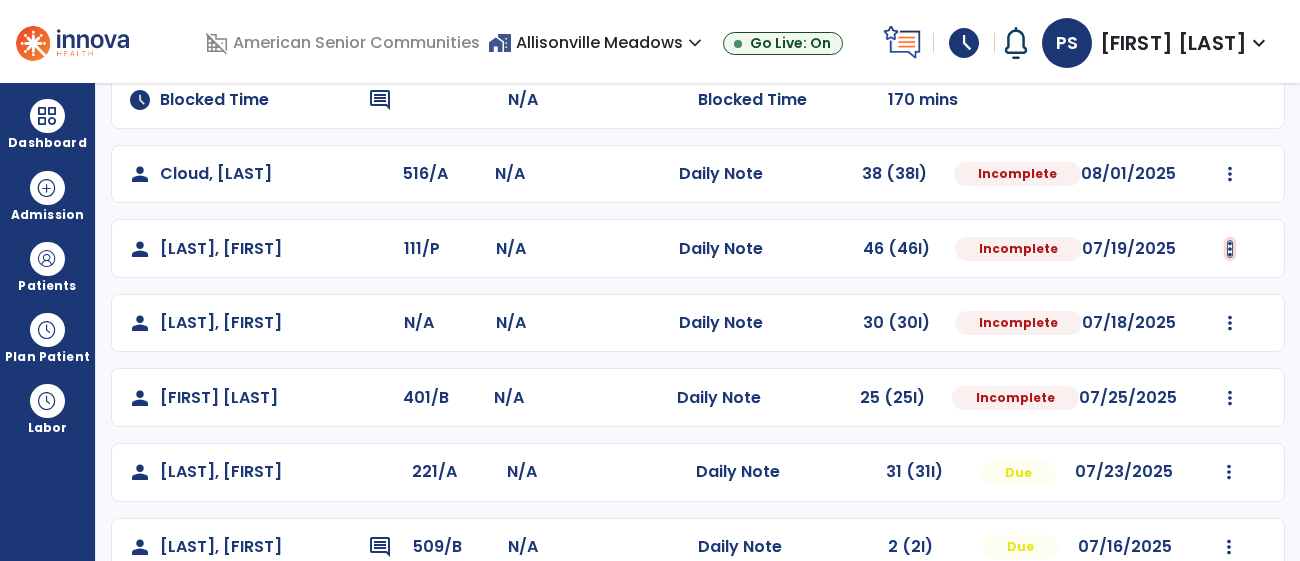 click at bounding box center (1230, 174) 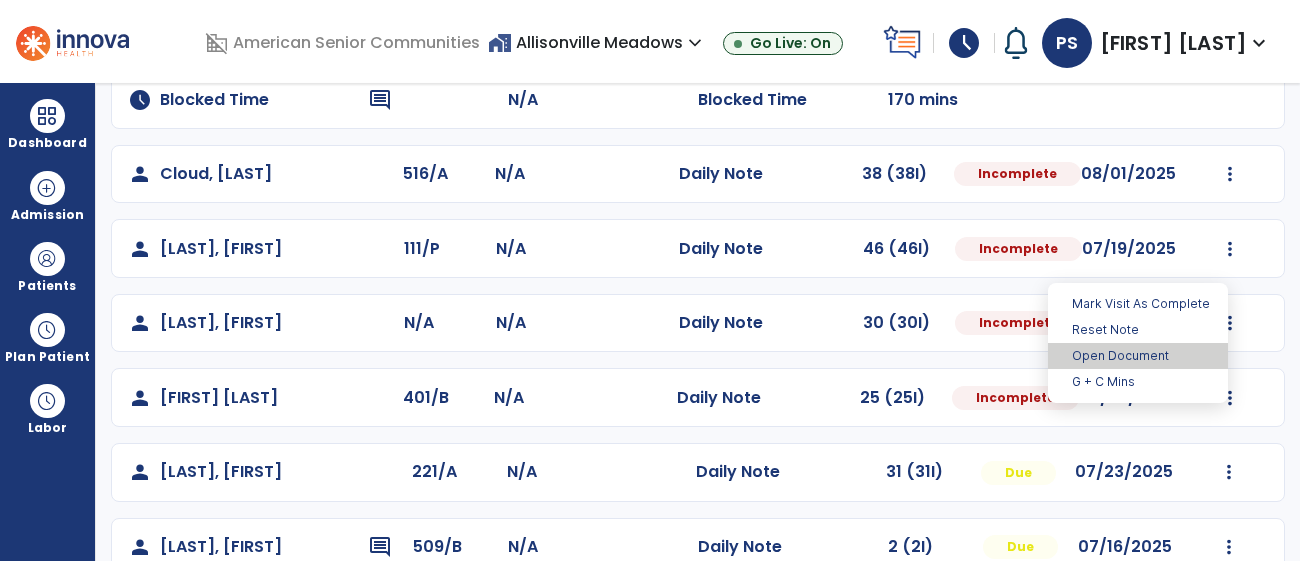 click on "Open Document" at bounding box center [1138, 356] 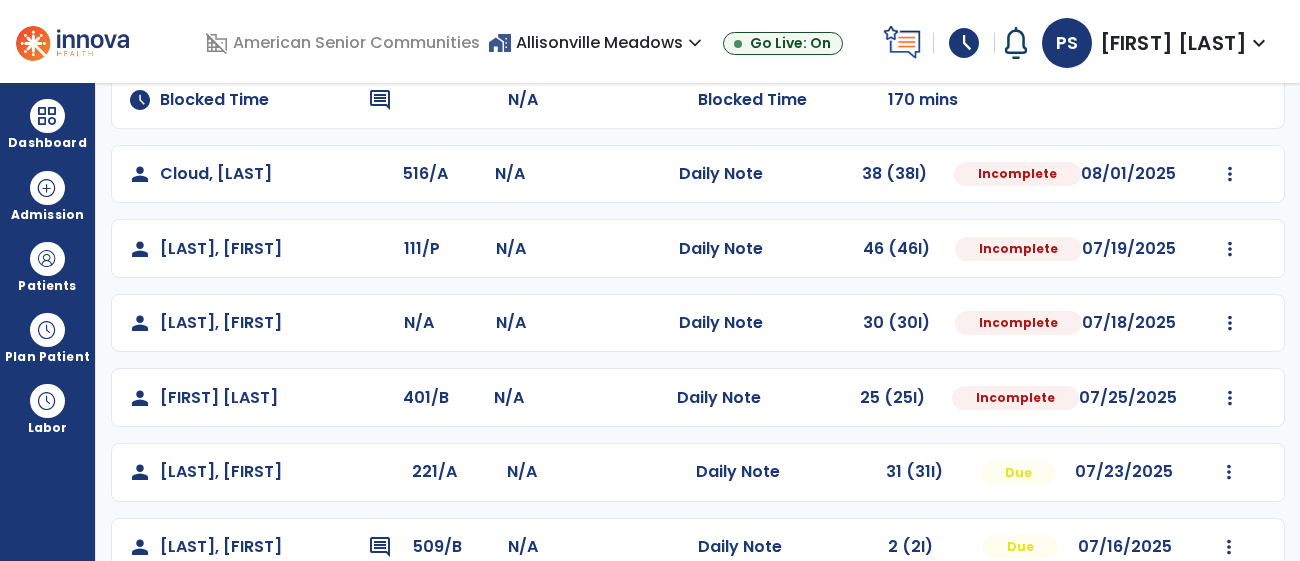select on "*" 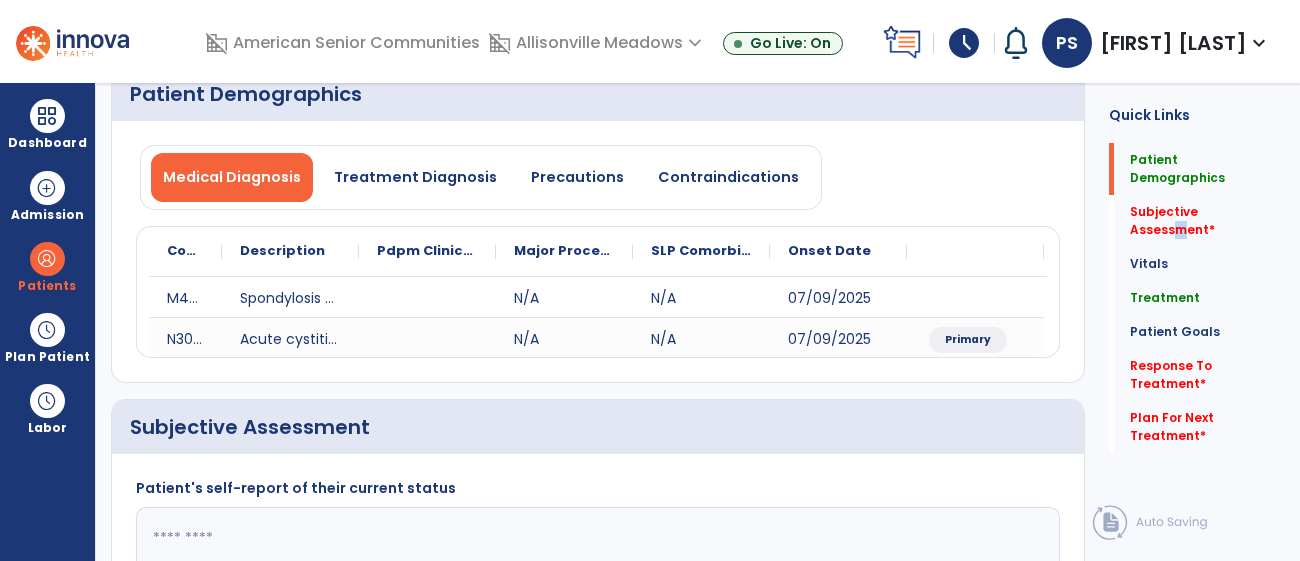 drag, startPoint x: 1166, startPoint y: 203, endPoint x: 1122, endPoint y: 235, distance: 54.405884 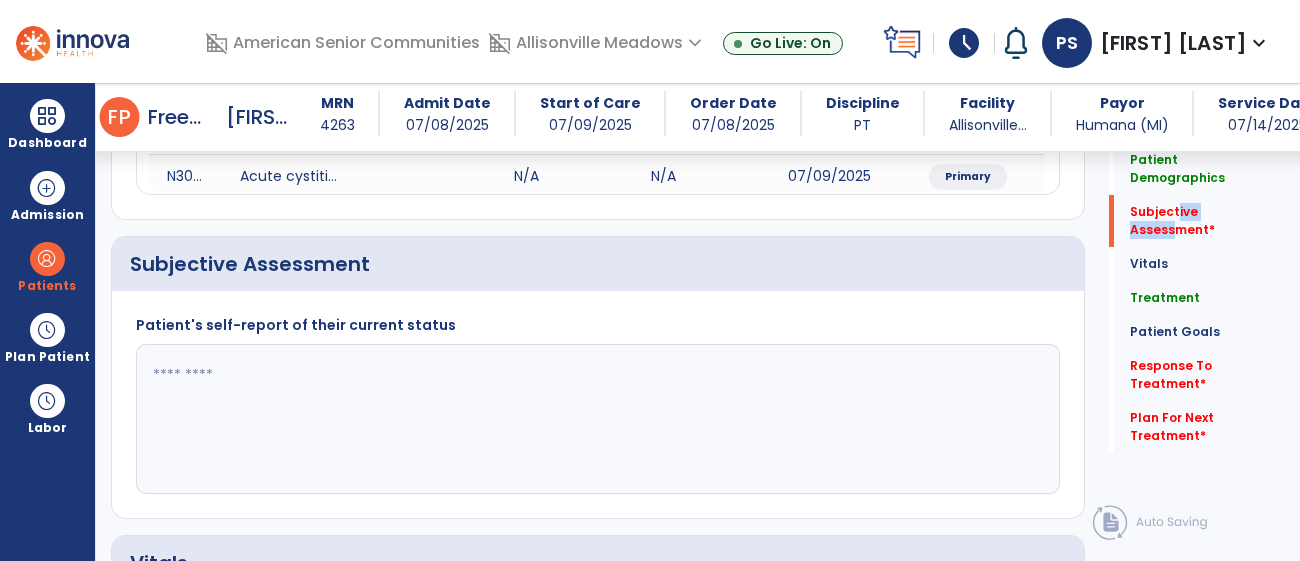 scroll, scrollTop: 405, scrollLeft: 0, axis: vertical 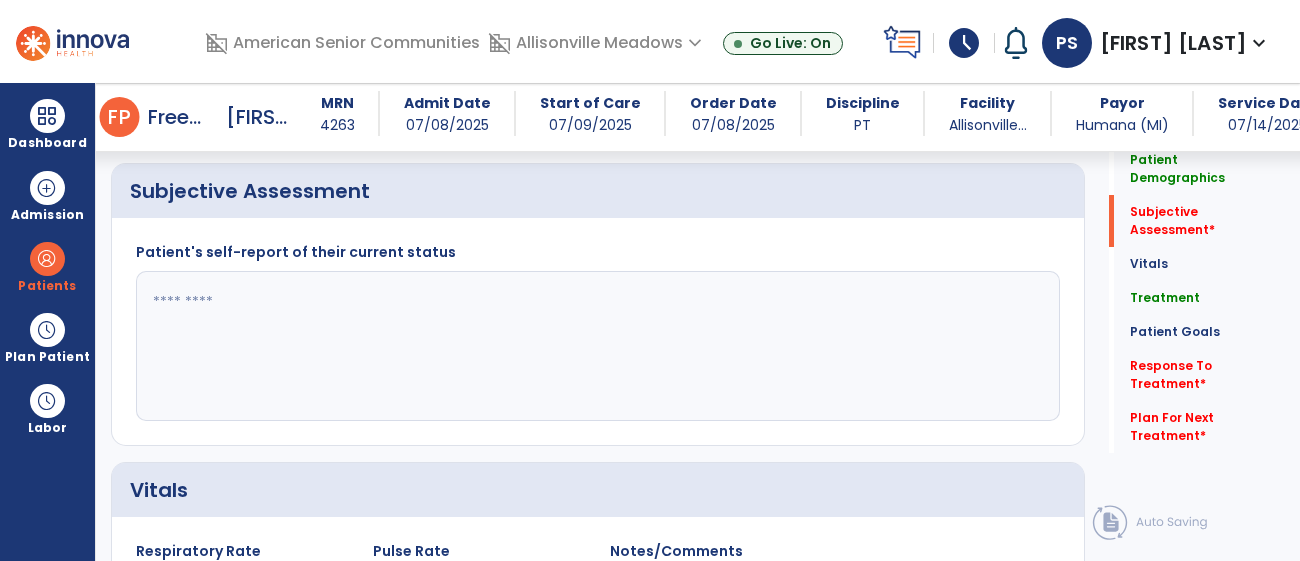 click 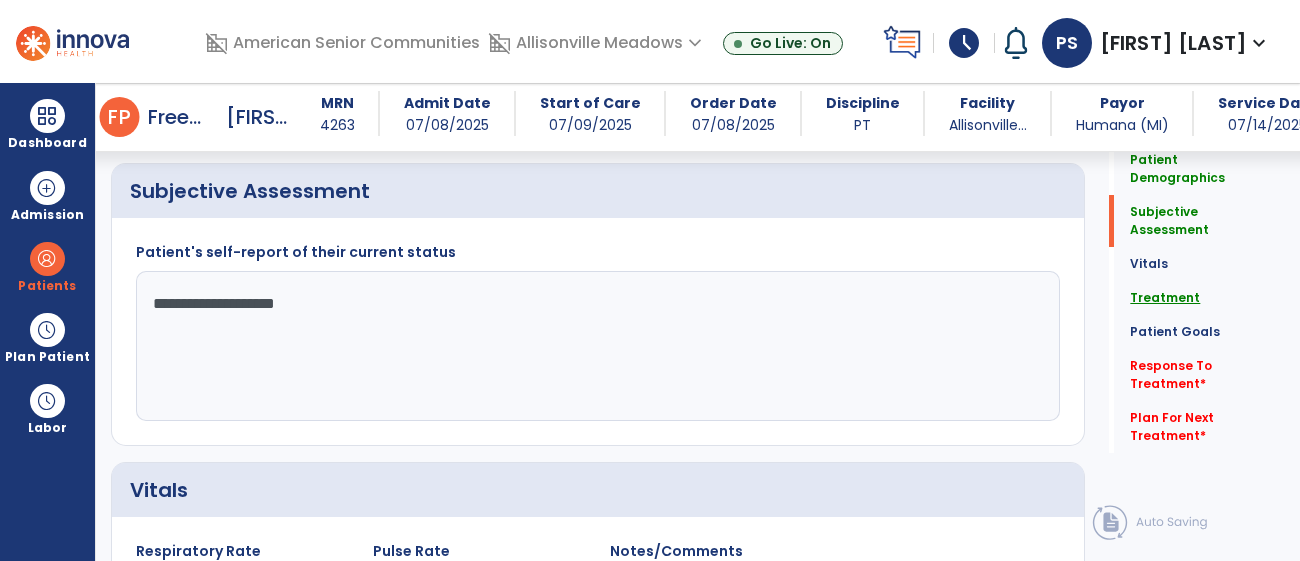 type on "**********" 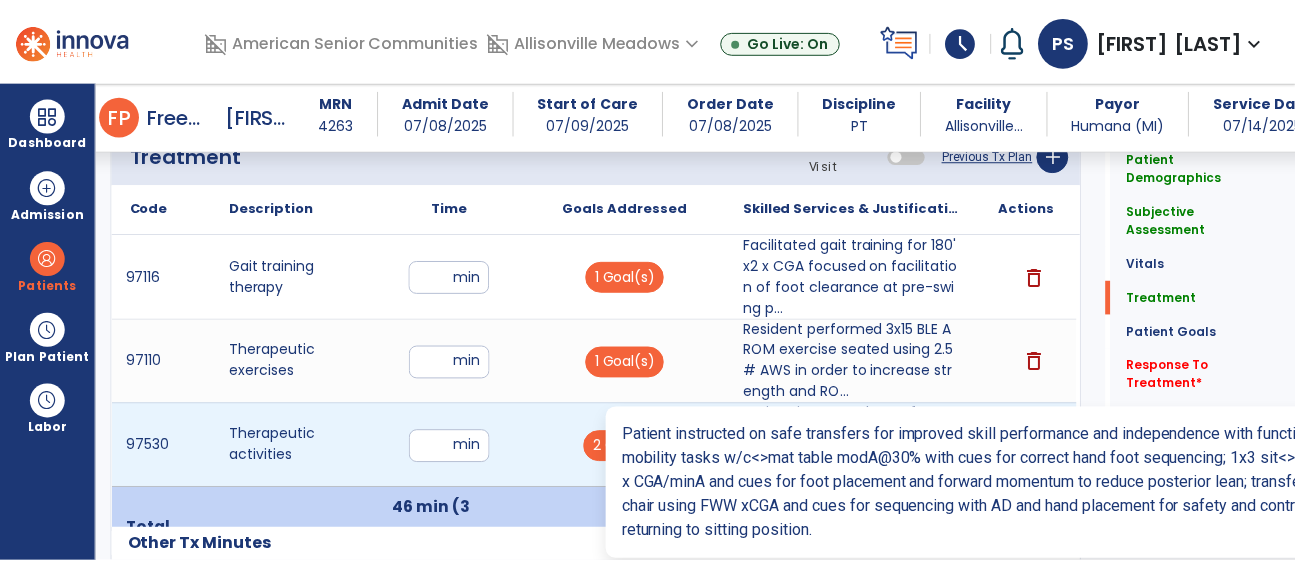 scroll, scrollTop: 1233, scrollLeft: 0, axis: vertical 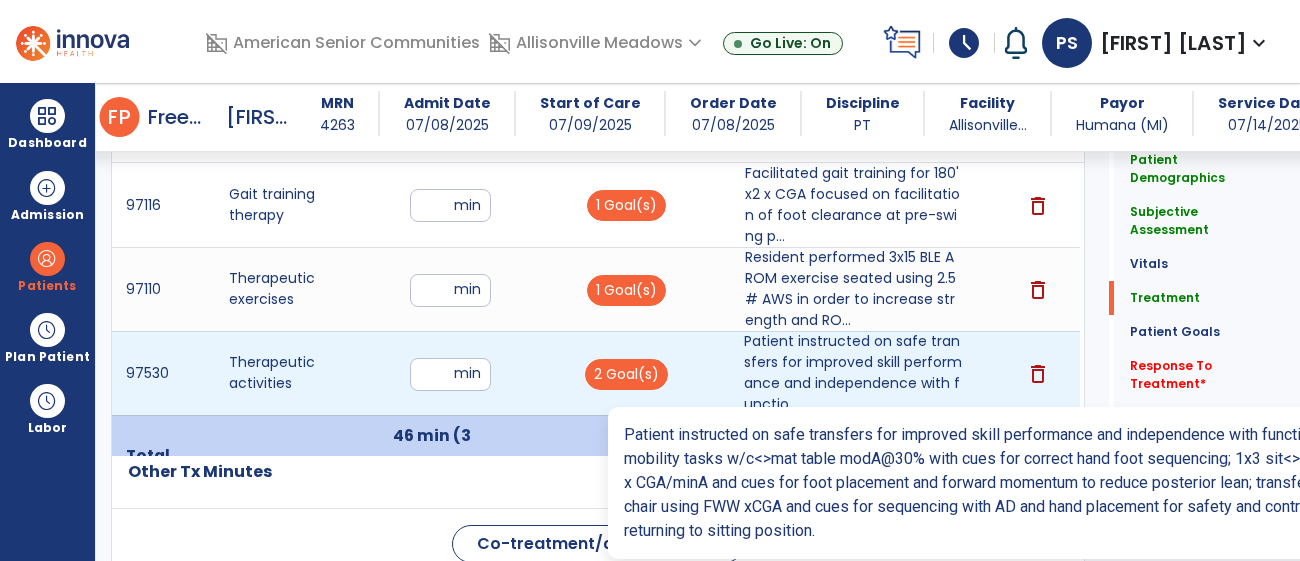 click on "Patient instructed on safe transfers for improved skill performance and independence with functio..." at bounding box center (853, 373) 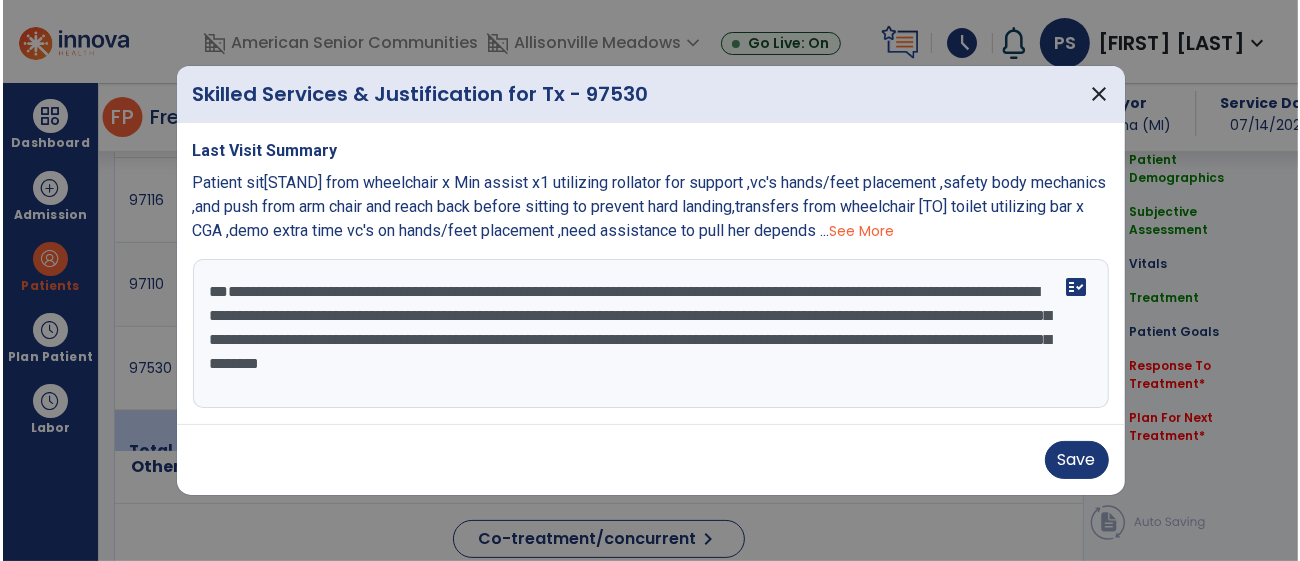 scroll, scrollTop: 1233, scrollLeft: 0, axis: vertical 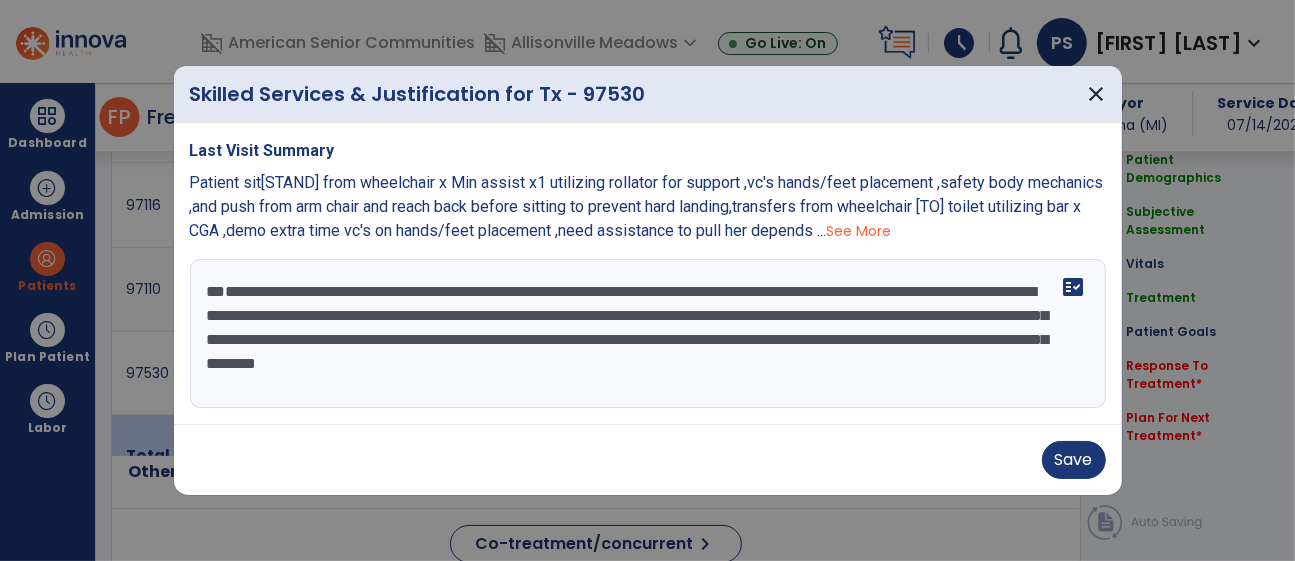 click on "**********" at bounding box center [648, 334] 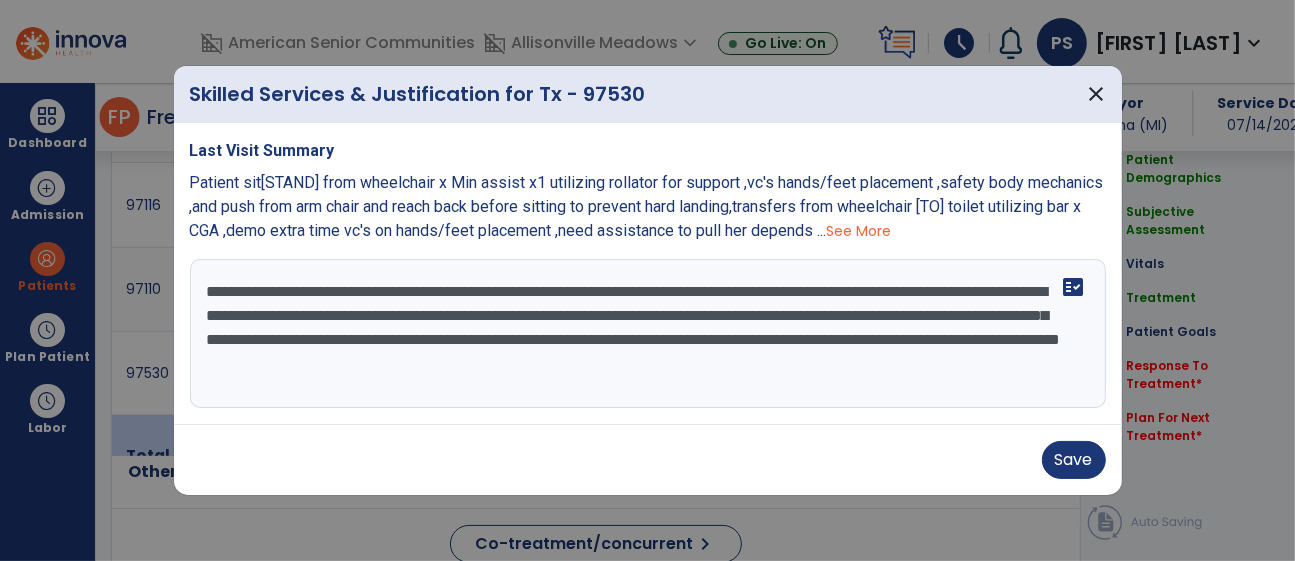 click on "**********" at bounding box center [648, 334] 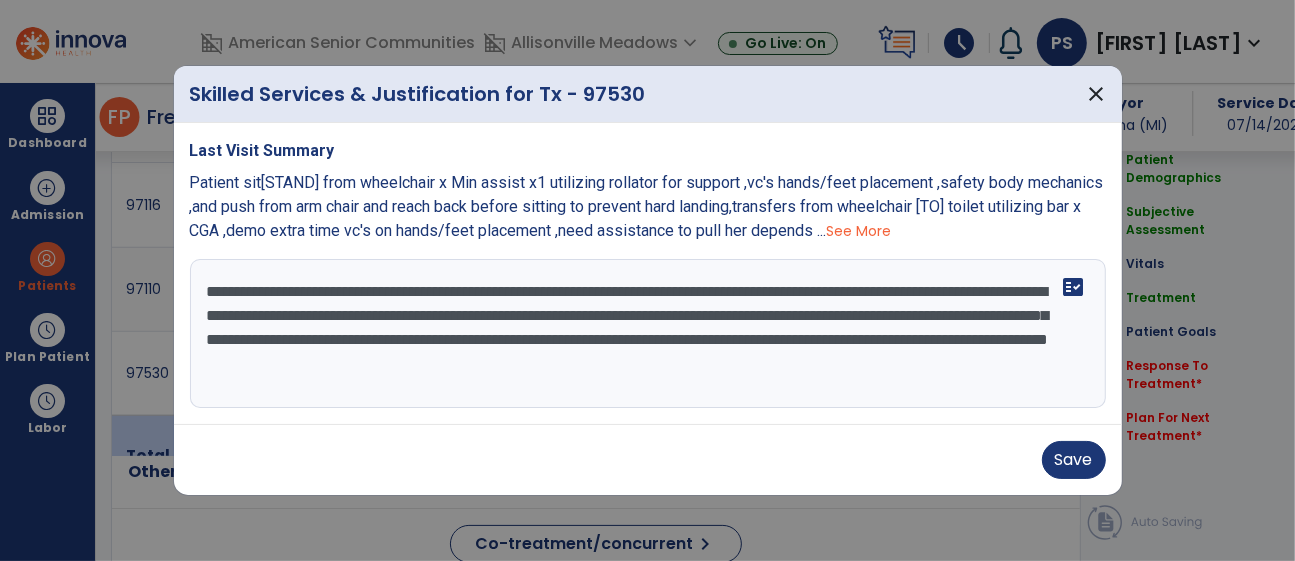 click on "**********" at bounding box center (648, 334) 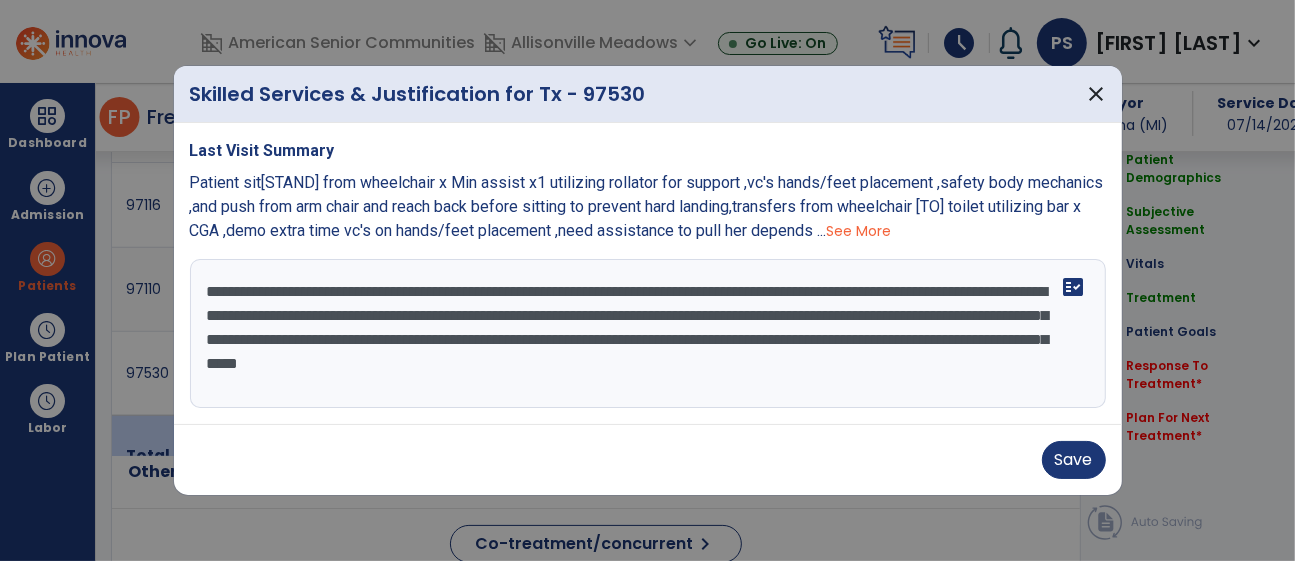 click on "**********" at bounding box center (648, 334) 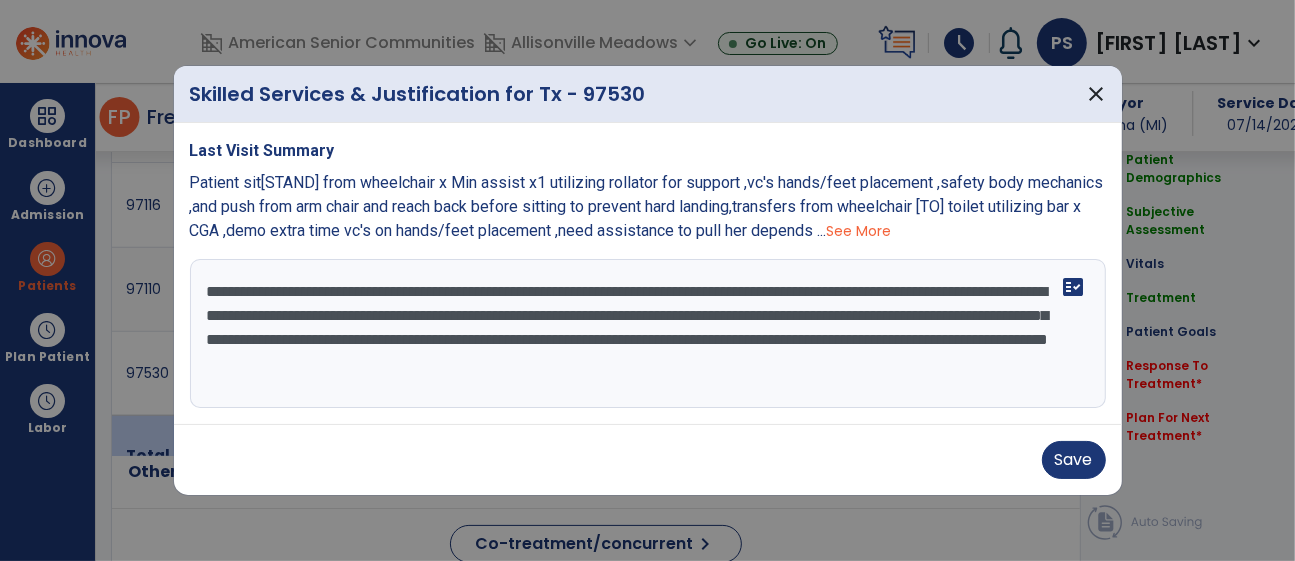 click on "**********" at bounding box center [648, 334] 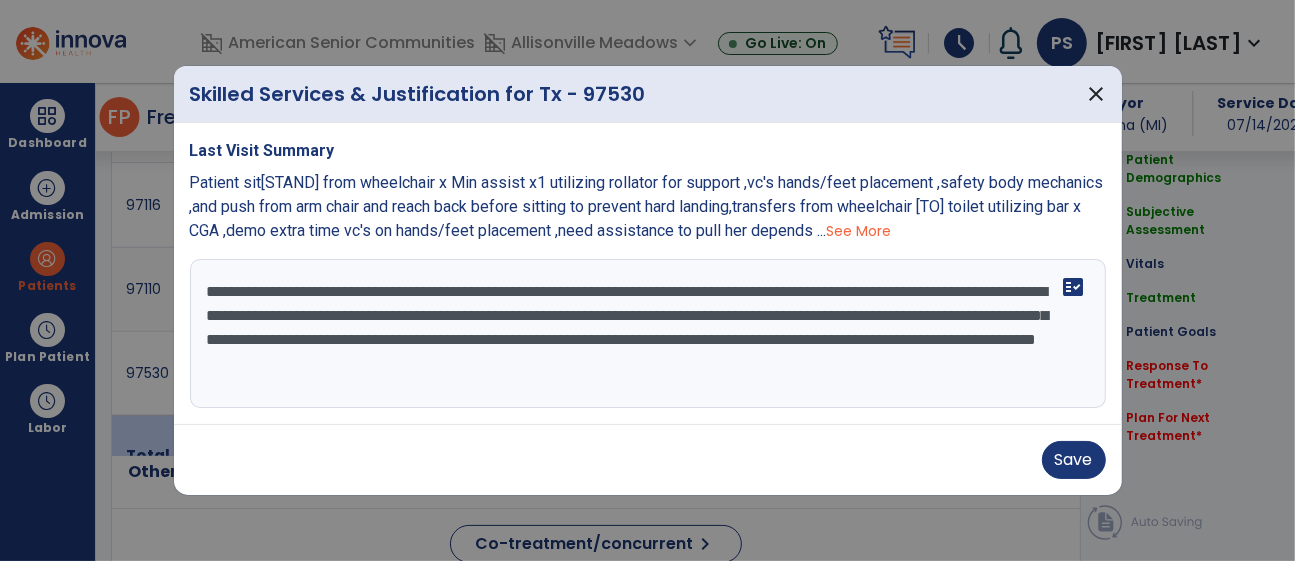 drag, startPoint x: 681, startPoint y: 361, endPoint x: 730, endPoint y: 385, distance: 54.56189 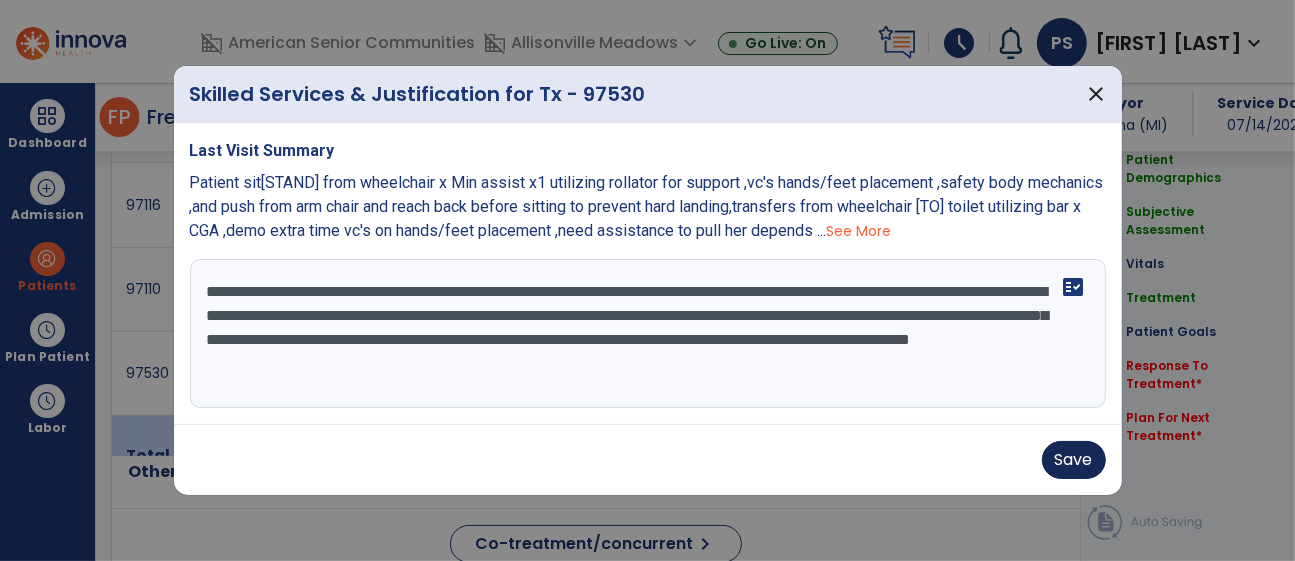 type on "**********" 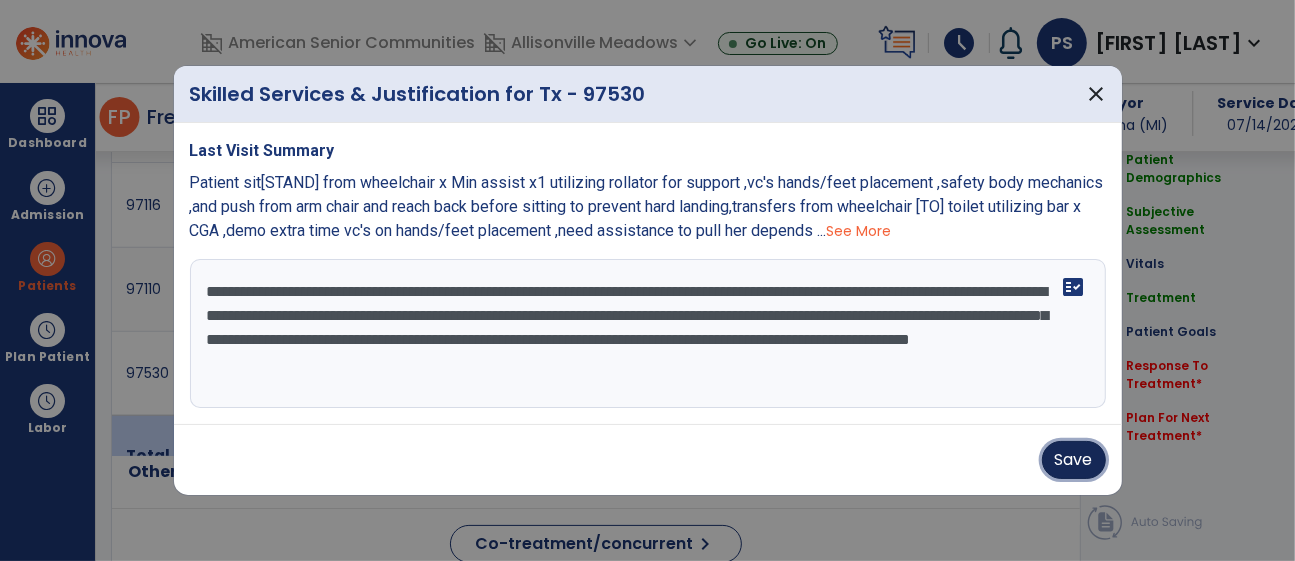 click on "Save" at bounding box center (1074, 460) 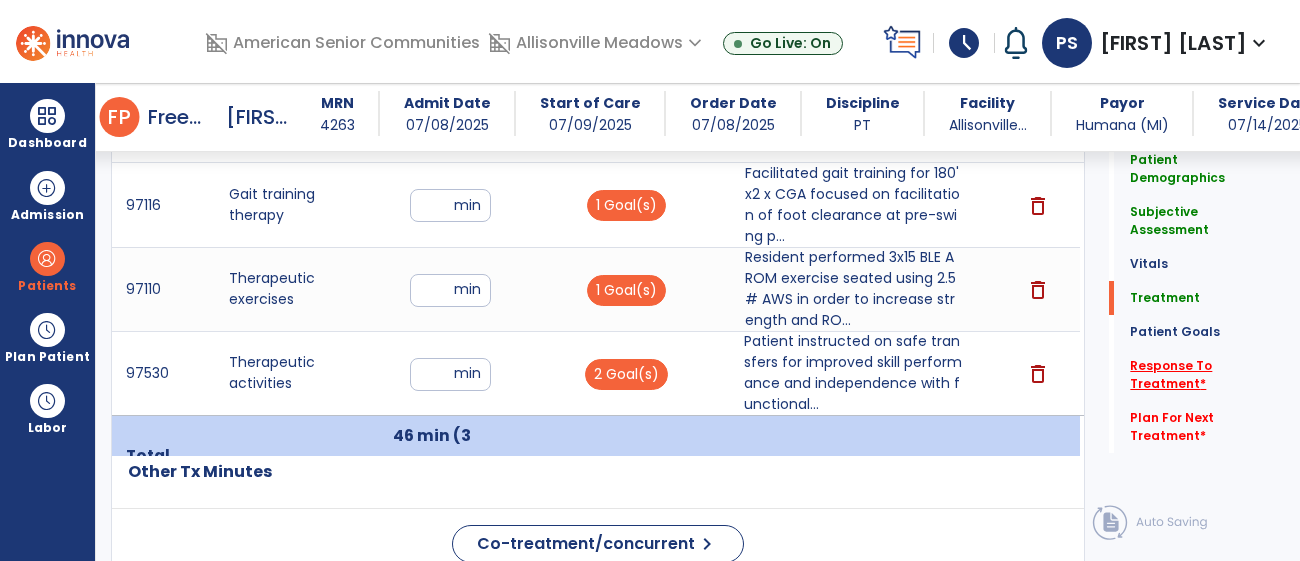 click on "Response To Treatment   *" 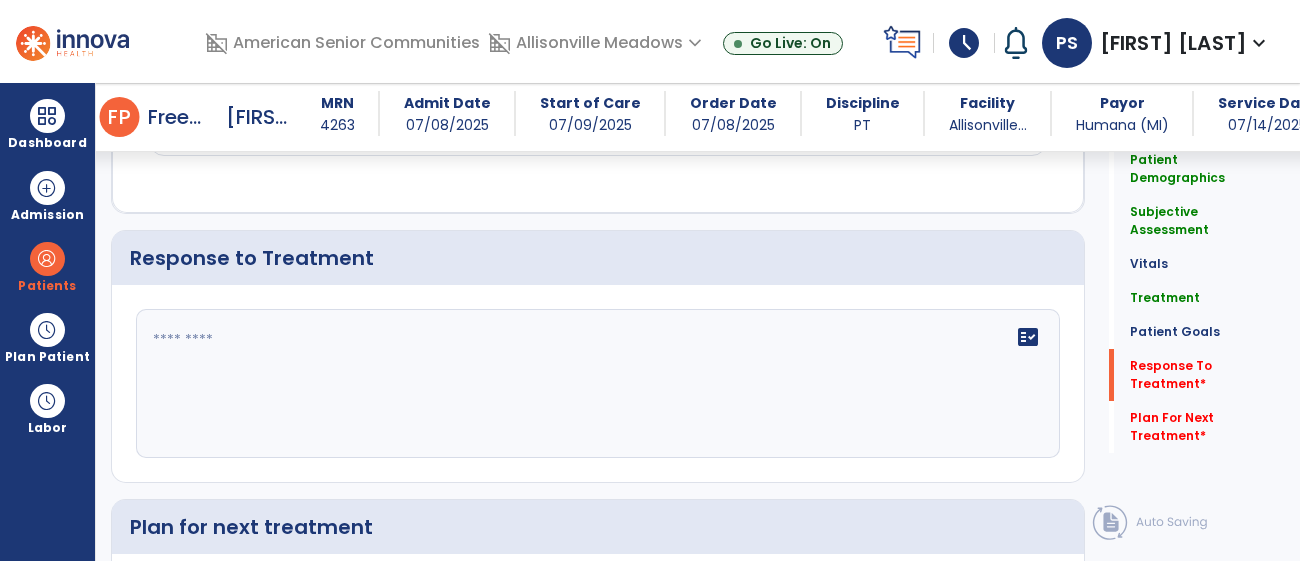 scroll, scrollTop: 2903, scrollLeft: 0, axis: vertical 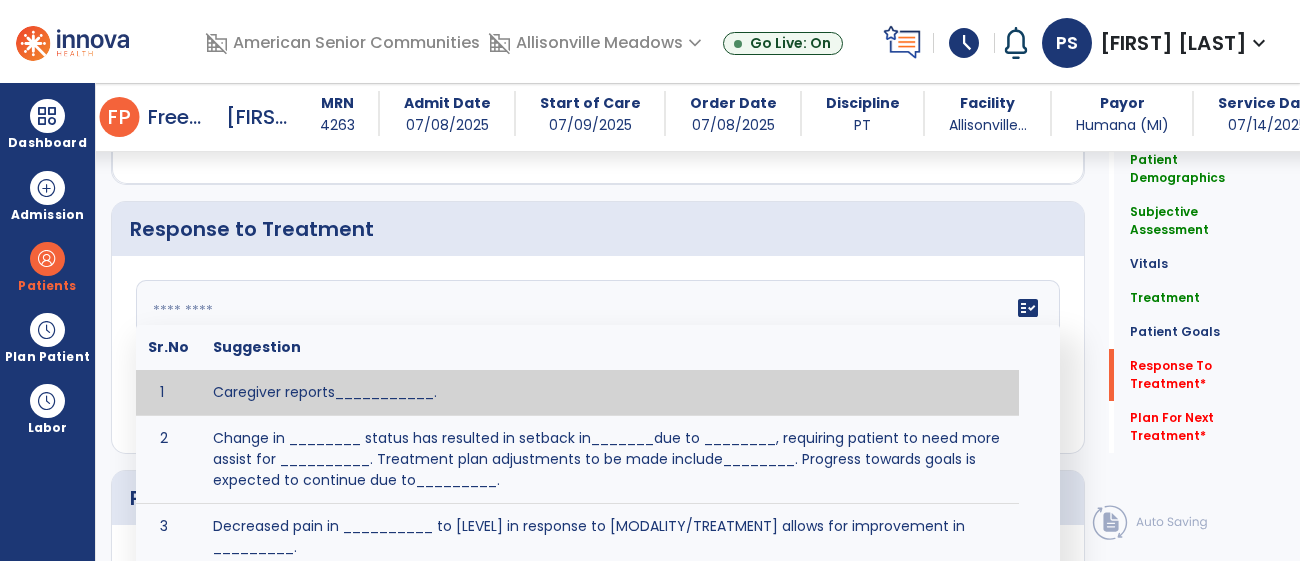 click on "fact_check  Sr.No Suggestion 1 Caregiver reports___________. 2 Change in ________ status has resulted in setback in_______due to ________, requiring patient to need more assist for __________.   Treatment plan adjustments to be made include________.  Progress towards goals is expected to continue due to_________. 3 Decreased pain in __________ to [LEVEL] in response to [MODALITY/TREATMENT] allows for improvement in _________. 4 Functional gains in _______ have impacted the patient's ability to perform_________ with a reduction in assist levels to_________. 5 Functional progress this week has been significant due to__________. 6 Gains in ________ have improved the patient's ability to perform ______with decreased levels of assist to___________. 7 Improvement in ________allows patient to tolerate higher levels of challenges in_________. 8 Pain in [AREA] has decreased to [LEVEL] in response to [TREATMENT/MODALITY], allowing fore ease in completing__________. 9 10 11 12 13 14 15 16 17 18 19 20 21" 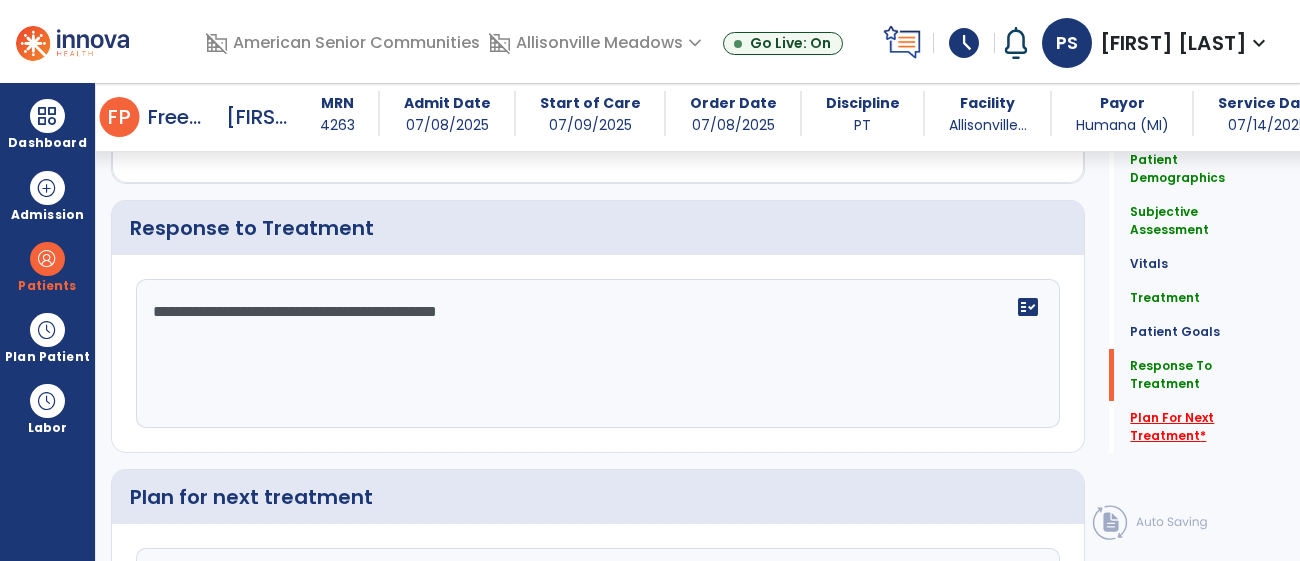 type on "**********" 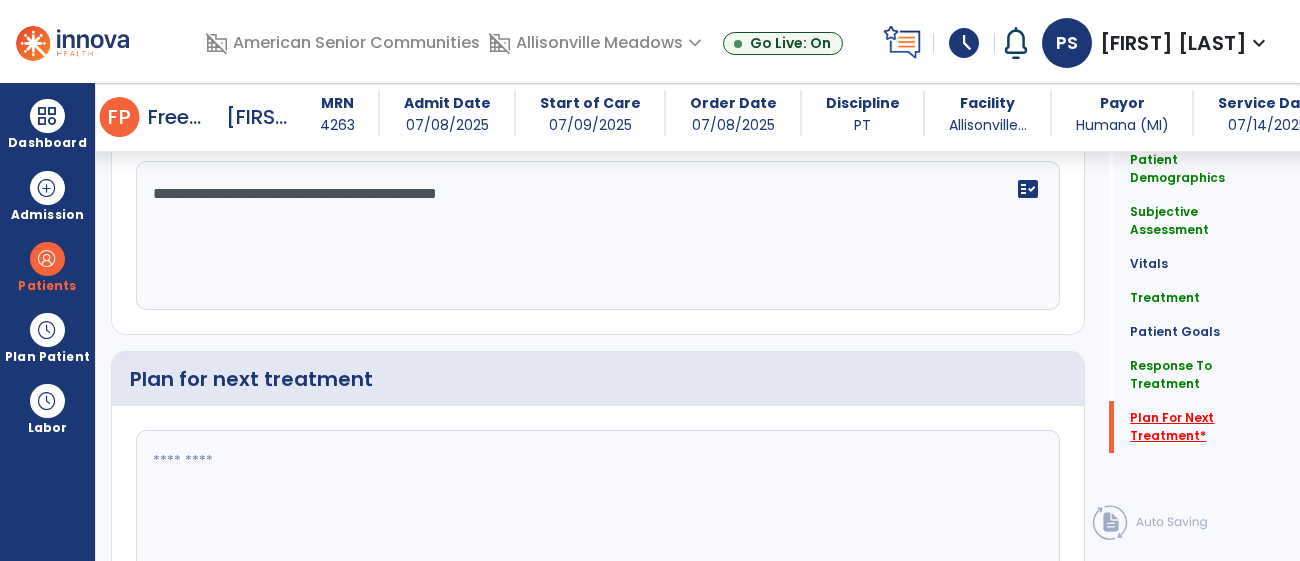 scroll, scrollTop: 3126, scrollLeft: 0, axis: vertical 